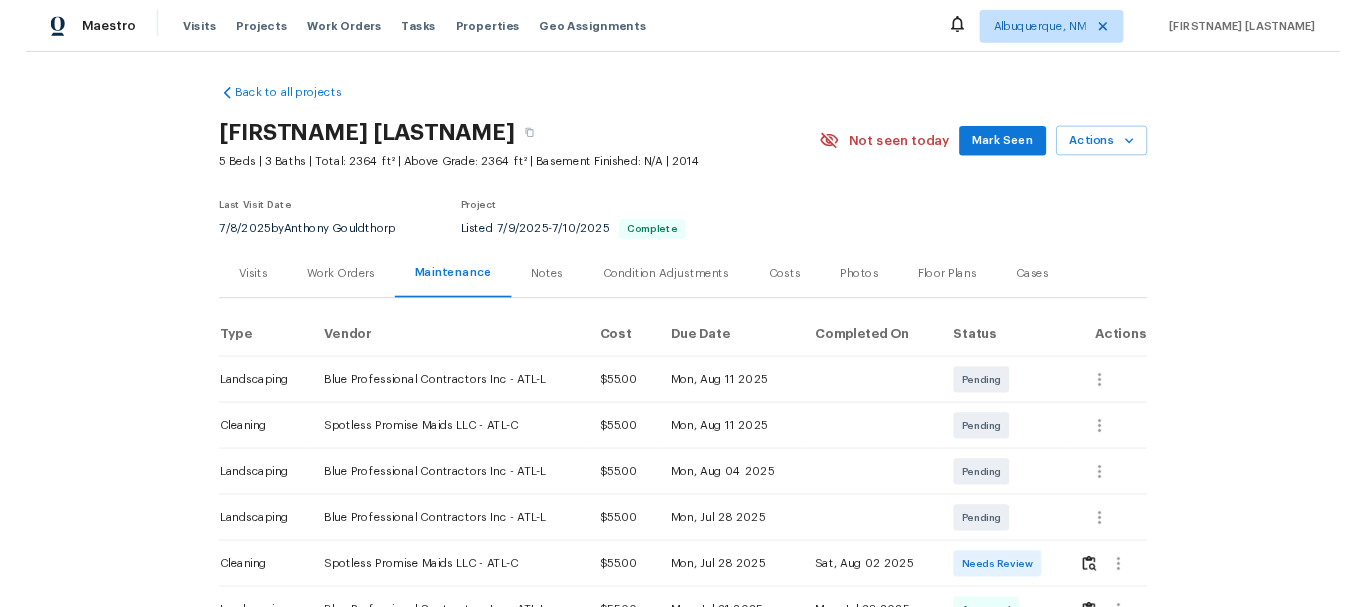 scroll, scrollTop: 0, scrollLeft: 0, axis: both 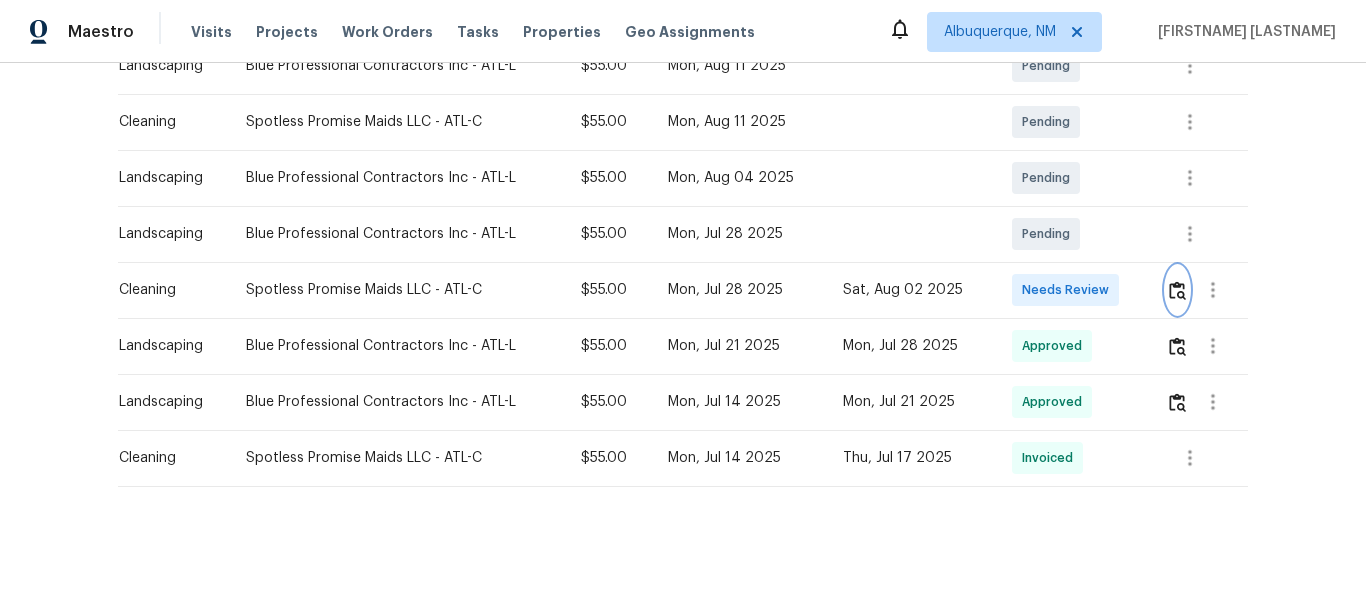click at bounding box center [1177, 290] 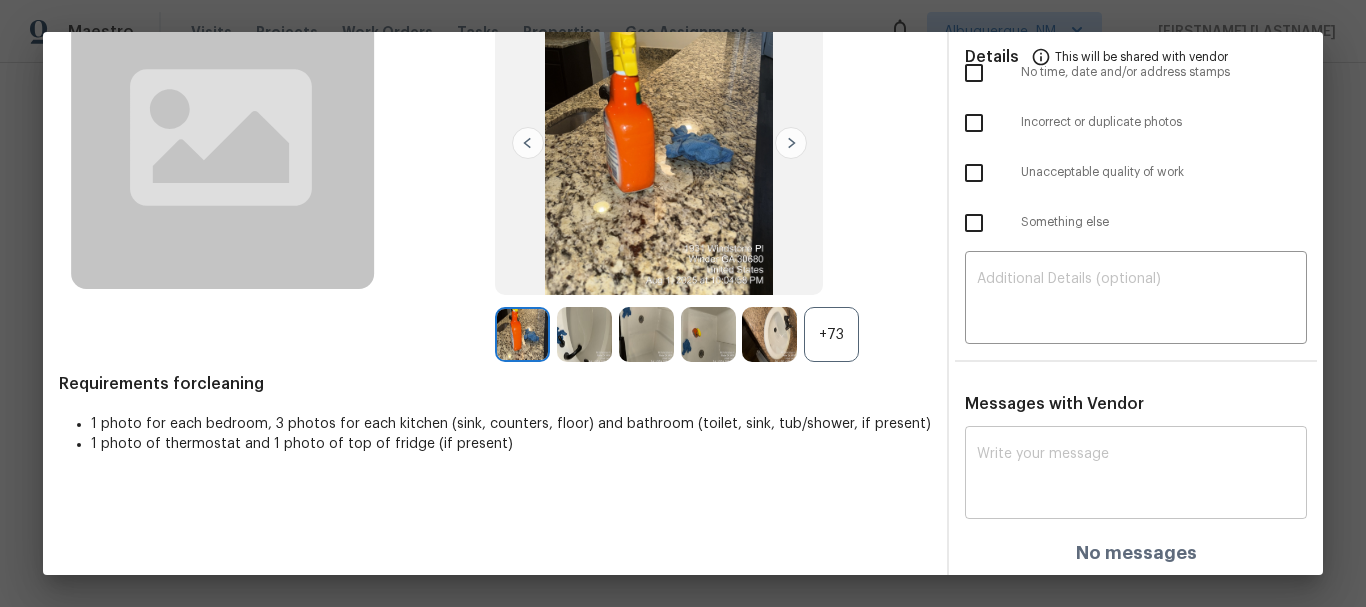 scroll, scrollTop: 163, scrollLeft: 0, axis: vertical 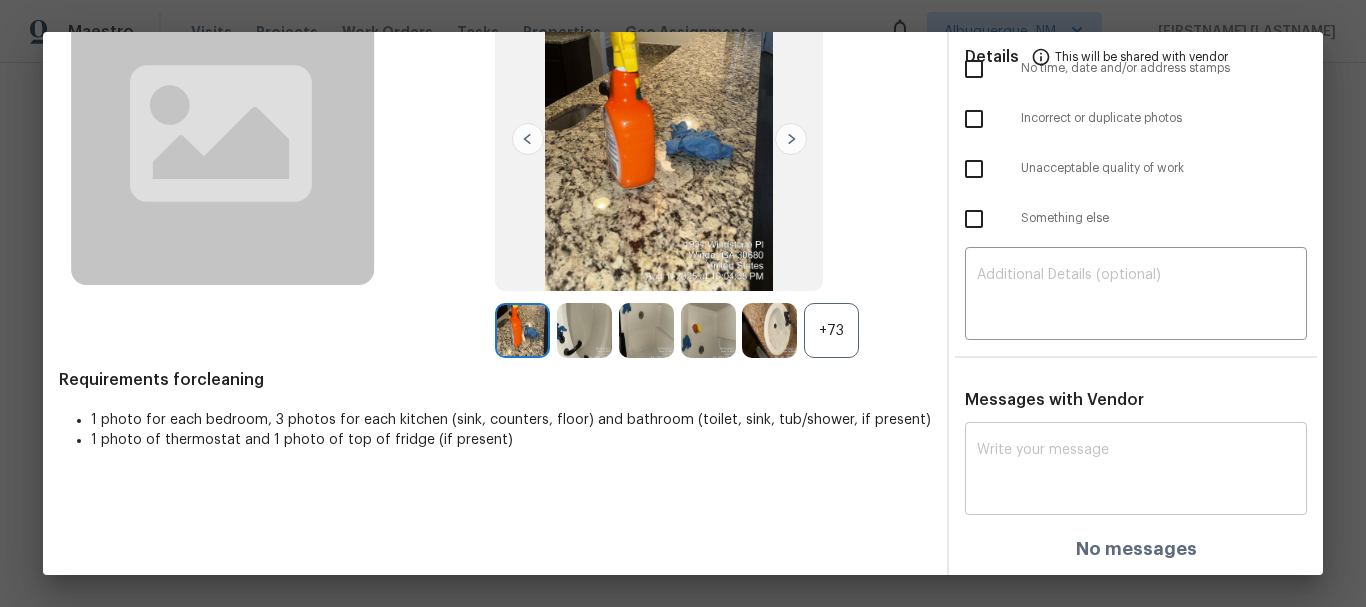 click on "x ​" at bounding box center [1136, 471] 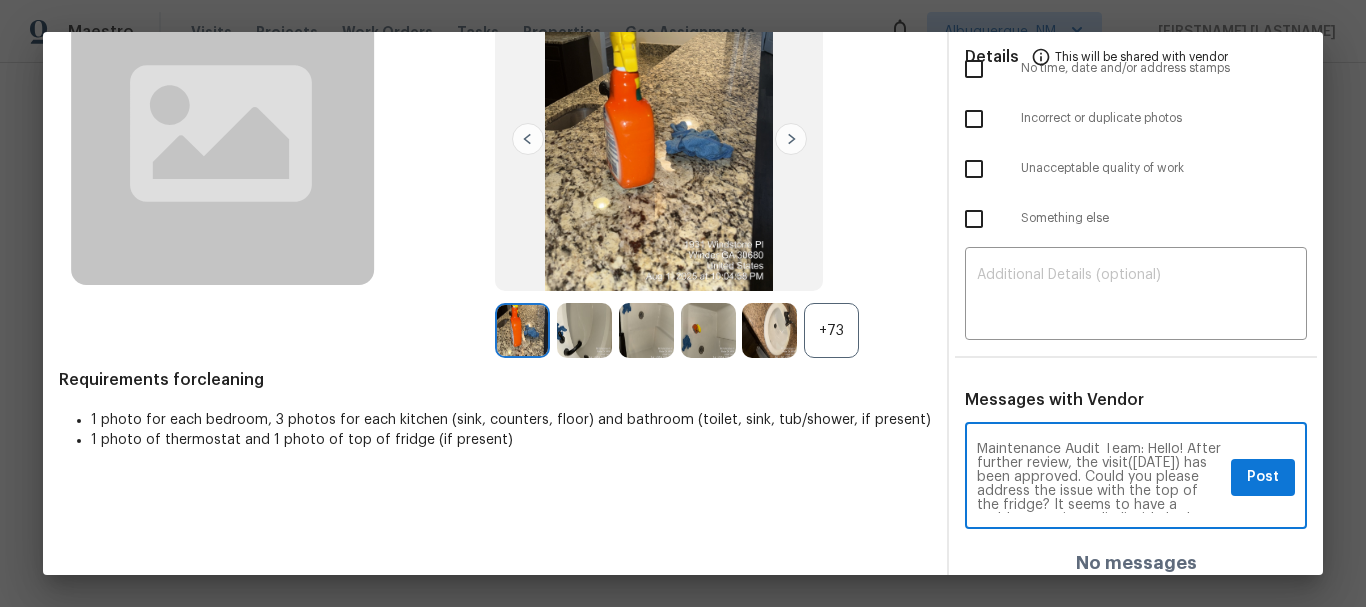 scroll, scrollTop: 0, scrollLeft: 0, axis: both 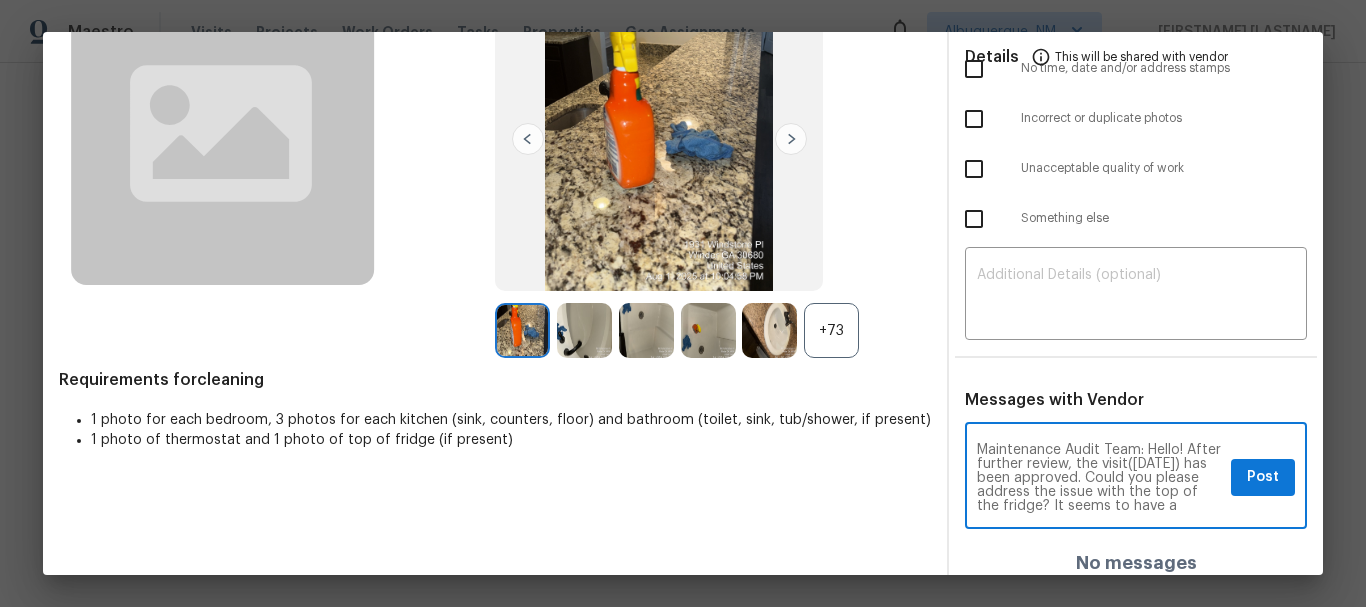 click on "Maintenance Audit Team: Hello! After further review, the visit(06/05/2025) has been approved. Could you please address the issue with the top of the fridge? It seems to have a stubborn stain or dirt(inside looks black dirty)—please advise whether it's cleanable or permeant stain. Thank you!" at bounding box center [1100, 478] 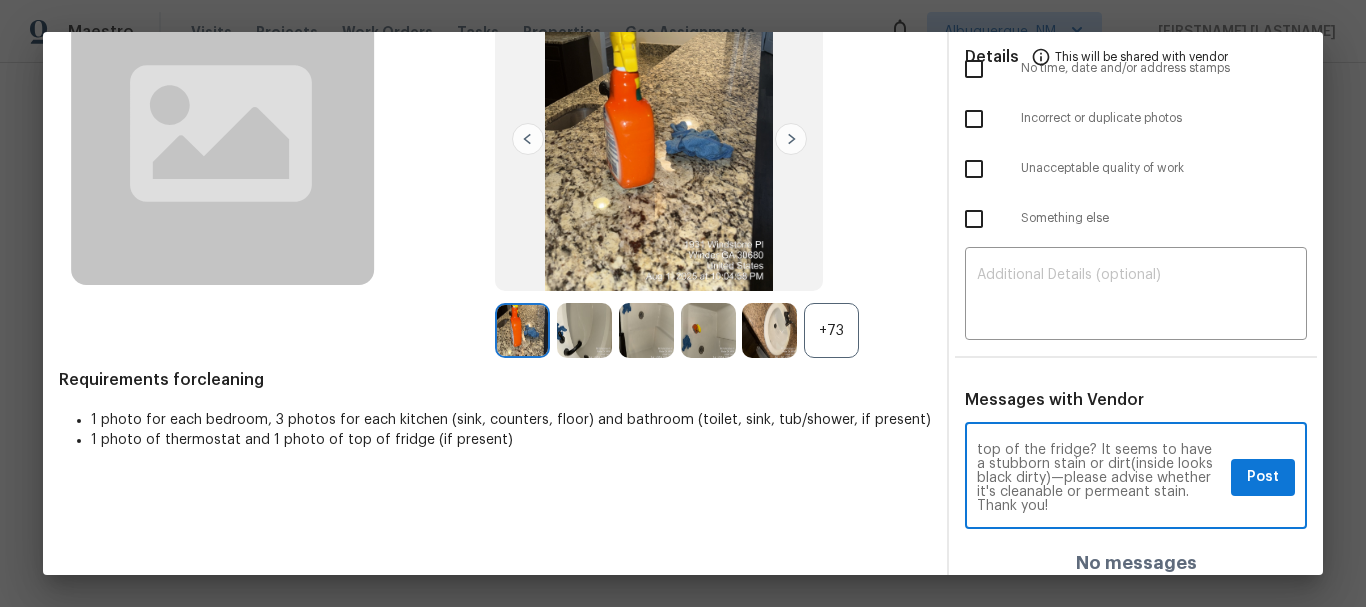 scroll, scrollTop: 98, scrollLeft: 0, axis: vertical 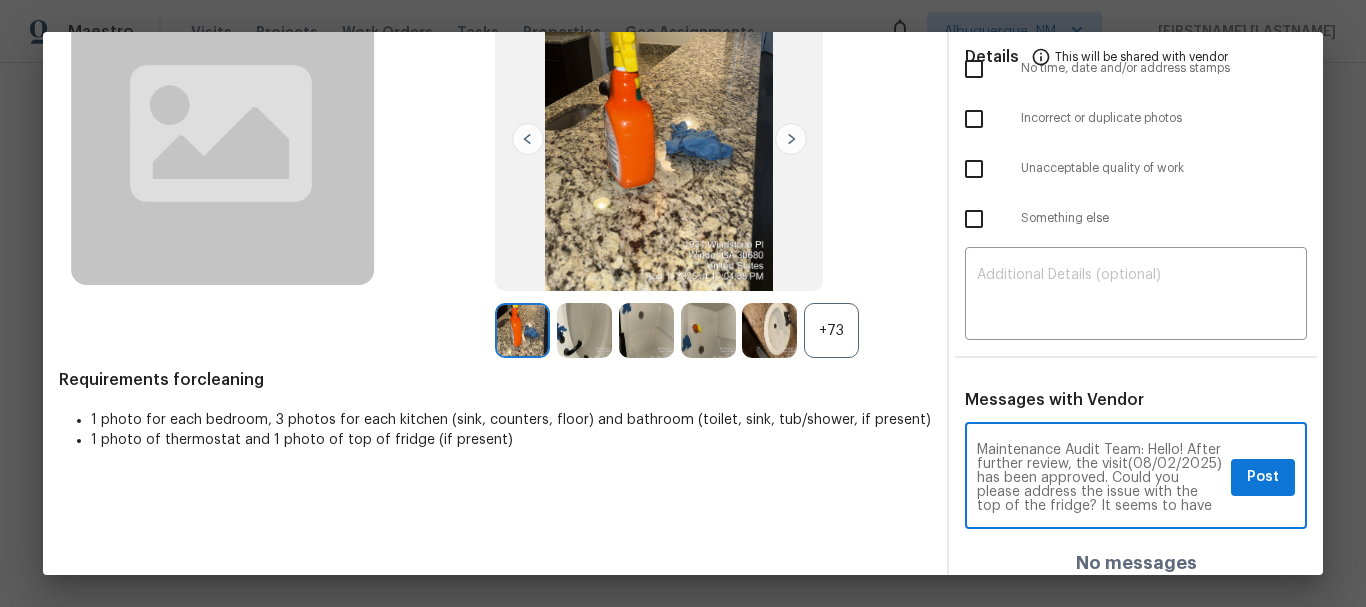 click on "Maintenance Audit Team: Hello! After further review, the visit(08/02/2025) has been approved. Could you please address the issue with the top of the fridge? It seems to have a stubborn stain or dirt(inside looks black dirty)—please advise whether it's cleanable or permeant stain. Thank you!" at bounding box center [1100, 478] 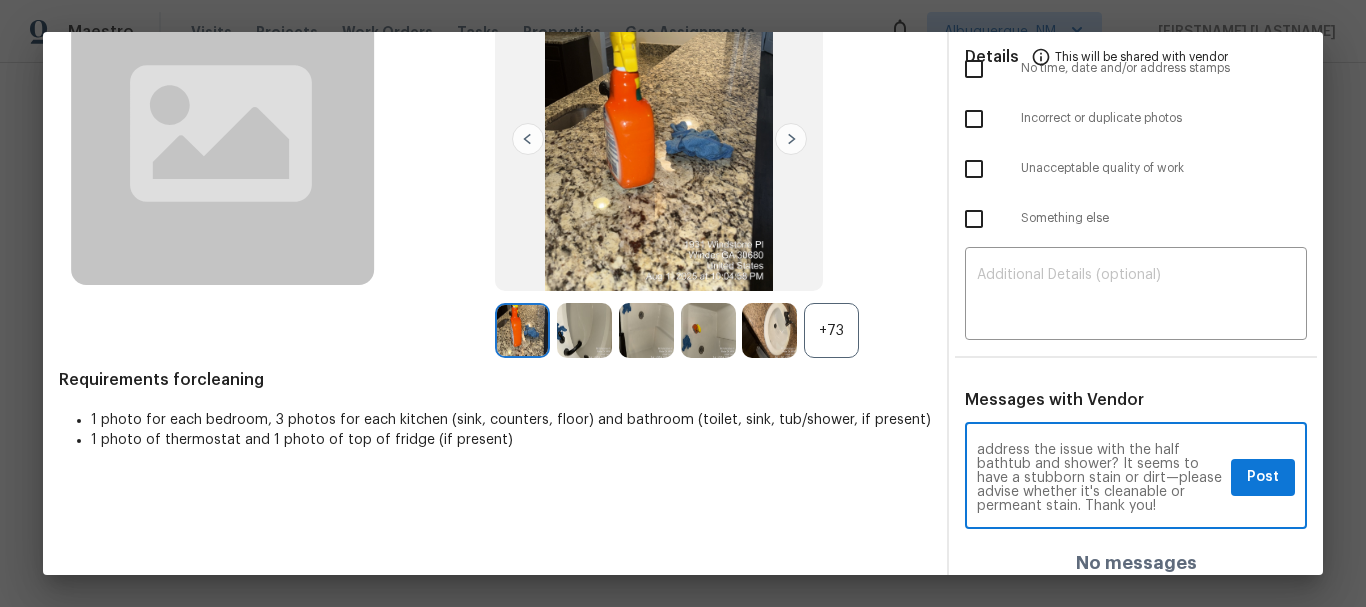 scroll, scrollTop: 0, scrollLeft: 0, axis: both 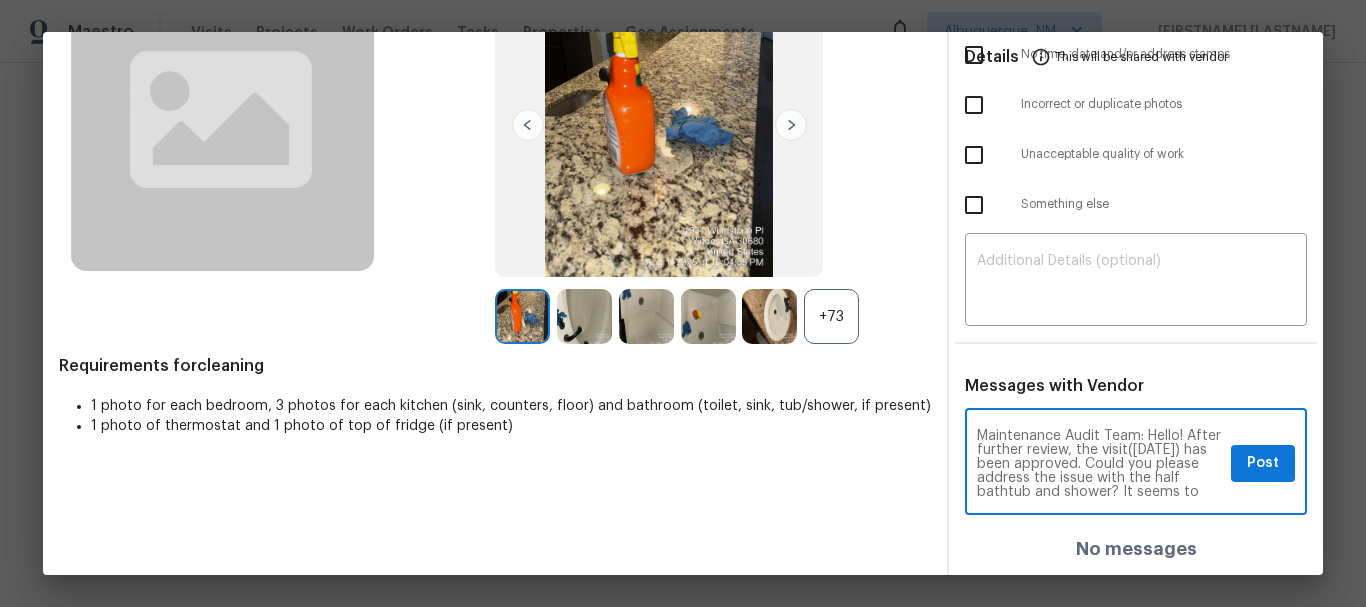 click on "Maintenance Audit Team: Hello! After further review, the visit(08/02/2025) has been approved. Could you please address the issue with the half bathtub and shower? It seems to have a stubborn stain or dirt—please advise whether it's cleanable or permeant stain. Thank you!" at bounding box center [1100, 464] 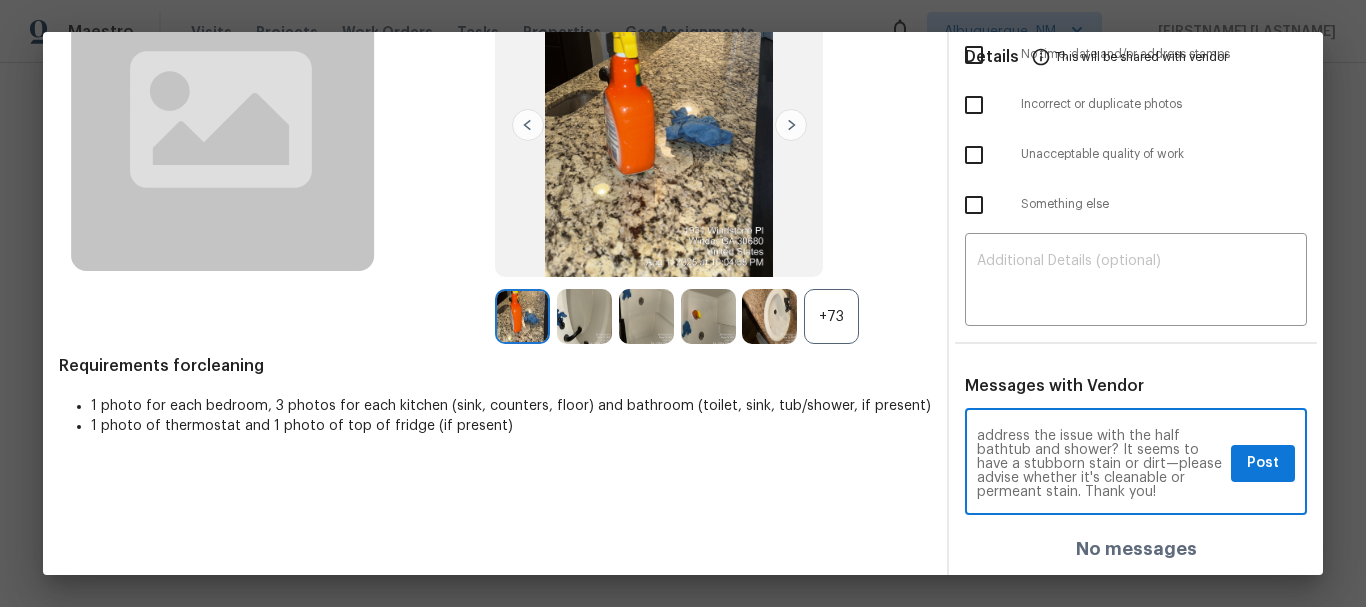 scroll, scrollTop: 0, scrollLeft: 0, axis: both 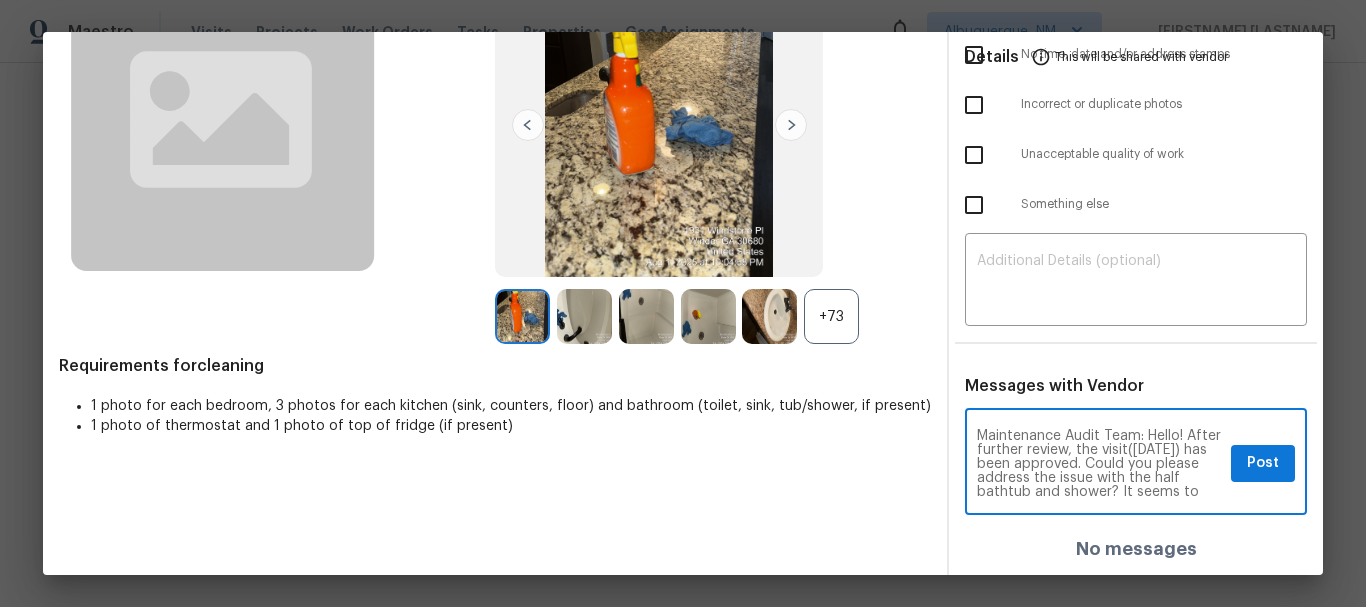 type on "Maintenance Audit Team: Hello! After further review, the visit(08/02/2025) has been approved. Could you please address the issue with the half bathtub and shower? It seems to have a stubborn stain or dirt—please advise whether it's cleanable or permeant stain. Thank you!" 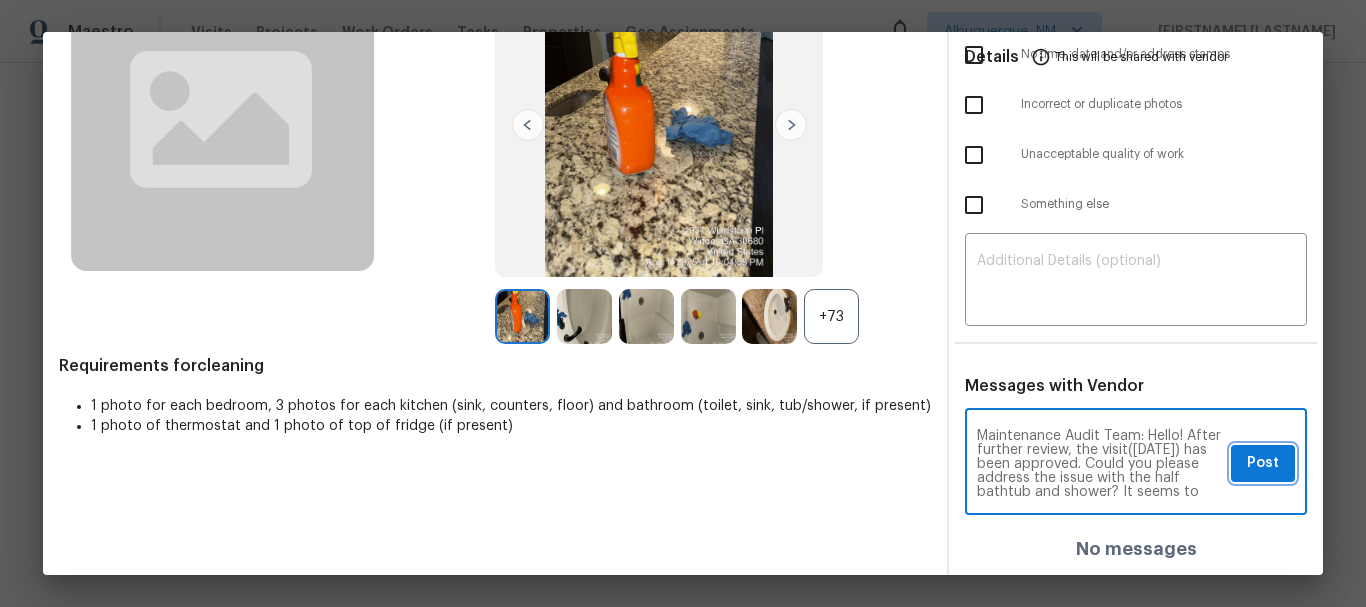 click on "Post" at bounding box center [1263, 463] 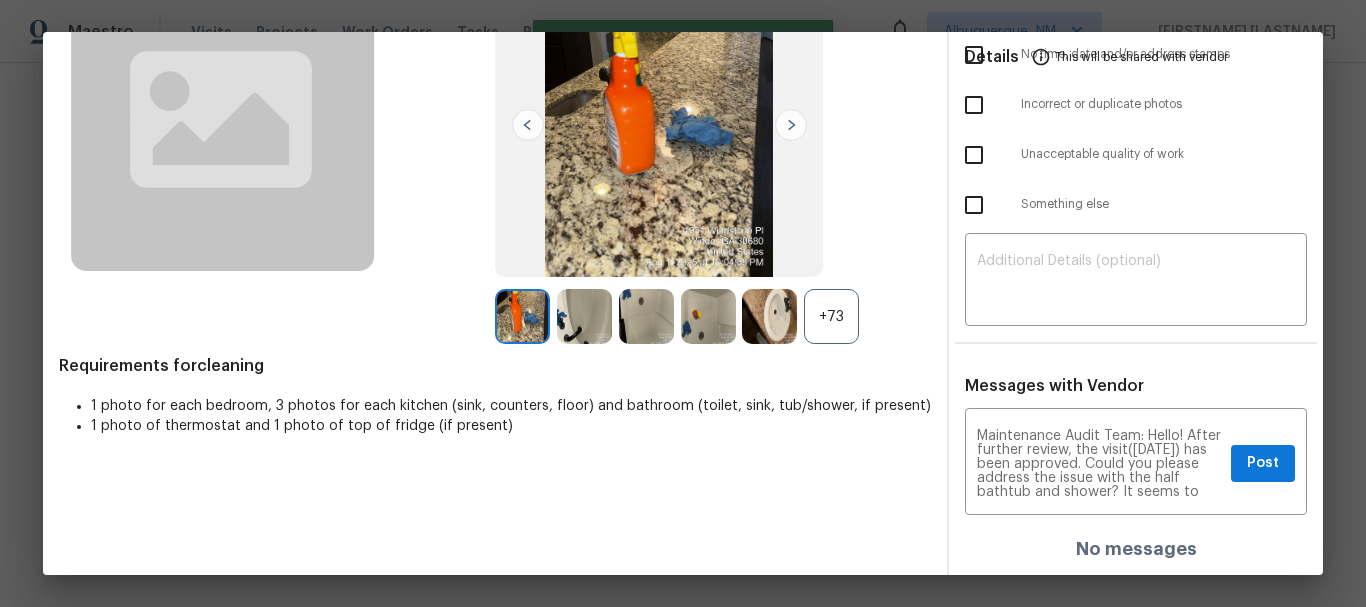 type 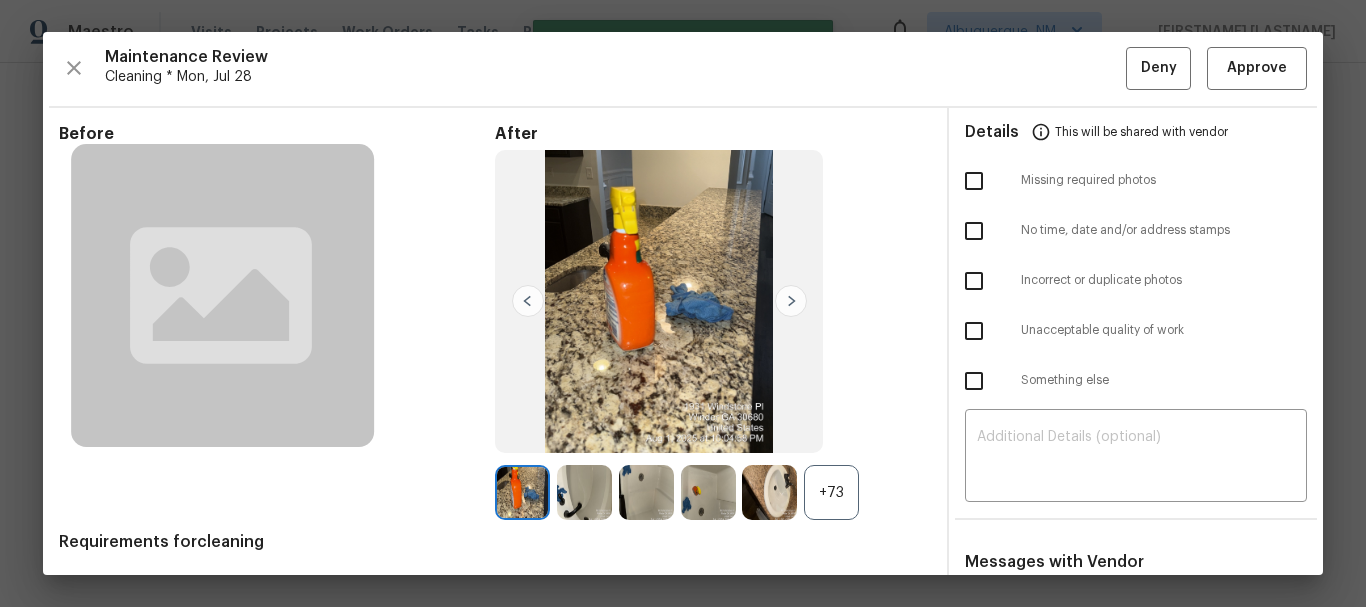 scroll, scrollTop: 0, scrollLeft: 0, axis: both 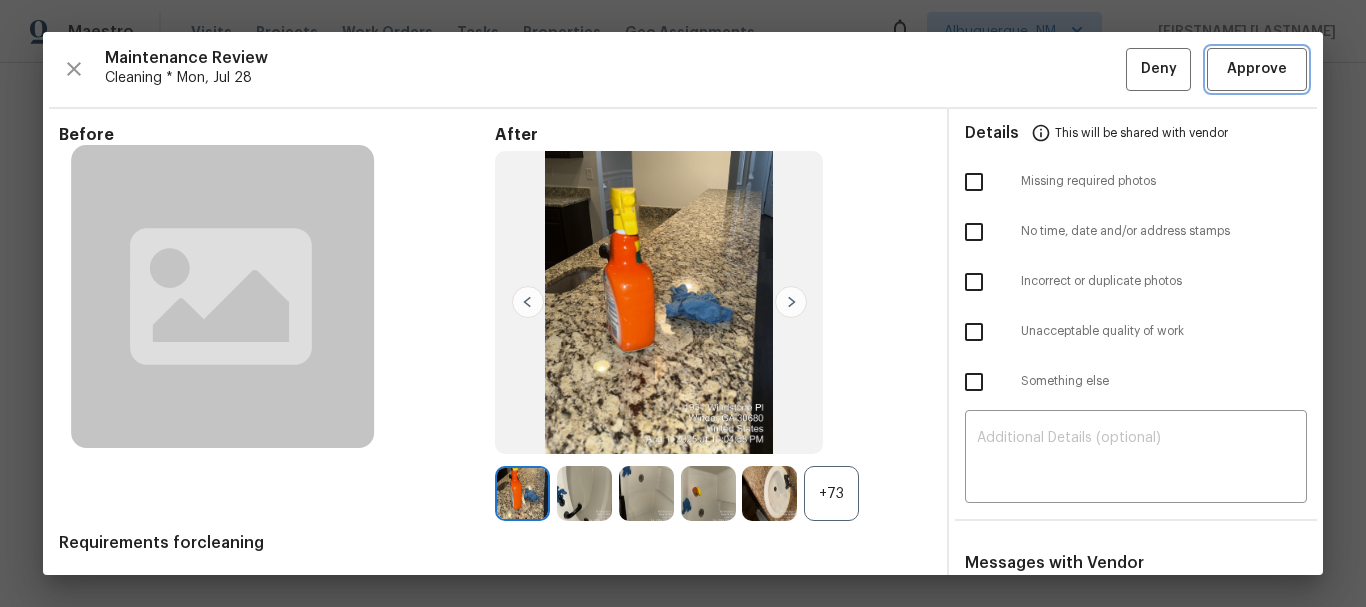 click on "Approve" at bounding box center [1257, 69] 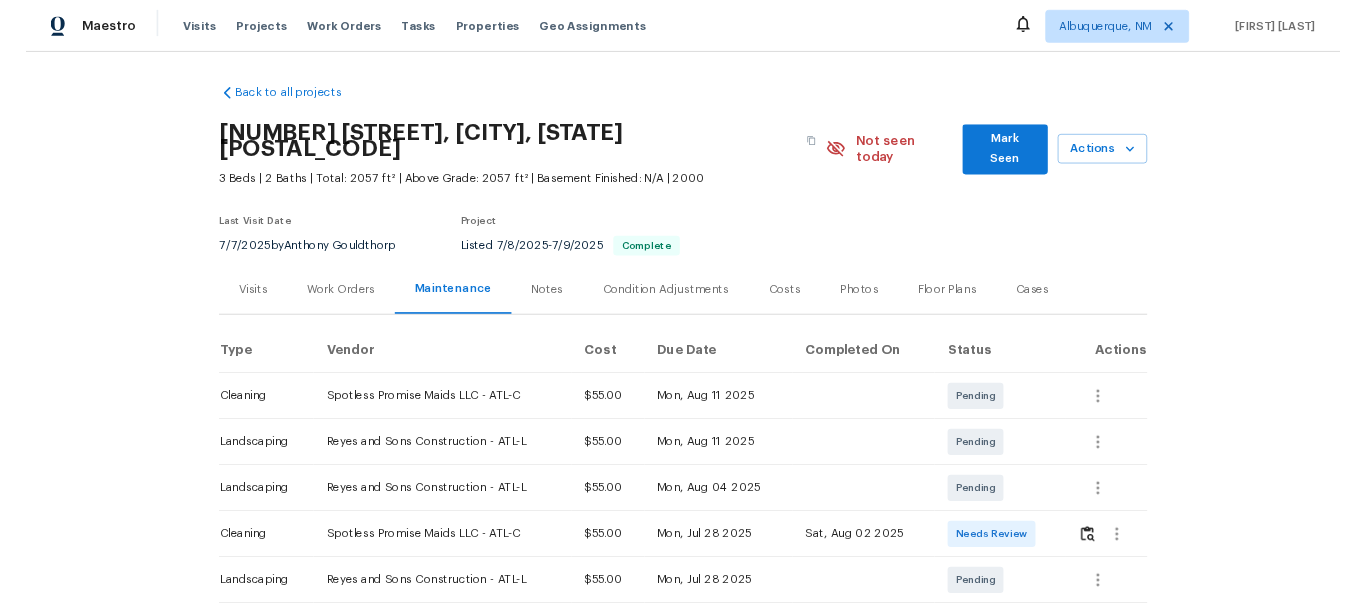 scroll, scrollTop: 0, scrollLeft: 0, axis: both 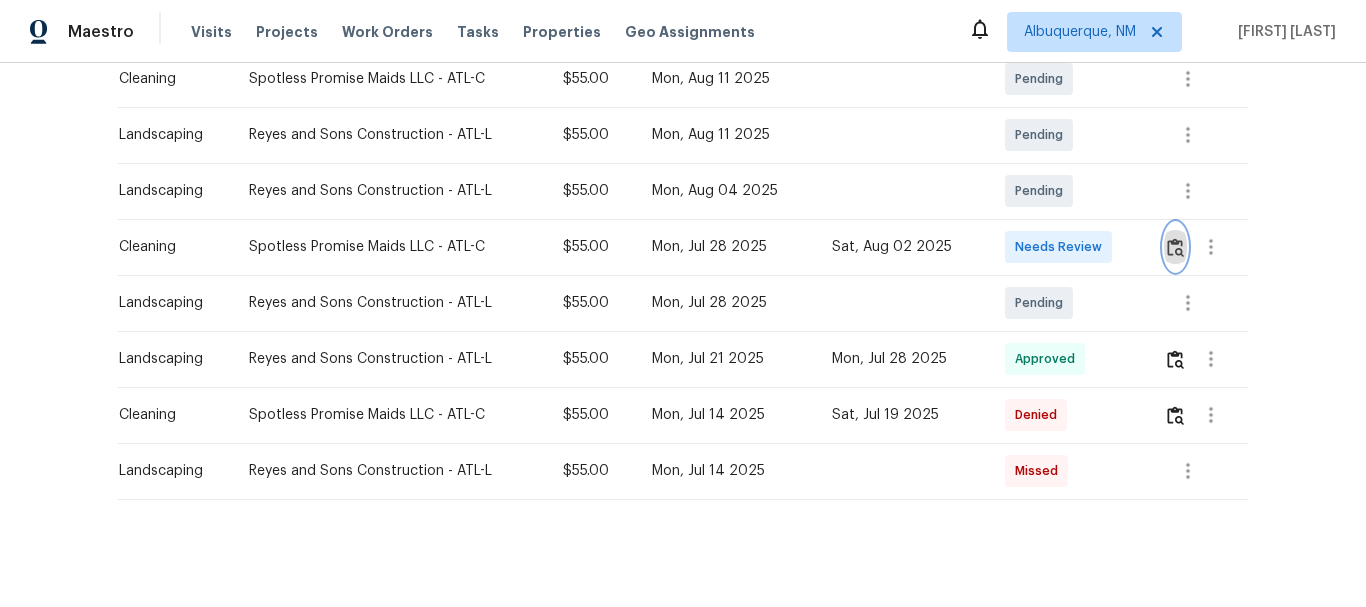 click at bounding box center (1175, 247) 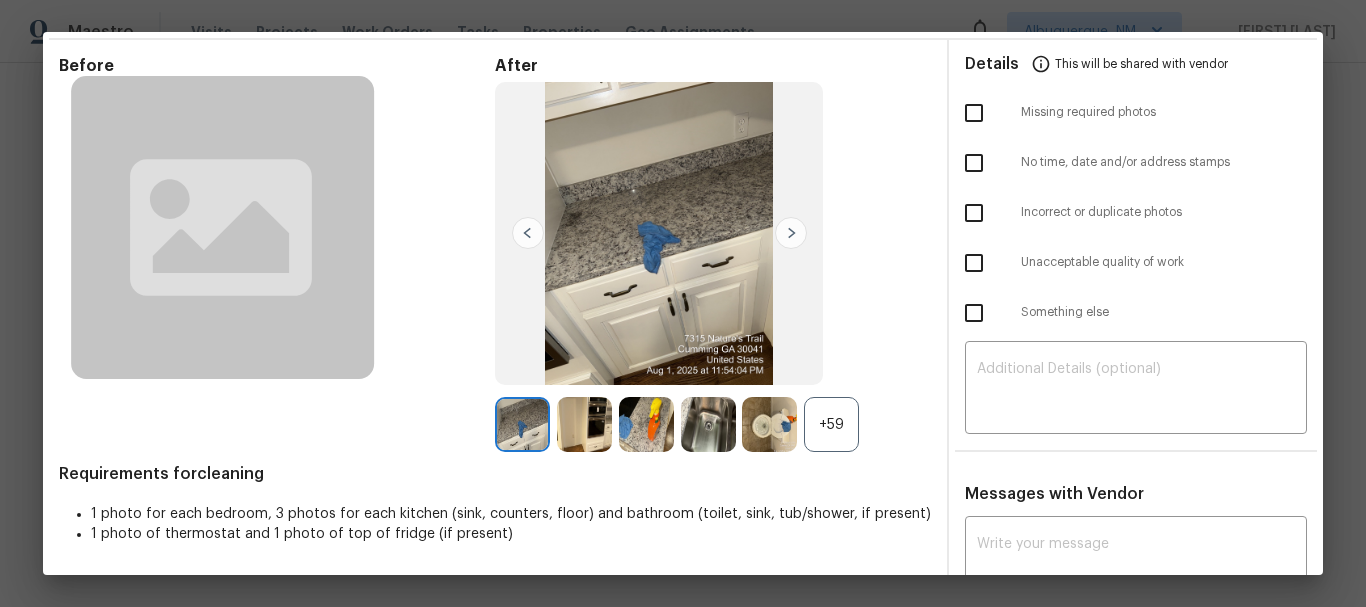 scroll, scrollTop: 100, scrollLeft: 0, axis: vertical 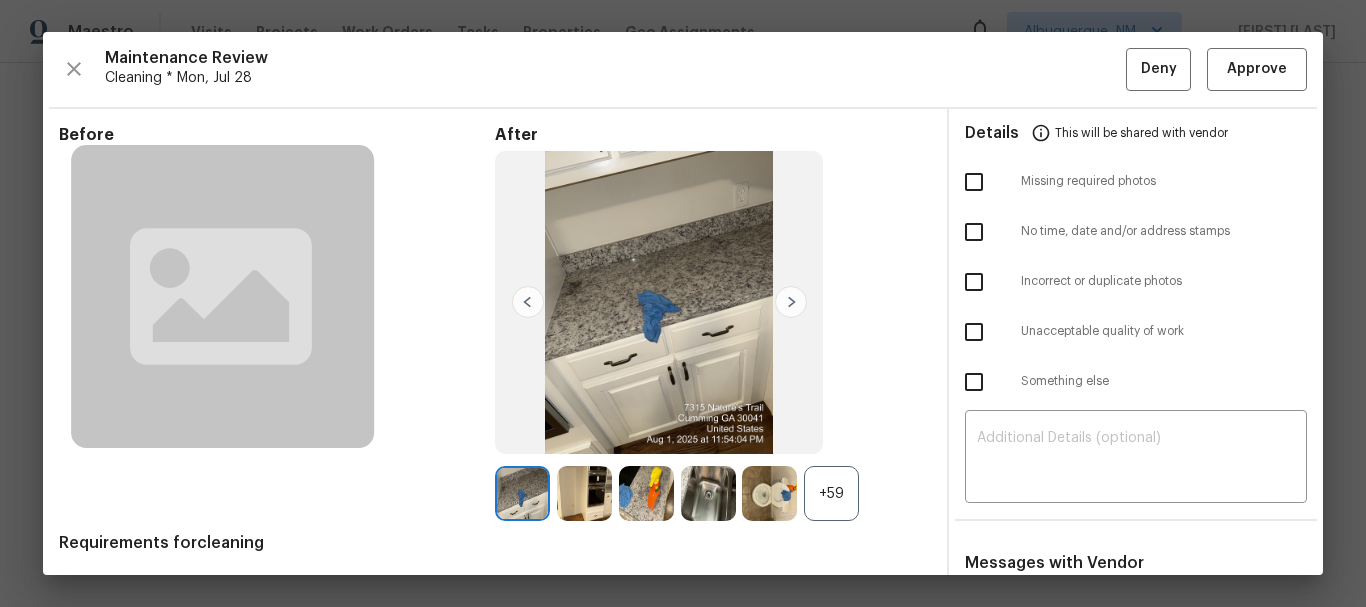 click on "+59" at bounding box center [831, 493] 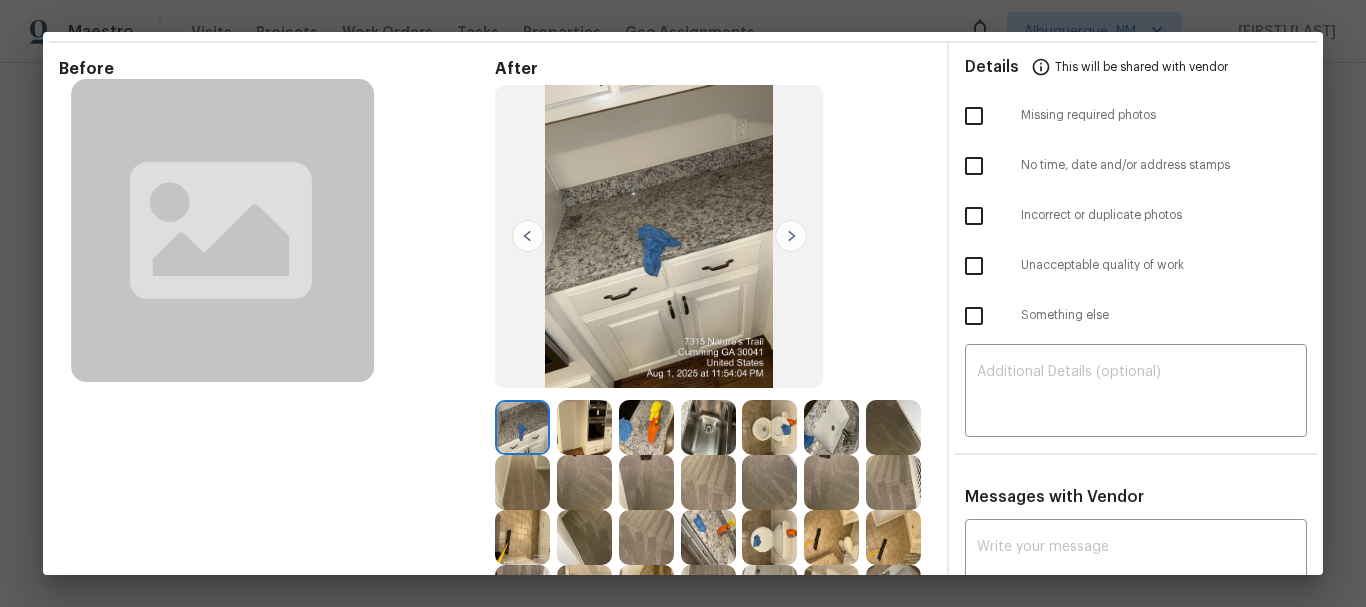 scroll, scrollTop: 0, scrollLeft: 0, axis: both 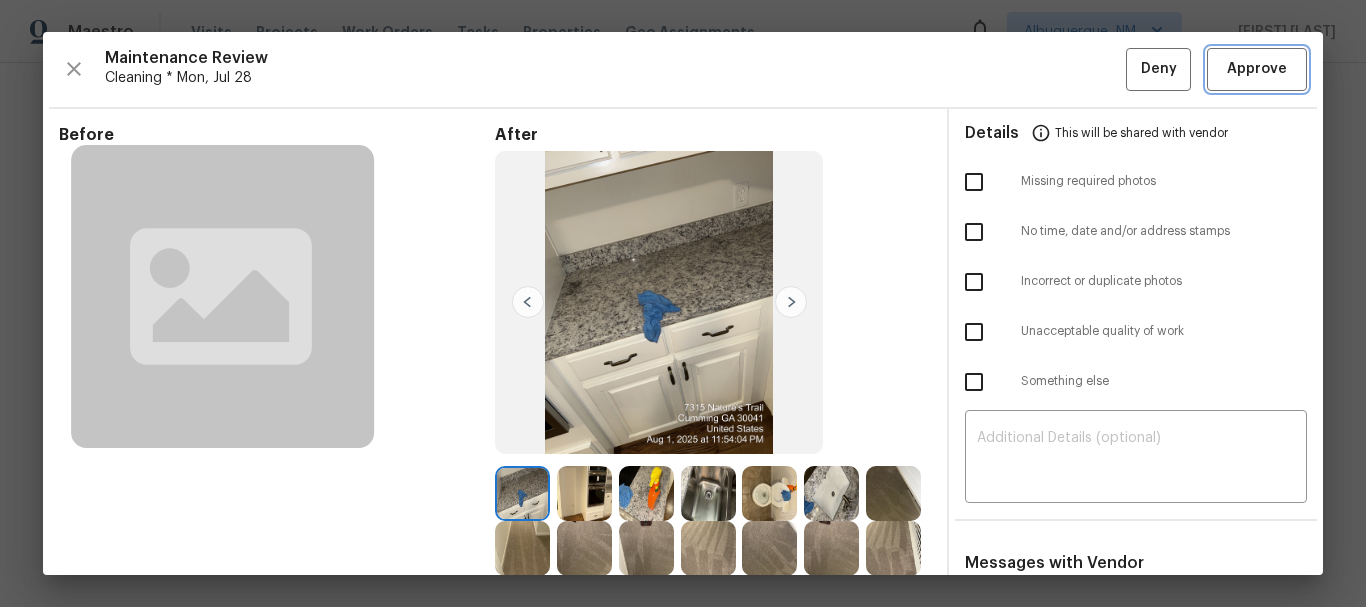 click on "Approve" at bounding box center (1257, 69) 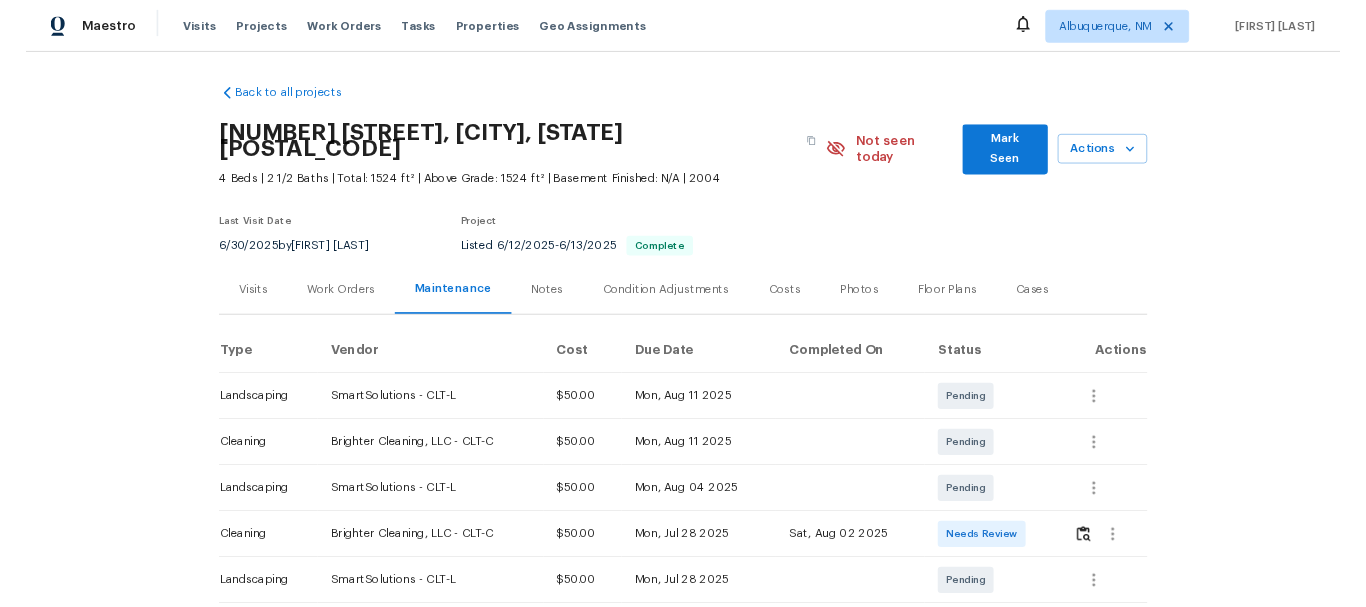 scroll, scrollTop: 0, scrollLeft: 0, axis: both 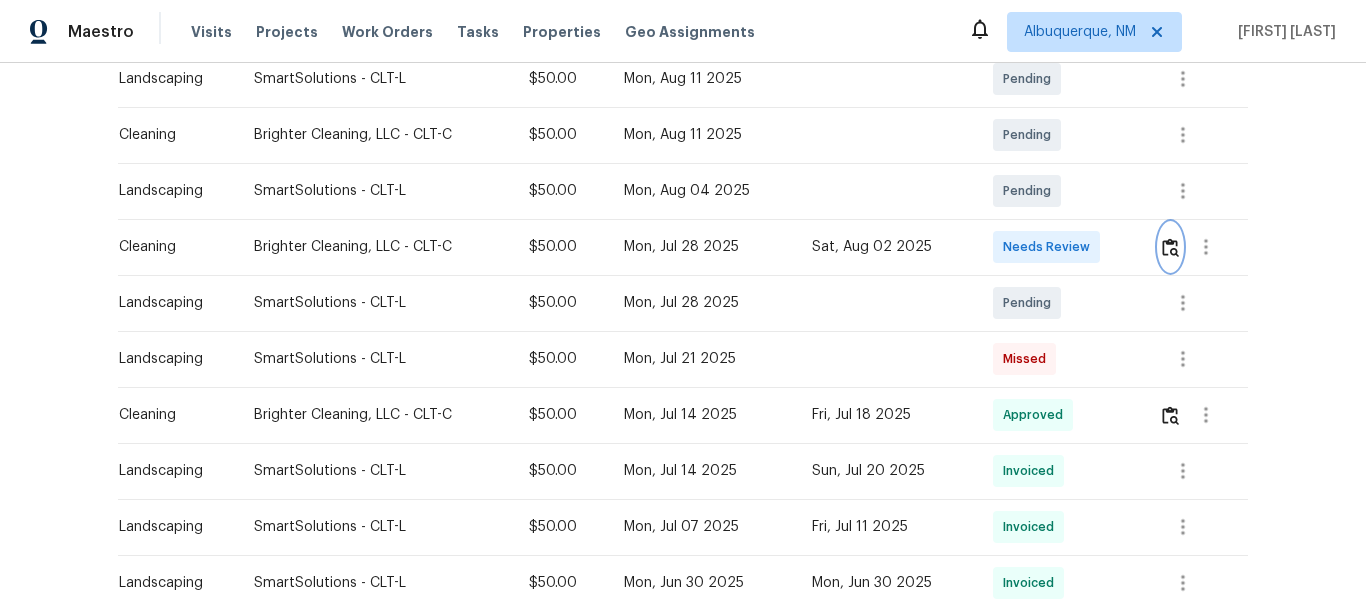 click at bounding box center [1170, 247] 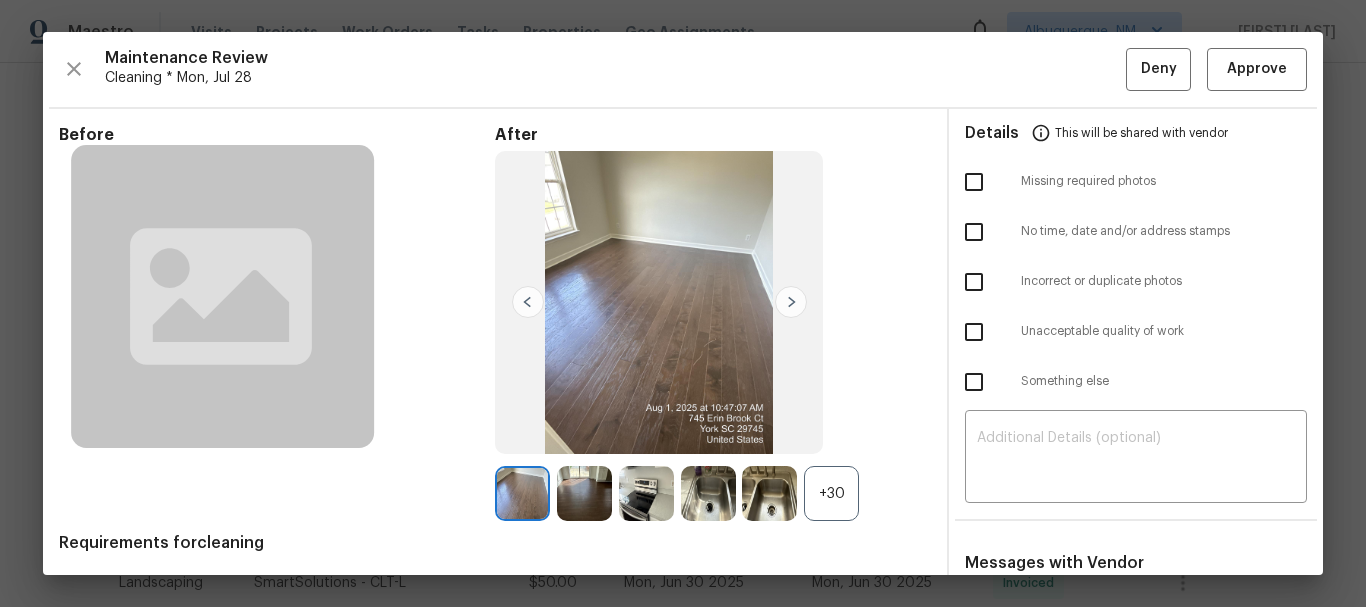 click on "+30" at bounding box center [831, 493] 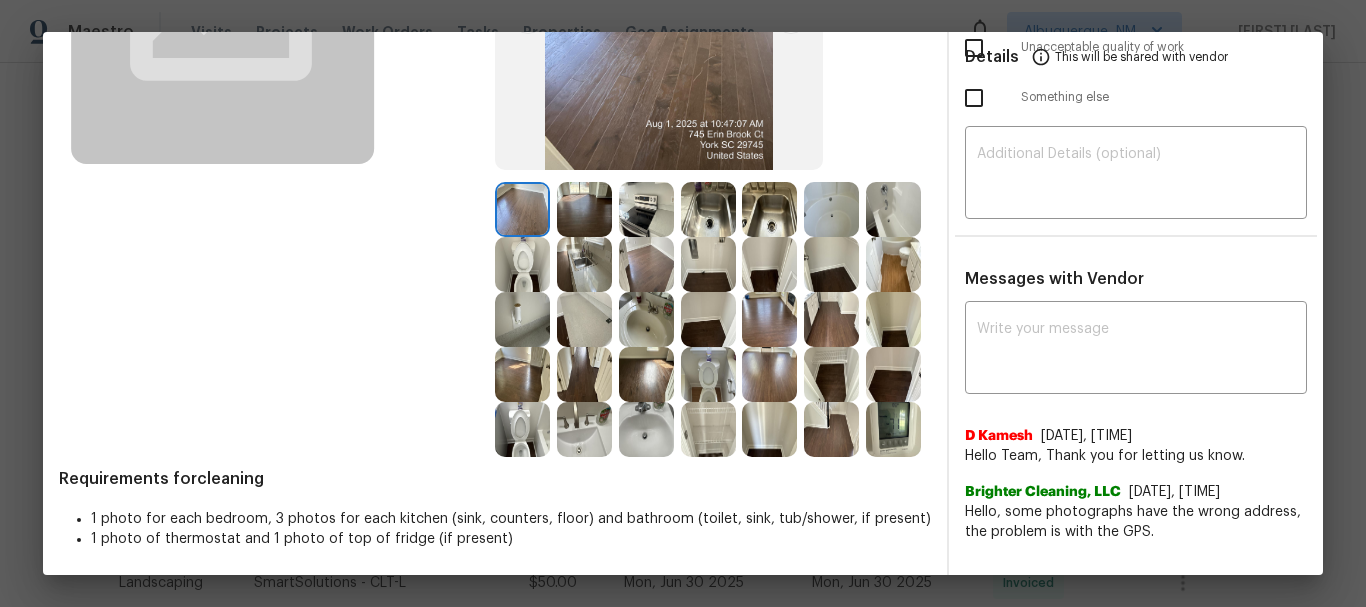 scroll, scrollTop: 0, scrollLeft: 0, axis: both 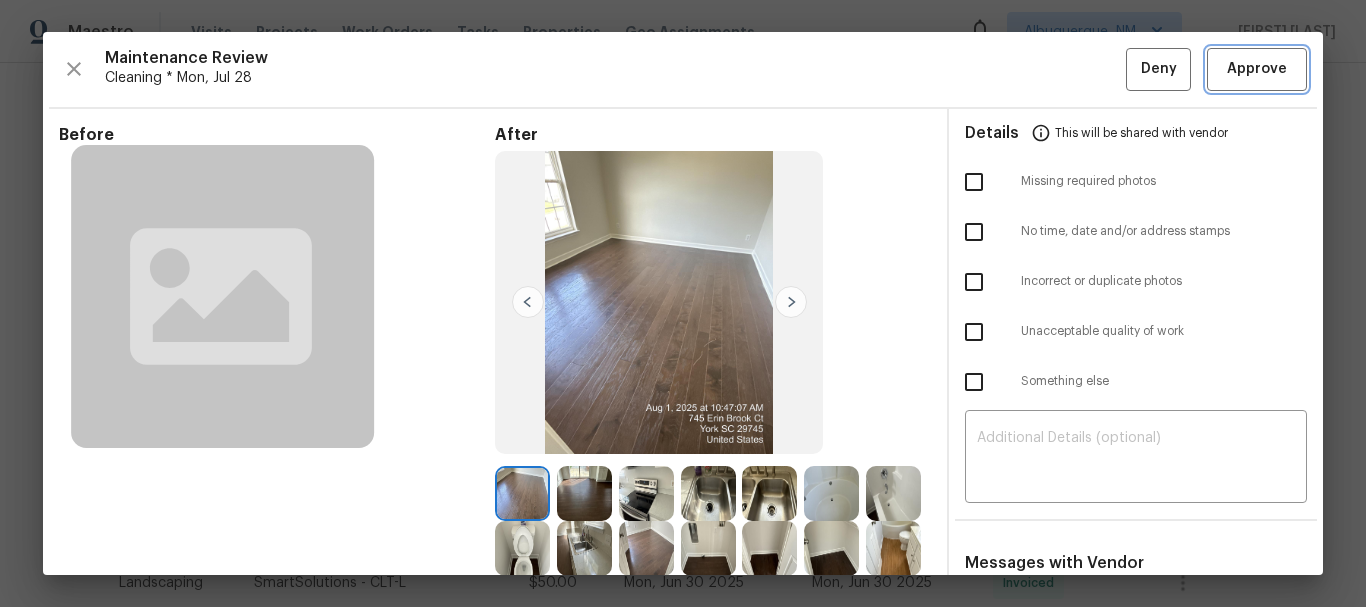 click on "Approve" at bounding box center [1257, 69] 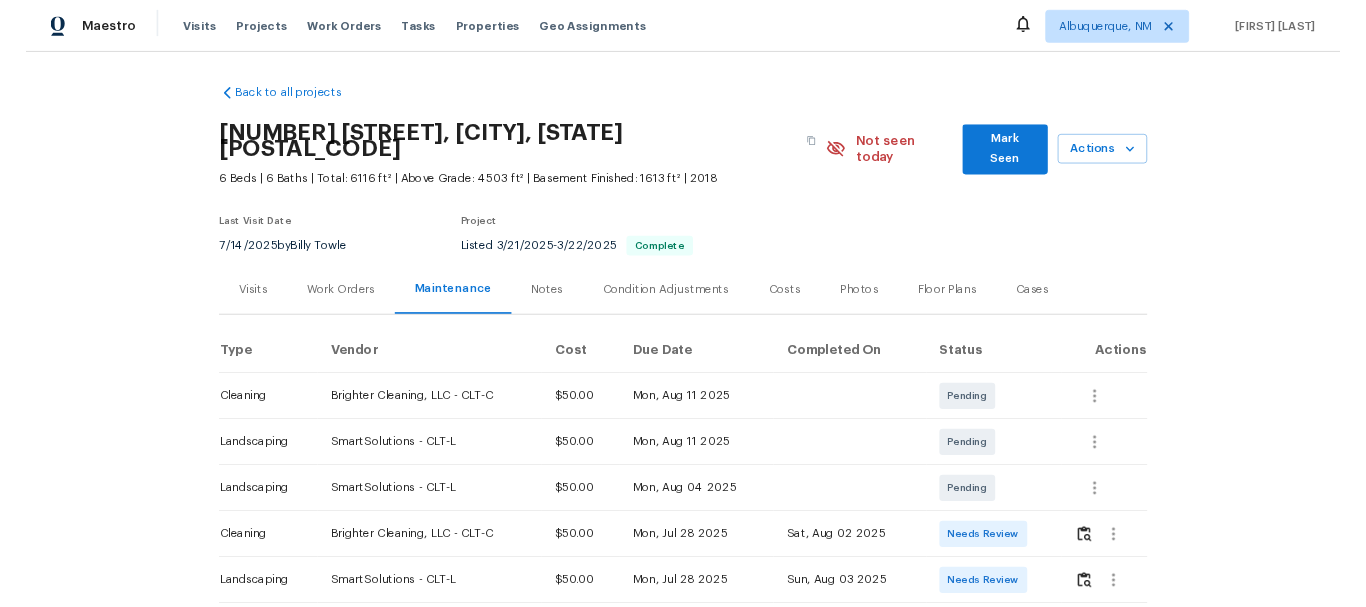 scroll, scrollTop: 0, scrollLeft: 0, axis: both 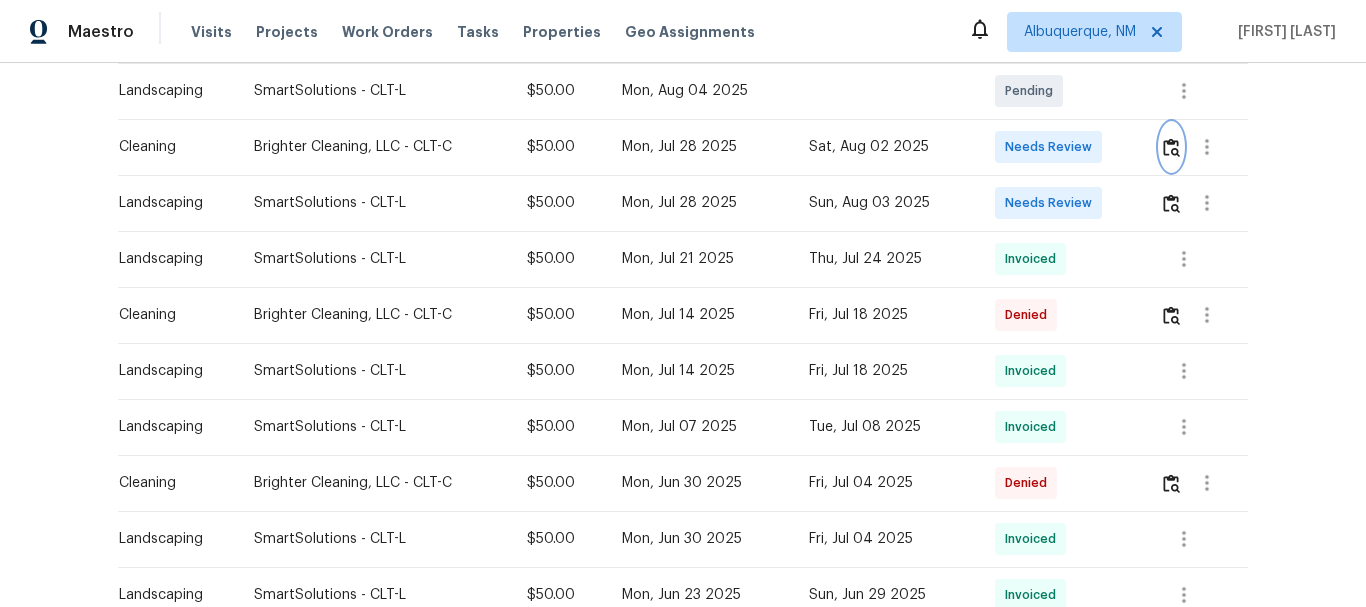 click at bounding box center [1171, 147] 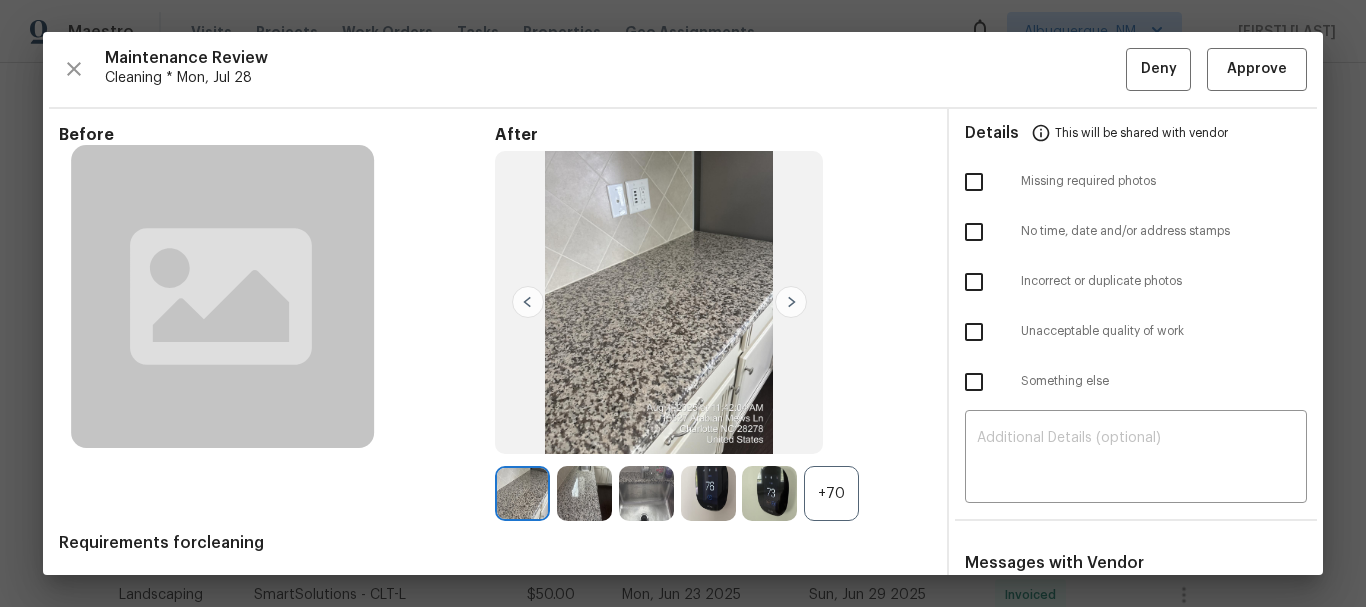 click on "+70" at bounding box center [831, 493] 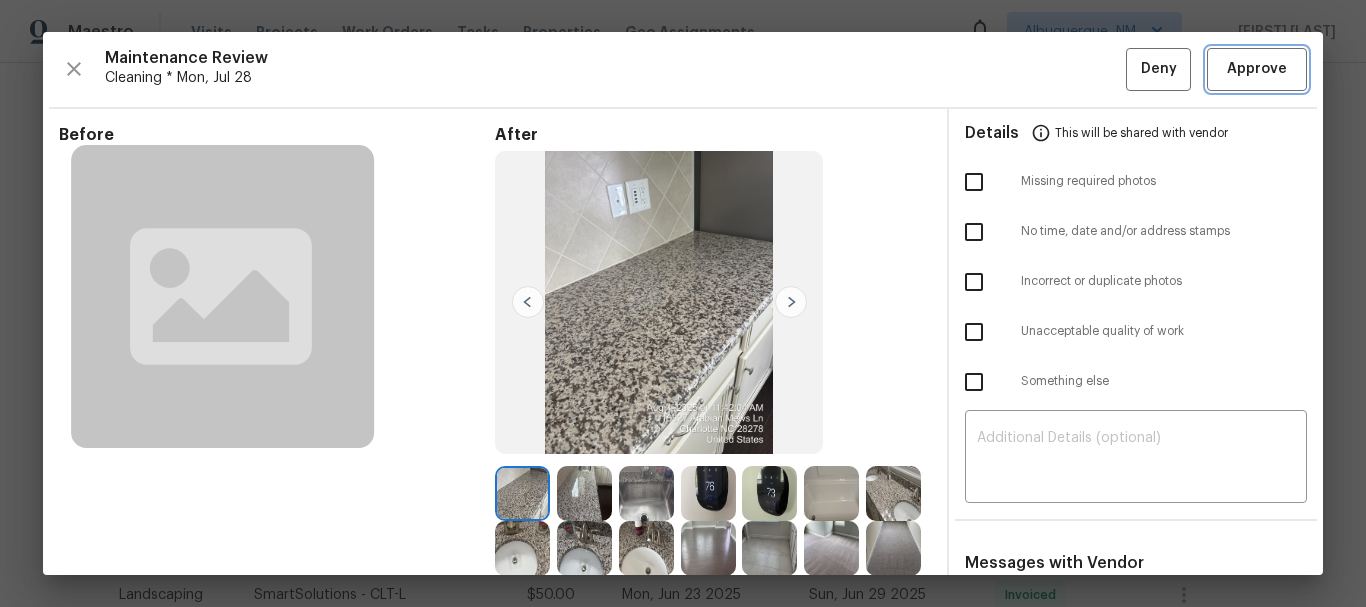 click on "Approve" at bounding box center (1257, 69) 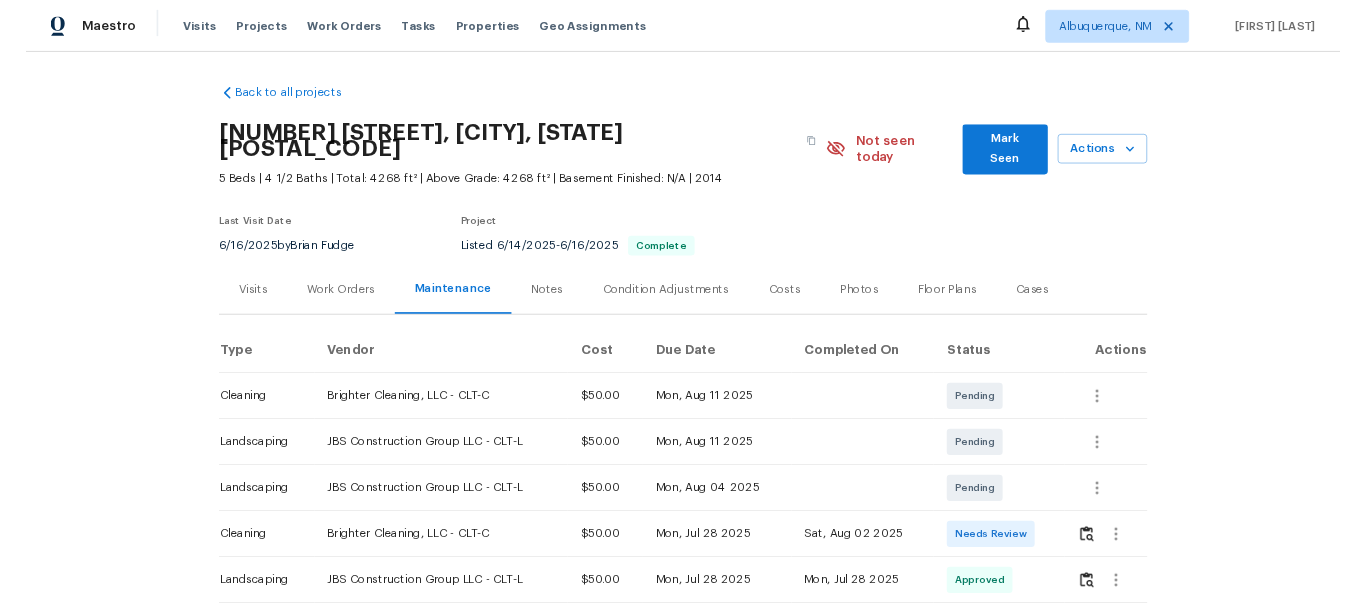 scroll, scrollTop: 0, scrollLeft: 0, axis: both 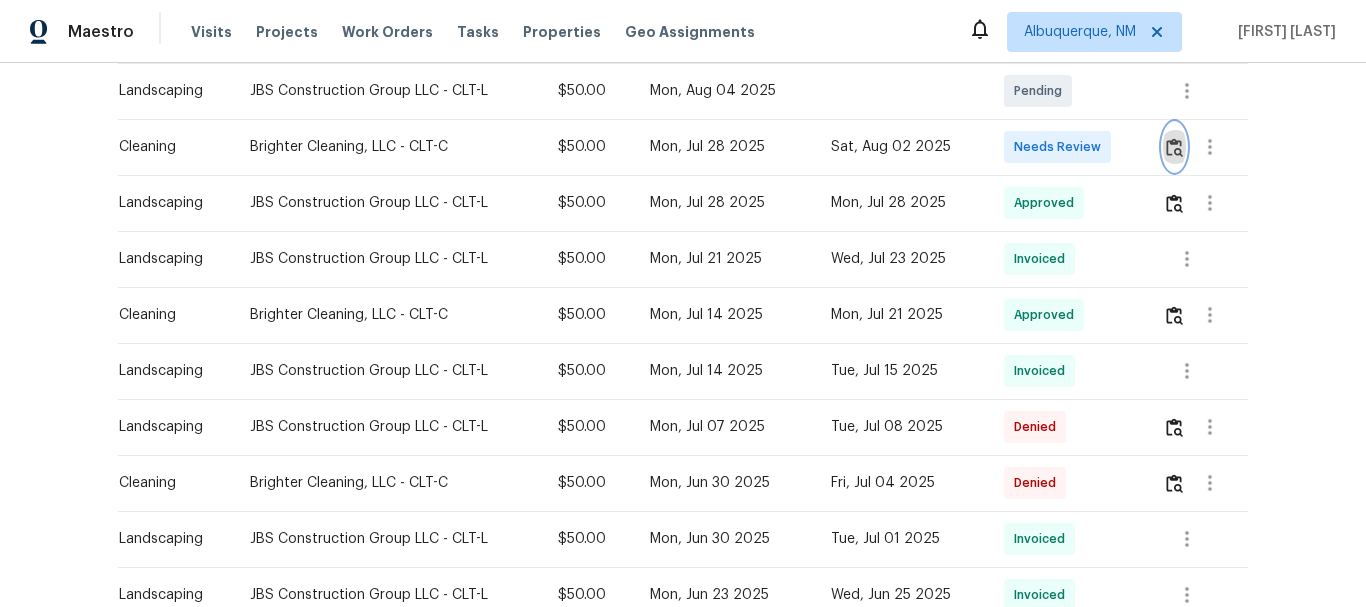 click at bounding box center [1174, 147] 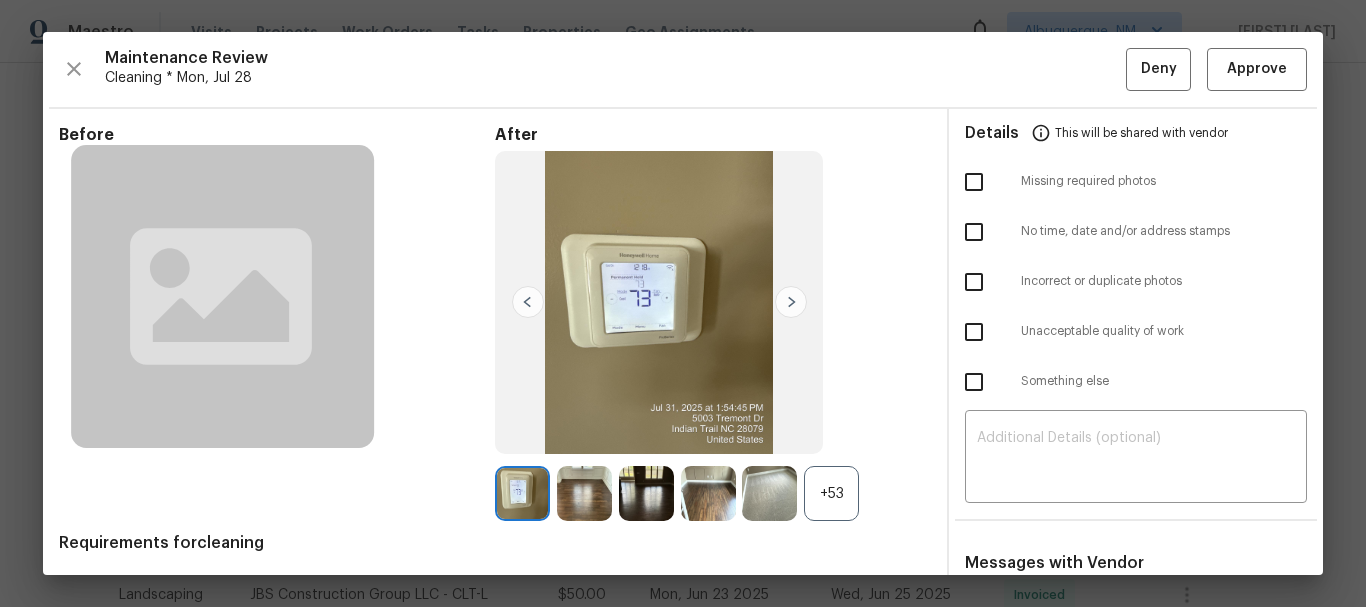 click on "+53" at bounding box center [831, 493] 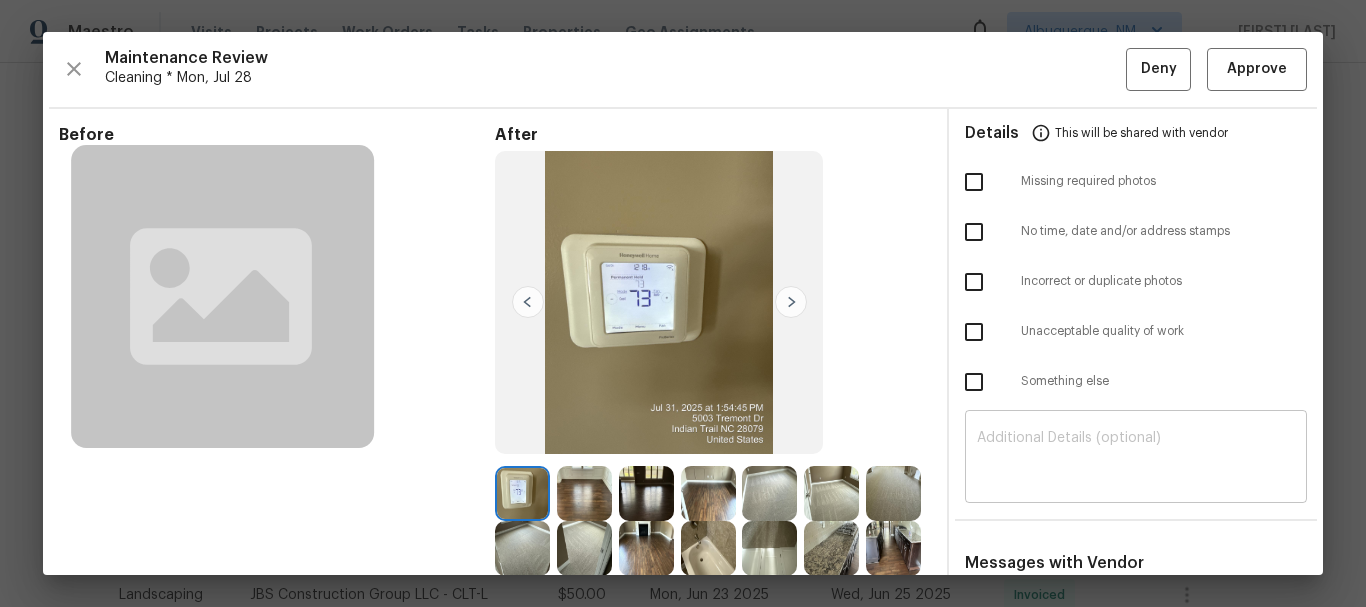 scroll, scrollTop: 300, scrollLeft: 0, axis: vertical 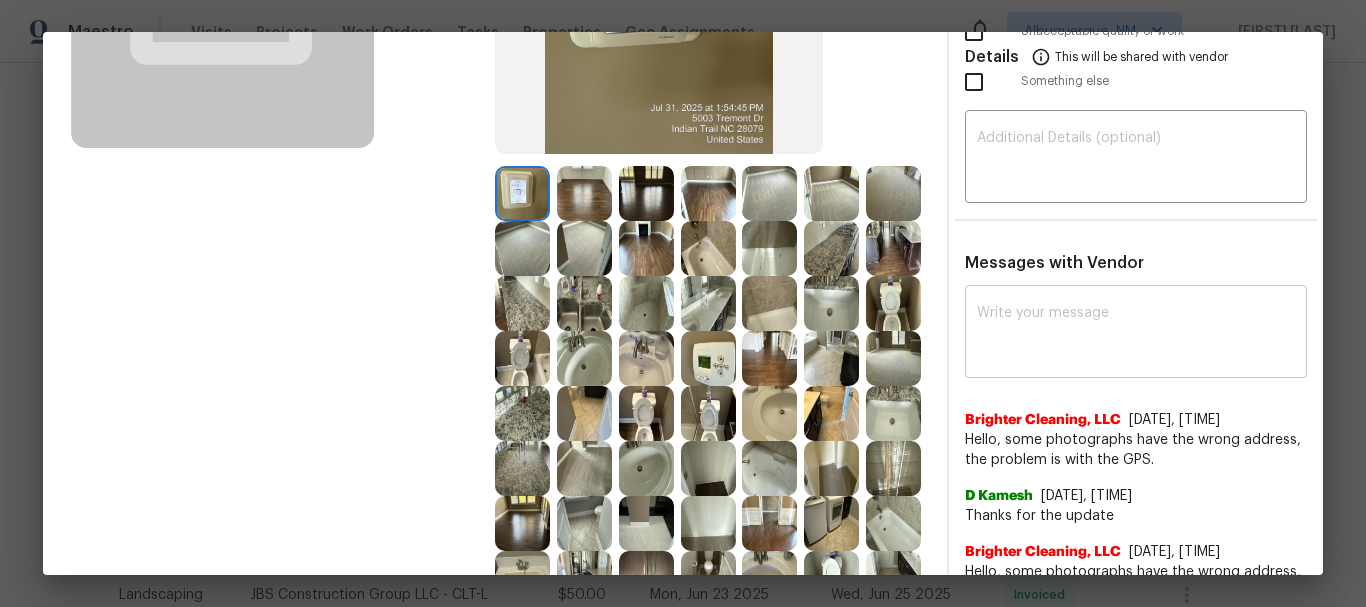 click at bounding box center [1136, 334] 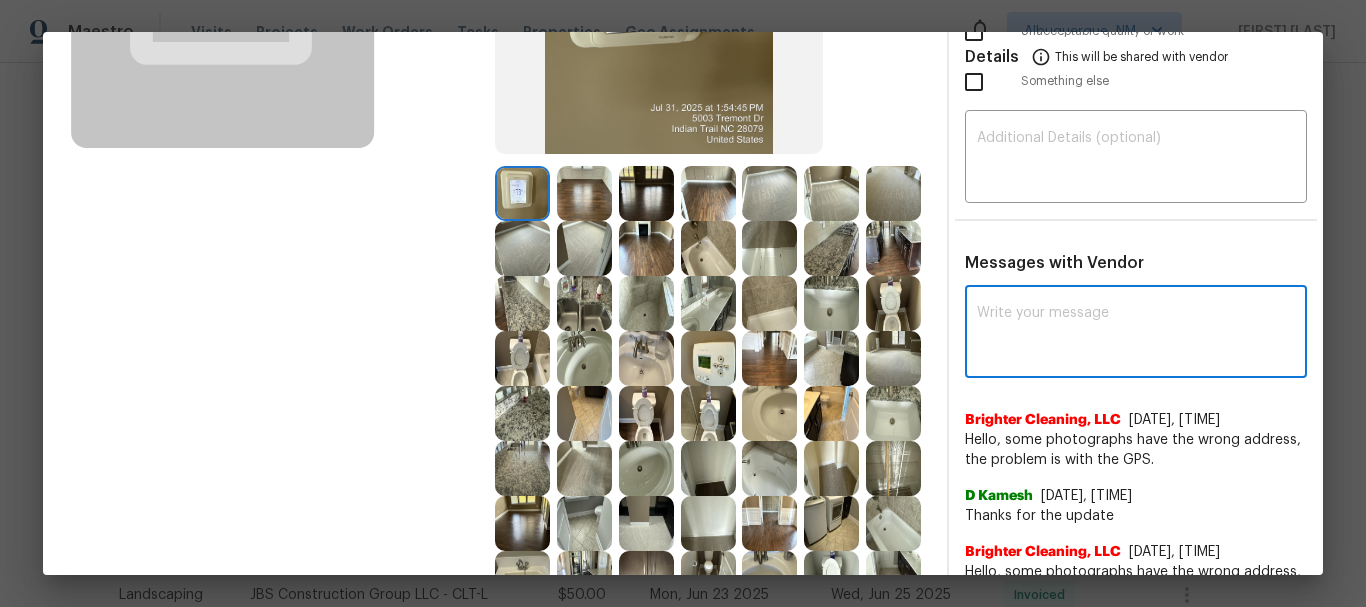 paste on "Maintenance Audit Team: Hello! After further review, the visit(06/09/2025) has been approved. Could you please address the issue with the kitchen sink? It seems to have a stubborn stain or dirty—please advise whether it's cleanable or permeant stain. Thank you!" 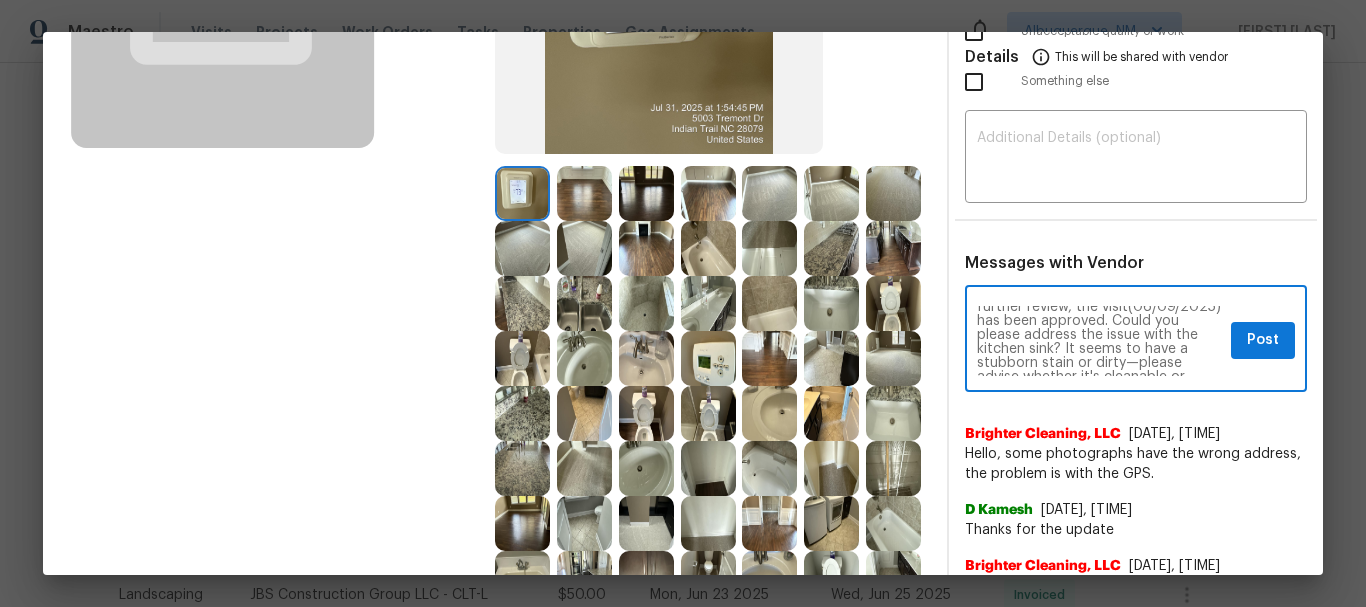 scroll, scrollTop: 0, scrollLeft: 0, axis: both 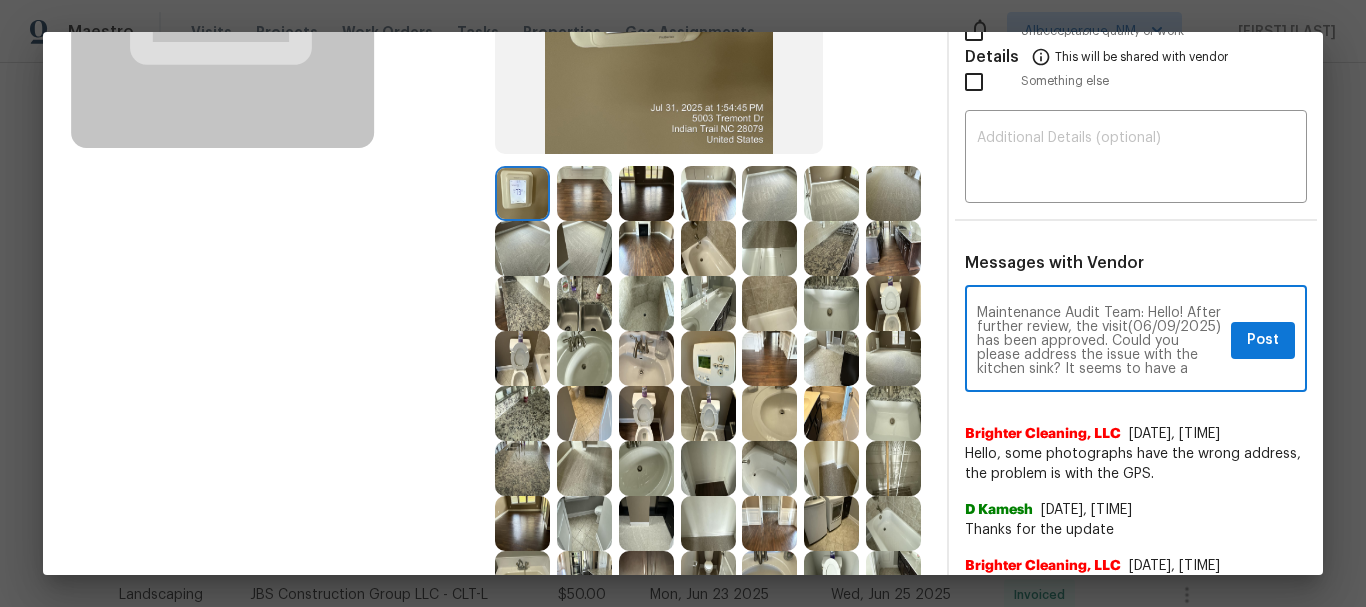 click on "Maintenance Audit Team: Hello! After further review, the visit(06/09/2025) has been approved. Could you please address the issue with the kitchen sink? It seems to have a stubborn stain or dirty—please advise whether it's cleanable or permeant stain. Thank you!" at bounding box center (1100, 341) 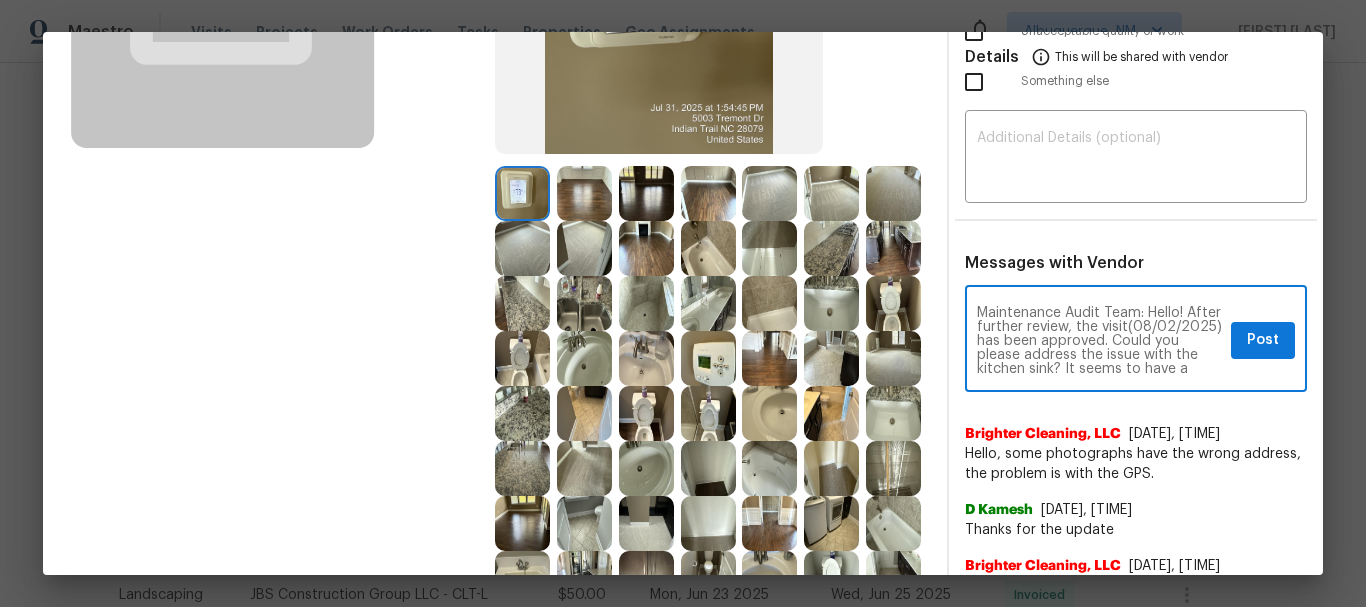 scroll, scrollTop: 56, scrollLeft: 0, axis: vertical 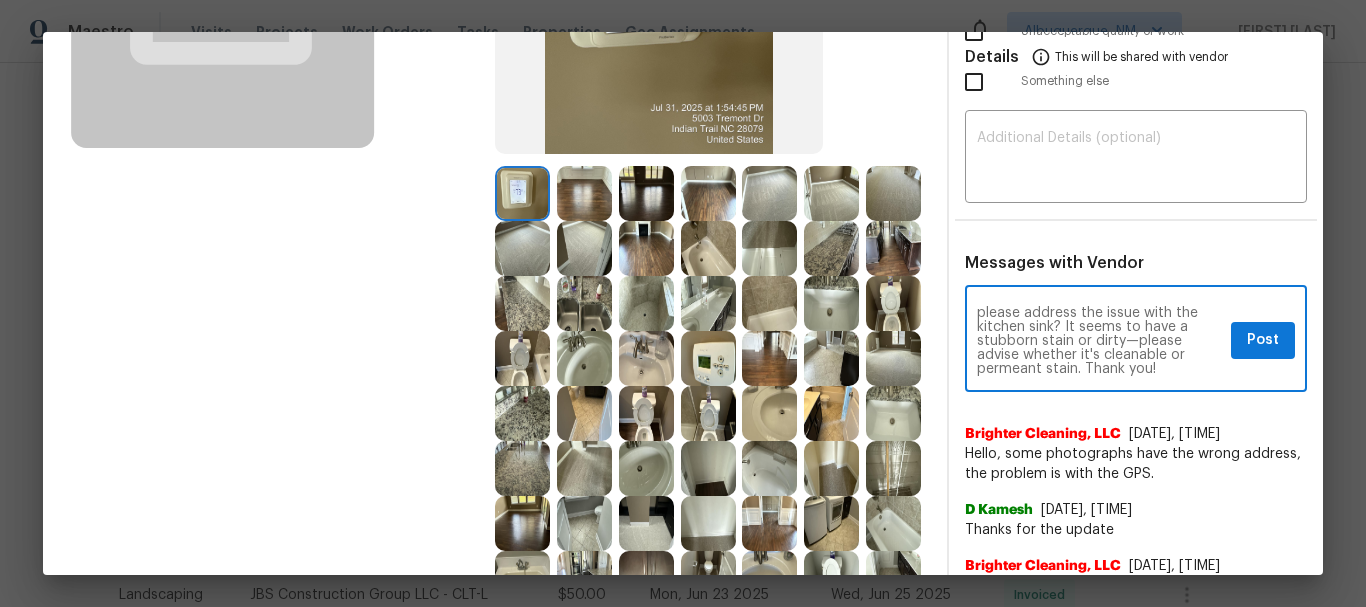 click on "Maintenance Audit Team: Hello! After further review, the visit(08/02/2025) has been approved. Could you please address the issue with the kitchen sink? It seems to have a stubborn stain or dirty—please advise whether it's cleanable or permeant stain. Thank you!" at bounding box center [1100, 341] 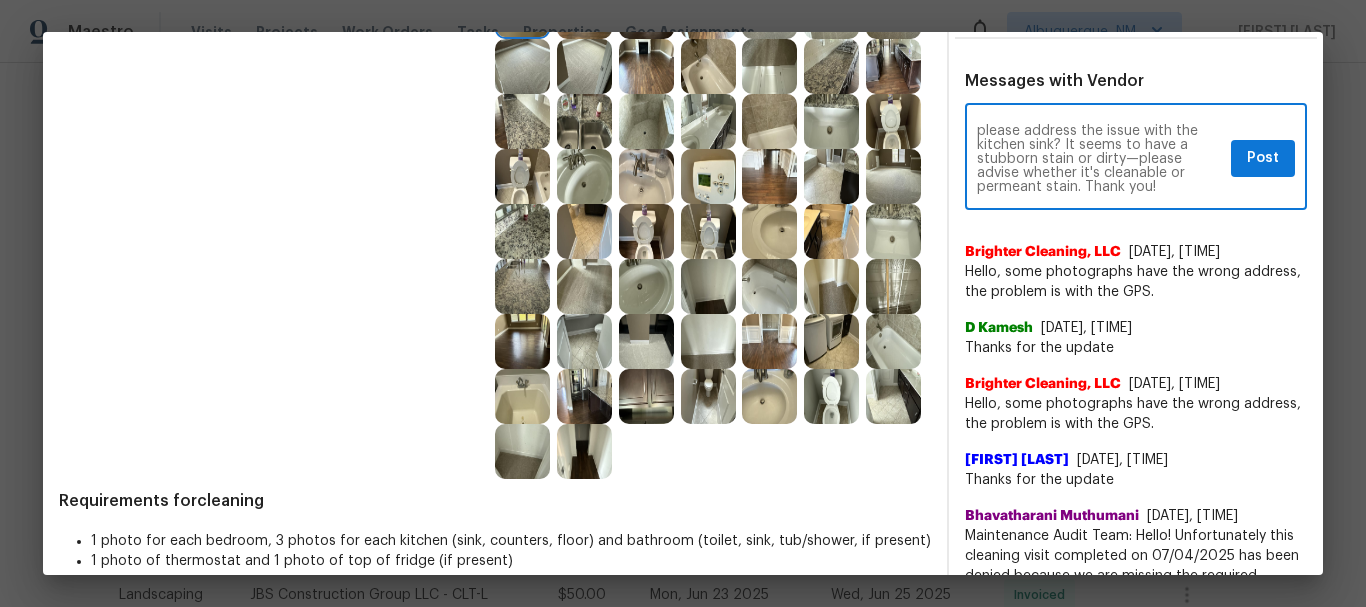 scroll, scrollTop: 500, scrollLeft: 0, axis: vertical 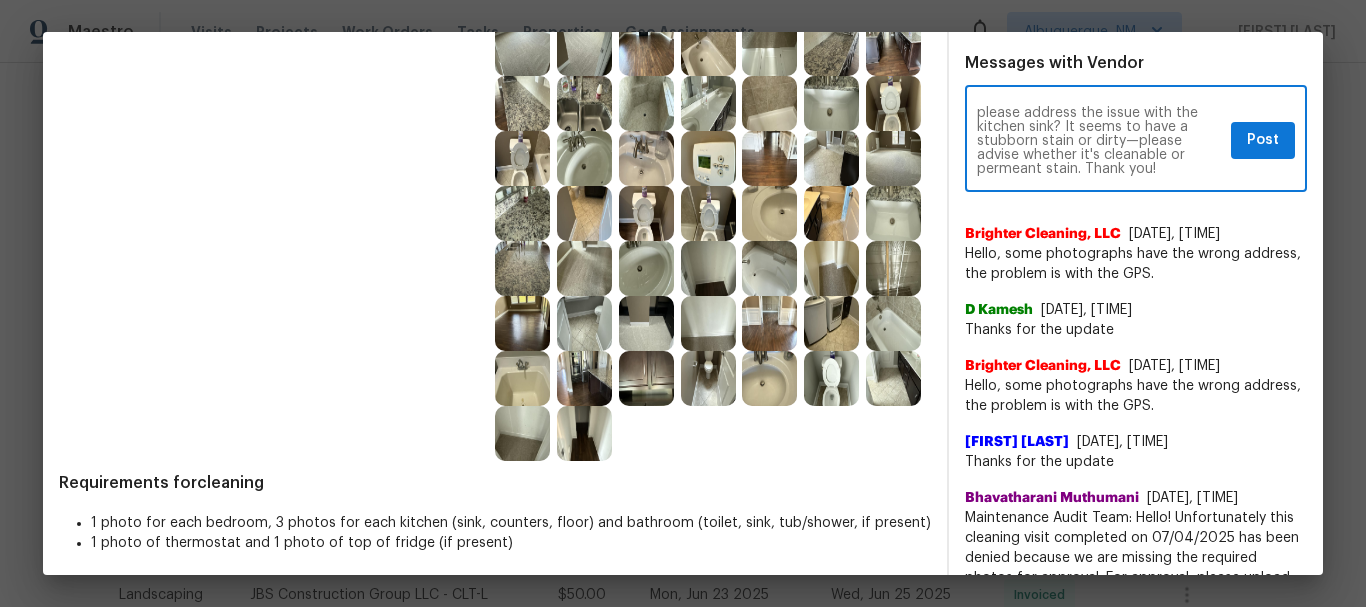 click on "Maintenance Audit Team: Hello! After further review, the visit(08/02/2025) has been approved. Could you please address the issue with the kitchen sink? It seems to have a stubborn stain or dirty—please advise whether it's cleanable or permeant stain. Thank you!" at bounding box center (1100, 141) 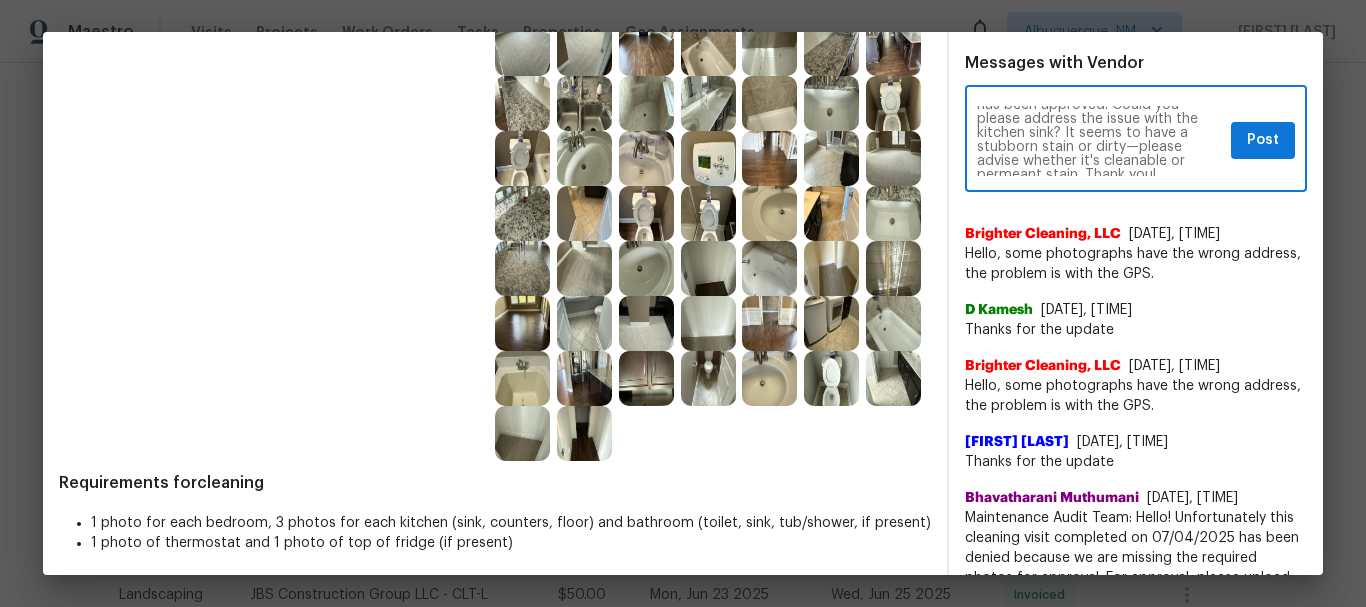 scroll, scrollTop: 56, scrollLeft: 0, axis: vertical 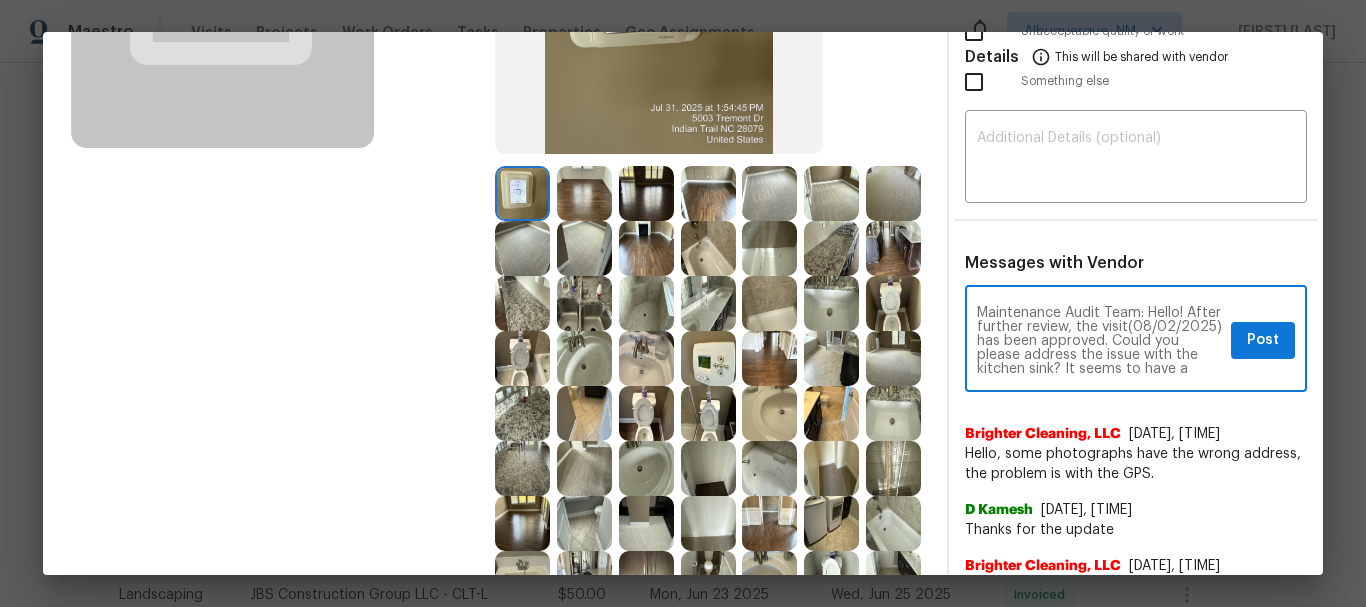 type on "Maintenance Audit Team: Hello! After further review, the visit(08/02/2025) has been approved. Could you please address the issue with the kitchen sink? It seems to have a stubborn stain or dirty—please advise whether it's cleanable or permeant stain. Thank you!" 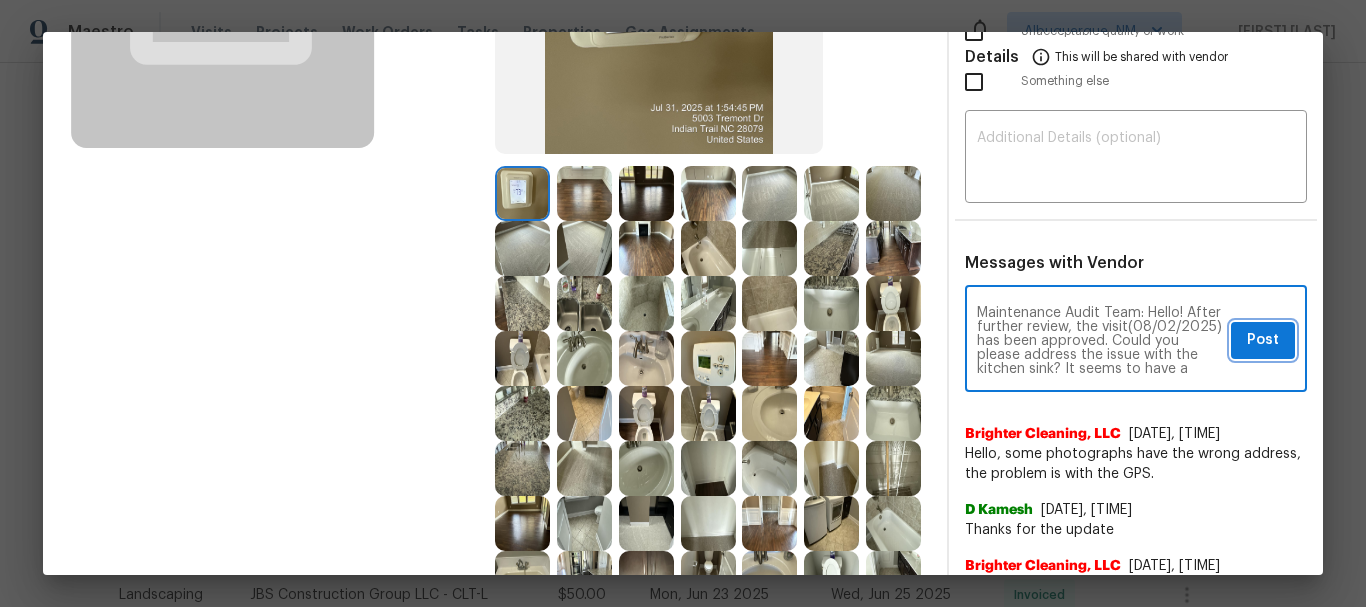 click on "Post" at bounding box center (1263, 340) 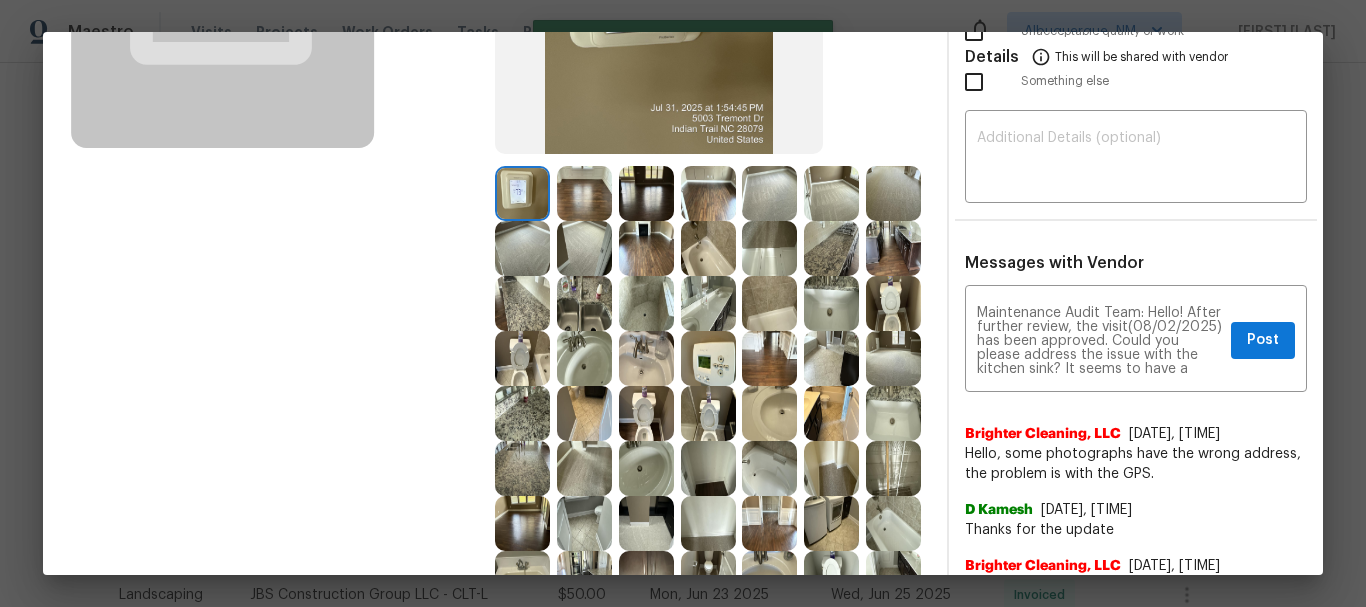 type 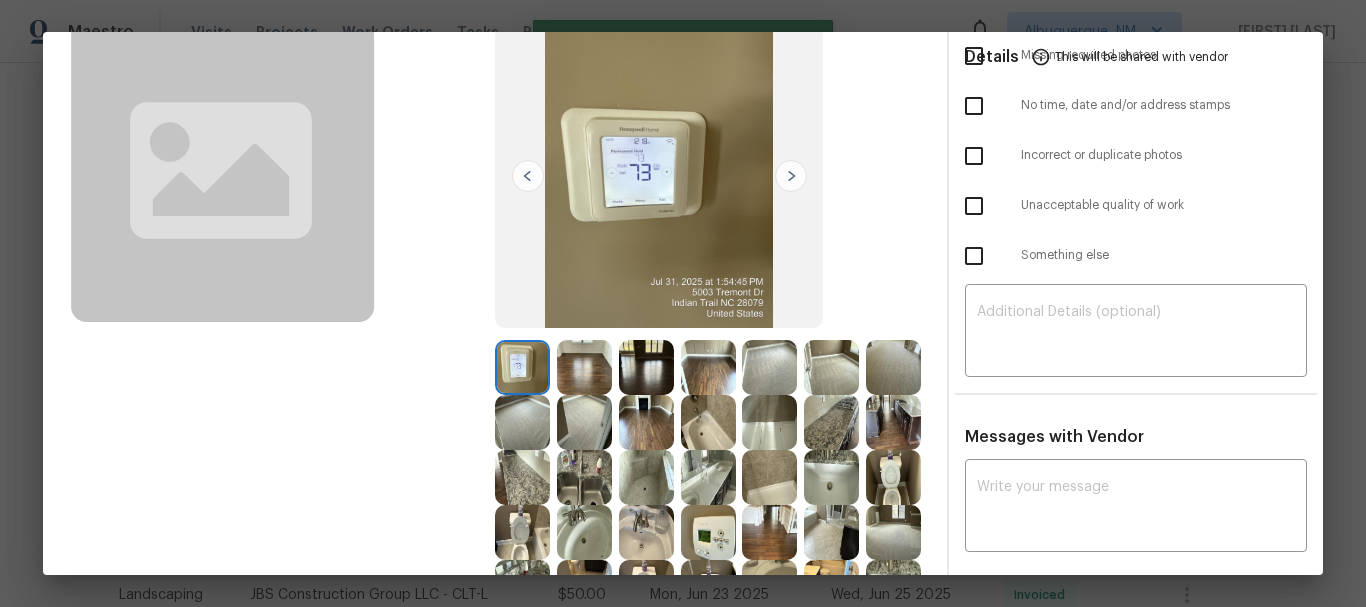scroll, scrollTop: 0, scrollLeft: 0, axis: both 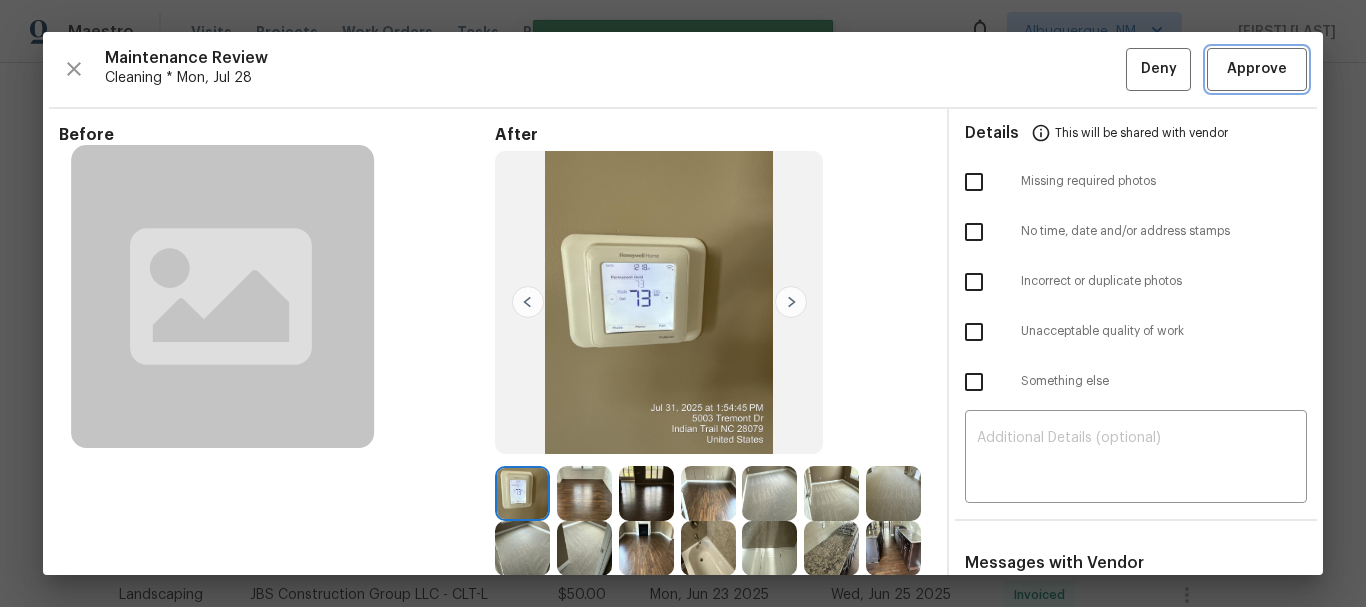 click on "Approve" at bounding box center (1257, 69) 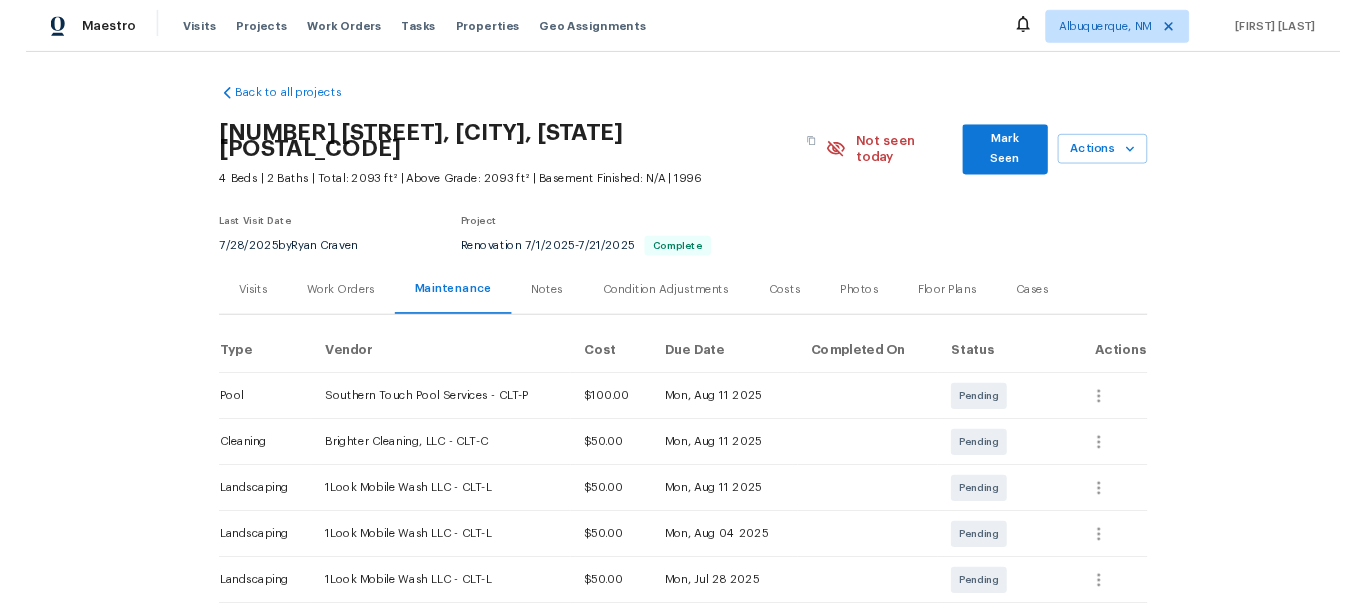 scroll, scrollTop: 0, scrollLeft: 0, axis: both 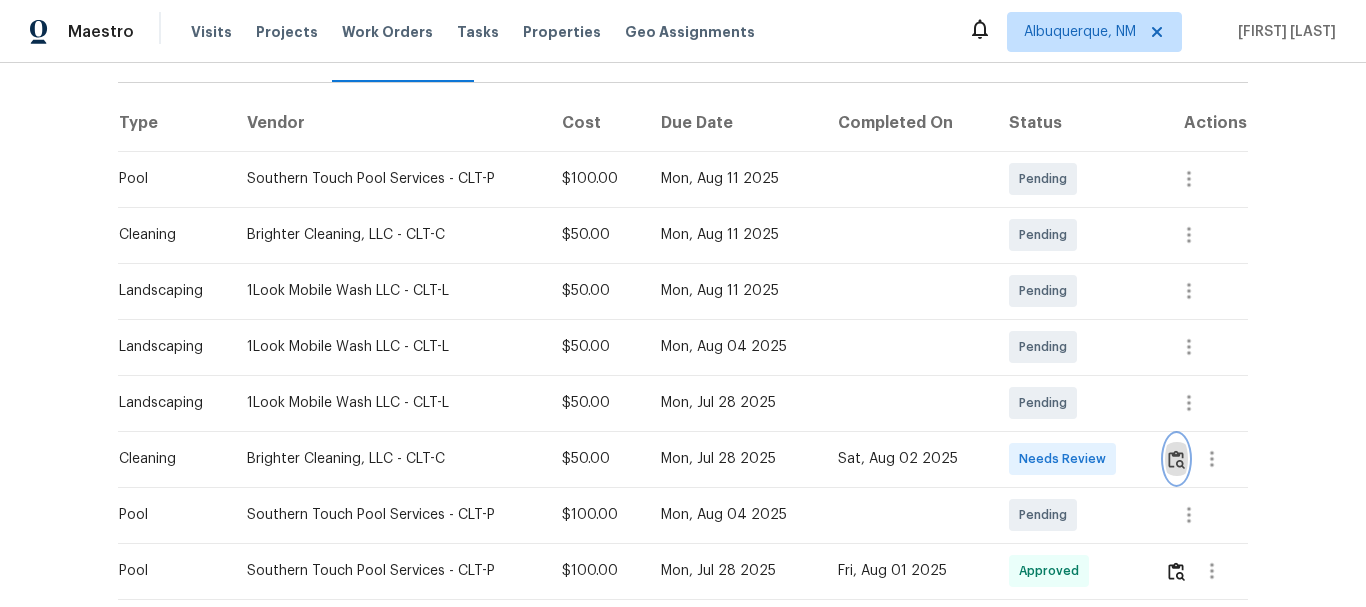 click at bounding box center (1176, 459) 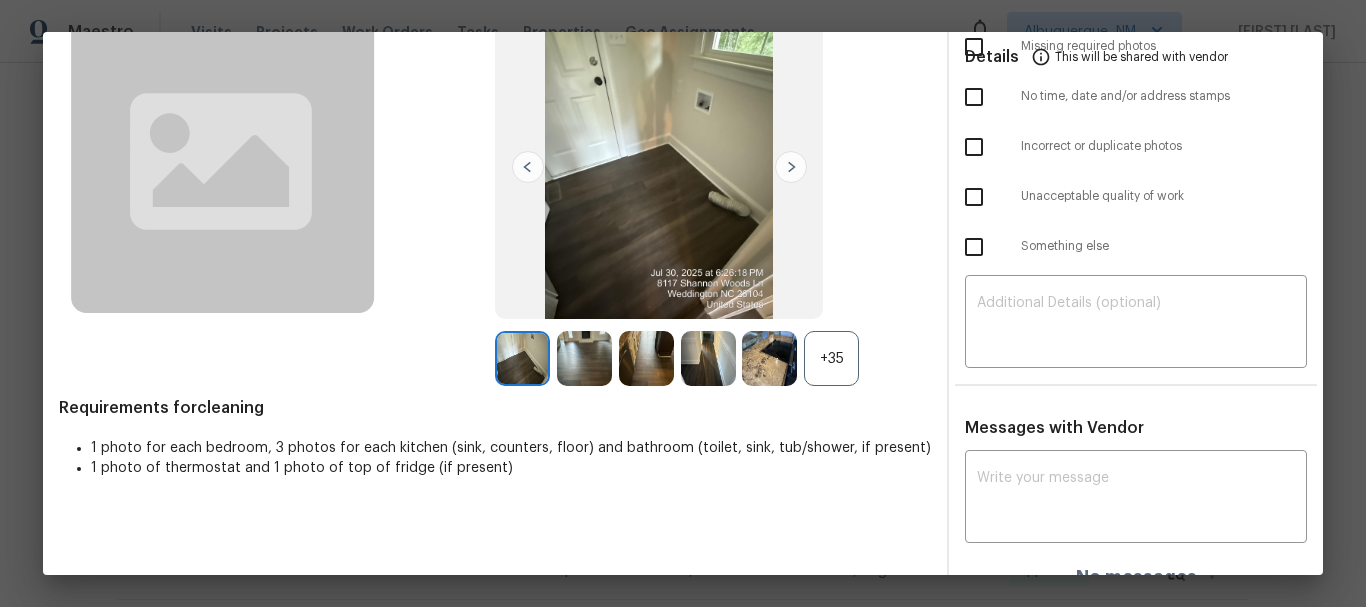click on "+35" at bounding box center [831, 358] 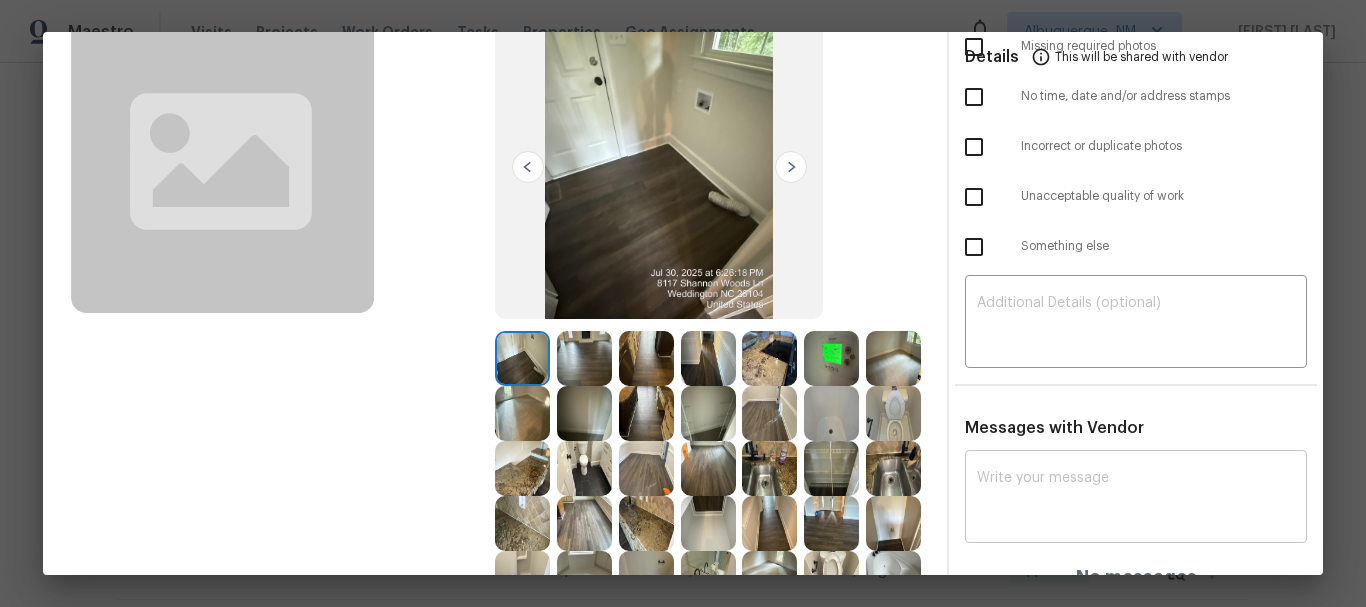 scroll, scrollTop: 394, scrollLeft: 0, axis: vertical 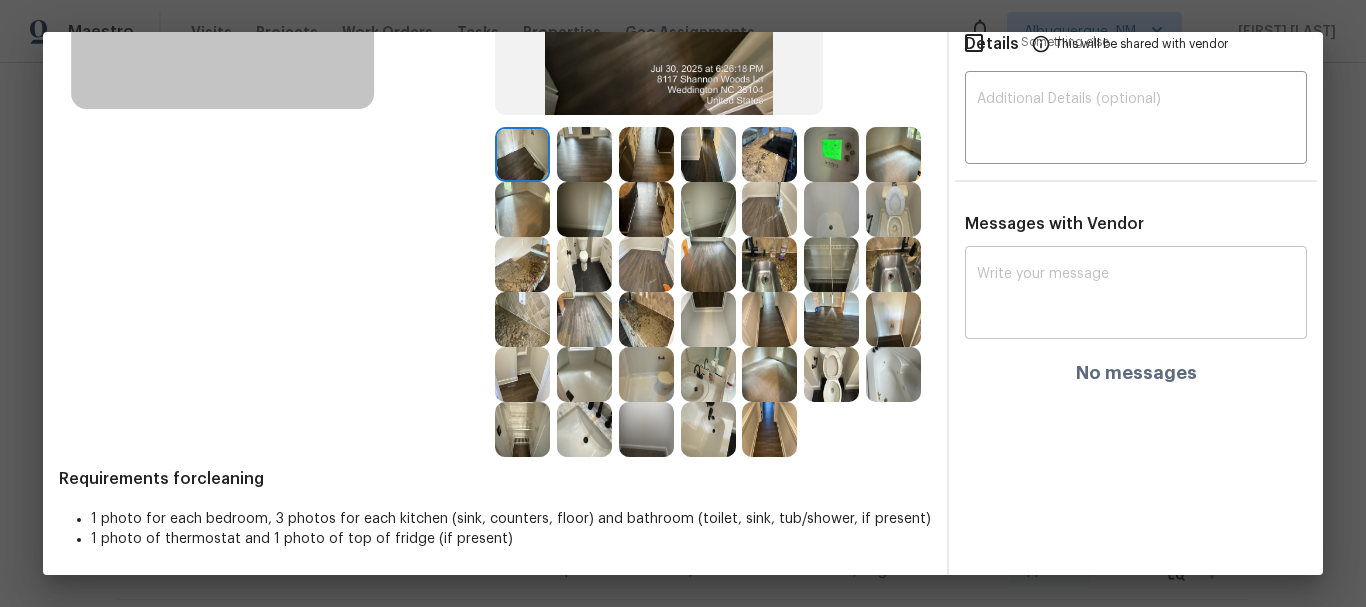 click at bounding box center (1136, 295) 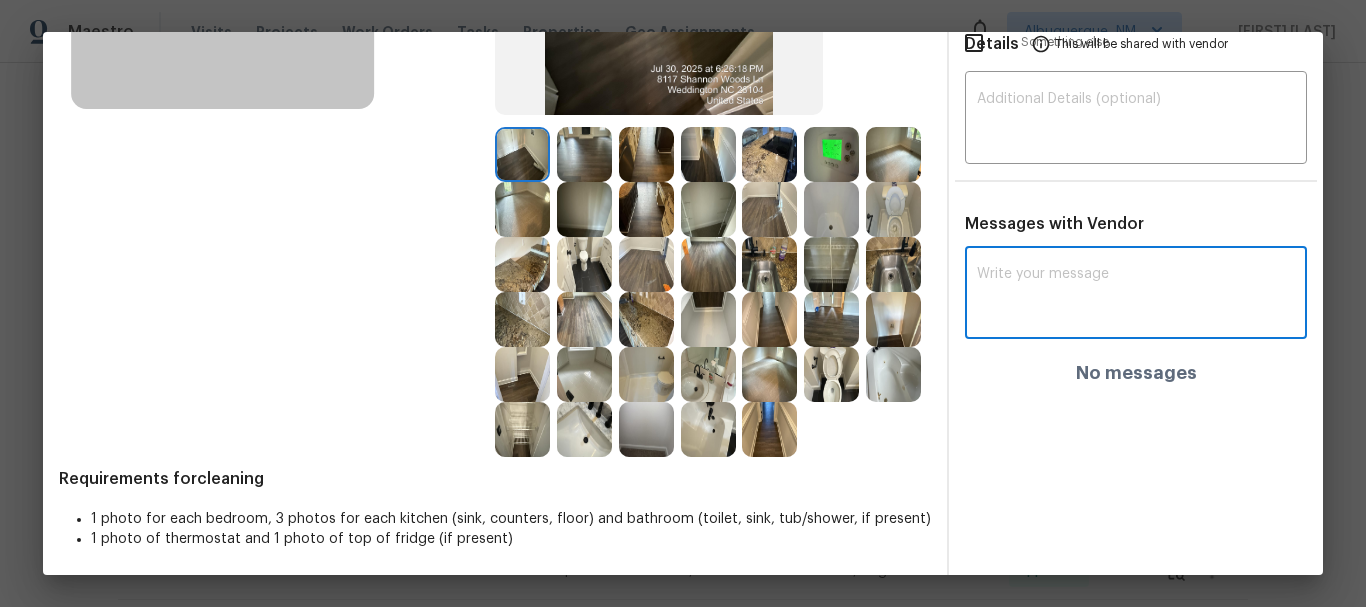 paste on "Maintenance Audit Team: Hello! Unfortunately, this Cleaning visit completed on 08/02/2025 has been denied because one bathroom sink is not cleaned(inside looks dirty). Per the updated Standards of Work, return visits to correct quality issues from a previously denied visit are not permitted. The work must meet quality standards and be fully completed during the initial visit in order to be approved. Please ensure that all standards are met at the next scheduled visit. If you or your team need a refresher on the quality standards and requirements, please refer to the updated Standards of Work that have been distributed via email. Thank you!" 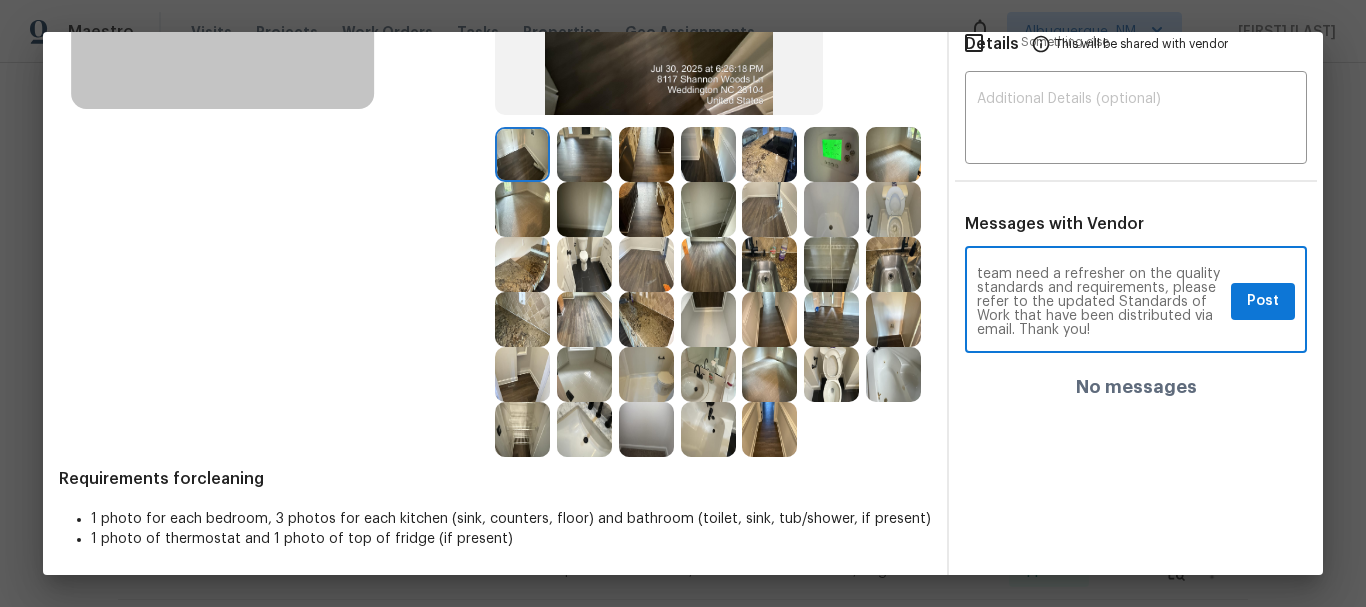 scroll, scrollTop: 0, scrollLeft: 0, axis: both 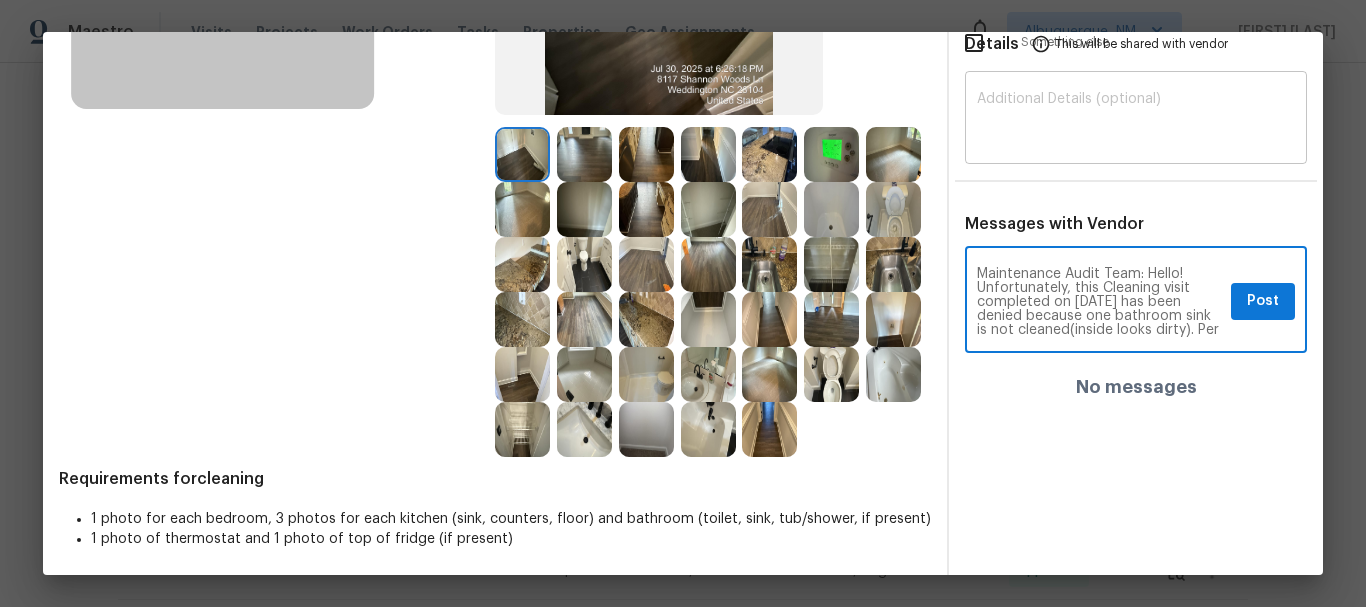 type on "Maintenance Audit Team: Hello! Unfortunately, this Cleaning visit completed on 08/02/2025 has been denied because one bathroom sink is not cleaned(inside looks dirty). Per the updated Standards of Work, return visits to correct quality issues from a previously denied visit are not permitted. The work must meet quality standards and be fully completed during the initial visit in order to be approved. Please ensure that all standards are met at the next scheduled visit. If you or your team need a refresher on the quality standards and requirements, please refer to the updated Standards of Work that have been distributed via email. Thank you!" 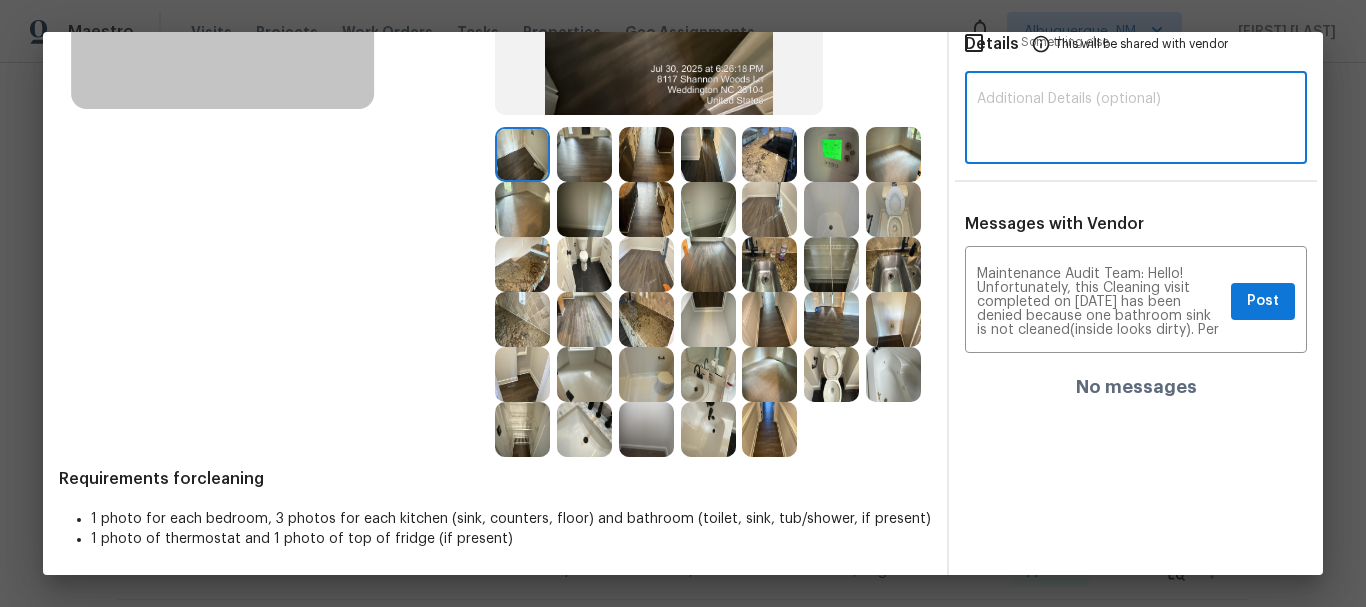 click at bounding box center (1136, 120) 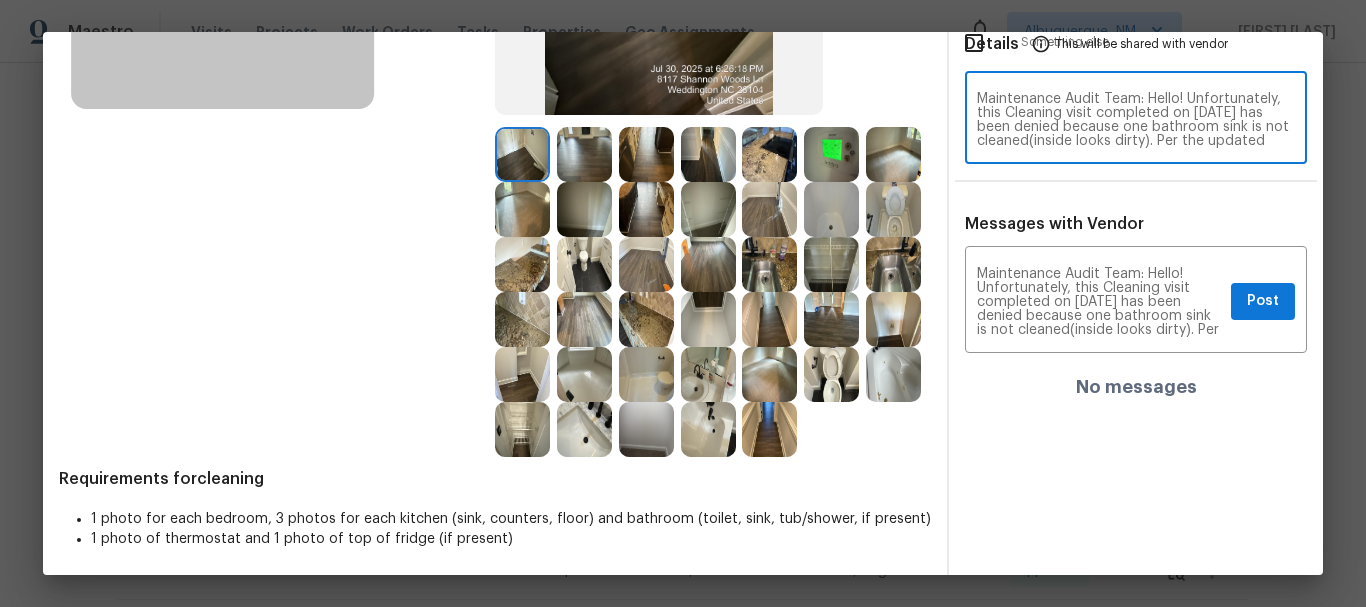 scroll, scrollTop: 168, scrollLeft: 0, axis: vertical 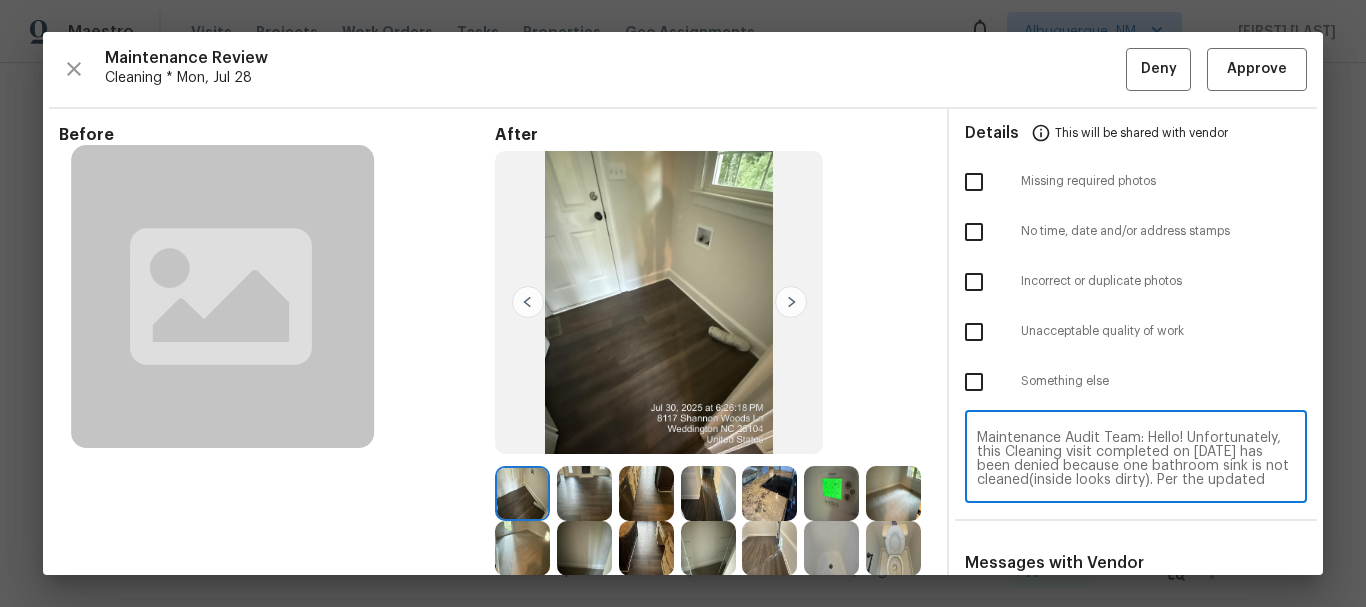 type on "Maintenance Audit Team: Hello! Unfortunately, this Cleaning visit completed on 08/02/2025 has been denied because one bathroom sink is not cleaned(inside looks dirty). Per the updated Standards of Work, return visits to correct quality issues from a previously denied visit are not permitted. The work must meet quality standards and be fully completed during the initial visit in order to be approved. Please ensure that all standards are met at the next scheduled visit. If you or your team need a refresher on the quality standards and requirements, please refer to the updated Standards of Work that have been distributed via email. Thank you!" 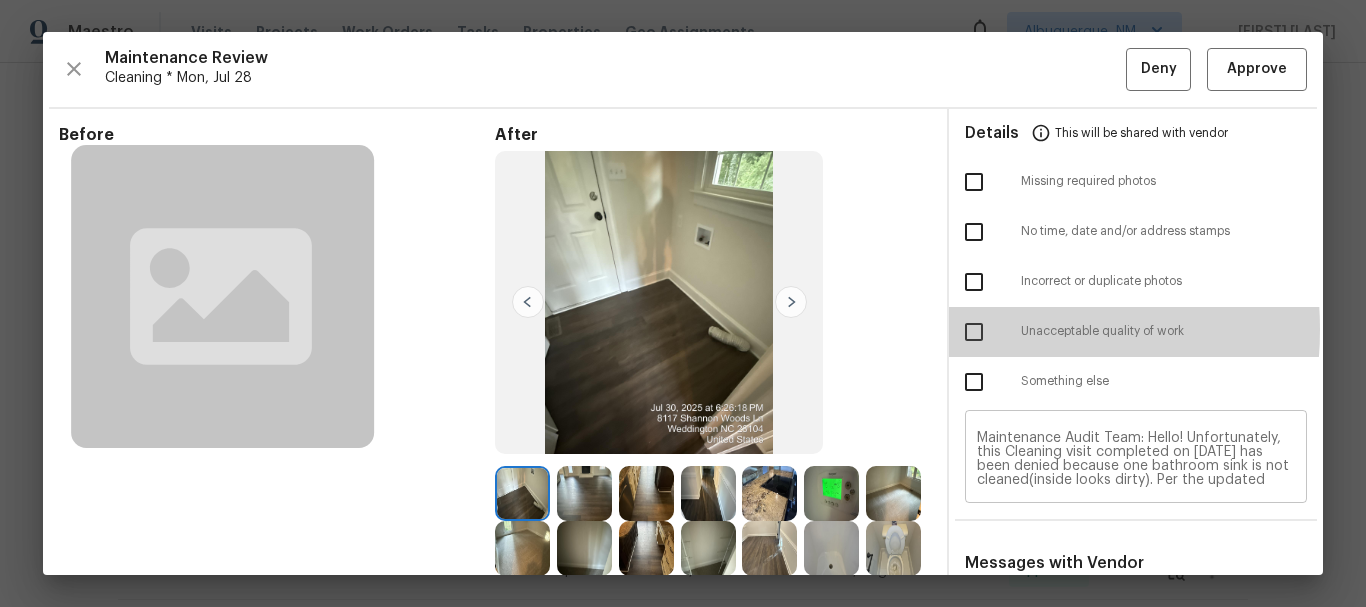 drag, startPoint x: 958, startPoint y: 329, endPoint x: 1056, endPoint y: 462, distance: 165.20593 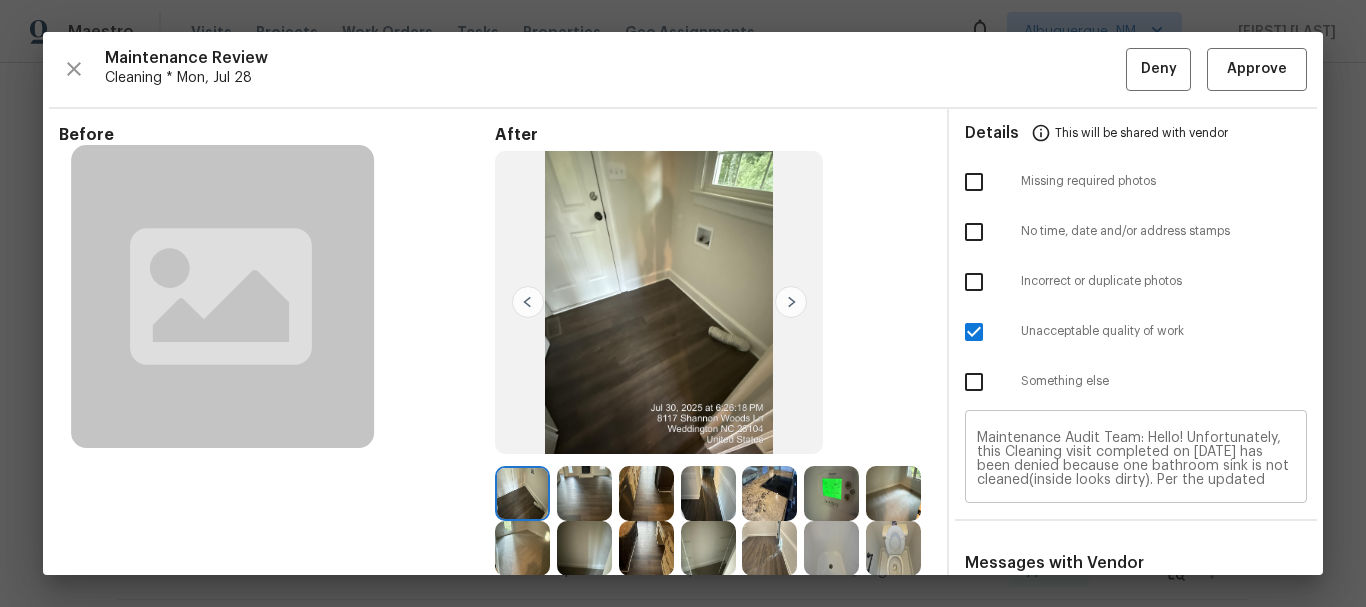 click on "Maintenance Audit Team: Hello! Unfortunately, this Cleaning visit completed on 08/02/2025 has been denied because one bathroom sink is not cleaned(inside looks dirty). Per the updated Standards of Work, return visits to correct quality issues from a previously denied visit are not permitted. The work must meet quality standards and be fully completed during the initial visit in order to be approved. Please ensure that all standards are met at the next scheduled visit. If you or your team need a refresher on the quality standards and requirements, please refer to the updated Standards of Work that have been distributed via email. Thank you!" at bounding box center [1136, 459] 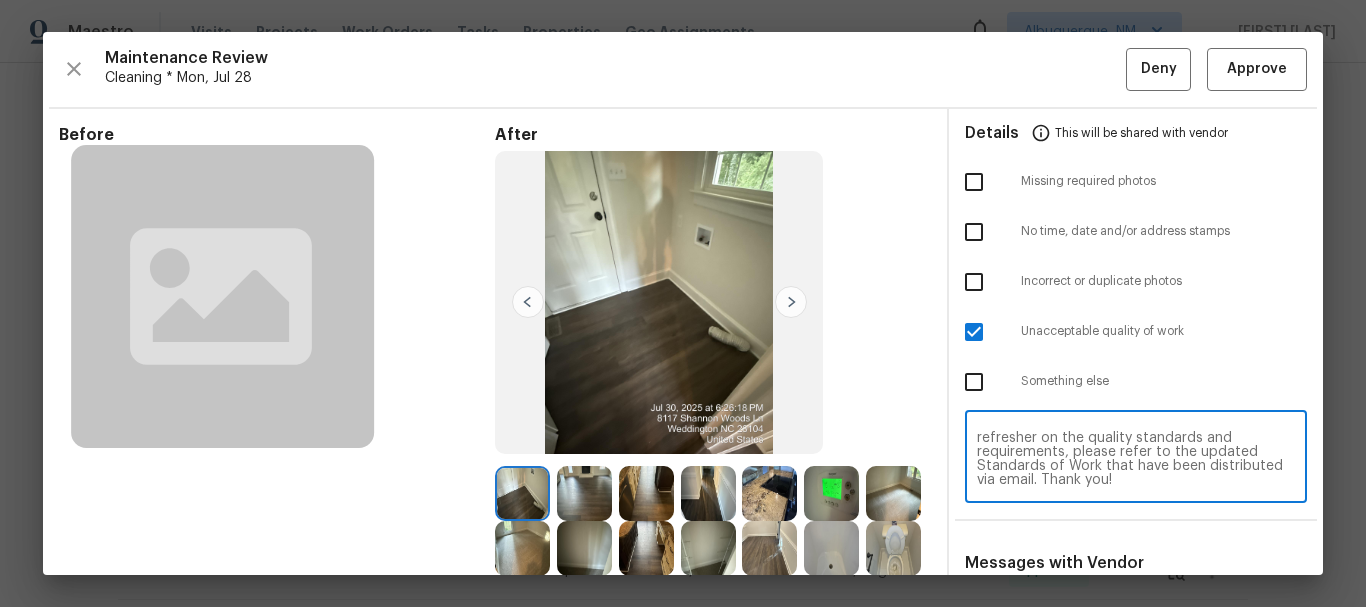 scroll, scrollTop: 168, scrollLeft: 0, axis: vertical 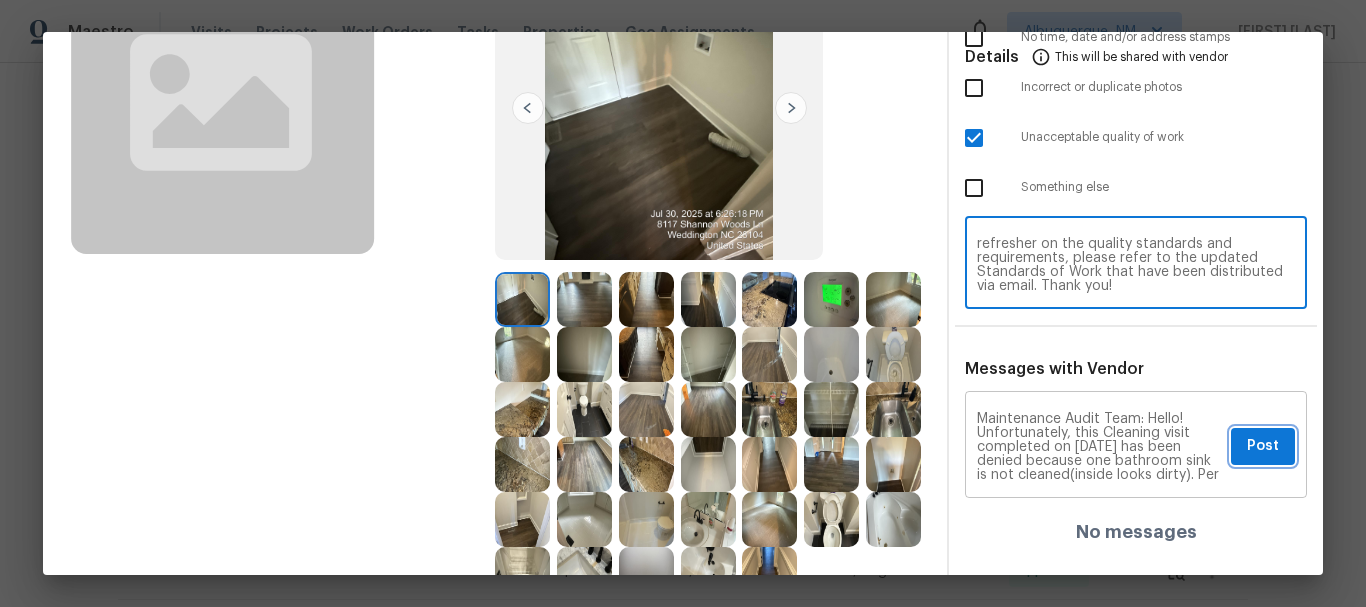 click on "Post" at bounding box center [1263, 446] 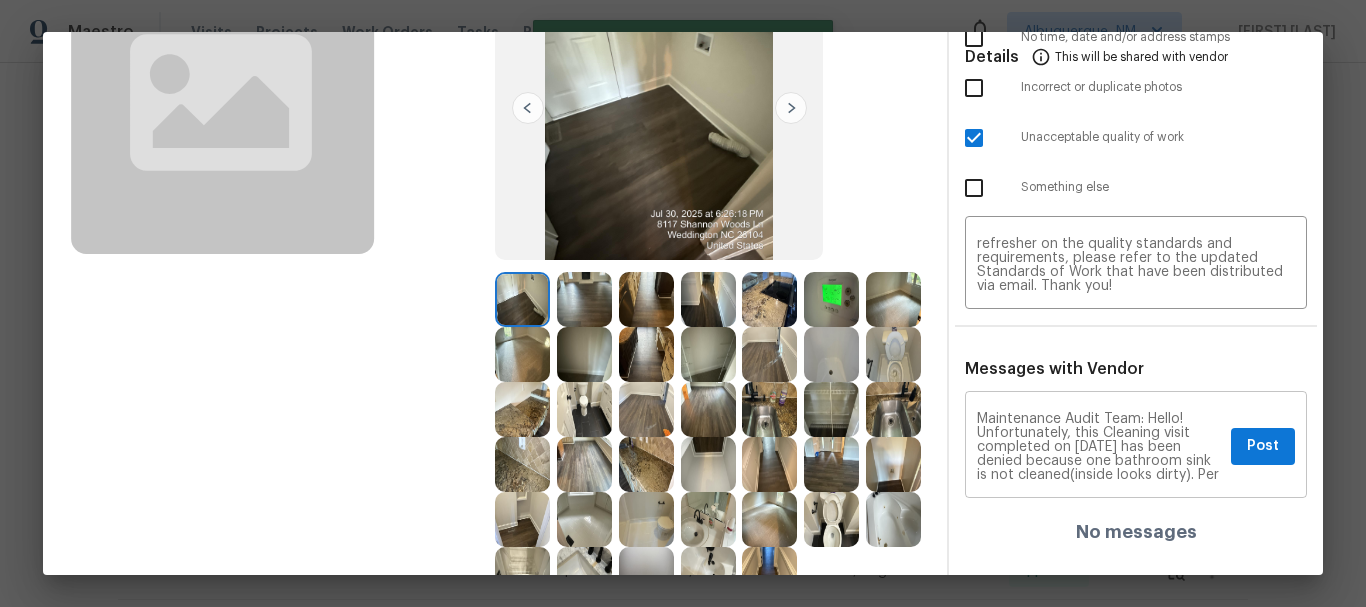 type 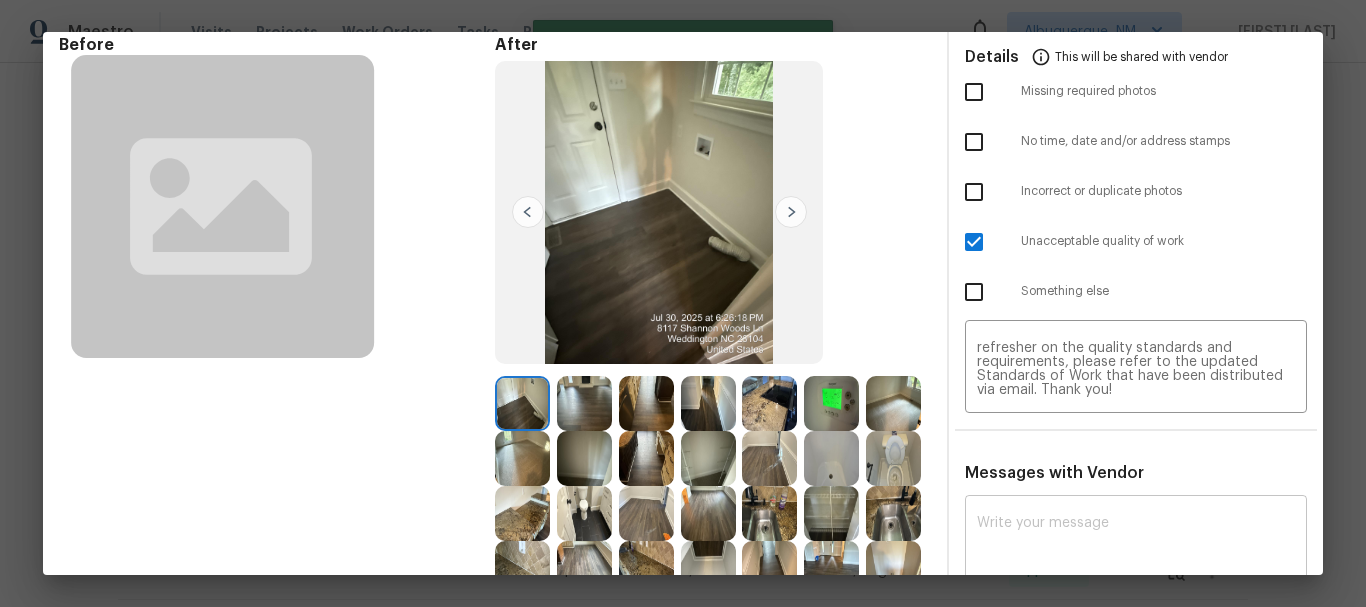 scroll, scrollTop: 0, scrollLeft: 0, axis: both 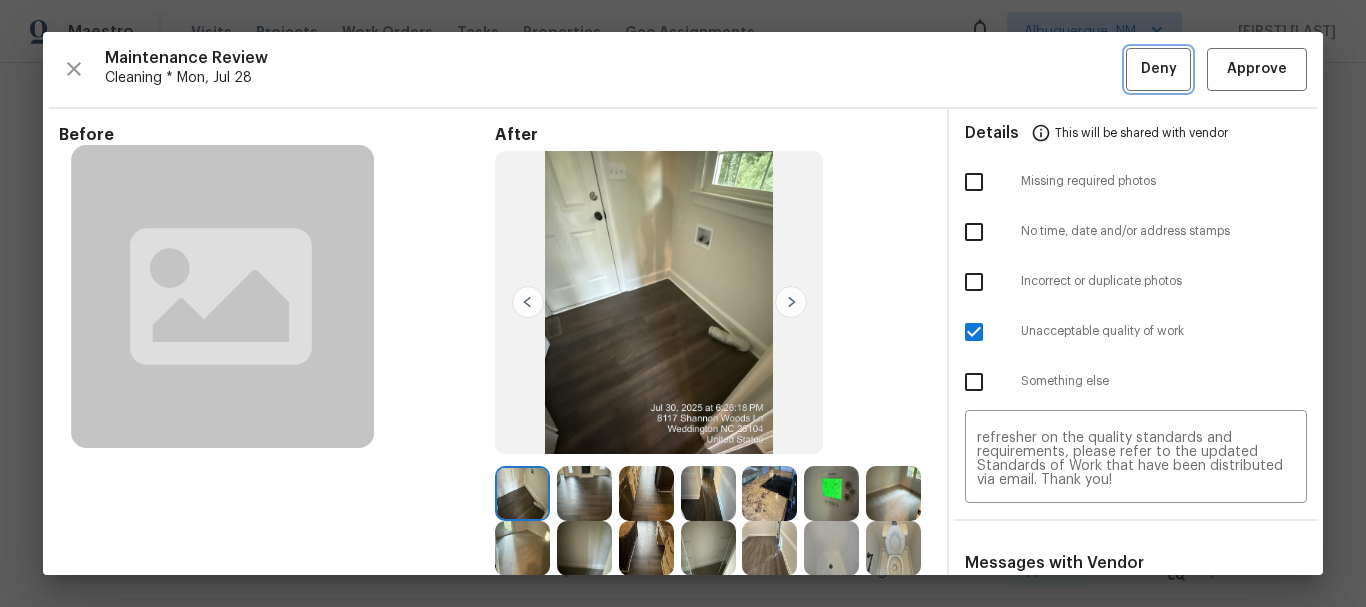 click on "Deny" at bounding box center [1159, 69] 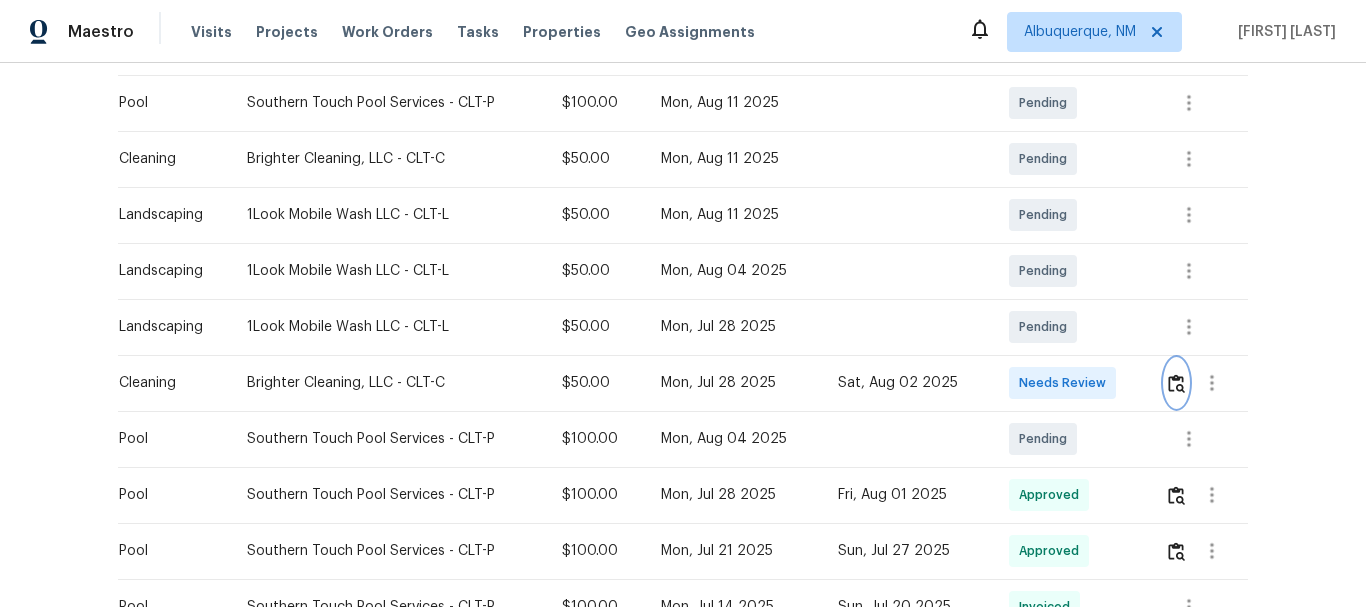 scroll, scrollTop: 500, scrollLeft: 0, axis: vertical 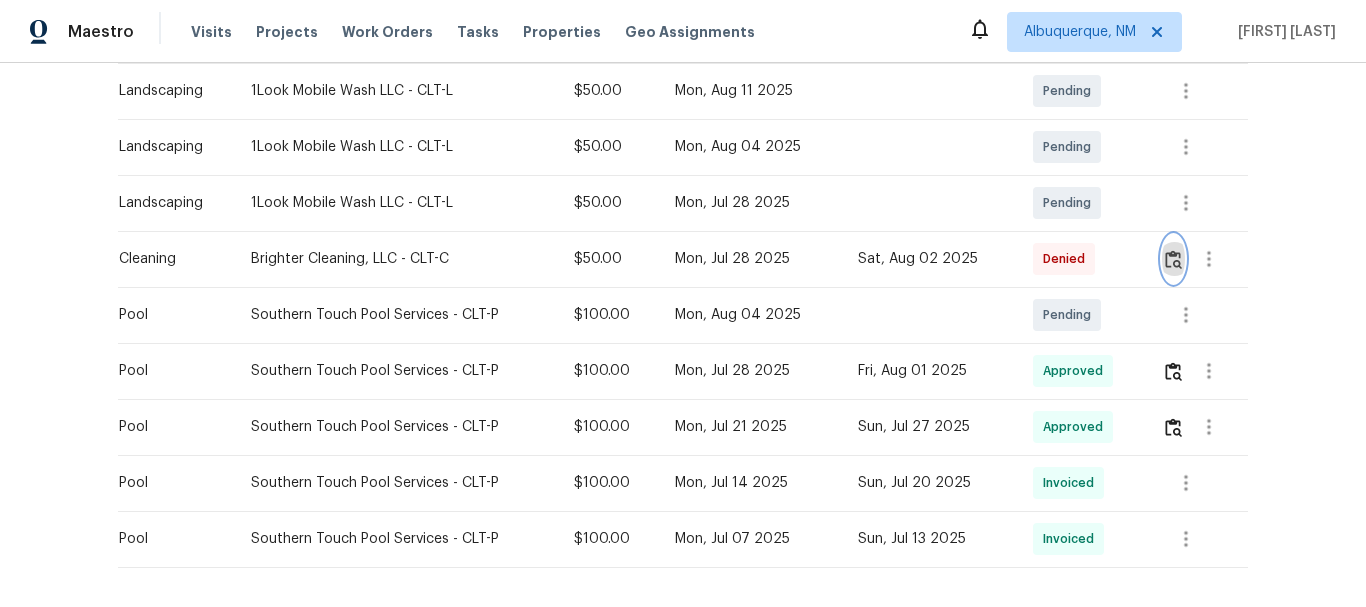 click at bounding box center (1173, 259) 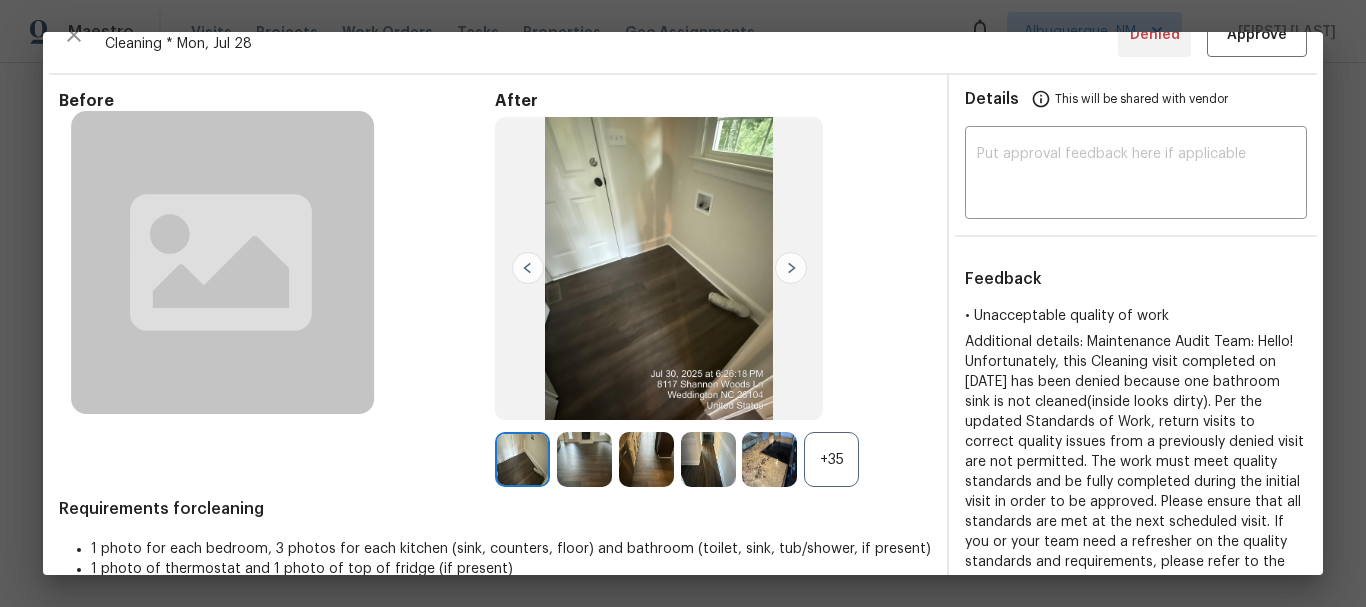 scroll, scrollTop: 0, scrollLeft: 0, axis: both 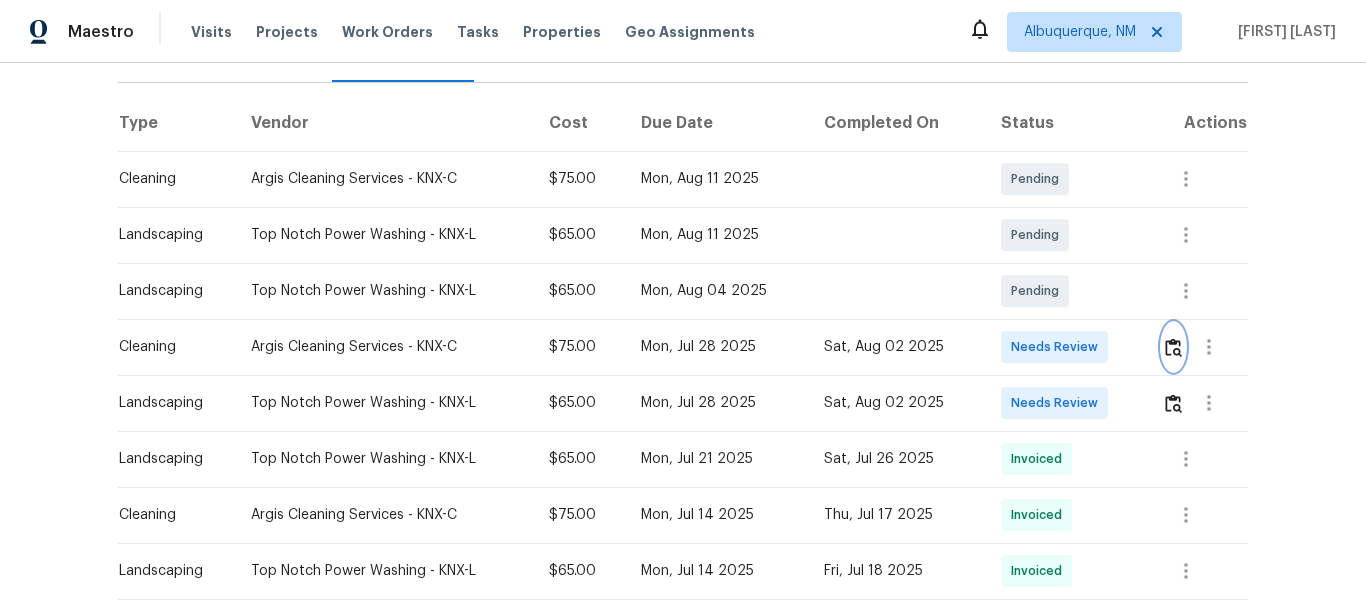 click at bounding box center [1173, 347] 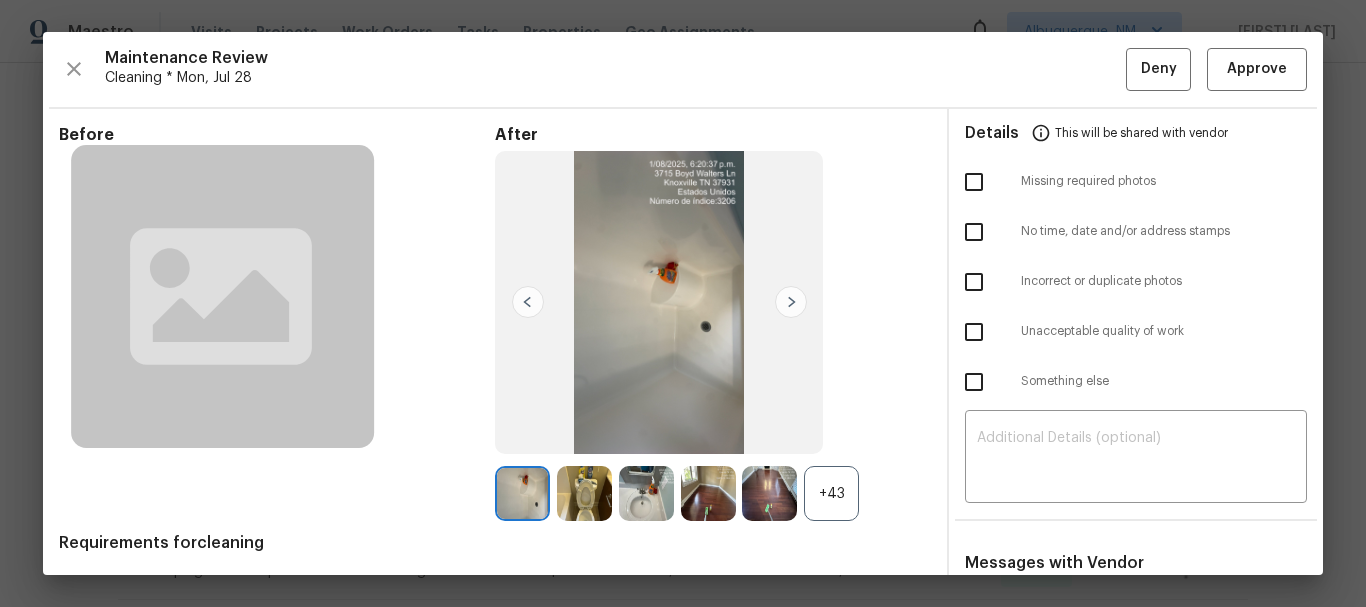 click on "+43" at bounding box center (831, 493) 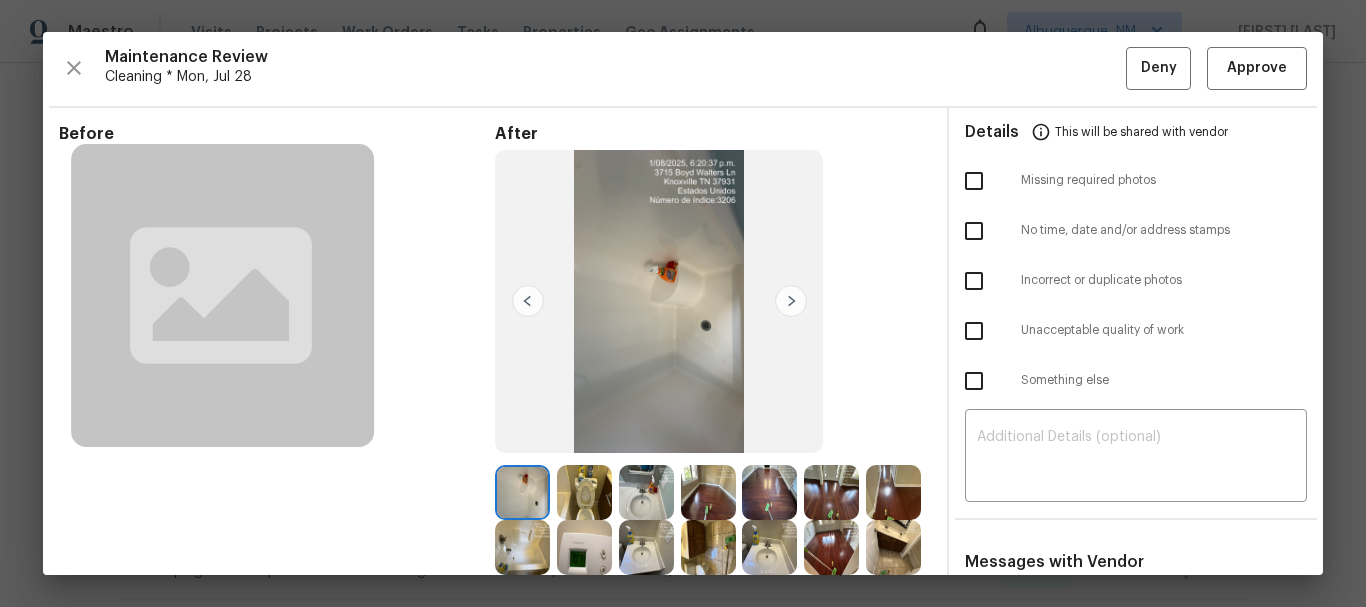 scroll, scrollTop: 0, scrollLeft: 0, axis: both 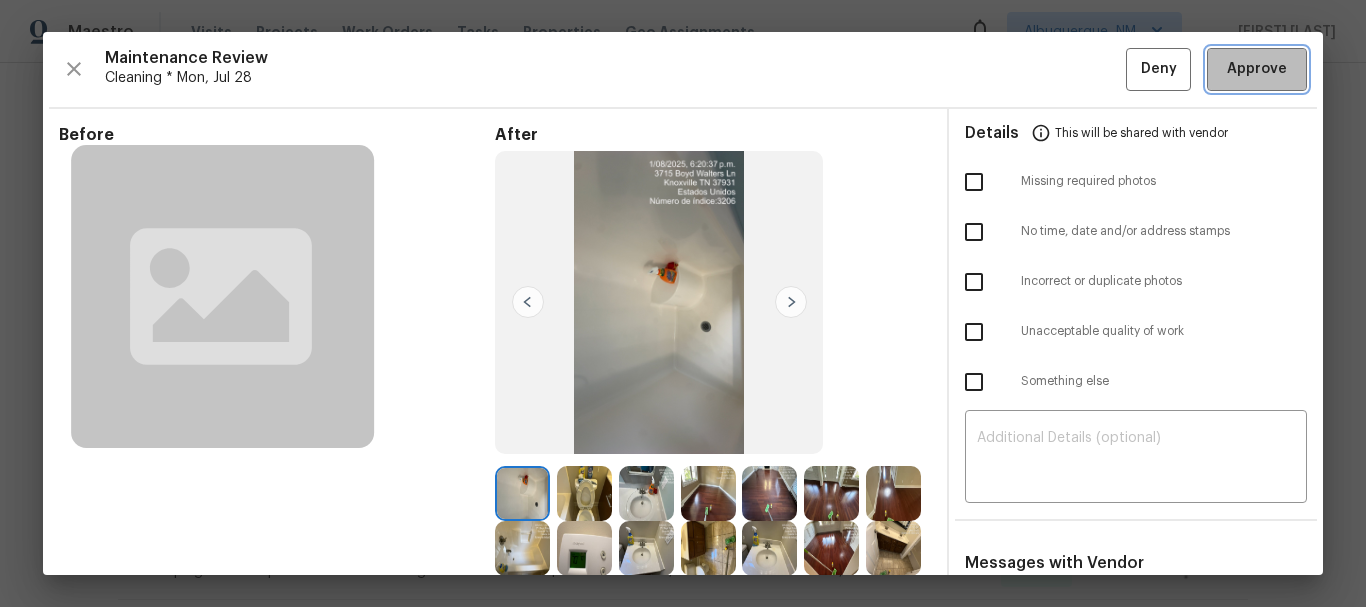 click on "Approve" at bounding box center [1257, 69] 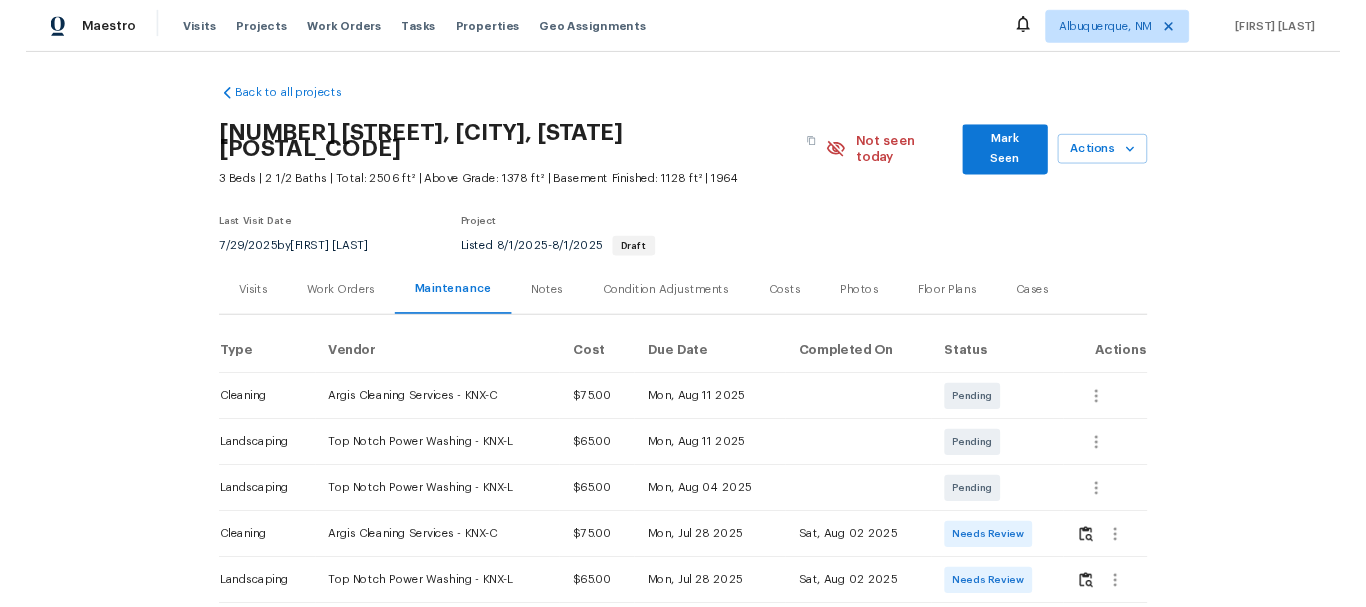 scroll, scrollTop: 0, scrollLeft: 0, axis: both 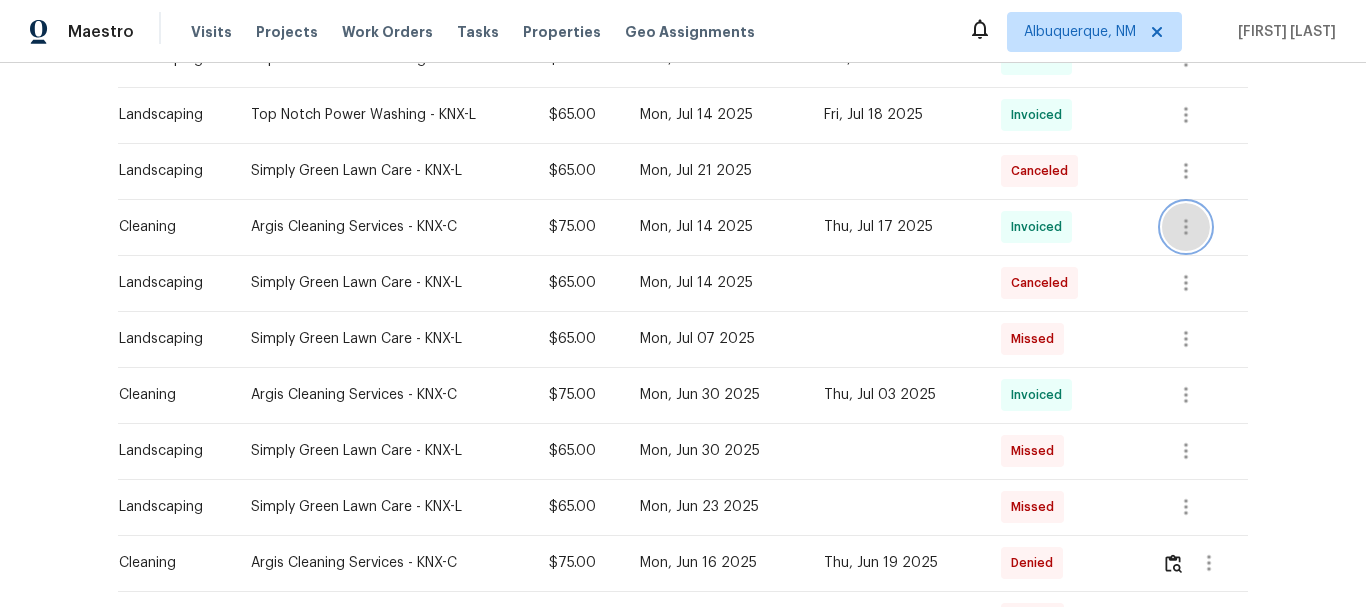 click 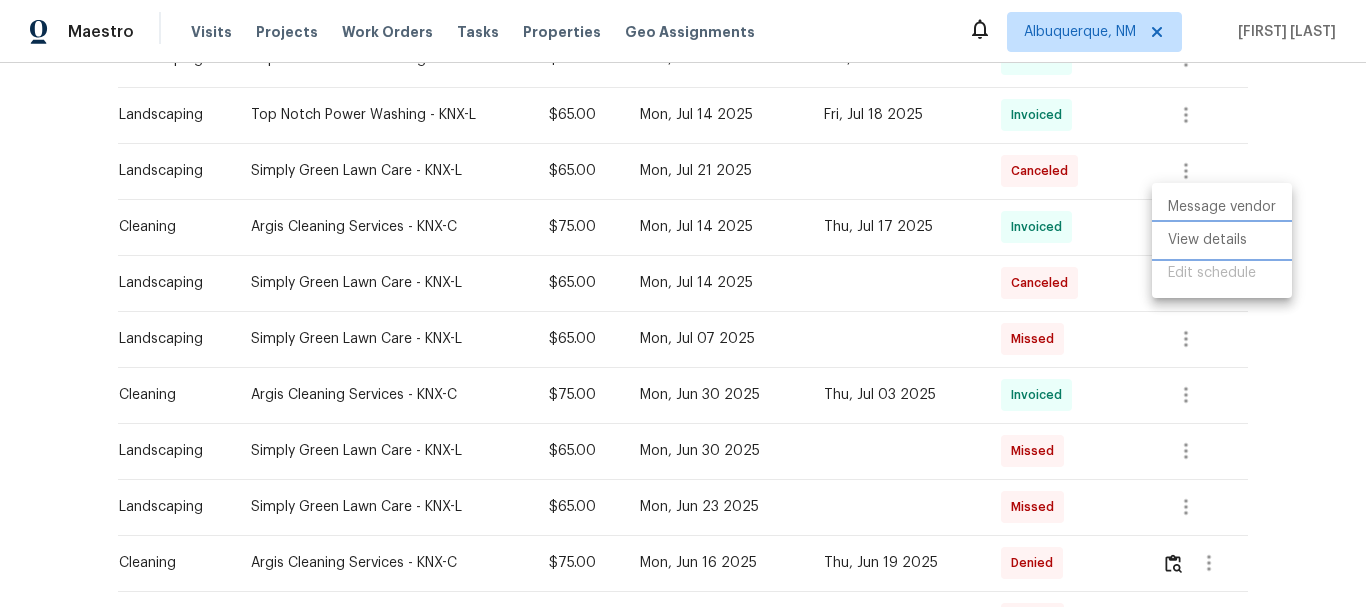 click on "View details" at bounding box center (1222, 240) 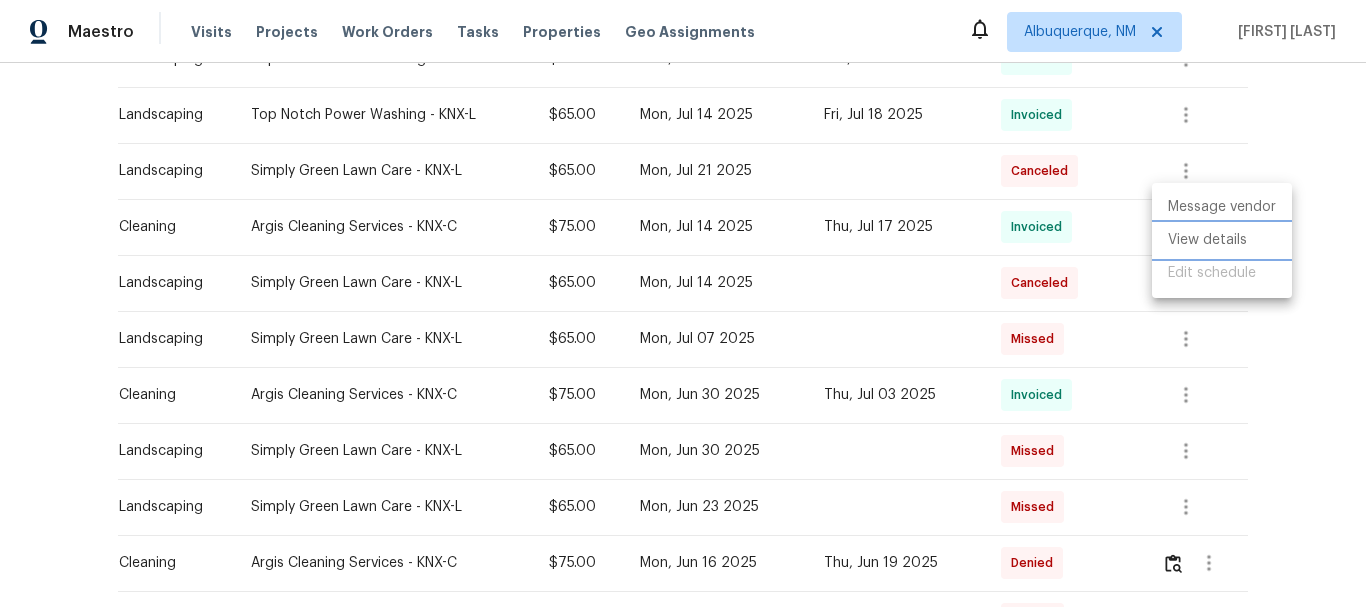 type 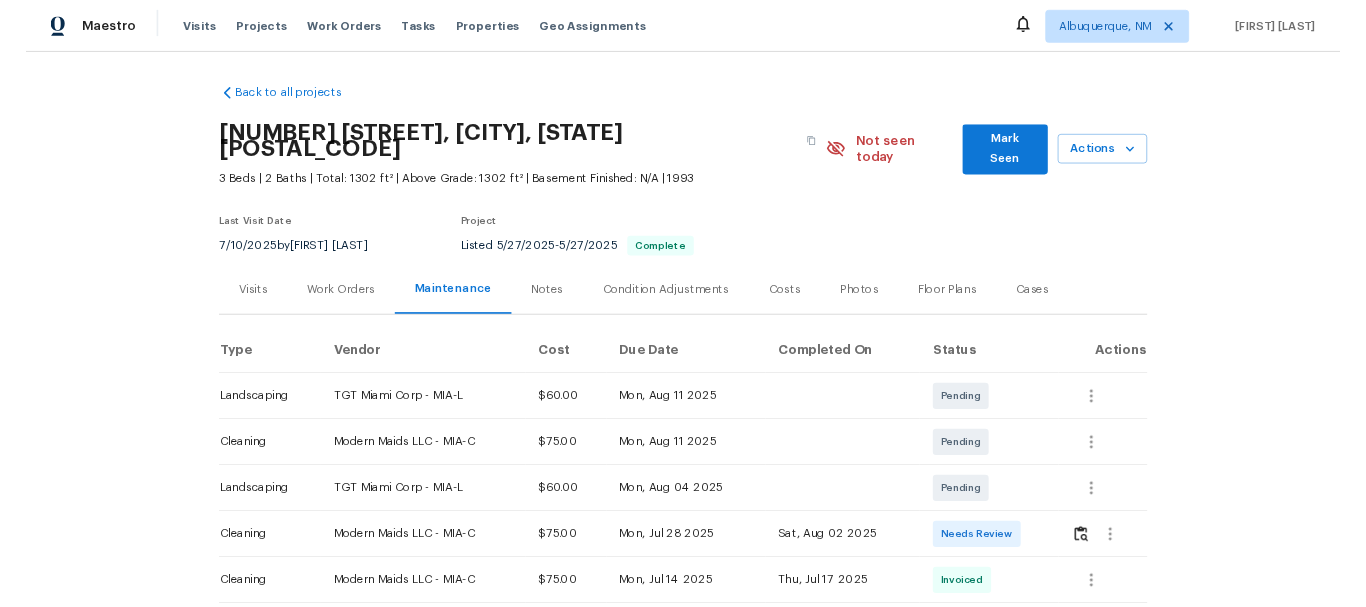 scroll, scrollTop: 0, scrollLeft: 0, axis: both 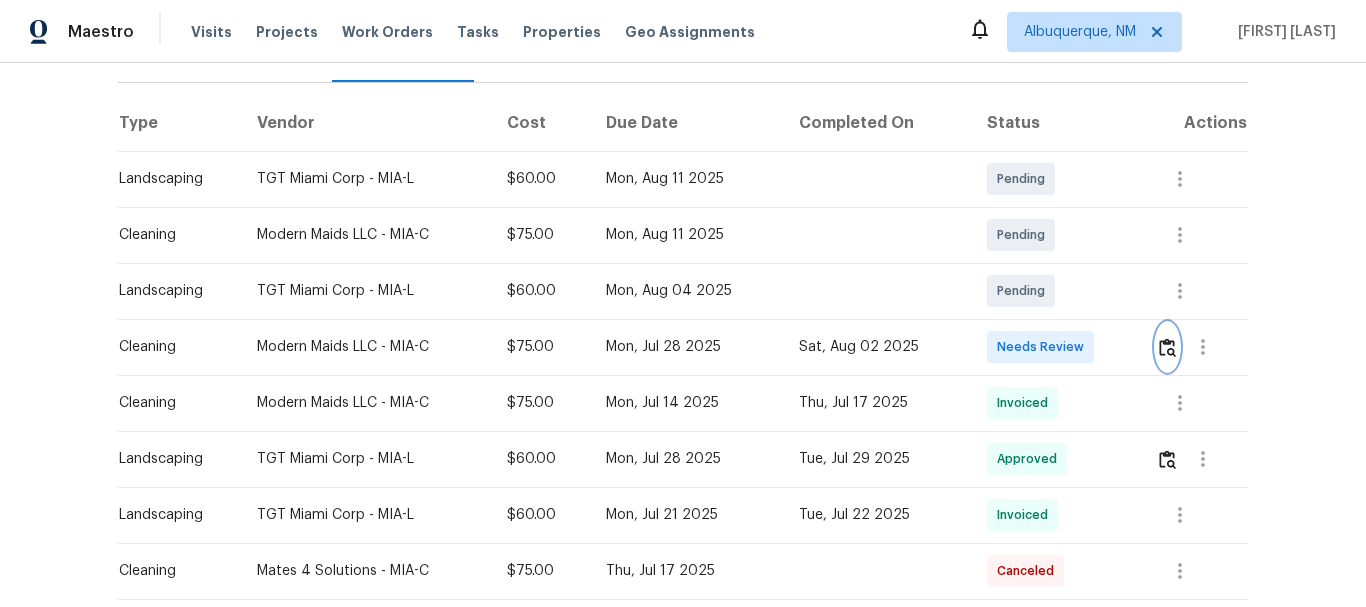 click at bounding box center [1167, 347] 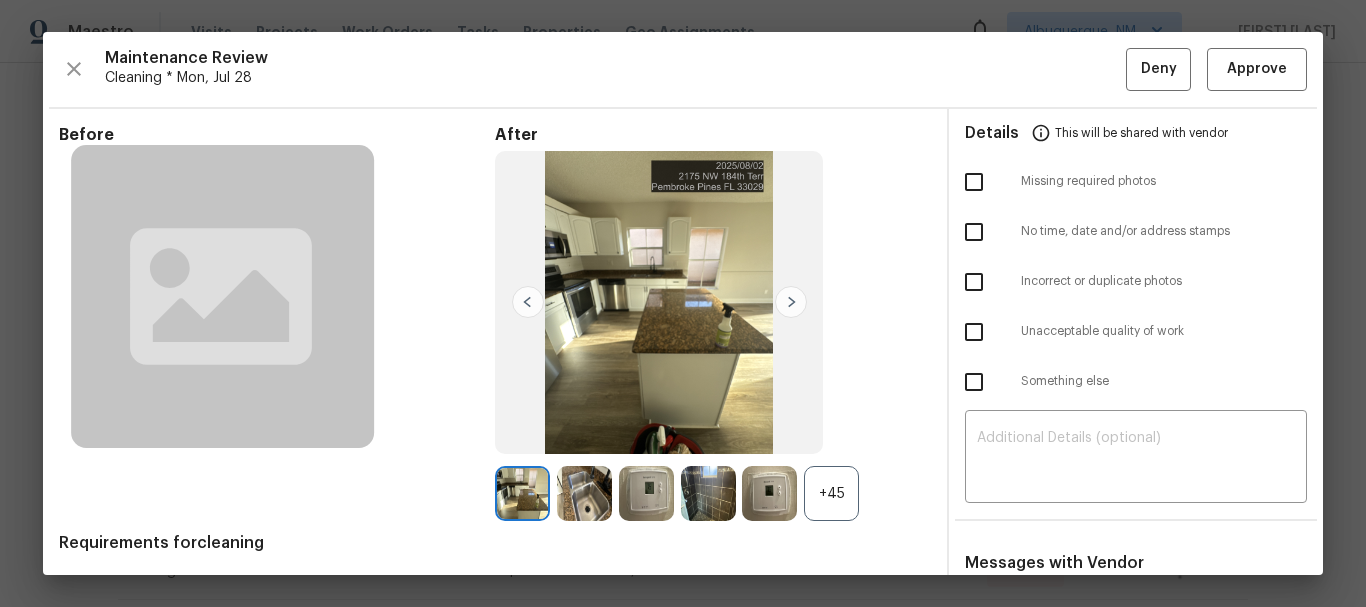 click on "+45" at bounding box center [831, 493] 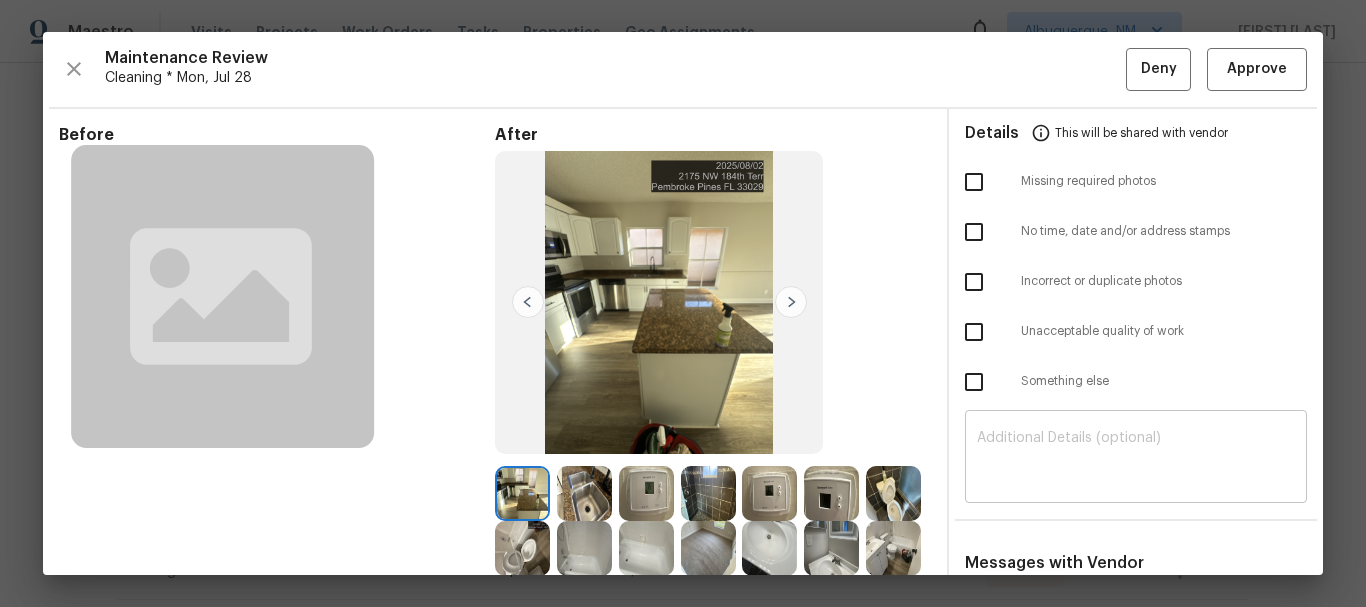 click at bounding box center [1136, 459] 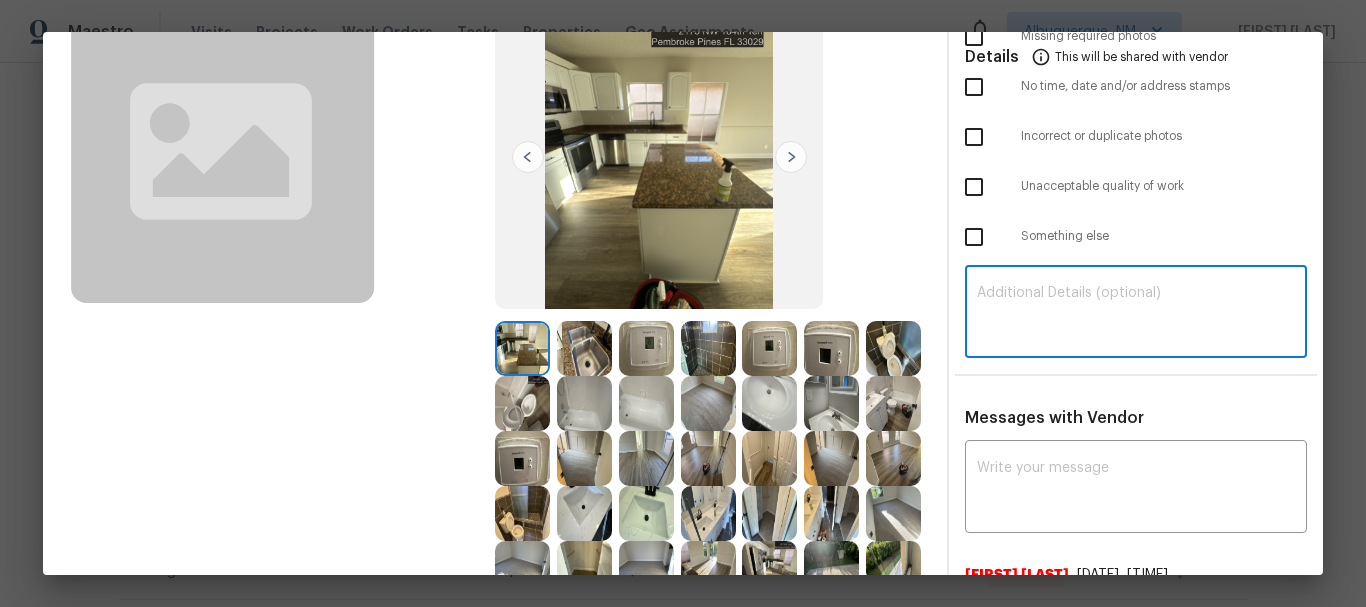 scroll, scrollTop: 300, scrollLeft: 0, axis: vertical 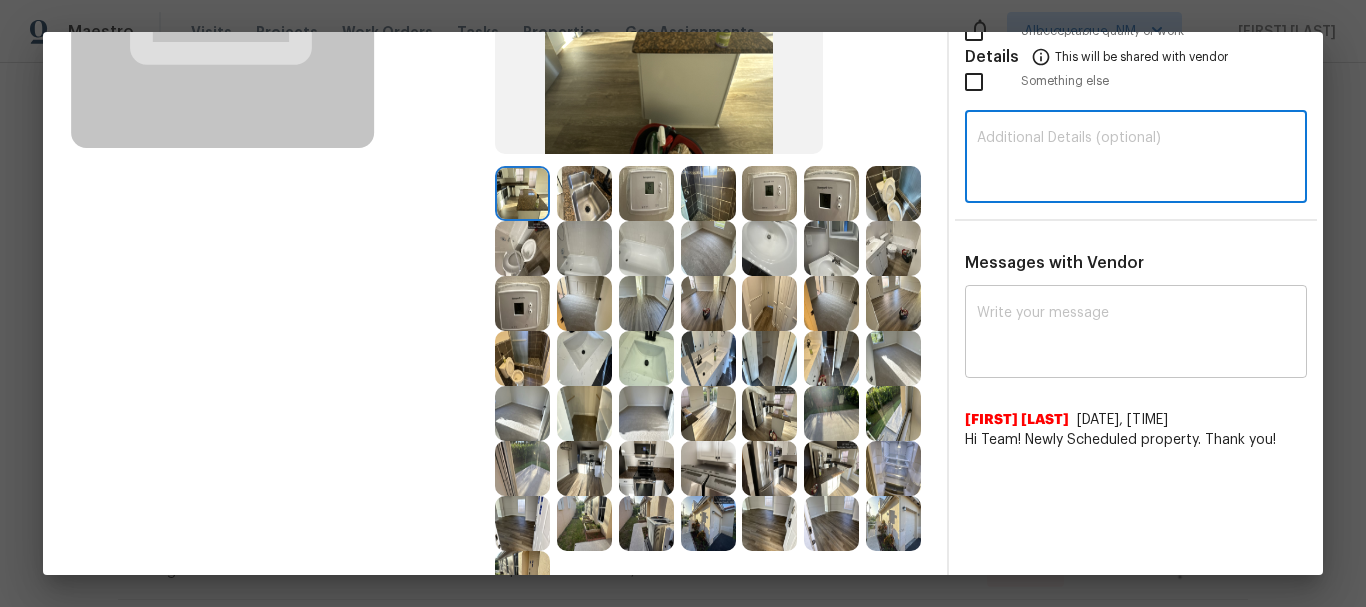 click at bounding box center [1136, 334] 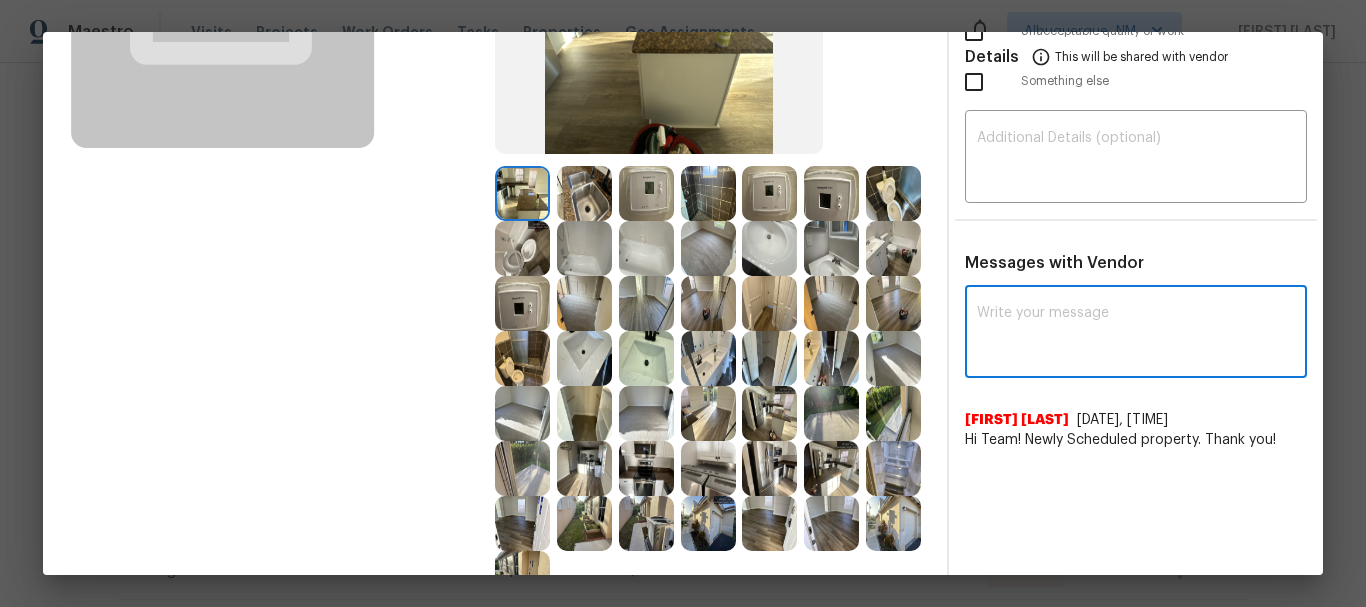 paste on "Maintenance Audit Team: Hello! Unfortunately this Cleaning visit completed on [DATE] has been denied because we are missing the required time stamp in all required photos. For approval, please upload these if you have them or submit a screenshot of photo metadata from this visit for approval. If you or your team need a refresher on the requirements, they can be found at https://www.opendoor.com/vendor-help/quality. Thank you!" 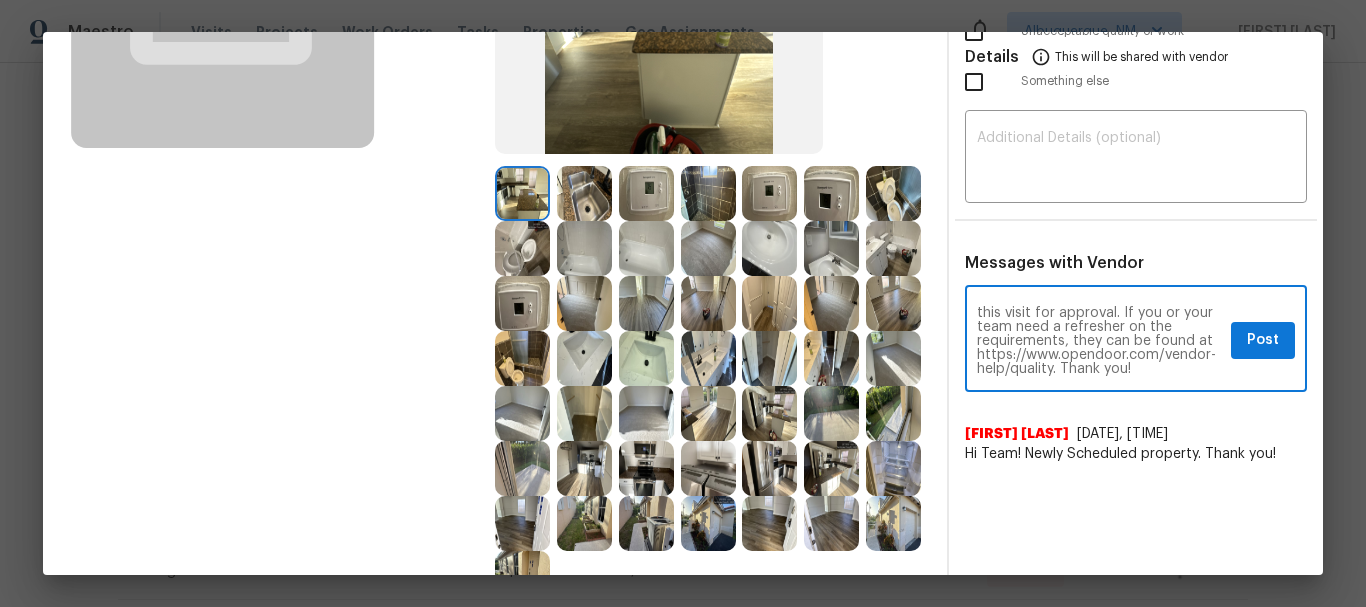 scroll, scrollTop: 0, scrollLeft: 0, axis: both 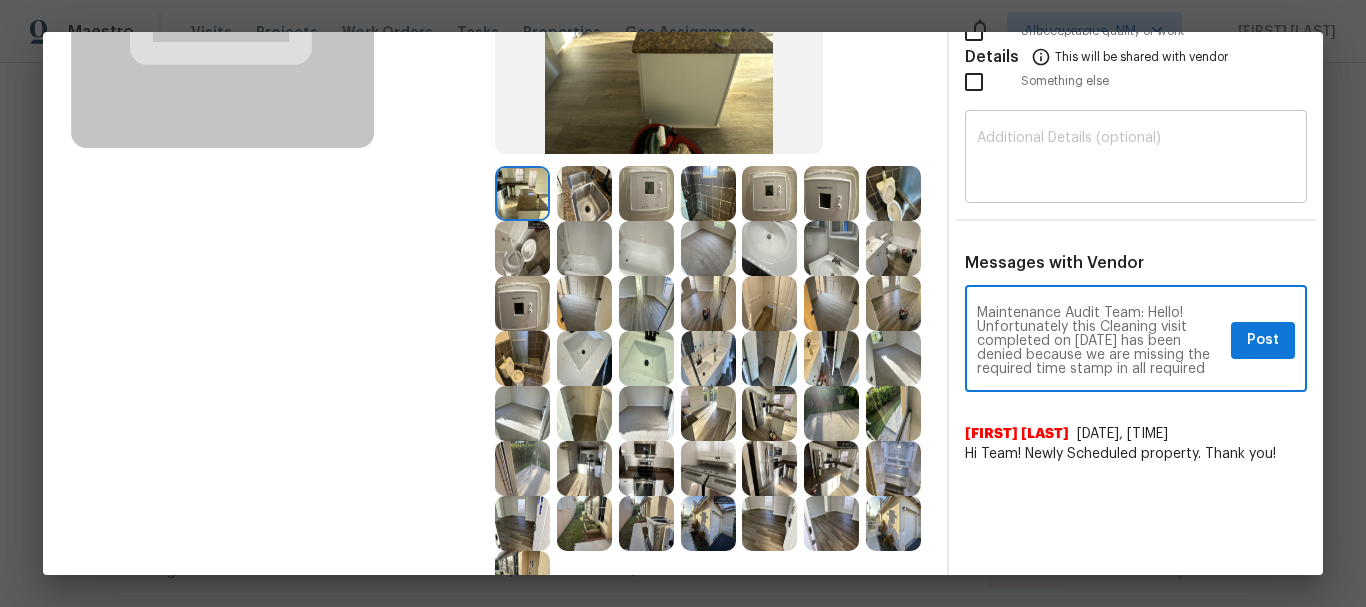 type on "Maintenance Audit Team: Hello! Unfortunately this Cleaning visit completed on [DATE] has been denied because we are missing the required time stamp in all required photos. For approval, please upload these if you have them or submit a screenshot of photo metadata from this visit for approval. If you or your team need a refresher on the requirements, they can be found at https://www.opendoor.com/vendor-help/quality. Thank you!" 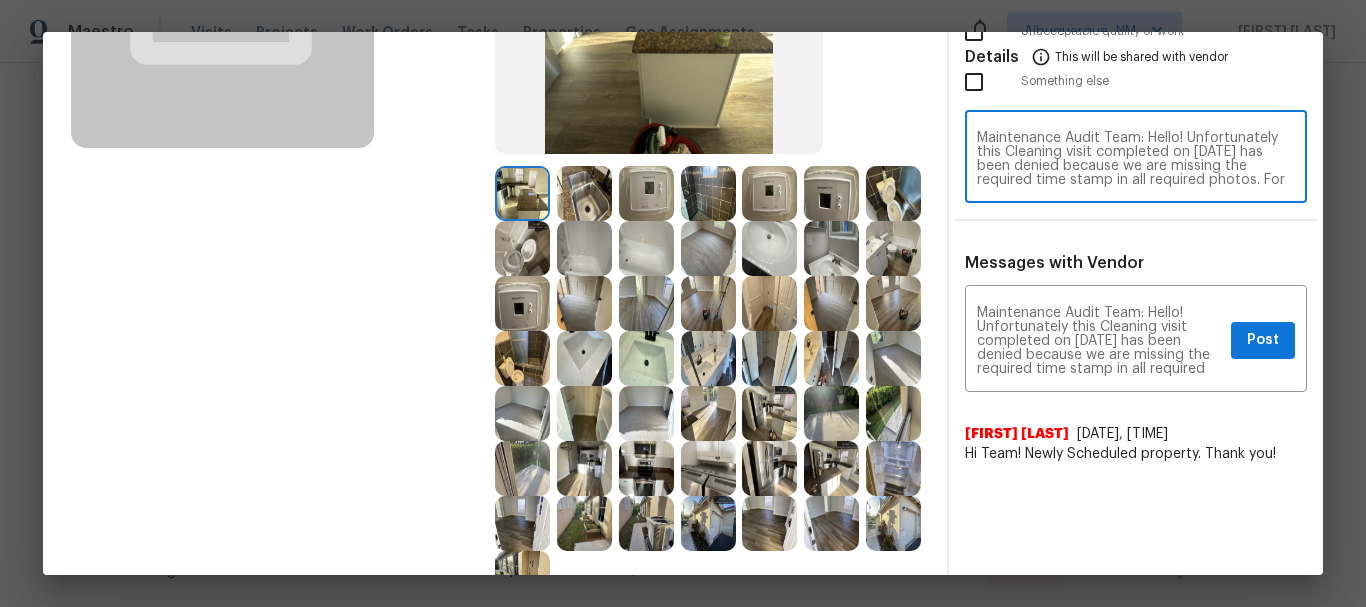 scroll, scrollTop: 98, scrollLeft: 0, axis: vertical 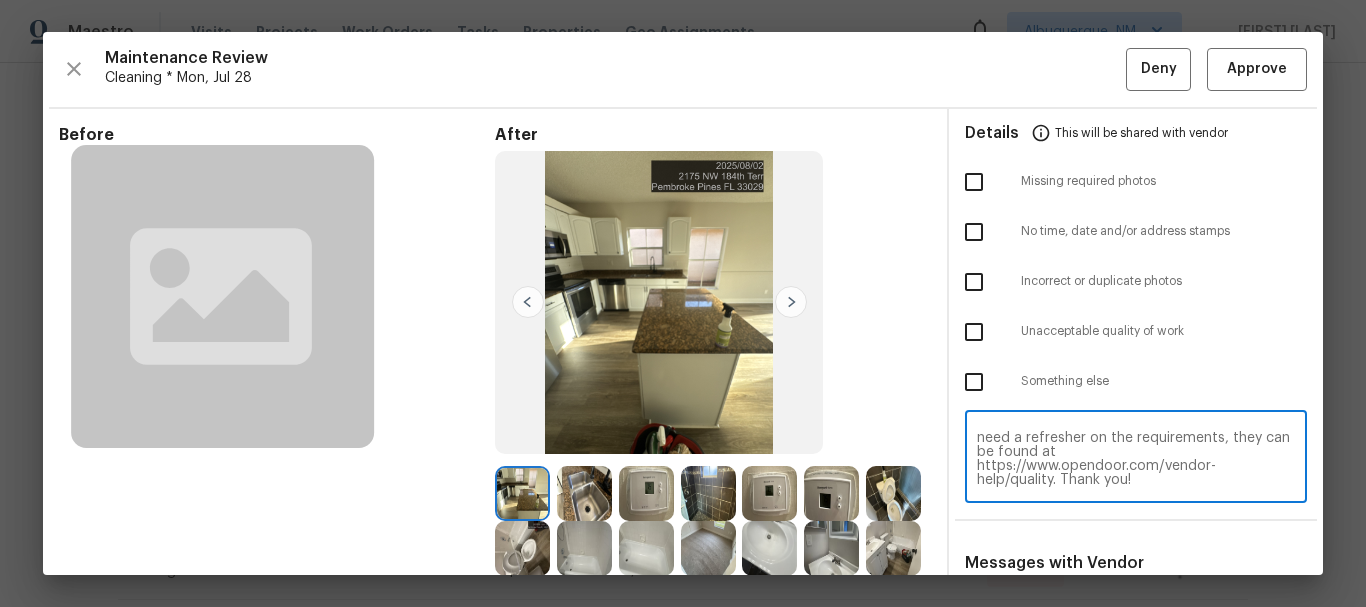 type on "Maintenance Audit Team: Hello! Unfortunately this Cleaning visit completed on [DATE] has been denied because we are missing the required time stamp in all required photos. For approval, please upload these if you have them or submit a screenshot of photo metadata from this visit for approval. If you or your team need a refresher on the requirements, they can be found at https://www.opendoor.com/vendor-help/quality. Thank you!" 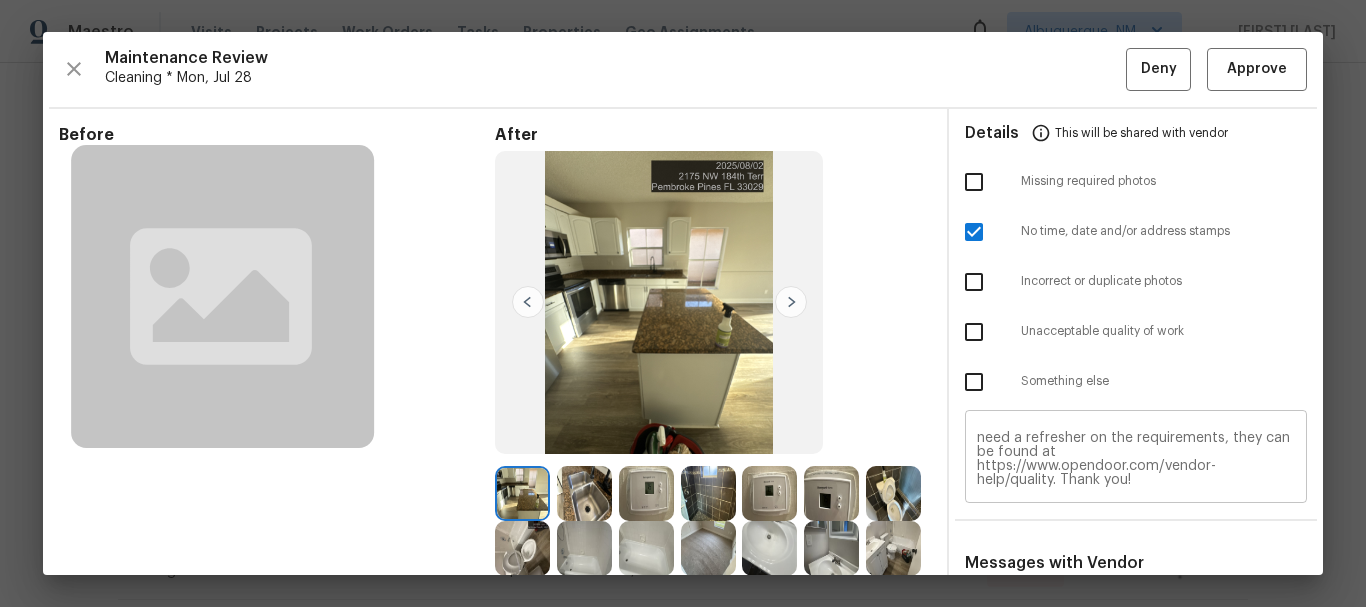 click on "Maintenance Audit Team: Hello! Unfortunately this Cleaning visit completed on 08/02/2025 has been denied because we are missing the required time stamp in all required photos. For approval, please upload these if you have them or submit a screenshot of photo metadata from this visit for approval. If you or your team need a refresher on the requirements, they can be found at https://www.opendoor.com/vendor-help/quality. Thank you! ​" at bounding box center [1136, 459] 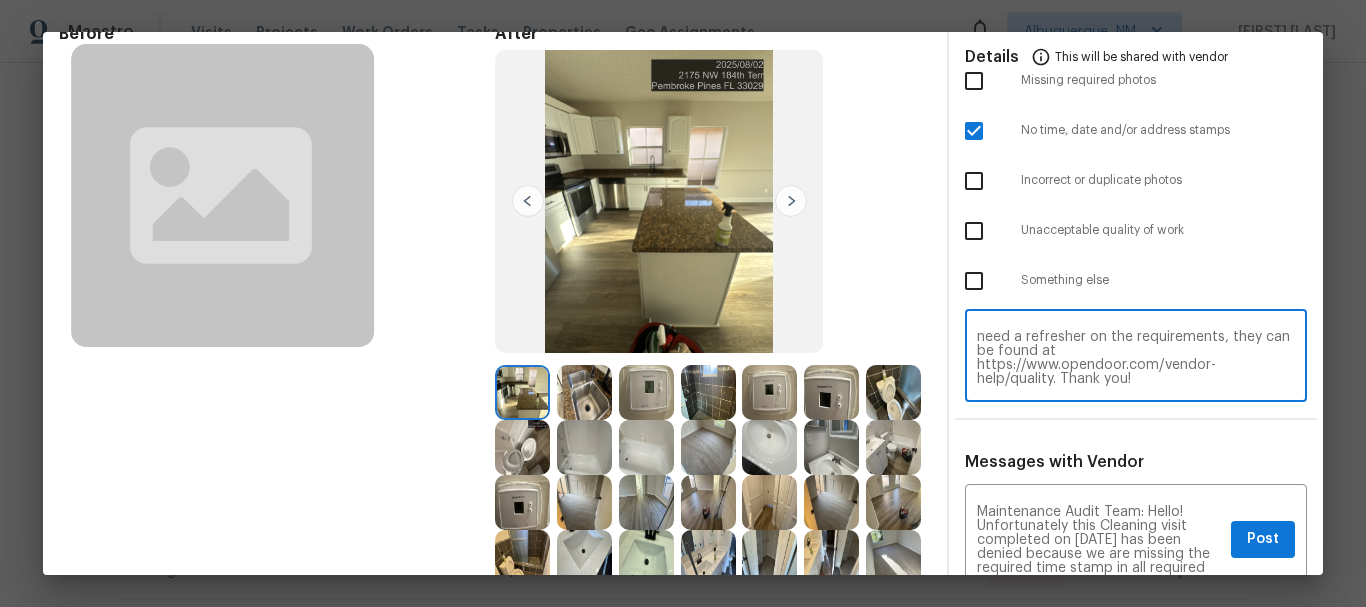 scroll, scrollTop: 100, scrollLeft: 0, axis: vertical 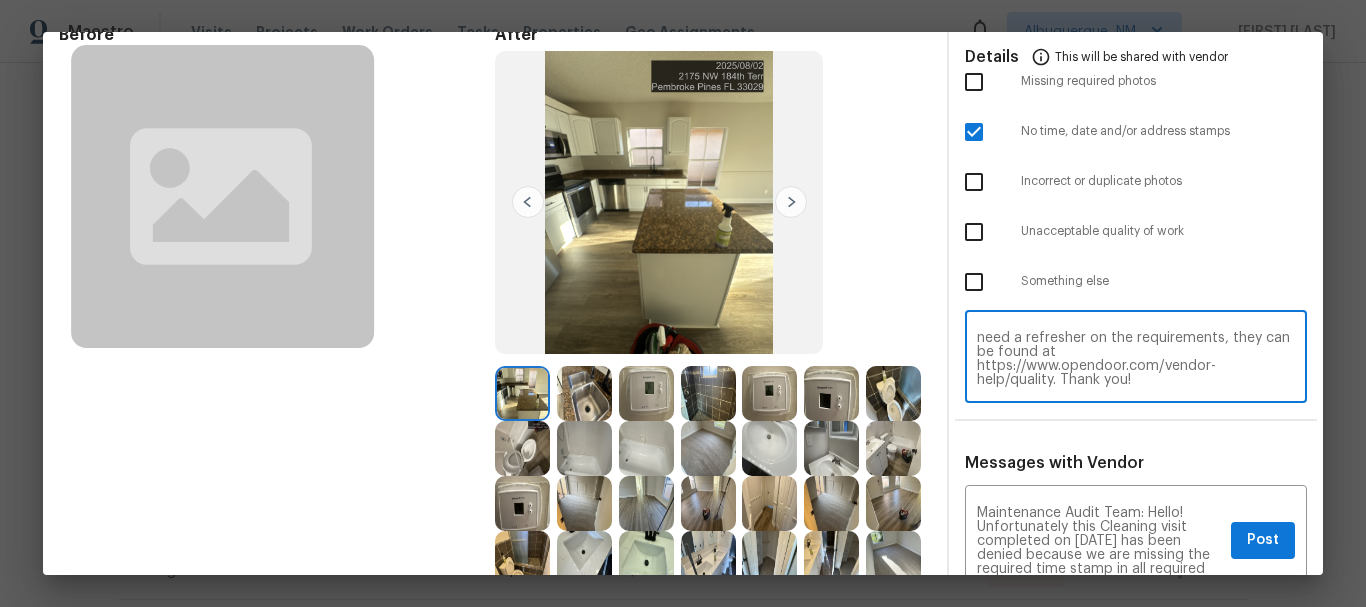 click on "Maintenance Audit Team: Hello! Unfortunately this Cleaning visit completed on 08/02/2025 has been denied because we are missing the required time stamp in all required photos. For approval, please upload these if you have them or submit a screenshot of photo metadata from this visit for approval. If you or your team need a refresher on the requirements, they can be found at https://www.opendoor.com/vendor-help/quality. Thank you!" at bounding box center (1136, 359) 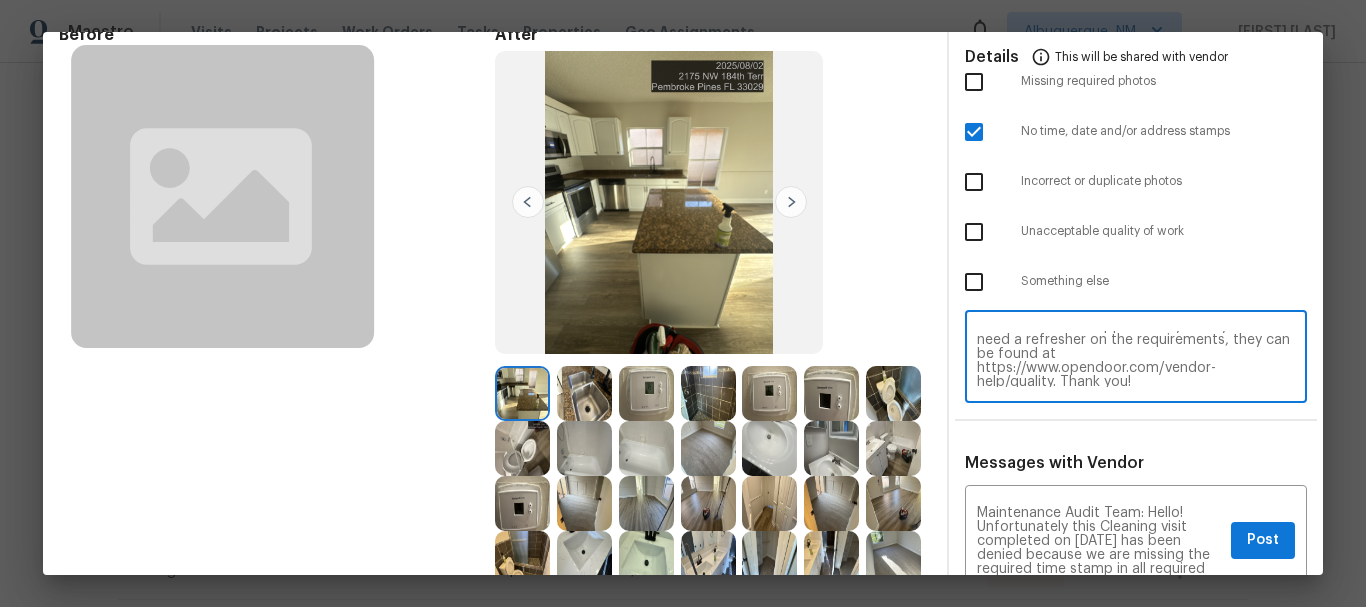 scroll, scrollTop: 98, scrollLeft: 0, axis: vertical 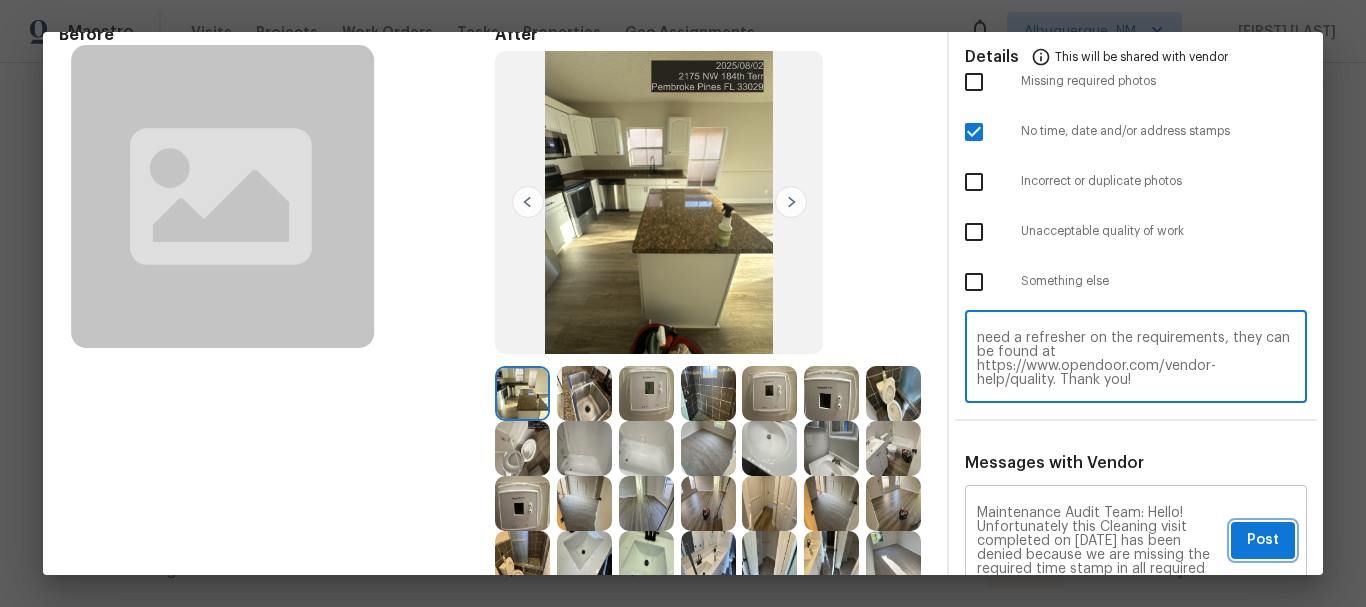 click on "Post" at bounding box center [1263, 540] 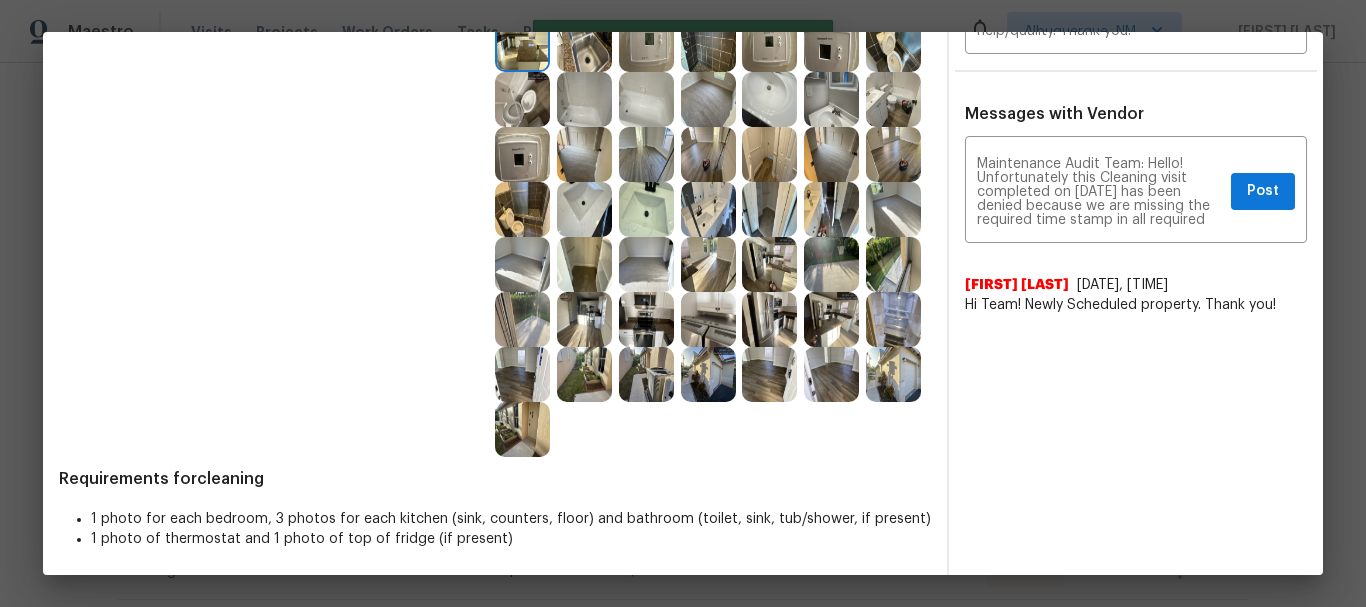 type 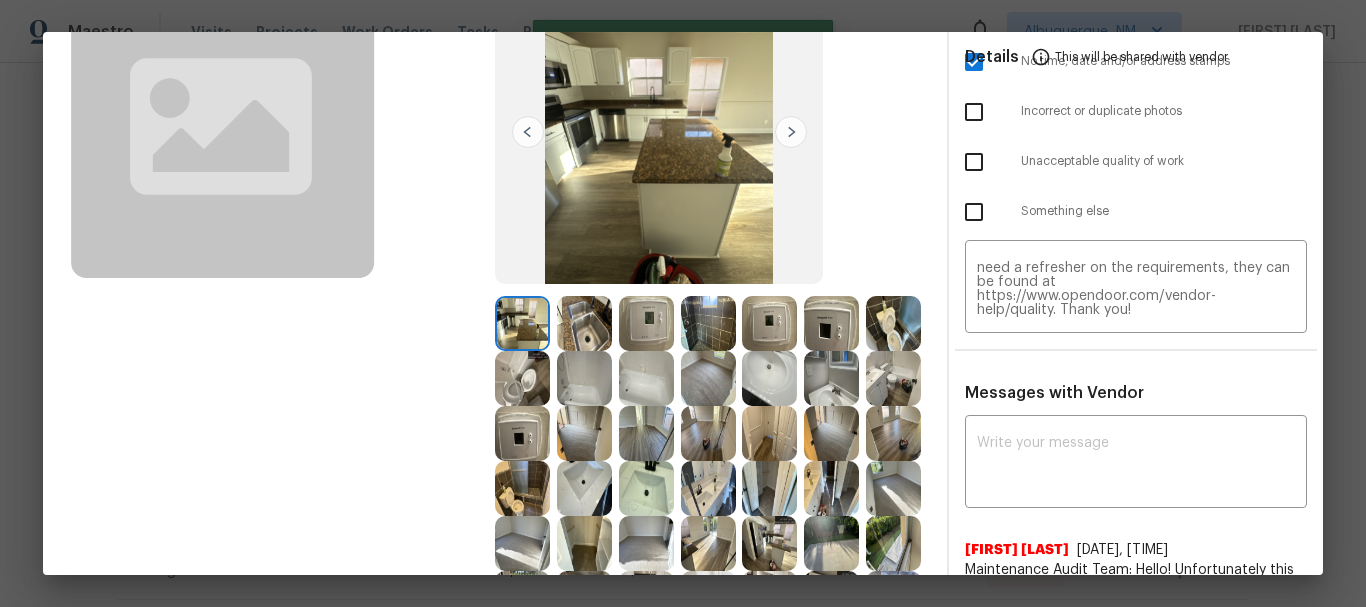 scroll, scrollTop: 0, scrollLeft: 0, axis: both 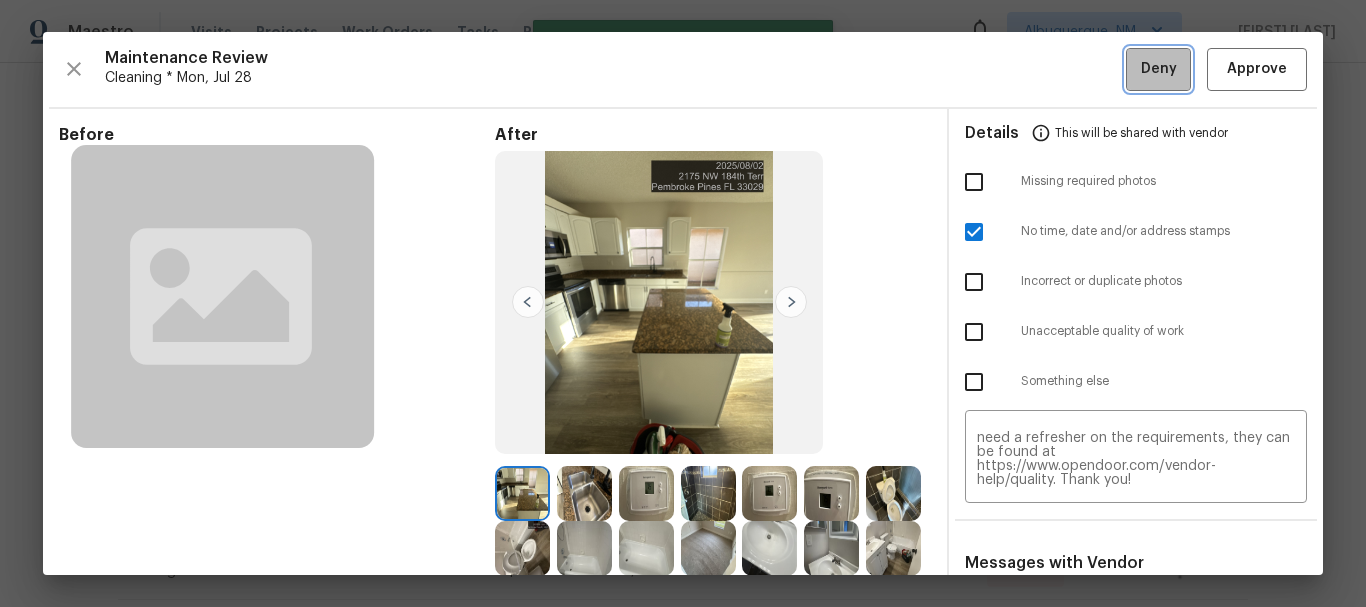 click on "Deny" at bounding box center [1159, 69] 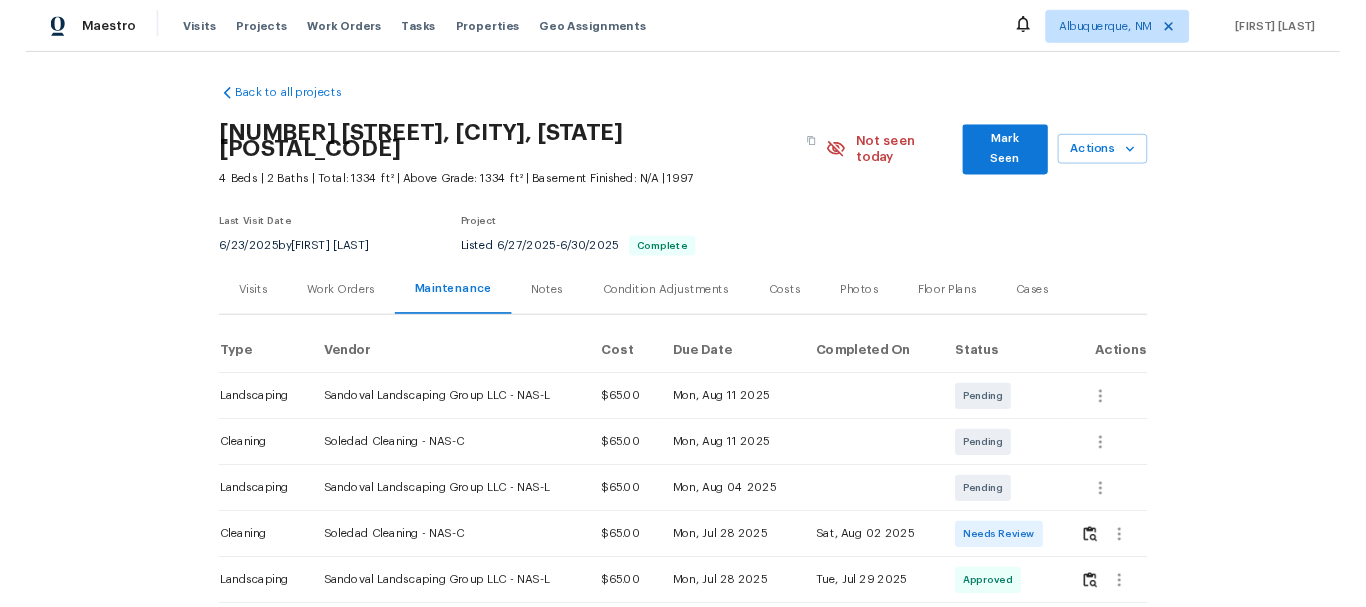 scroll, scrollTop: 0, scrollLeft: 0, axis: both 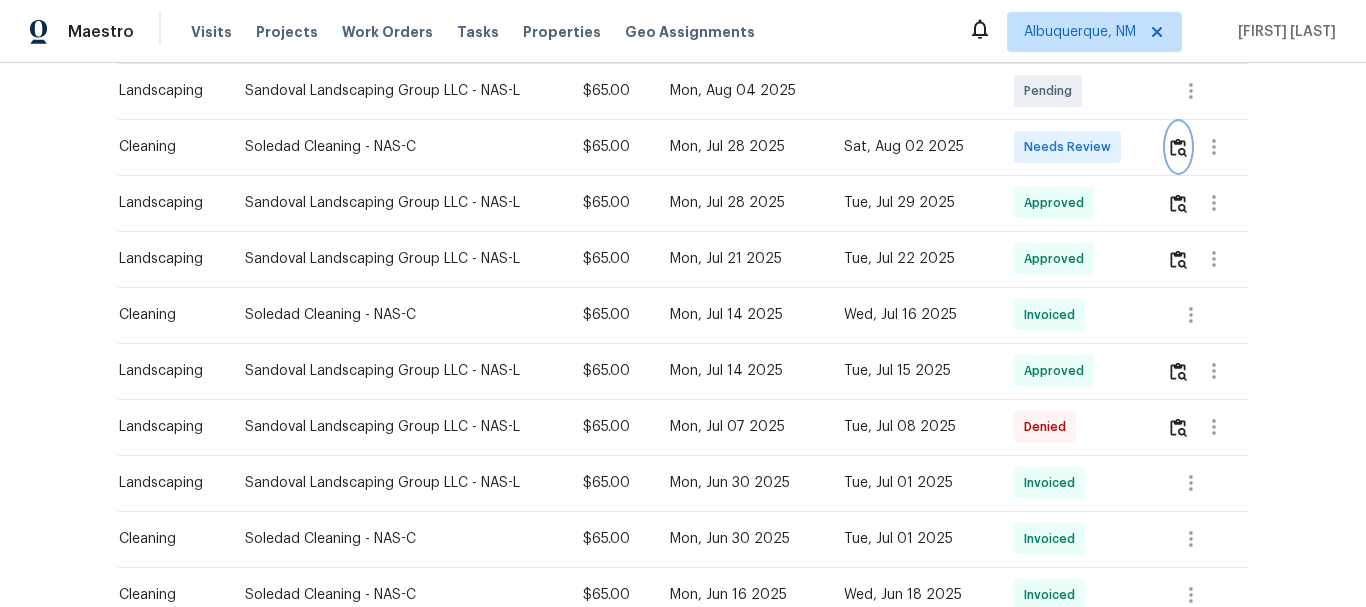 click at bounding box center (1178, 147) 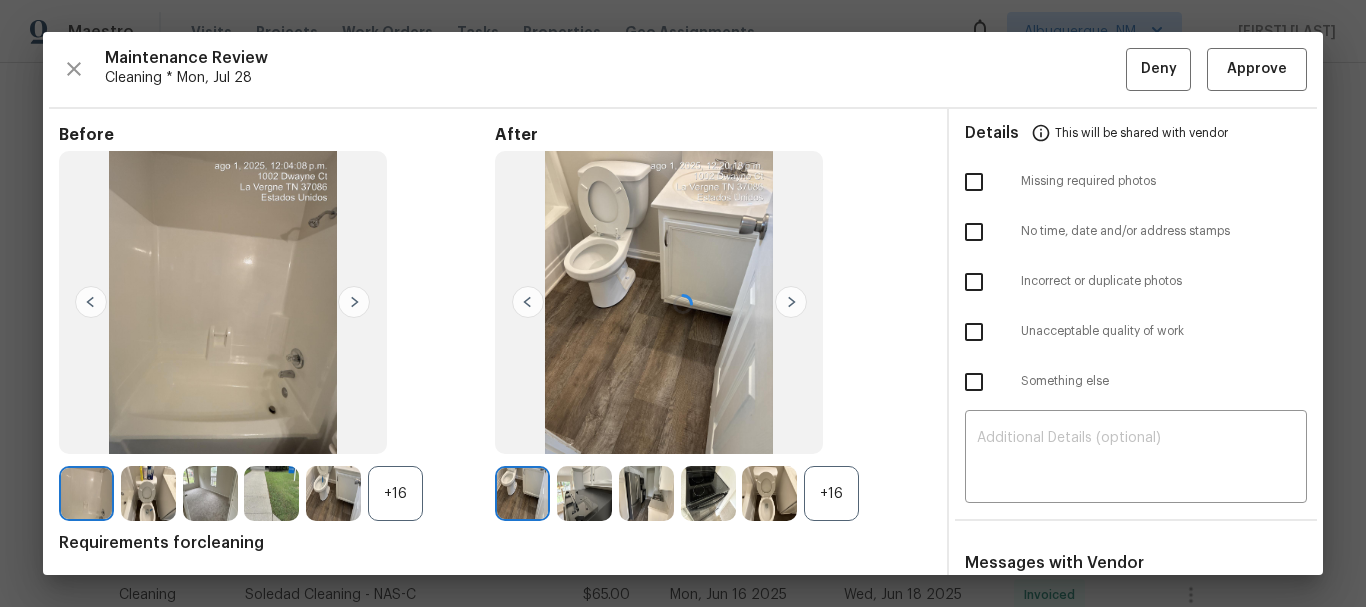 click at bounding box center (683, 303) 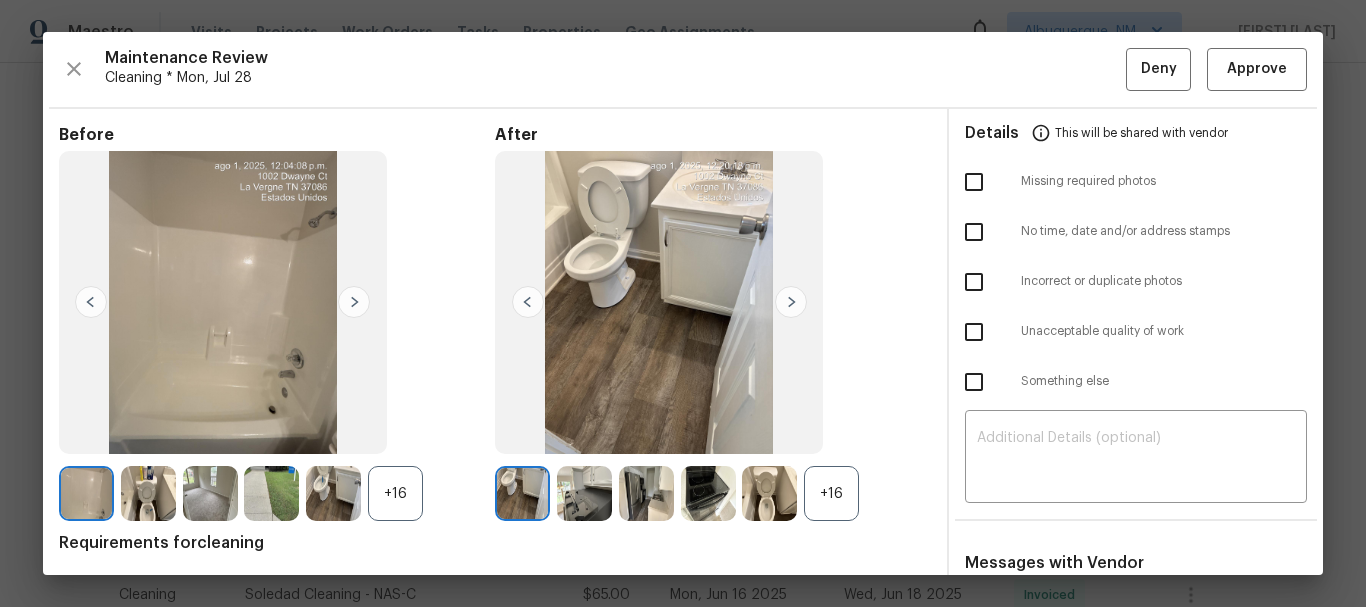 click on "+16" at bounding box center [831, 493] 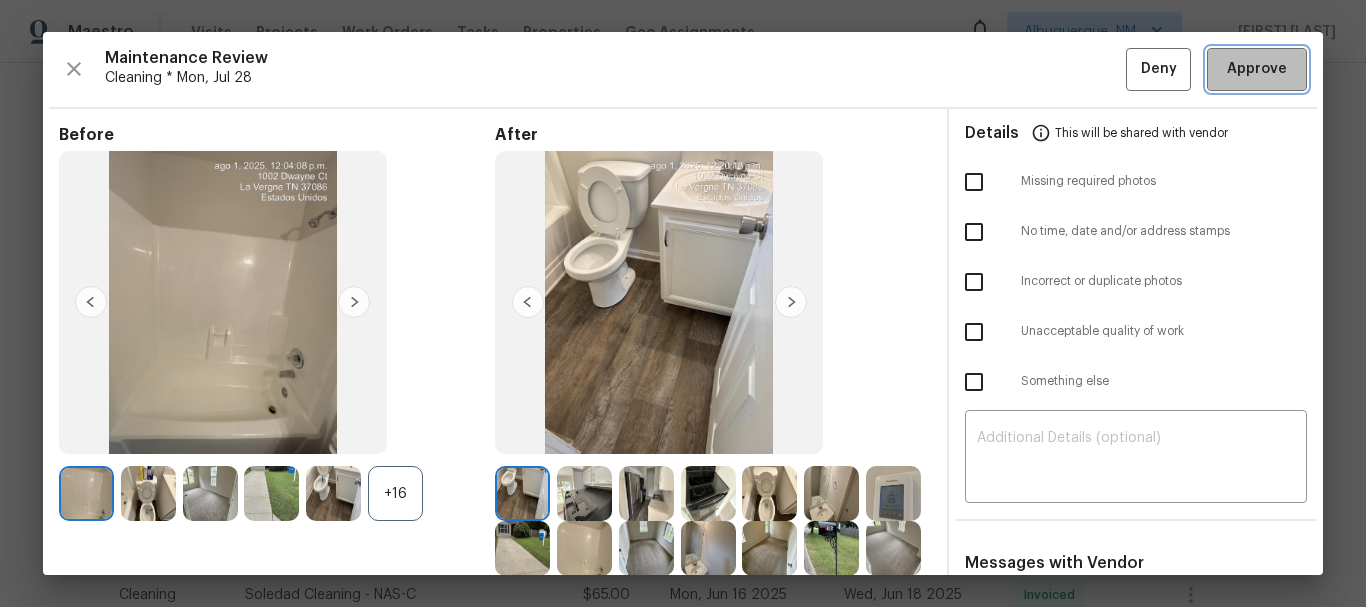 click on "Approve" at bounding box center [1257, 69] 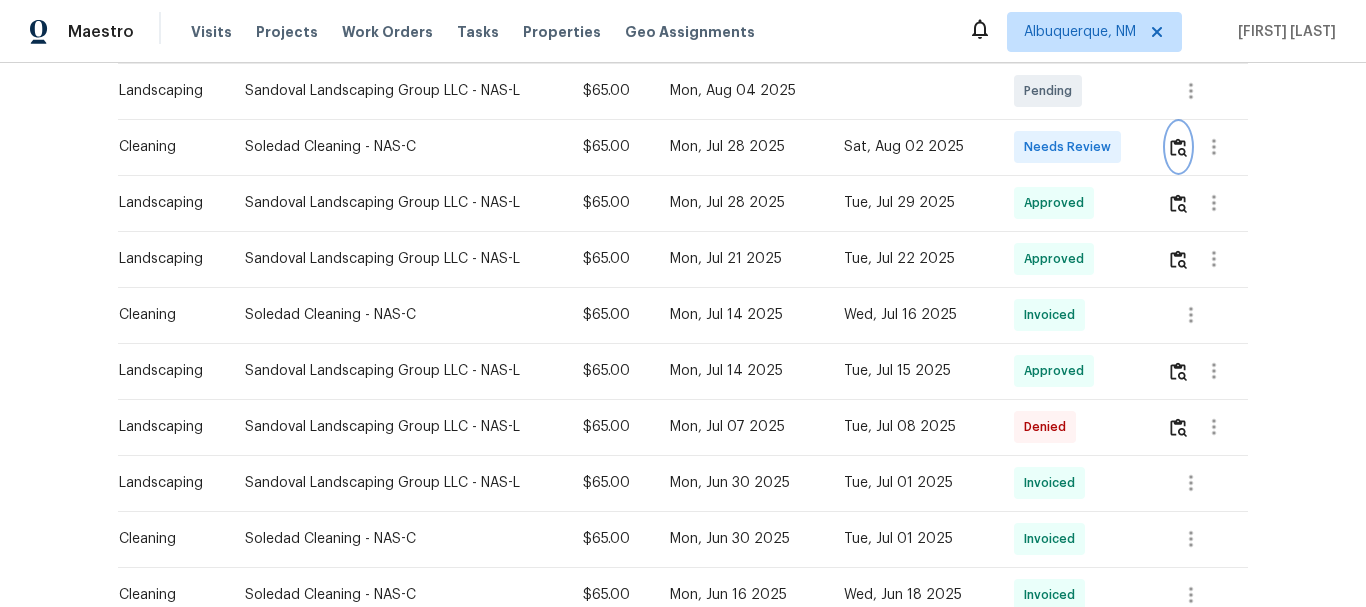 scroll, scrollTop: 400, scrollLeft: 0, axis: vertical 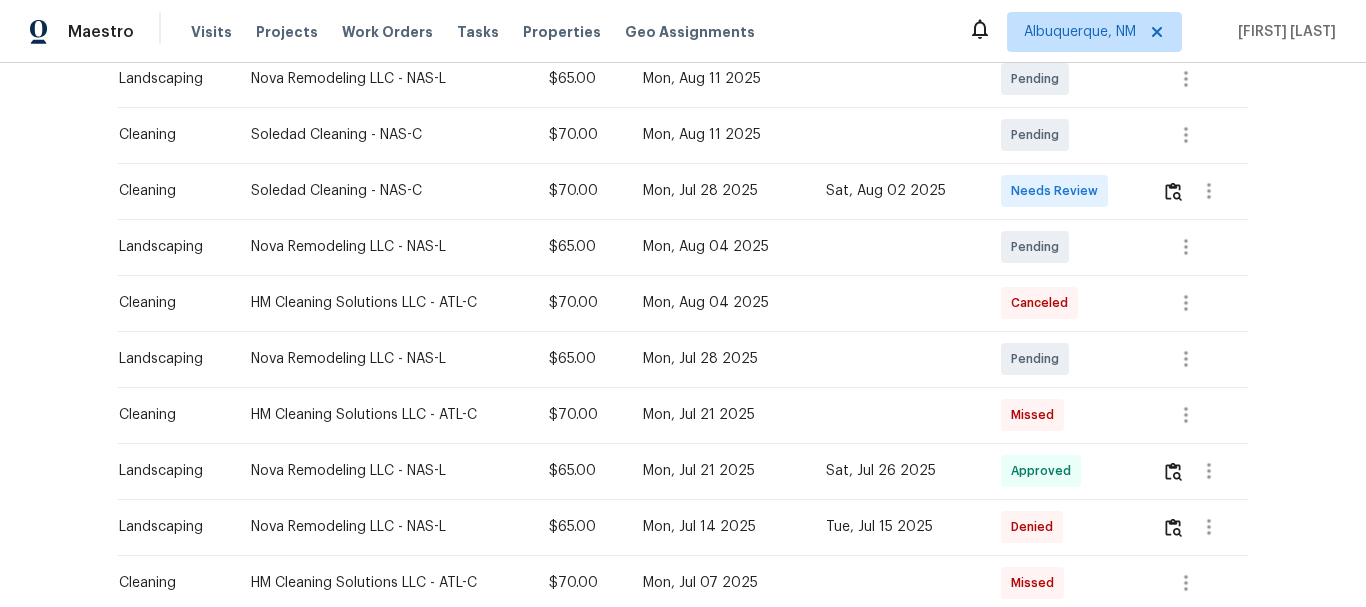 click at bounding box center (1197, 191) 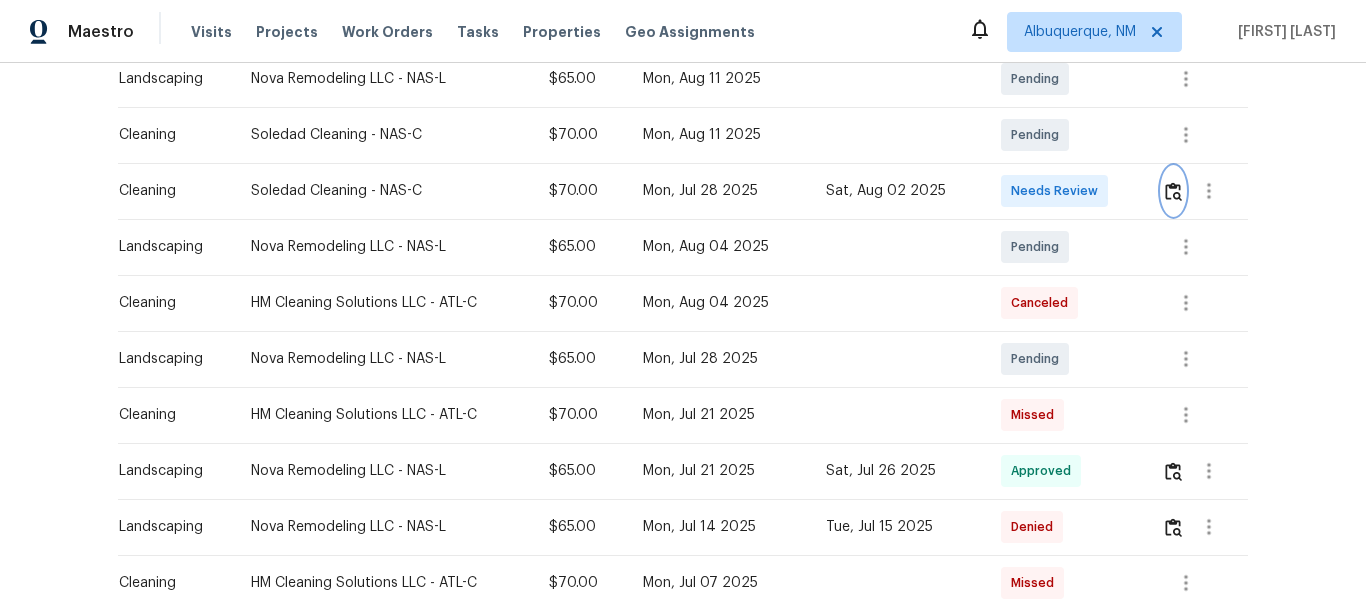 click at bounding box center [1173, 191] 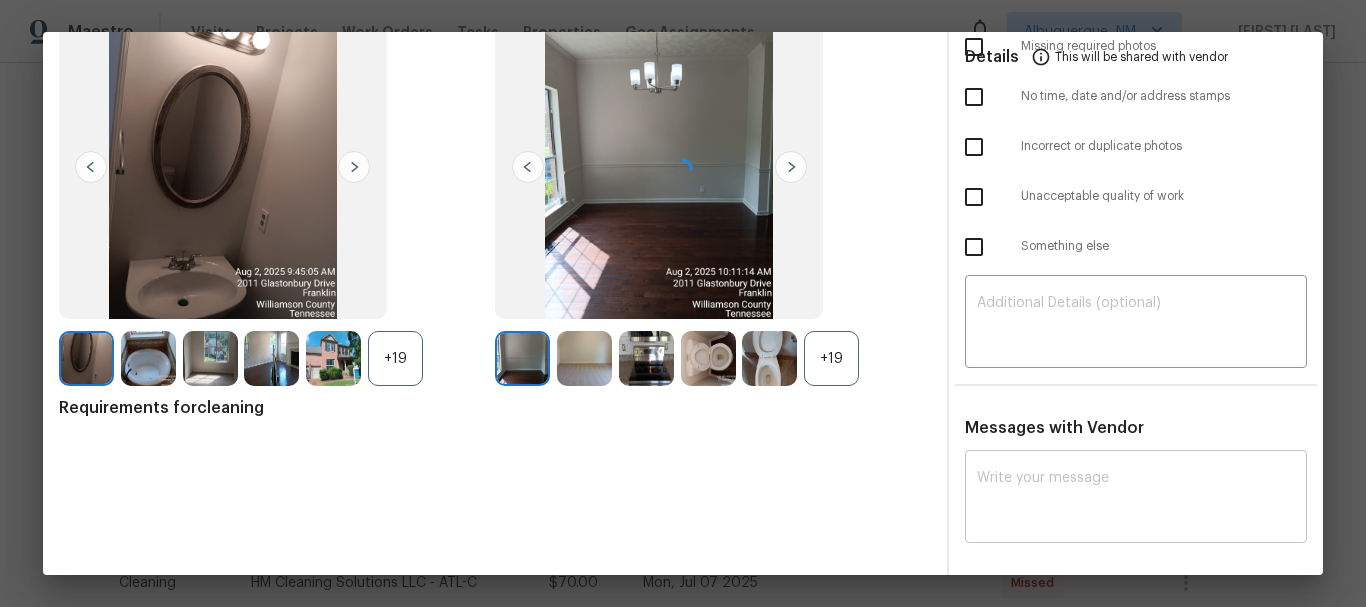 scroll, scrollTop: 141, scrollLeft: 0, axis: vertical 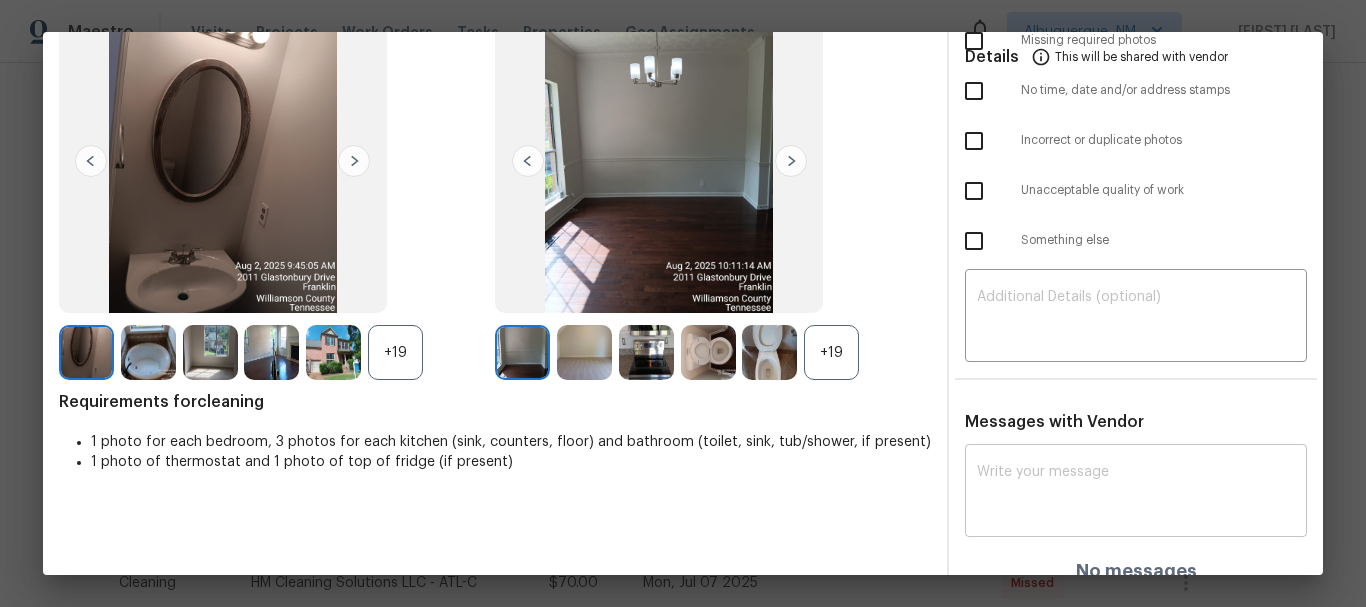 click at bounding box center [1136, 493] 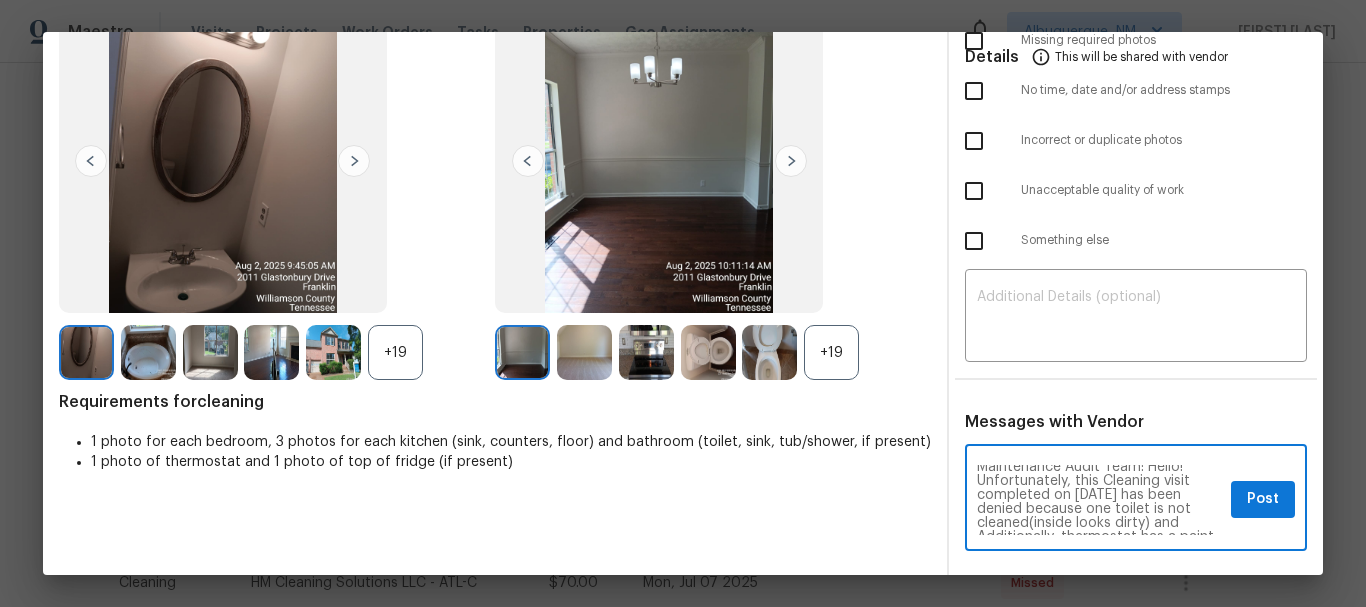 scroll, scrollTop: 0, scrollLeft: 0, axis: both 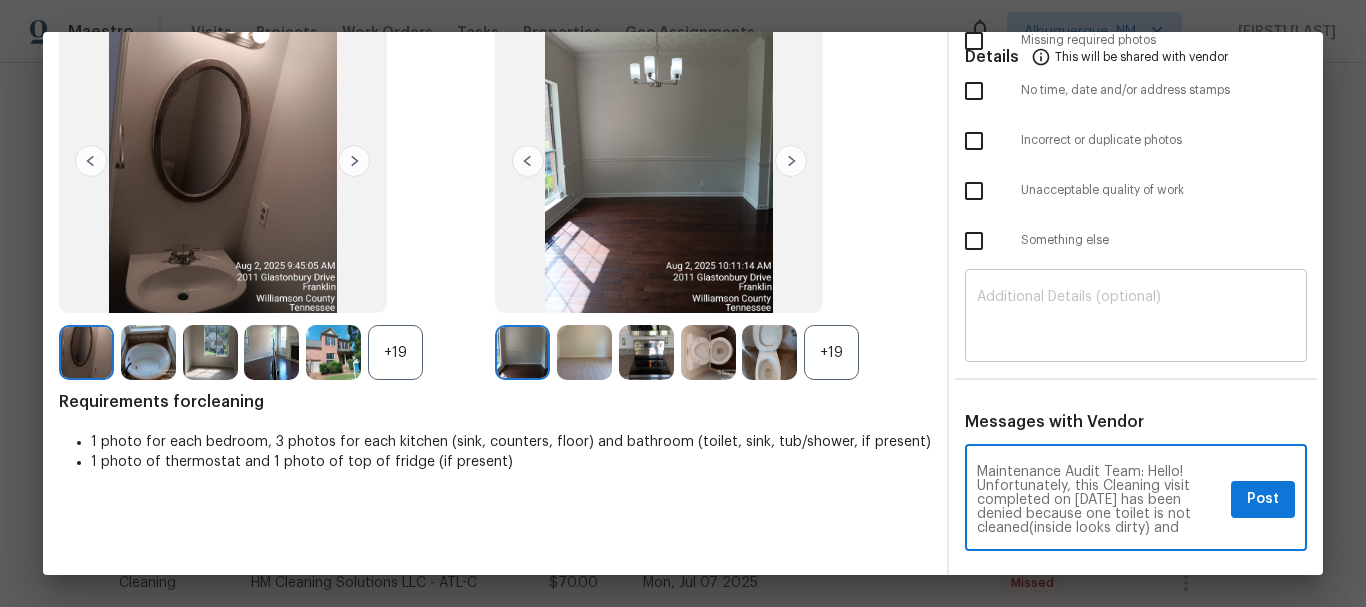 type on "Maintenance Audit Team: Hello! Unfortunately, this Cleaning visit completed on [DATE] has been denied because one toilet is not cleaned(inside looks dirty) and Additionally, thermostat has a paint marks or dirt—please advise whether it's cleanable or permeant paint marks. Per the updated Standards of Work, return visits to correct quality issues from a previously denied visit are not permitted. The work must meet quality standards and be fully completed during the initial visit in order to be approved. Please ensure that all standards are met at the next scheduled visit. If you or your team need a refresher on the quality standards and requirements, please refer to the updated Standards of Work that have been distributed via email. Thank you!" 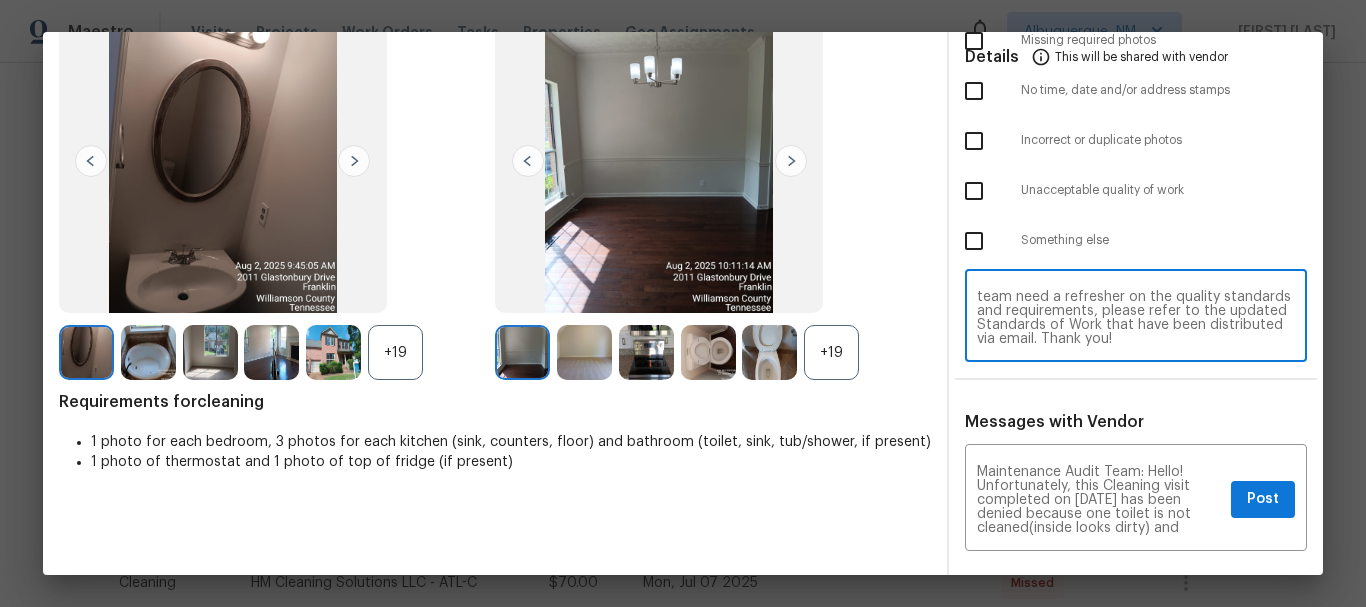 scroll, scrollTop: 0, scrollLeft: 0, axis: both 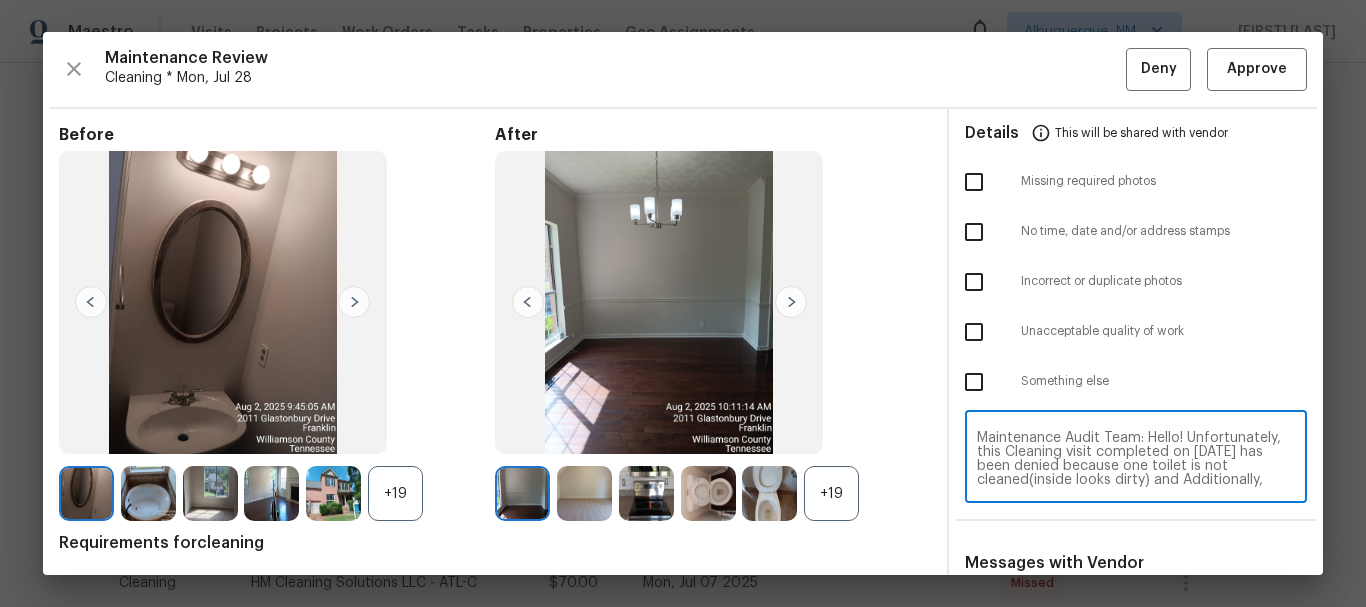 type on "Maintenance Audit Team: Hello! Unfortunately, this Cleaning visit completed on 08/02/2025 has been denied because one toilet is not cleaned(inside looks dirty) and Additionally, thermostat has a paint marks or dirt—please advise whether it's cleanable or permeant paint marks. Per the updated Standards of Work, return visits to correct quality issues from a previously denied visit are not permitted. The work must meet quality standards and be fully completed during the initial visit in order to be approved. Please ensure that all standards are met at the next scheduled visit. If you or your team need a refresher on the quality standards and requirements, please refer to the updated Standards of Work that have been distributed via email. Thank you!" 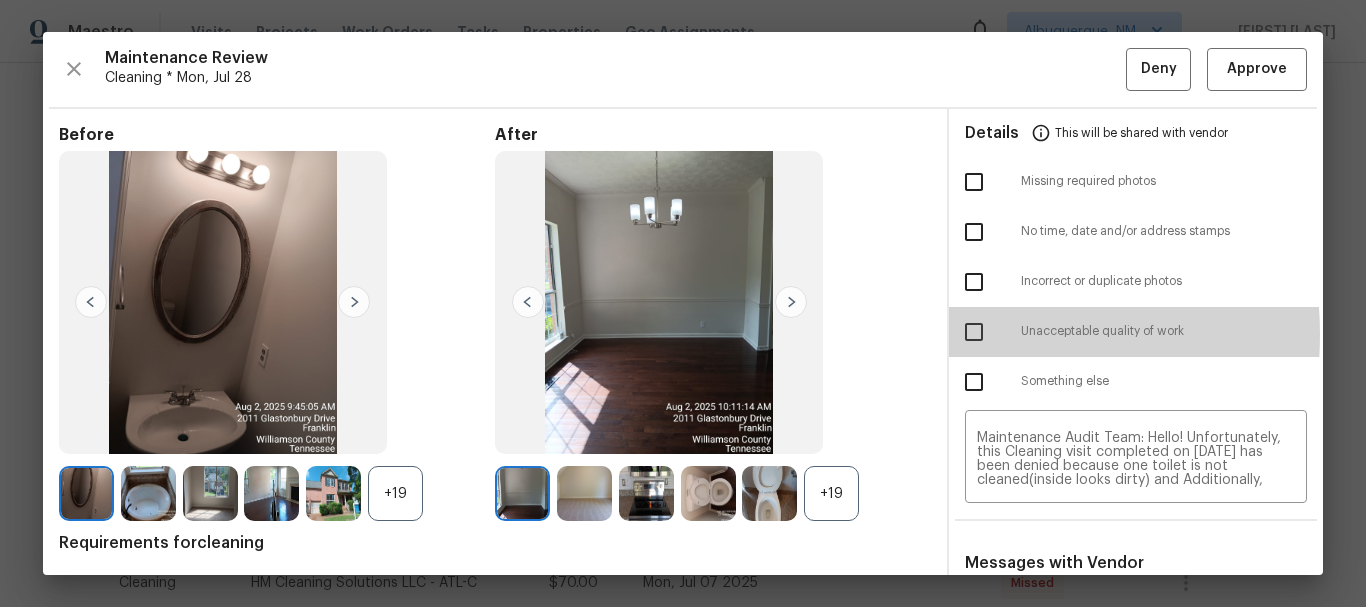 click at bounding box center [974, 332] 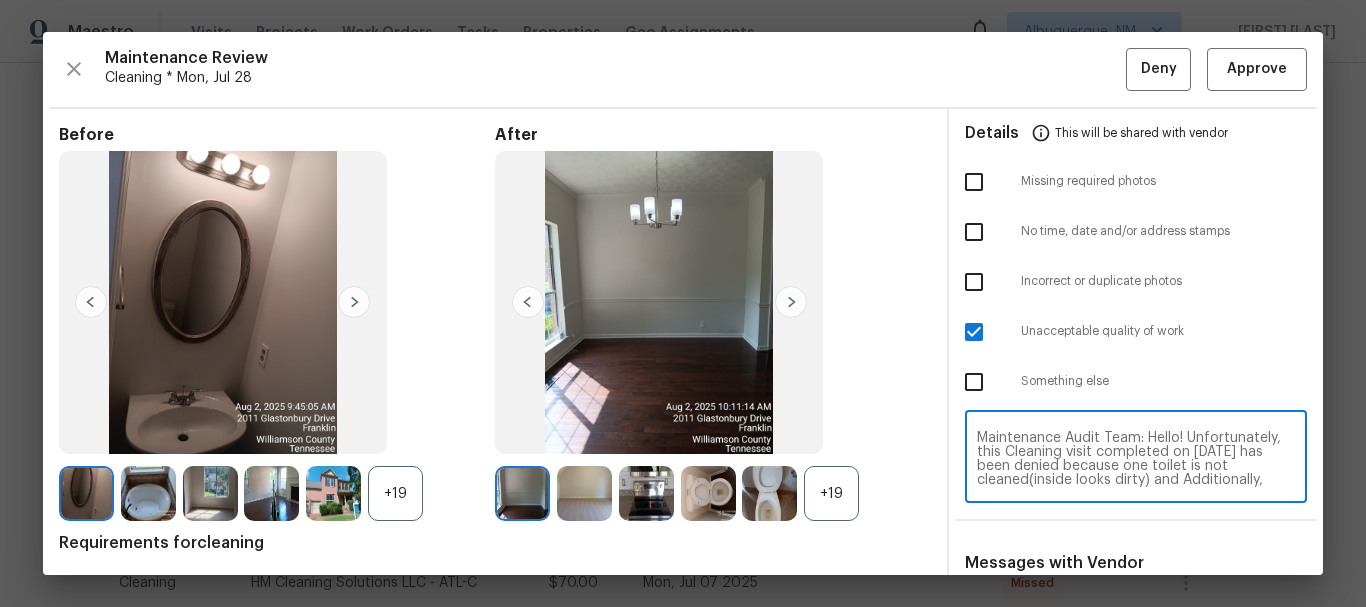 click on "Maintenance Audit Team: Hello! Unfortunately, this Cleaning visit completed on 08/02/2025 has been denied because one toilet is not cleaned(inside looks dirty) and Additionally, thermostat has a paint marks or dirt—please advise whether it's cleanable or permeant paint marks. Per the updated Standards of Work, return visits to correct quality issues from a previously denied visit are not permitted. The work must meet quality standards and be fully completed during the initial visit in order to be approved. Please ensure that all standards are met at the next scheduled visit. If you or your team need a refresher on the quality standards and requirements, please refer to the updated Standards of Work that have been distributed via email. Thank you!" at bounding box center (1136, 459) 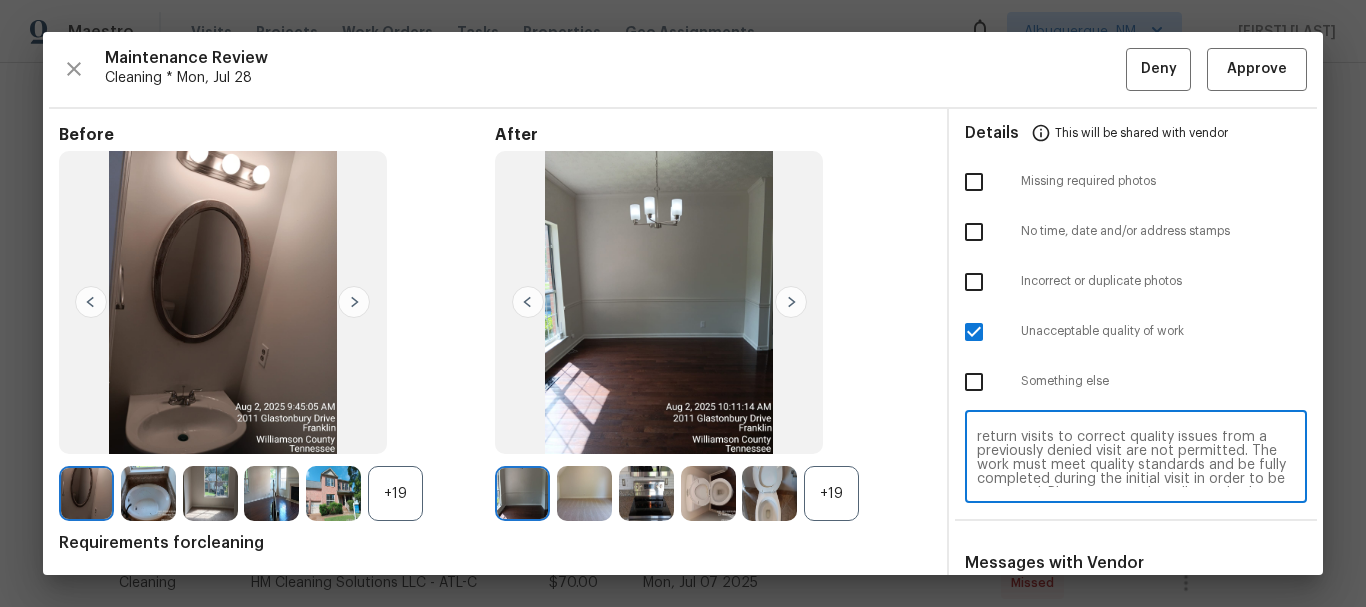 scroll, scrollTop: 113, scrollLeft: 0, axis: vertical 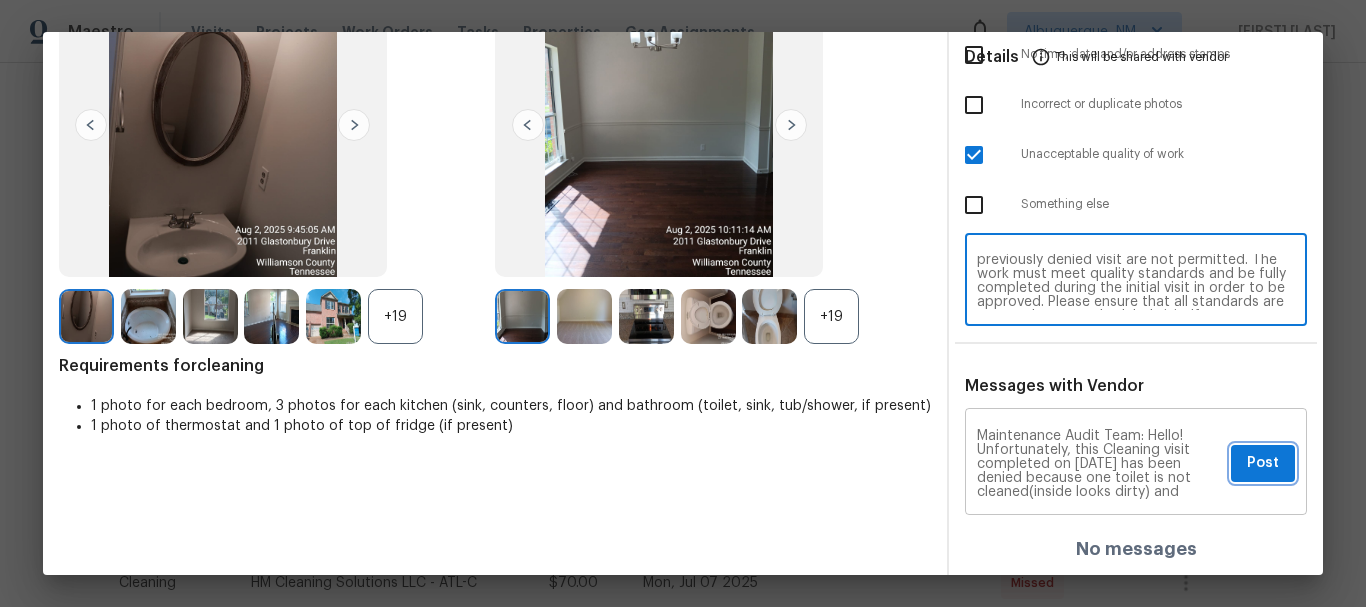click on "Post" at bounding box center (1263, 463) 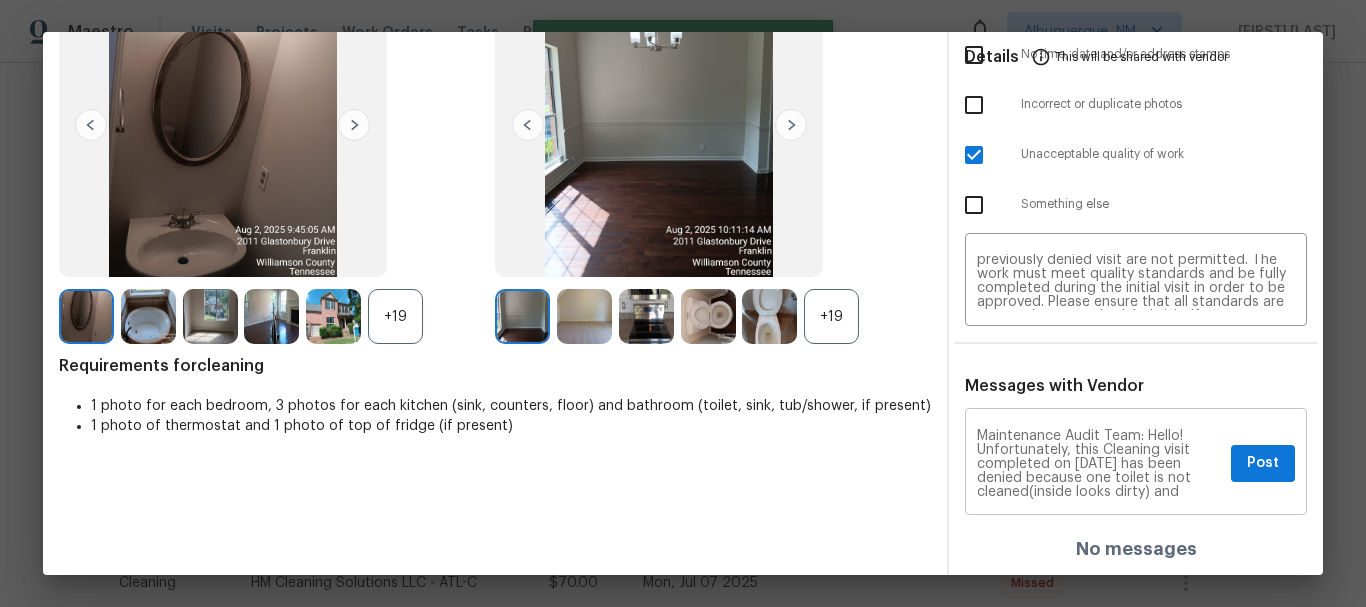 type 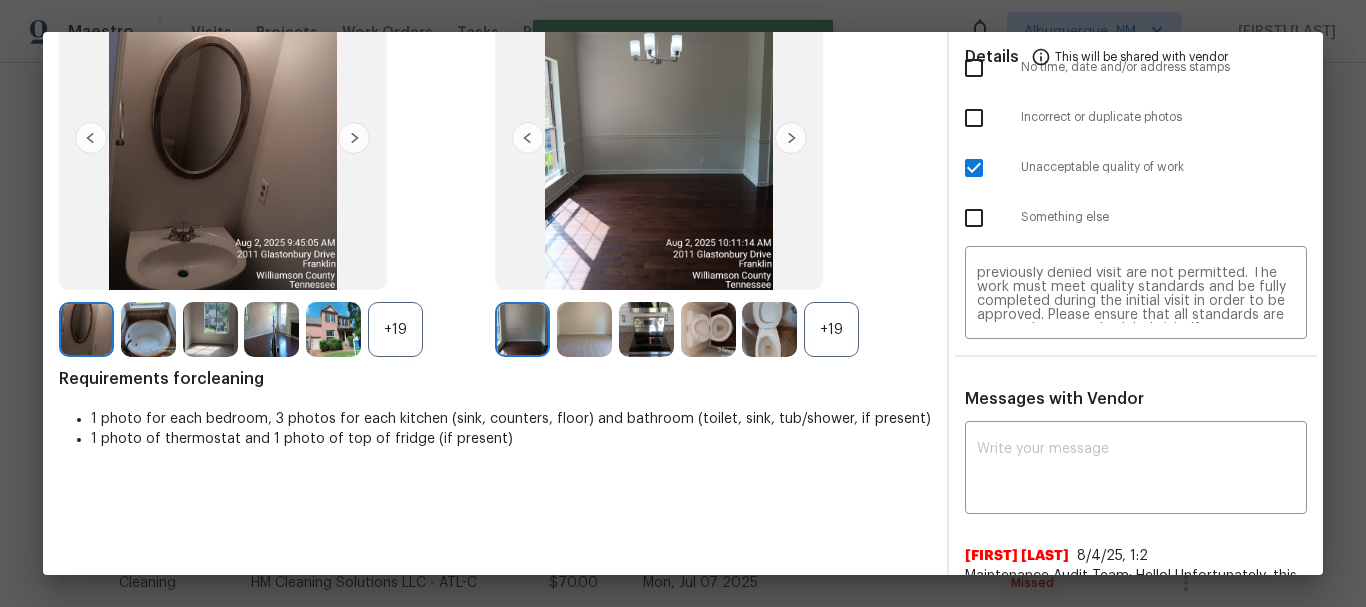 scroll, scrollTop: 0, scrollLeft: 0, axis: both 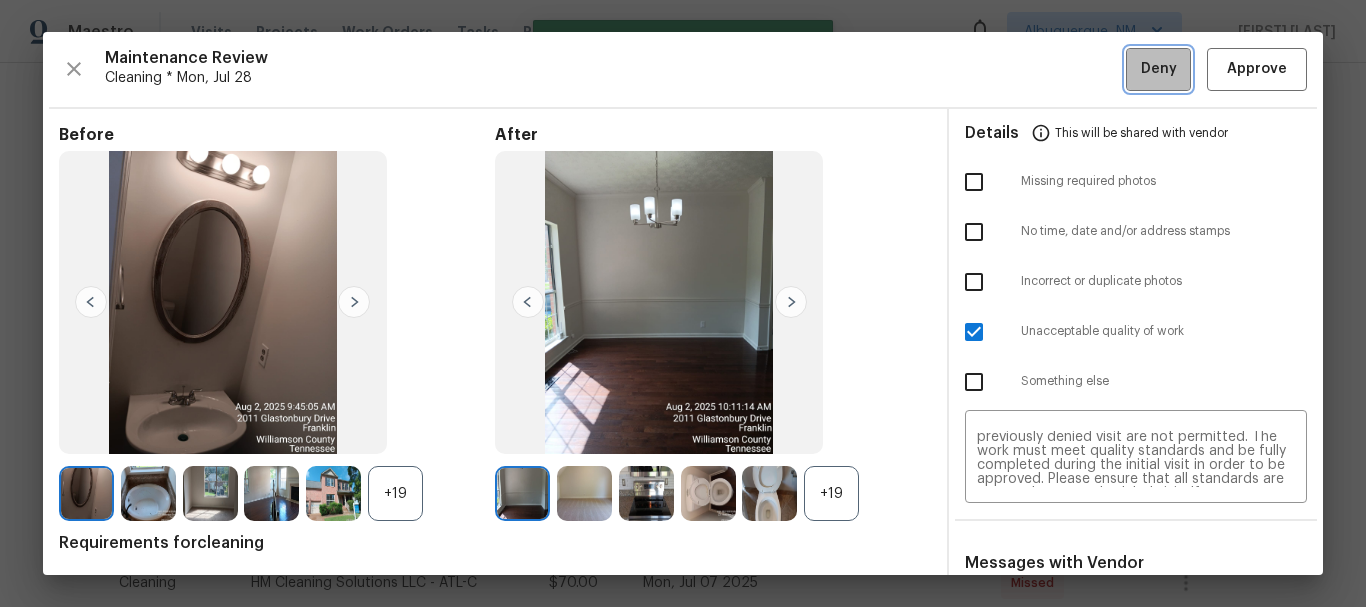 click on "Deny" at bounding box center (1159, 69) 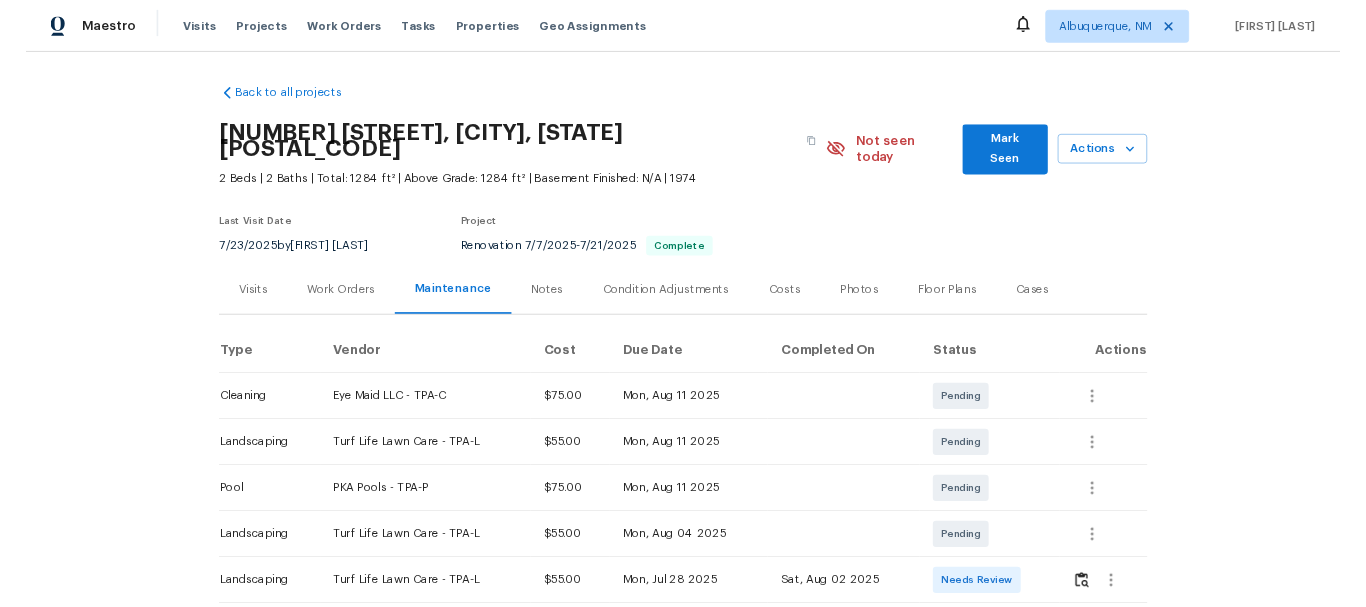 scroll, scrollTop: 0, scrollLeft: 0, axis: both 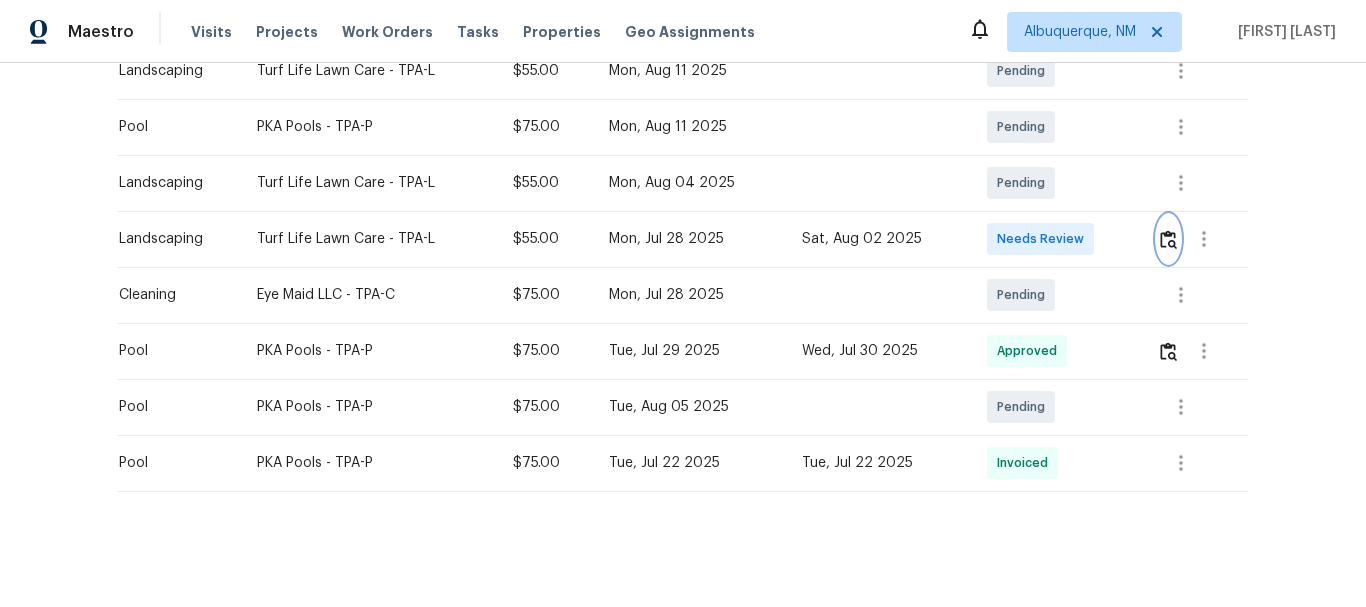 click at bounding box center (1168, 239) 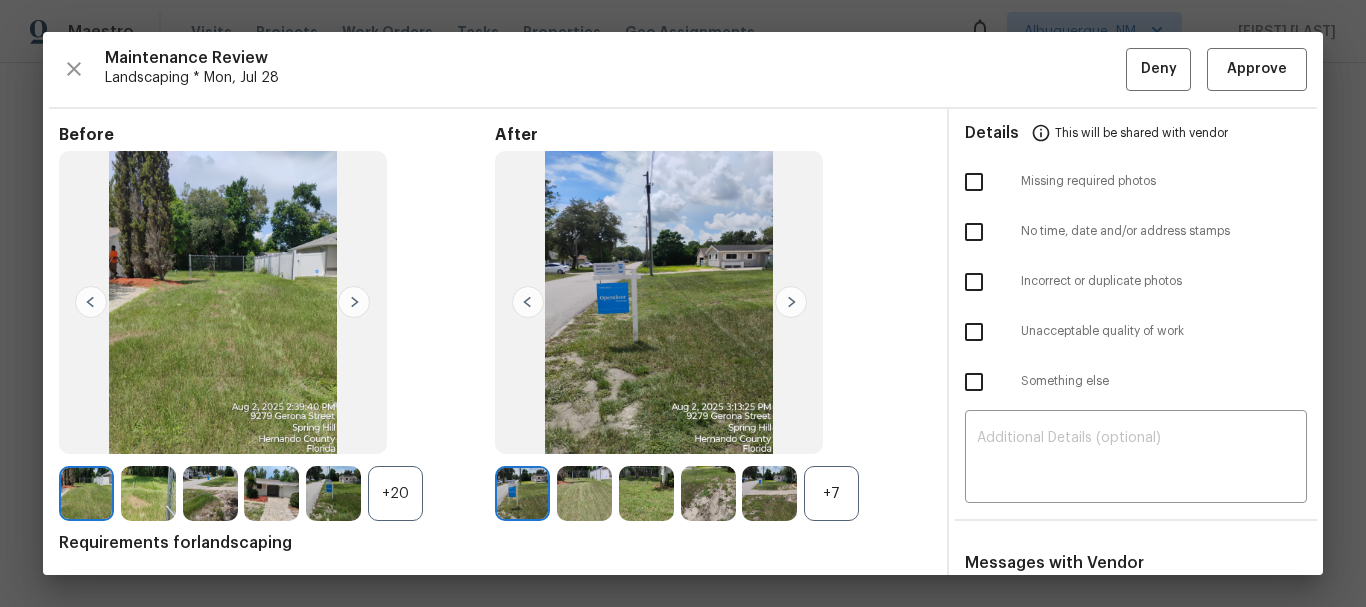click on "+7" at bounding box center (831, 493) 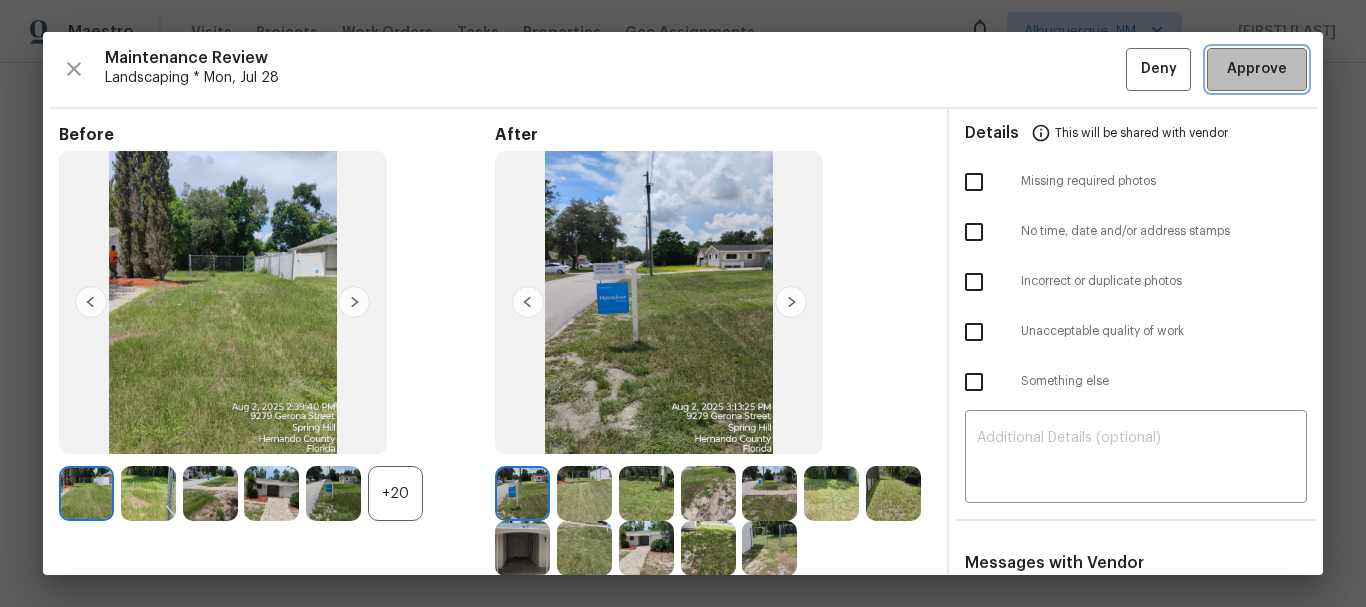 click on "Approve" at bounding box center (1257, 69) 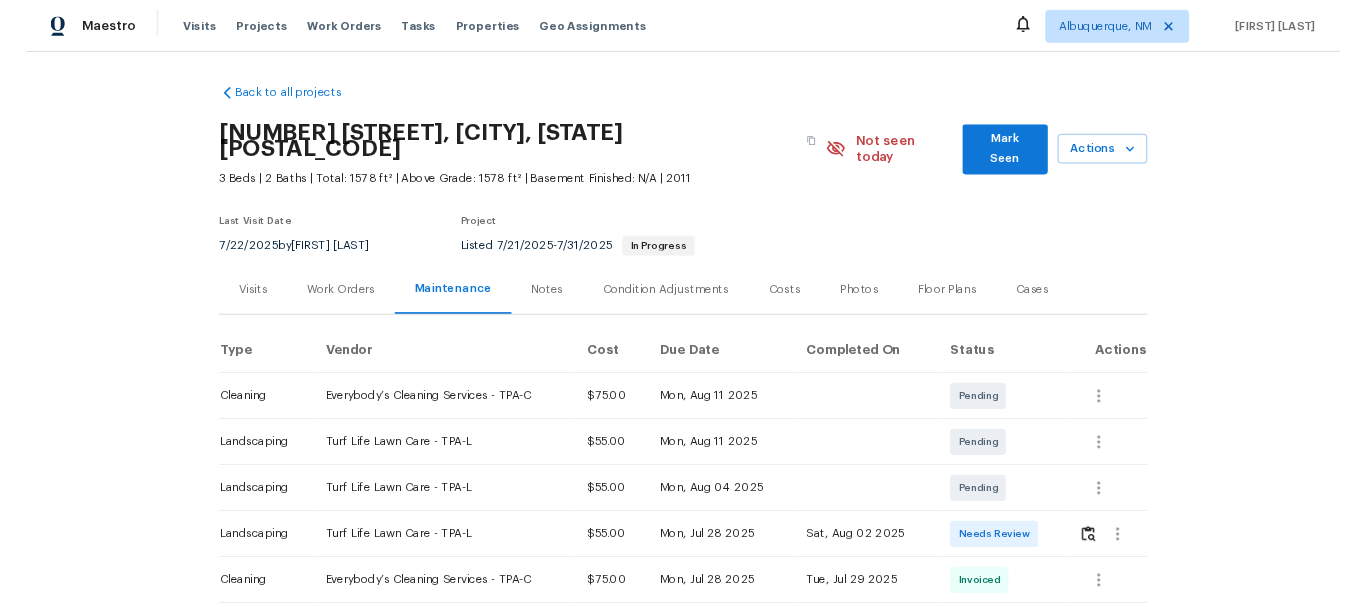scroll, scrollTop: 0, scrollLeft: 0, axis: both 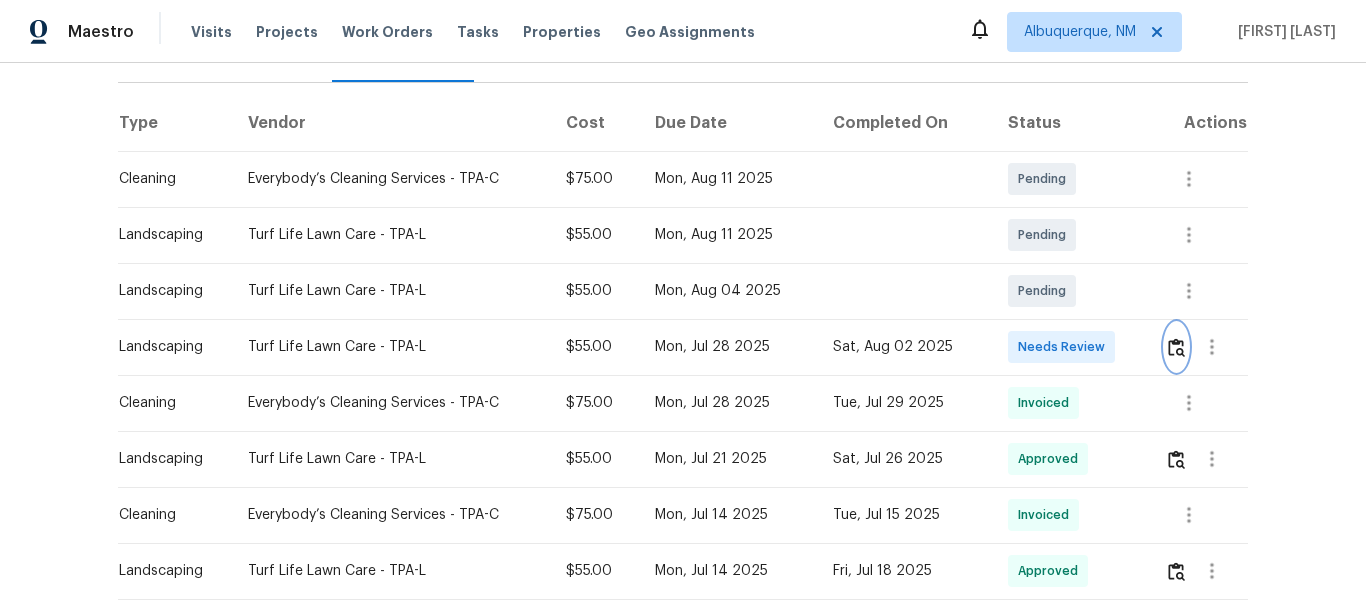 click at bounding box center (1176, 347) 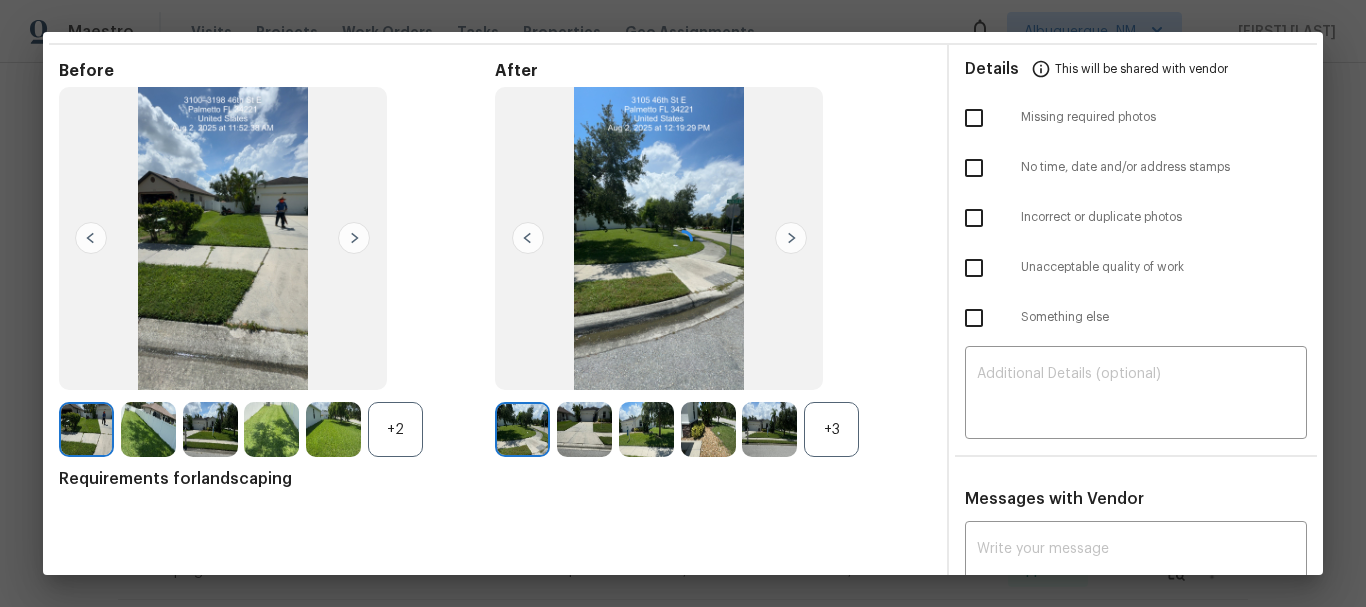 scroll, scrollTop: 100, scrollLeft: 0, axis: vertical 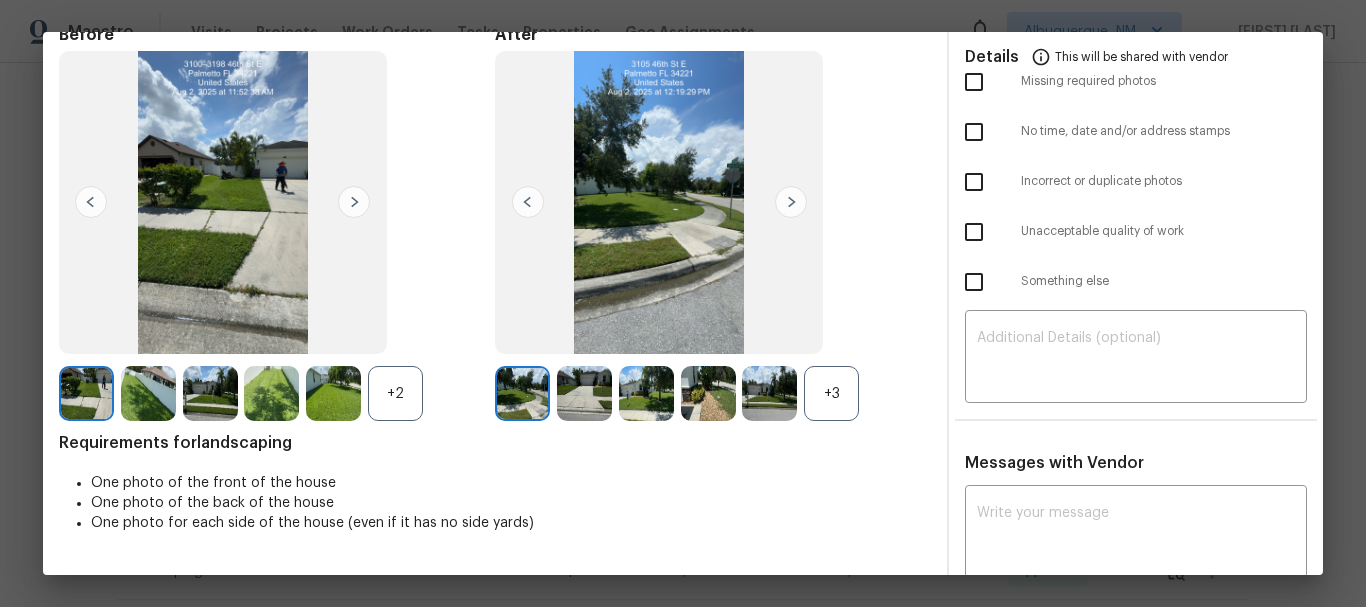click on "+3" at bounding box center (831, 393) 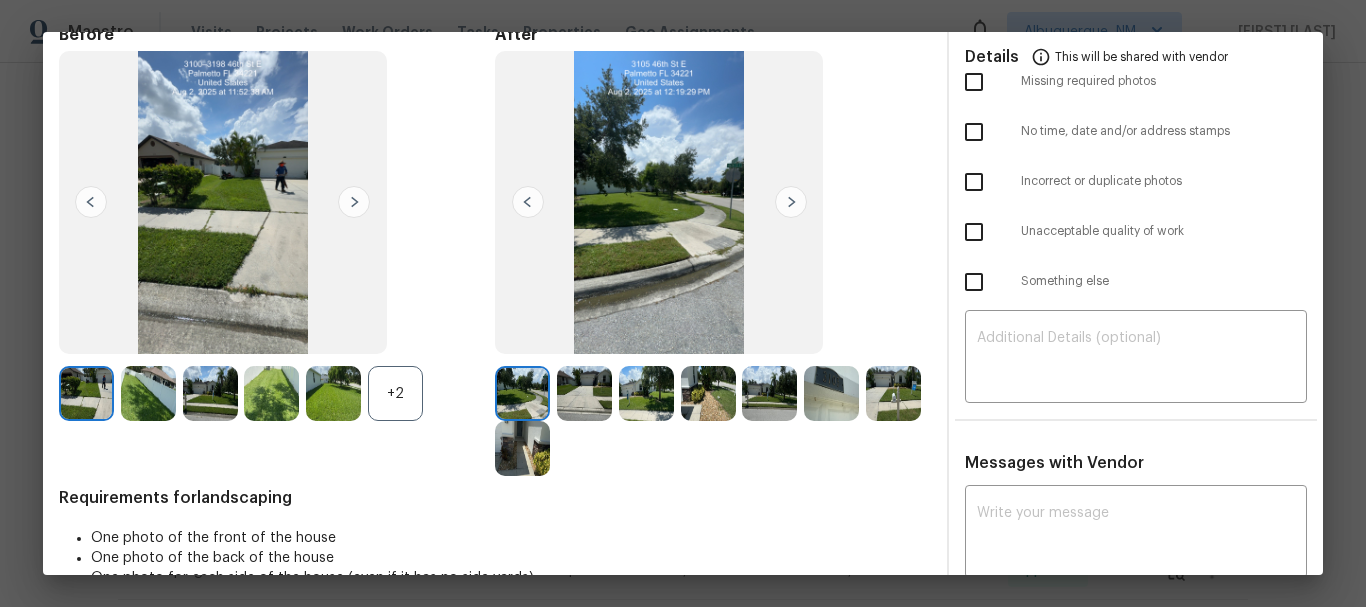 click at bounding box center [791, 202] 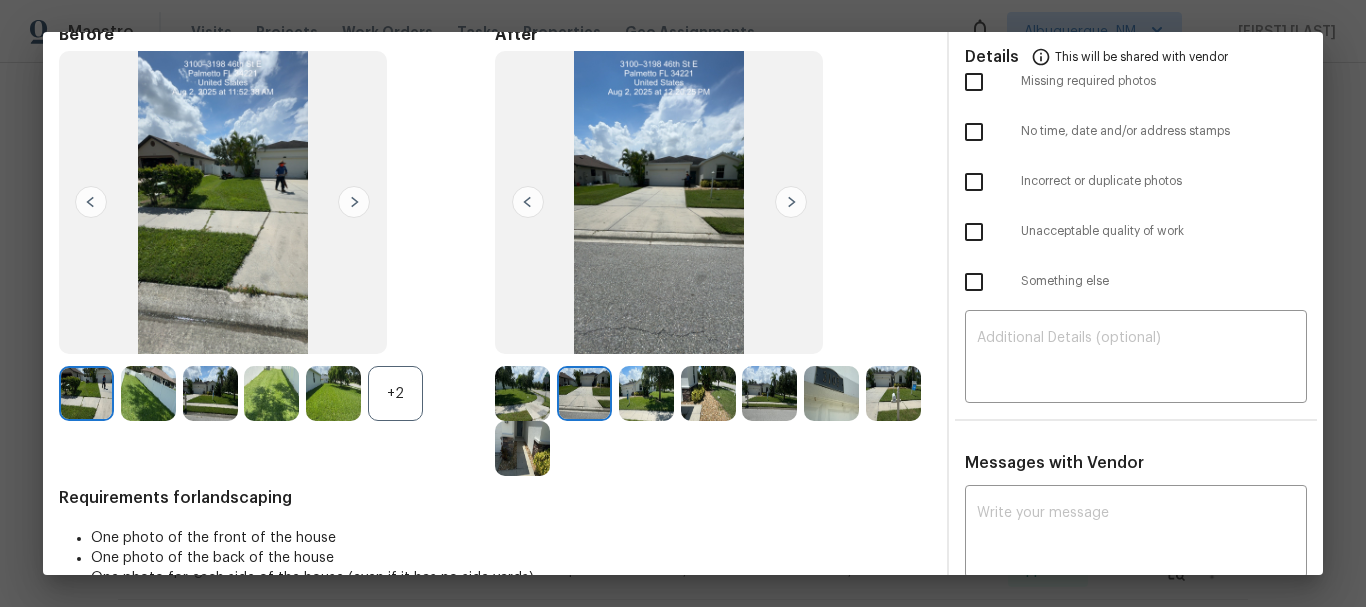 click at bounding box center (791, 202) 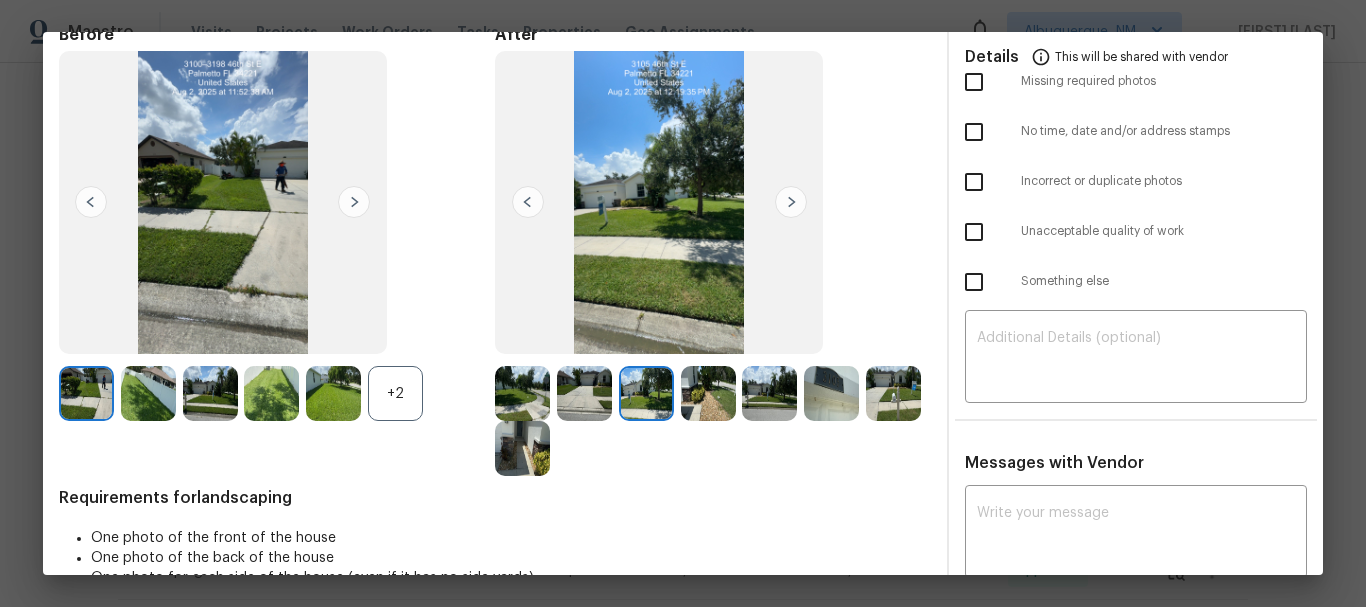 click at bounding box center [791, 202] 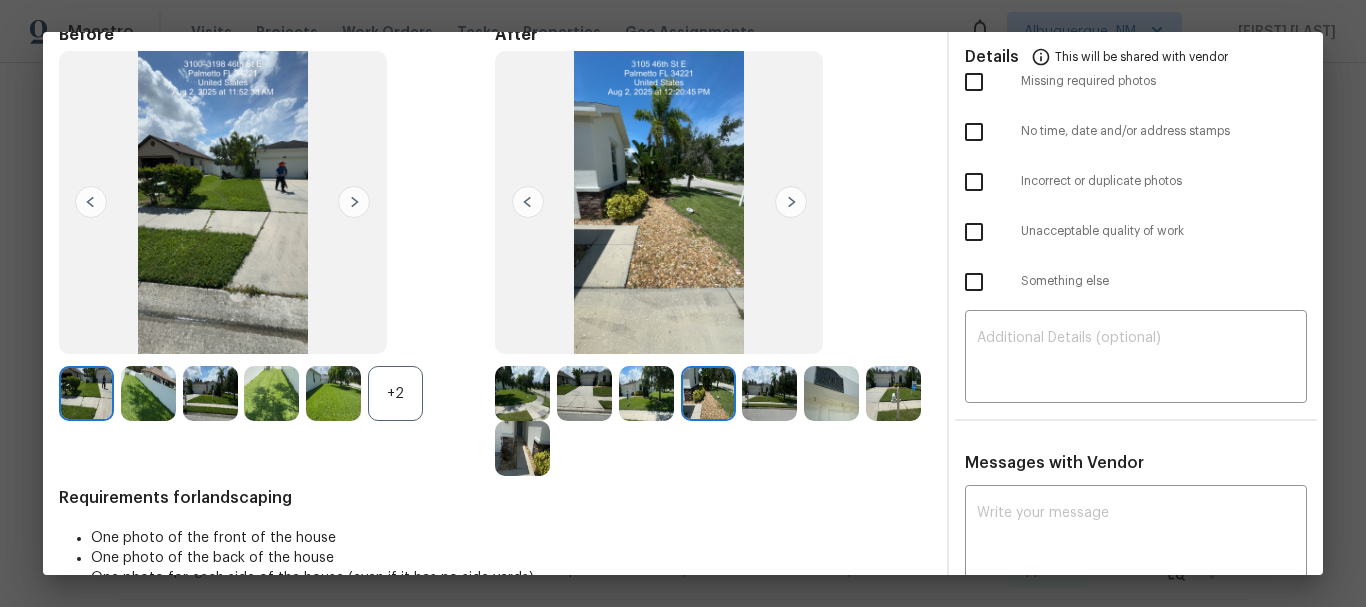 click at bounding box center (791, 202) 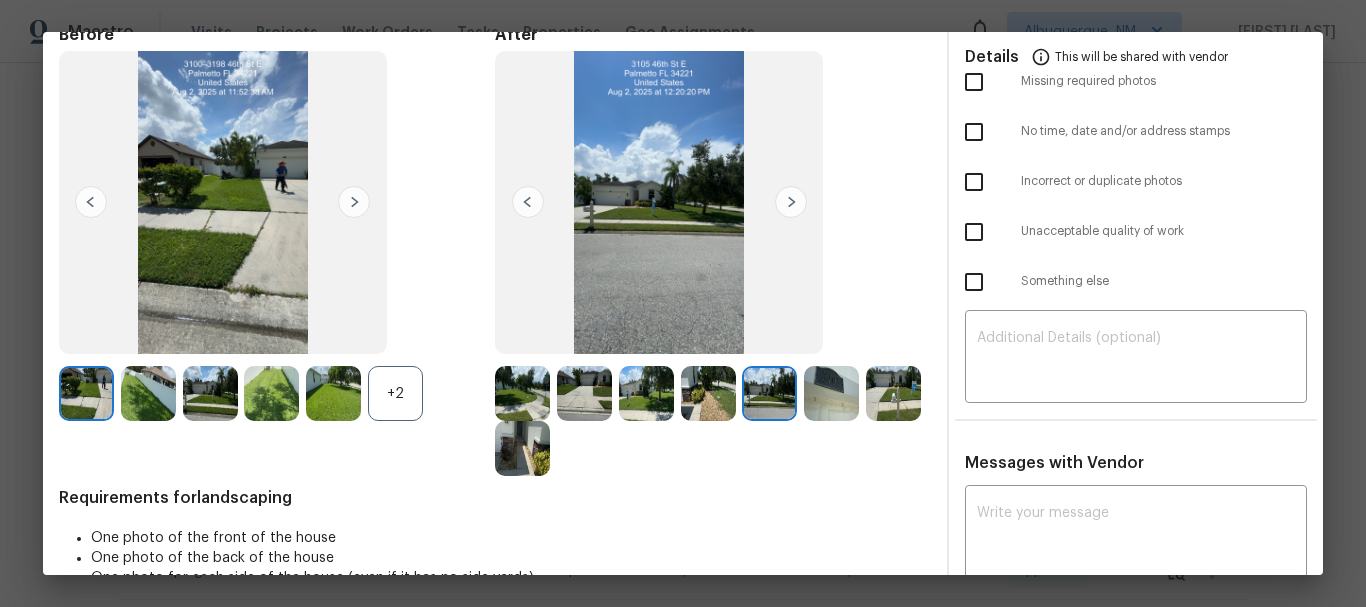 click at bounding box center (791, 202) 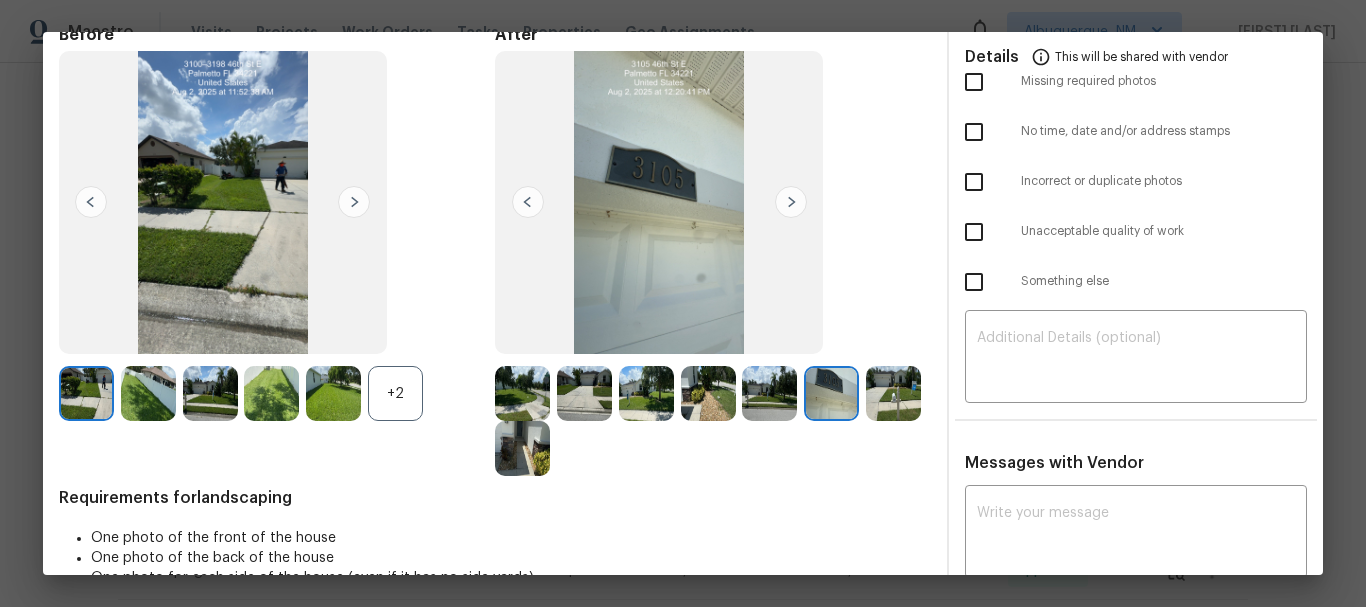 click at bounding box center [791, 202] 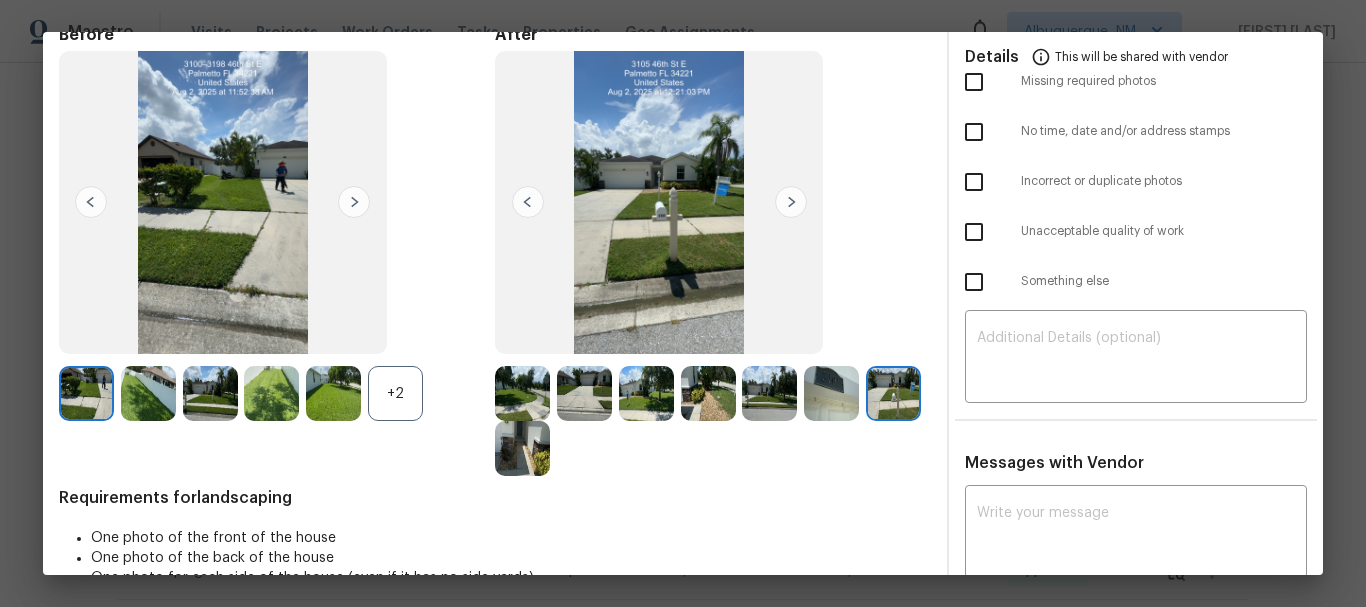 click at bounding box center [791, 202] 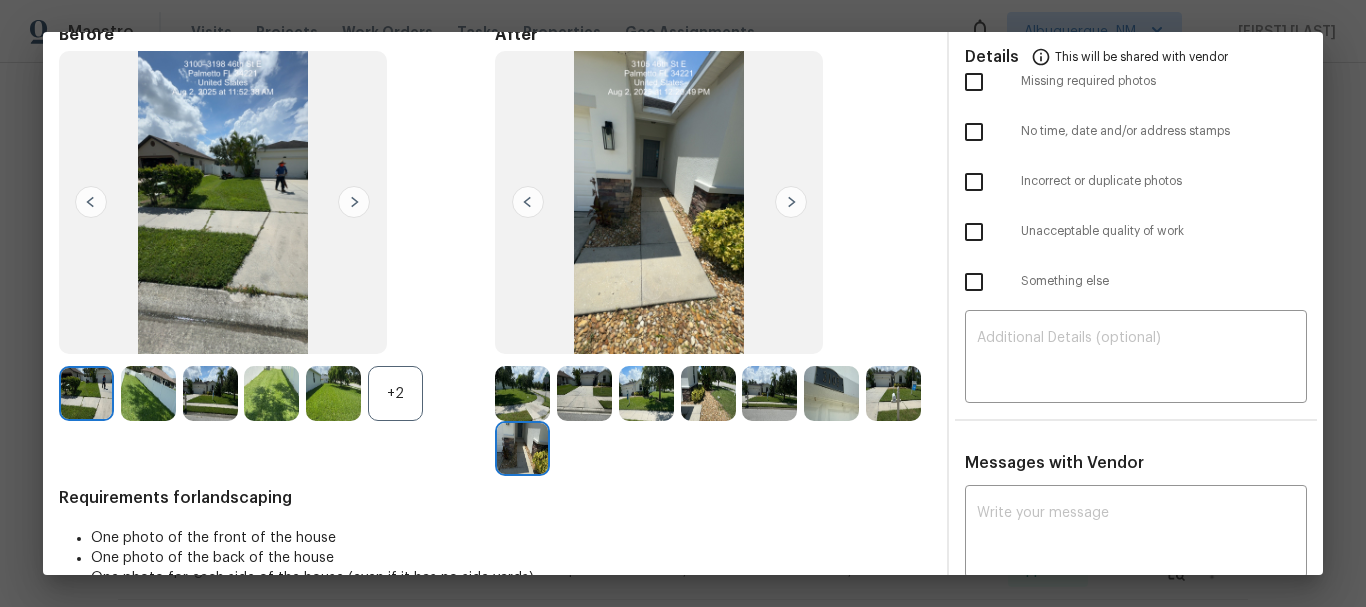 click at bounding box center [791, 202] 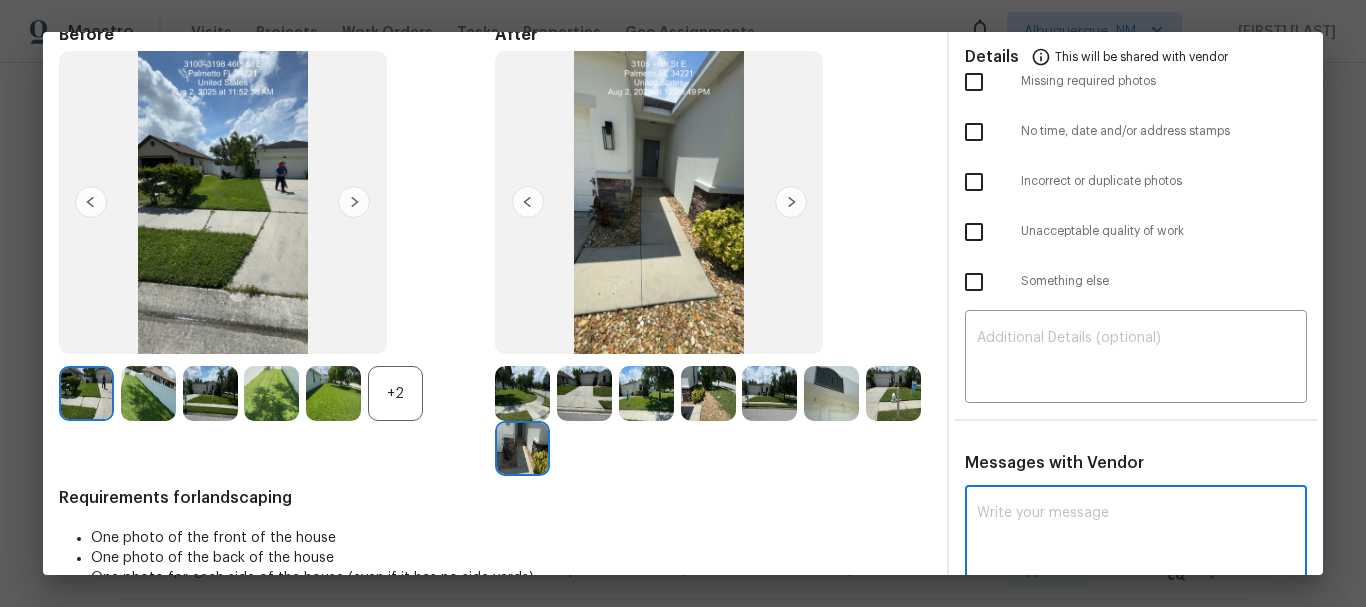 click at bounding box center (1136, 534) 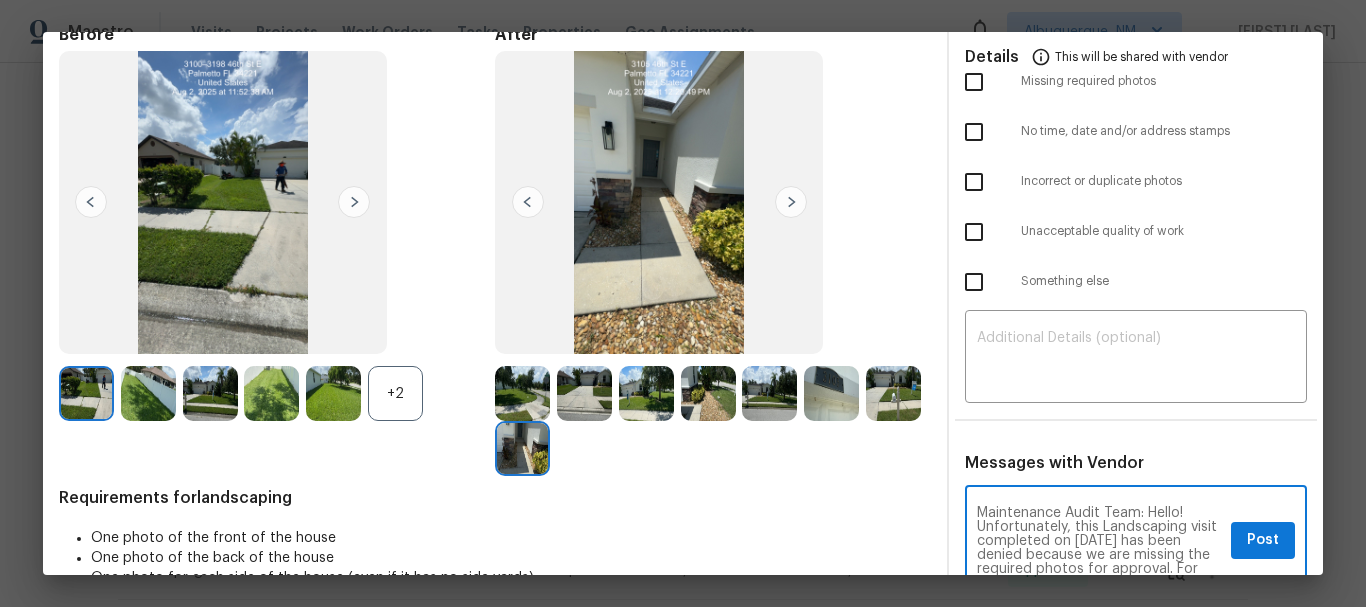 scroll, scrollTop: 238, scrollLeft: 0, axis: vertical 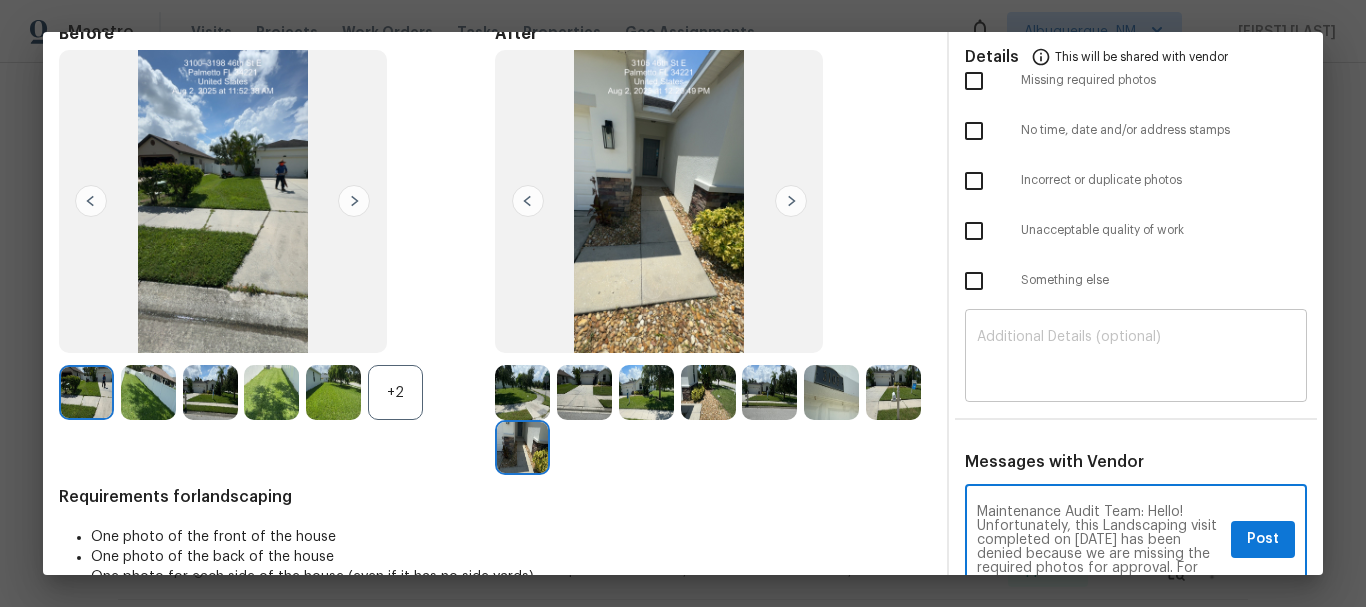 type on "Maintenance Audit Team: Hello! Unfortunately, this Landscaping visit completed on 08/02/2025 has been denied because we are missing the required photos for approval. For approval, please upload cleaned back yard photo in after section only if the correct or missing photos were taken on the same day the visit was completed. If those photos are available, they must be uploaded within 48 hours of the original visit date. If the required photos were not taken on the day of the visit, the denial will remain in place. If you or your team need a refresher on the quality standards and requirements, please refer to the updated Standards of Work that have been distributed via email. Thank you!" 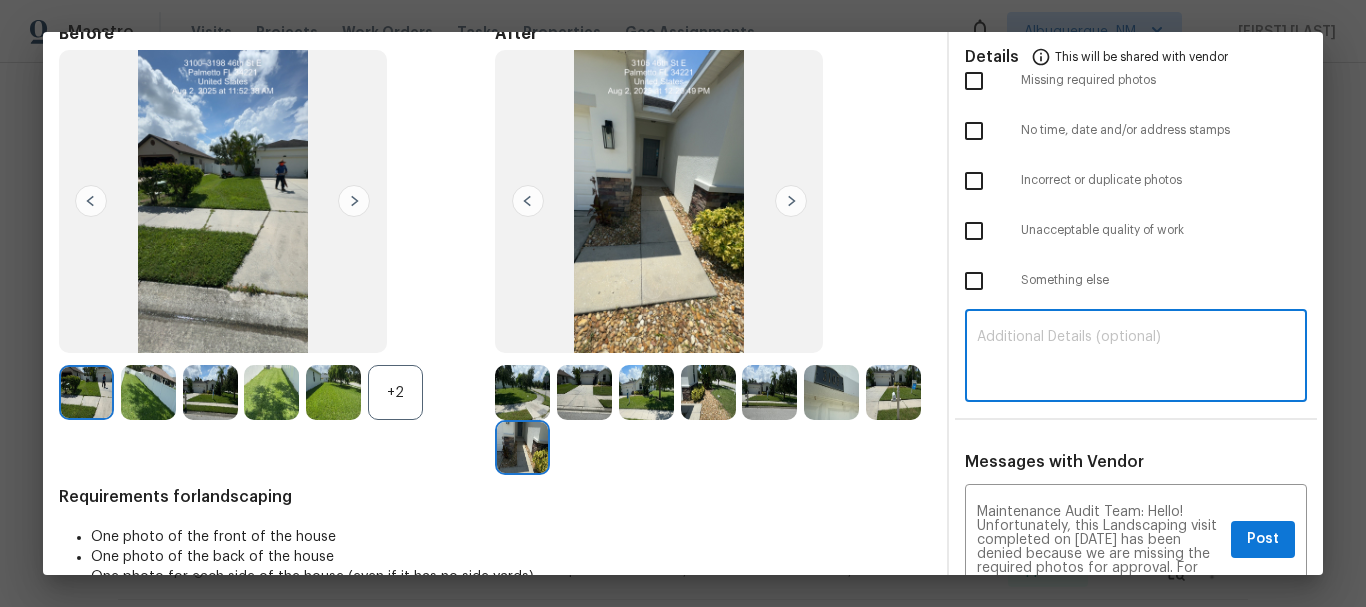 click at bounding box center (1136, 358) 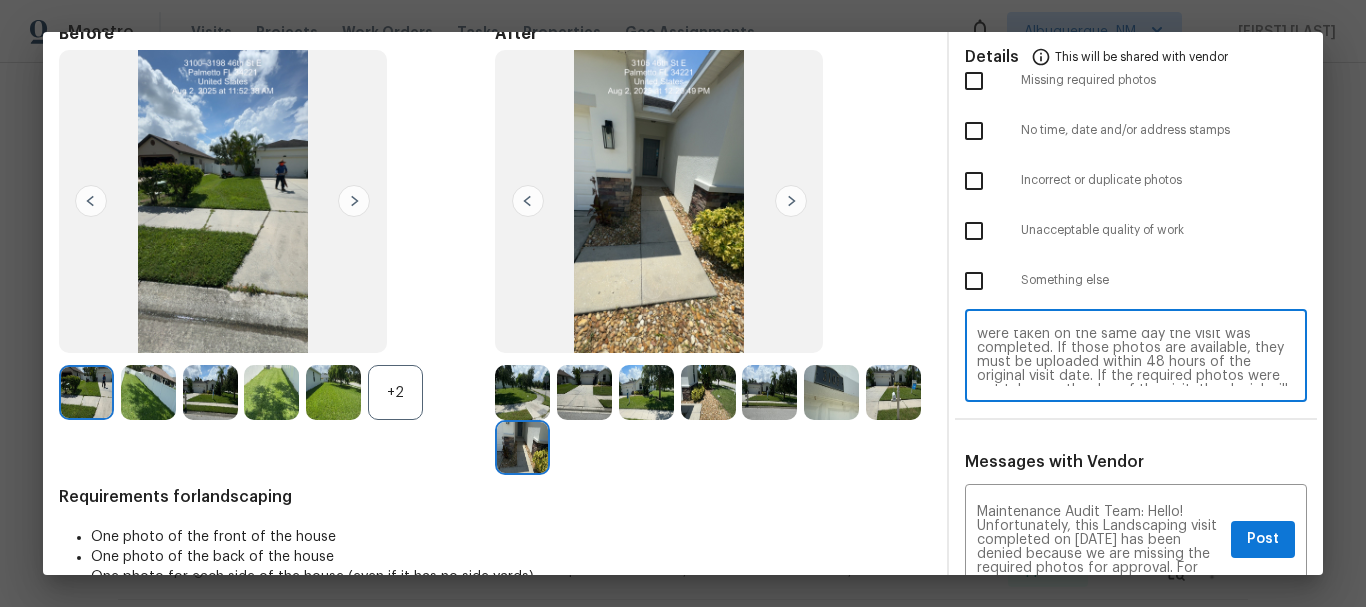 scroll, scrollTop: 0, scrollLeft: 0, axis: both 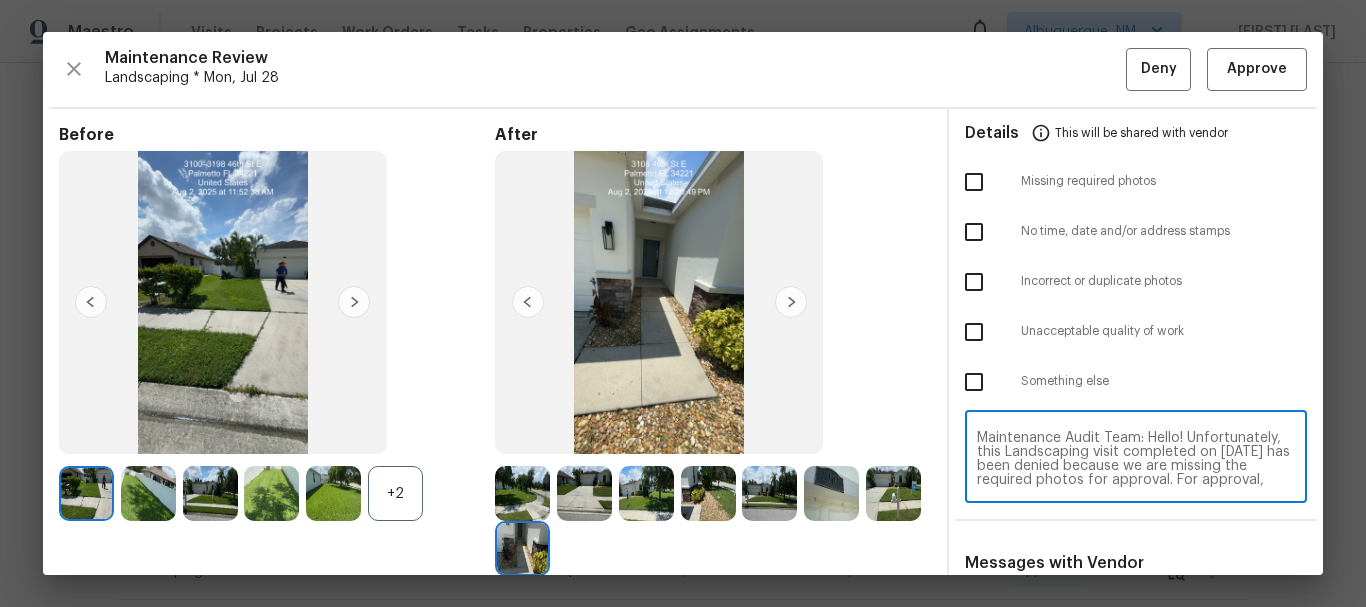 type on "Maintenance Audit Team: Hello! Unfortunately, this Landscaping visit completed on 08/02/2025 has been denied because we are missing the required photos for approval. For approval, please upload cleaned back yard photo in after section only if the correct or missing photos were taken on the same day the visit was completed. If those photos are available, they must be uploaded within 48 hours of the original visit date. If the required photos were not taken on the day of the visit, the denial will remain in place. If you or your team need a refresher on the quality standards and requirements, please refer to the updated Standards of Work that have been distributed via email. Thank you!" 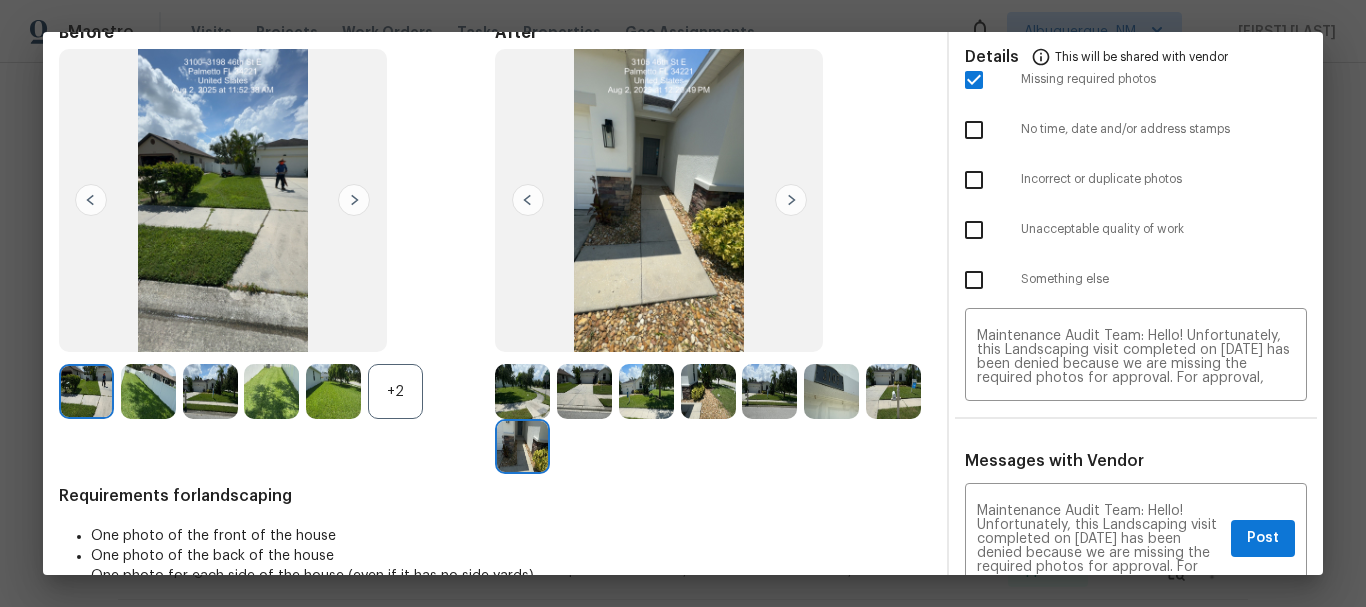 scroll, scrollTop: 177, scrollLeft: 0, axis: vertical 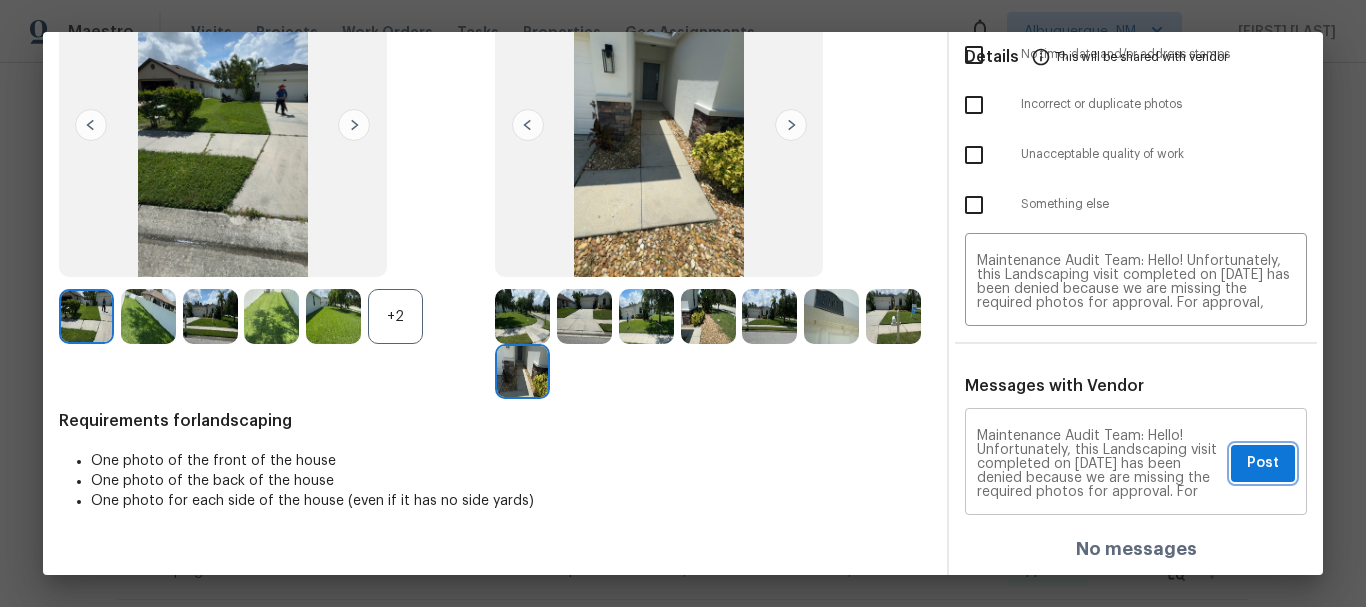 click on "Post" at bounding box center [1263, 463] 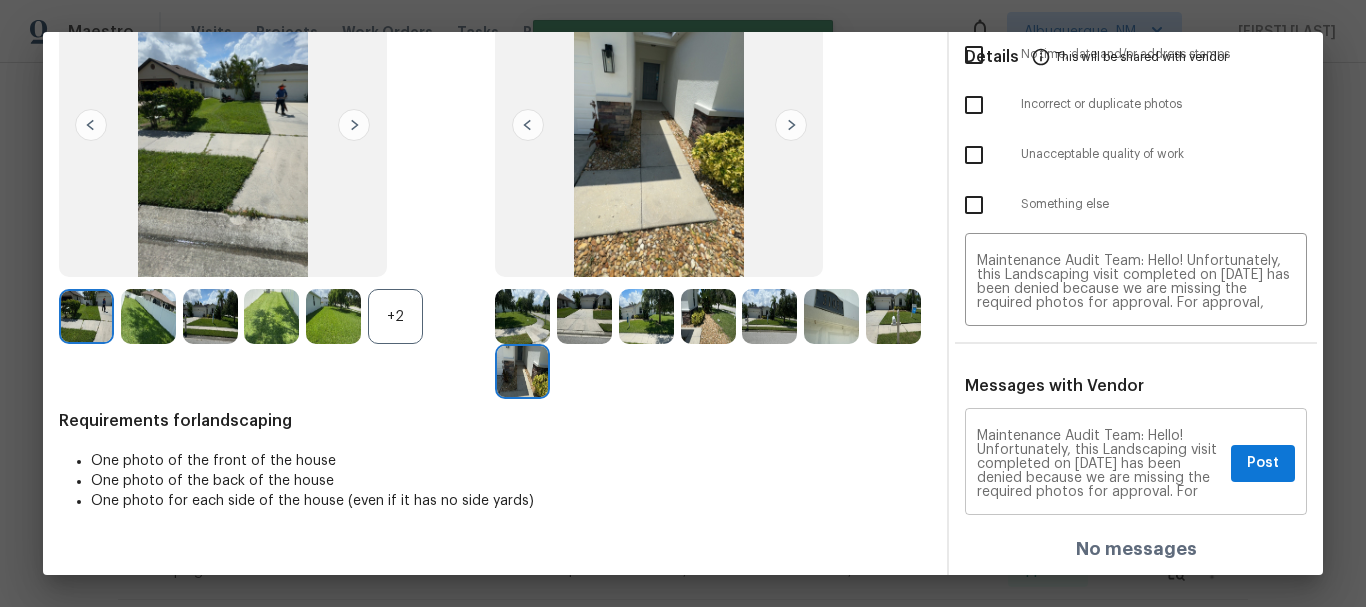 type 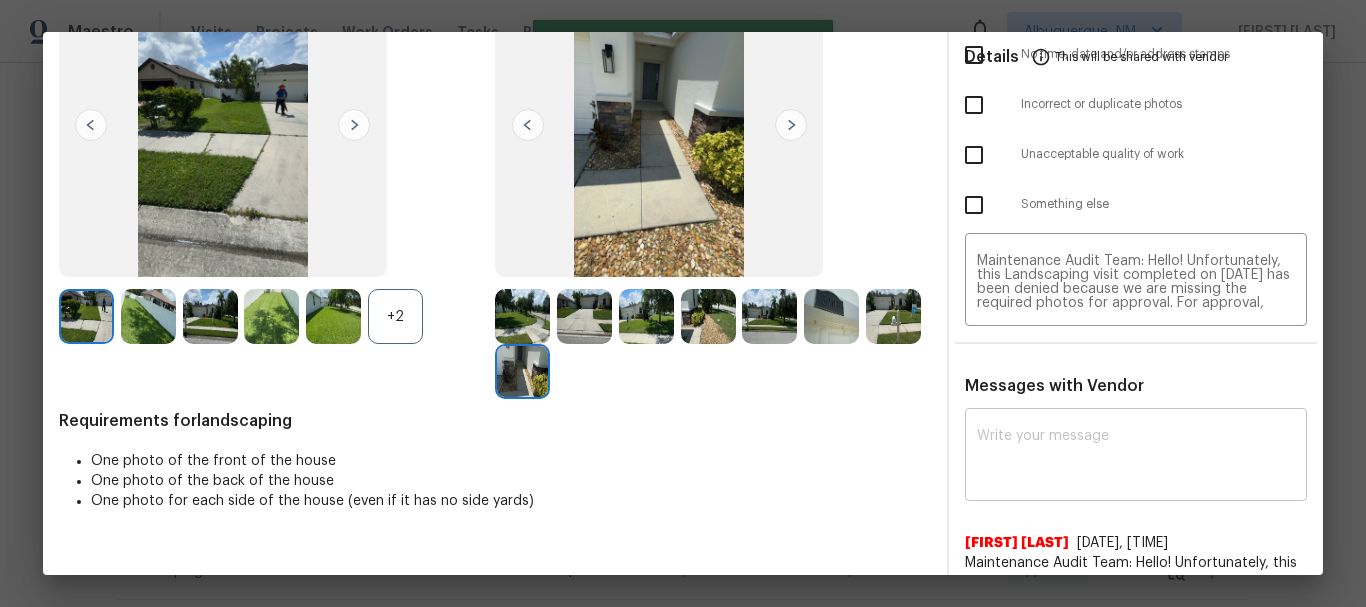 scroll, scrollTop: 0, scrollLeft: 0, axis: both 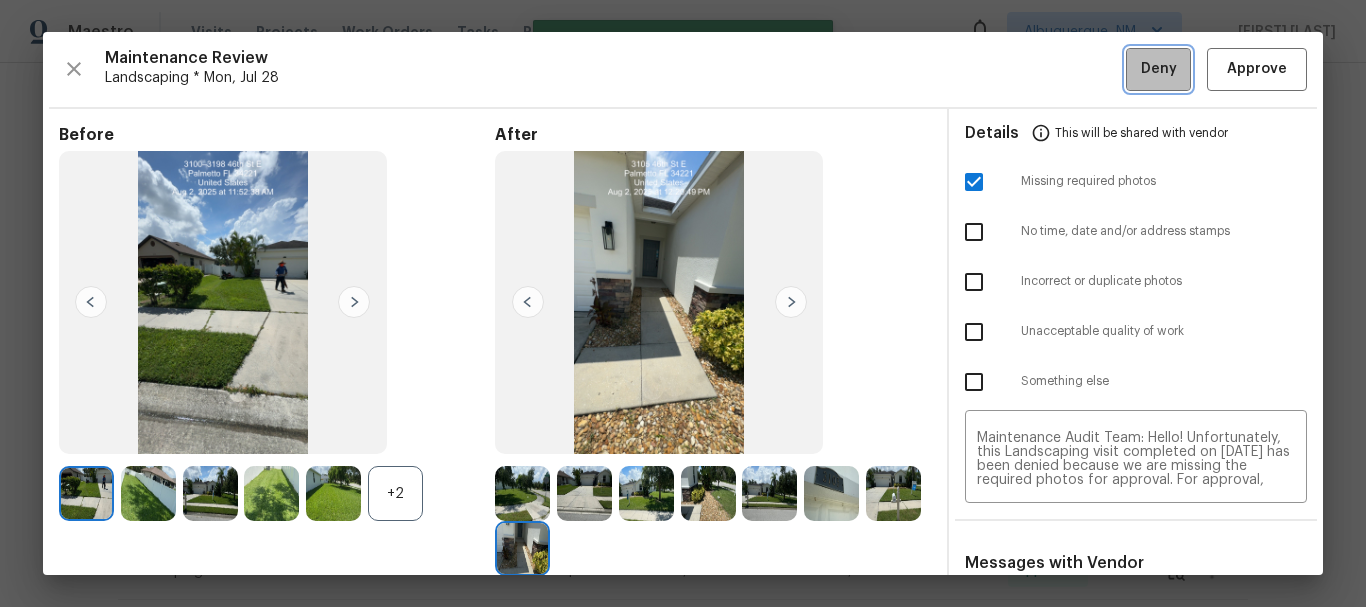 click on "Deny" at bounding box center [1159, 69] 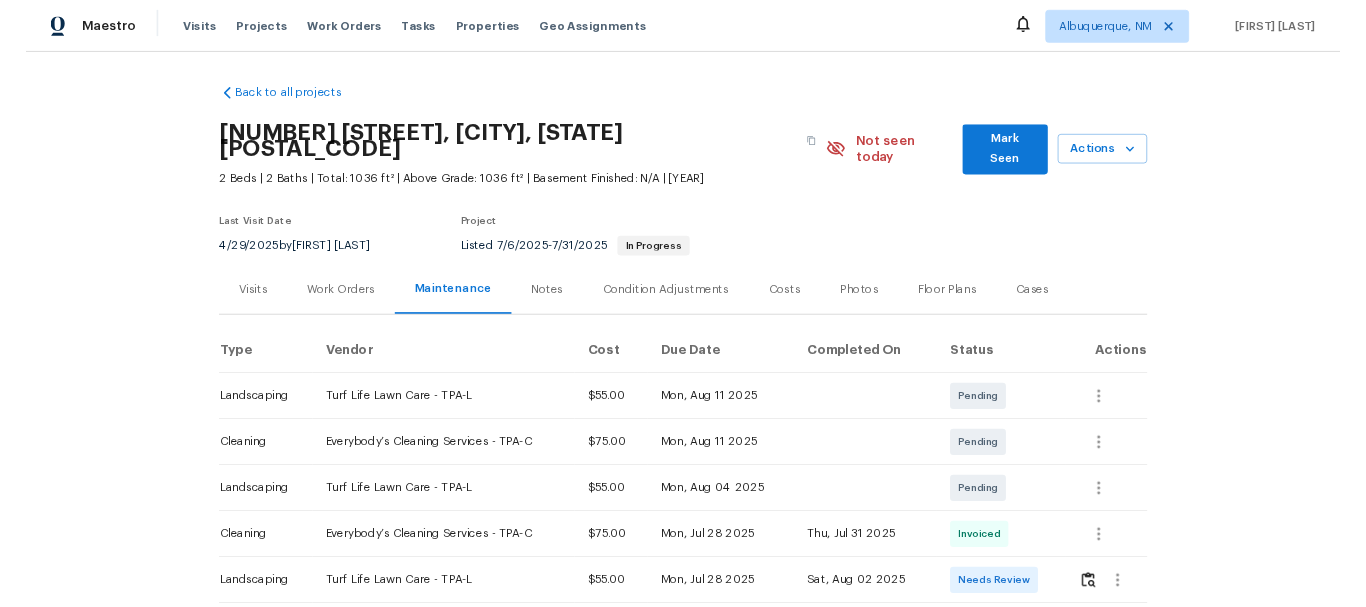scroll, scrollTop: 0, scrollLeft: 0, axis: both 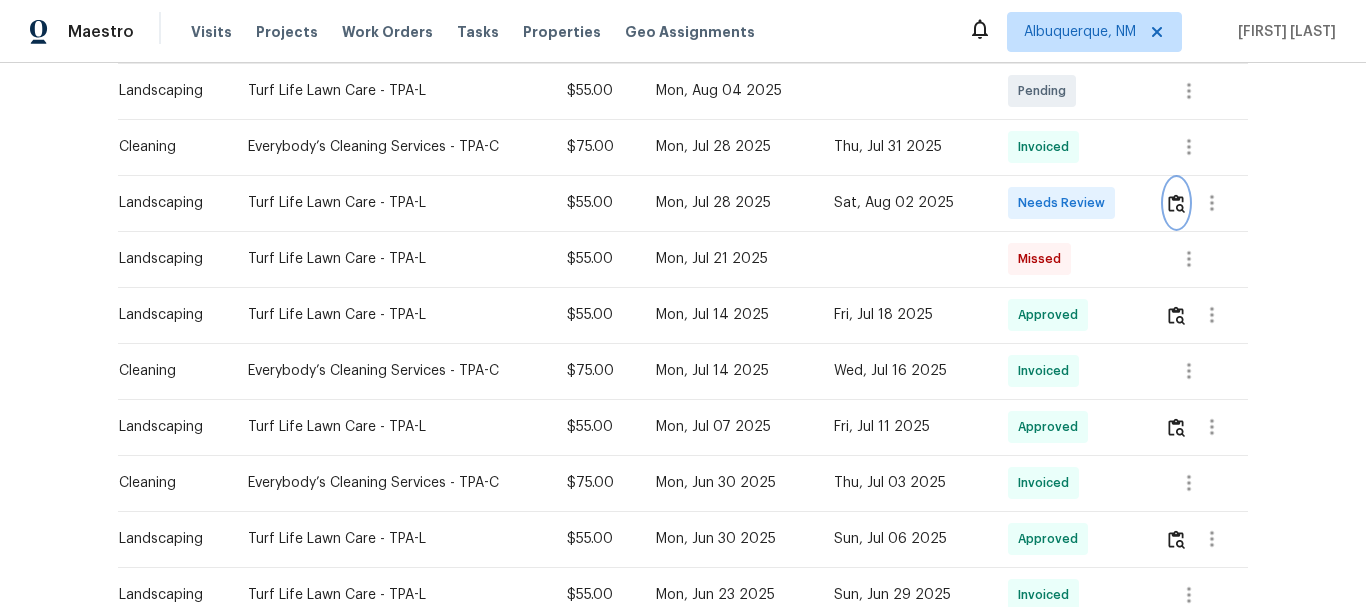 click at bounding box center [1176, 203] 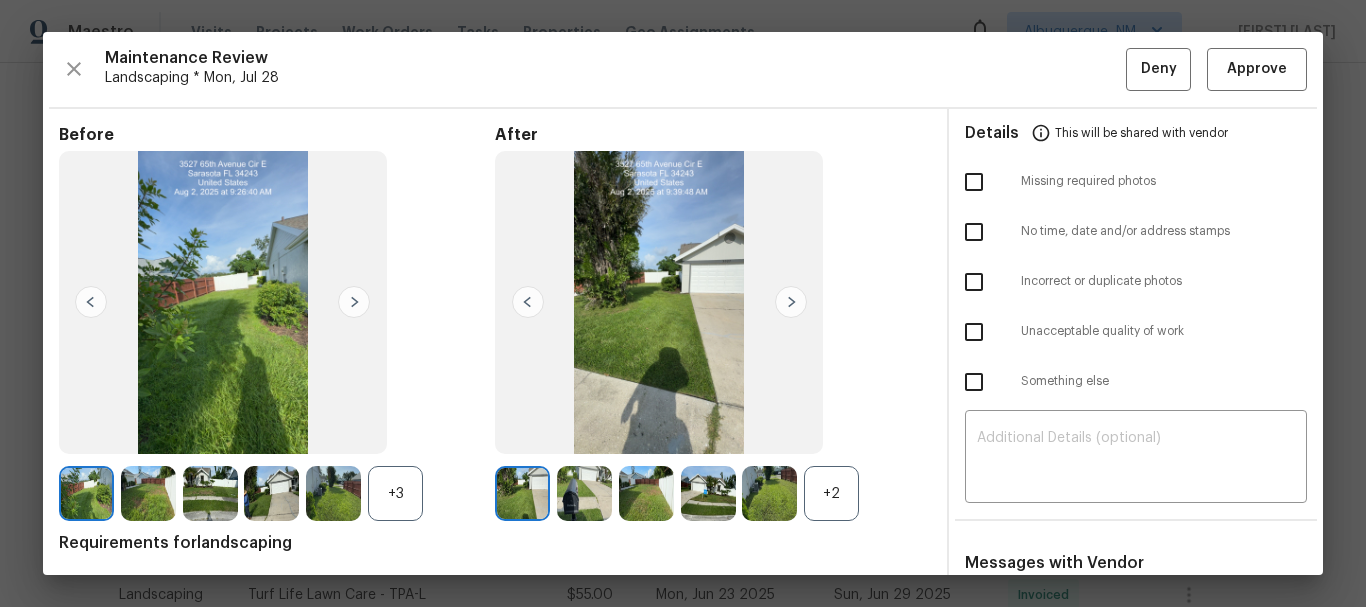 click on "+2" at bounding box center (831, 493) 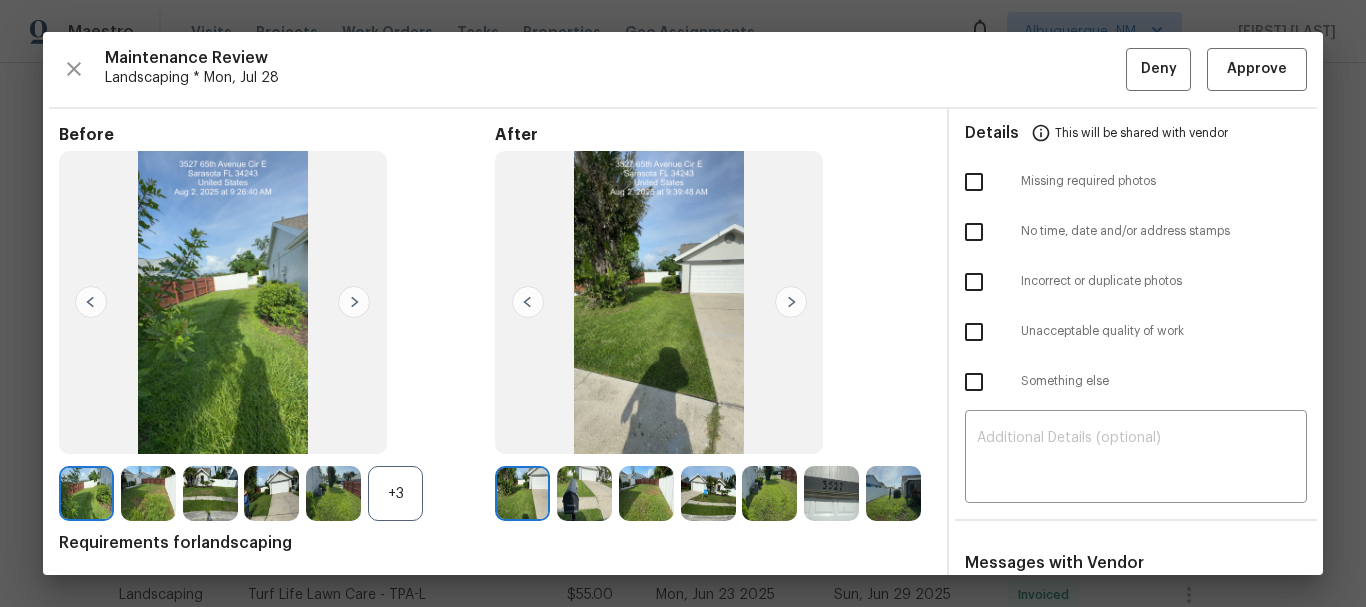 click on "+3" at bounding box center [395, 493] 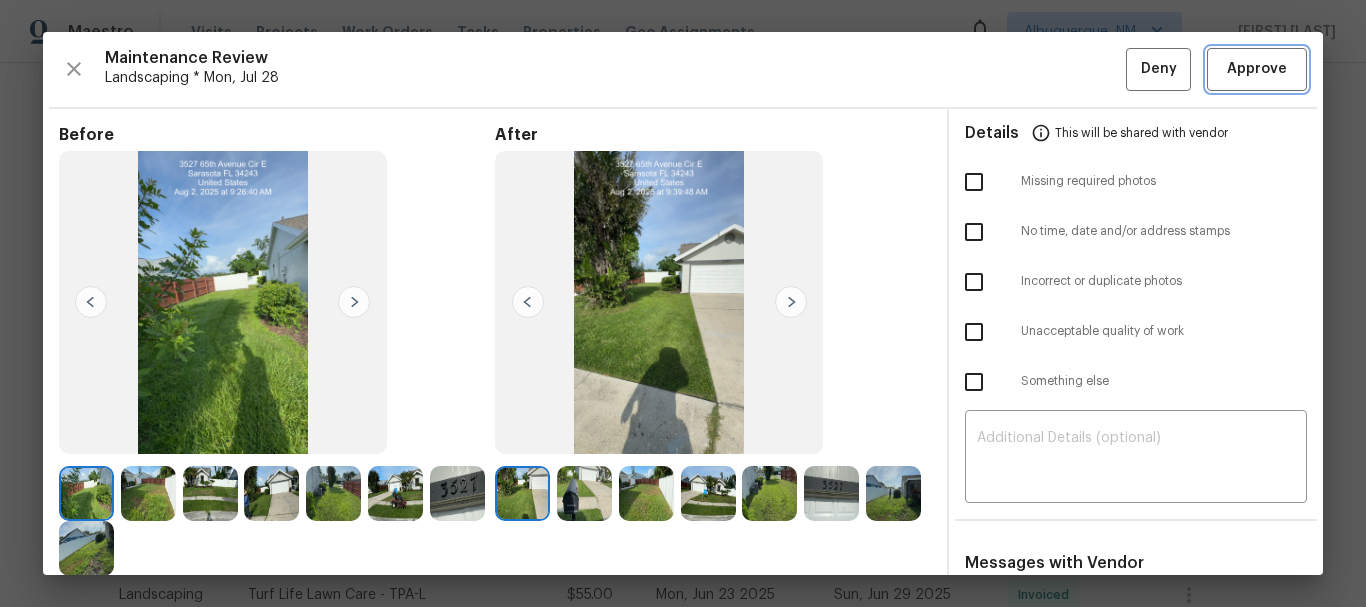 click on "Approve" at bounding box center [1257, 69] 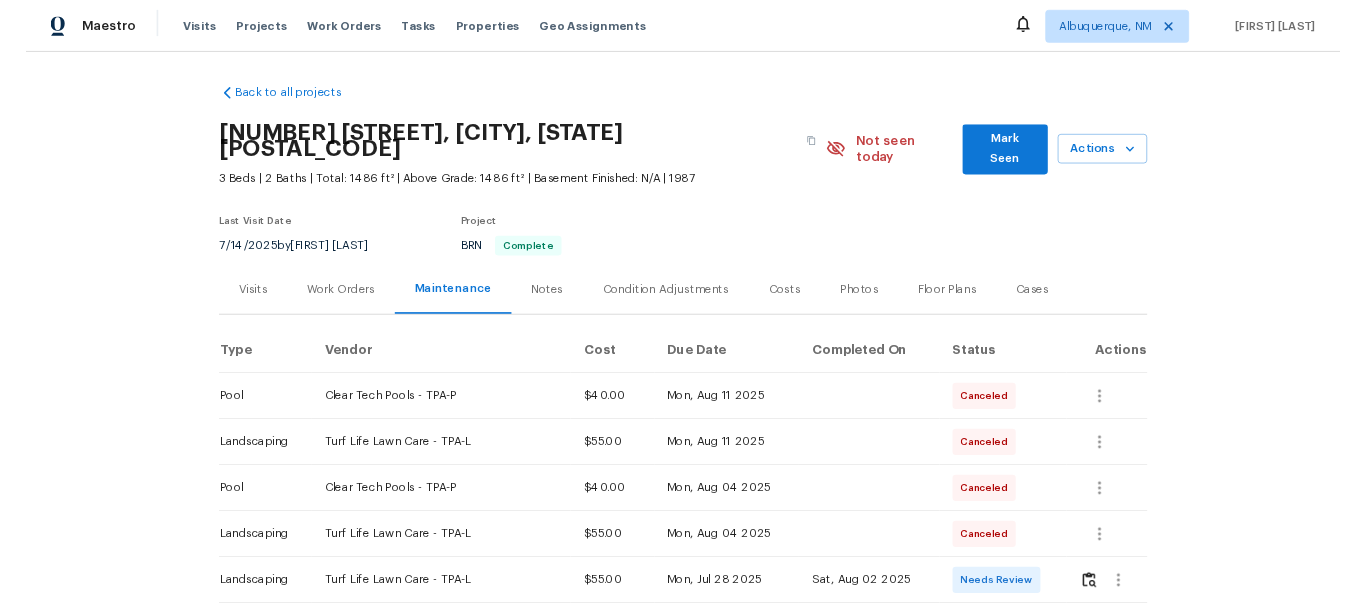 scroll, scrollTop: 0, scrollLeft: 0, axis: both 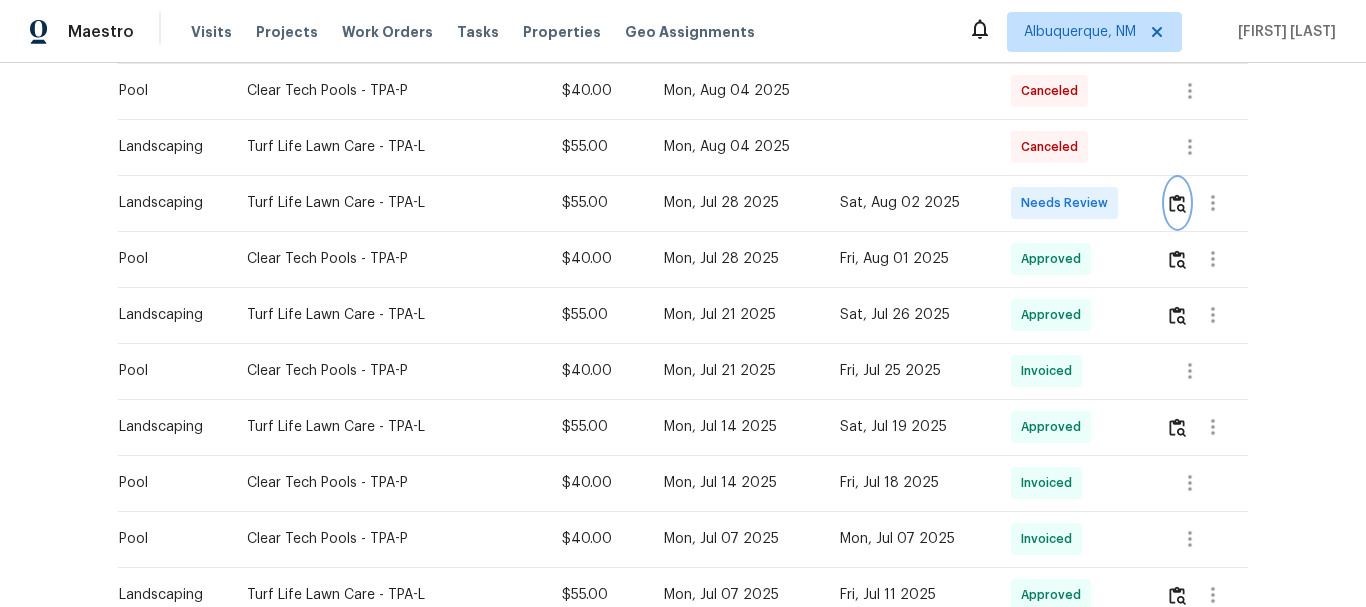 click at bounding box center (1177, 203) 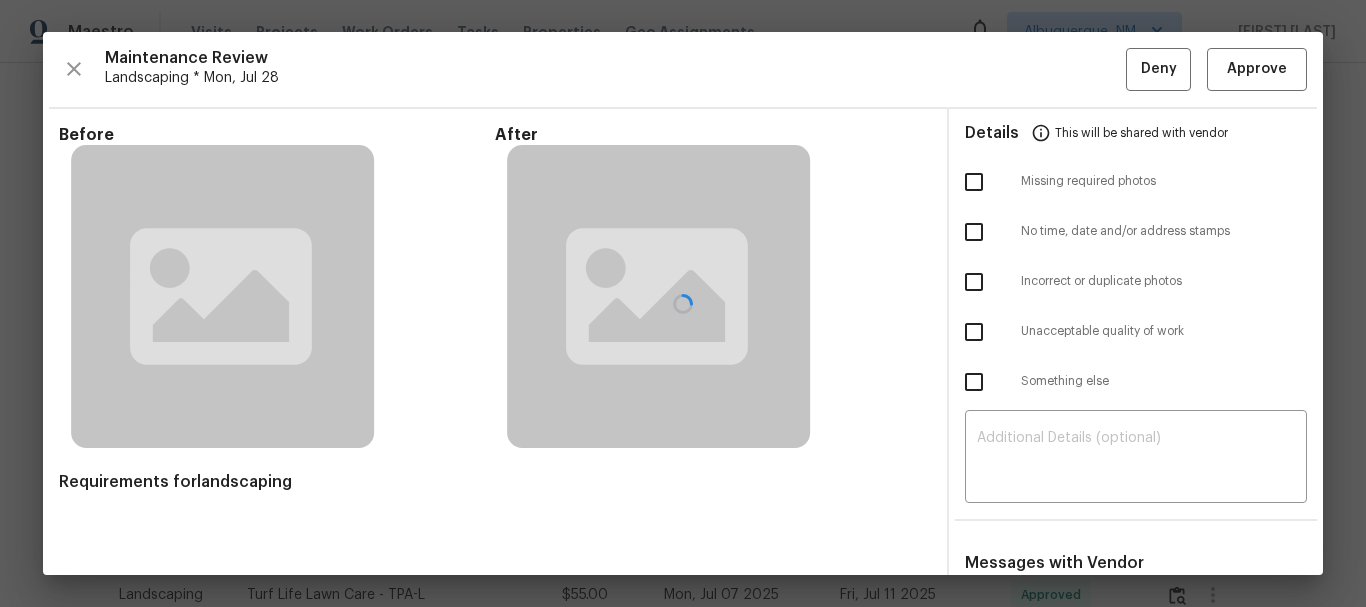 click at bounding box center (683, 303) 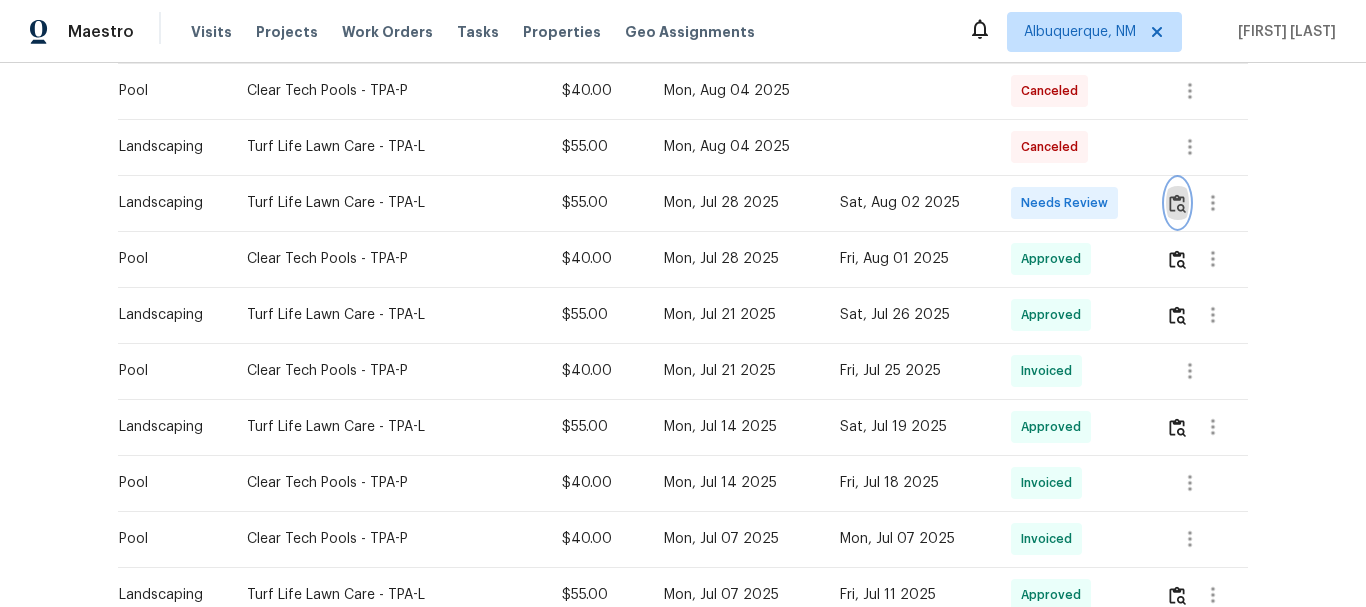 type 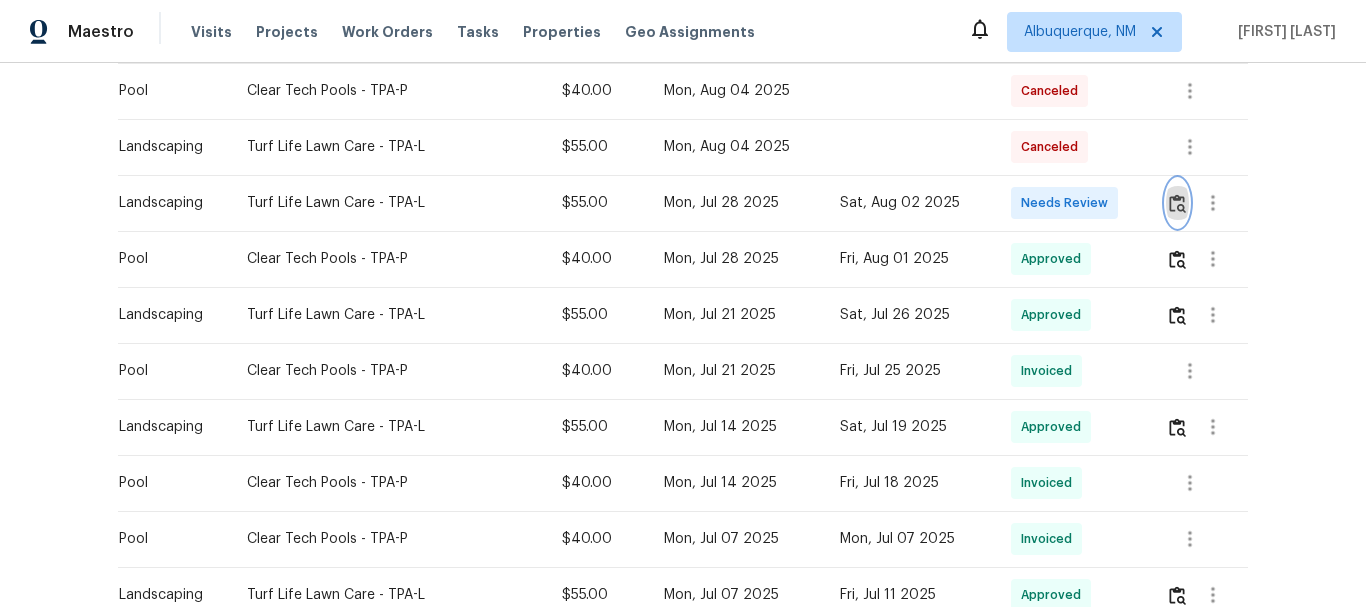 click at bounding box center (1177, 203) 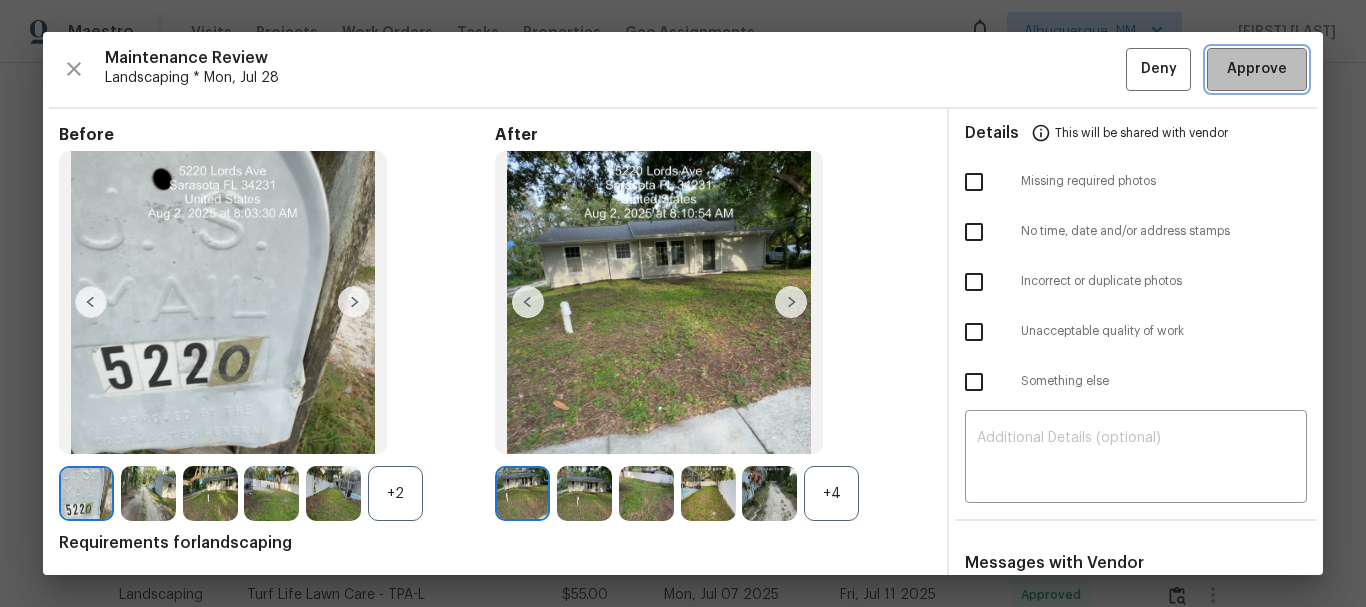 click on "Approve" at bounding box center [1257, 69] 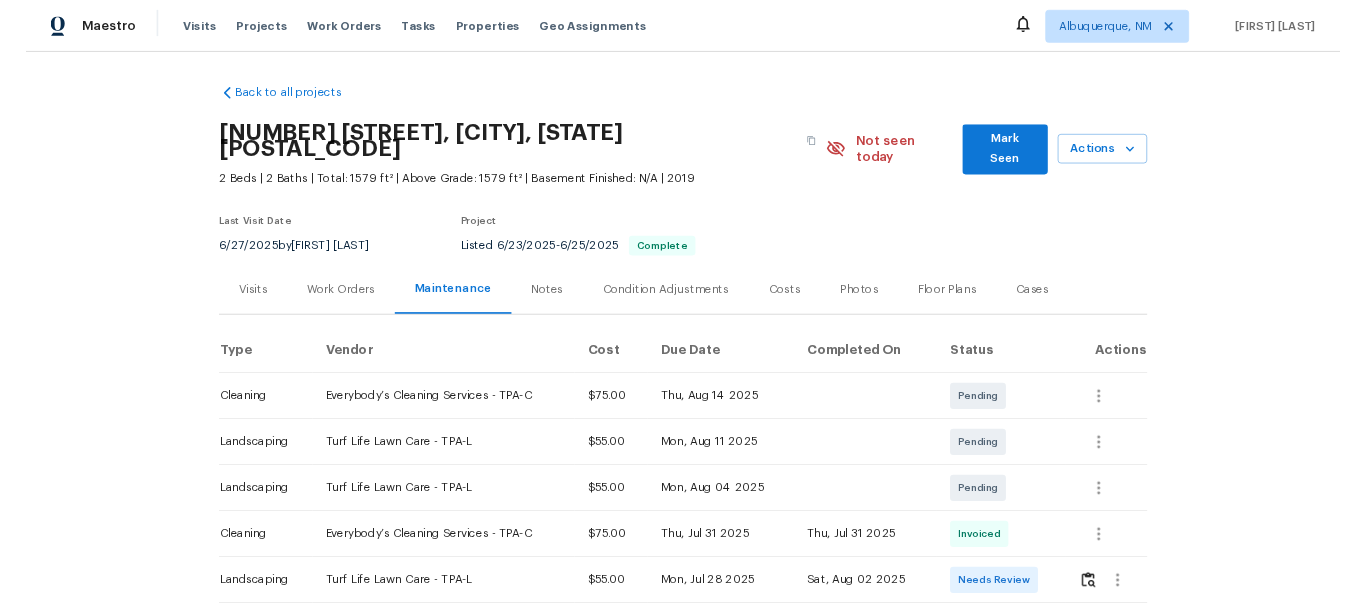 scroll, scrollTop: 0, scrollLeft: 0, axis: both 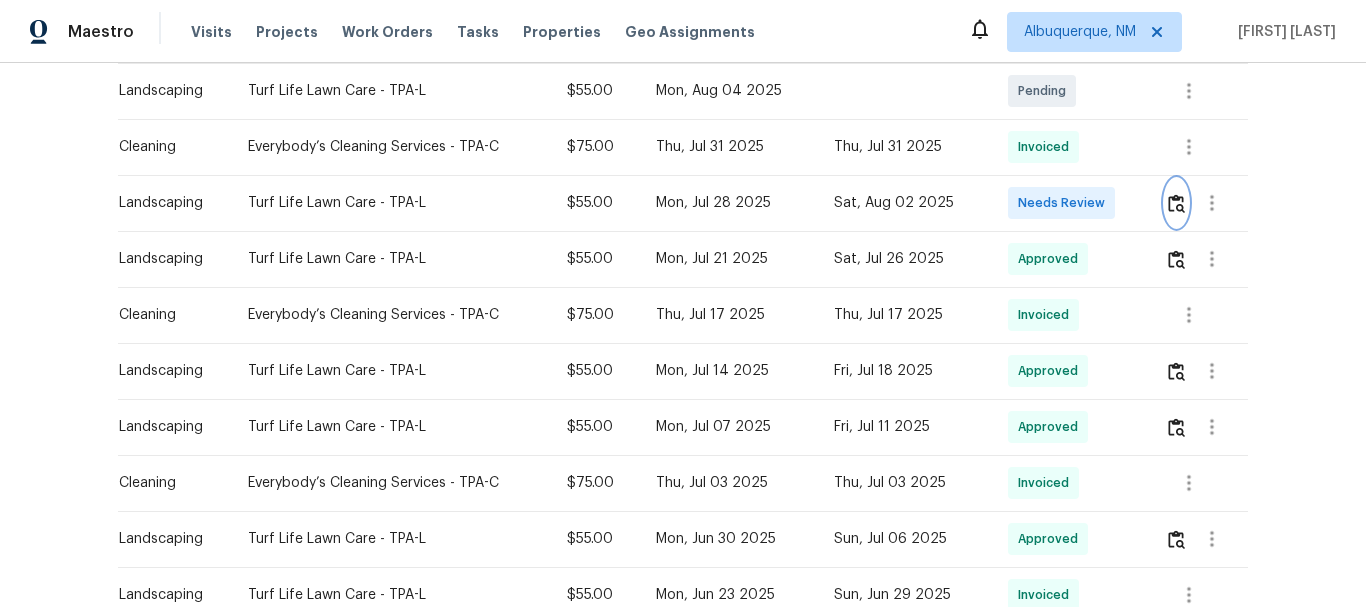 click at bounding box center (1176, 203) 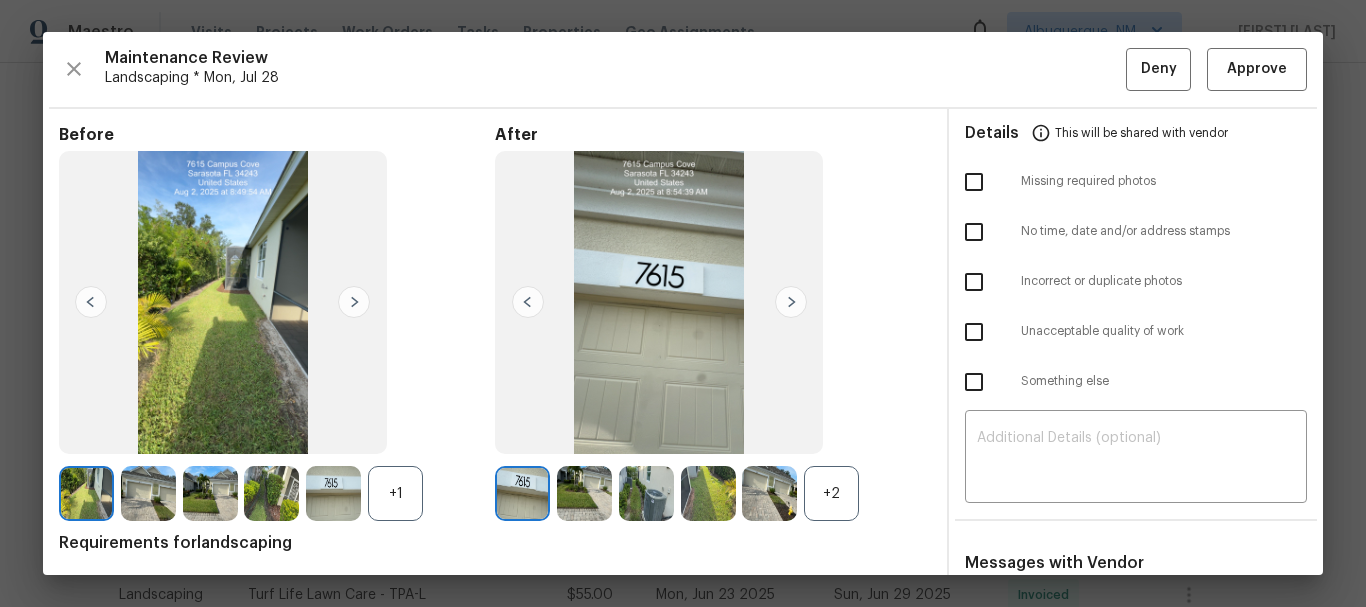 drag, startPoint x: 793, startPoint y: 511, endPoint x: 826, endPoint y: 493, distance: 37.589893 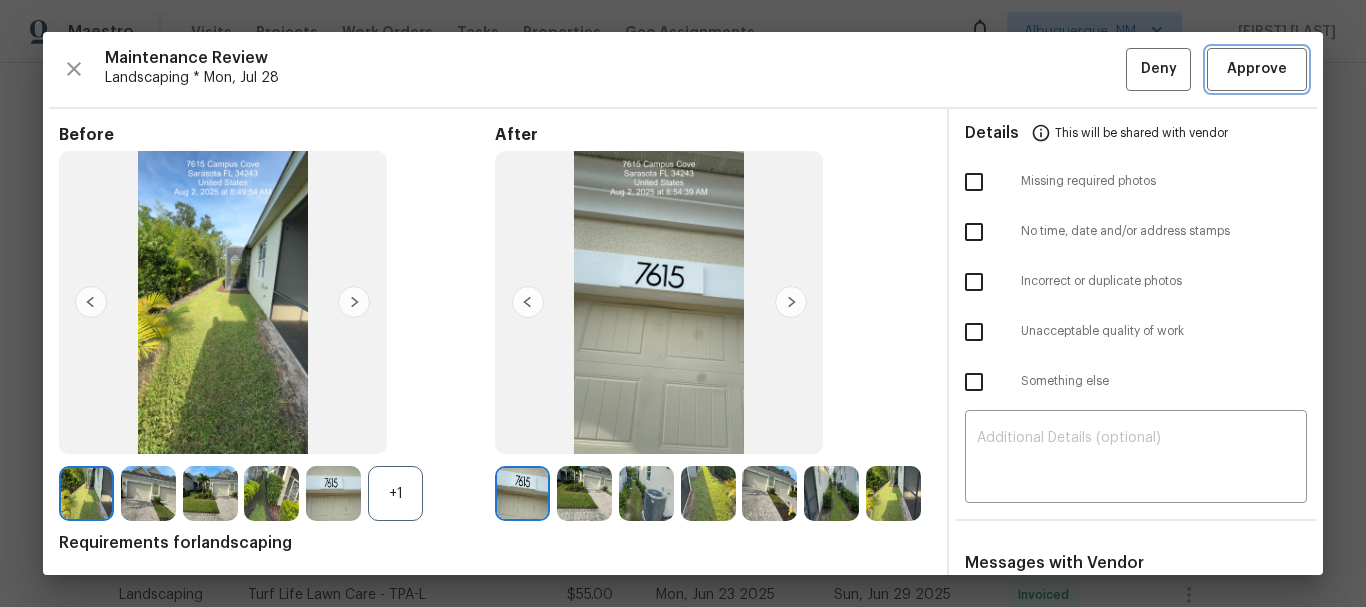 click on "Approve" at bounding box center (1257, 69) 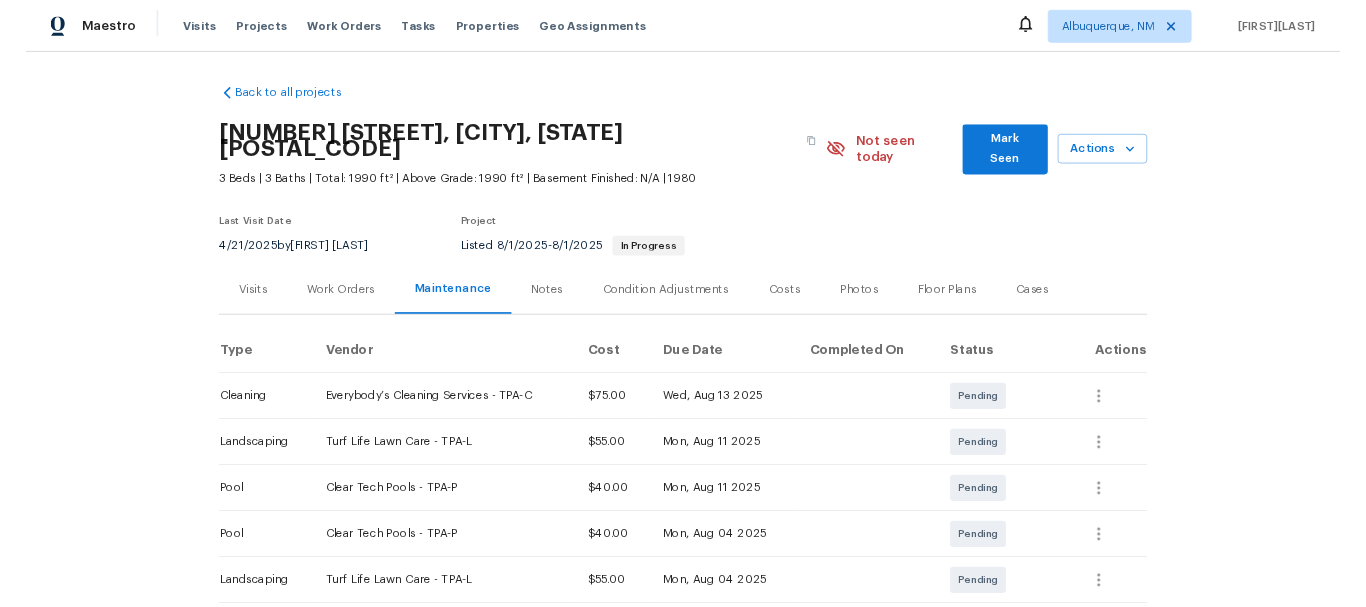scroll, scrollTop: 0, scrollLeft: 0, axis: both 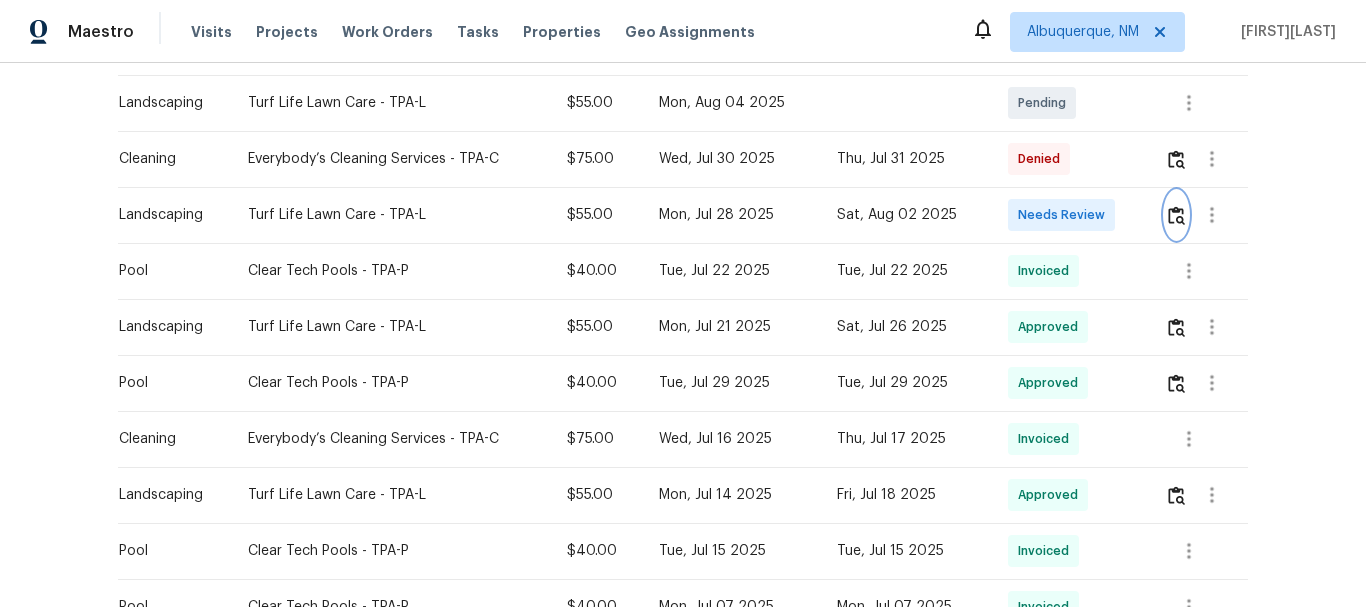 click at bounding box center (1176, 215) 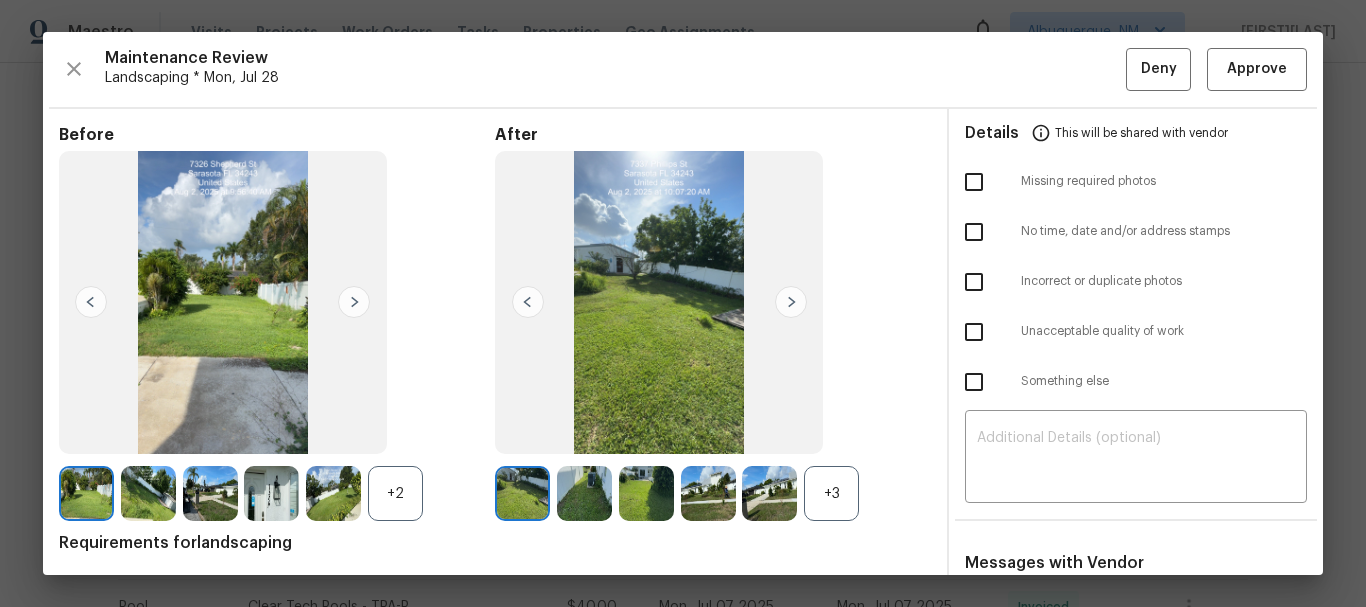 click on "+3" at bounding box center (831, 493) 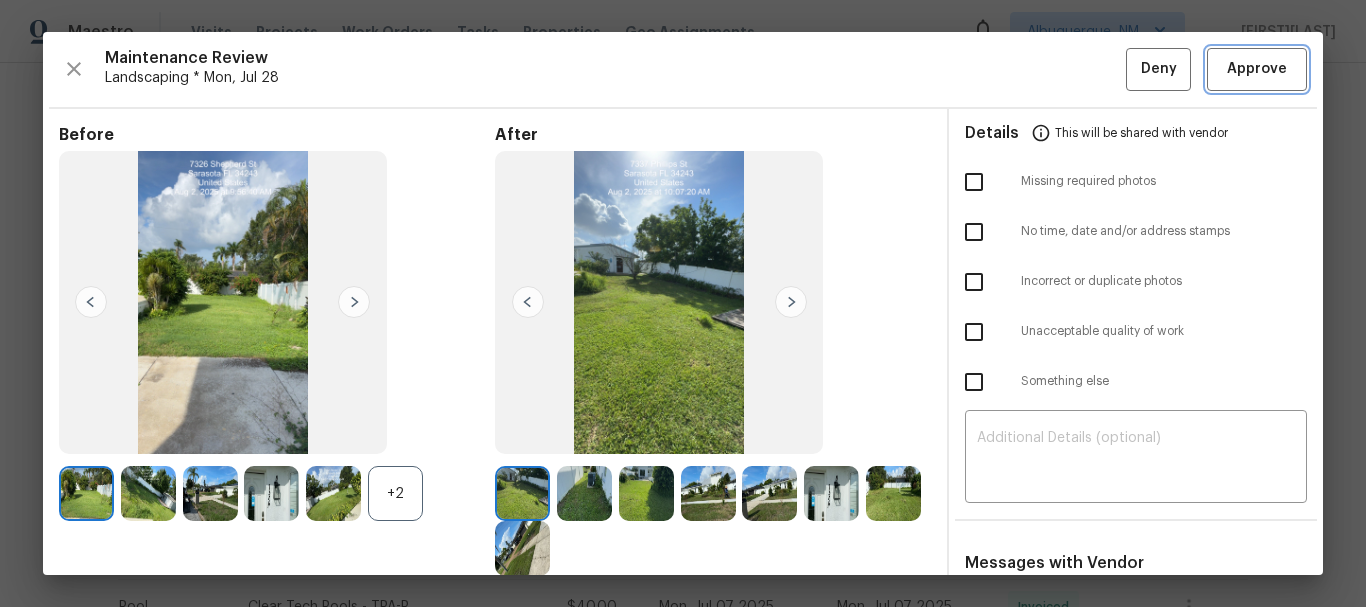 click on "Approve" at bounding box center (1257, 69) 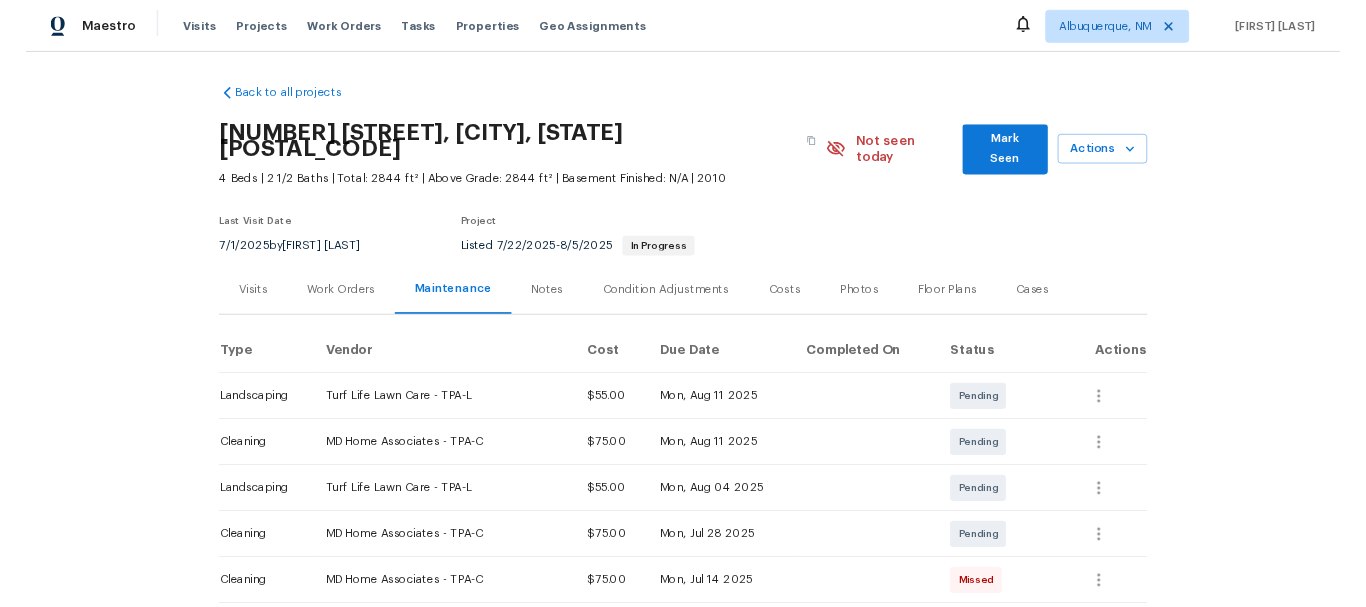 scroll, scrollTop: 0, scrollLeft: 0, axis: both 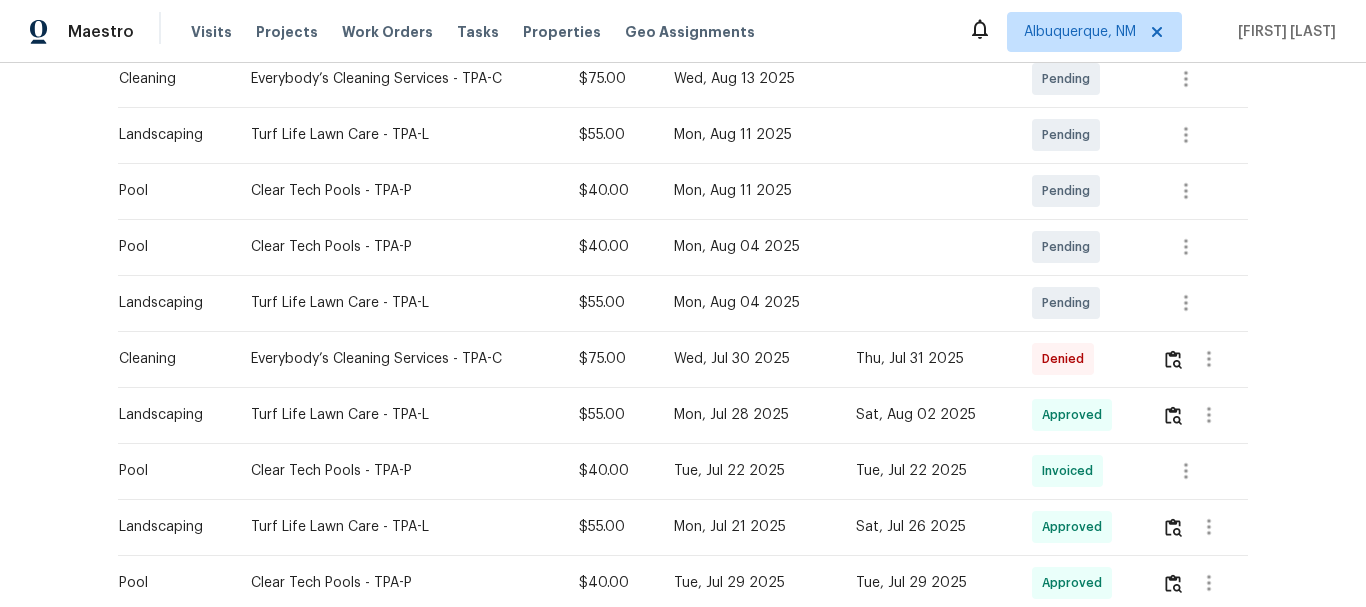 click at bounding box center [1204, 415] 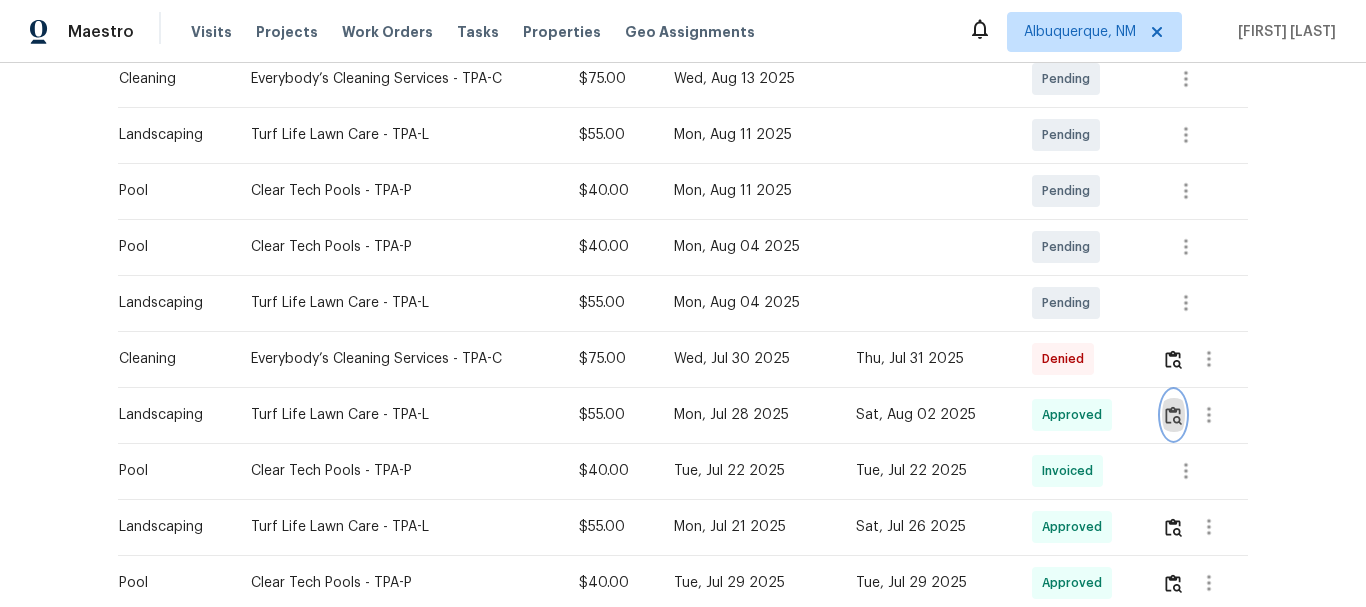 click at bounding box center [1173, 415] 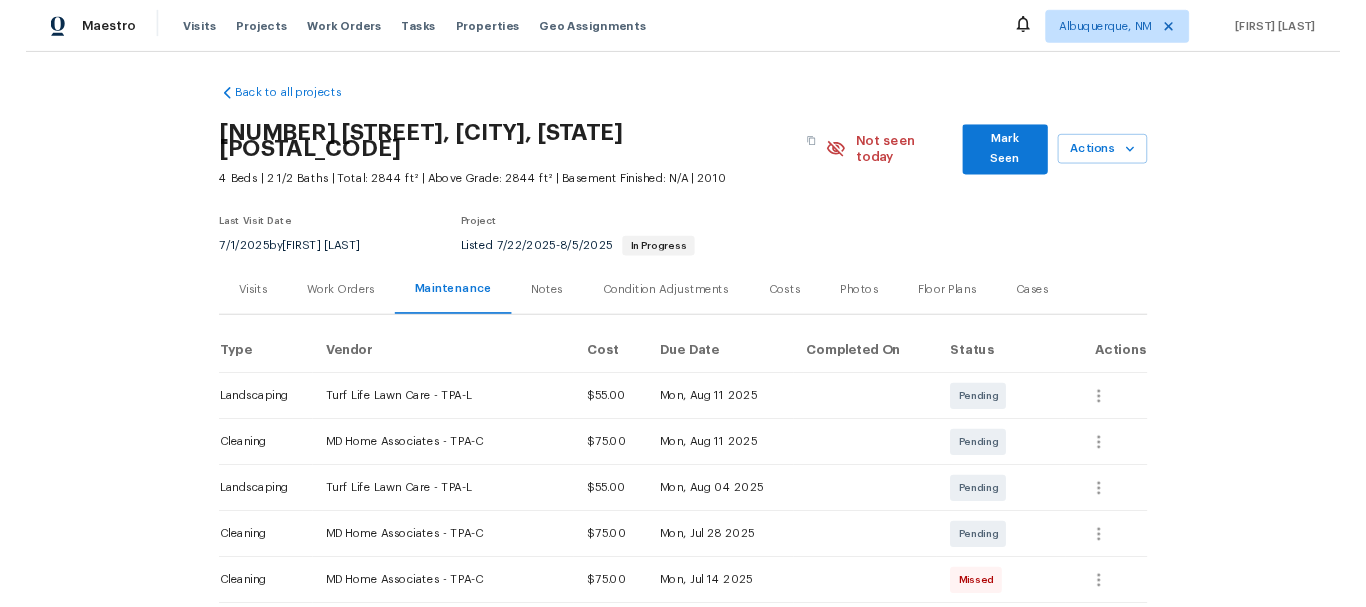 scroll, scrollTop: 0, scrollLeft: 0, axis: both 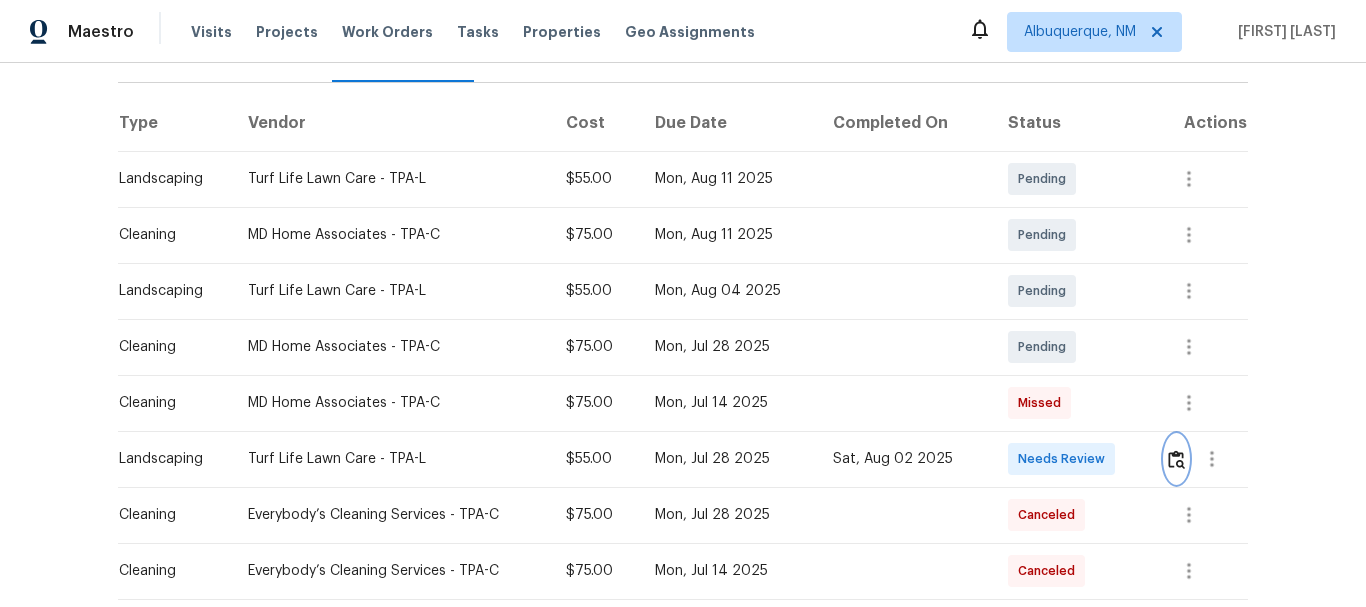 click at bounding box center [1176, 459] 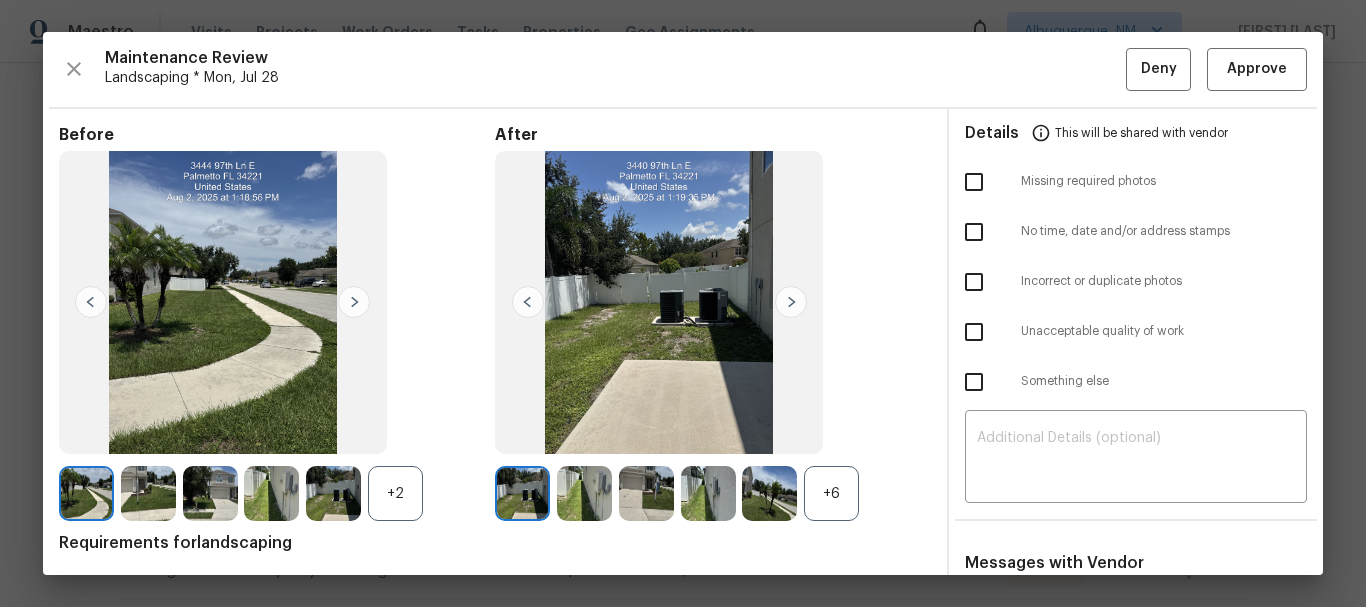 click on "+6" at bounding box center [831, 493] 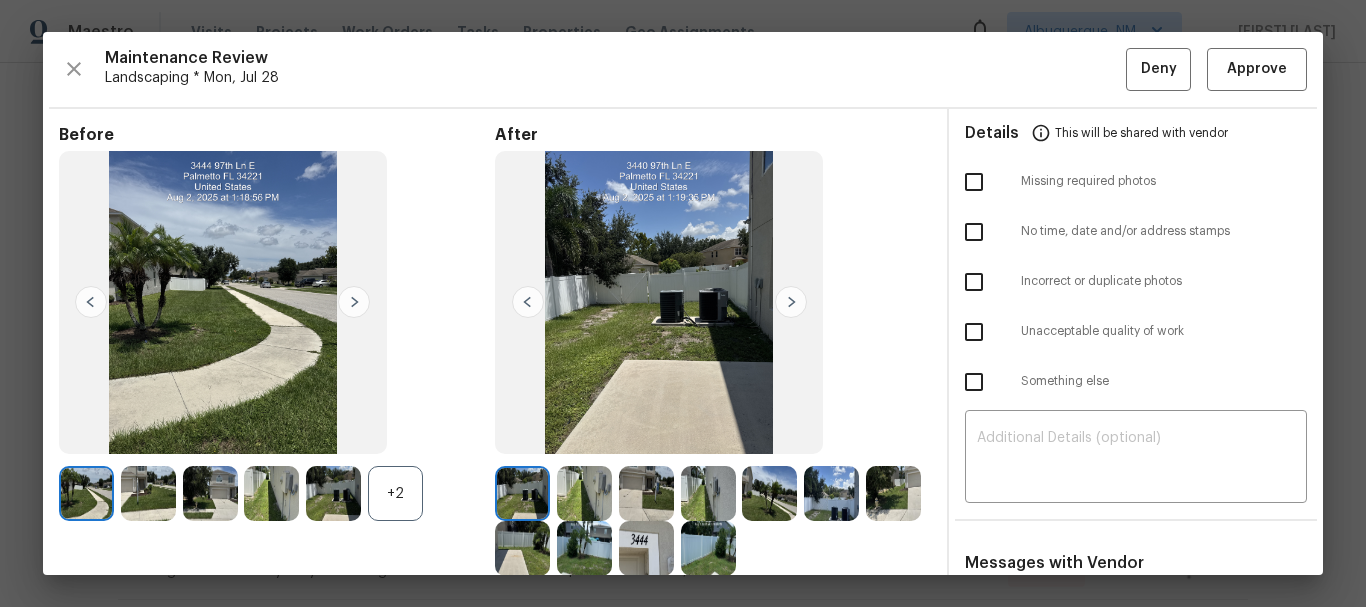 click on "+2" at bounding box center [395, 493] 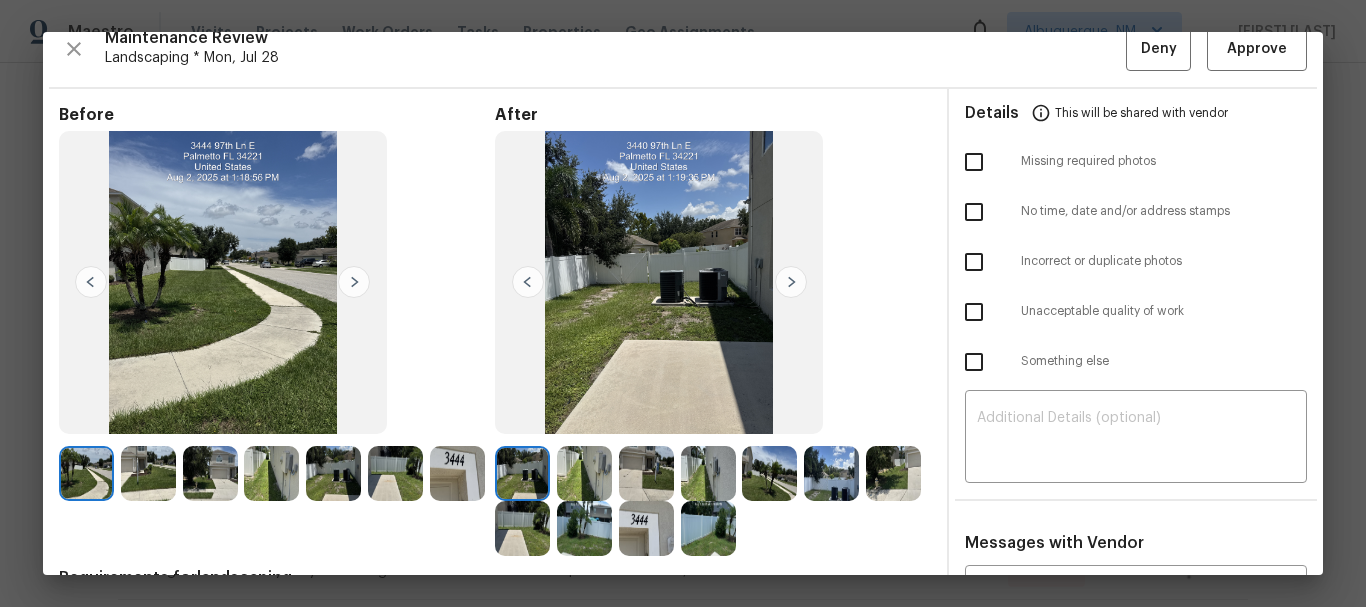 scroll, scrollTop: 0, scrollLeft: 0, axis: both 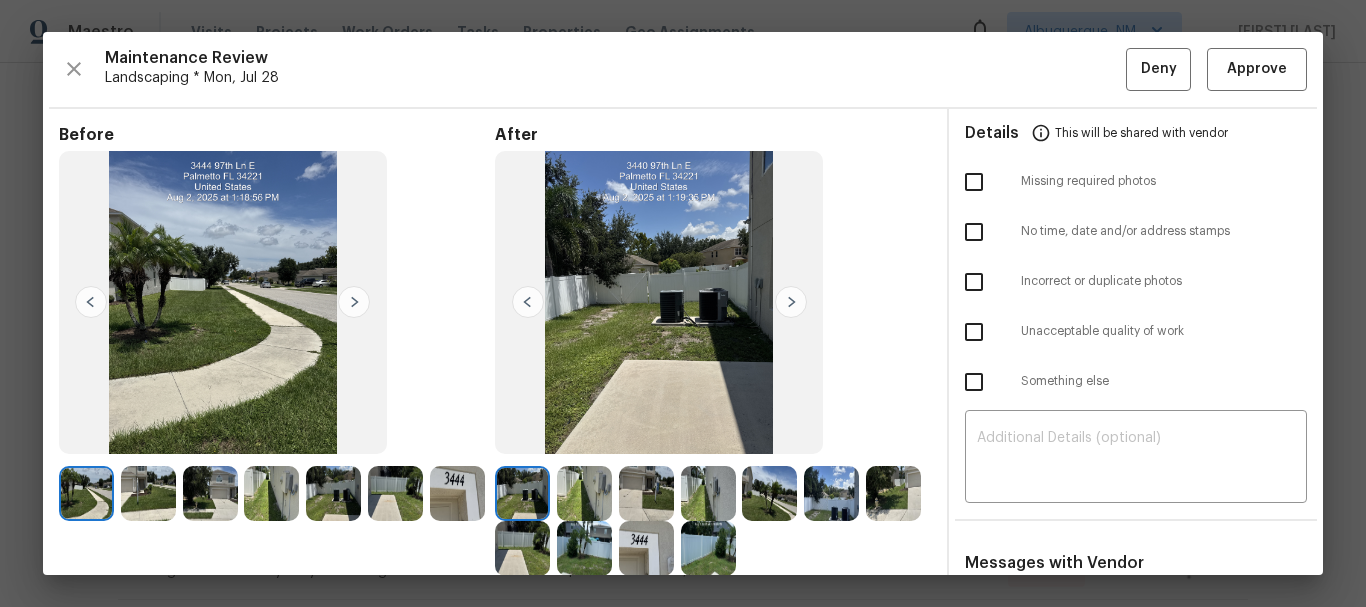 click on "Maintenance Review Landscaping * Mon, Jul 28 Deny Approve Before After Requirements for  landscaping One photo of the front of the house One photo of the back of the house One photo for each side of the house (even if it has no side yards) Details This will be shared with vendor Missing required photos No time, date and/or address stamps Incorrect or duplicate photos Unacceptable quality of work Something else ​   Messages with Vendor   x ​ Udayaprakasam R 7/13/25, 3:59 Jennifer Wesela 6/18/25, 2:33 There appears to be no dead fronds in the maintenance pictures.  If HPM is in the area, please have them create a WO with the specific scope of what we need to address. We have no idea what palms need to be trimmed or how high up the palms are as bringing a ladder is not required for the scope of maintenance. Sunmathy Wilson 6/17/25, 19:13 Gopal M 5/24/25, 4:16 Thanks for the update. Jr Lawns 5/24/25, 3:46 Accidentally put some of that before pictures on after pictures Jr Lawns 5/5/25, 18:3 Complete" at bounding box center [683, 303] 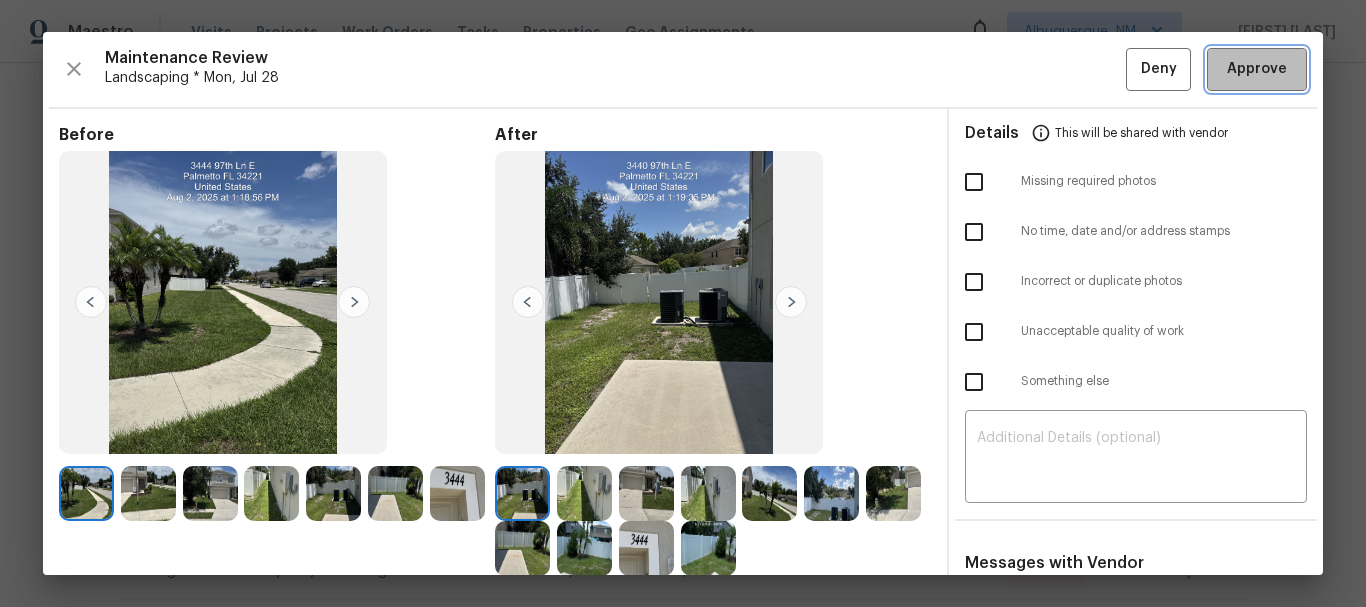 click on "Approve" at bounding box center [1257, 69] 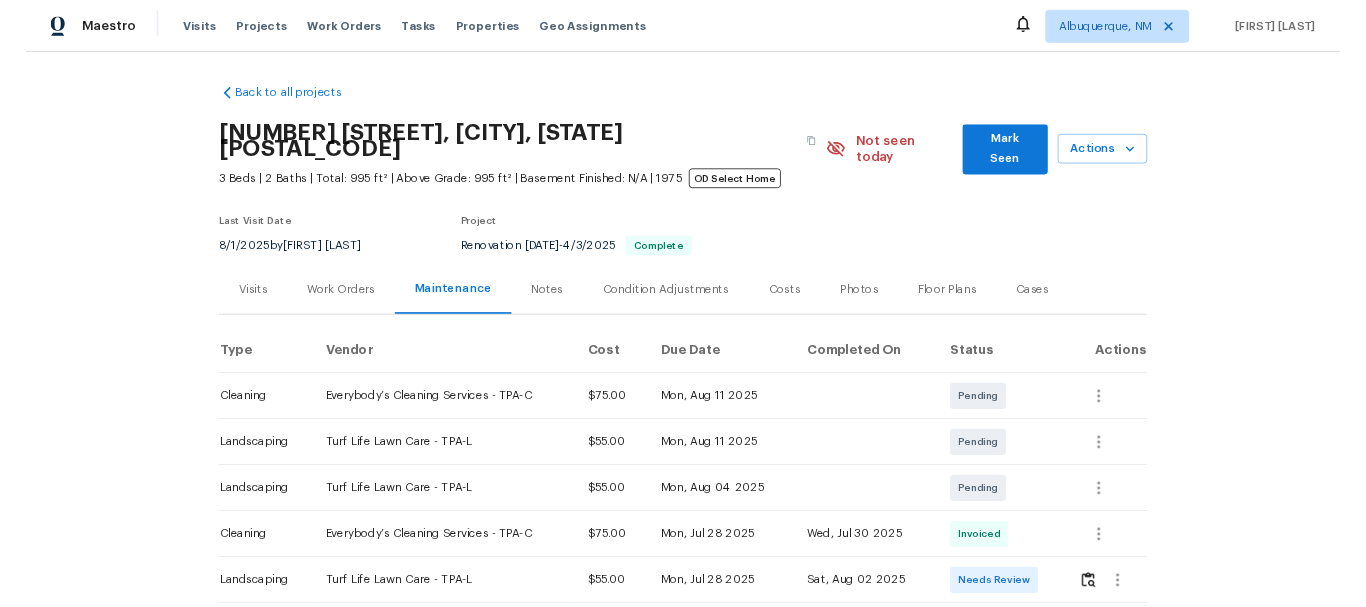 scroll, scrollTop: 0, scrollLeft: 0, axis: both 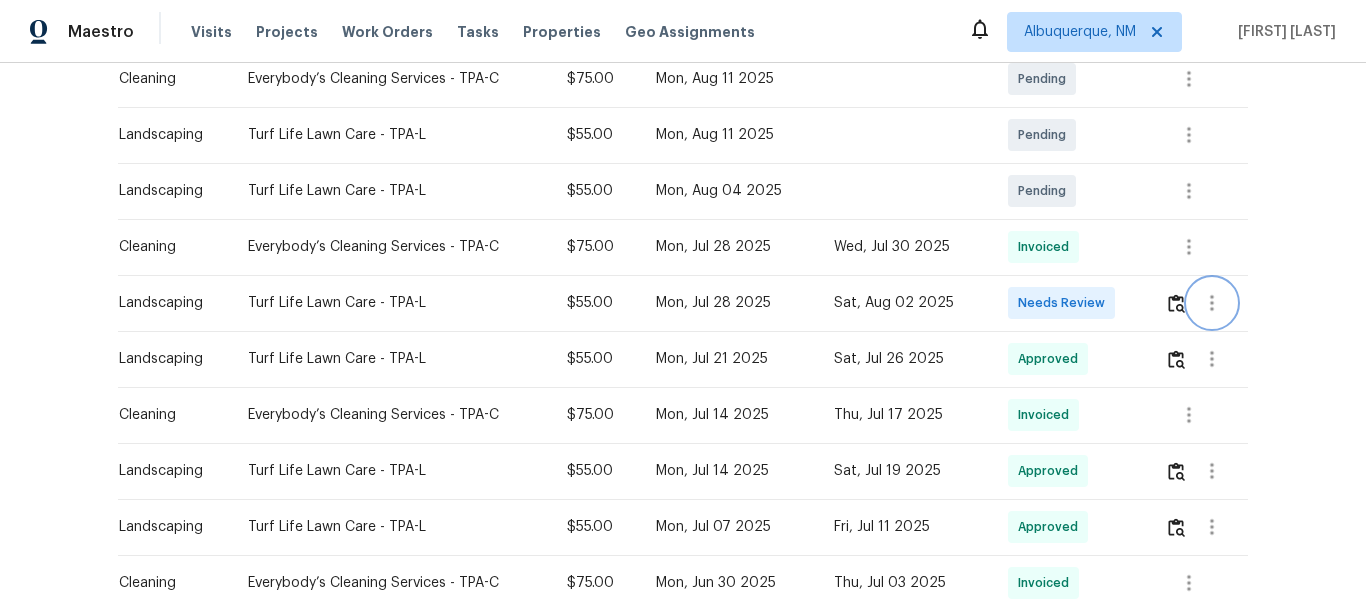 click at bounding box center [1212, 303] 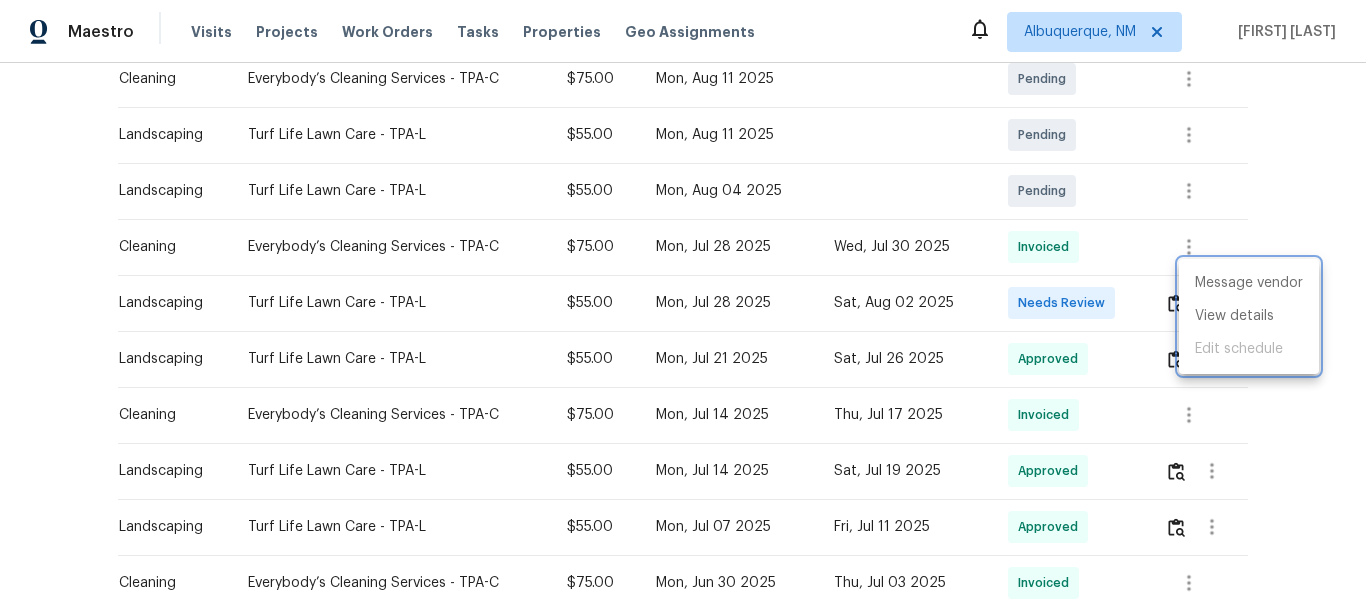 click at bounding box center [683, 303] 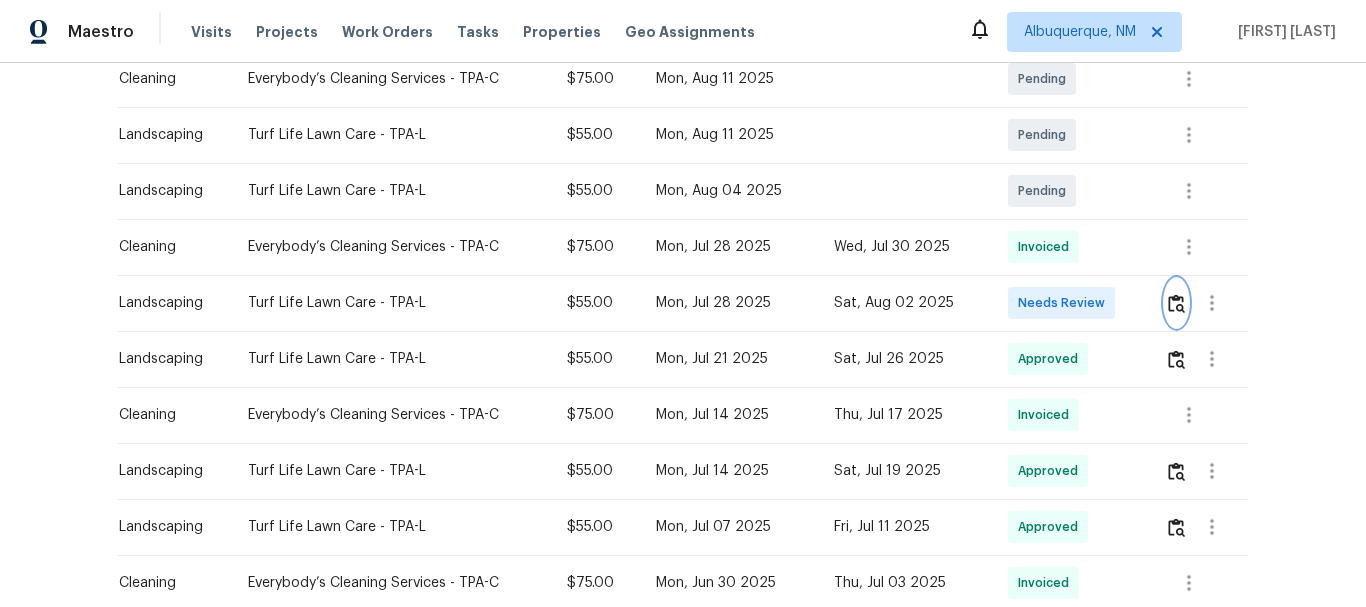 click at bounding box center [1176, 303] 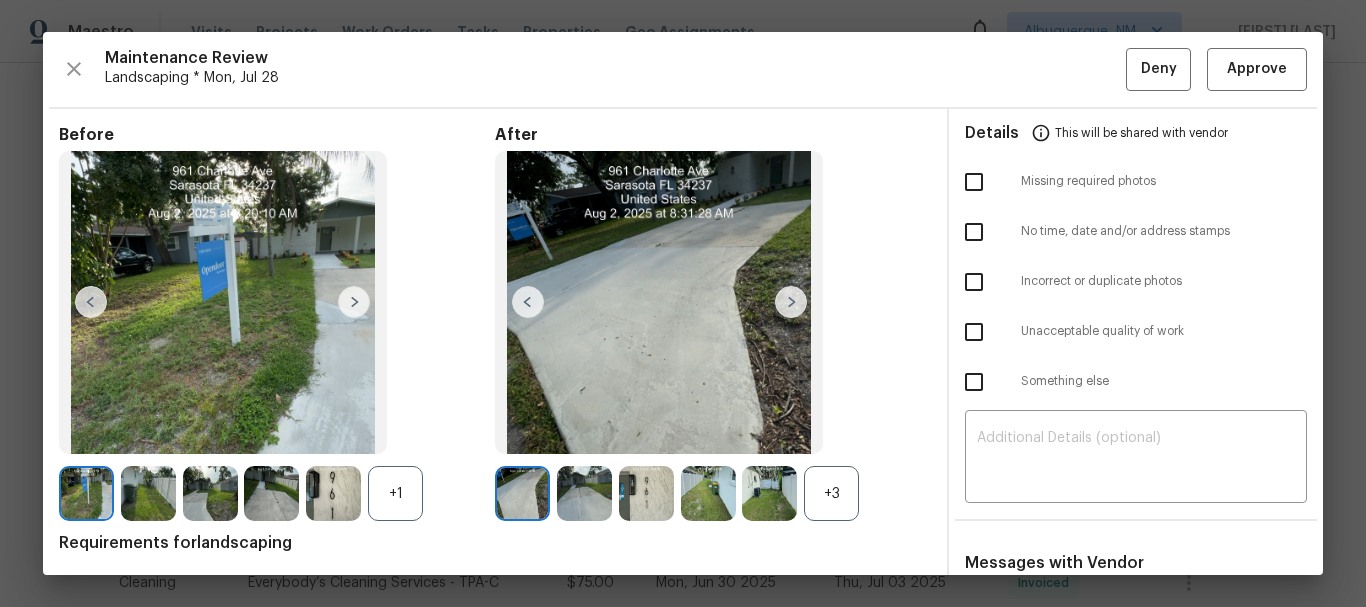 click on "+3" at bounding box center (831, 493) 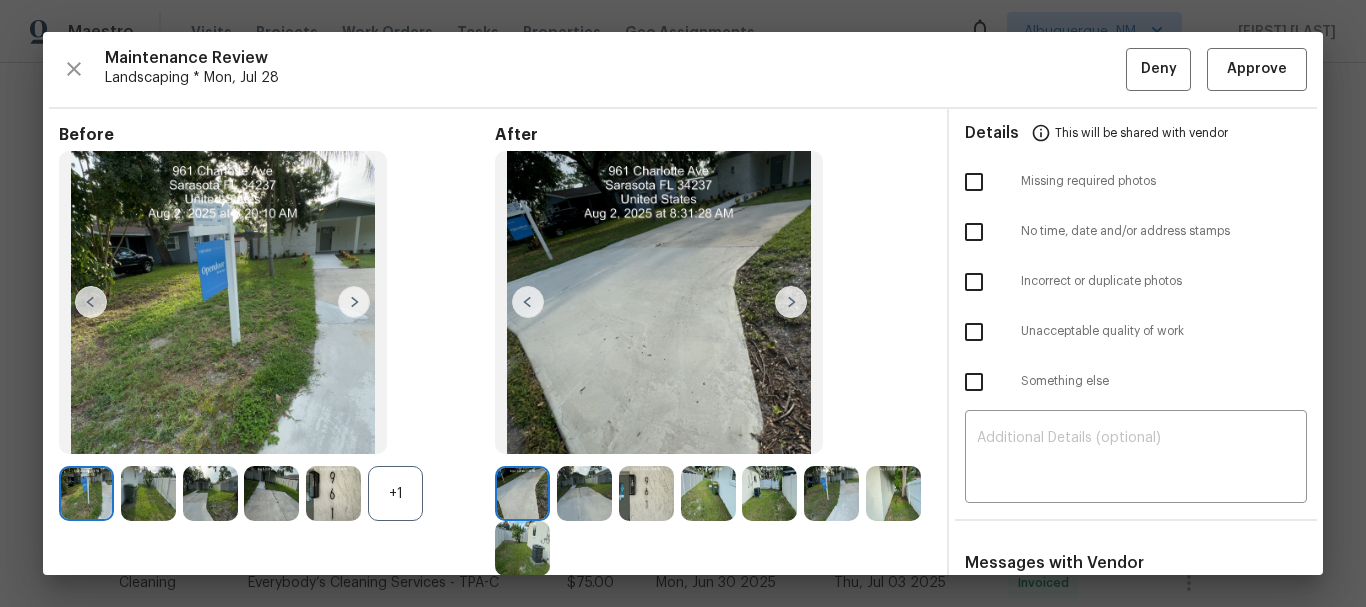 click on "+1" at bounding box center [395, 493] 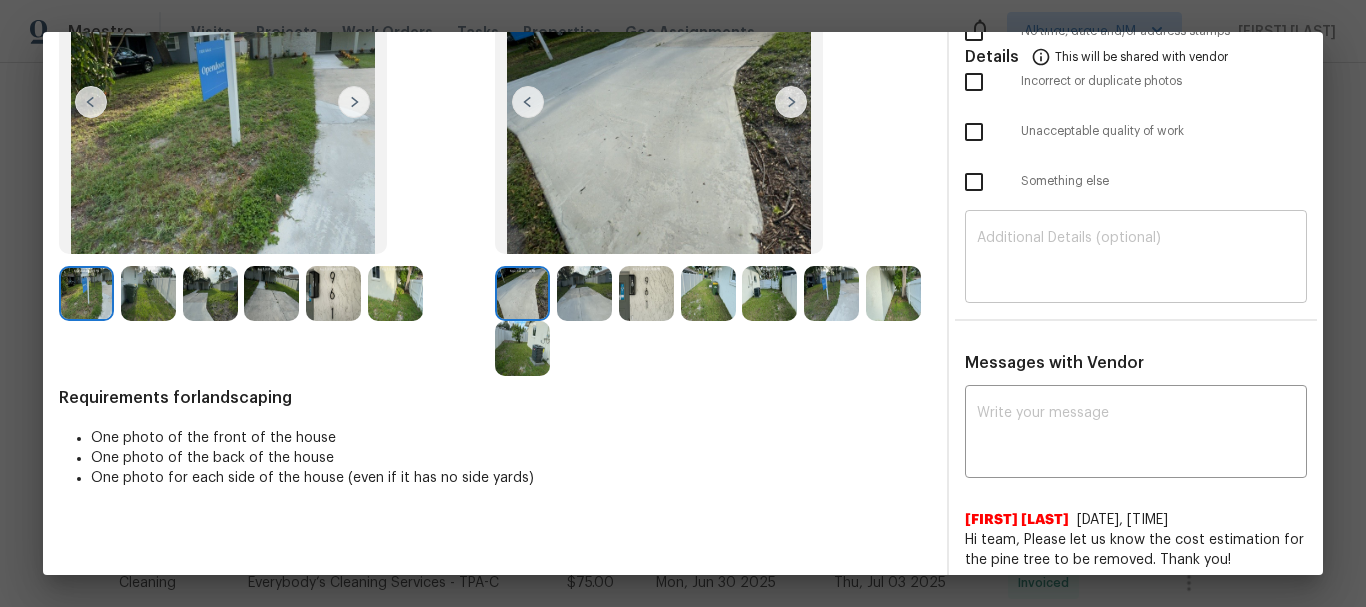 scroll, scrollTop: 0, scrollLeft: 0, axis: both 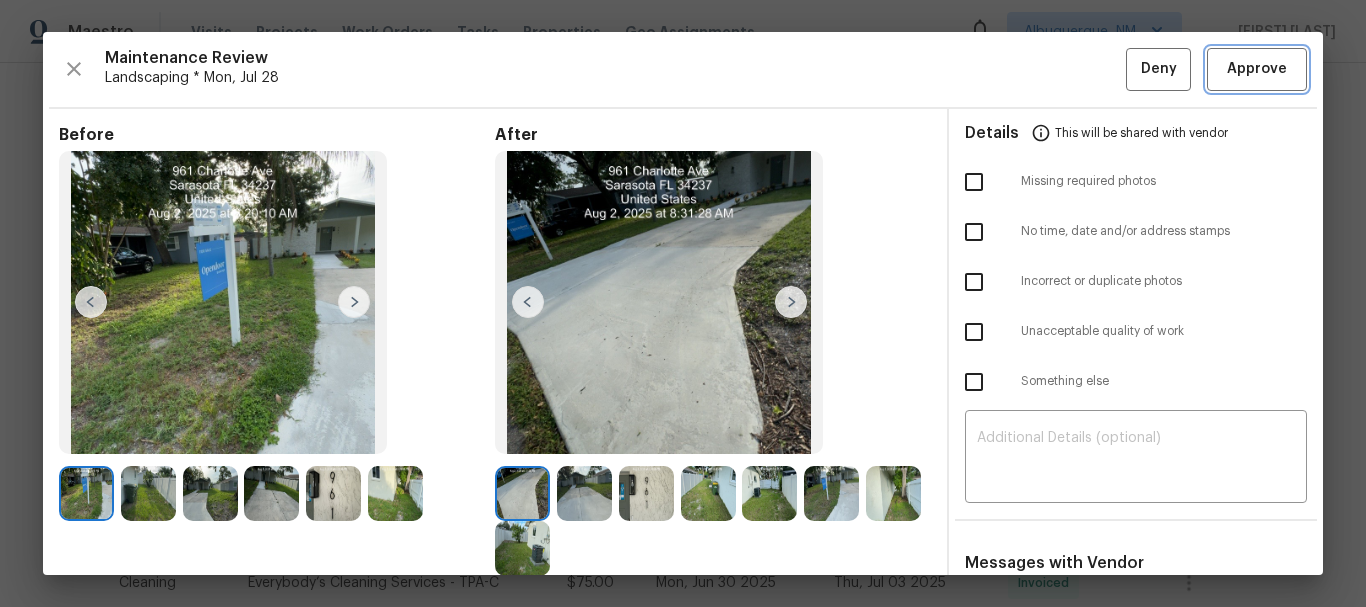 click on "Approve" at bounding box center [1257, 69] 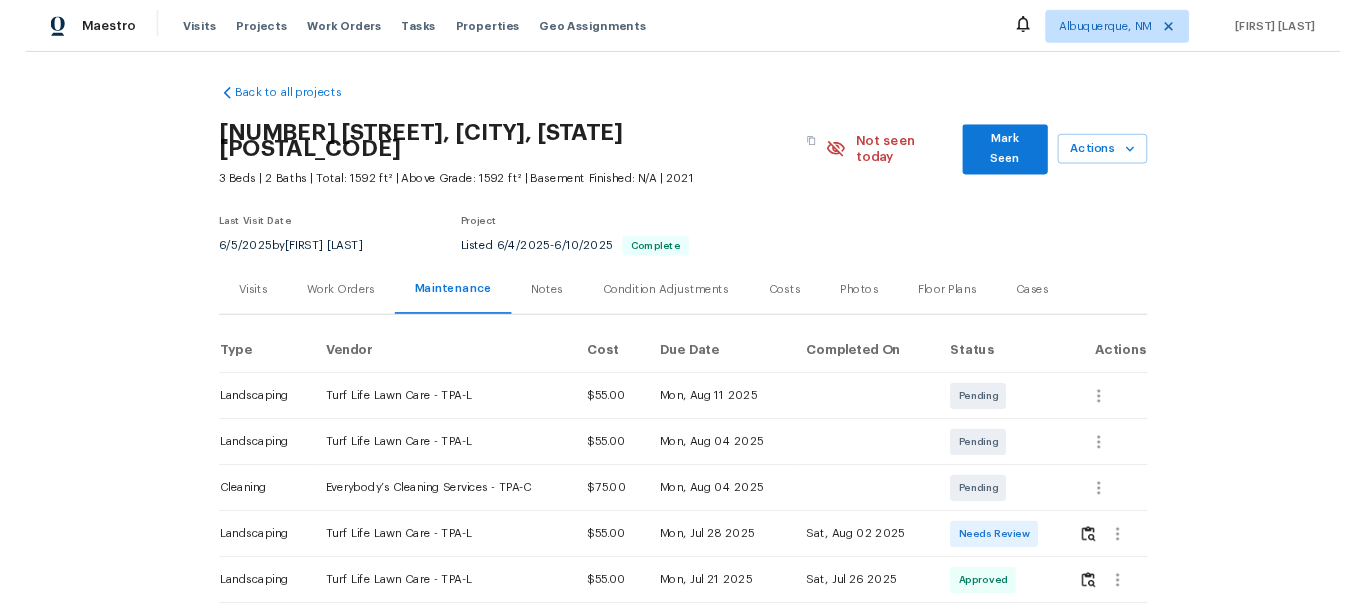 scroll, scrollTop: 0, scrollLeft: 0, axis: both 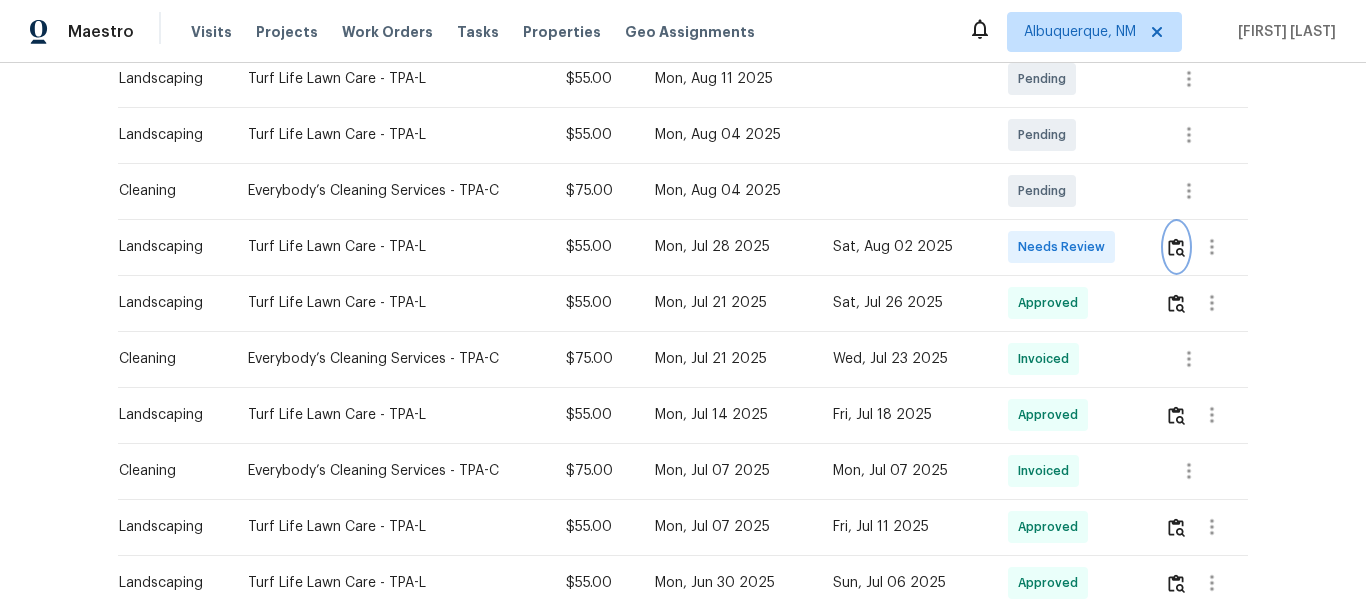 click at bounding box center [1176, 247] 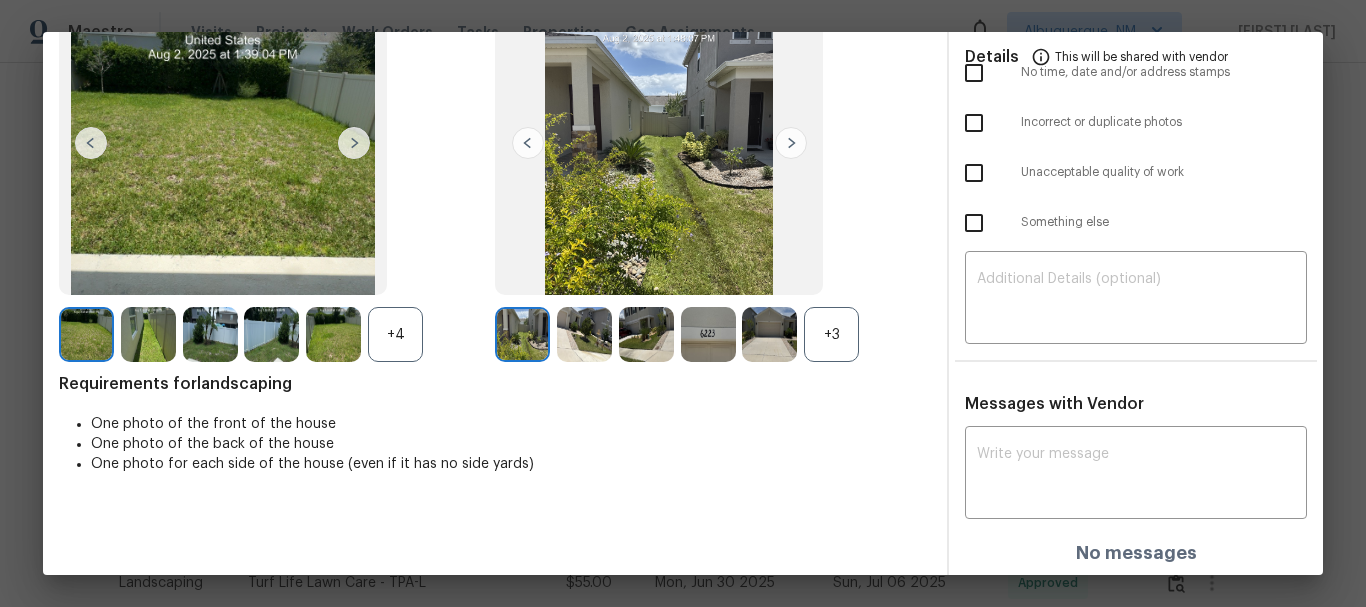 scroll, scrollTop: 163, scrollLeft: 0, axis: vertical 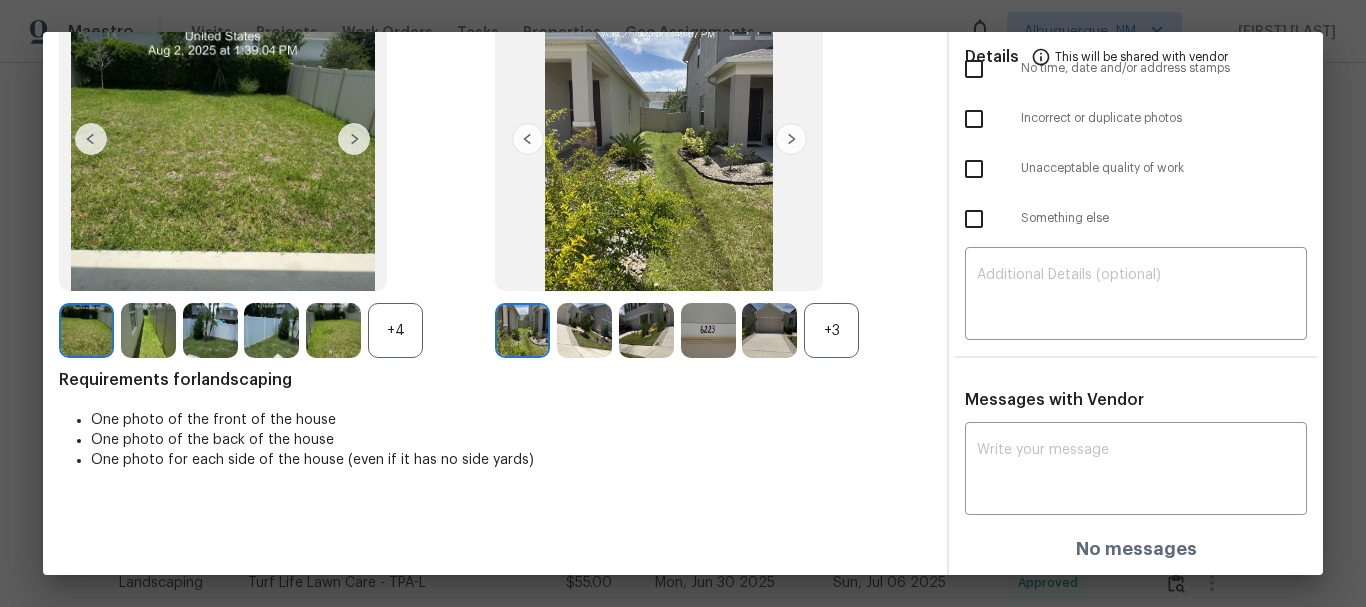 click on "+3" at bounding box center (831, 330) 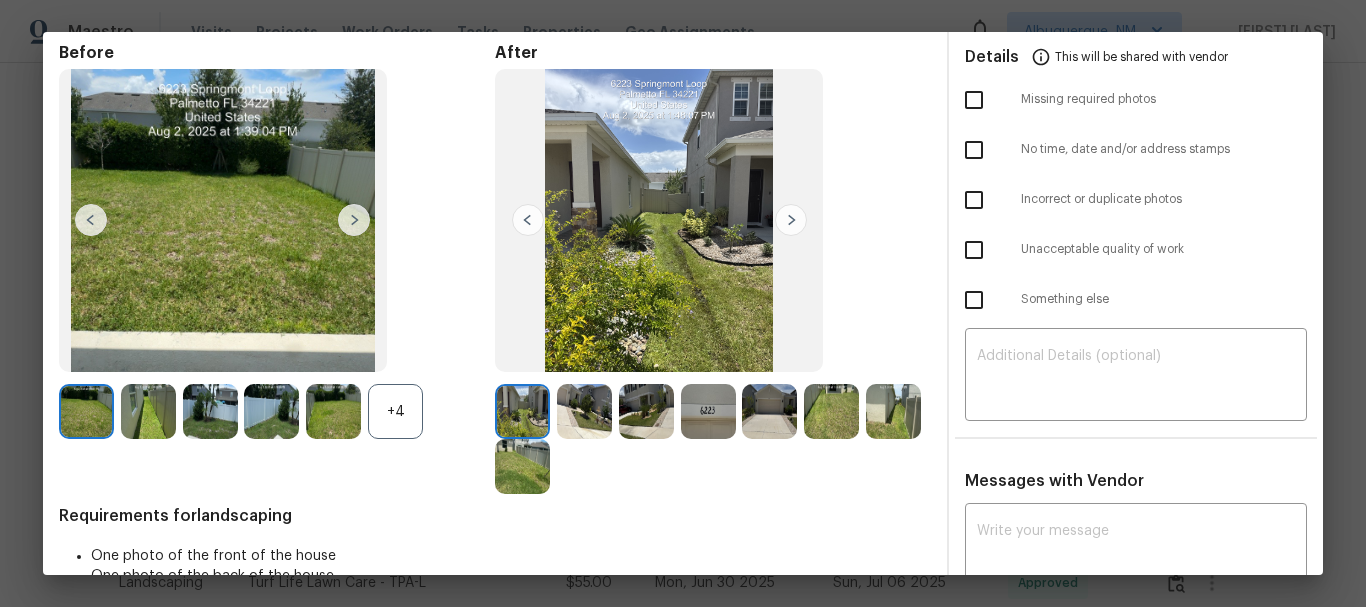scroll, scrollTop: 0, scrollLeft: 0, axis: both 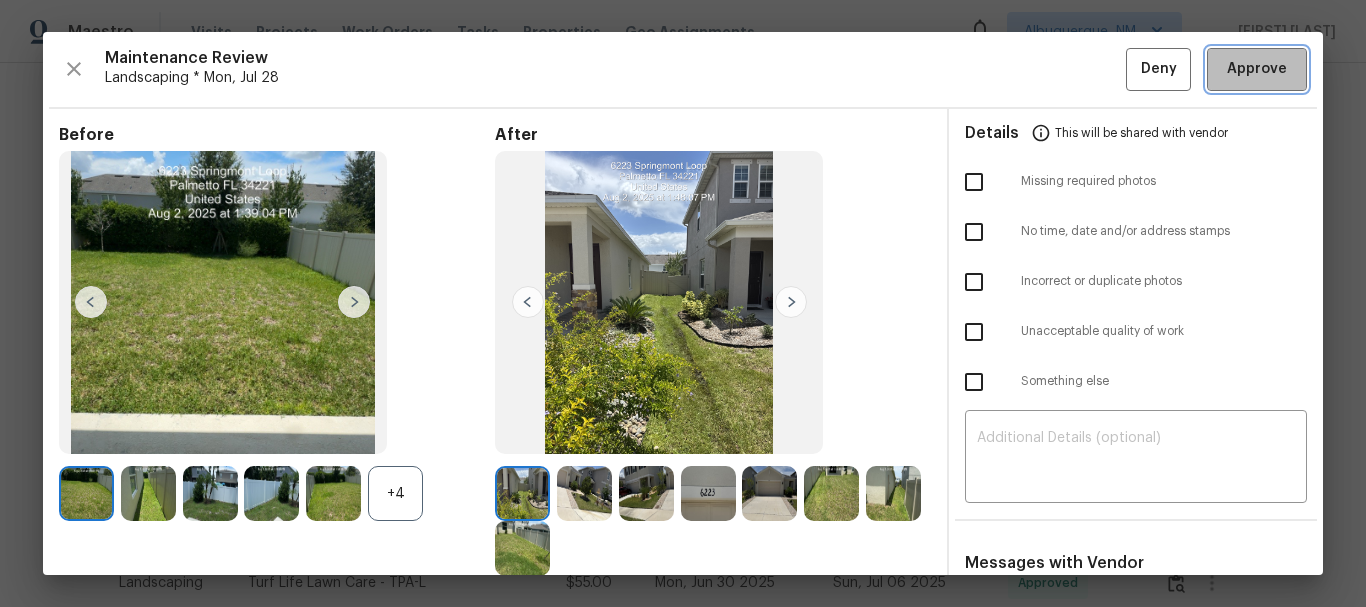 click on "Approve" at bounding box center (1257, 69) 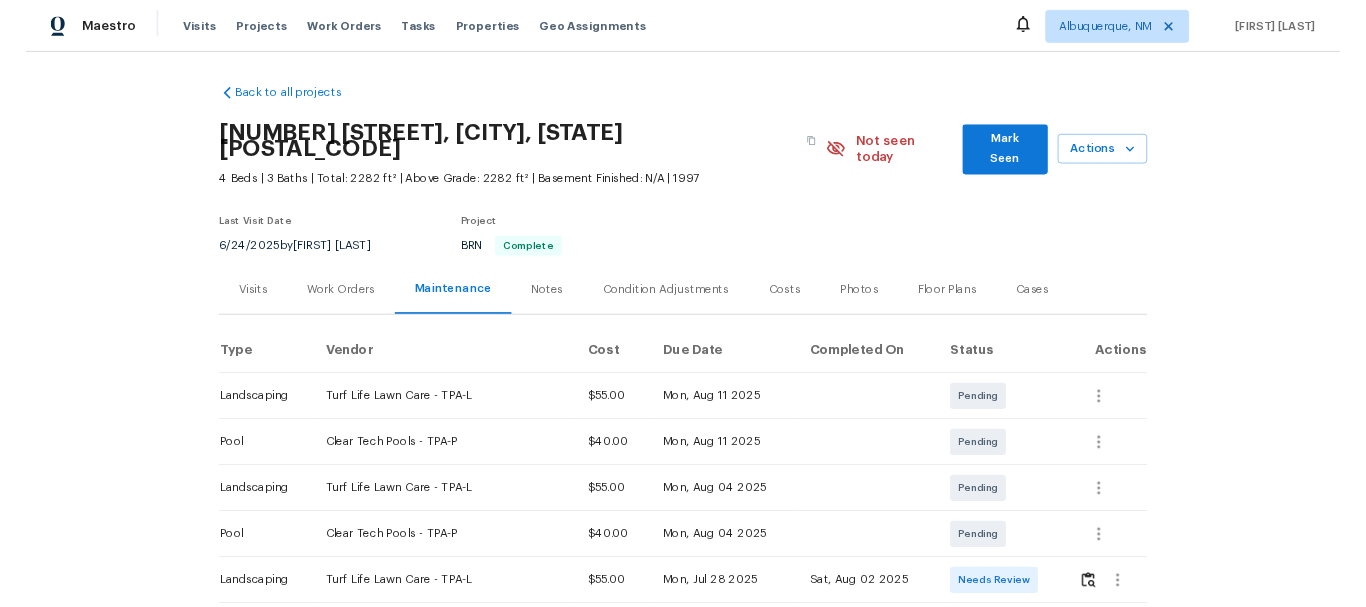 scroll, scrollTop: 0, scrollLeft: 0, axis: both 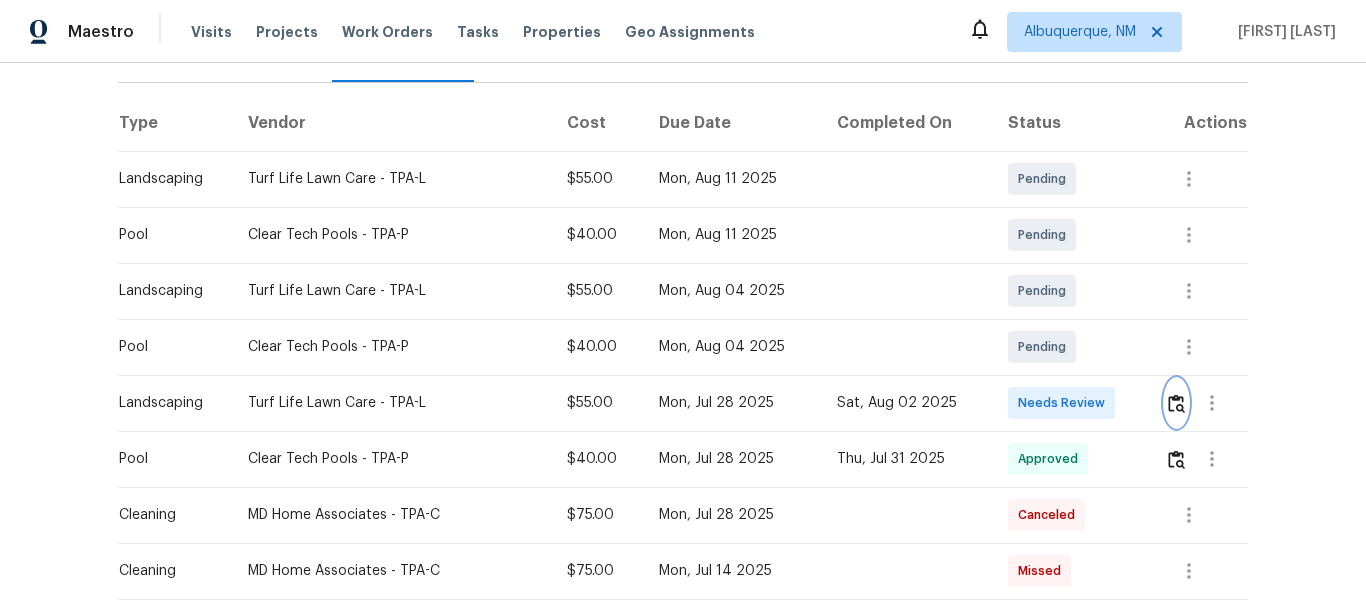 click at bounding box center (1176, 403) 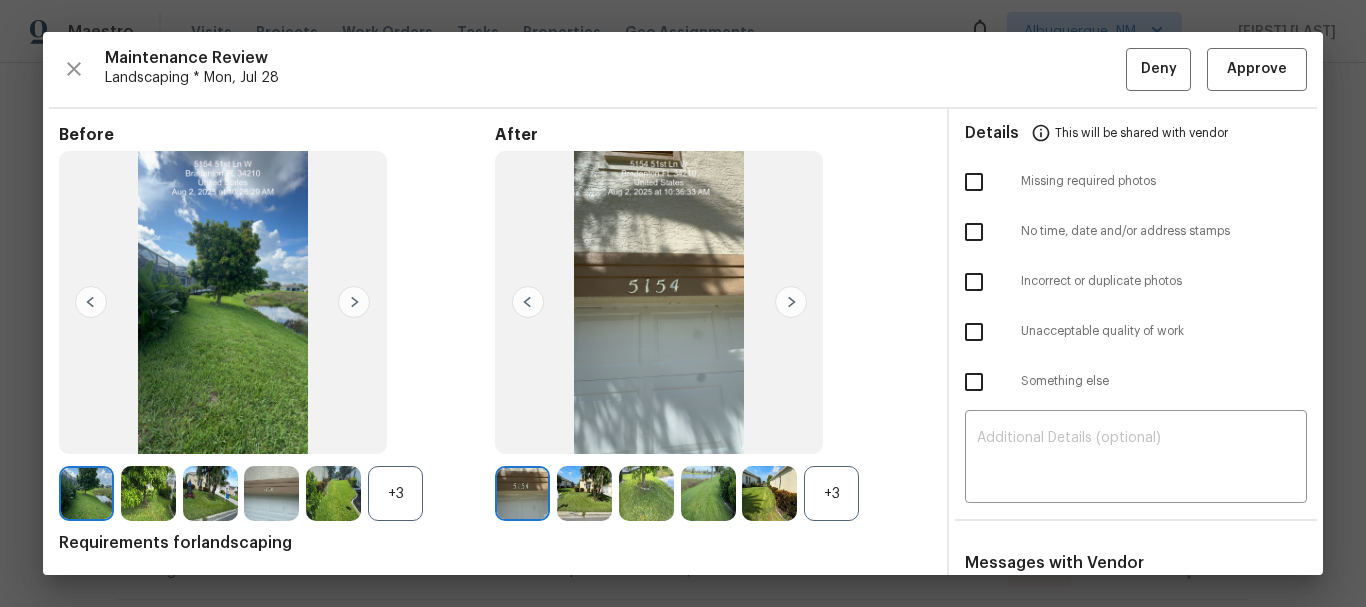 click on "+3" at bounding box center (831, 493) 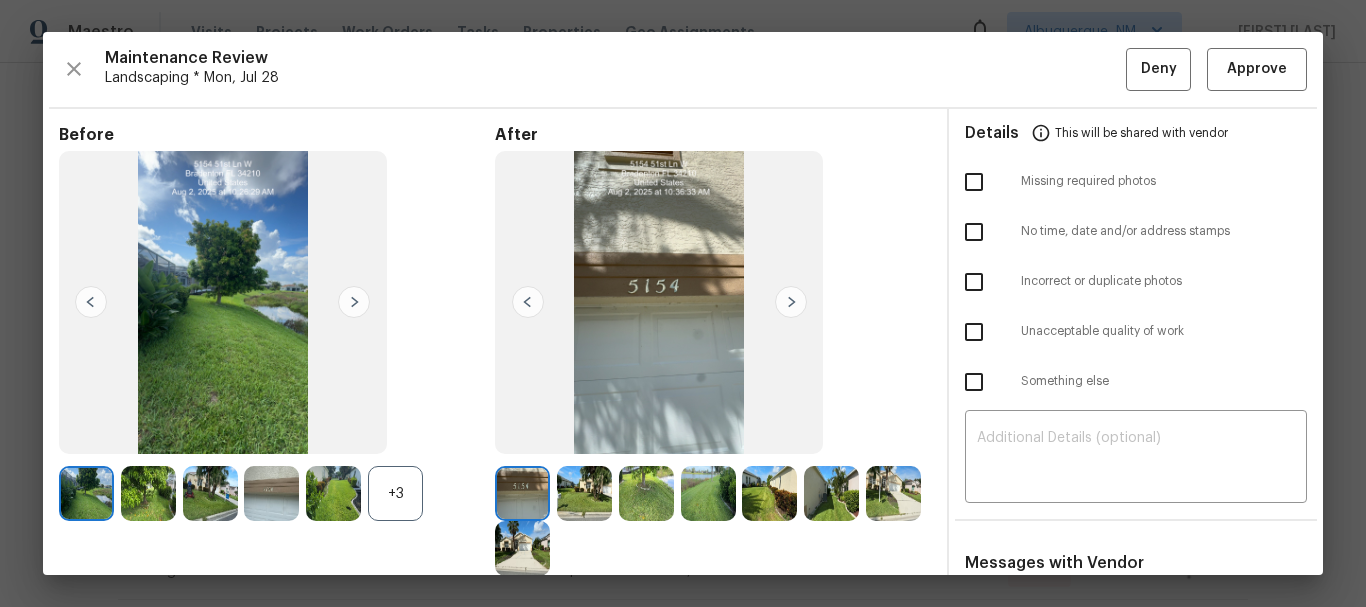 click on "+3" at bounding box center (395, 493) 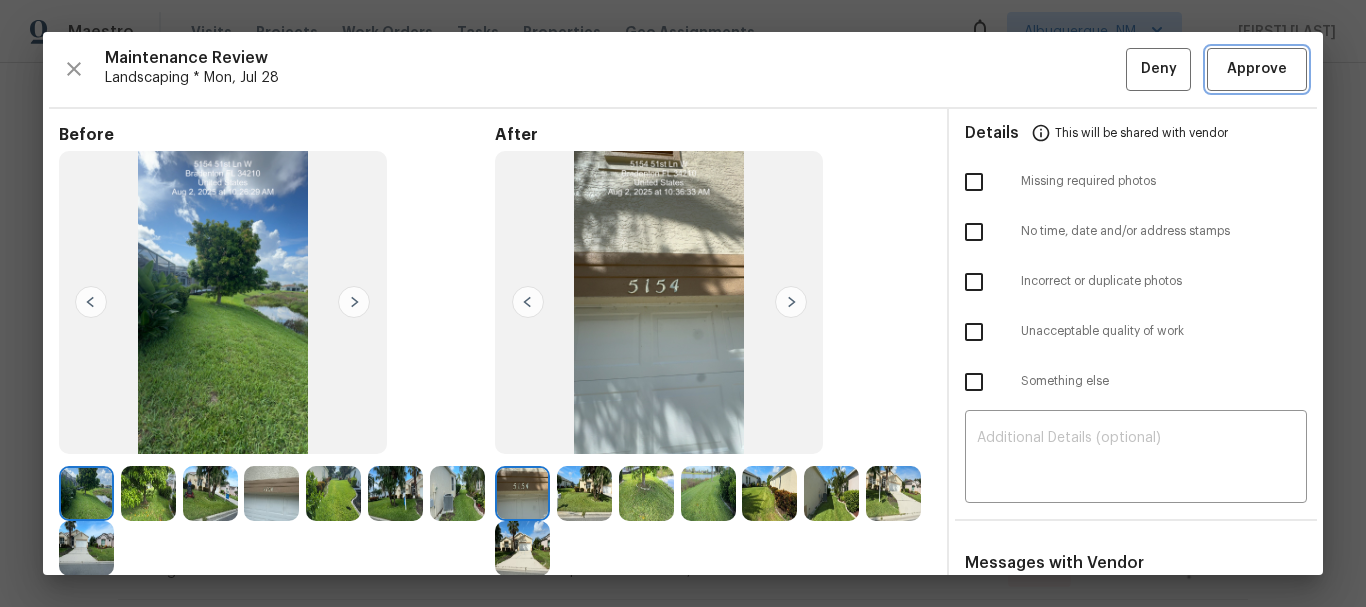 click on "Approve" at bounding box center [1257, 69] 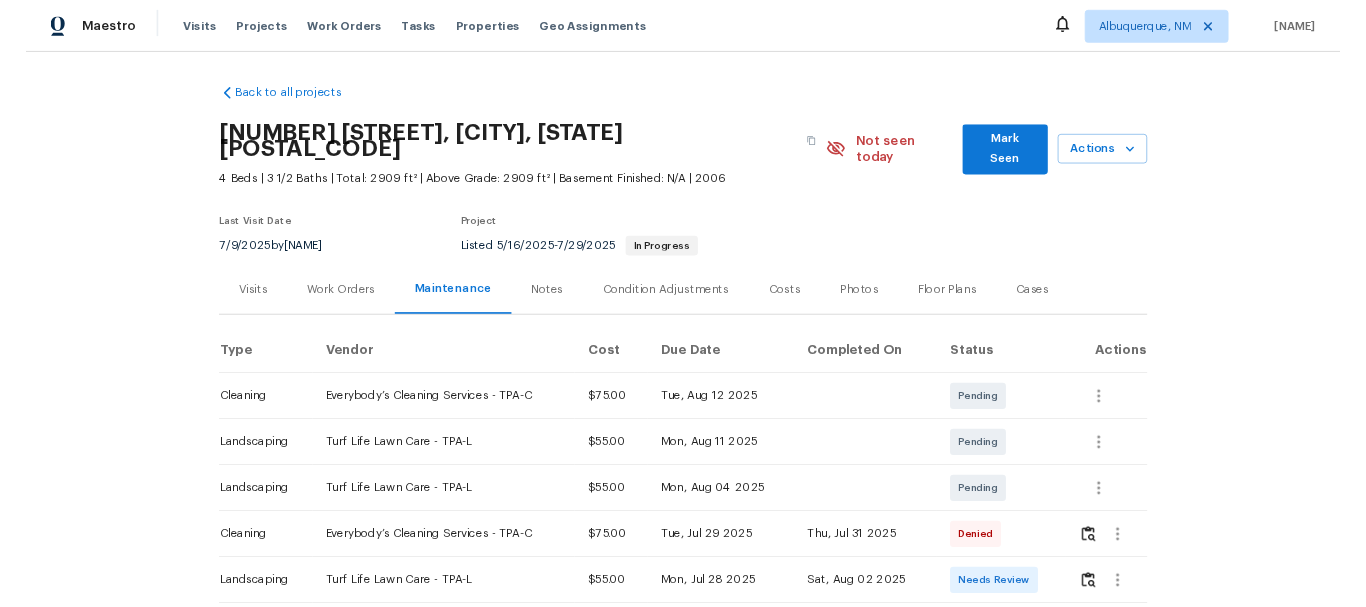 scroll, scrollTop: 0, scrollLeft: 0, axis: both 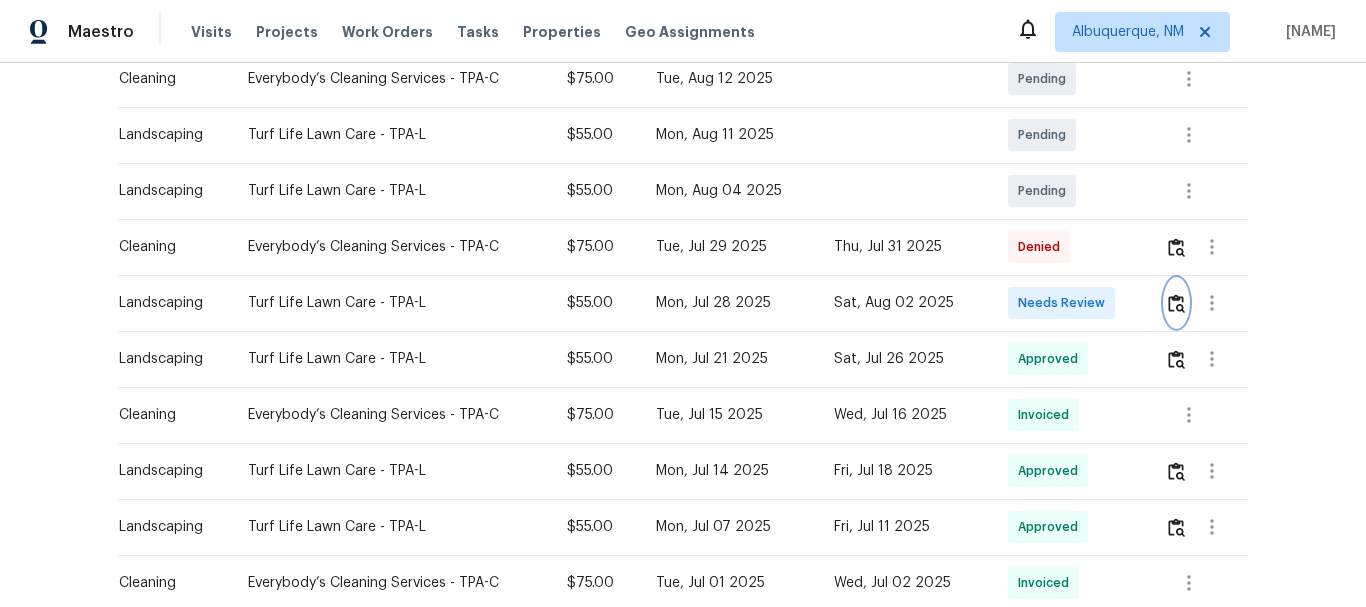 click at bounding box center [1176, 303] 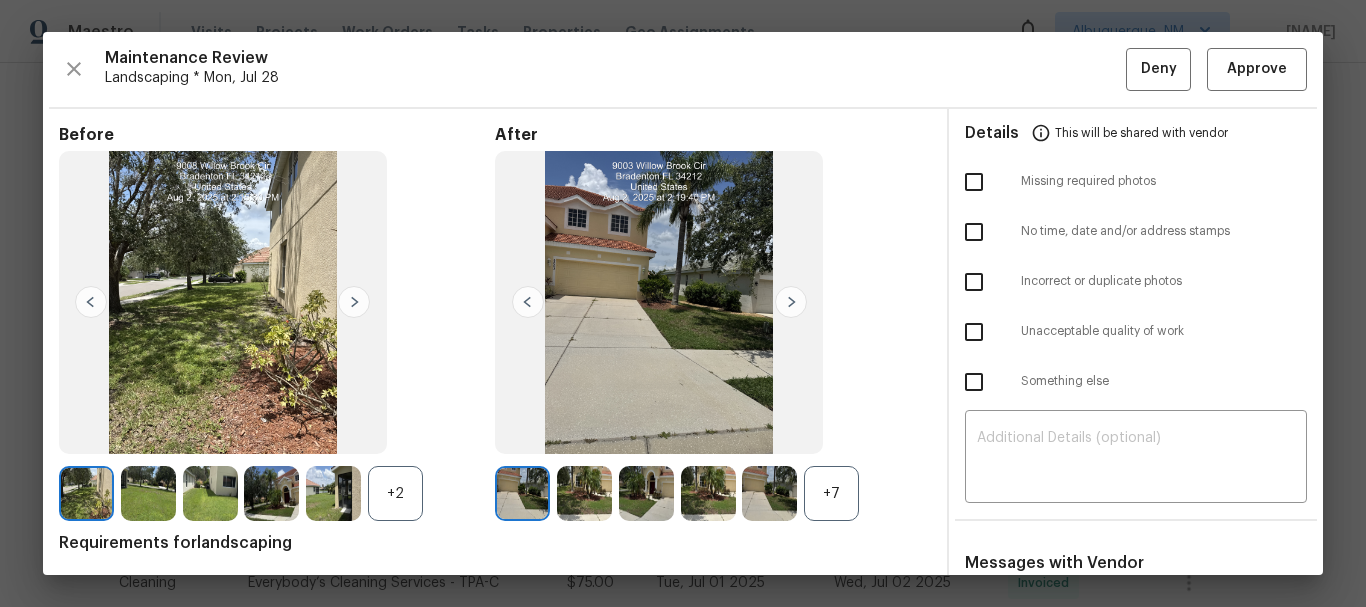 click on "+7" at bounding box center (831, 493) 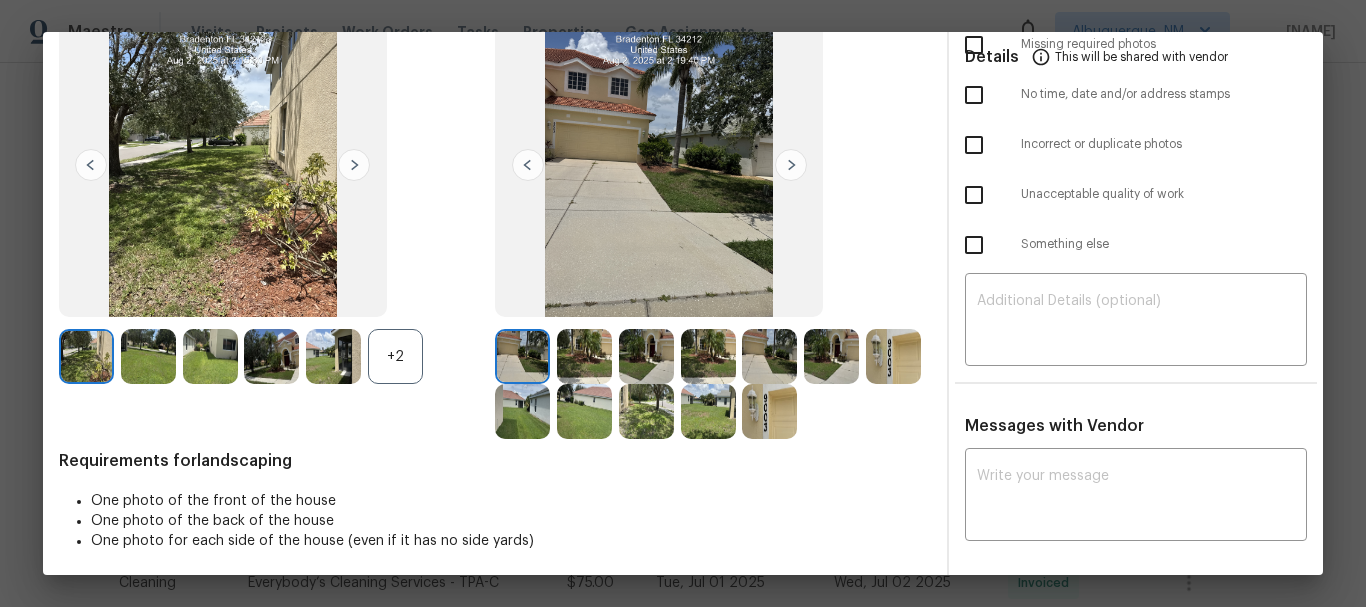 scroll, scrollTop: 0, scrollLeft: 0, axis: both 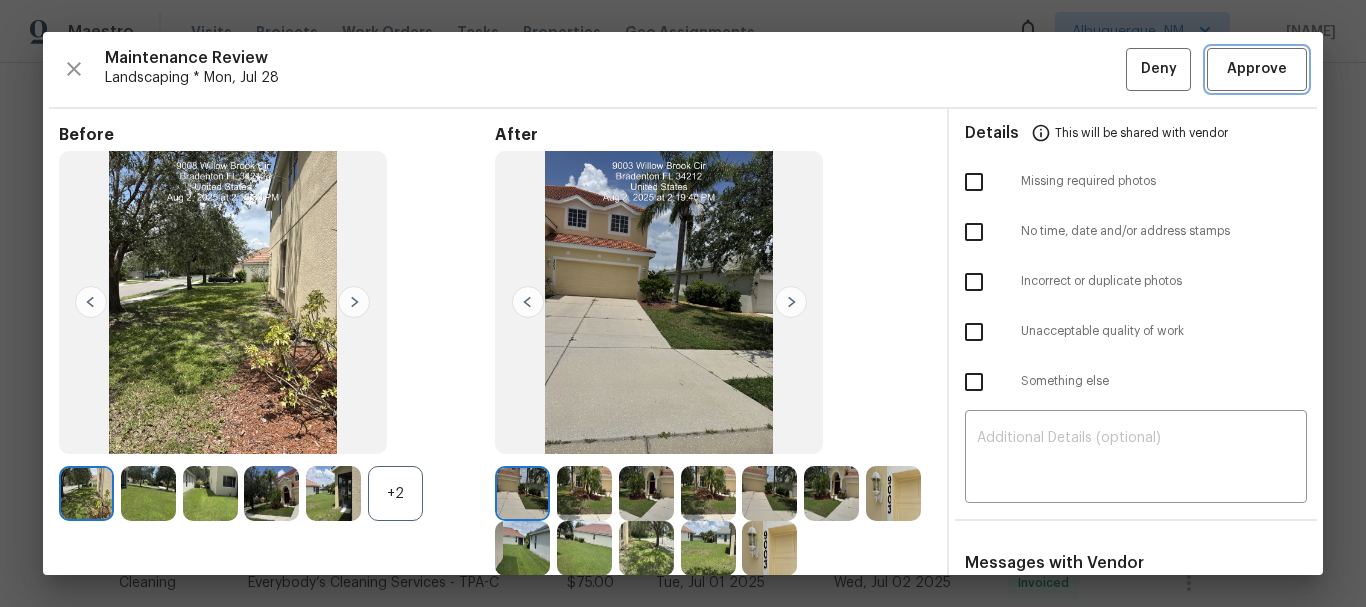 click on "Approve" at bounding box center (1257, 69) 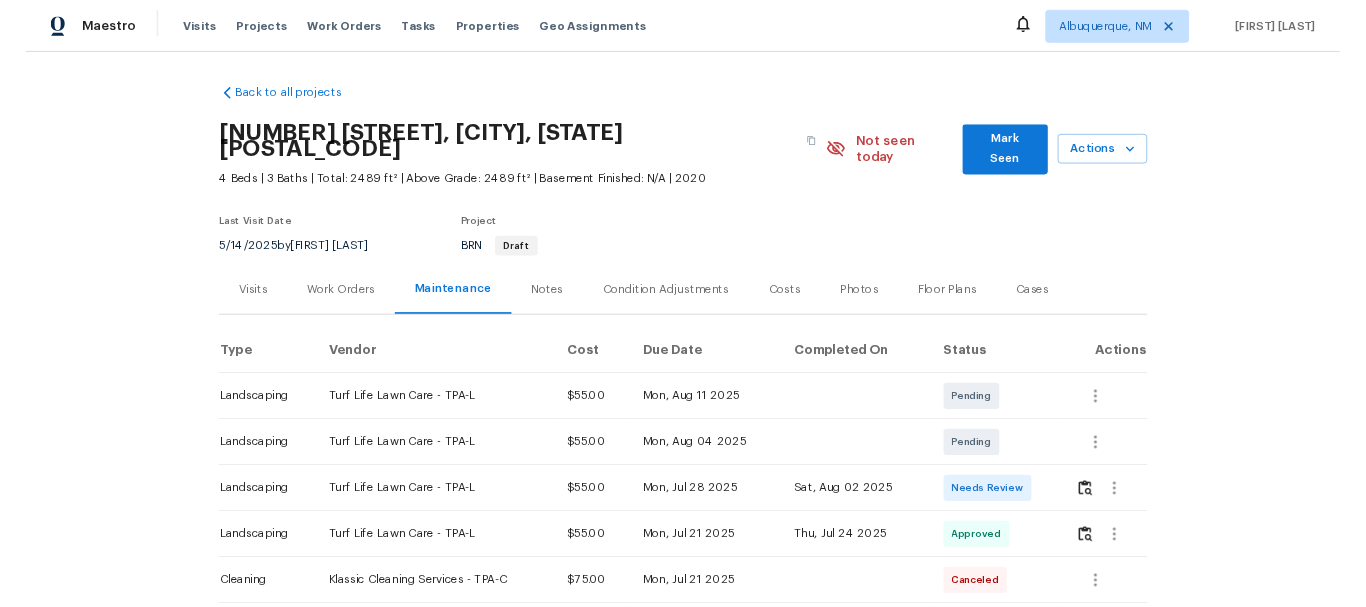 scroll, scrollTop: 0, scrollLeft: 0, axis: both 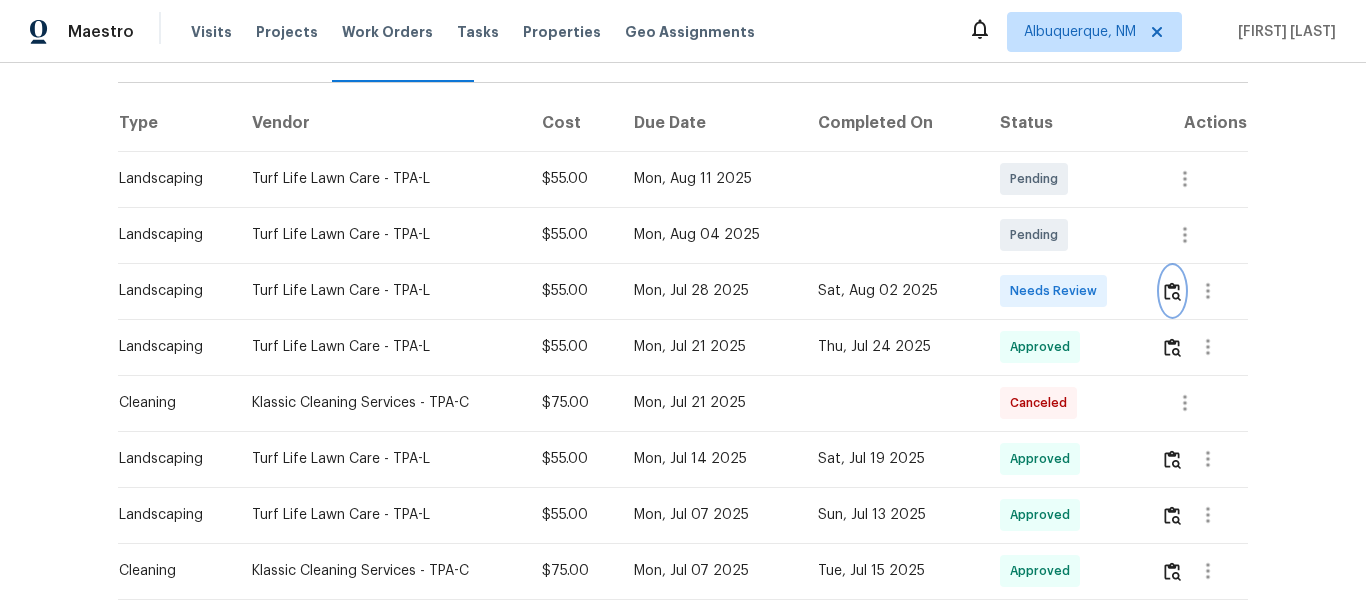 click at bounding box center [1172, 291] 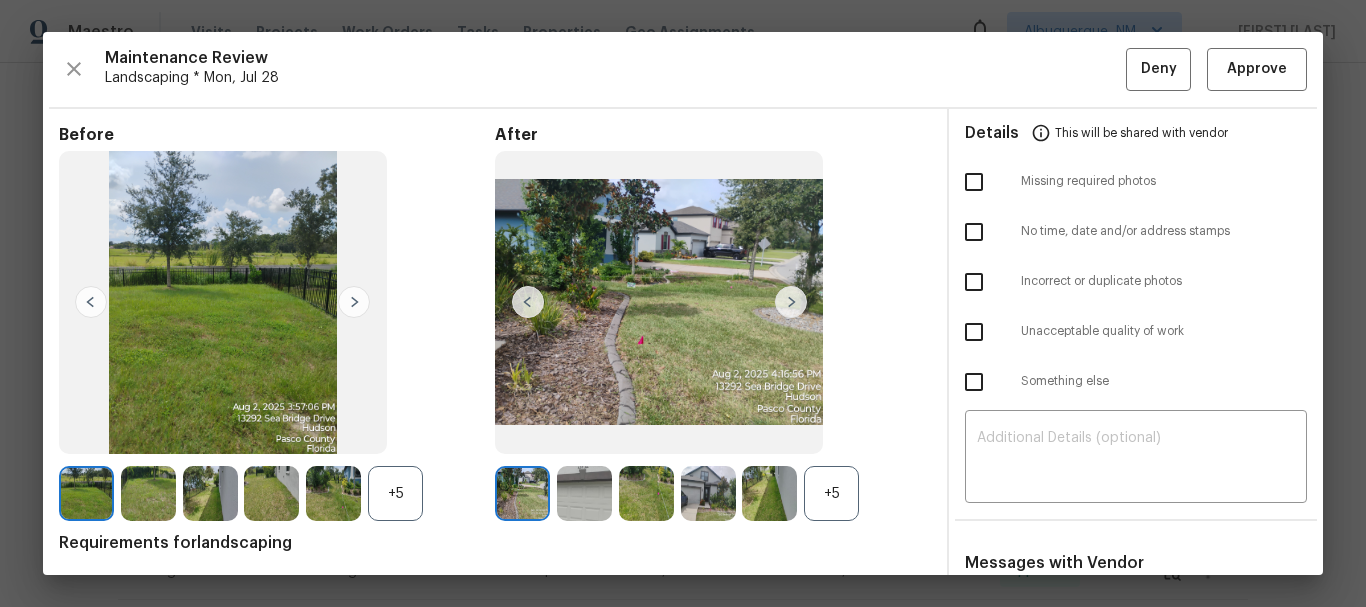 click on "+5" at bounding box center (831, 493) 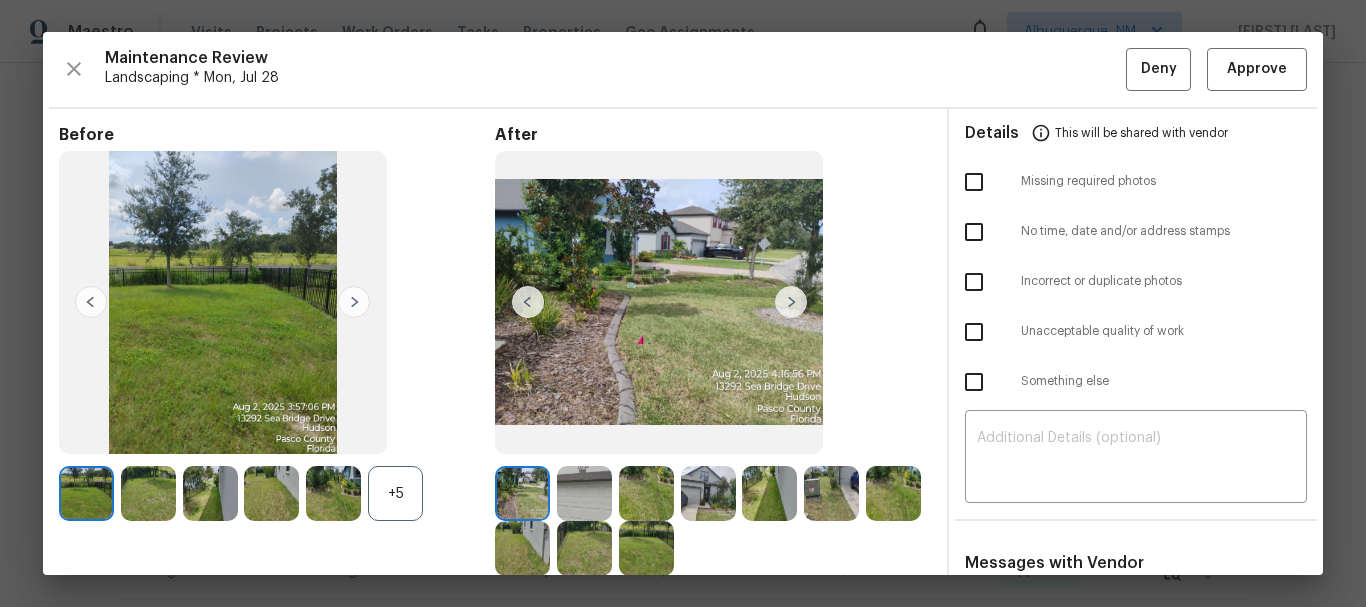 click on "+5" at bounding box center (395, 493) 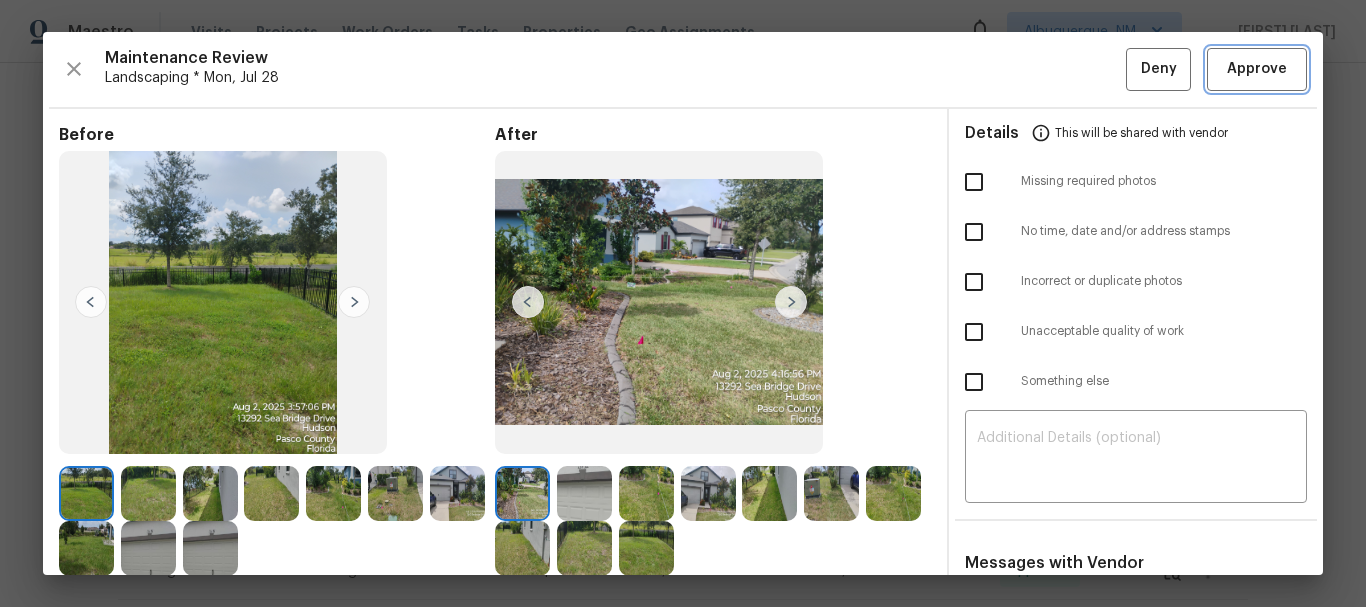 drag, startPoint x: 1249, startPoint y: 87, endPoint x: 1261, endPoint y: 84, distance: 12.369317 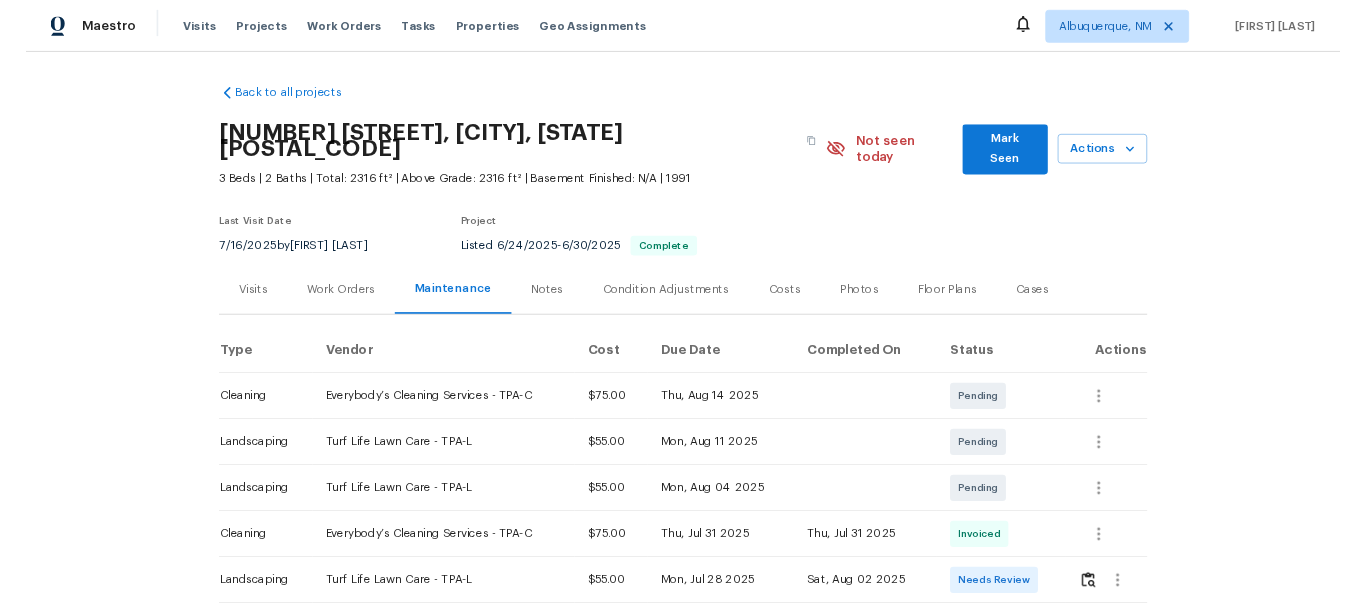 scroll, scrollTop: 0, scrollLeft: 0, axis: both 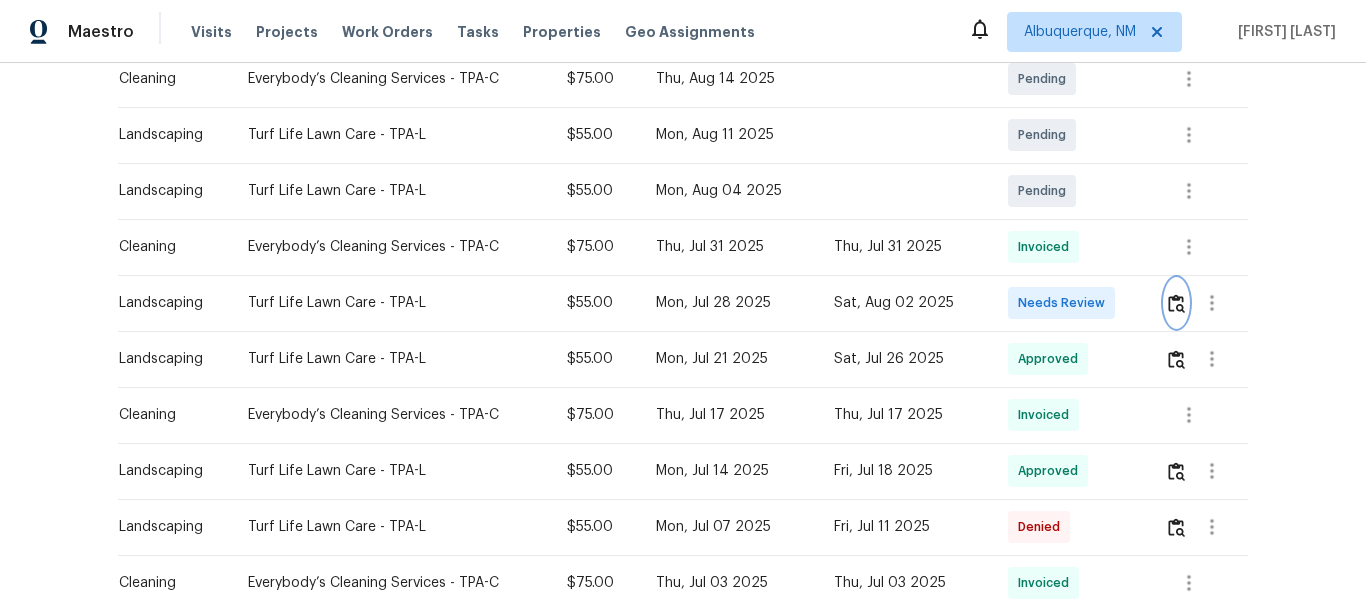 click at bounding box center [1176, 303] 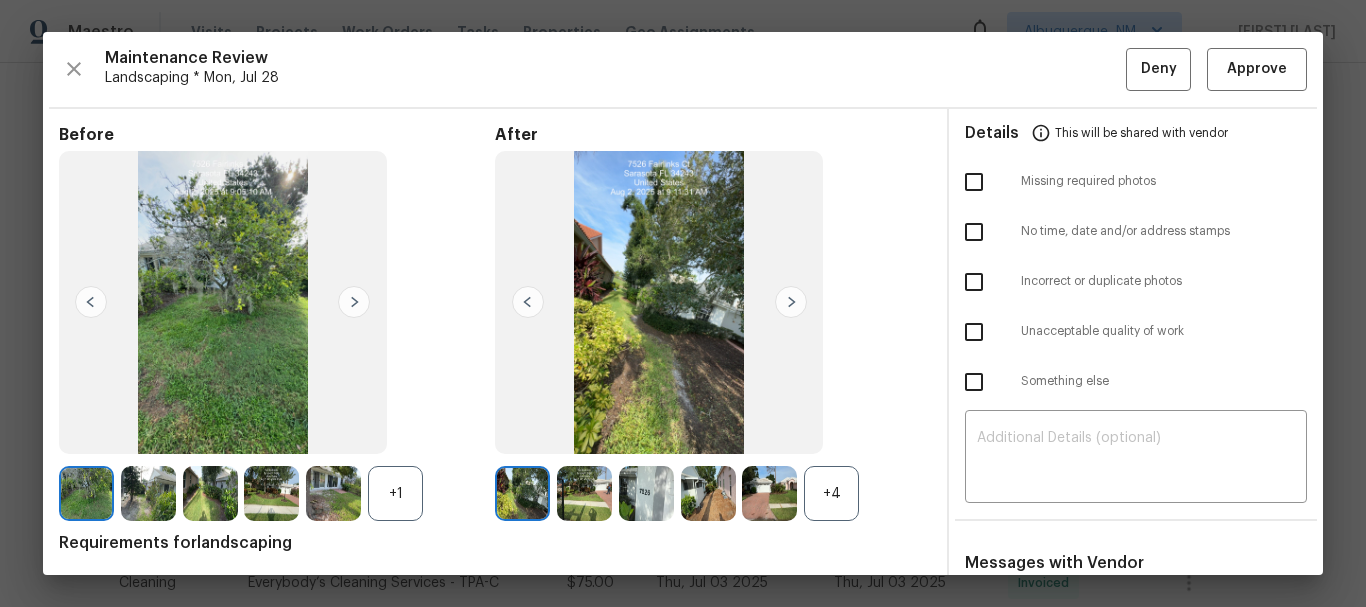 click on "+4" at bounding box center (831, 493) 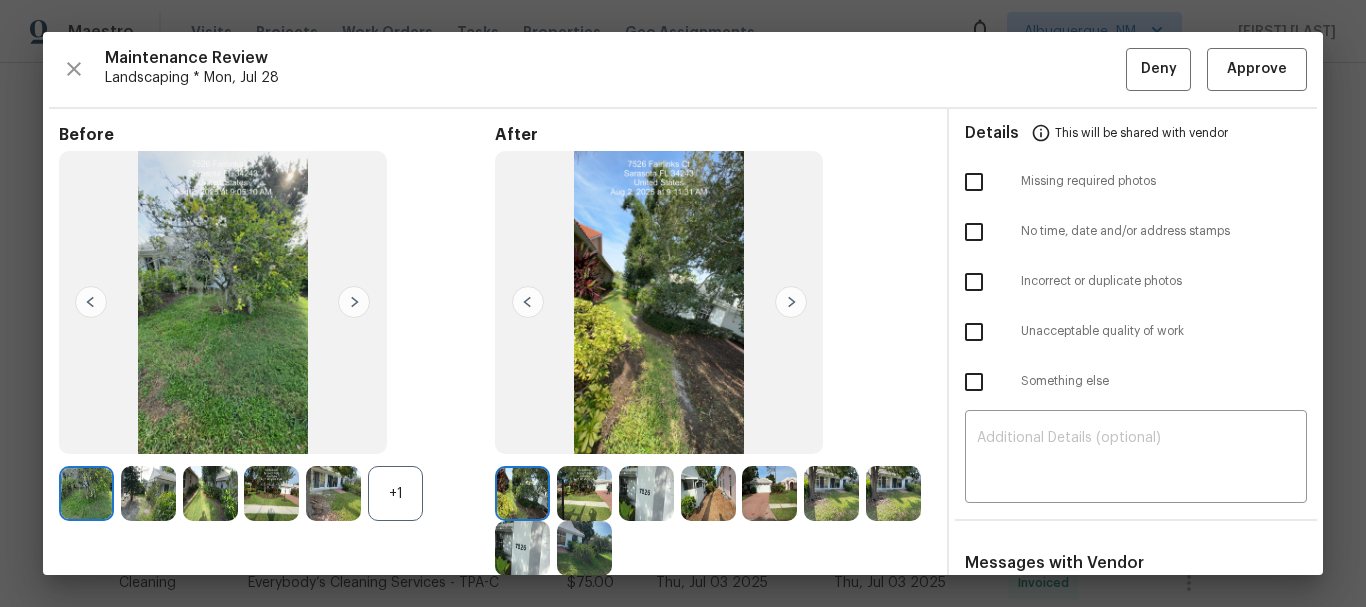 click on "+1" at bounding box center (395, 493) 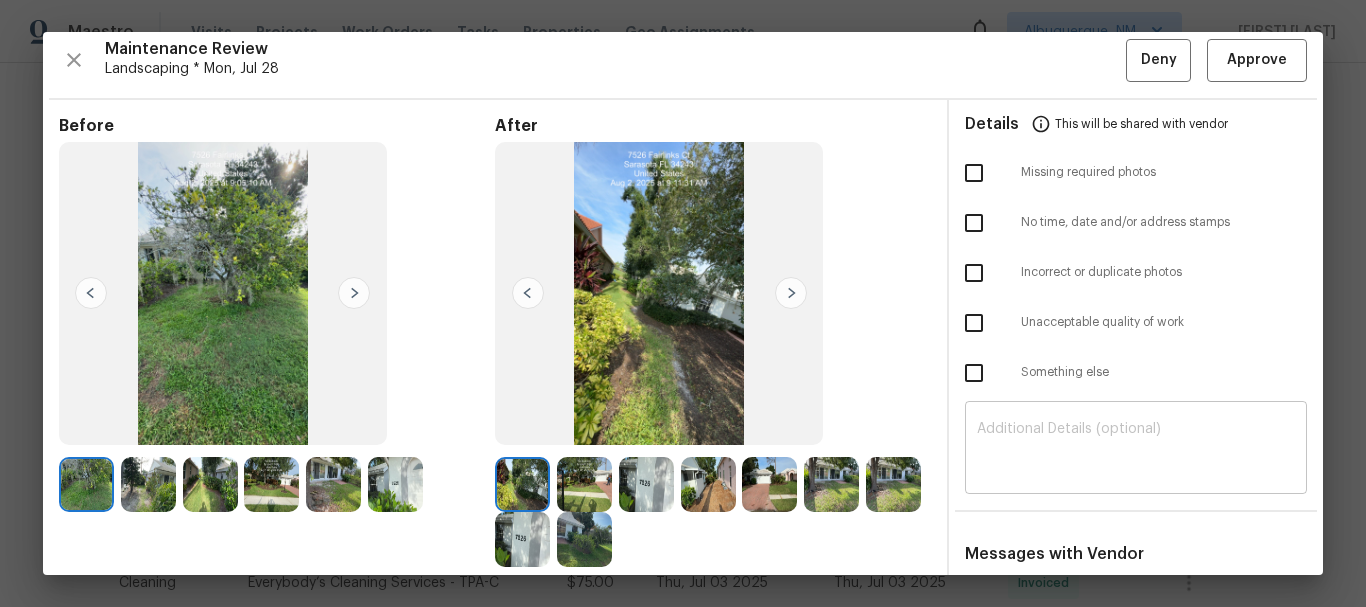 scroll, scrollTop: 0, scrollLeft: 0, axis: both 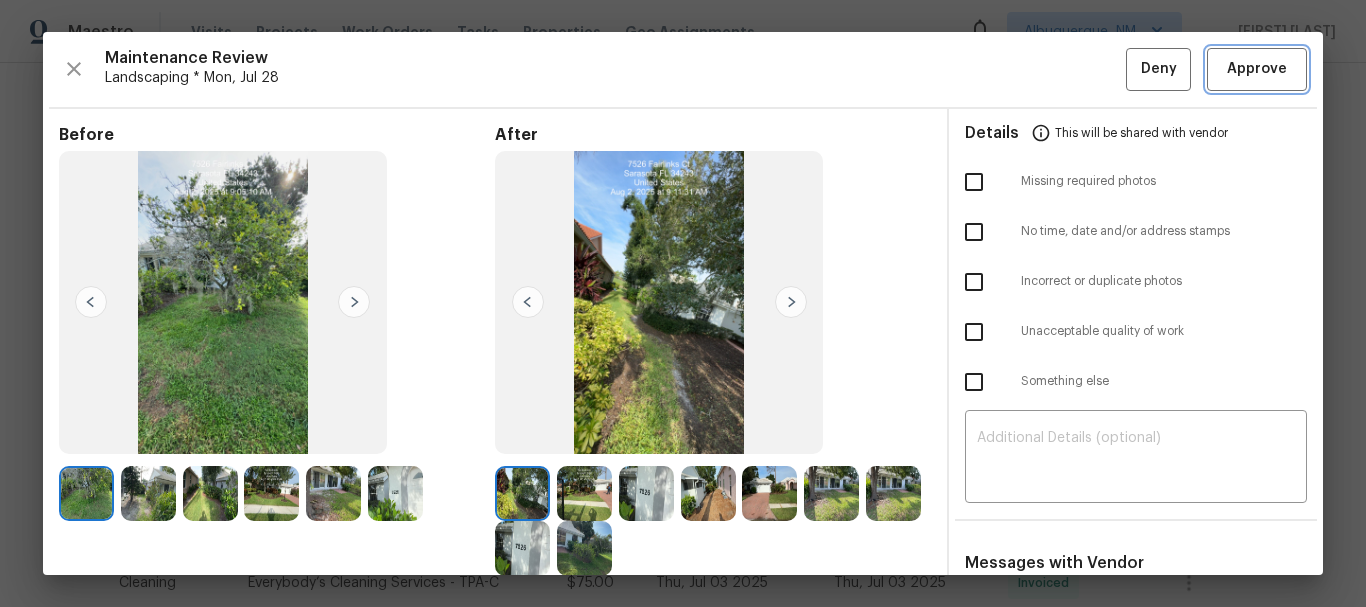 click on "Approve" at bounding box center [1257, 69] 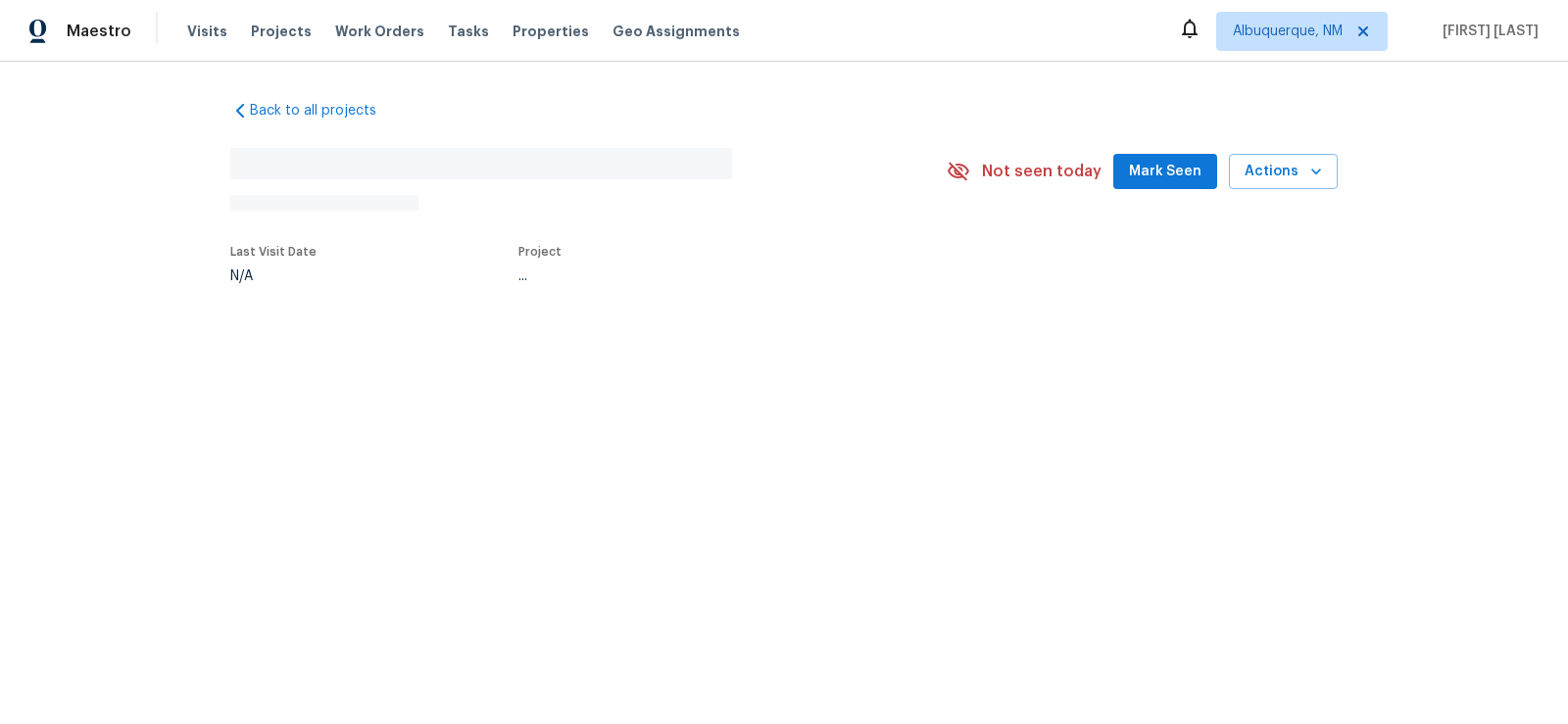 scroll, scrollTop: 0, scrollLeft: 0, axis: both 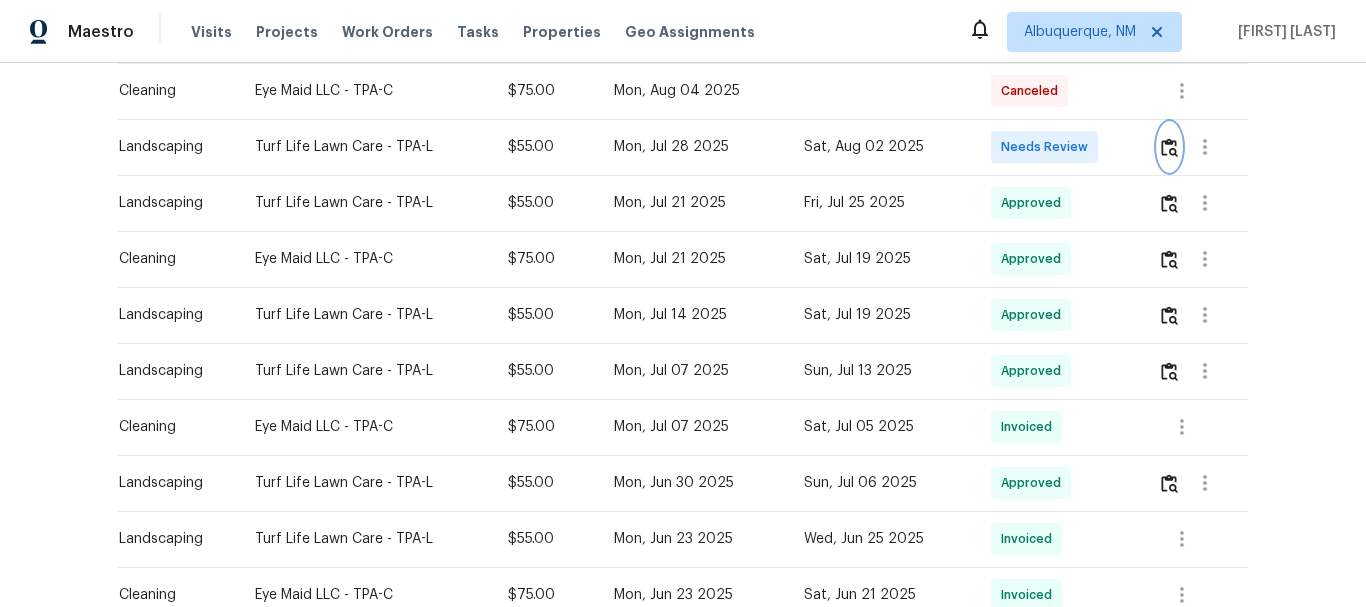 click at bounding box center [1169, 147] 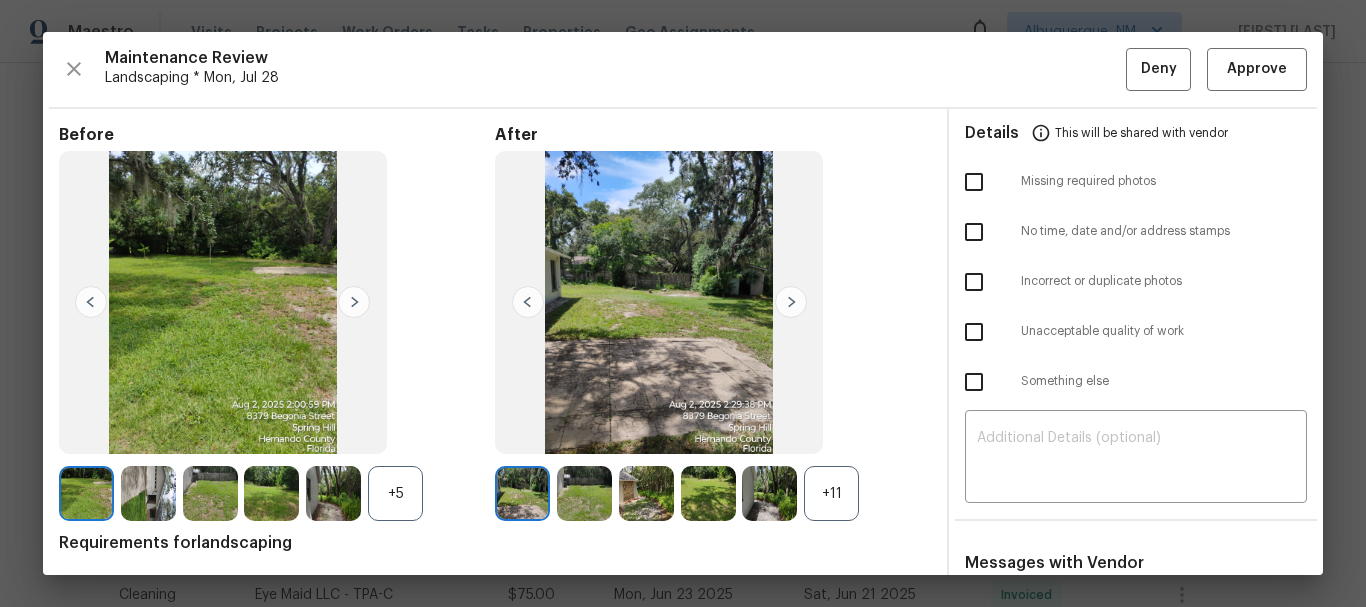 click on "+11" at bounding box center [831, 493] 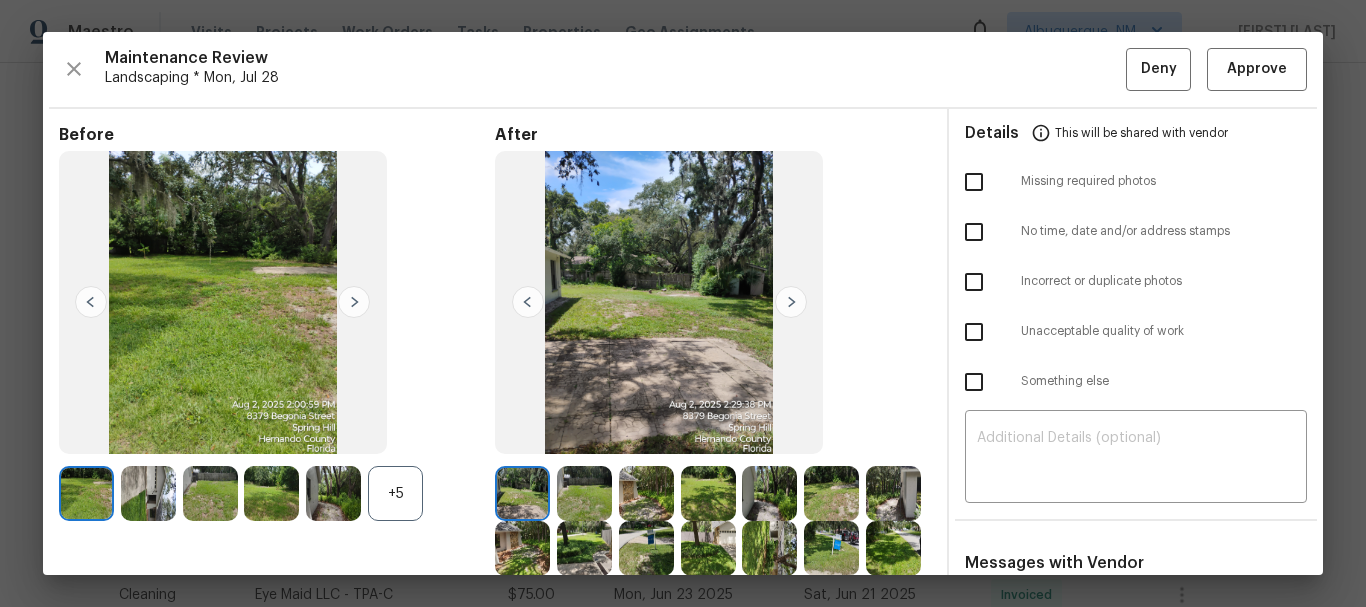 click on "+5" at bounding box center [395, 493] 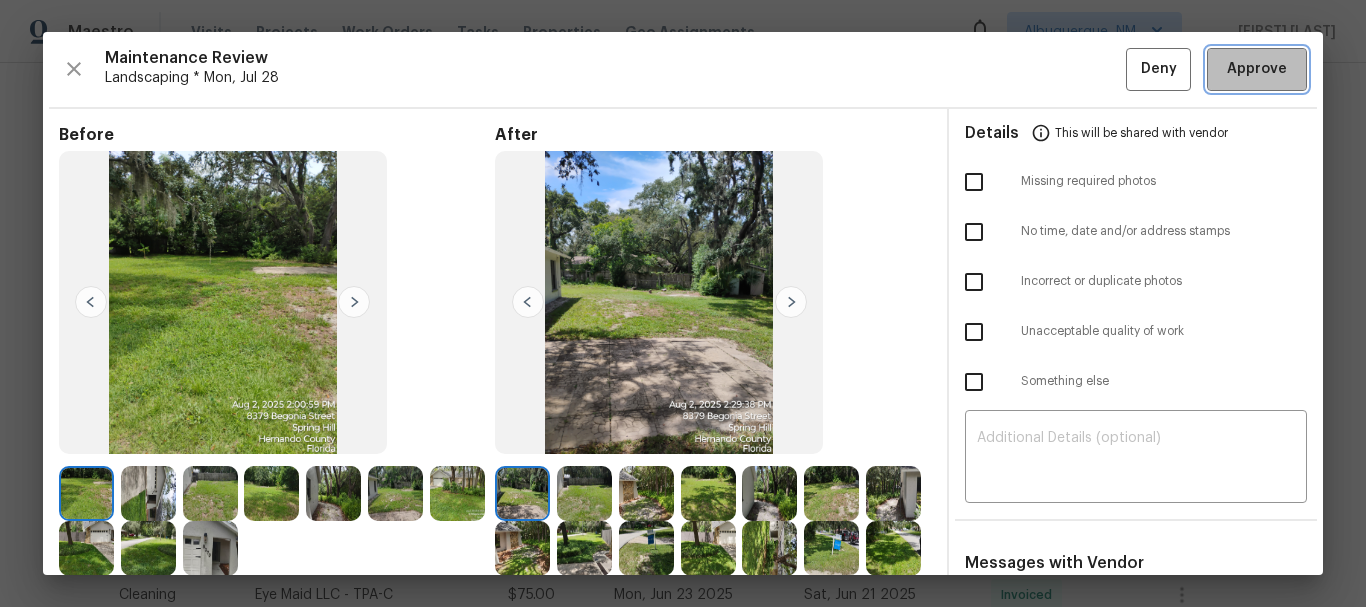 click on "Approve" at bounding box center (1257, 69) 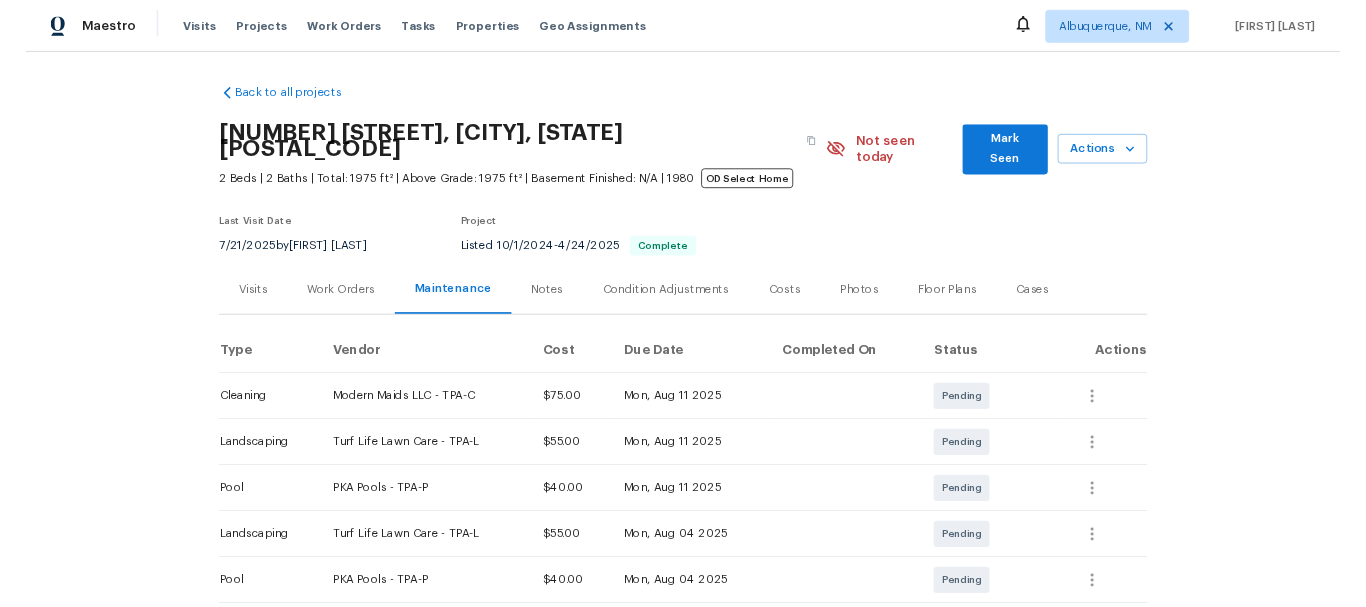 scroll, scrollTop: 0, scrollLeft: 0, axis: both 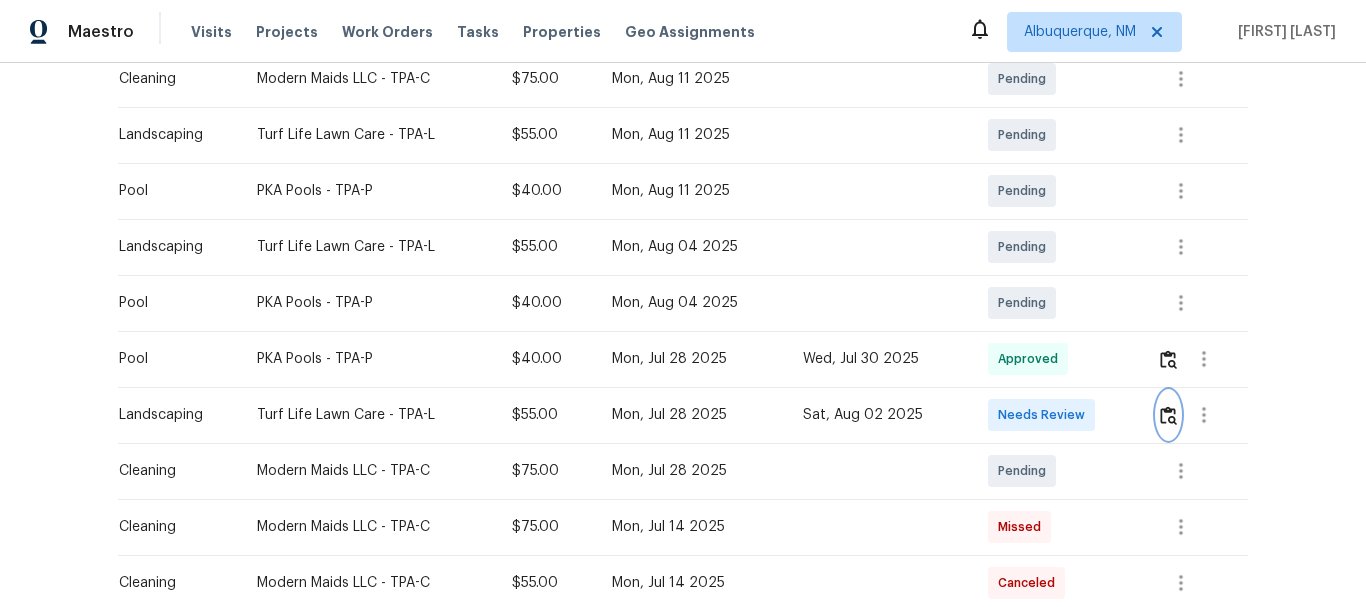 click at bounding box center (1168, 415) 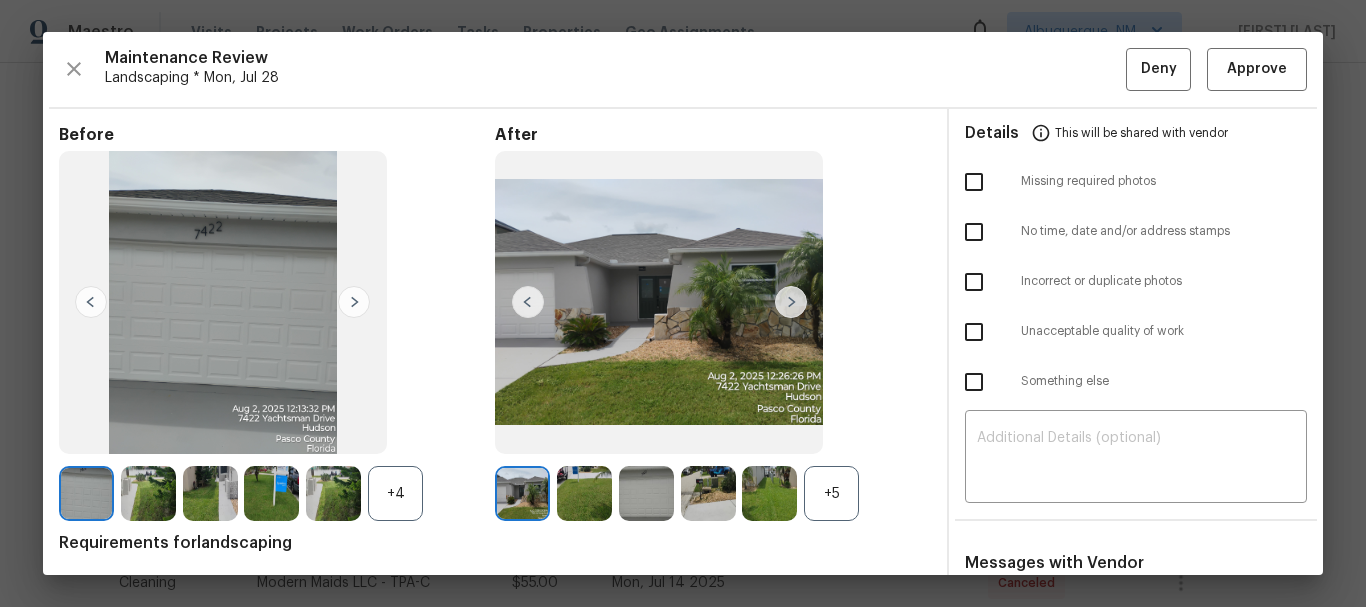 click on "+5" at bounding box center (831, 493) 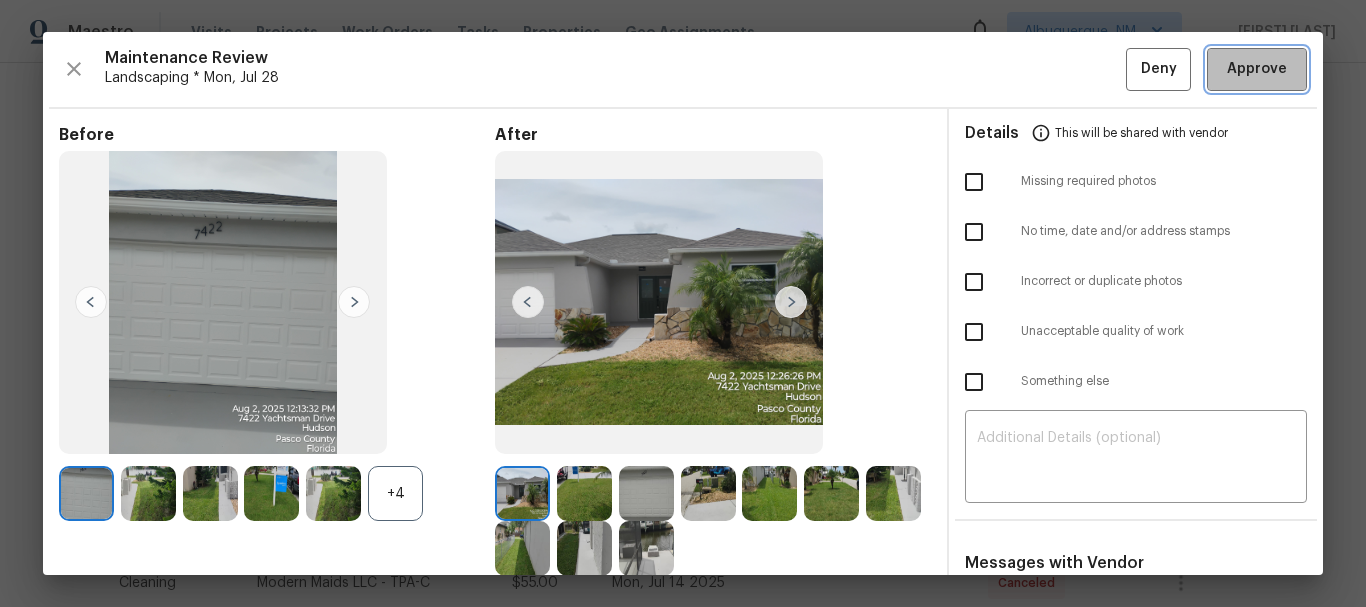 click on "Approve" at bounding box center [1257, 69] 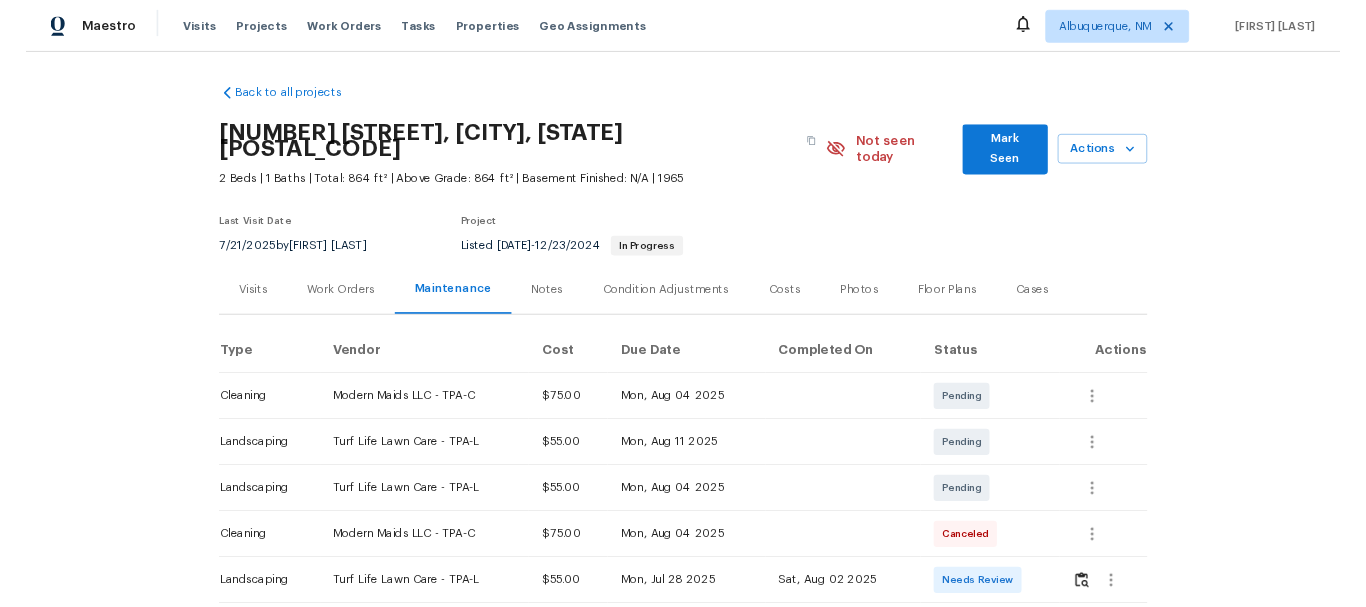 scroll, scrollTop: 0, scrollLeft: 0, axis: both 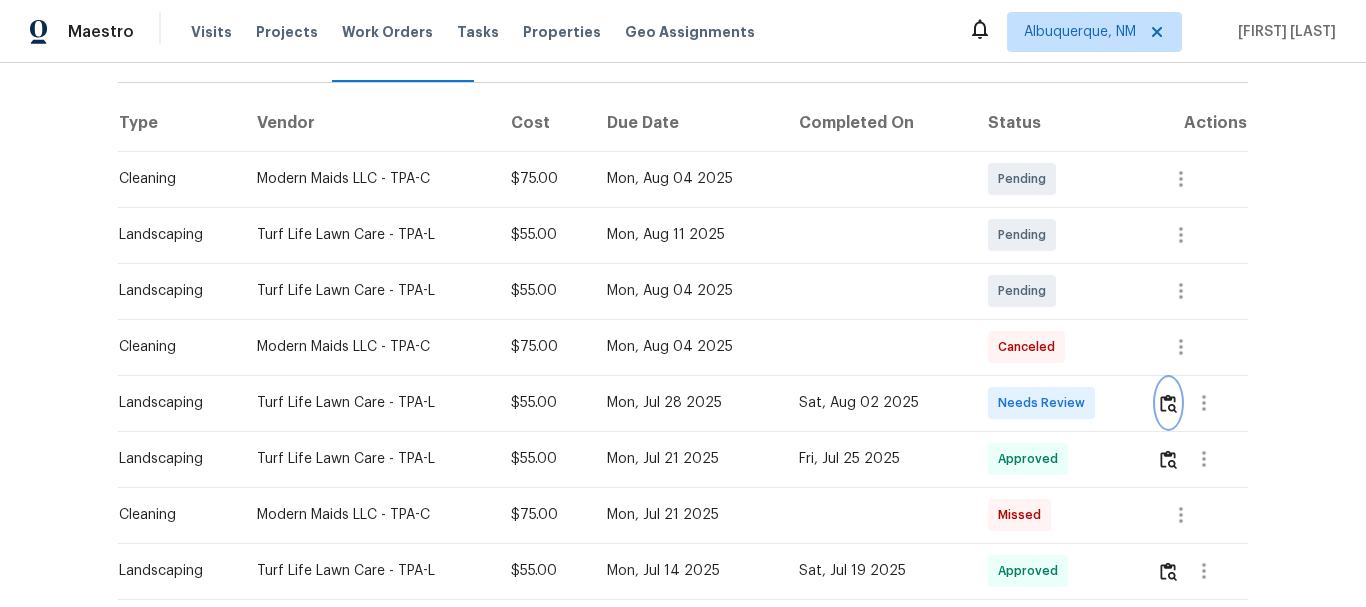 click at bounding box center (1168, 403) 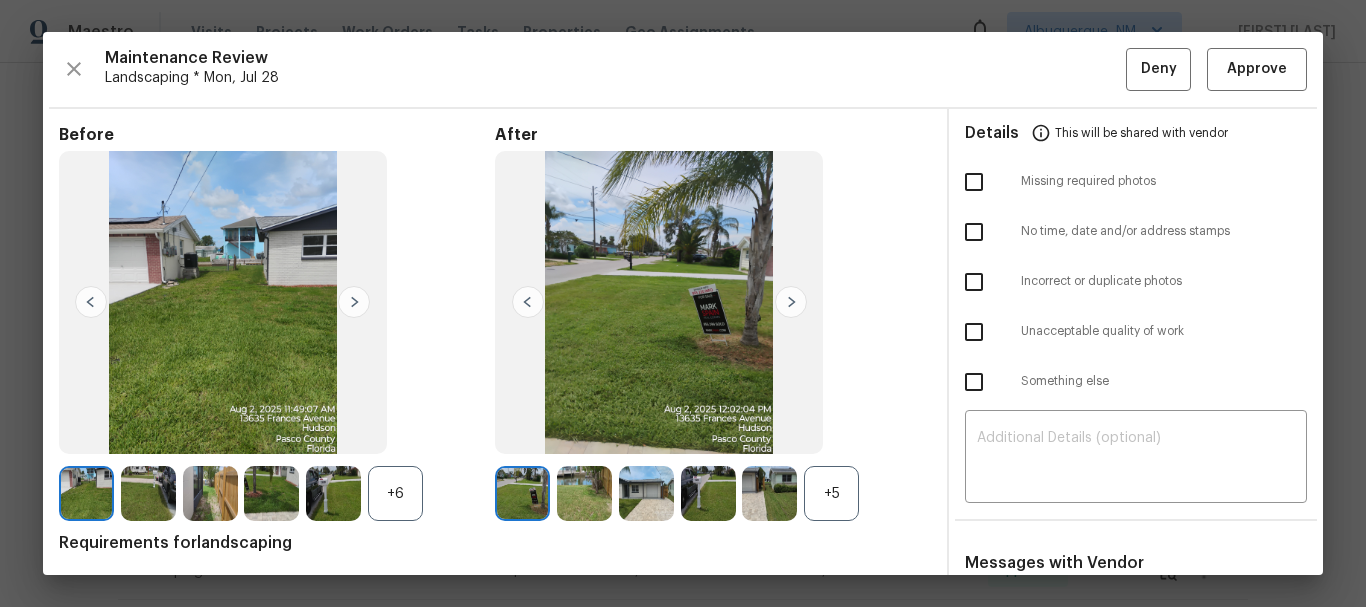 click on "+5" at bounding box center (831, 493) 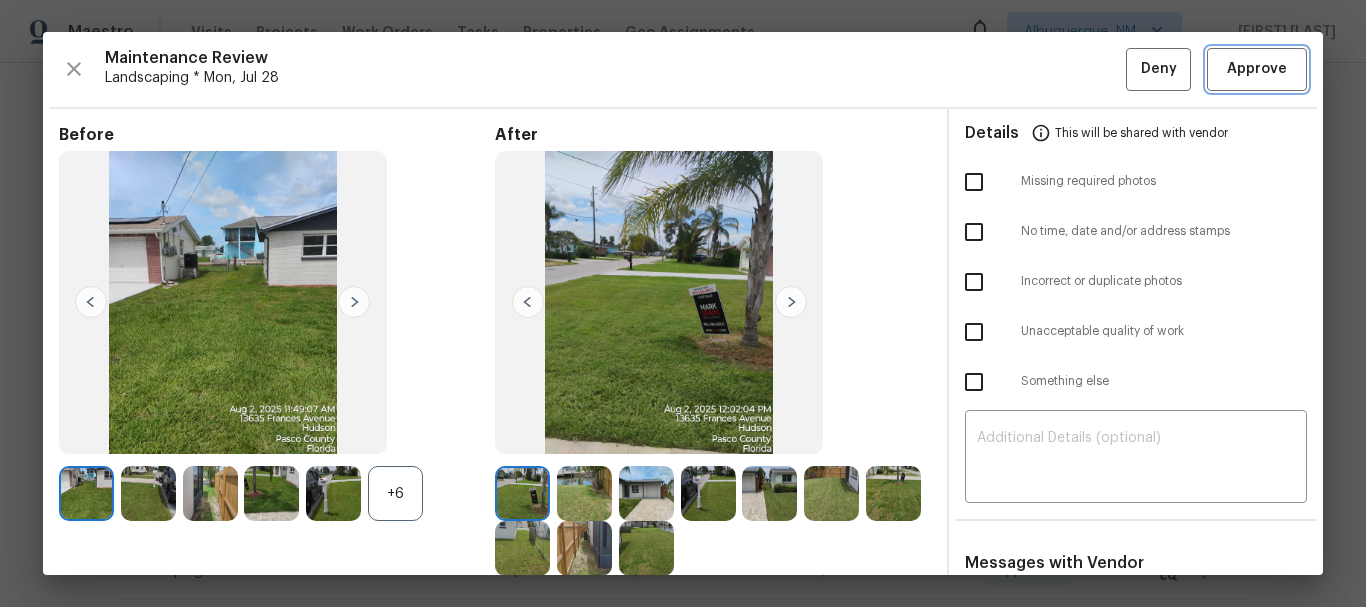 click on "Approve" at bounding box center [1257, 69] 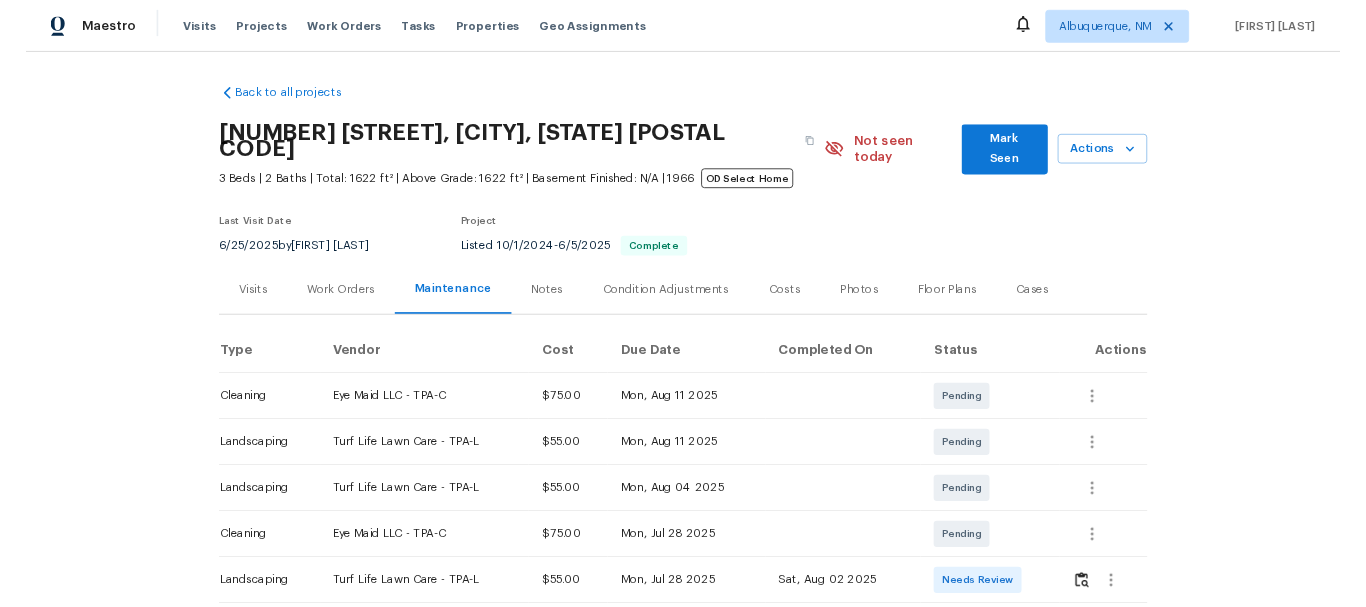 scroll, scrollTop: 0, scrollLeft: 0, axis: both 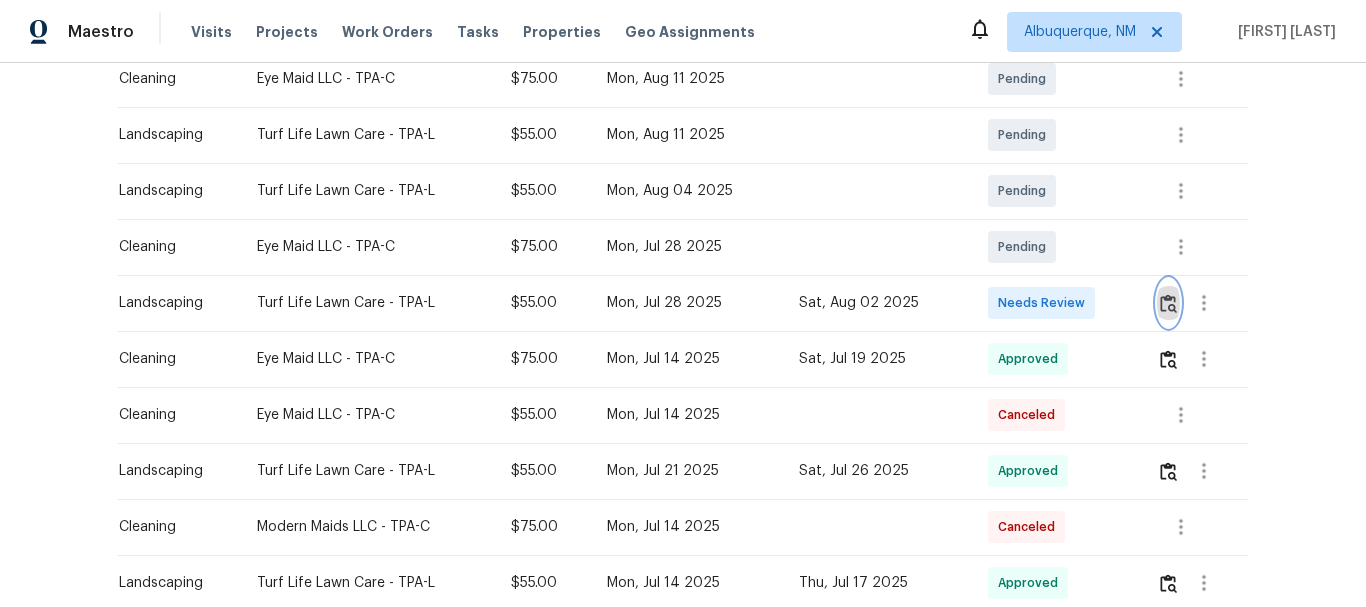 click at bounding box center [1168, 303] 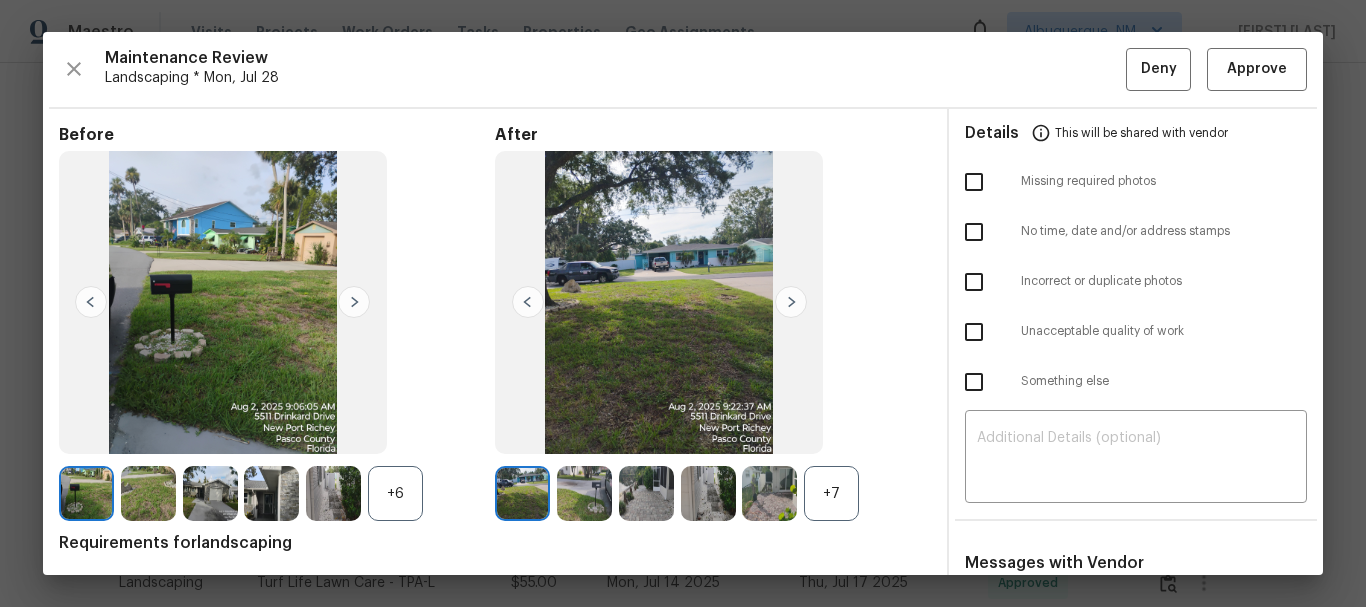 click on "+7" at bounding box center [831, 493] 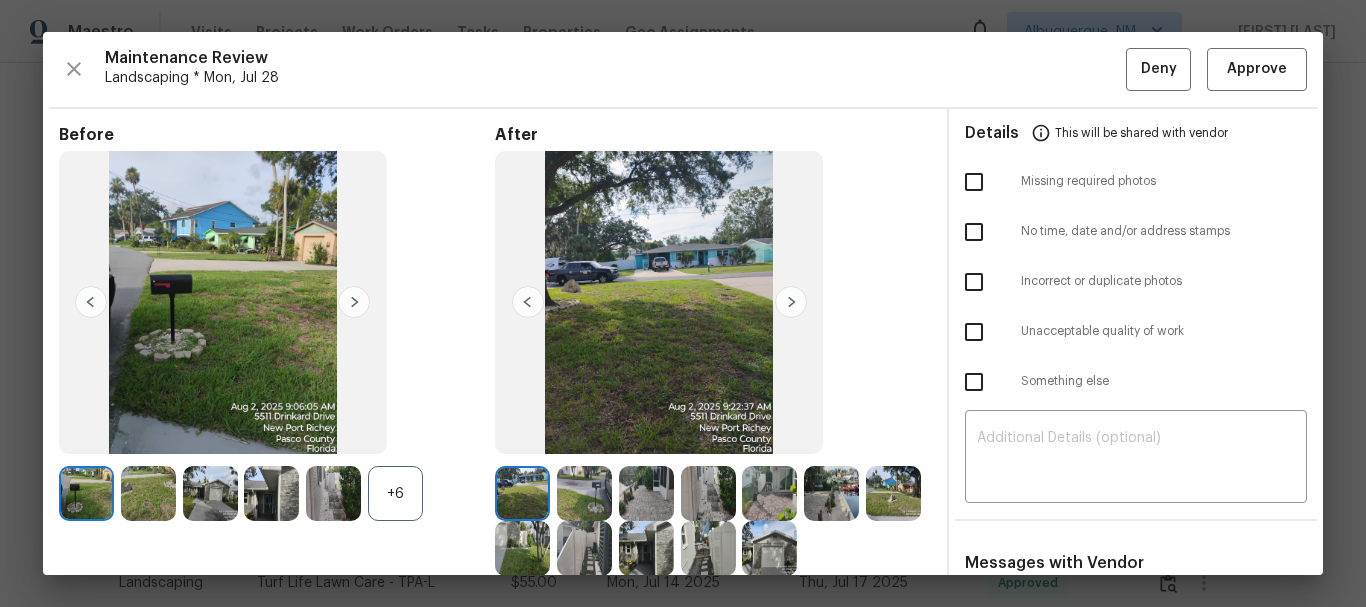 click on "+6" at bounding box center (395, 493) 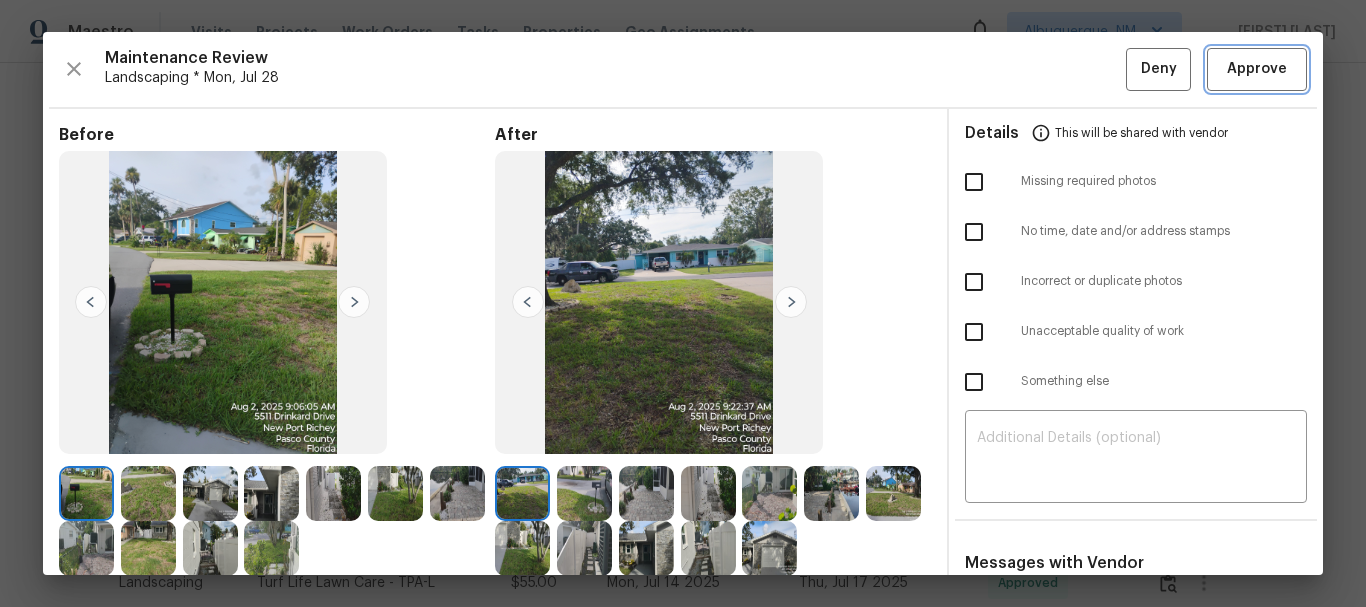 click on "Approve" at bounding box center (1257, 69) 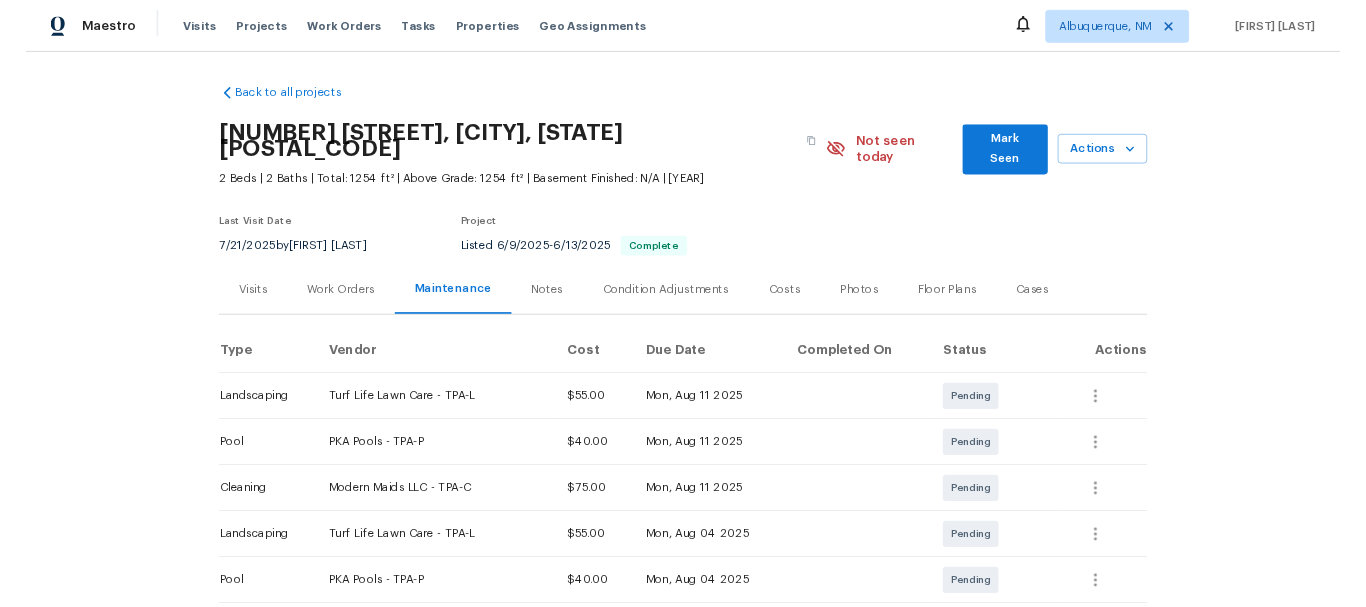 scroll, scrollTop: 0, scrollLeft: 0, axis: both 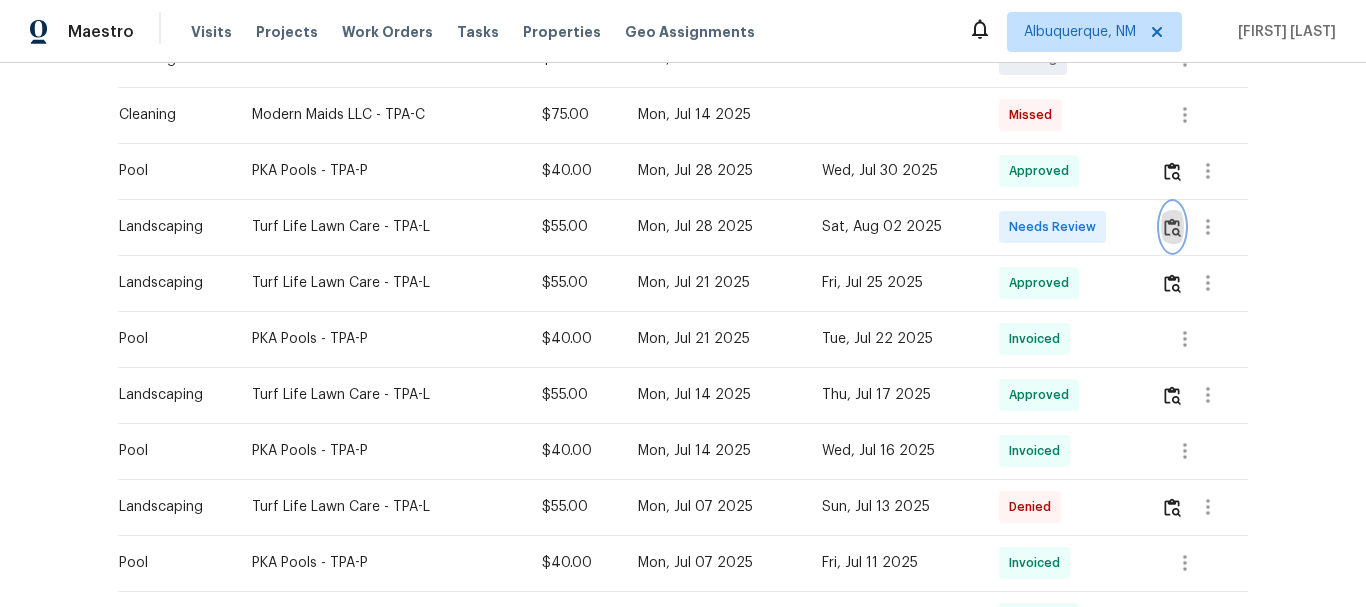 click at bounding box center [1172, 227] 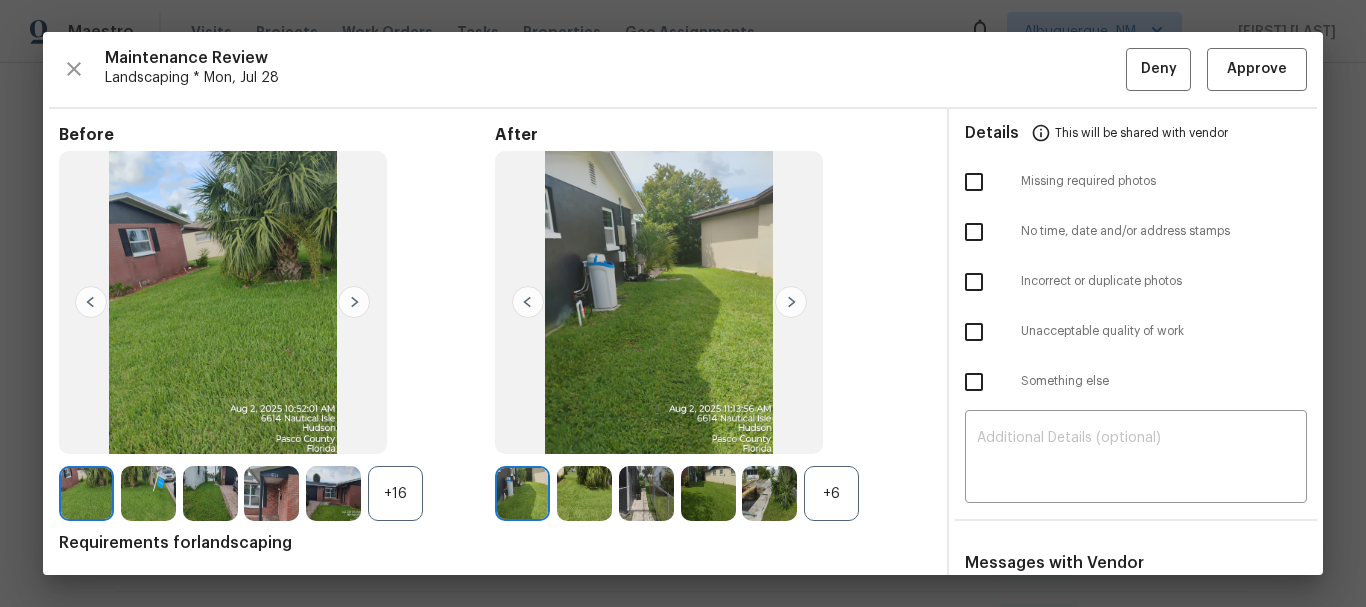 click on "+6" at bounding box center (831, 493) 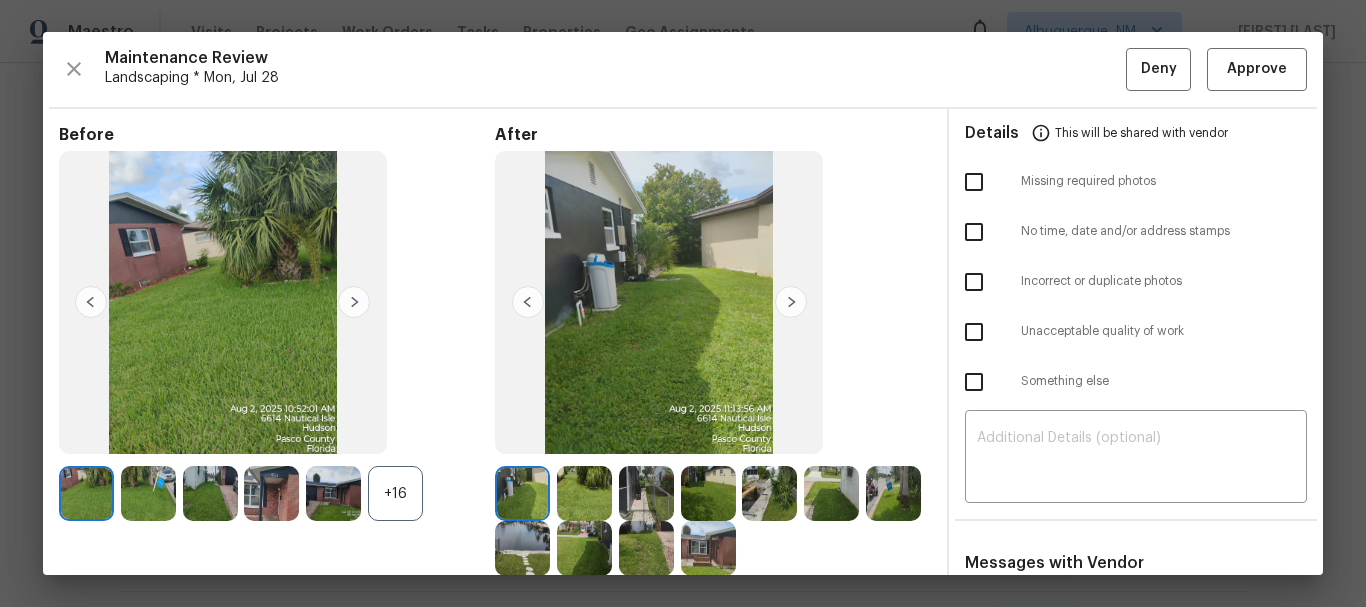 click on "+16" at bounding box center (395, 493) 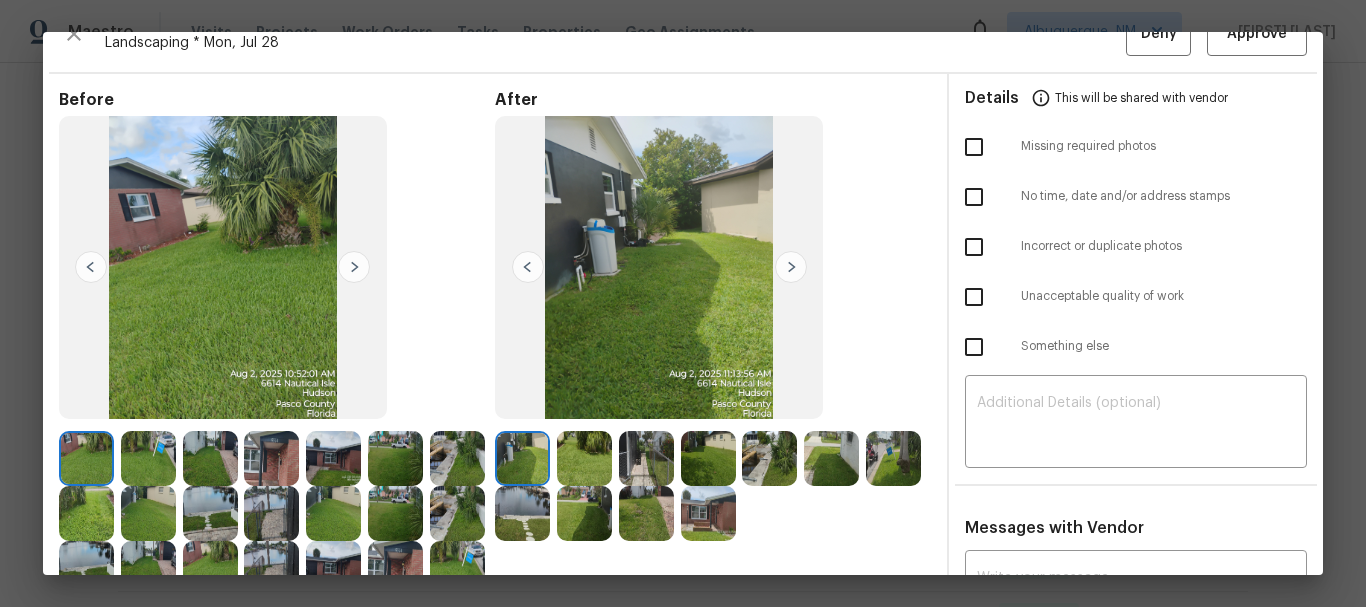 scroll, scrollTop: 0, scrollLeft: 0, axis: both 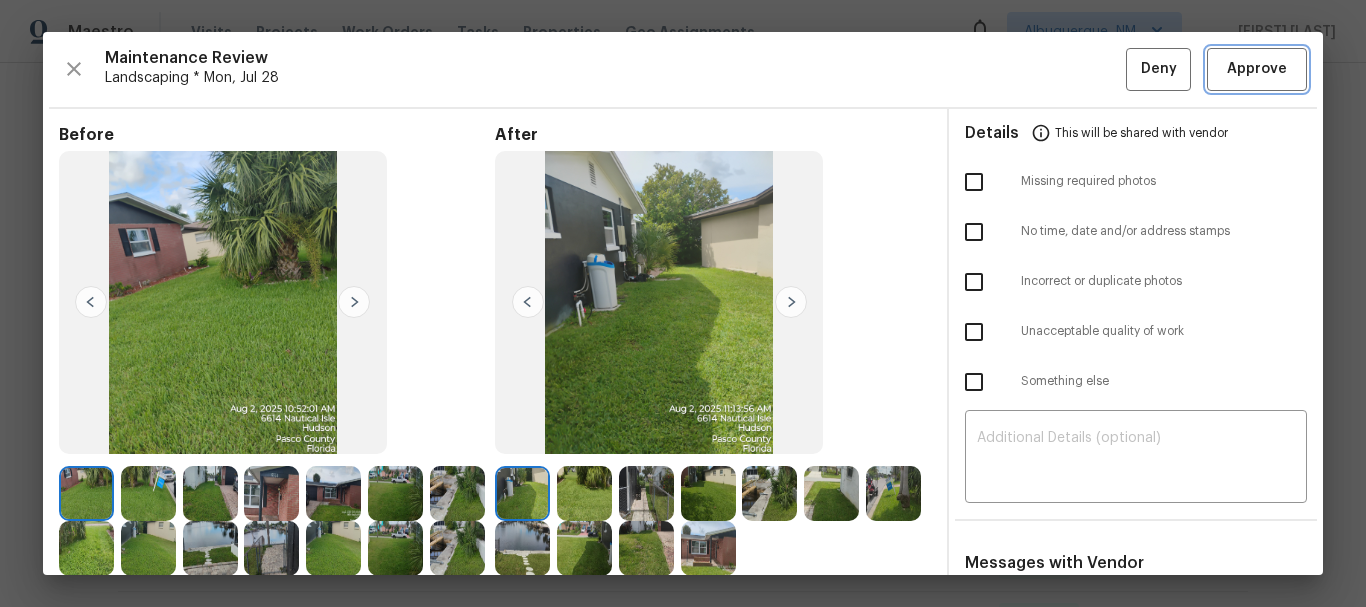 click on "Approve" at bounding box center (1257, 69) 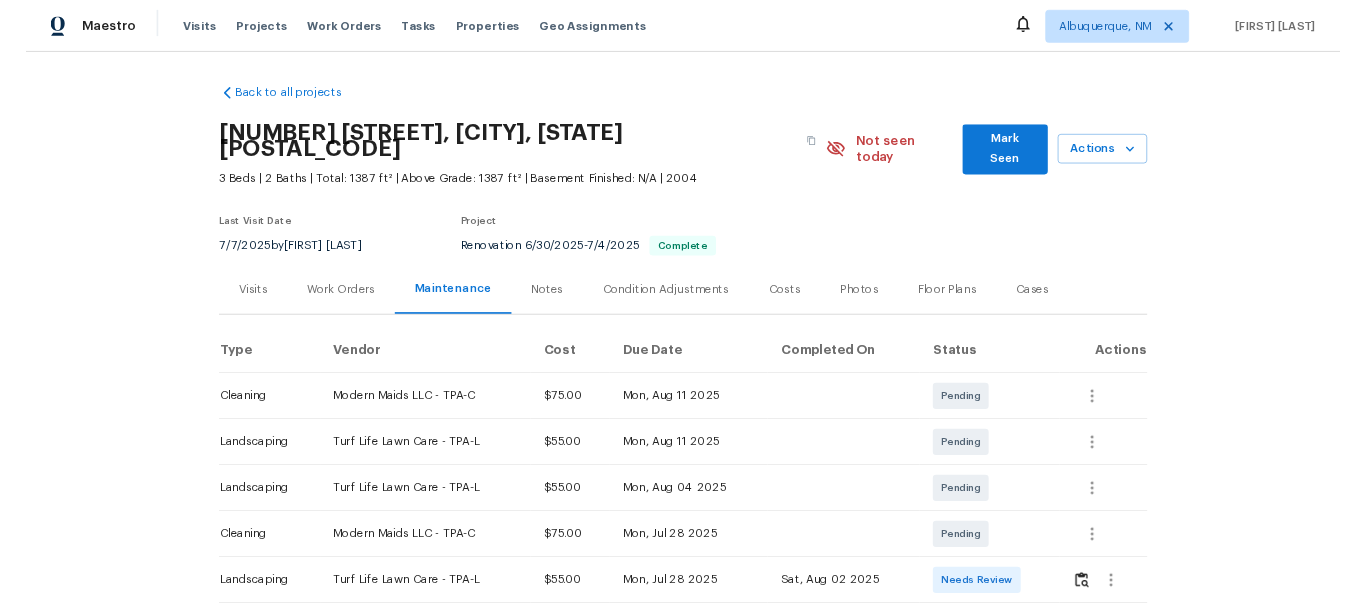 scroll, scrollTop: 0, scrollLeft: 0, axis: both 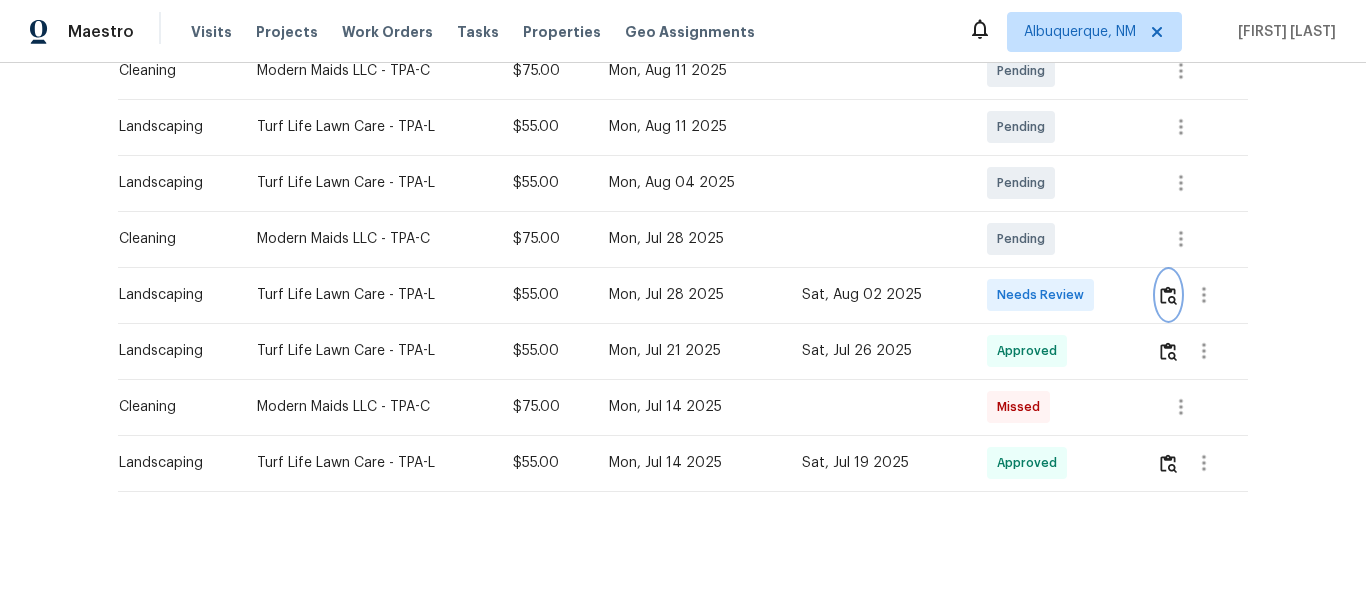 click at bounding box center [1168, 295] 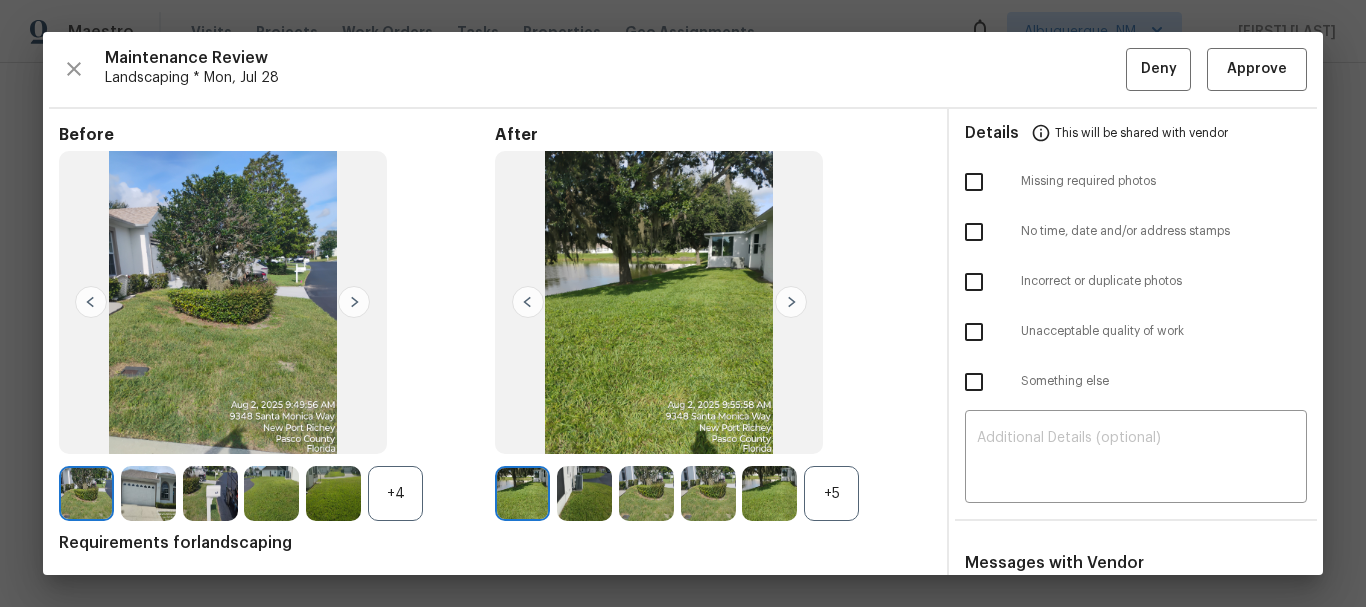 click on "+5" at bounding box center (831, 493) 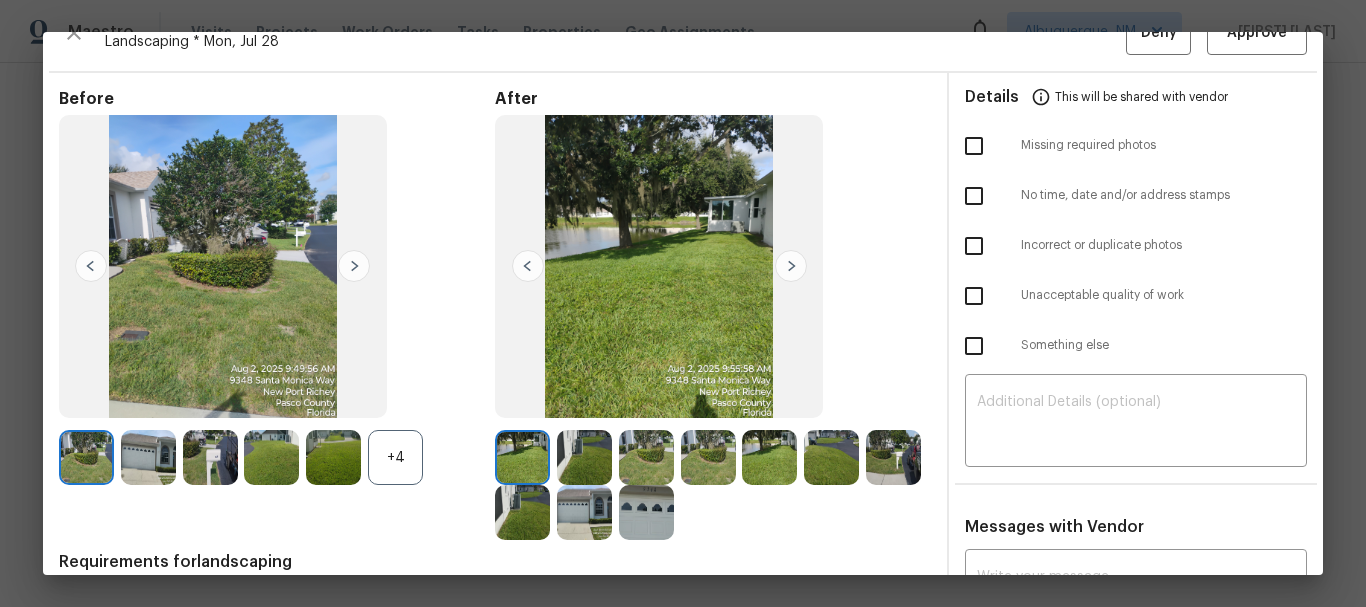 scroll, scrollTop: 0, scrollLeft: 0, axis: both 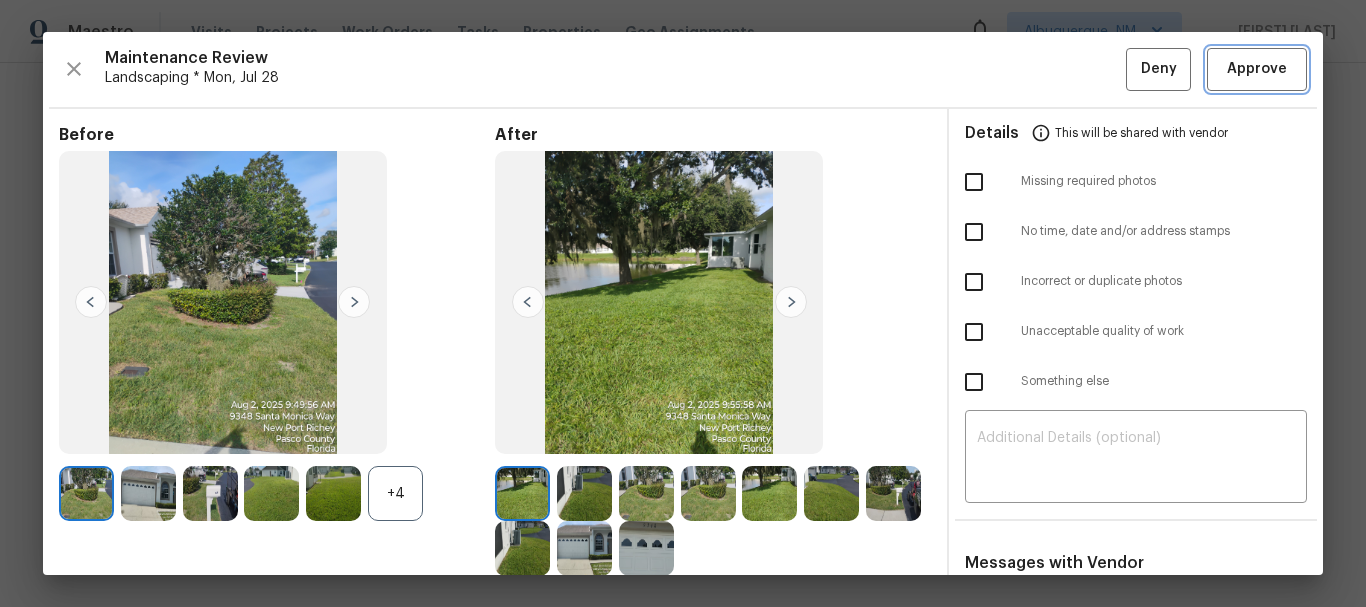 click on "Approve" at bounding box center (1257, 69) 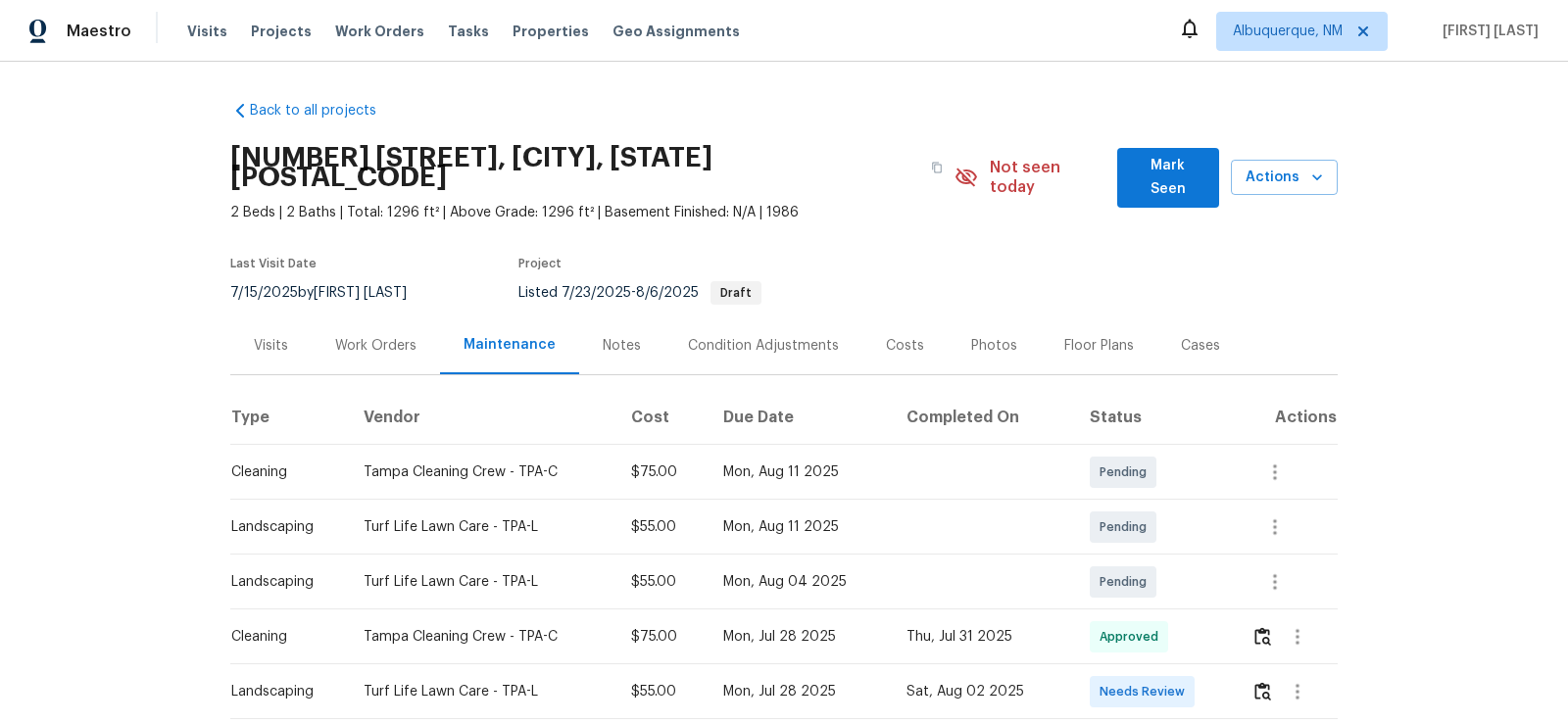 scroll, scrollTop: 0, scrollLeft: 0, axis: both 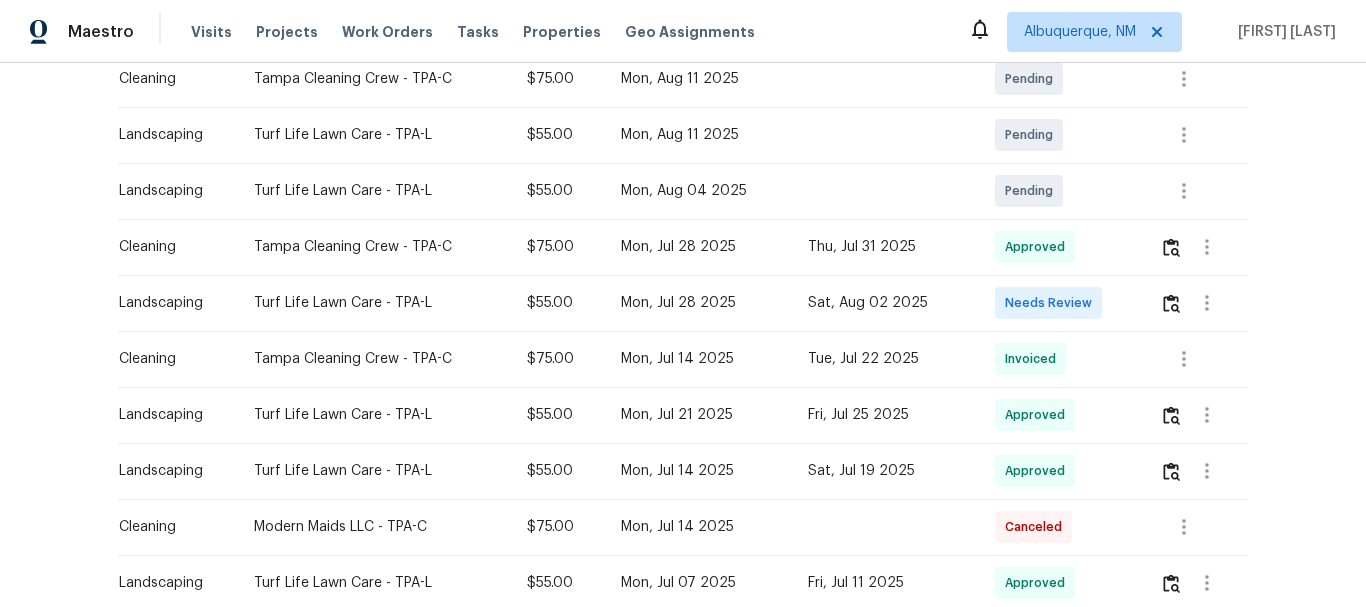 click at bounding box center (1196, 303) 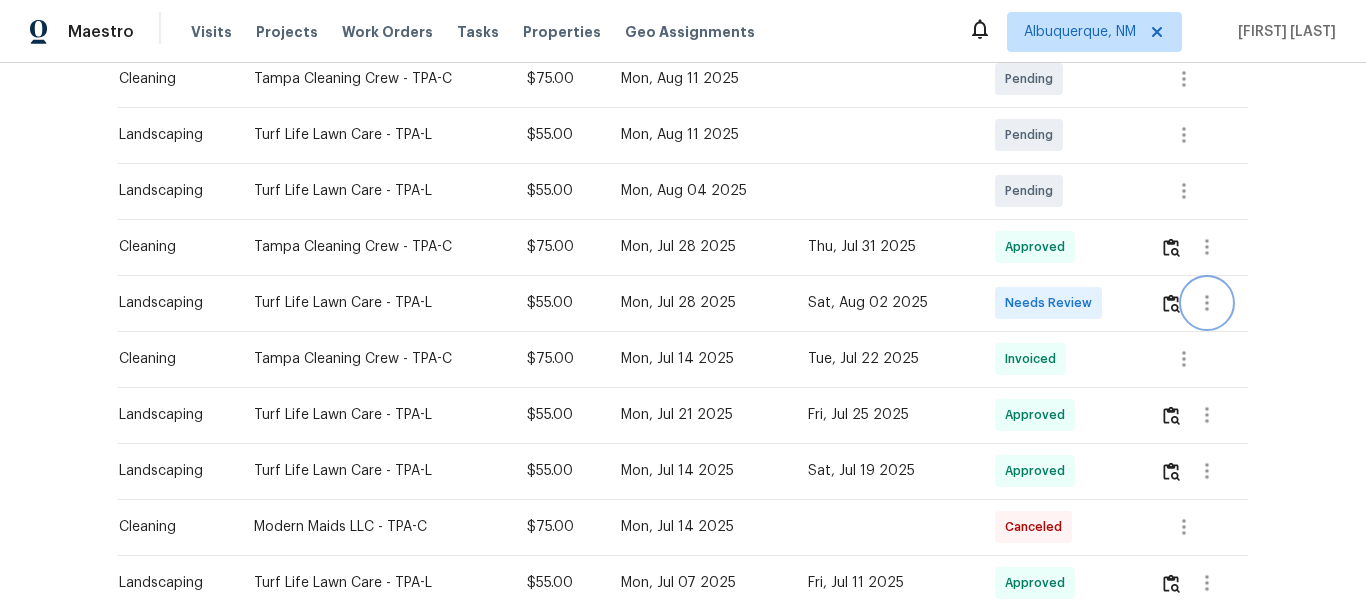 click at bounding box center [1207, 303] 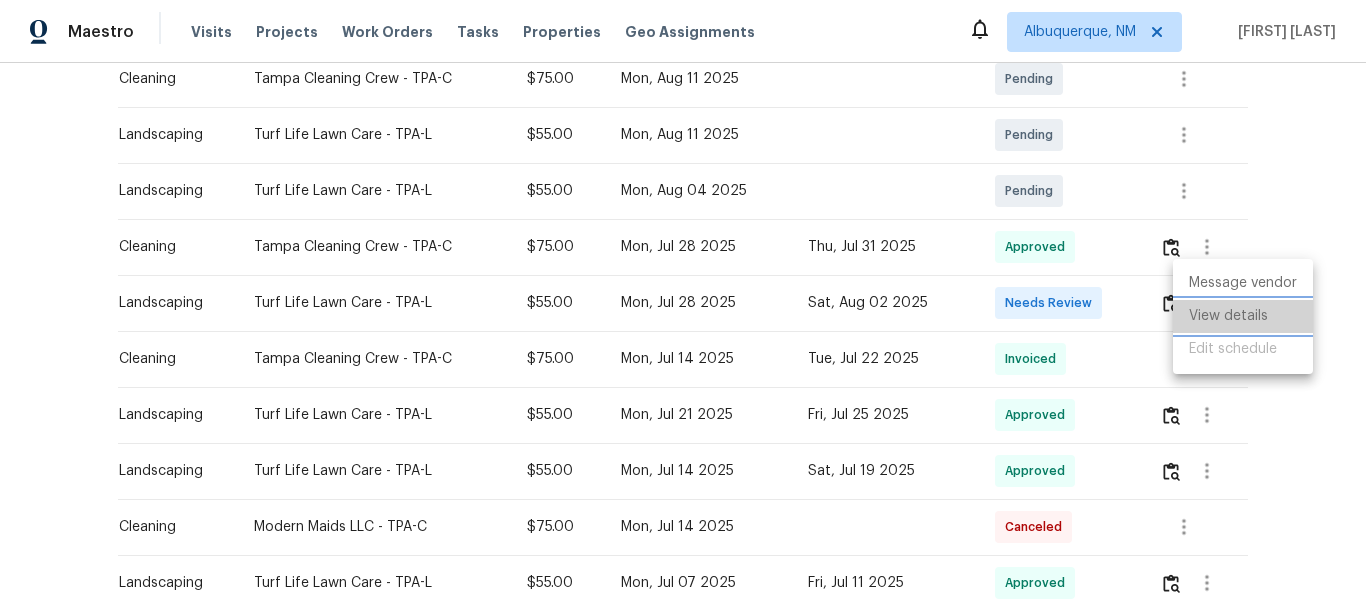 click on "View details" at bounding box center [1243, 316] 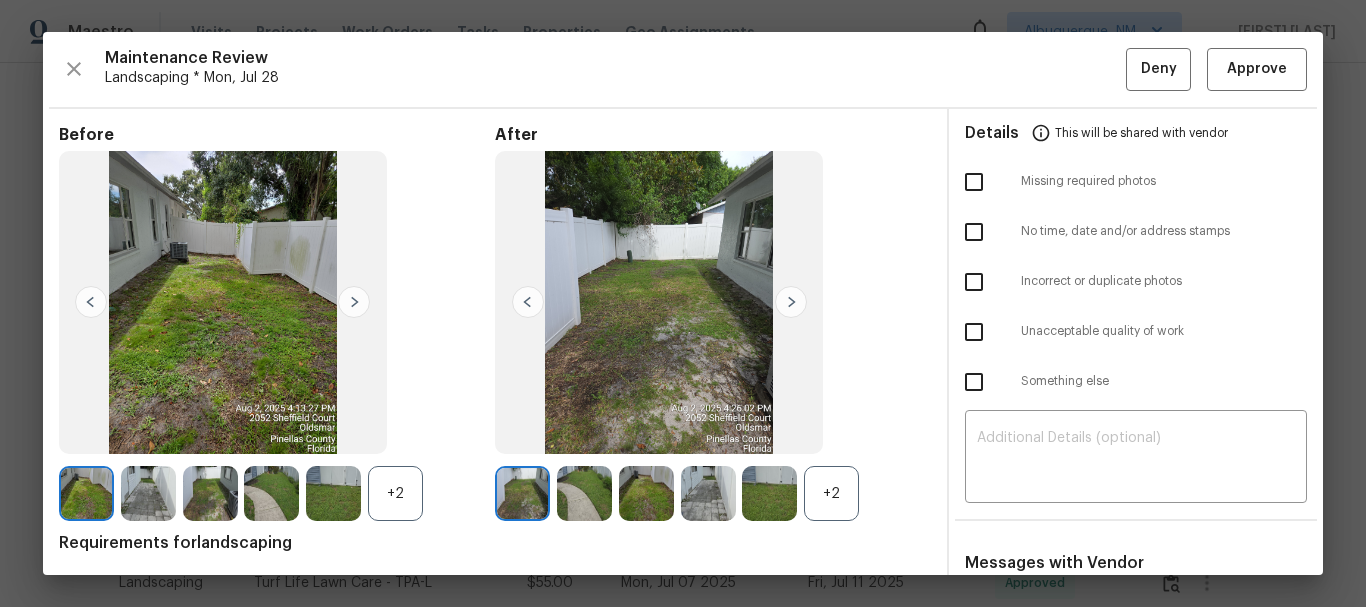 click on "+2" at bounding box center (831, 493) 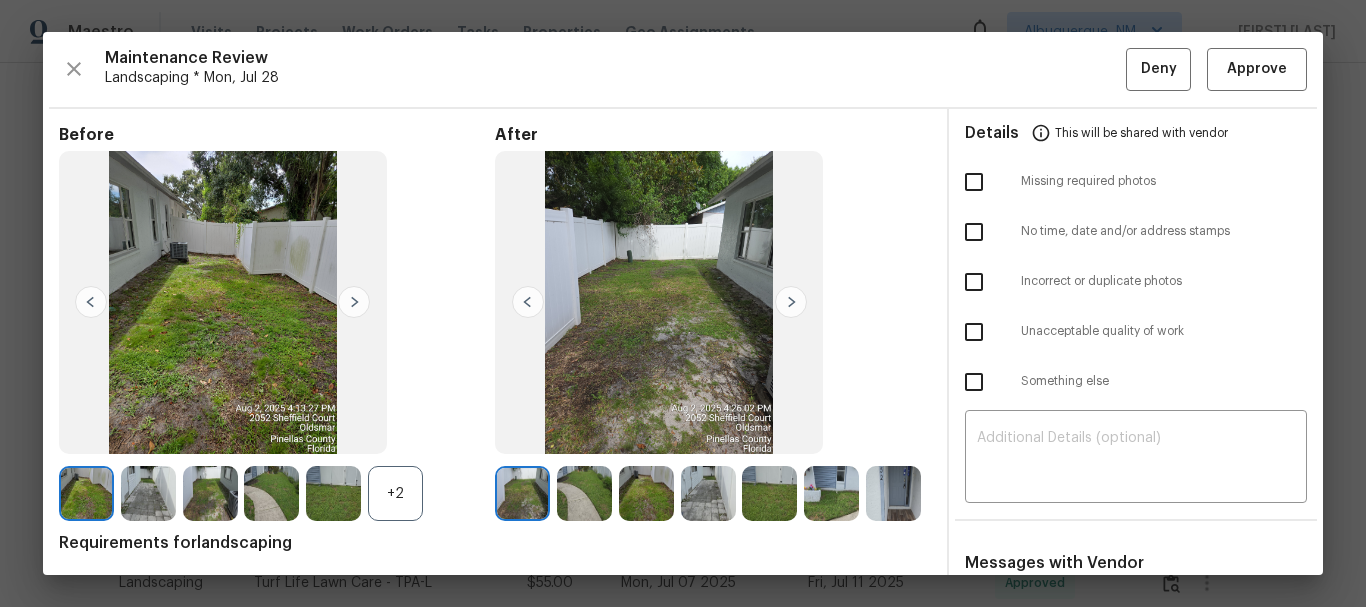 click on "+2" at bounding box center [395, 493] 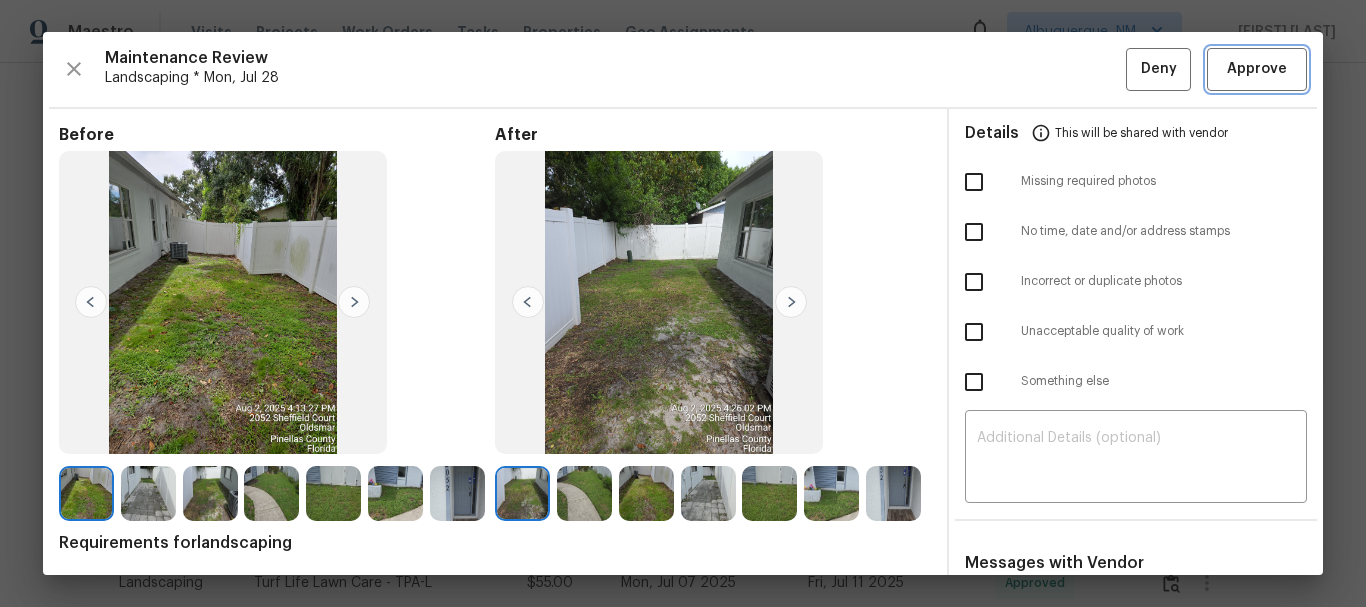 click on "Approve" at bounding box center (1257, 69) 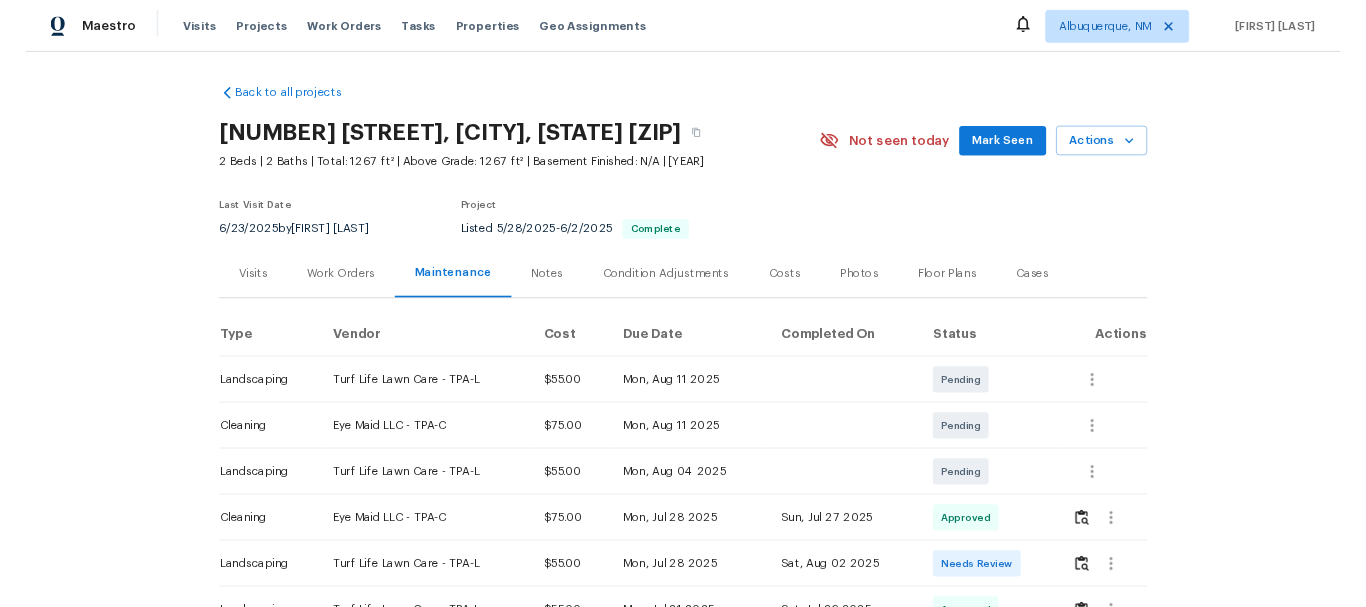 scroll, scrollTop: 0, scrollLeft: 0, axis: both 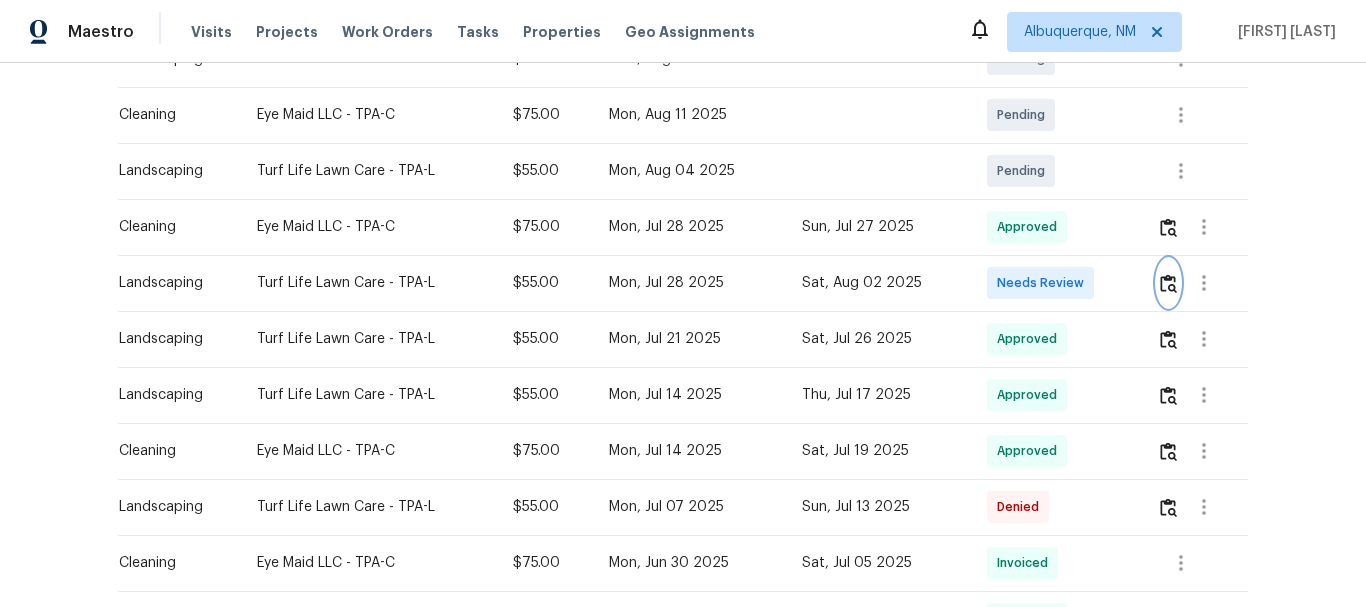 click at bounding box center [1168, 283] 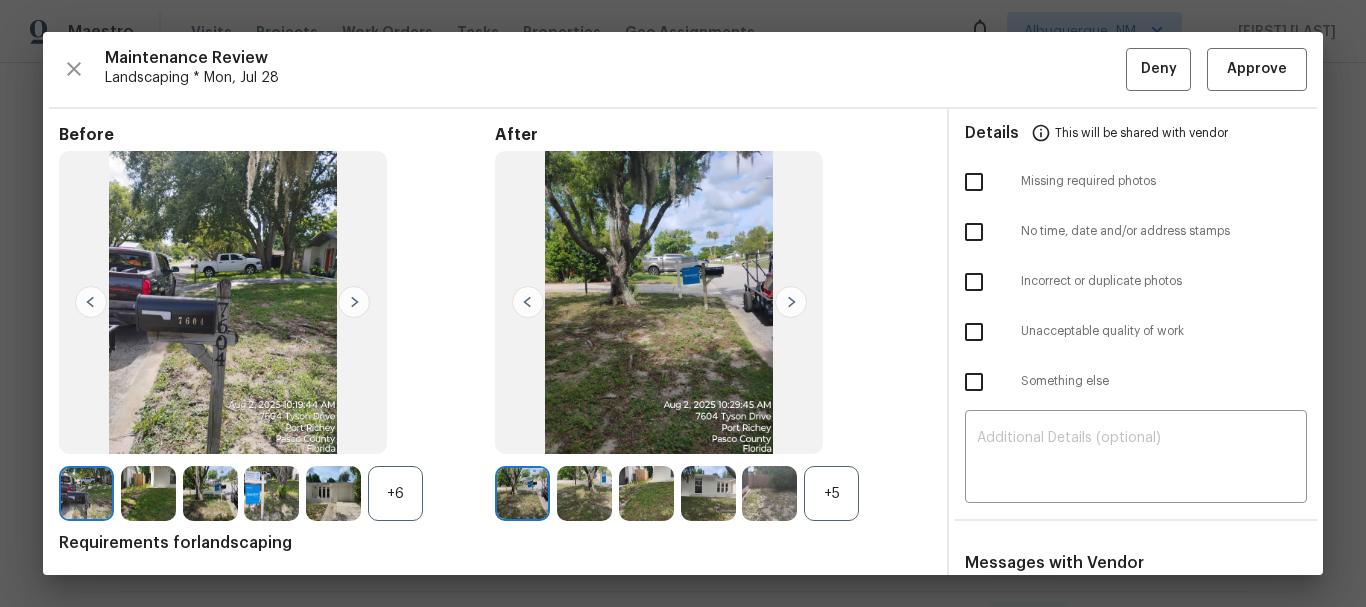 click on "+5" at bounding box center (831, 493) 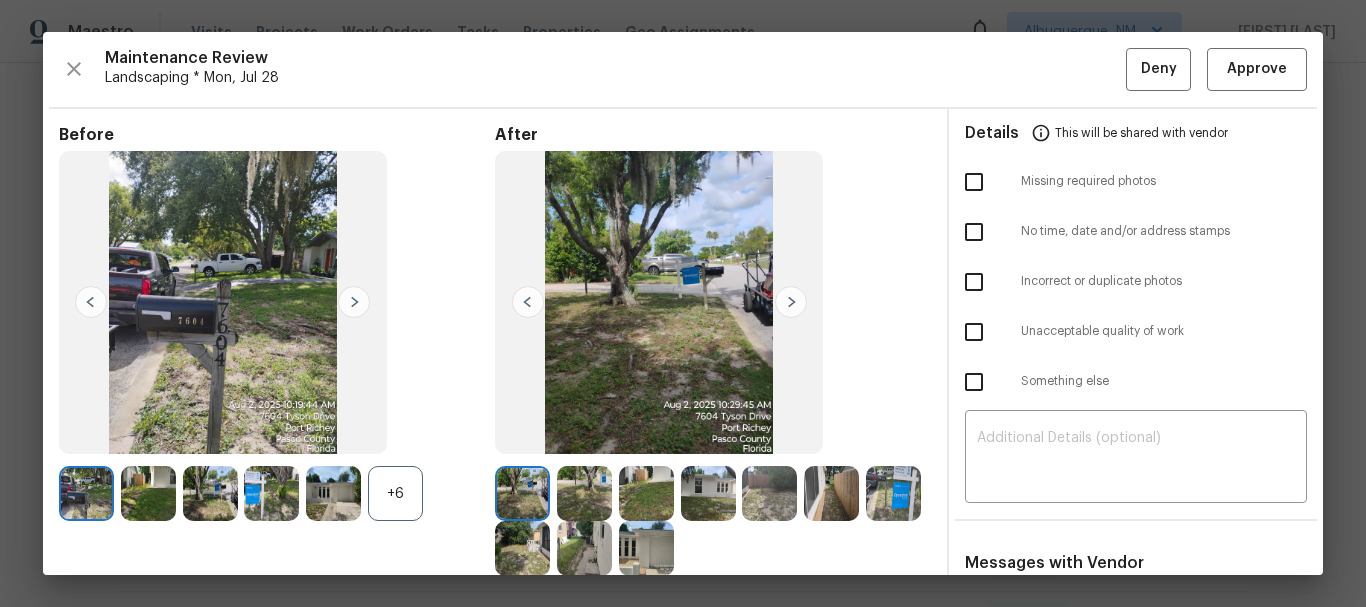 click on "+6" at bounding box center [395, 493] 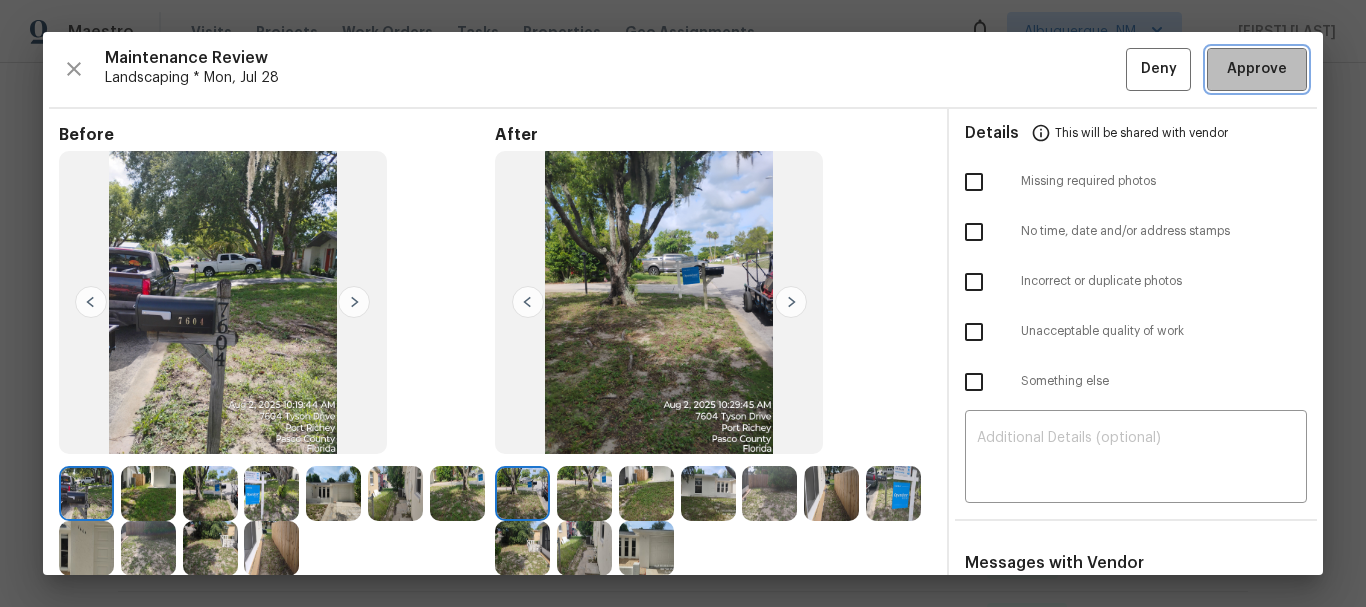 click on "Approve" at bounding box center [1257, 69] 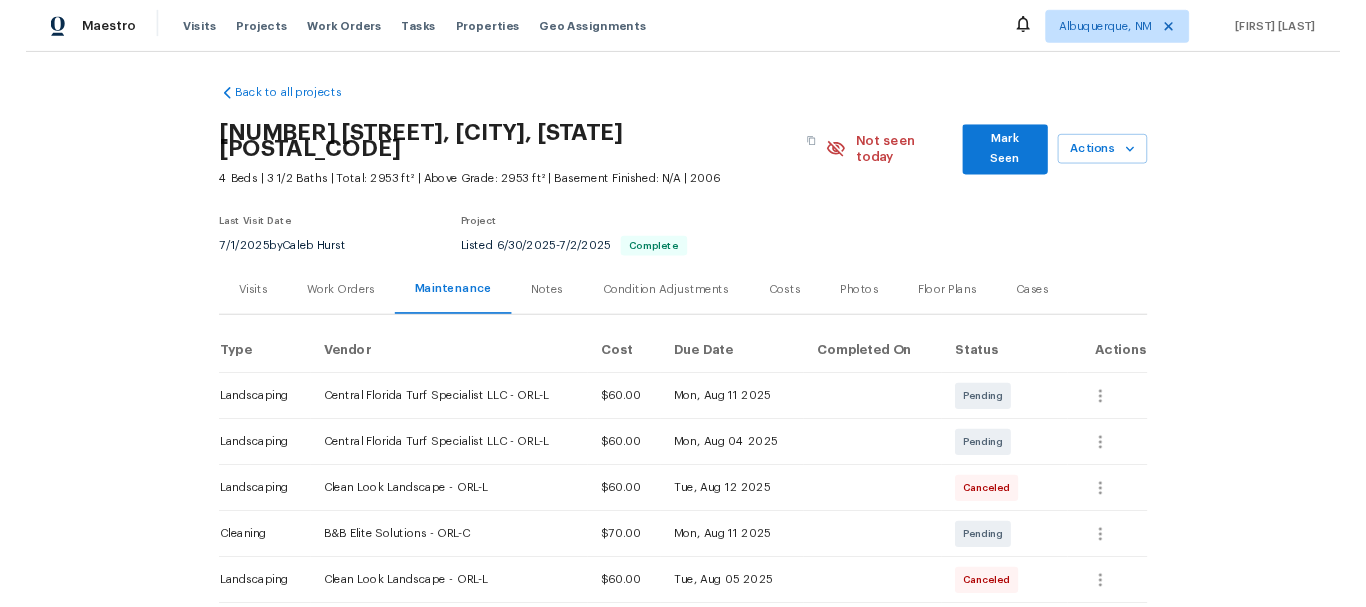scroll, scrollTop: 0, scrollLeft: 0, axis: both 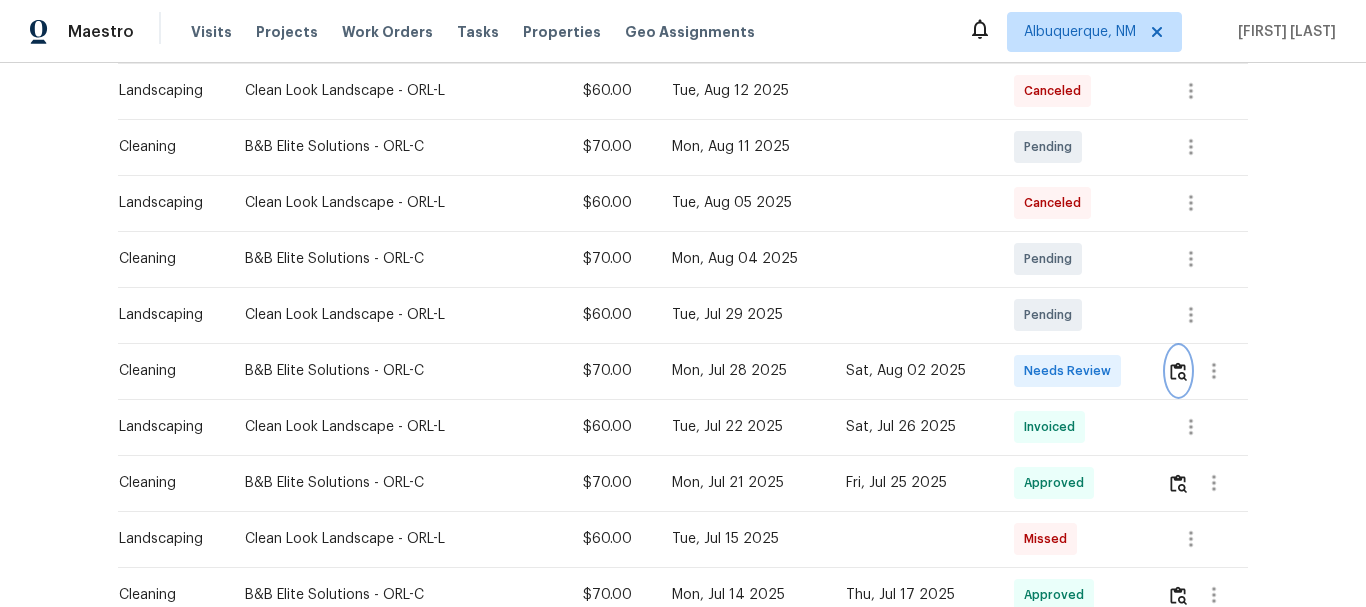 click at bounding box center (1178, 371) 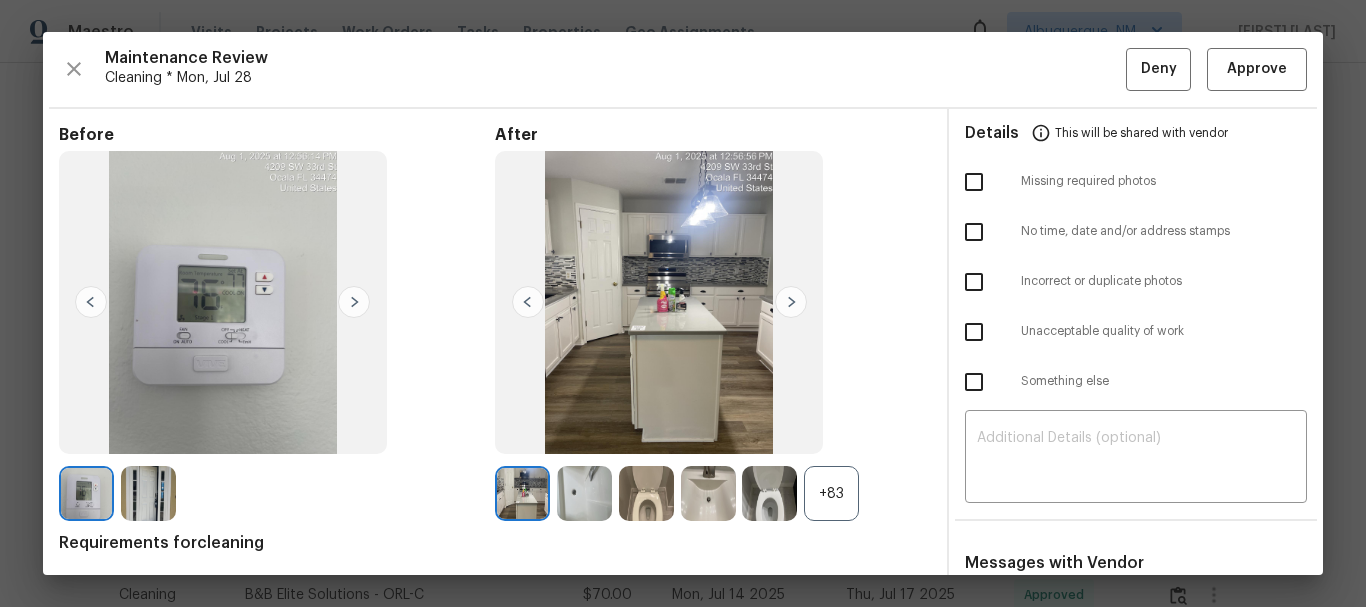 click on "+83" at bounding box center (831, 493) 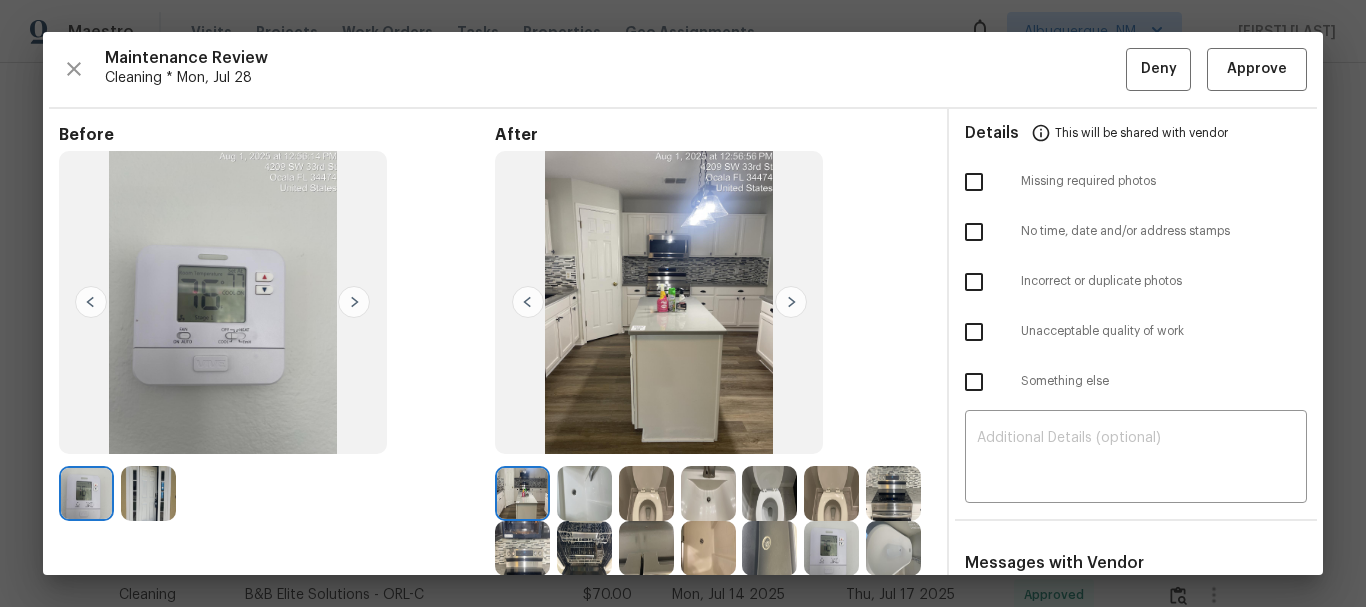 click on "Maintenance Review Cleaning * Mon, Jul 28 Deny Approve Before After Requirements for  cleaning 1 photo for each bedroom, 3 photos for each kitchen (sink, counters, floor) and bathroom (toilet, sink, tub/shower, if present) 1 photo of thermostat and 1 photo of top of fridge (if present) Details This will be shared with vendor Missing required photos No time, date and/or address stamps Incorrect or duplicate photos Unacceptable quality of work Something else ​   Messages with Vendor   x ​ Savitha Ekambaram 7/25/25, 23:18 Hi Victor Buyones, Thank you for letting us know. Victor Buyones 7/25/25, 22:58 Some photos were repeated because they did not show the address and then were taken with all the necessary information. Remember that a toilet is stained and we continue to work to improve its appearance. Afredi A 7/18/25, 21:59 Hi Victor Buyones, Thank you for letting us know. Victor Buyones 7/18/25, 9:12 We continue to work to improve the appearance of the toilet with scale. D Kamesh 7/7/25, 0:55 7/5/25, 5:45" at bounding box center [683, 303] 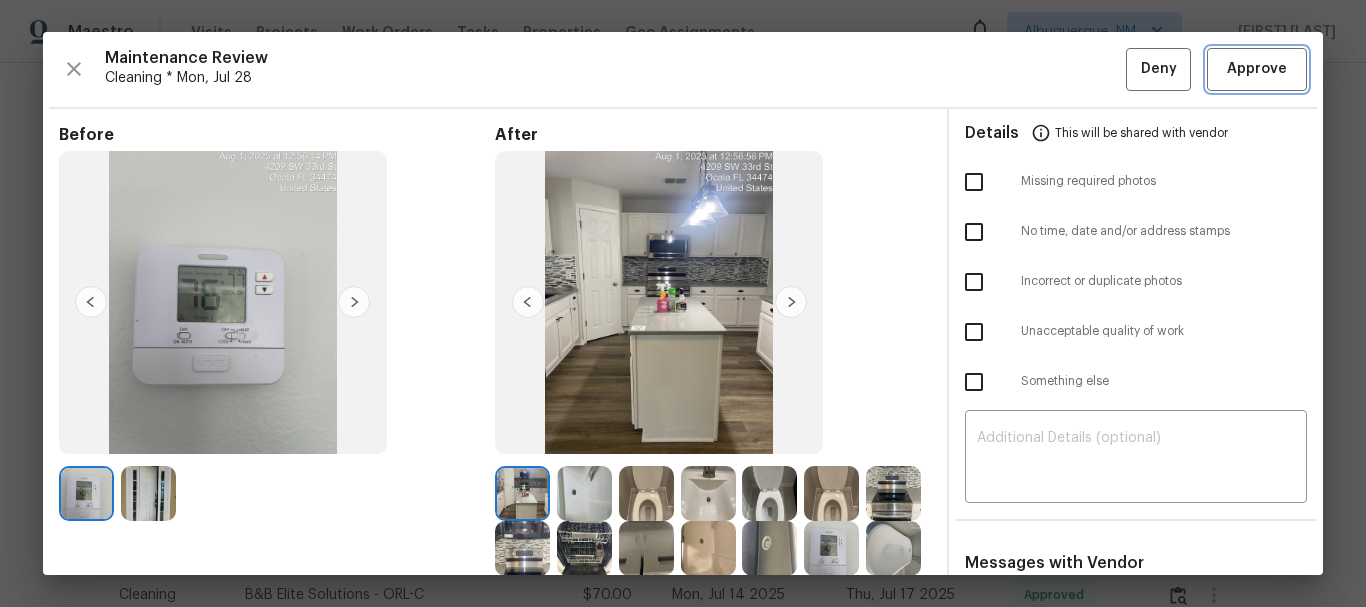 click on "Approve" at bounding box center (1257, 69) 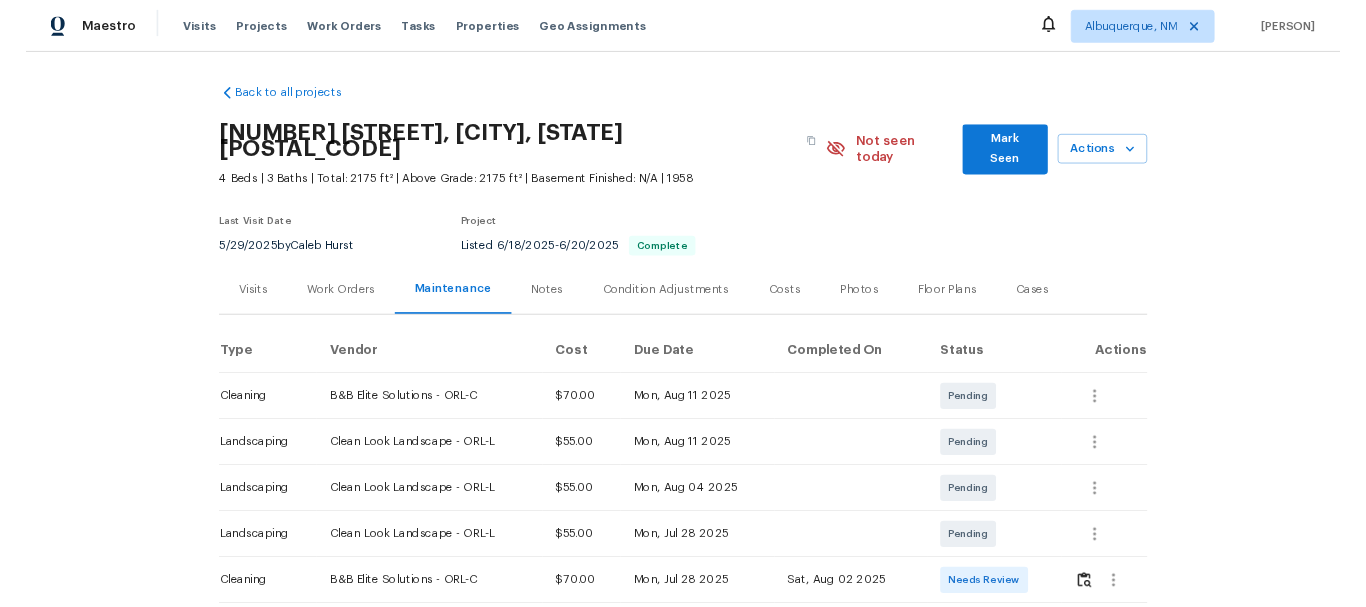 scroll, scrollTop: 0, scrollLeft: 0, axis: both 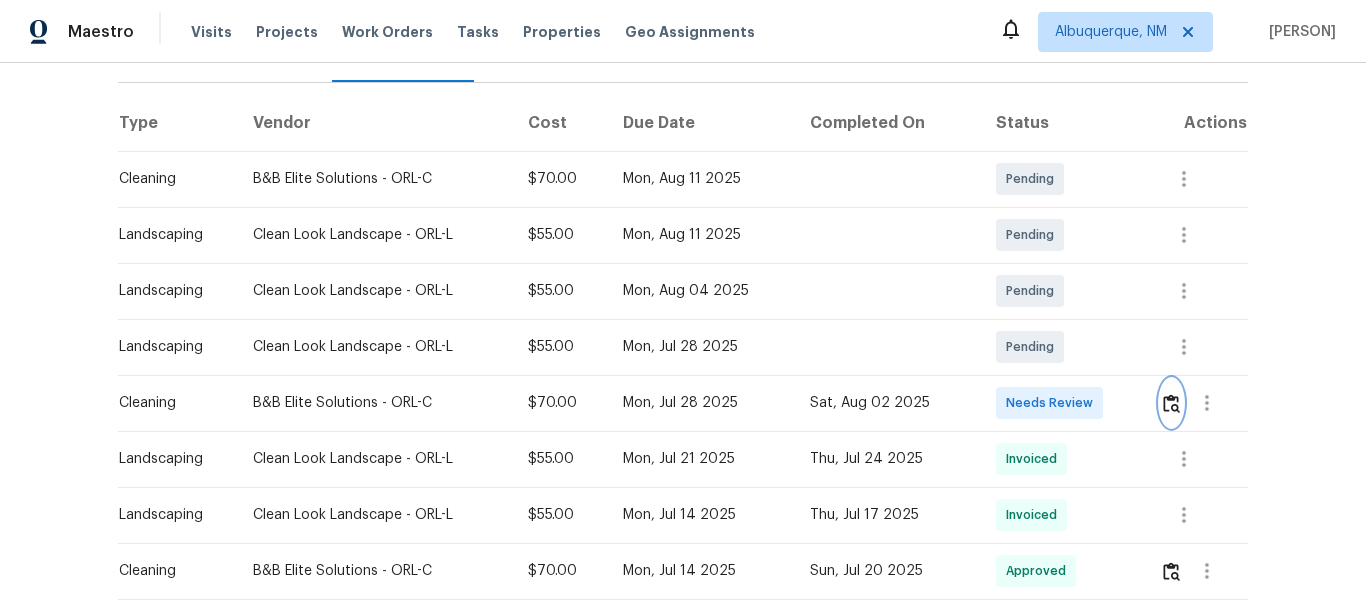 click at bounding box center (1171, 403) 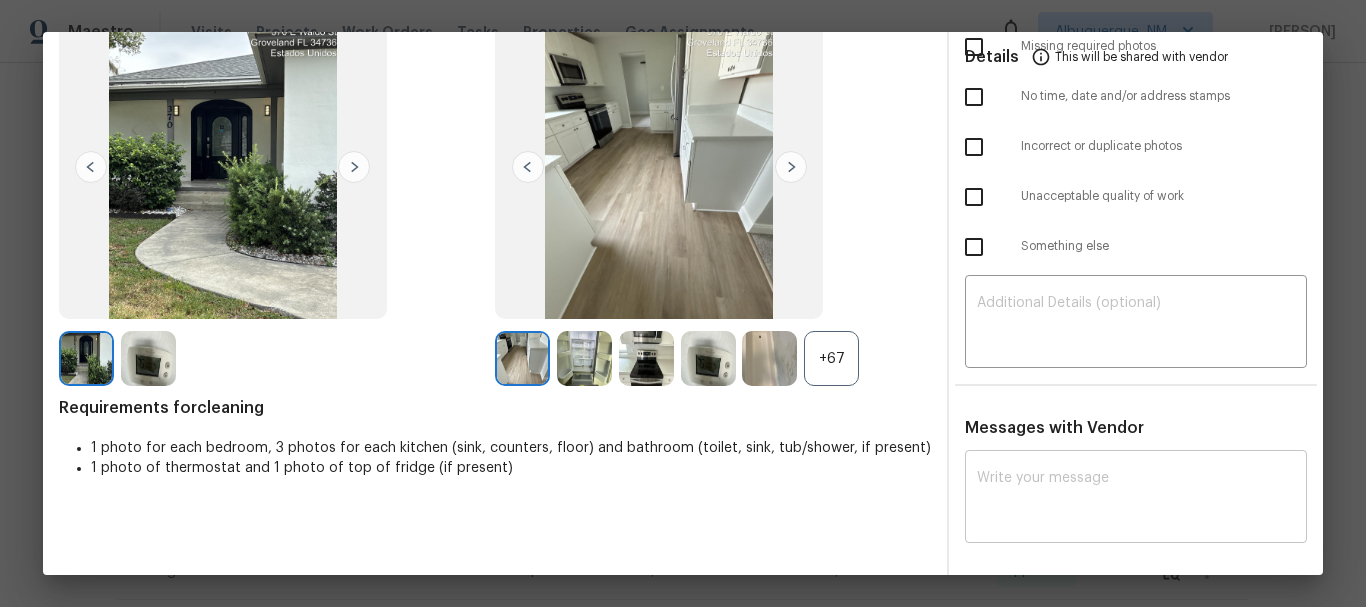 scroll, scrollTop: 141, scrollLeft: 0, axis: vertical 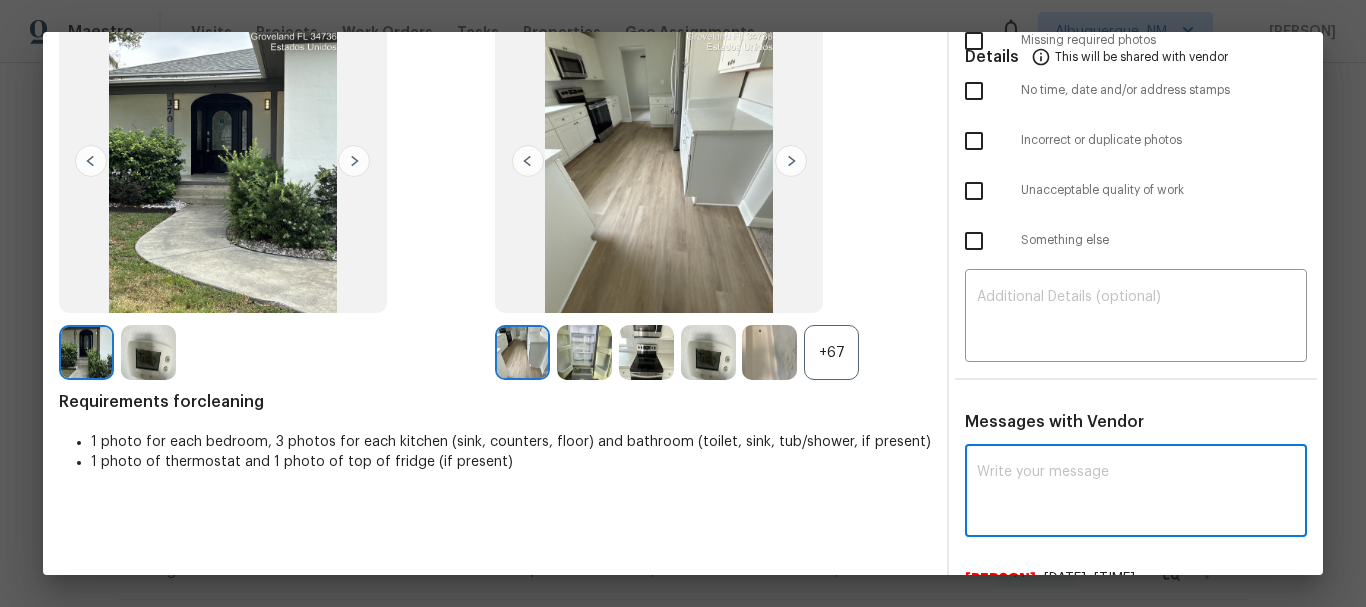 click at bounding box center [1136, 493] 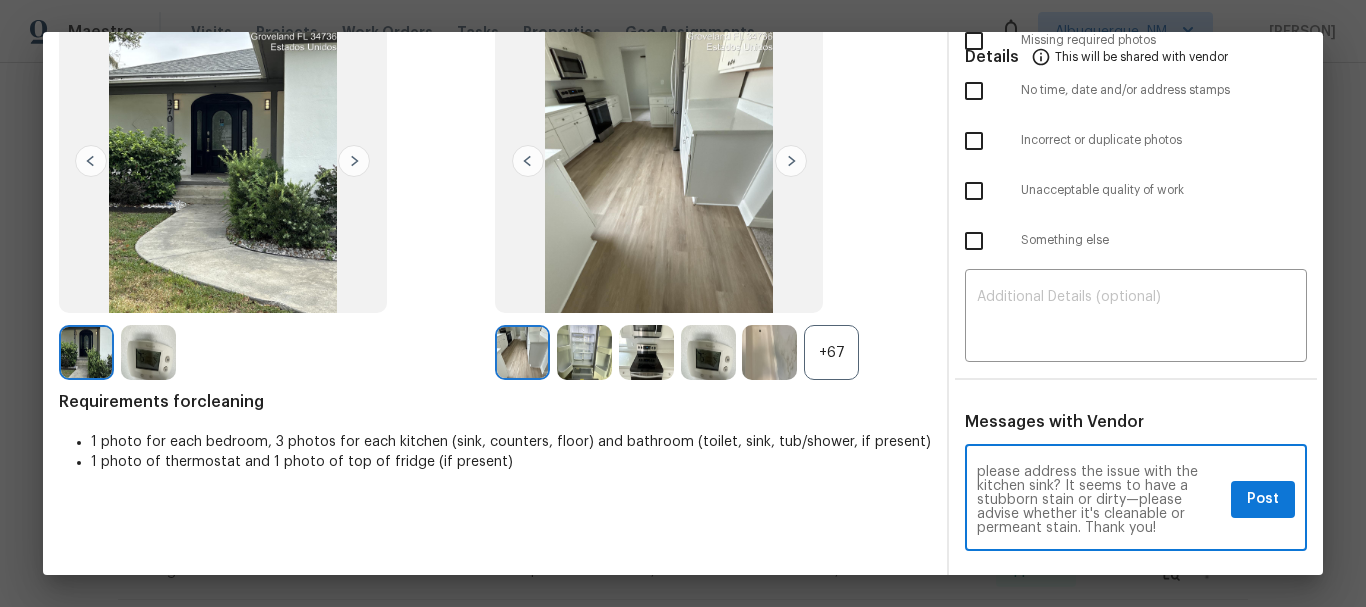 scroll, scrollTop: 0, scrollLeft: 0, axis: both 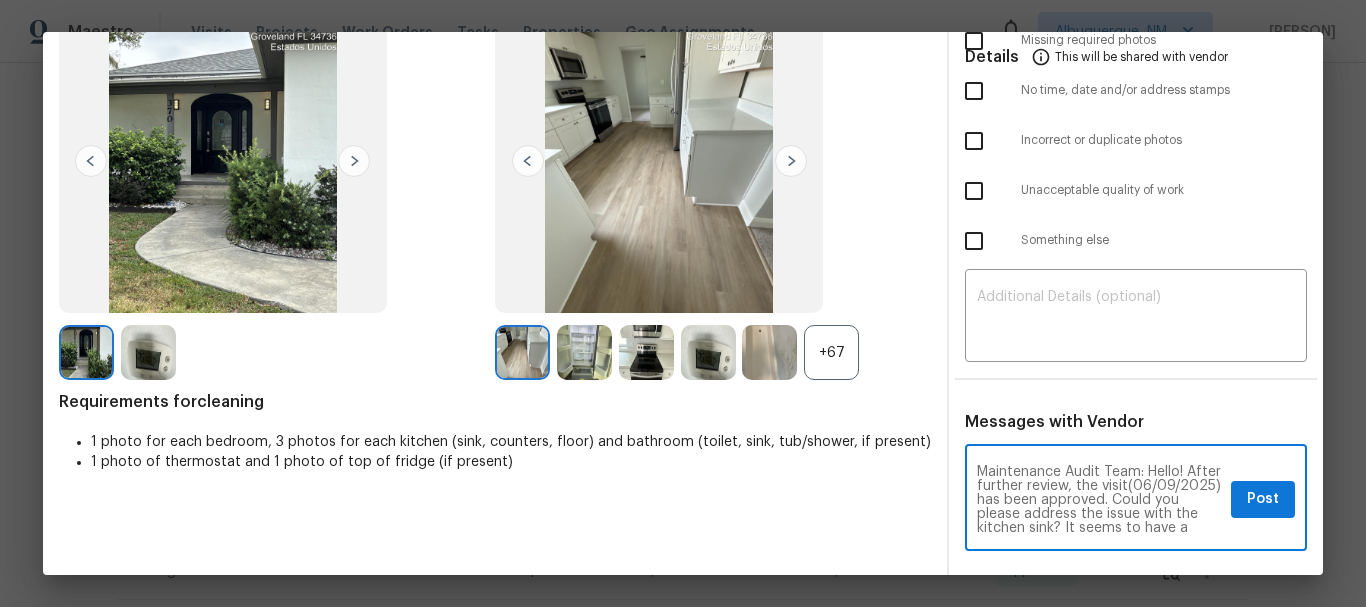 click on "Maintenance Audit Team: Hello! After further review, the visit(06/09/2025) has been approved. Could you please address the issue with the kitchen sink? It seems to have a stubborn stain or dirty—please advise whether it's cleanable or permeant stain. Thank you!" at bounding box center [1100, 500] 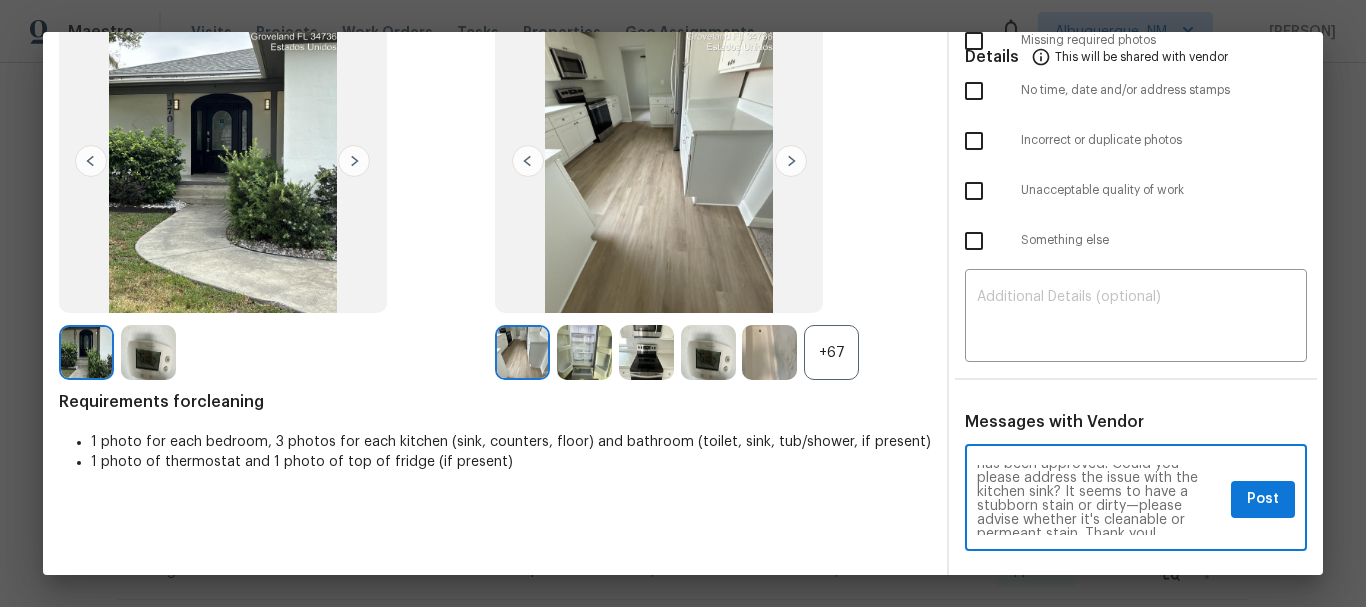 scroll, scrollTop: 56, scrollLeft: 0, axis: vertical 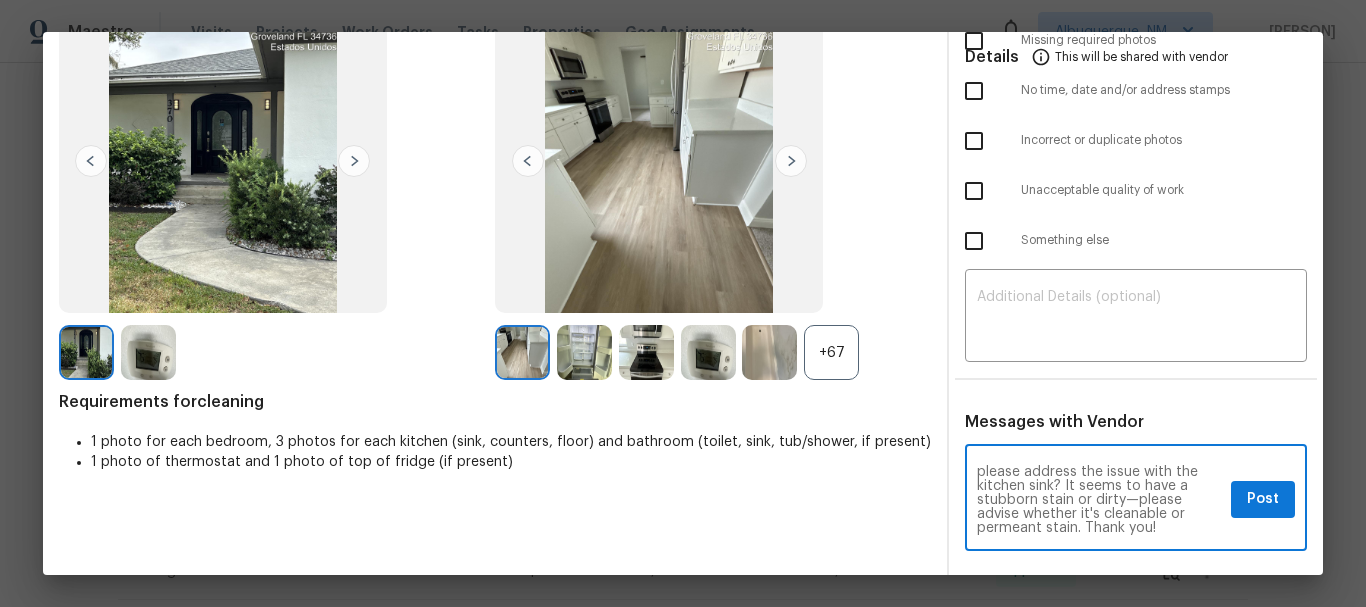 click on "Maintenance Audit Team: Hello! After further review, the visit(08/02/2025) has been approved. Could you please address the issue with the kitchen sink? It seems to have a stubborn stain or dirty—please advise whether it's cleanable or permeant stain. Thank you!" at bounding box center (1100, 500) 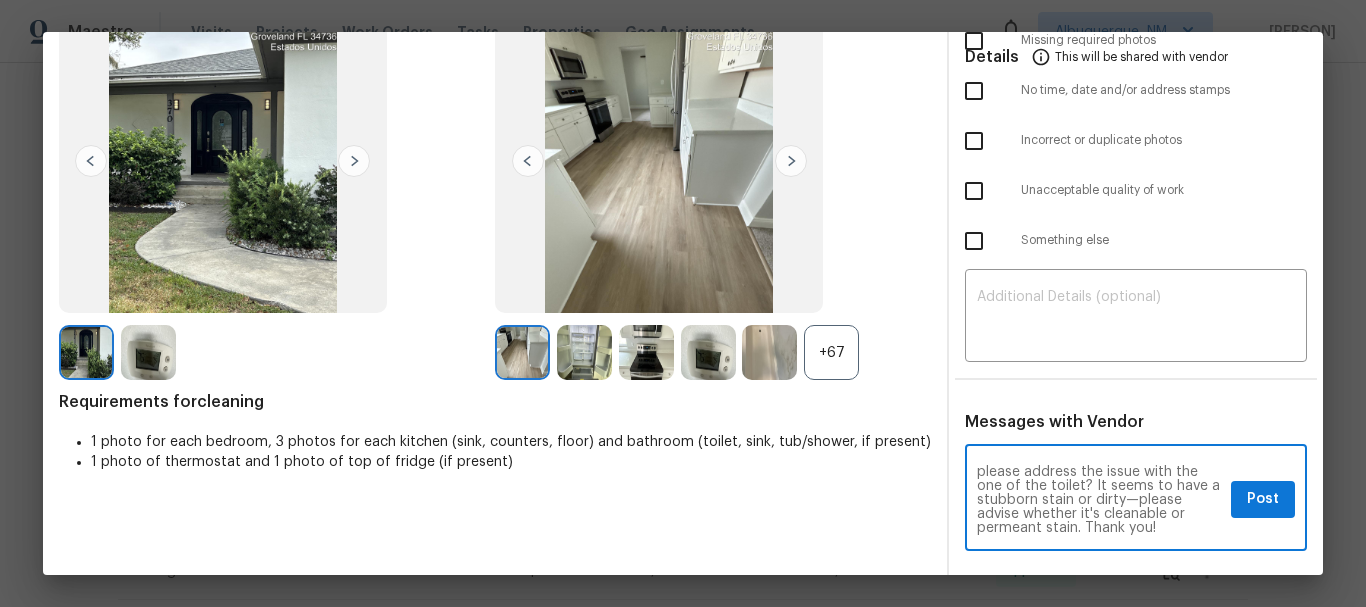 click on "Maintenance Audit Team: Hello! After further review, the visit(08/02/2025) has been approved. Could you please address the issue with the one of the toilet? It seems to have a stubborn stain or dirty—please advise whether it's cleanable or permeant stain. Thank you!" at bounding box center (1100, 500) 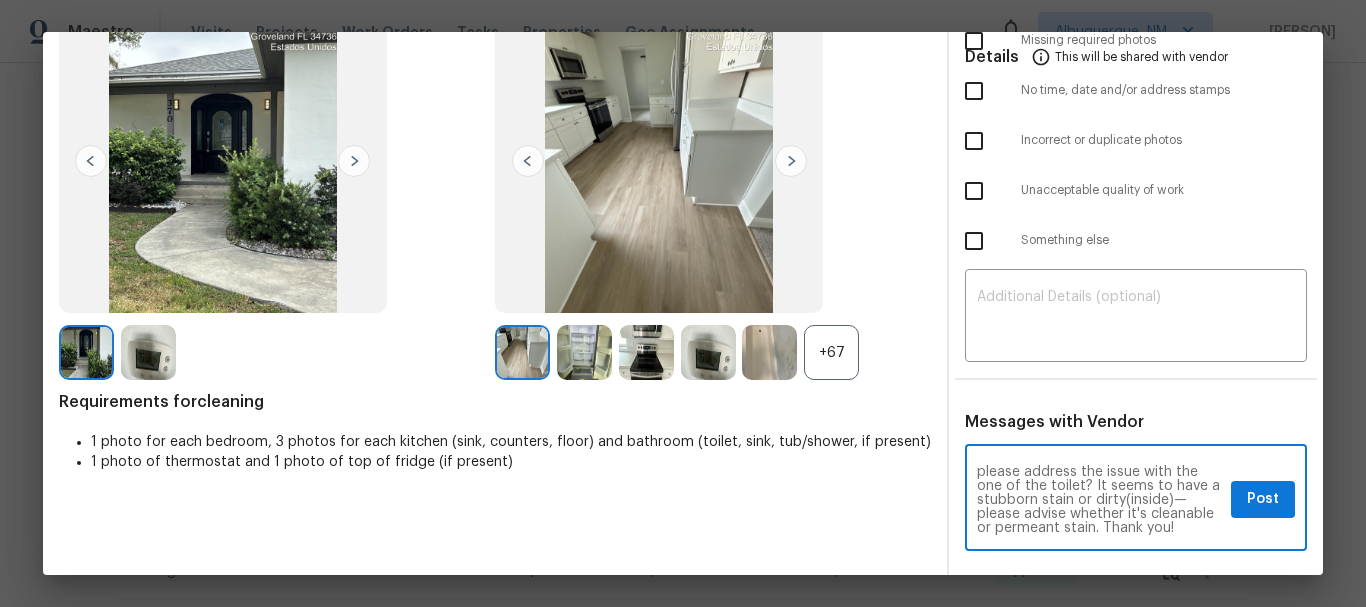 scroll, scrollTop: 70, scrollLeft: 0, axis: vertical 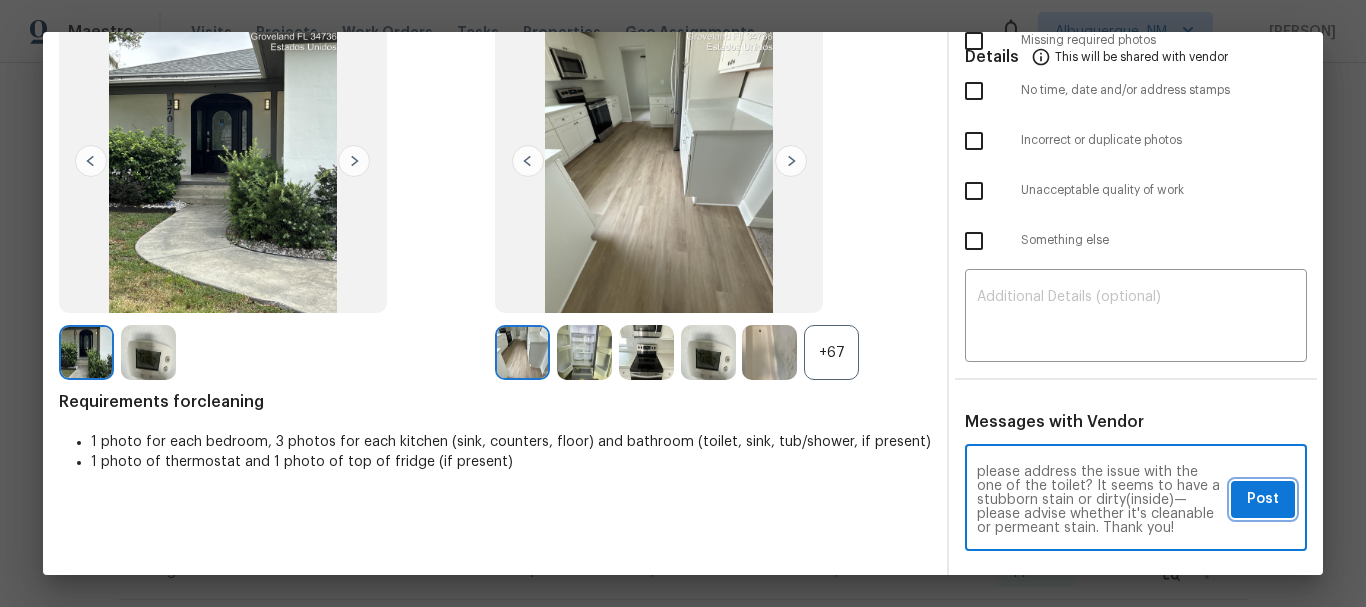 click on "Post" at bounding box center [1263, 499] 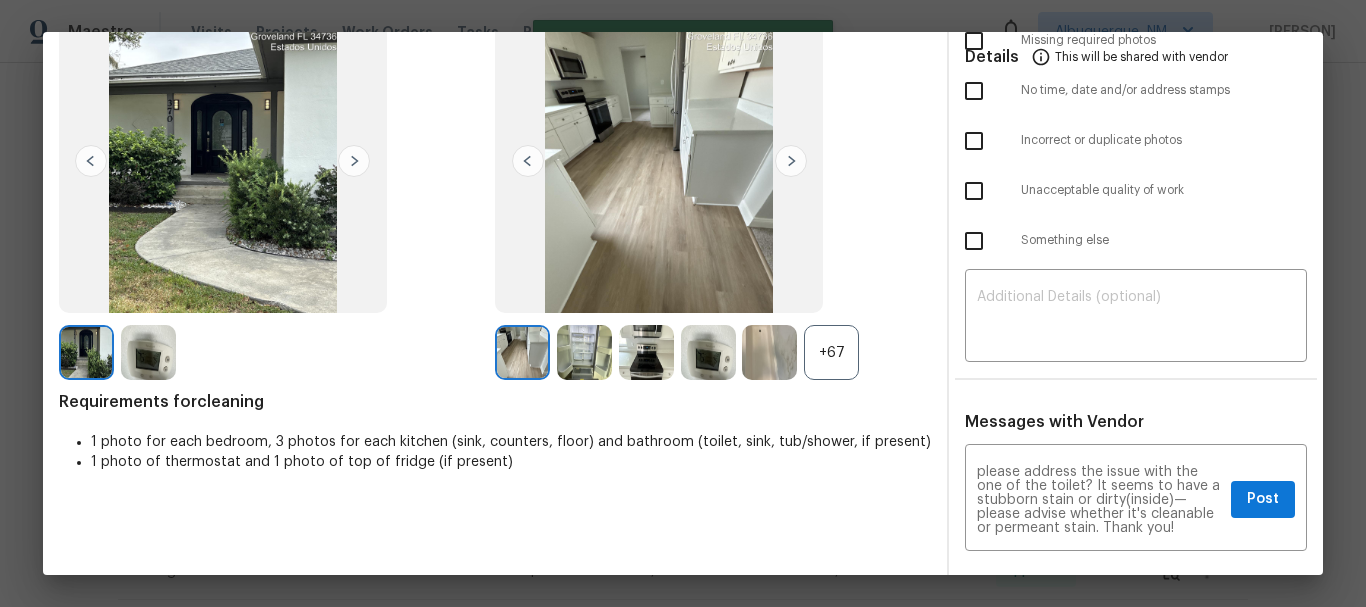 type 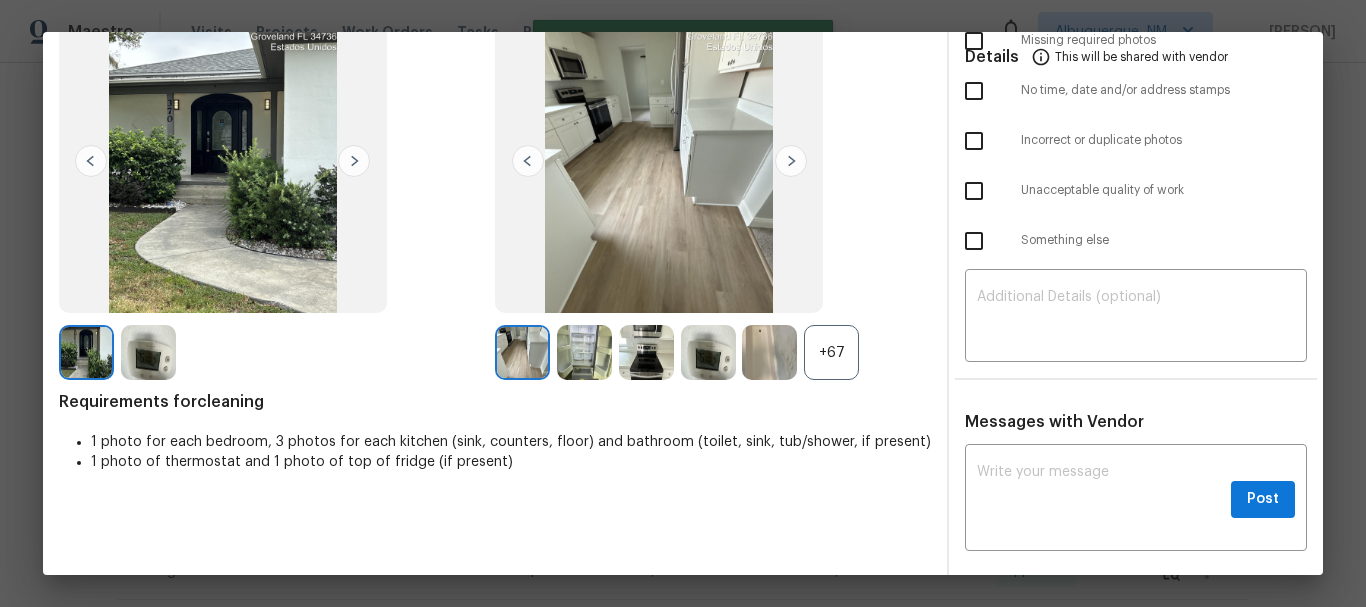 scroll, scrollTop: 0, scrollLeft: 0, axis: both 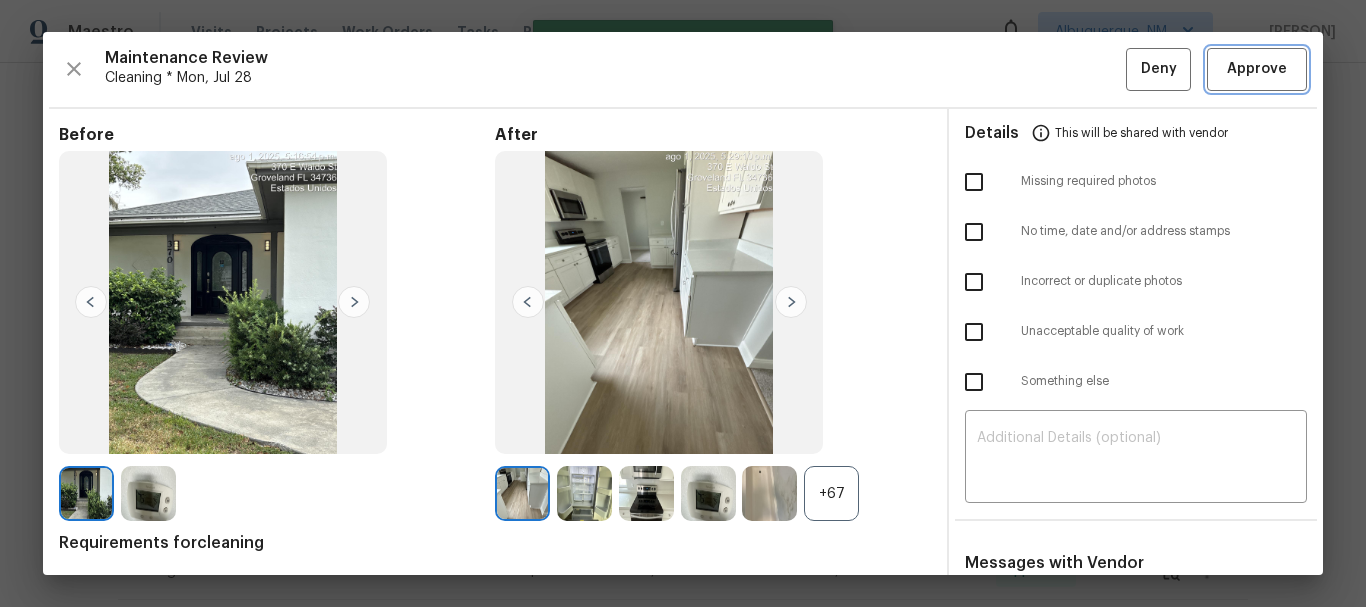 click on "Approve" at bounding box center [1257, 69] 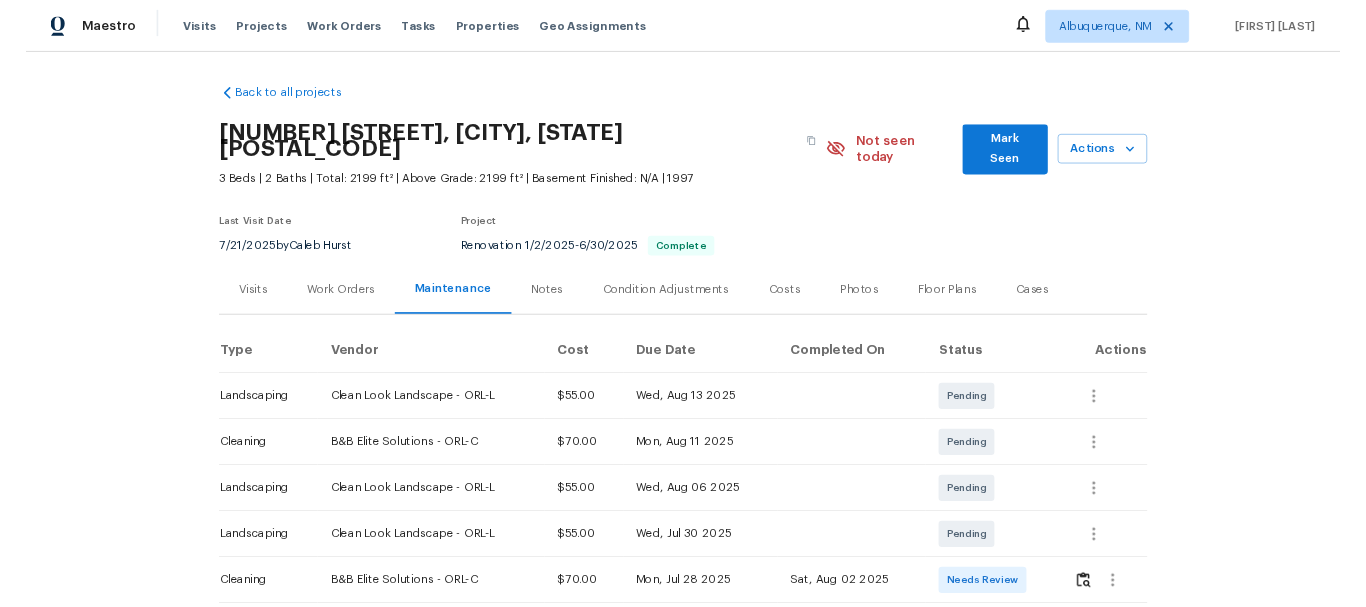 scroll, scrollTop: 0, scrollLeft: 0, axis: both 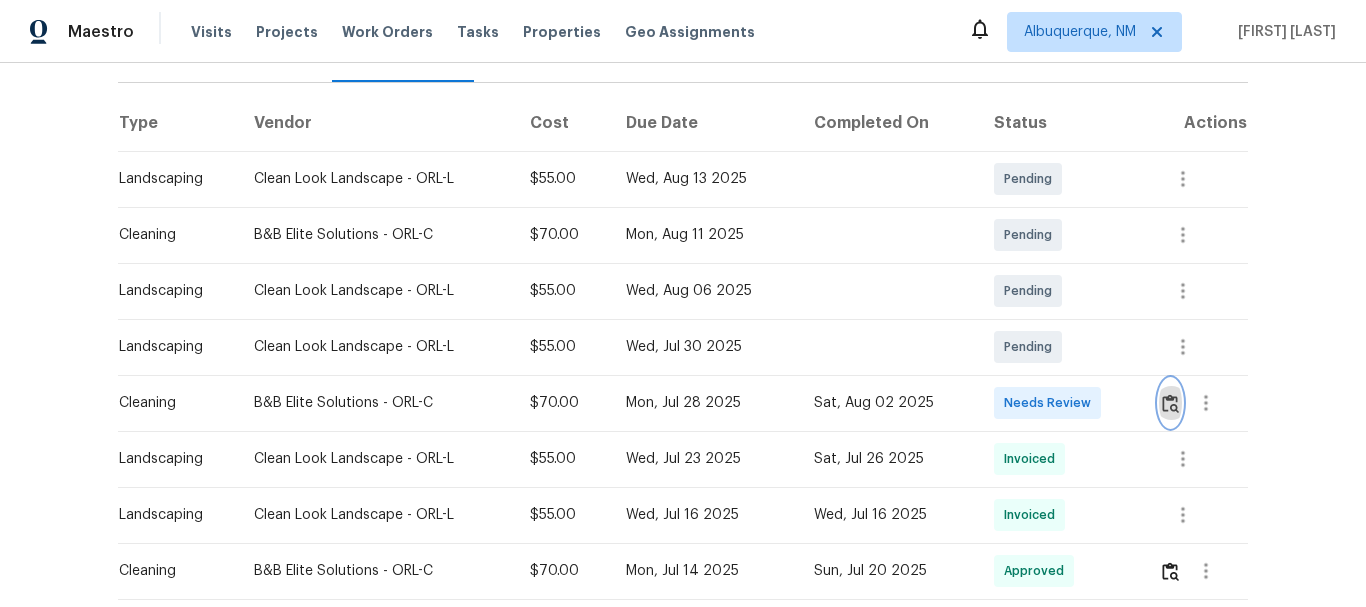 click at bounding box center [1170, 403] 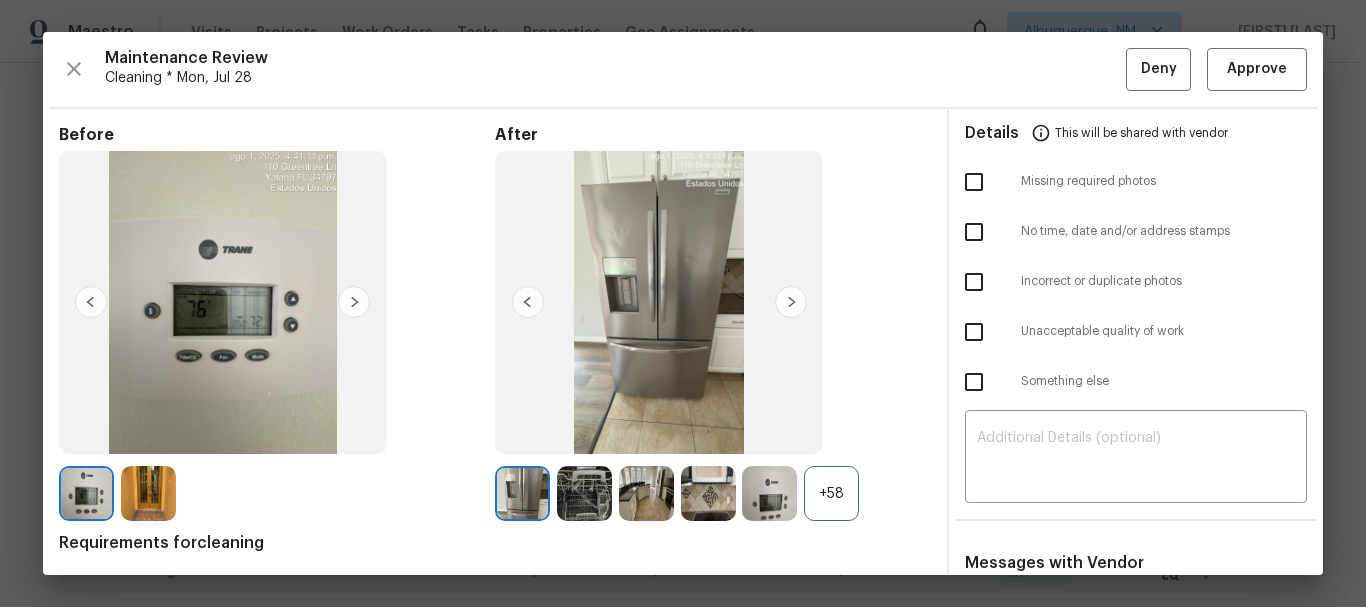 click on "+58" at bounding box center [831, 493] 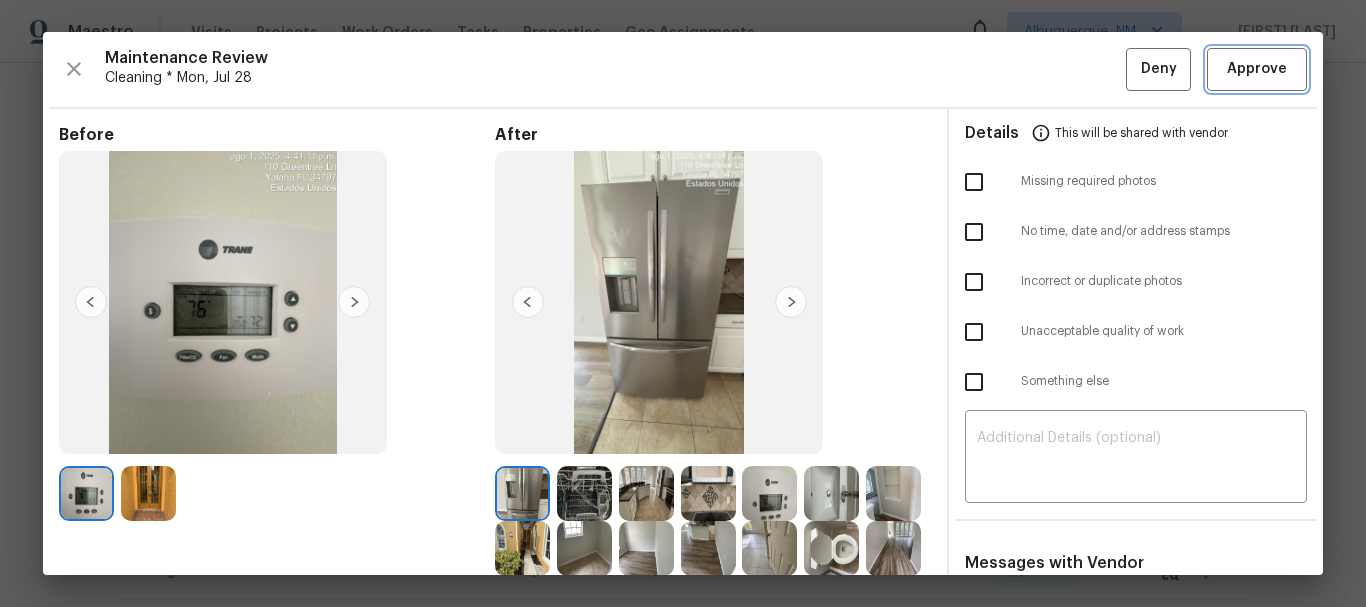click on "Approve" at bounding box center (1257, 69) 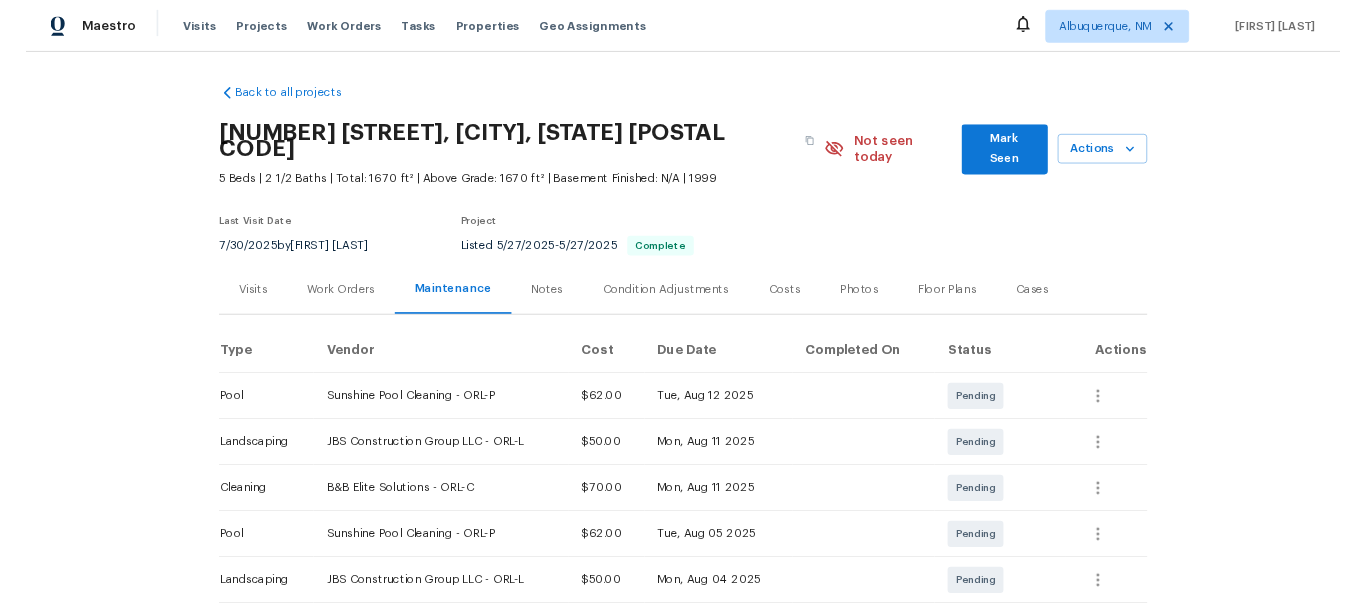 scroll, scrollTop: 0, scrollLeft: 0, axis: both 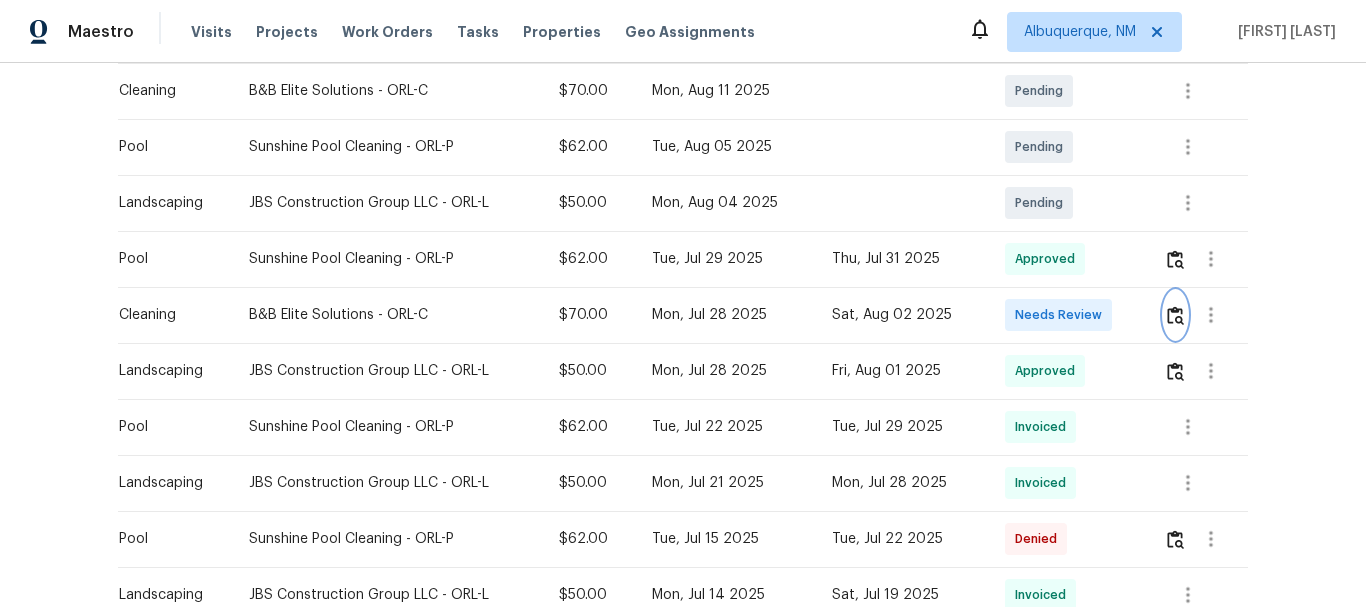 click at bounding box center [1175, 315] 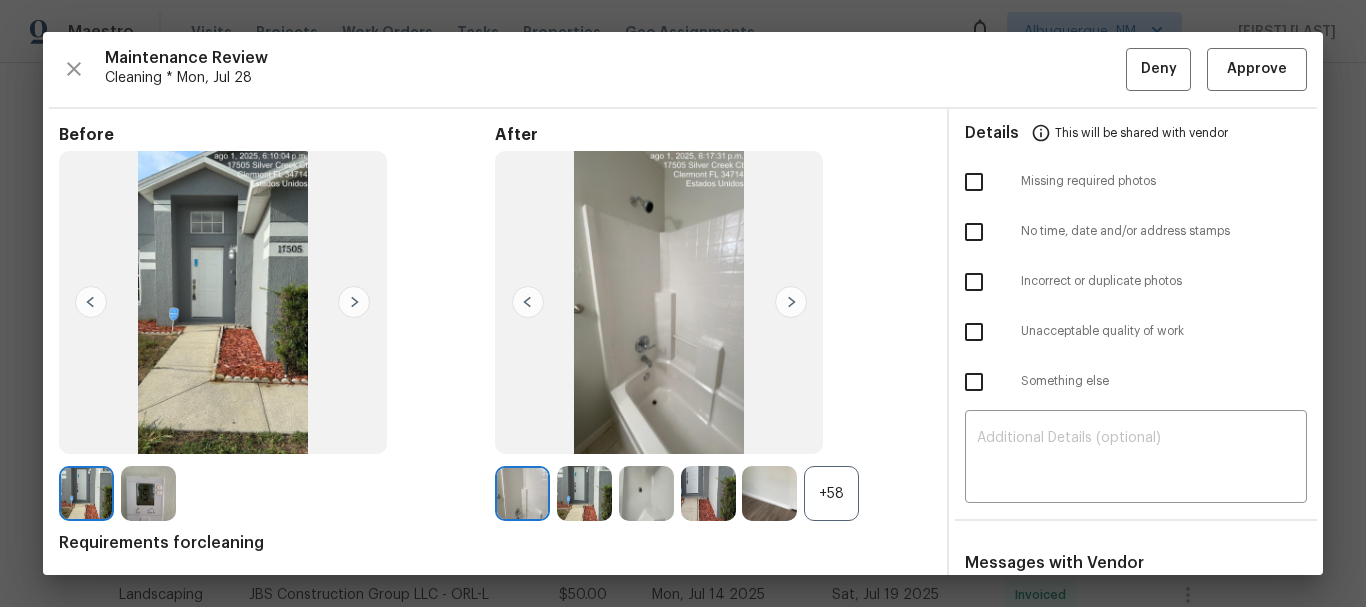 click on "+58" at bounding box center [831, 493] 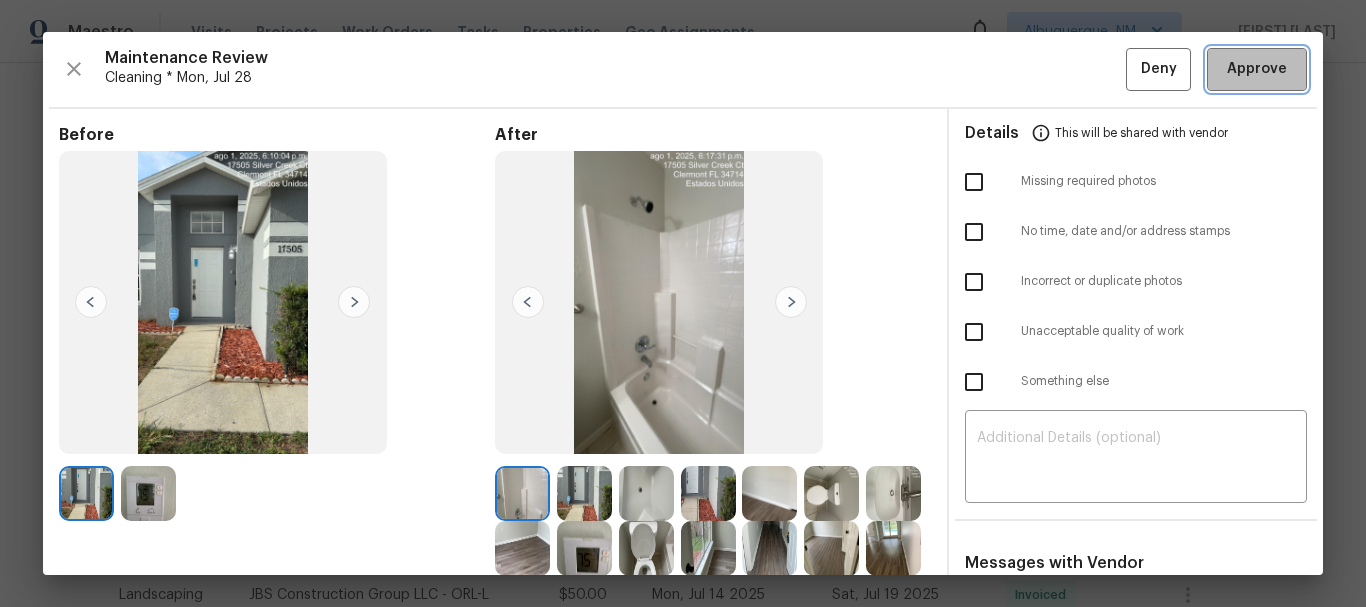 click on "Approve" at bounding box center [1257, 69] 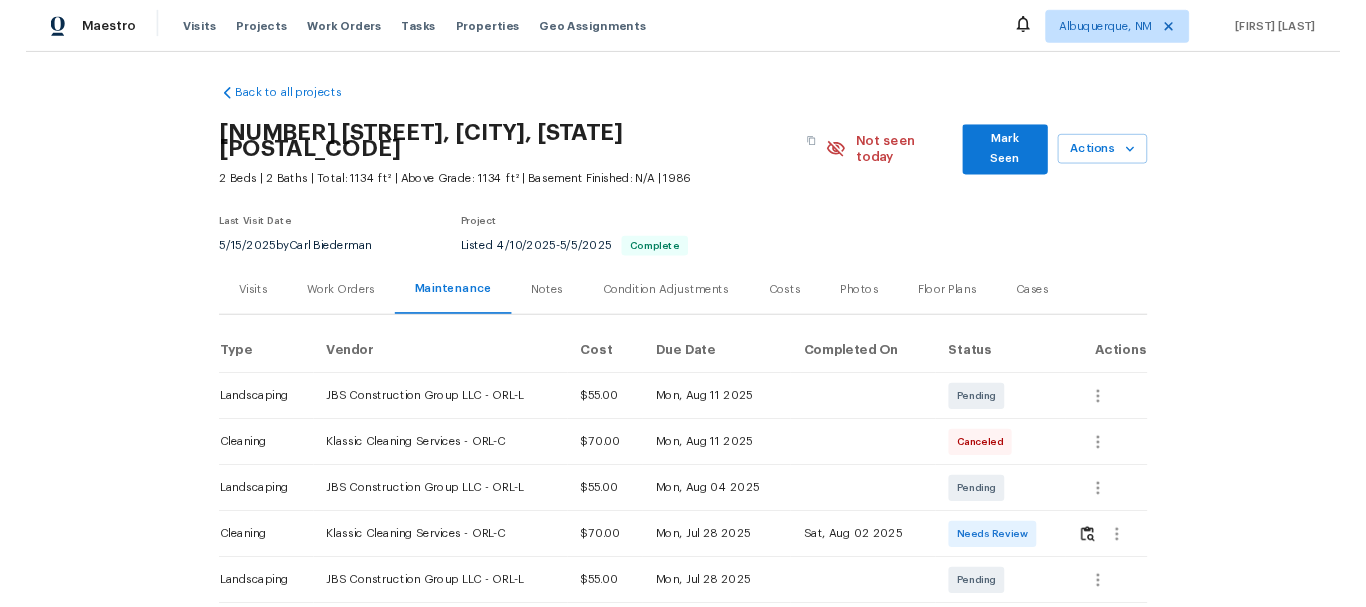 scroll, scrollTop: 0, scrollLeft: 0, axis: both 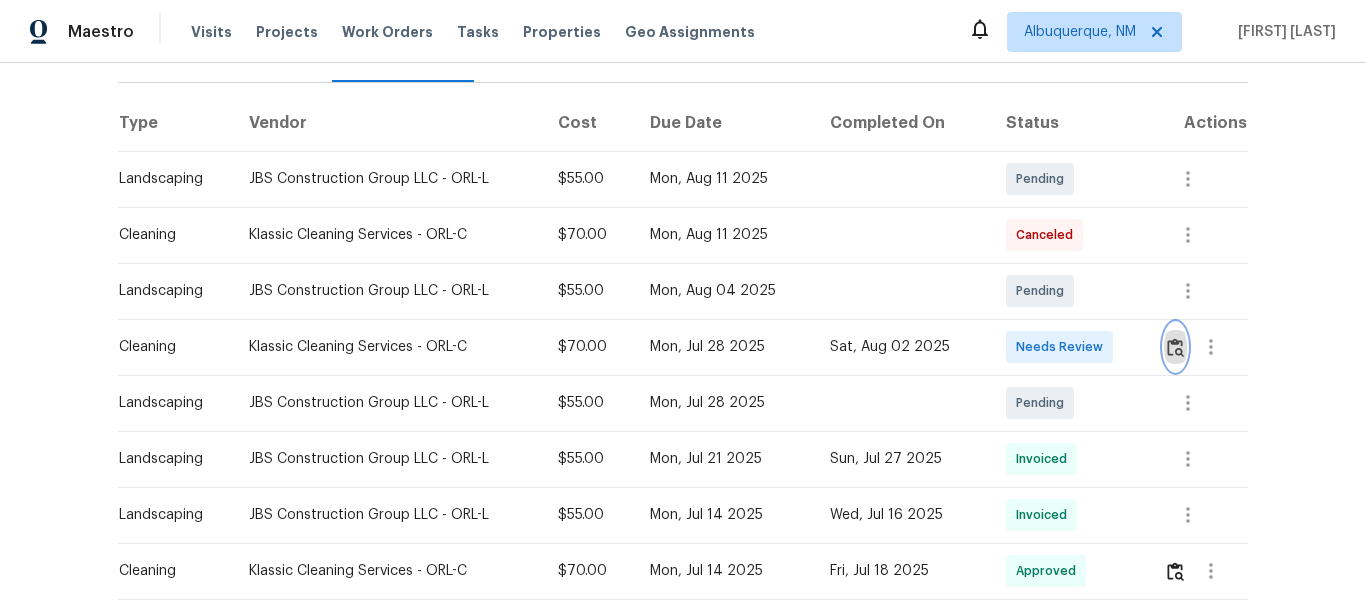 click at bounding box center (1175, 347) 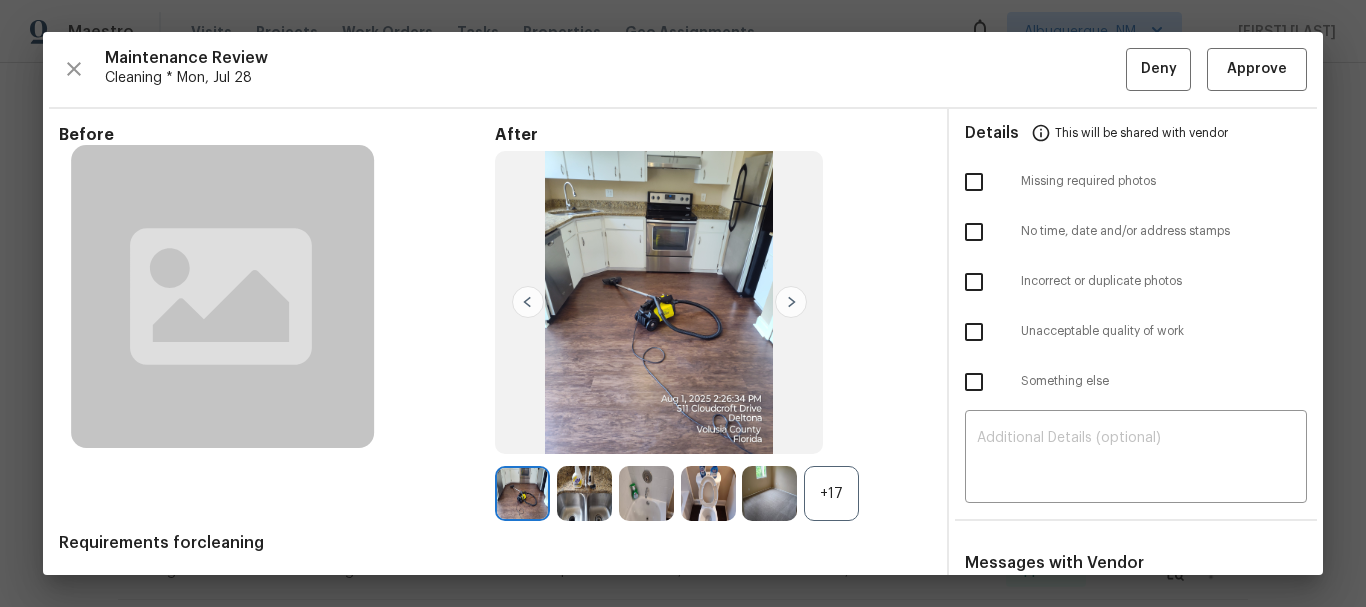 click on "+17" at bounding box center [831, 493] 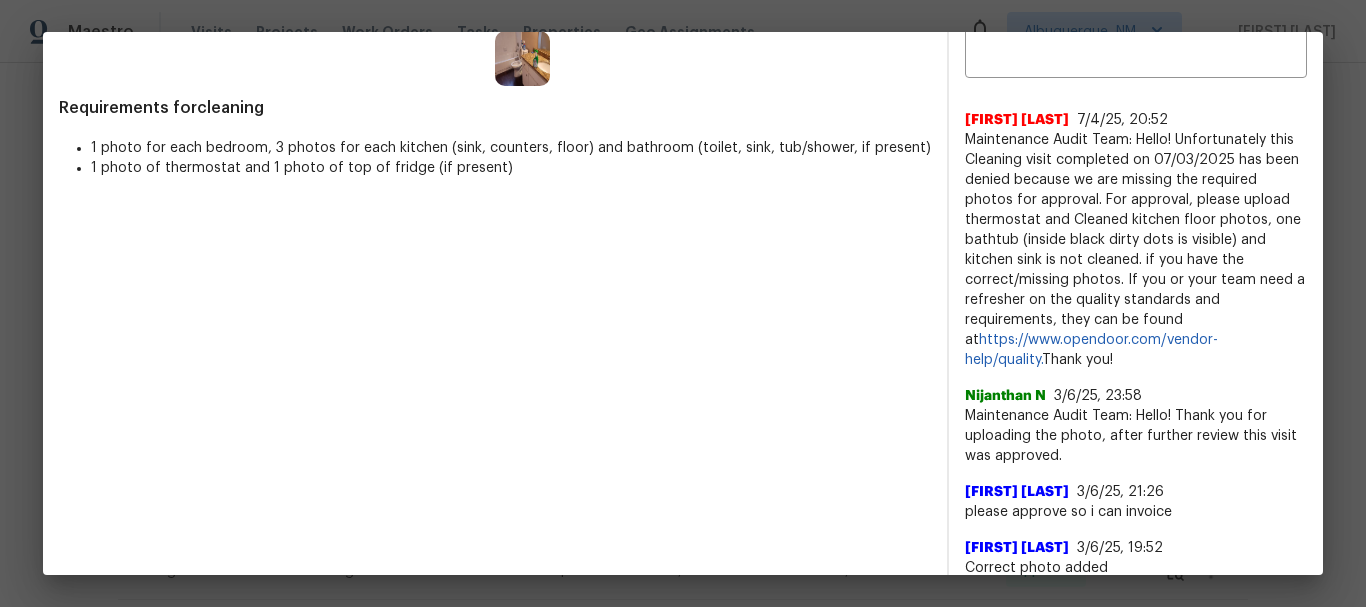 scroll, scrollTop: 0, scrollLeft: 0, axis: both 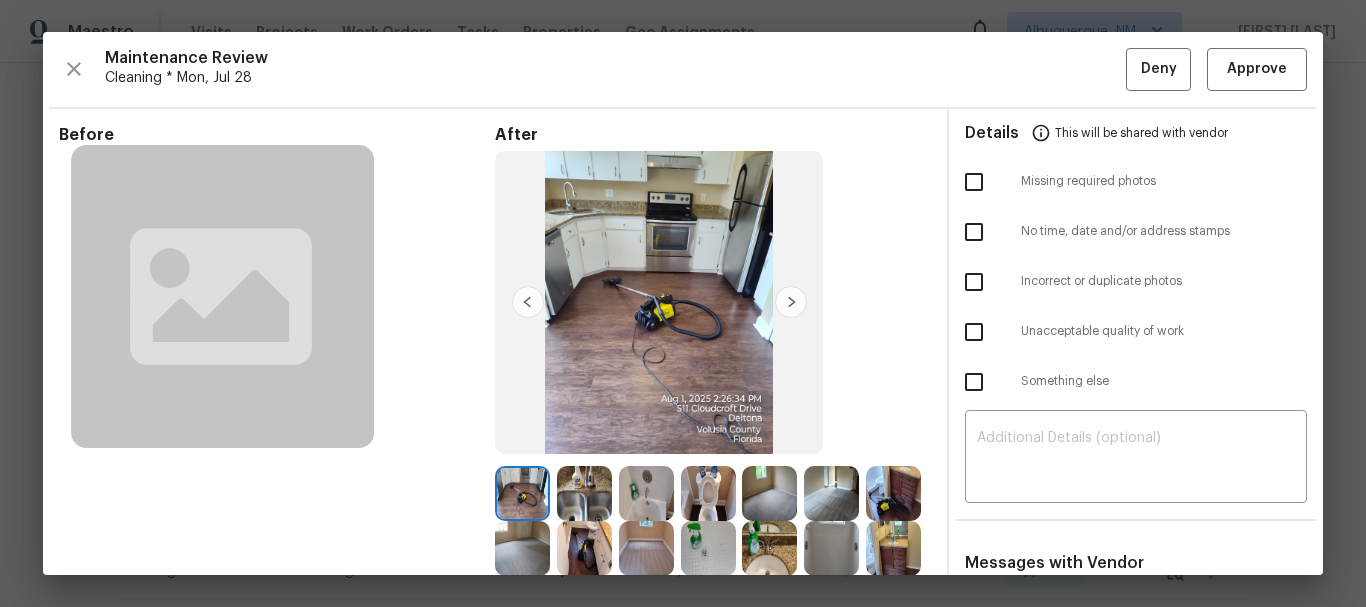 click on "Maintenance Review Cleaning * Mon, Jul 28 Deny Approve Before After Requirements for  cleaning 1 photo for each bedroom, 3 photos for each kitchen (sink, counters, floor) and bathroom (toilet, sink, tub/shower, if present) 1 photo of thermostat and 1 photo of top of fridge (if present) Details This will be shared with vendor Missing required photos No time, date and/or address stamps Incorrect or duplicate photos Unacceptable quality of work Something else ​   Messages with Vendor   x ​ [FIRST] [LAST] 7/4/25, 20:52 Maintenance Audit Team: Hello! Unfortunately this Cleaning visit completed on 07/03/2025 has been denied because we are missing the required photos for approval. For approval, please upload thermostat and Cleaned kitchen floor photos, one bathtub (inside black dirty dots is visible) and kitchen sink is not cleaned. if you have the correct/missing photos. If you or your team need a refresher on the quality standards and requirements, they can be found at   Thank you! [FIRST] [LAST]" at bounding box center (683, 303) 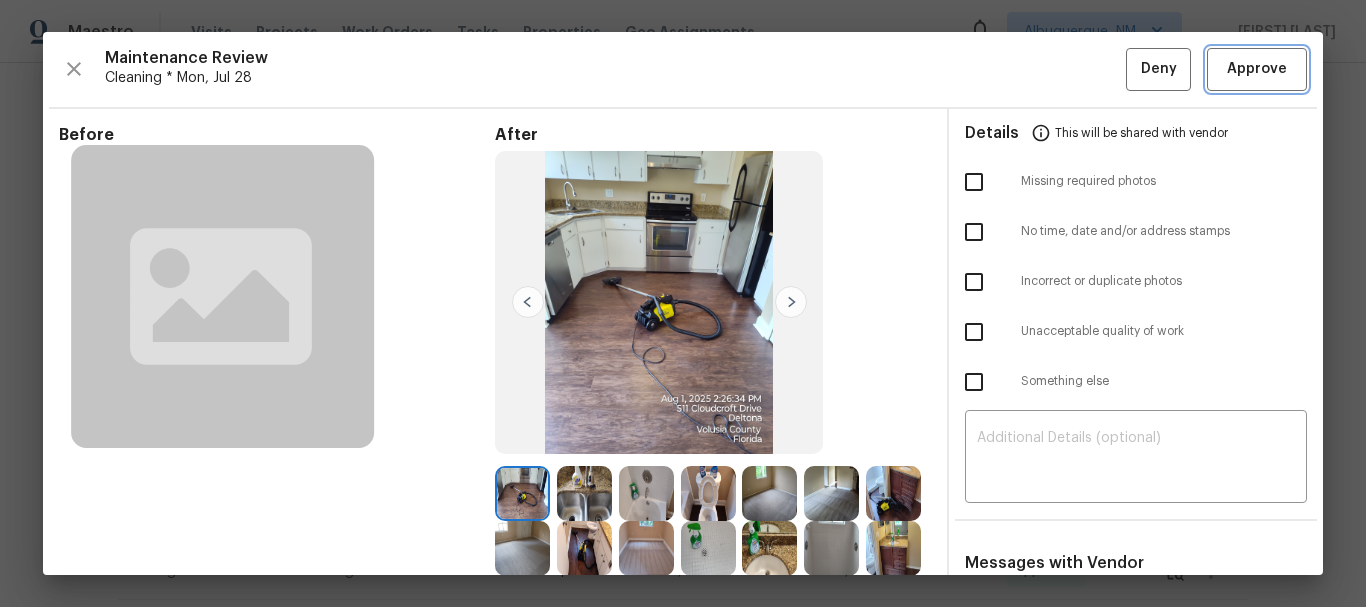 click on "Approve" at bounding box center (1257, 69) 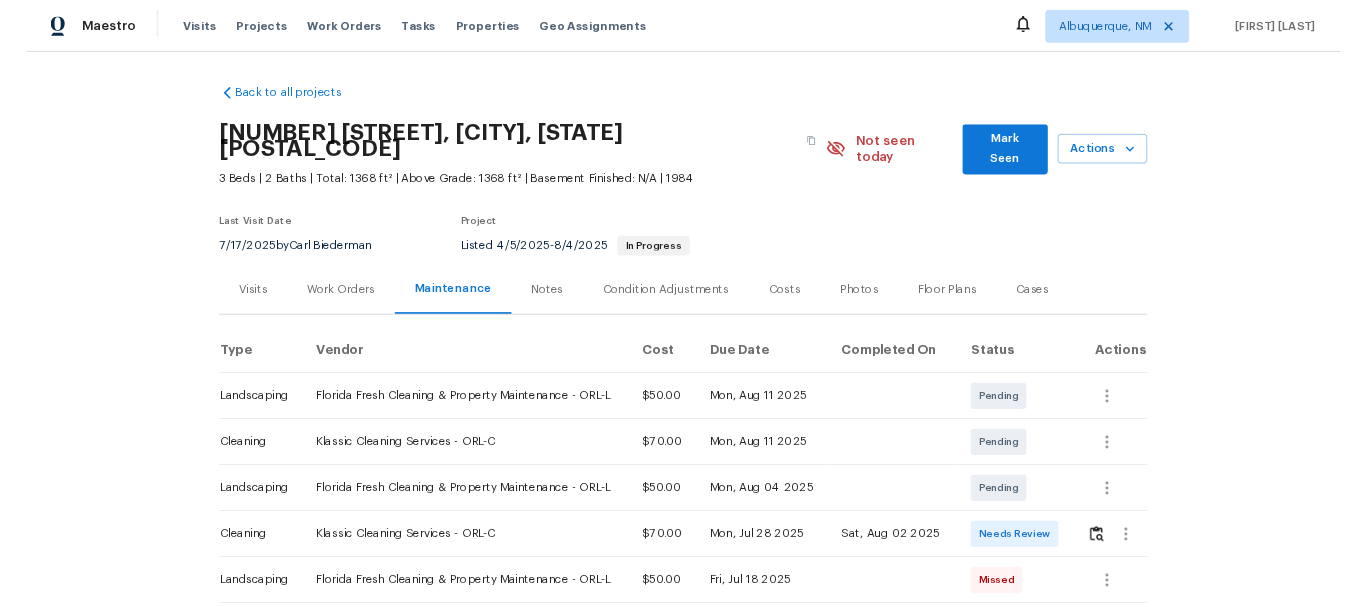 scroll, scrollTop: 0, scrollLeft: 0, axis: both 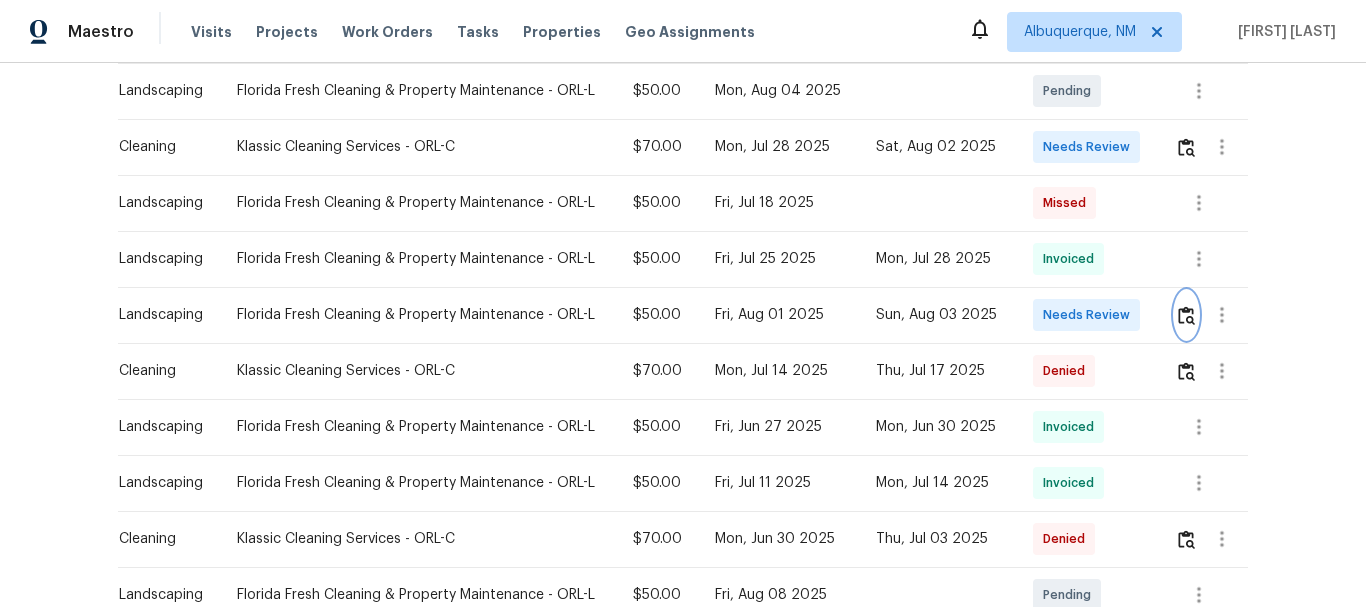 click at bounding box center [1186, 315] 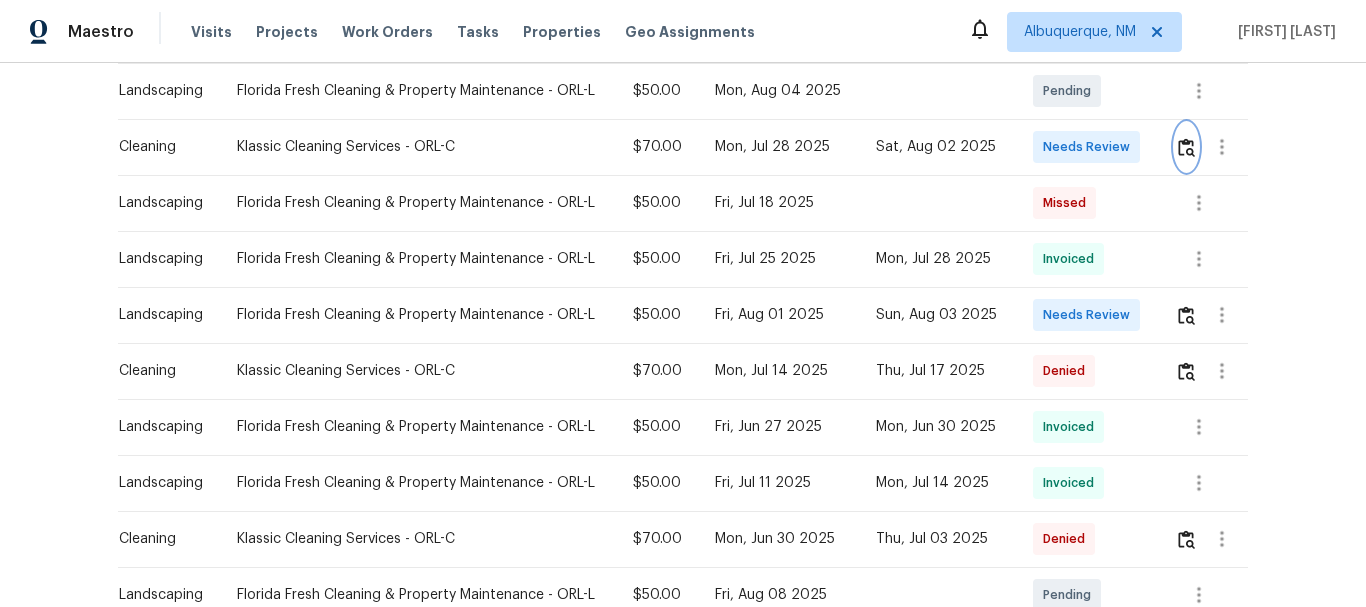 click at bounding box center (1186, 147) 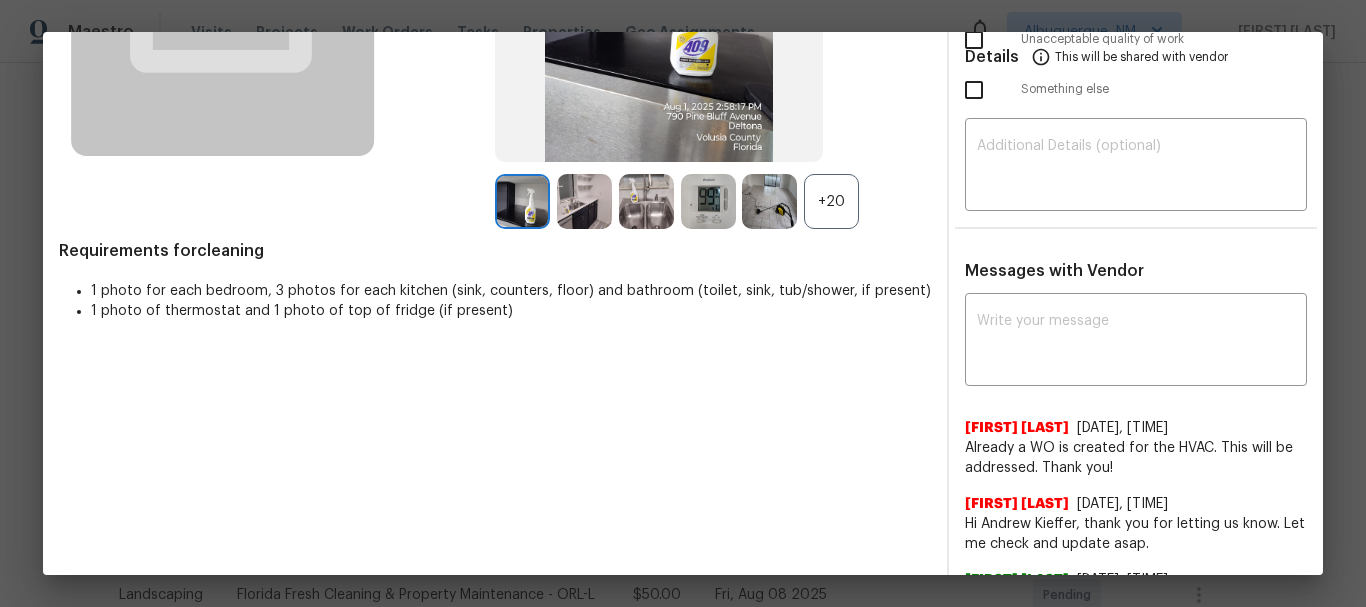 scroll, scrollTop: 300, scrollLeft: 0, axis: vertical 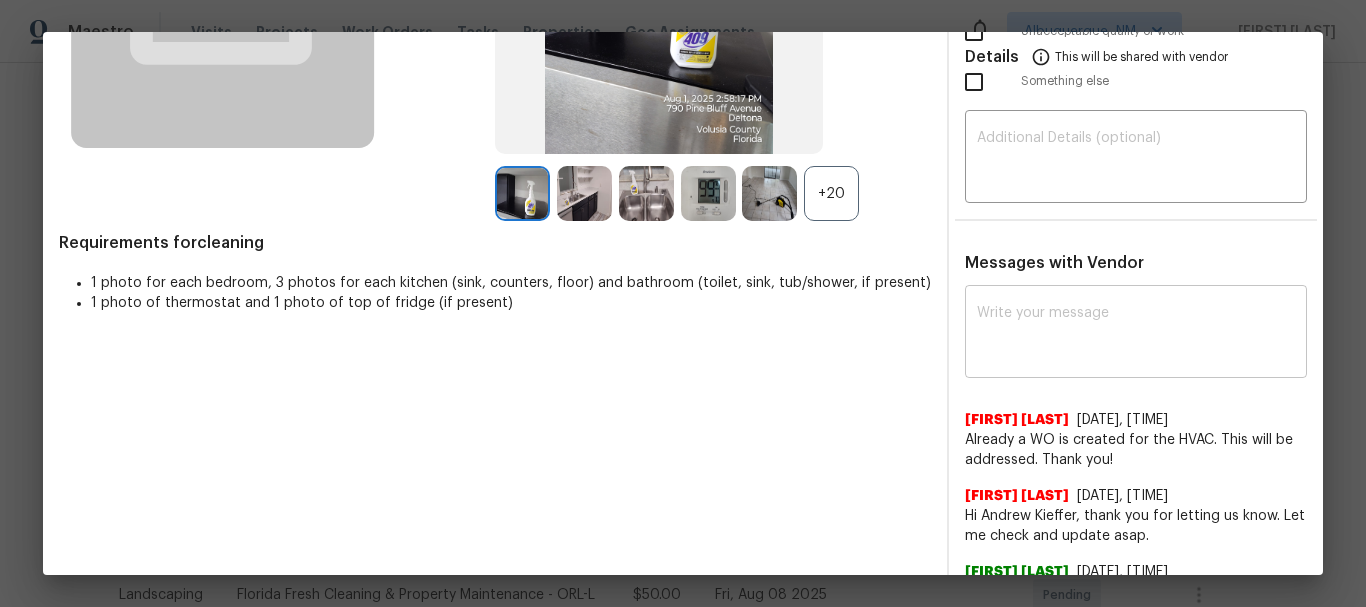 click at bounding box center (1136, 334) 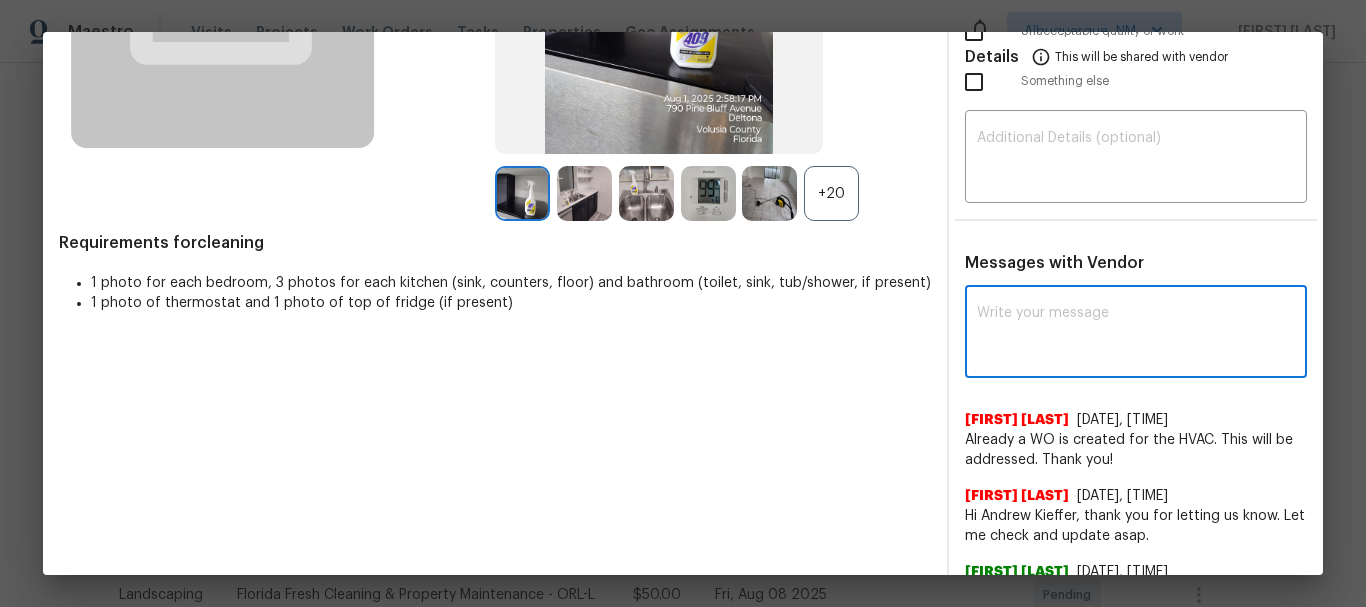 paste on "Maintenance Audit Team: Hello! After further review, the visit(06/05/2025) has been approved. Could you please address the issue with the top of the fridge? It seems to have a stubborn stain or dirt(inside looks black dirty)—please advise whether it's cleanable or permeant stain. Thank you!" 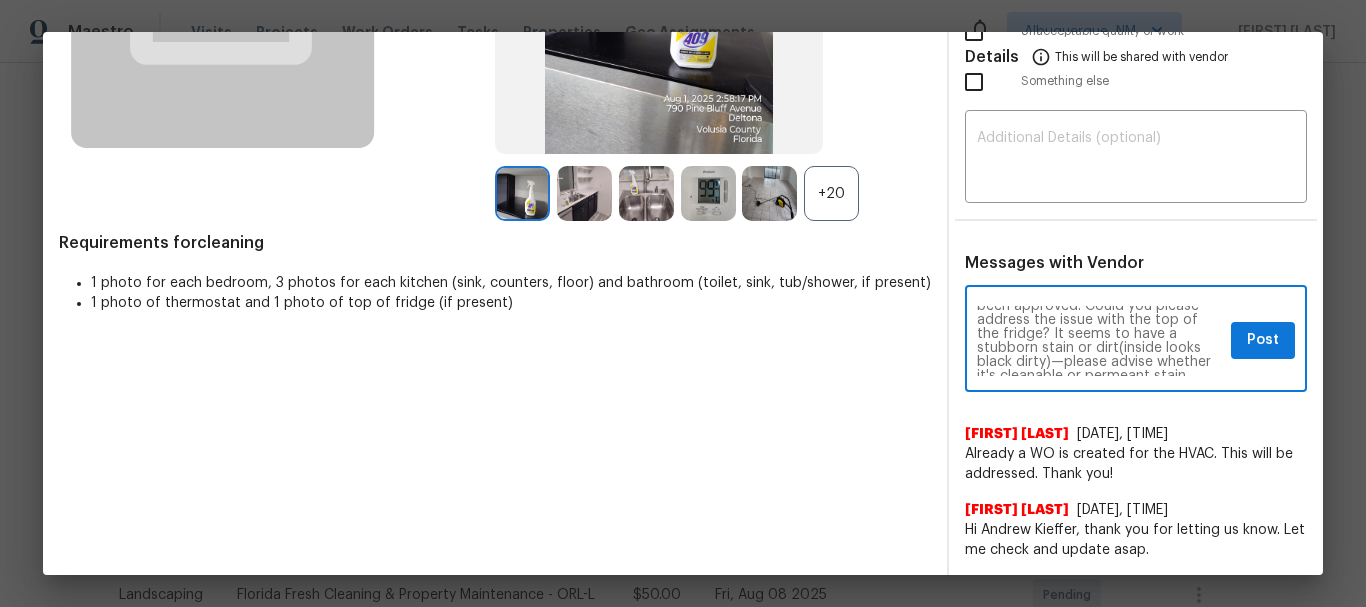 scroll, scrollTop: 0, scrollLeft: 0, axis: both 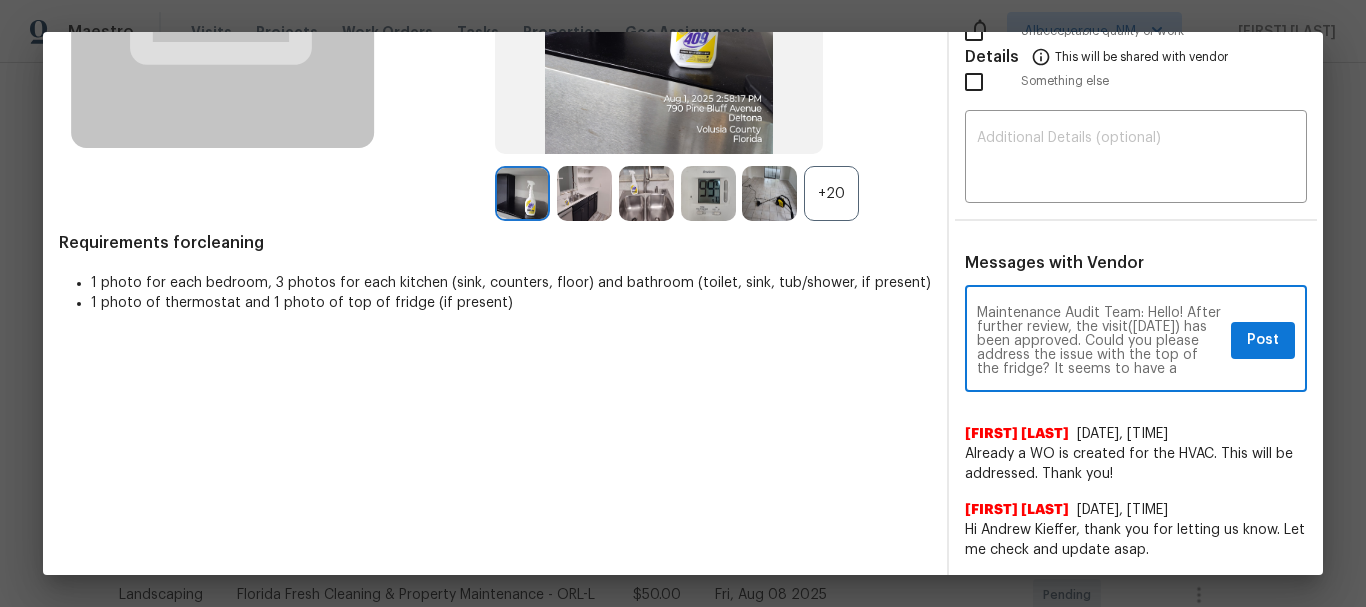 click on "Maintenance Audit Team: Hello! After further review, the visit([DATE]) has been approved. Could you please address the issue with the top of the fridge? It seems to have a stubborn stain or dirt(inside looks black dirty)—please advise whether it's cleanable or permeant stain. Thank you!" at bounding box center [1100, 341] 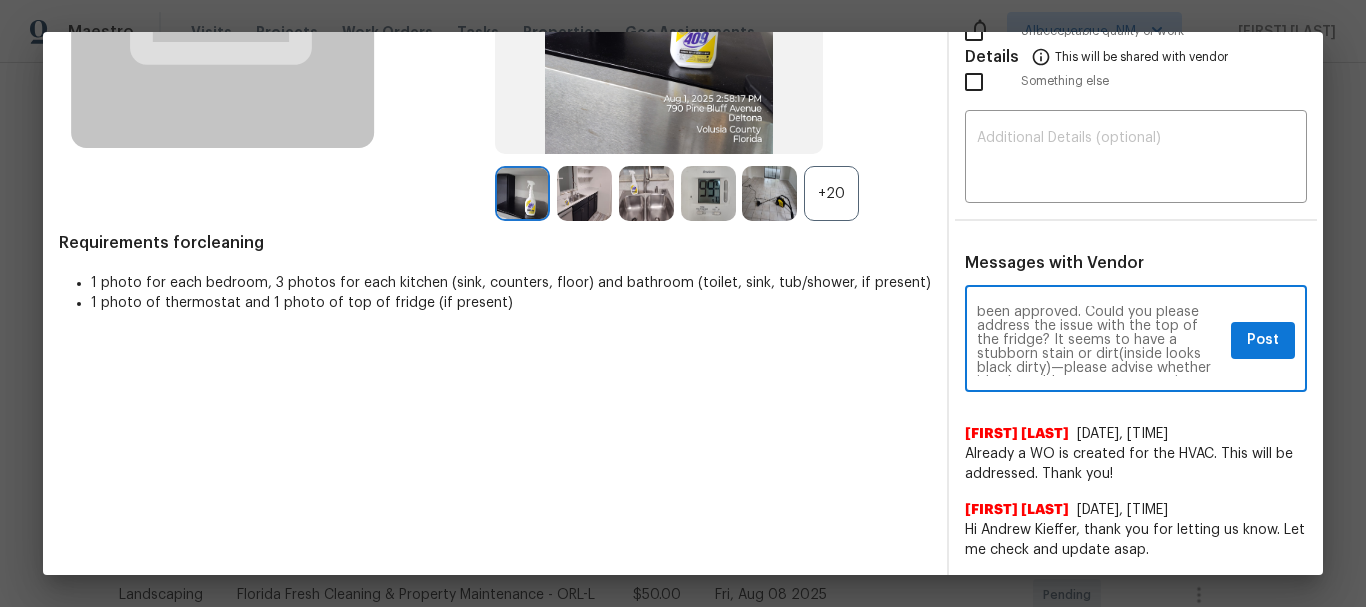 scroll, scrollTop: 43, scrollLeft: 0, axis: vertical 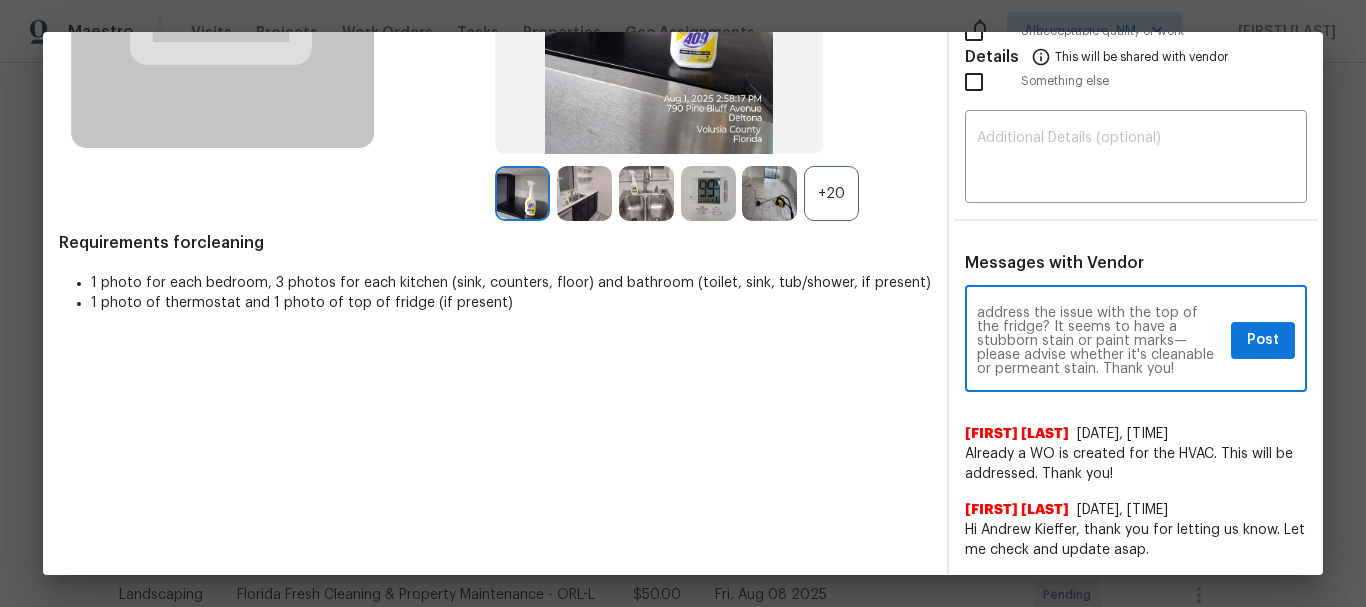 click on "Maintenance Audit Team: Hello! After further review, the visit(8/02/2025) has been approved. Could you please address the issue with the top of the fridge? It seems to have a stubborn stain or paint marks—please advise whether it's cleanable or permeant stain. Thank you!" at bounding box center (1100, 341) 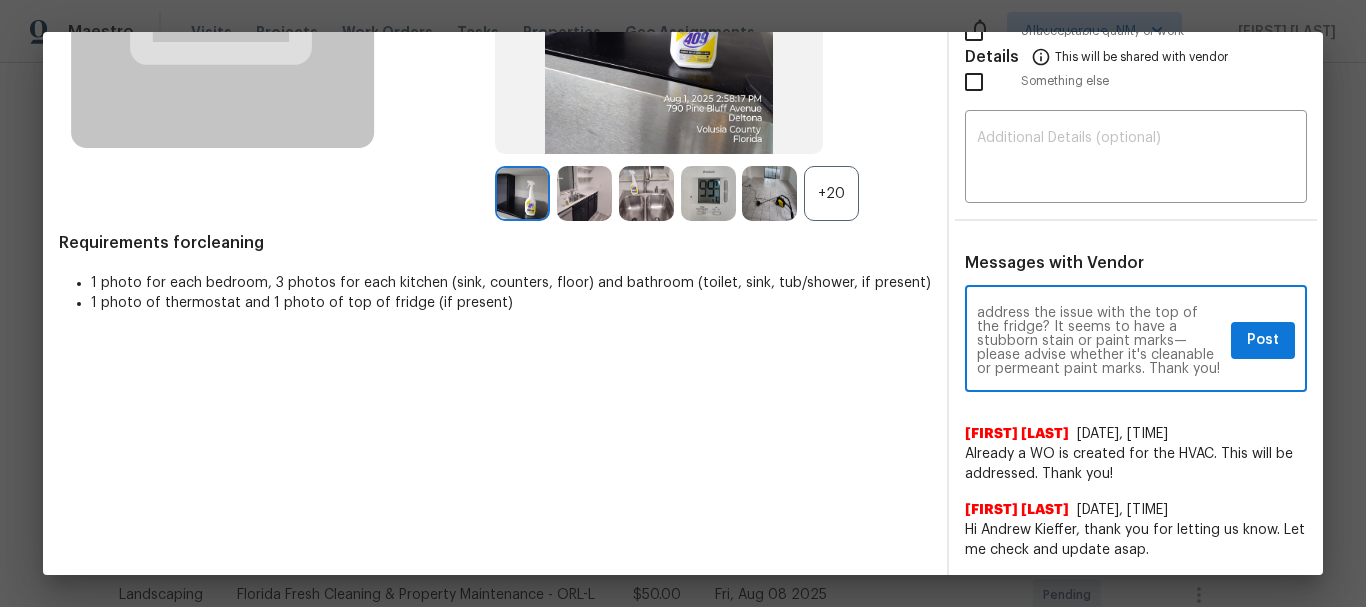 drag, startPoint x: 1058, startPoint y: 326, endPoint x: 1088, endPoint y: 355, distance: 41.725292 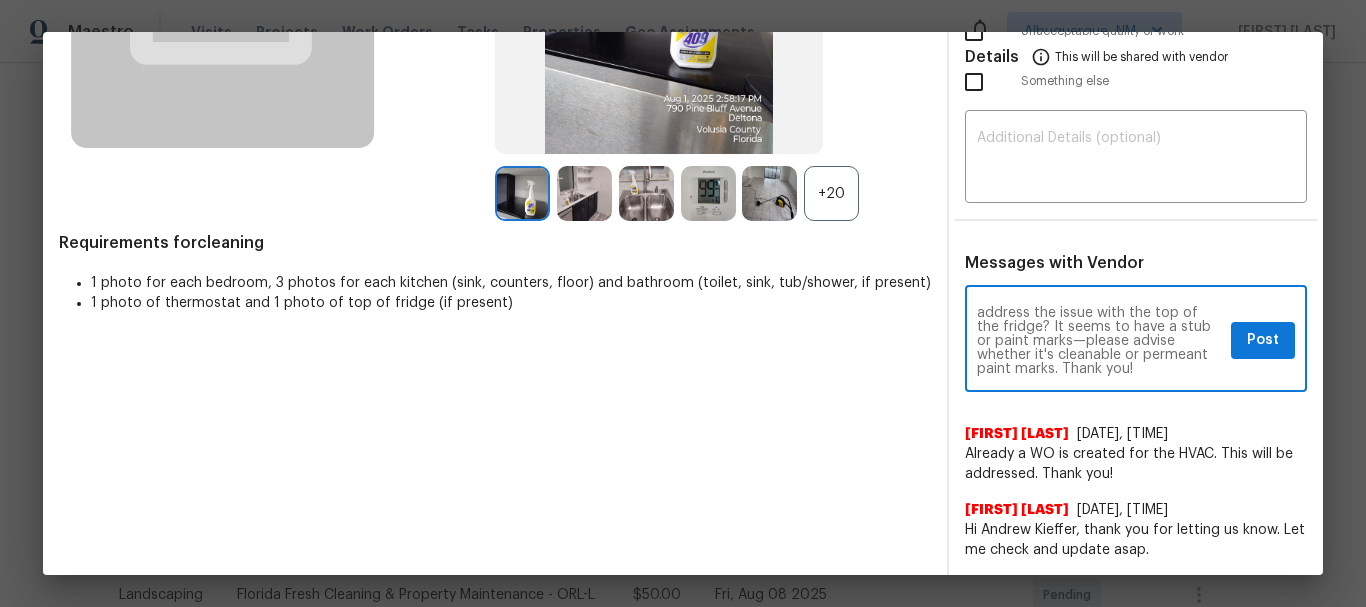 scroll, scrollTop: 70, scrollLeft: 0, axis: vertical 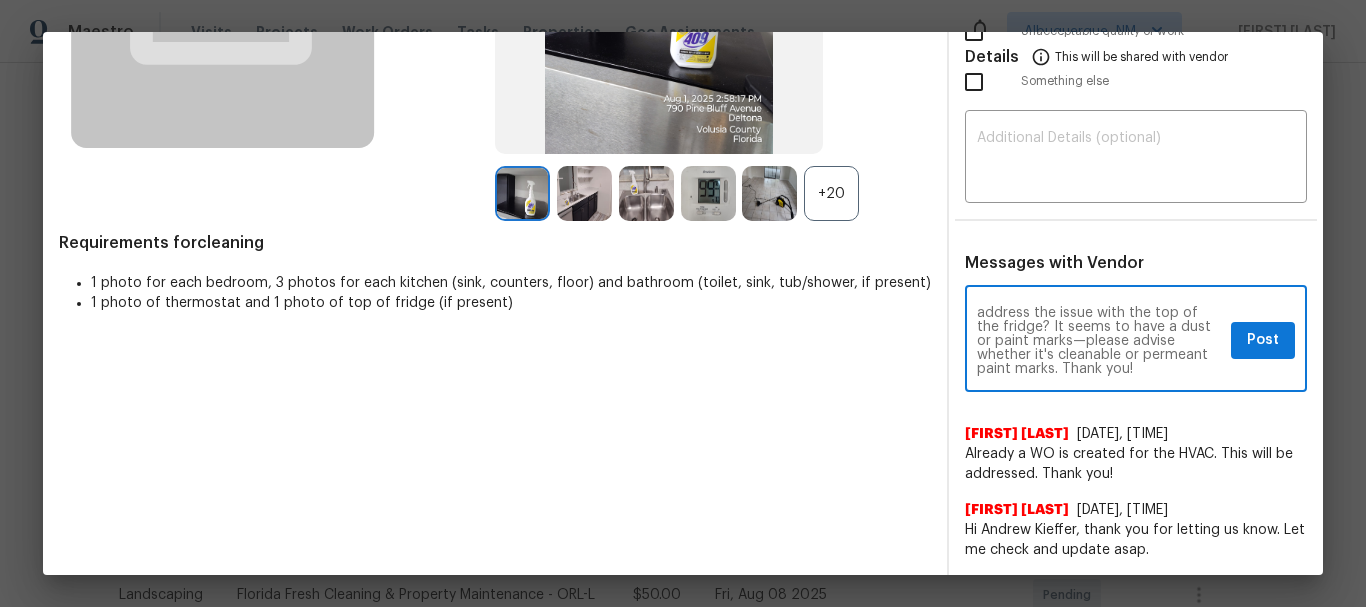 click on "Maintenance Audit Team: Hello! After further review, the visit(8/02/2025) has been approved. Could you please address the issue with the top of the fridge? It seems to have a dust or paint marks—please advise whether it's cleanable or permeant paint marks. Thank you!" at bounding box center [1100, 341] 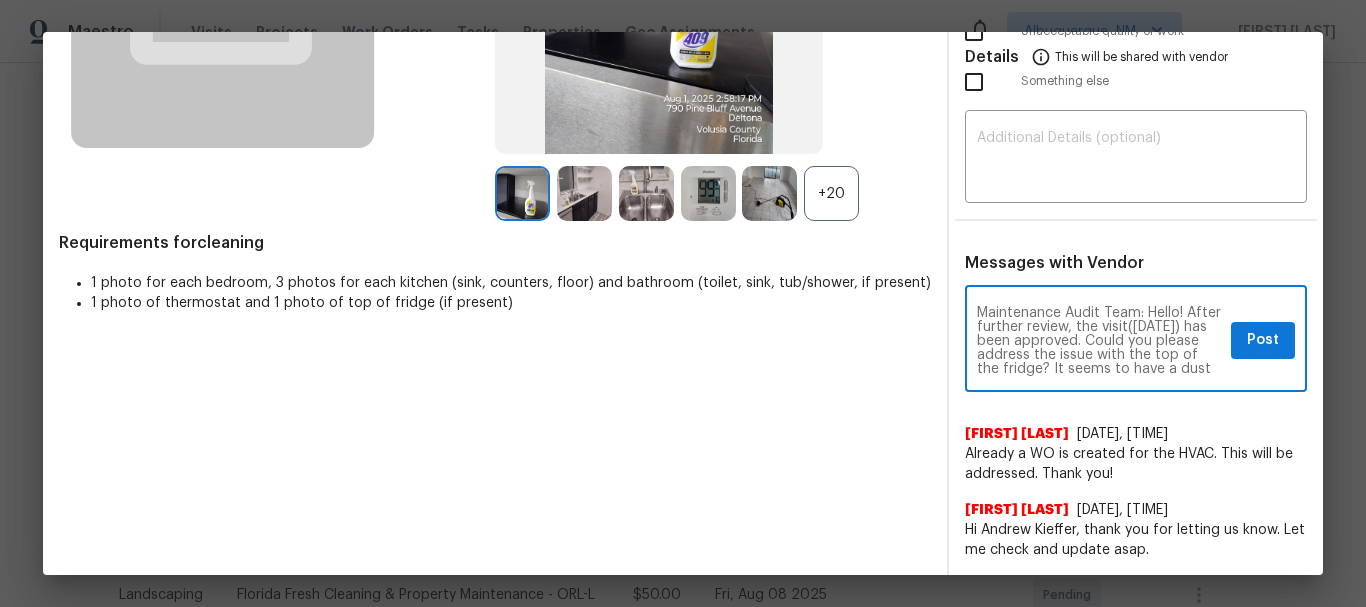 type on "Maintenance Audit Team: Hello! After further review, the visit(8/02/2025) has been approved. Could you please address the issue with the top of the fridge? It seems to have a dust or paint marks—please advise whether it's cleanable or permeant paint marks. Thank you!" 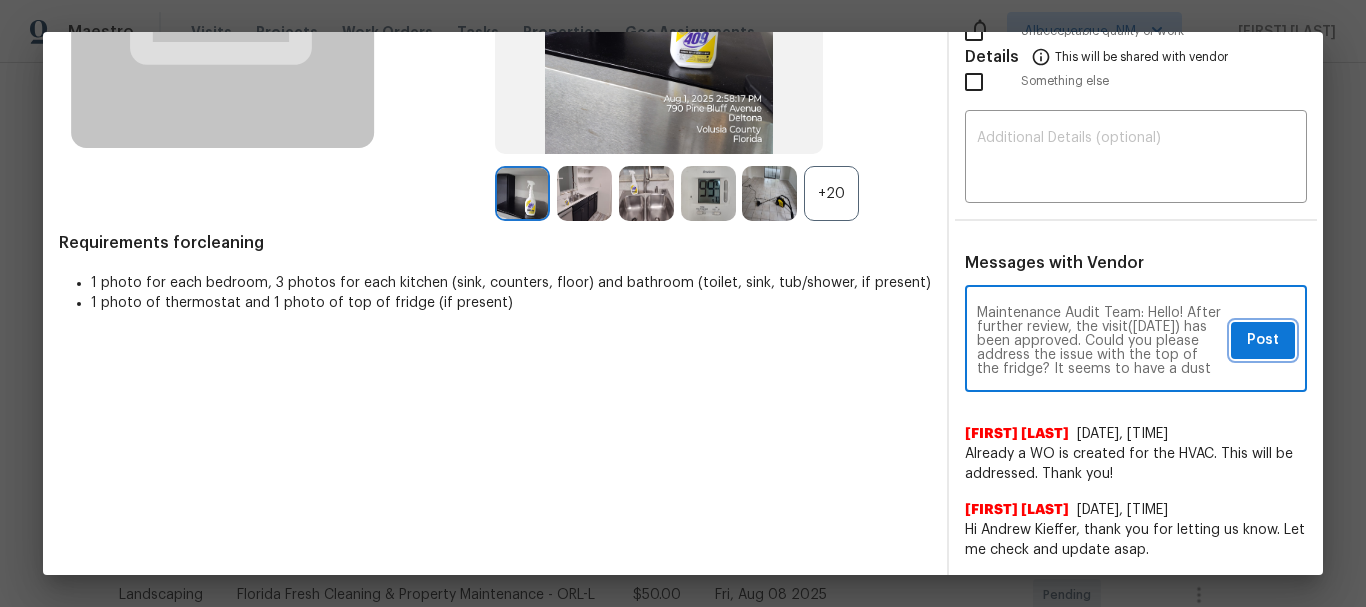 click on "Post" at bounding box center (1263, 340) 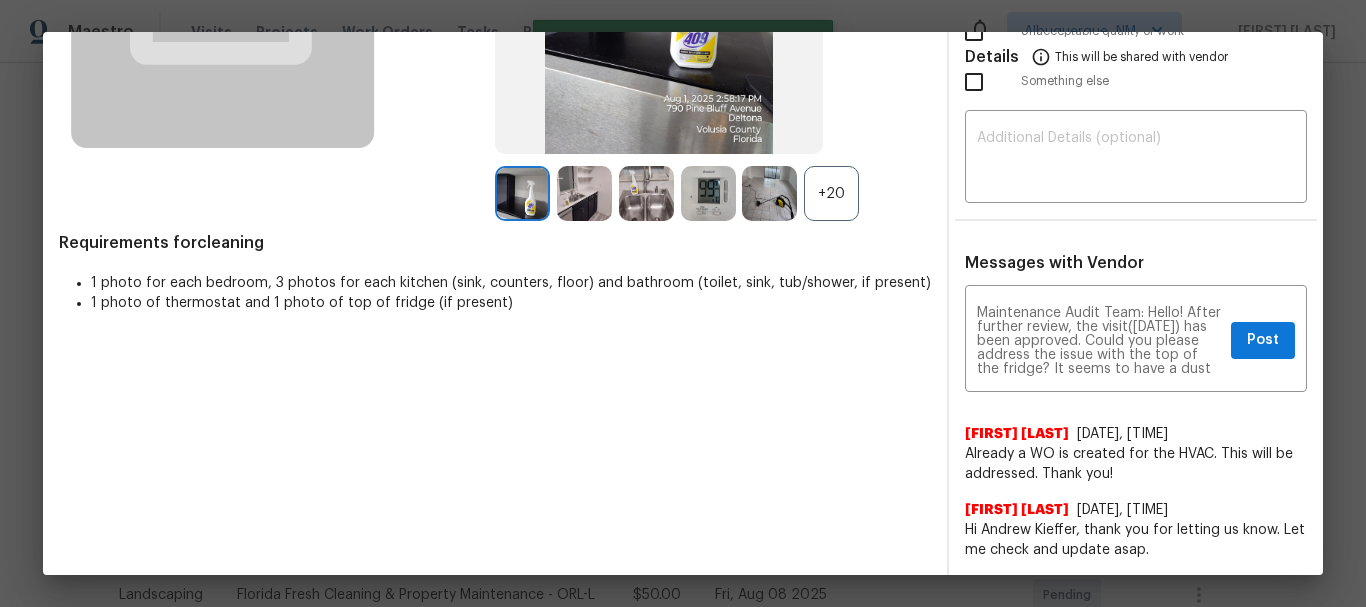 type 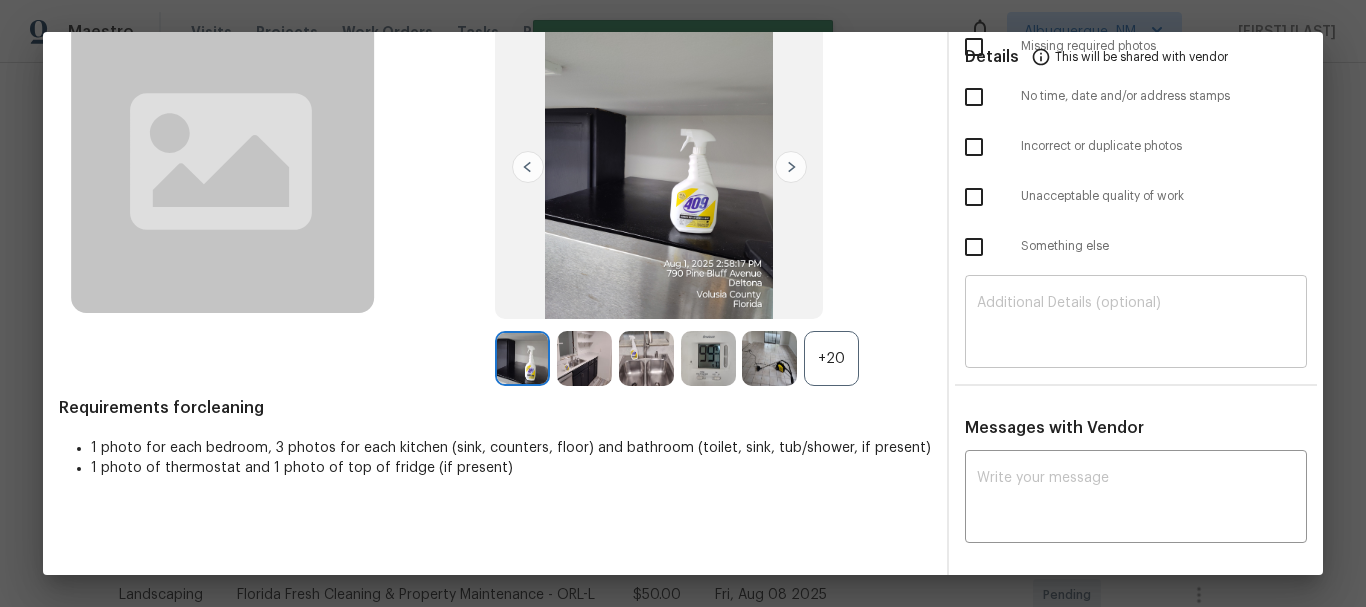 scroll, scrollTop: 0, scrollLeft: 0, axis: both 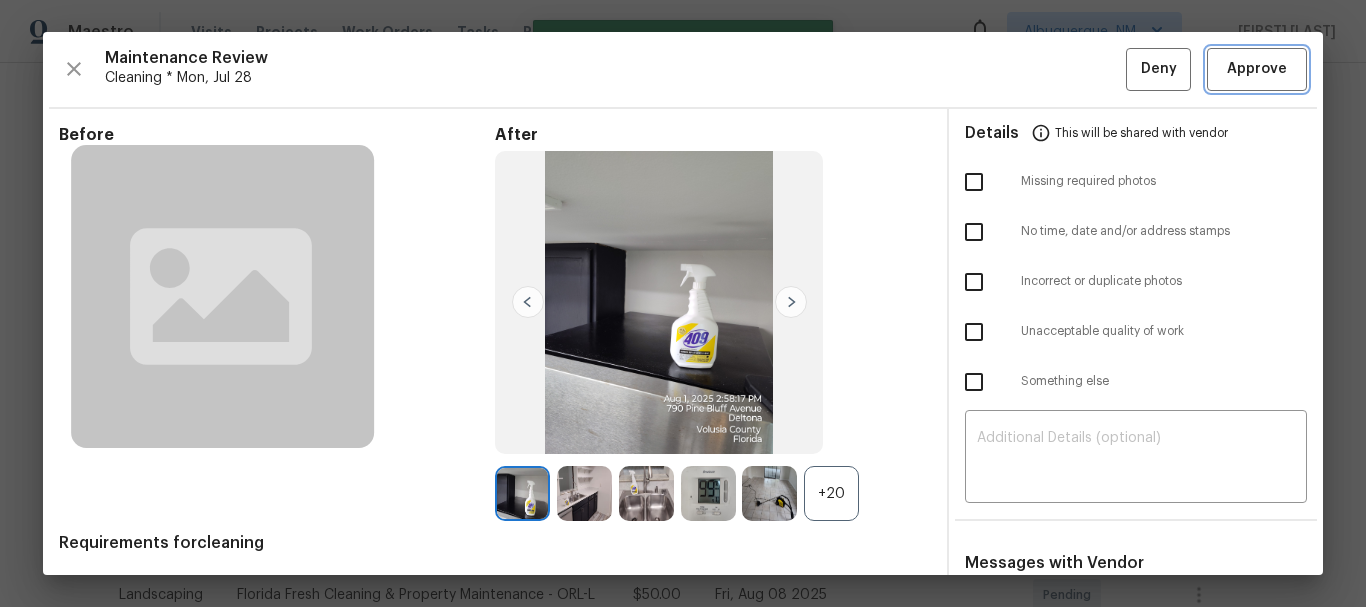 click on "Approve" at bounding box center (1257, 69) 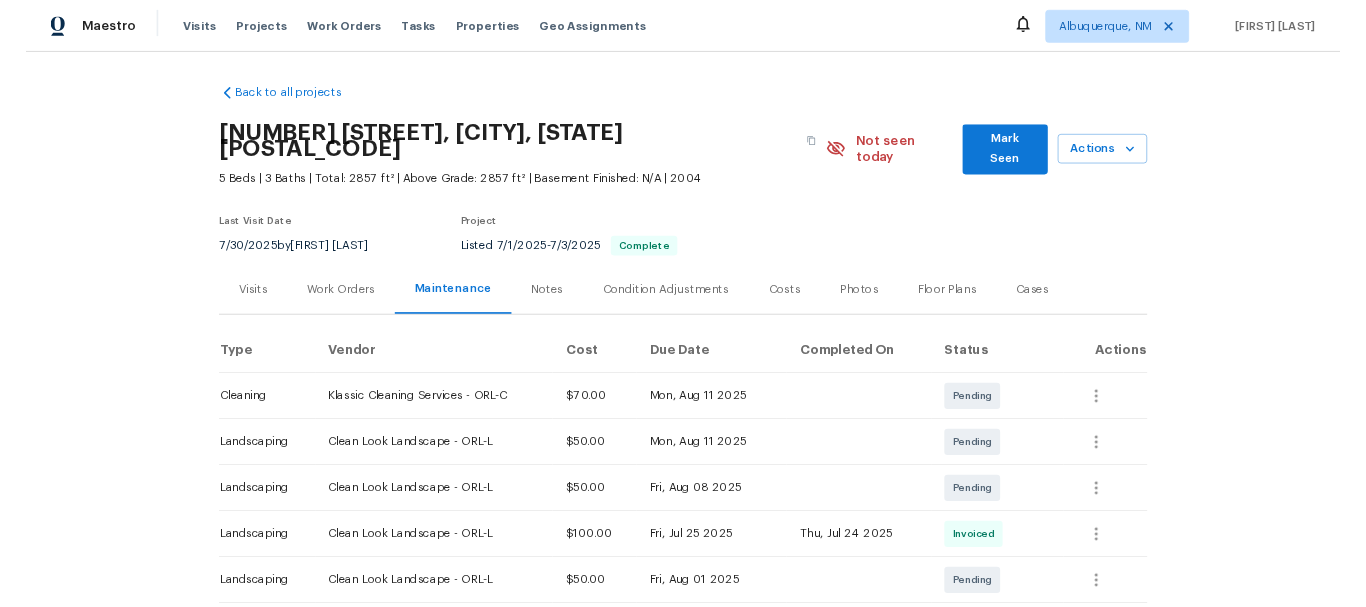 scroll, scrollTop: 0, scrollLeft: 0, axis: both 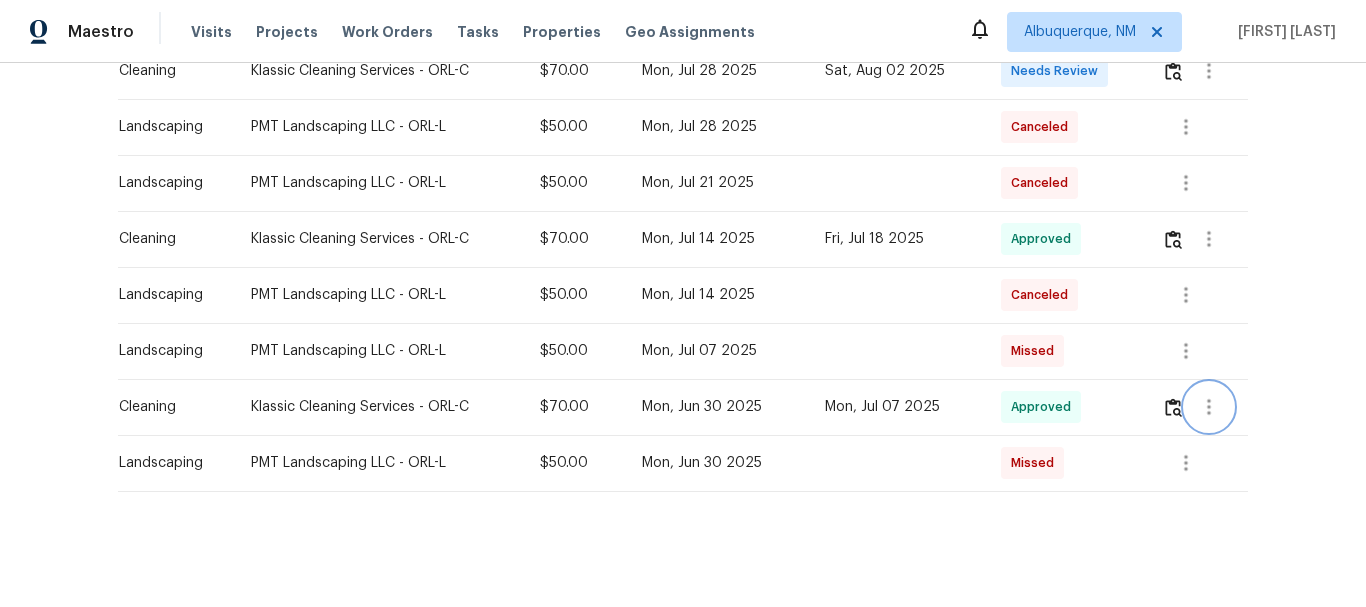 click at bounding box center [1209, 407] 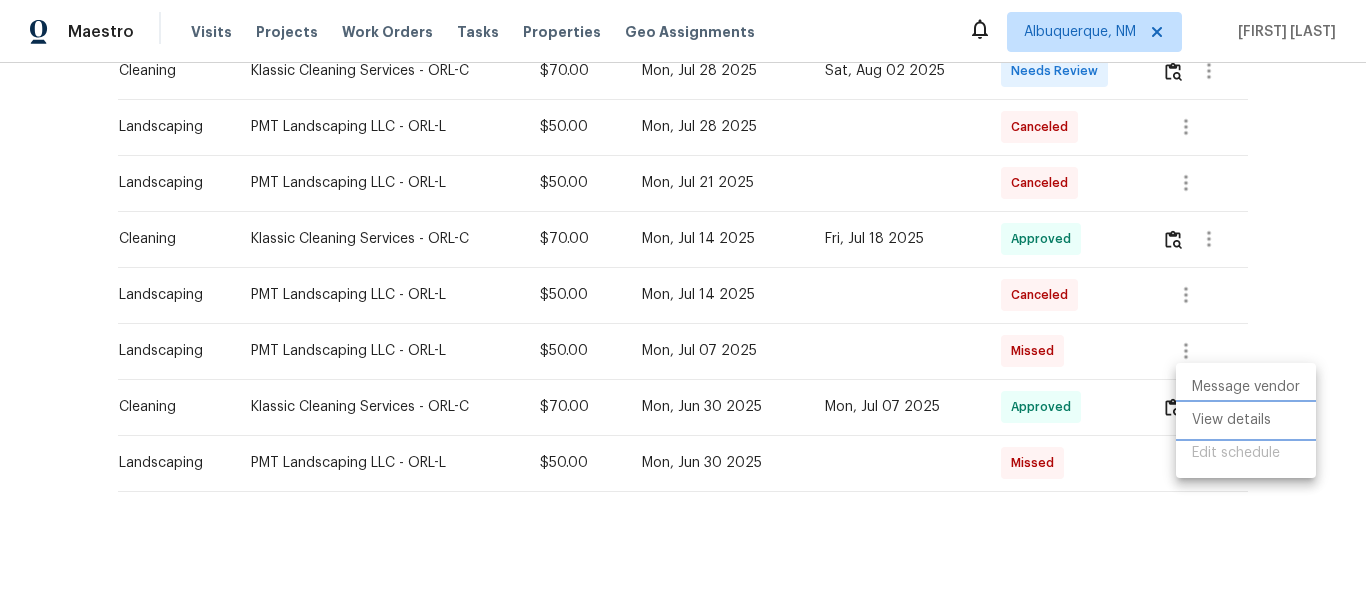 click on "View details" at bounding box center [1246, 420] 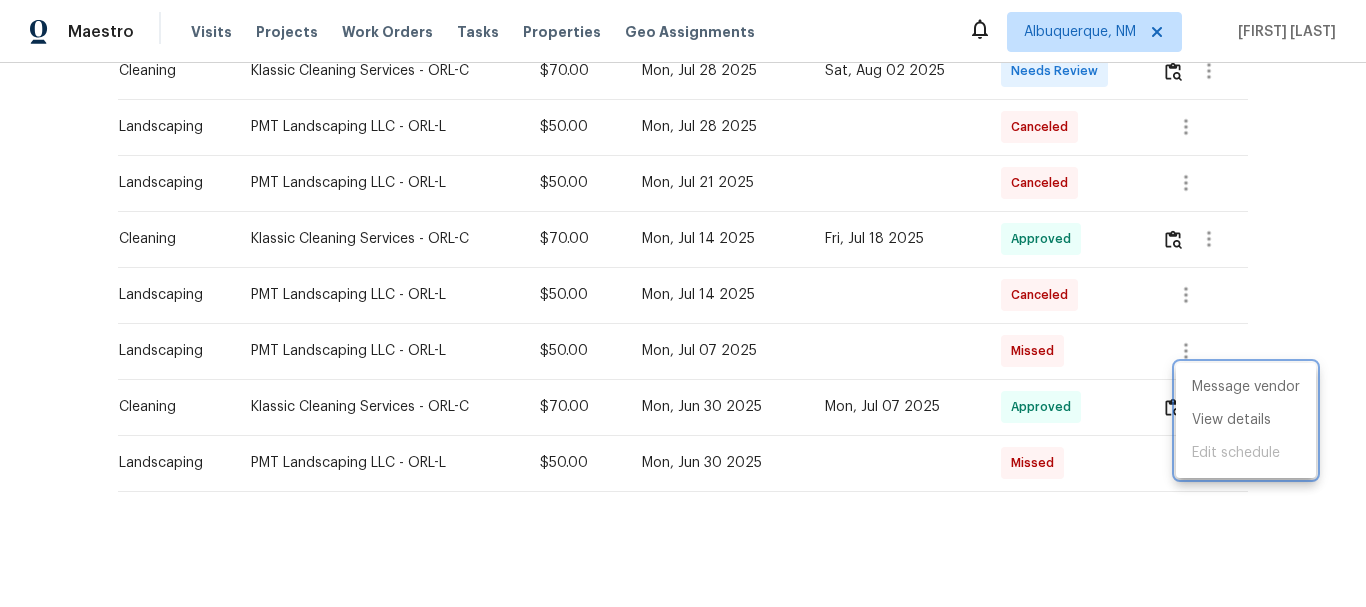 click at bounding box center (683, 303) 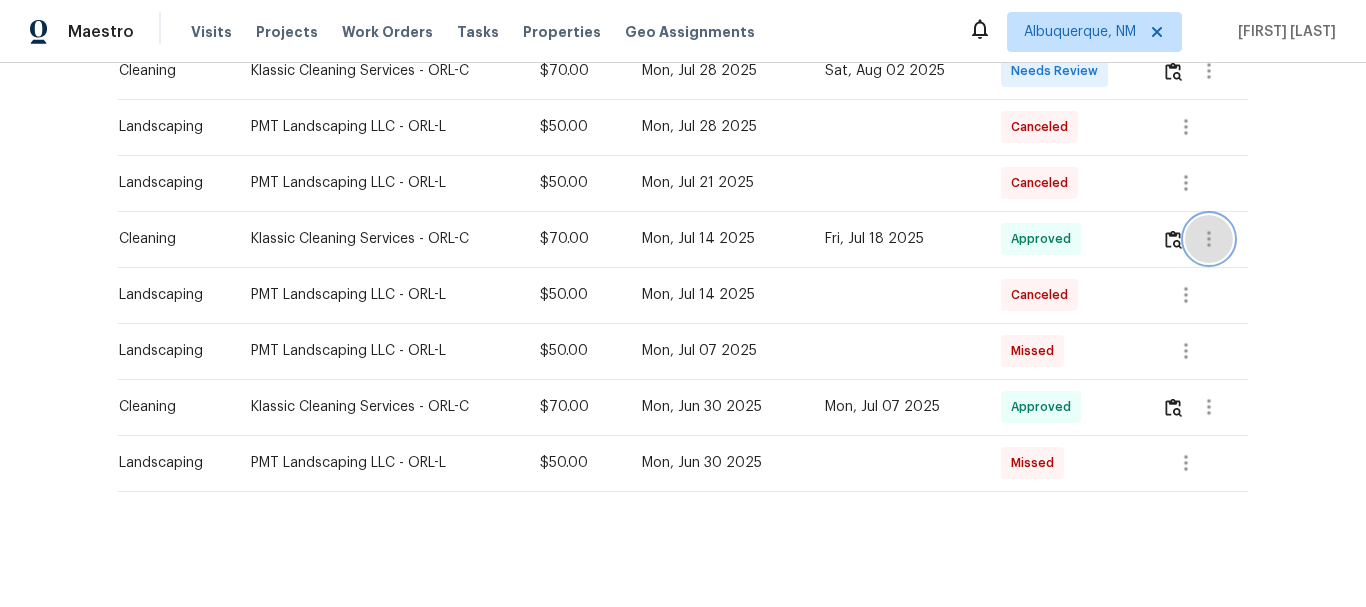 click 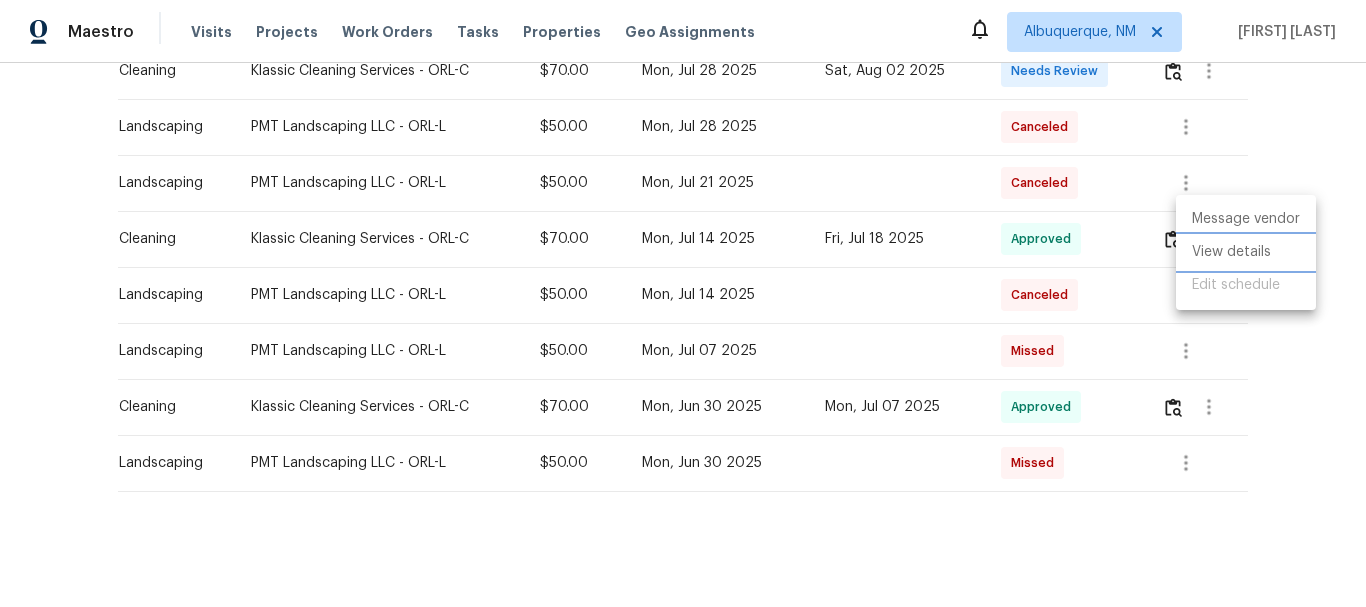 click on "View details" at bounding box center [1246, 252] 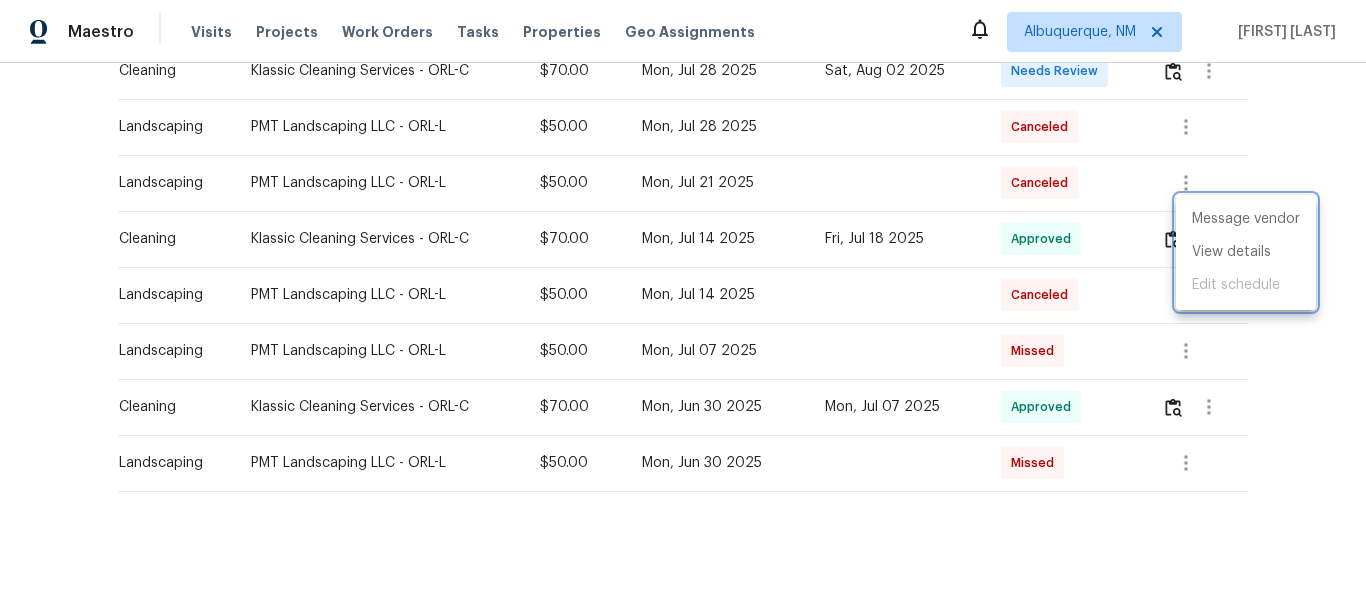 click at bounding box center [683, 303] 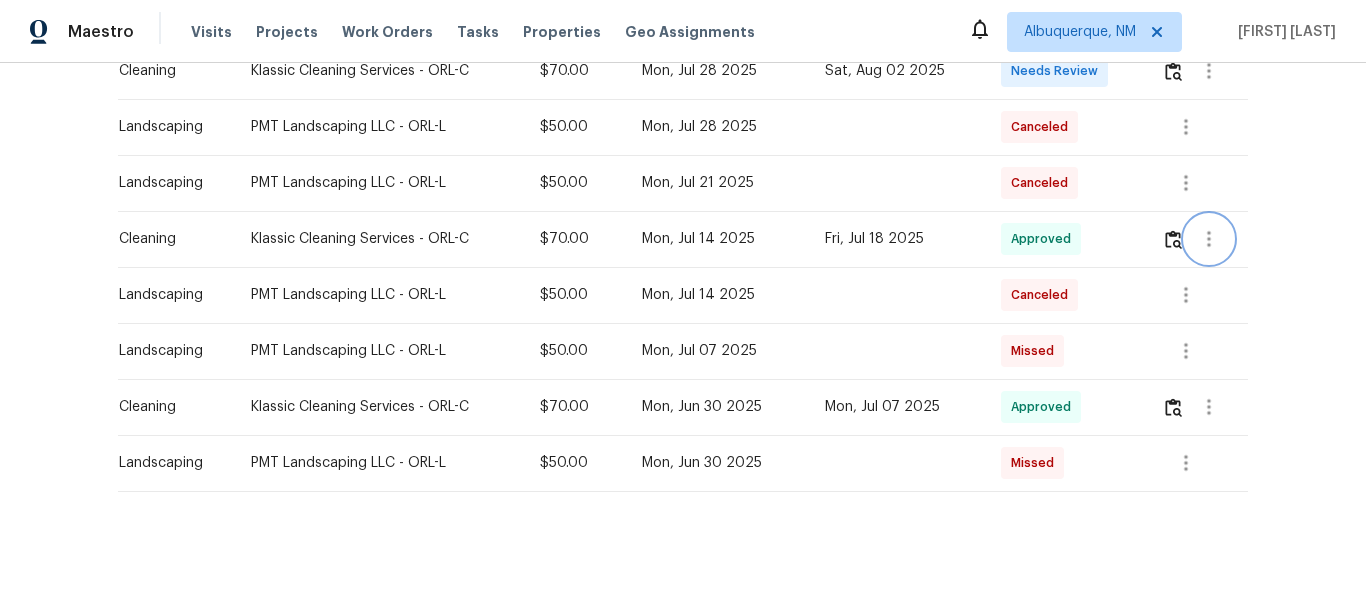 scroll, scrollTop: 712, scrollLeft: 0, axis: vertical 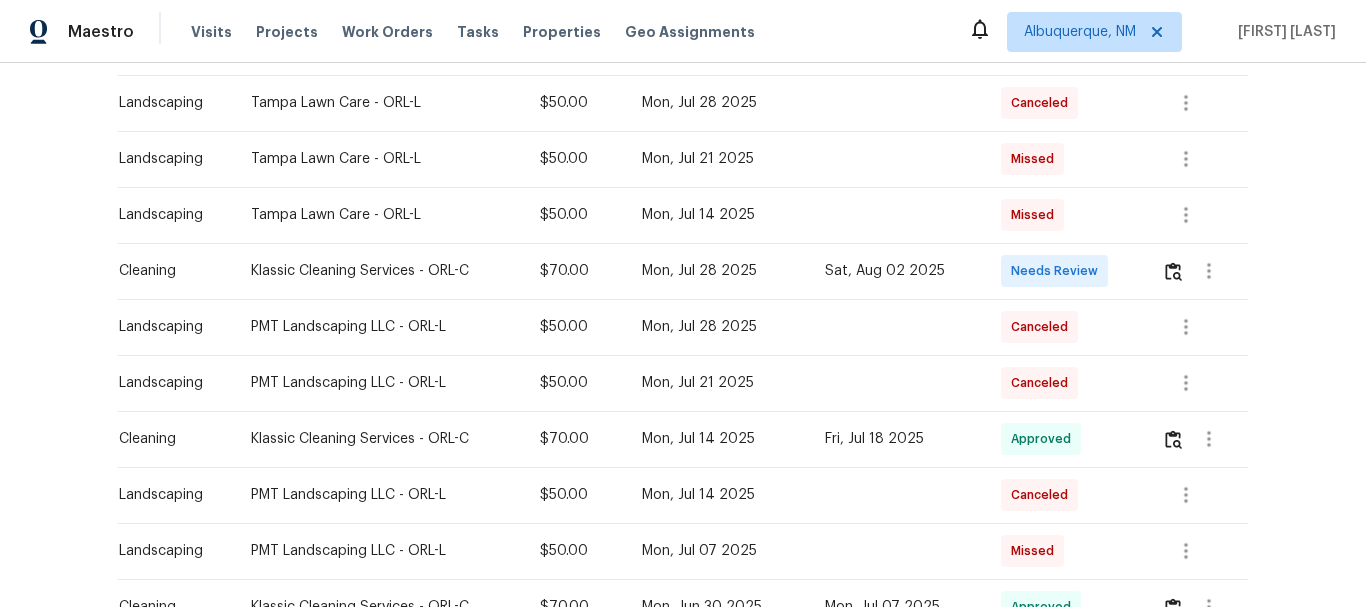 click on "Back to all projects 13108 Long Pine Trl, Clermont, FL 34711 5 Beds | 3 Baths | Total: 2857 ft² | Above Grade: 2857 ft² | Basement Finished: N/A | 2004 Not seen today Mark Seen Actions Last Visit Date 7/30/2025  by  Samuel Rivera   Project Listed   7/1/2025  -  7/3/2025 Complete Visits Work Orders Maintenance Notes Condition Adjustments Costs Photos Floor Plans Cases Type Vendor Cost Due Date Completed On Status Actions Cleaning Klassic Cleaning Services - ORL-C $70.00 Mon, Aug 11 2025 Pending Landscaping Clean Look Landscape - ORL-L $50.00 Mon, Aug 11 2025 Pending Landscaping Clean Look Landscape - ORL-L $50.00 Fri, Aug 08 2025 Pending Landscaping Clean Look Landscape - ORL-L $100.00 Fri, Jul 25 2025 Thu, Jul 24 2025 Invoiced Landscaping Clean Look Landscape - ORL-L $50.00 Fri, Aug 01 2025 Pending Landscaping Tampa Lawn Care - ORL-L $50.00 Mon, Aug 04 2025 Canceled Landscaping Tampa Lawn Care - ORL-L $50.00 Mon, Jul 28 2025 Canceled Landscaping Tampa Lawn Care - ORL-L $50.00 Mon, Jul 21 2025 Missed $50.00" at bounding box center [683, 335] 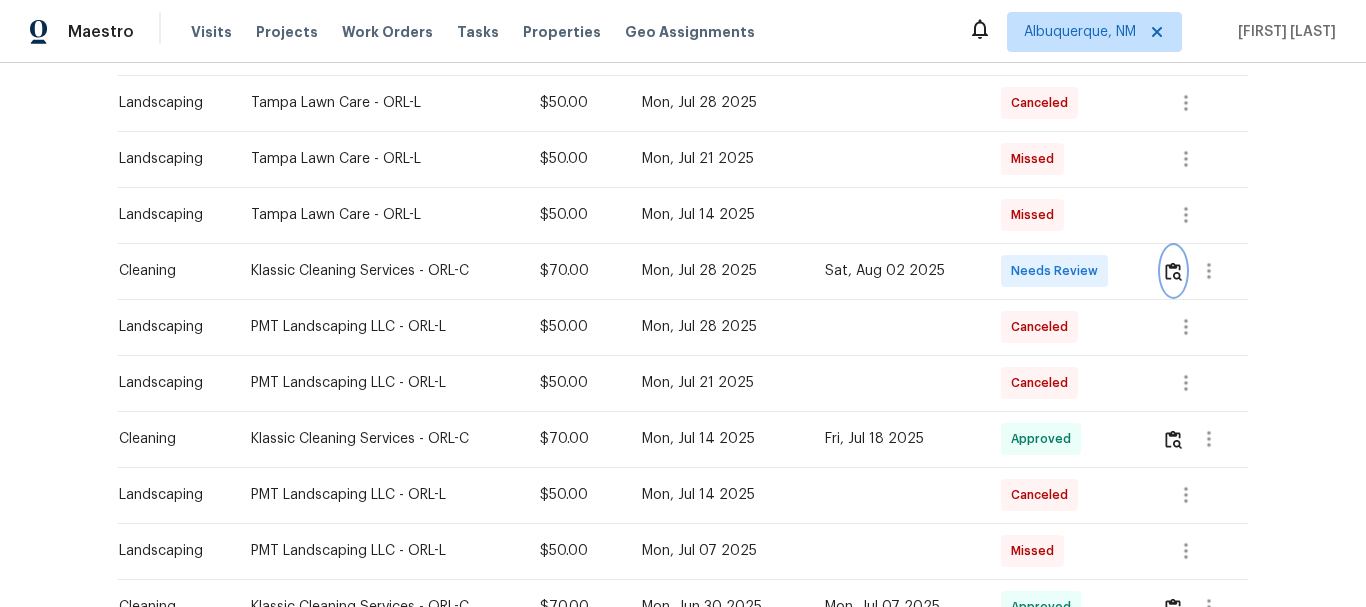 click at bounding box center (1173, 271) 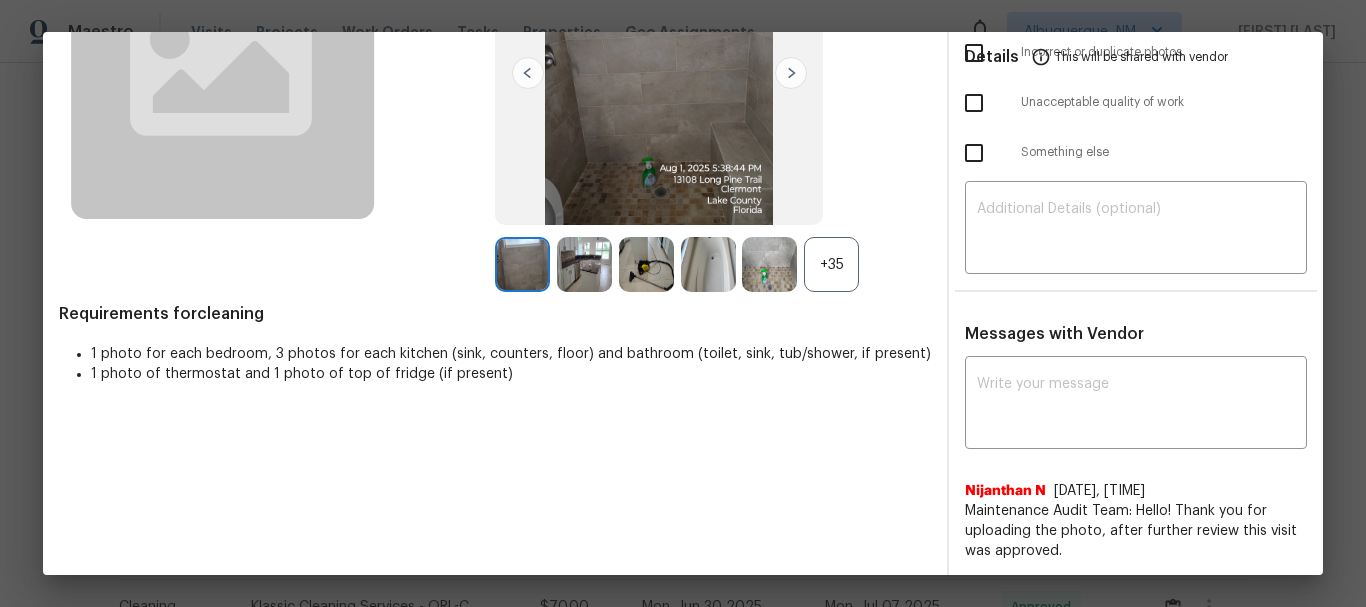 scroll, scrollTop: 400, scrollLeft: 0, axis: vertical 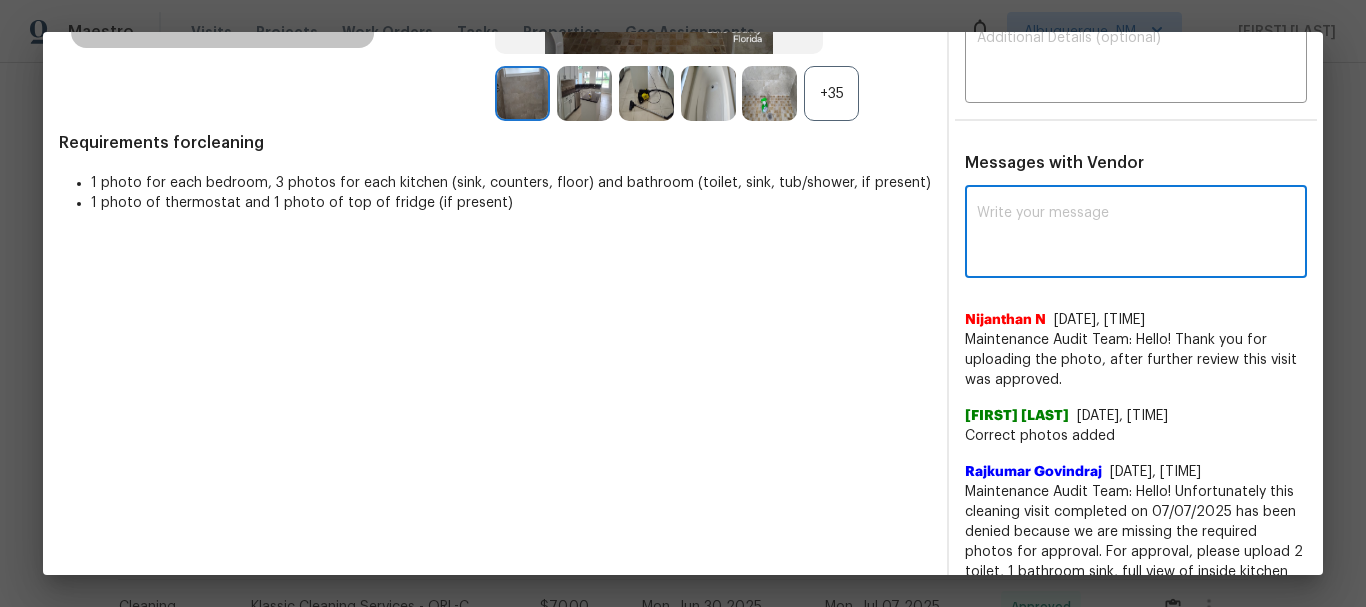 click at bounding box center (1136, 234) 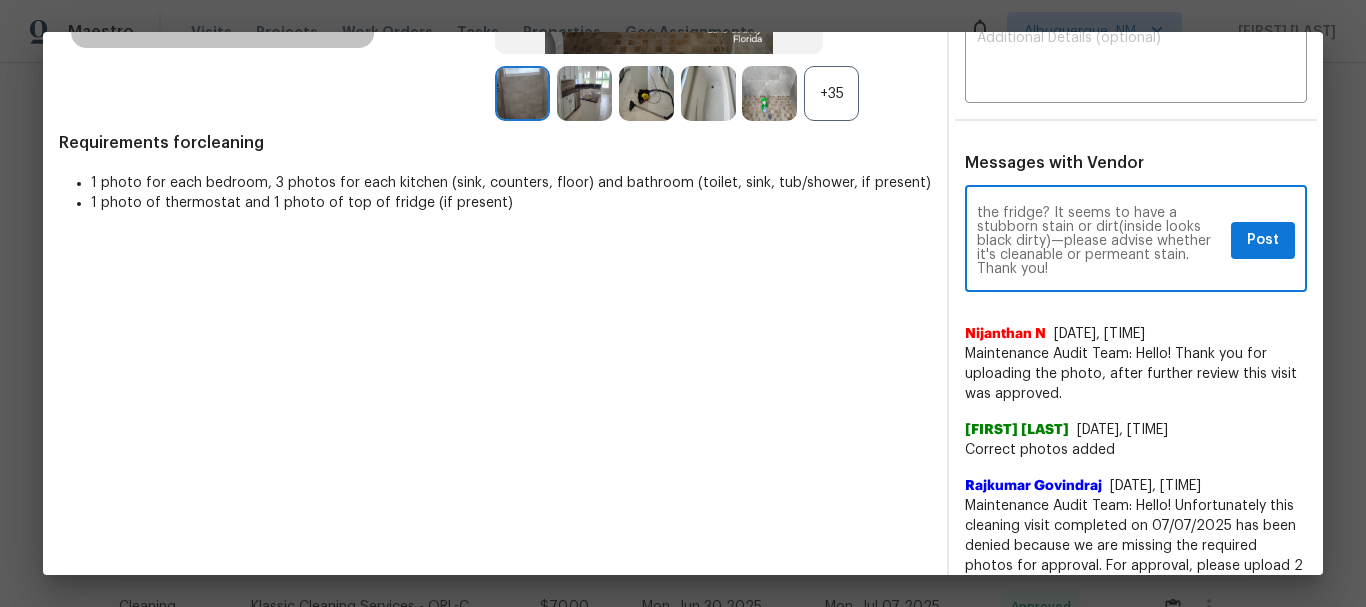scroll, scrollTop: 0, scrollLeft: 0, axis: both 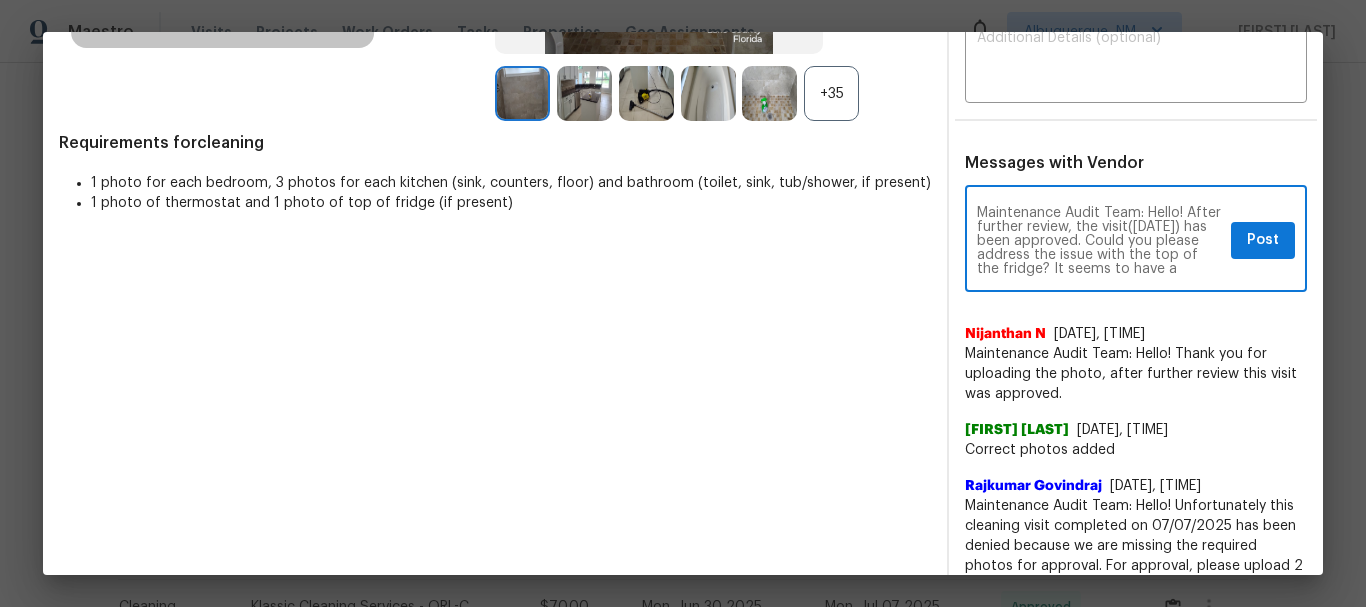 drag, startPoint x: 1040, startPoint y: 243, endPoint x: 1051, endPoint y: 247, distance: 11.7046995 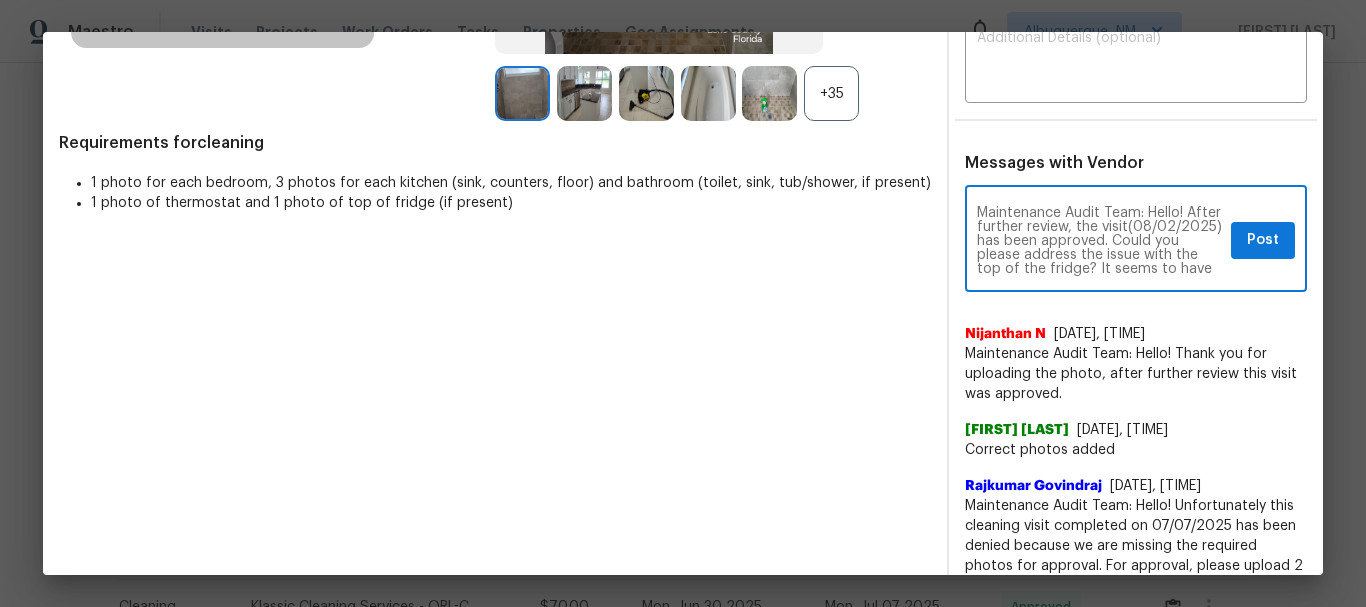 click on "Maintenance Audit Team: Hello! After further review, the visit(08/02/2025) has been approved. Could you please address the issue with the top of the fridge? It seems to have a stubborn stain or dirt(inside looks black dirty)—please advise whether it's cleanable or permeant stain. Thank you!" at bounding box center (1100, 241) 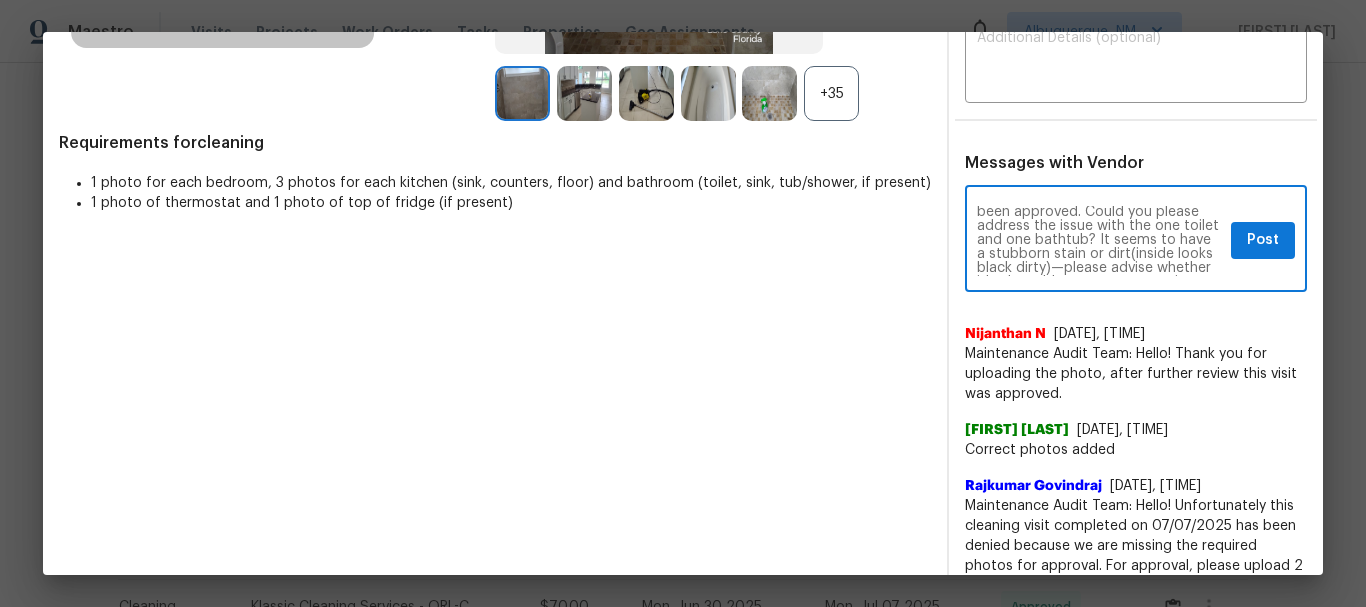 scroll, scrollTop: 43, scrollLeft: 0, axis: vertical 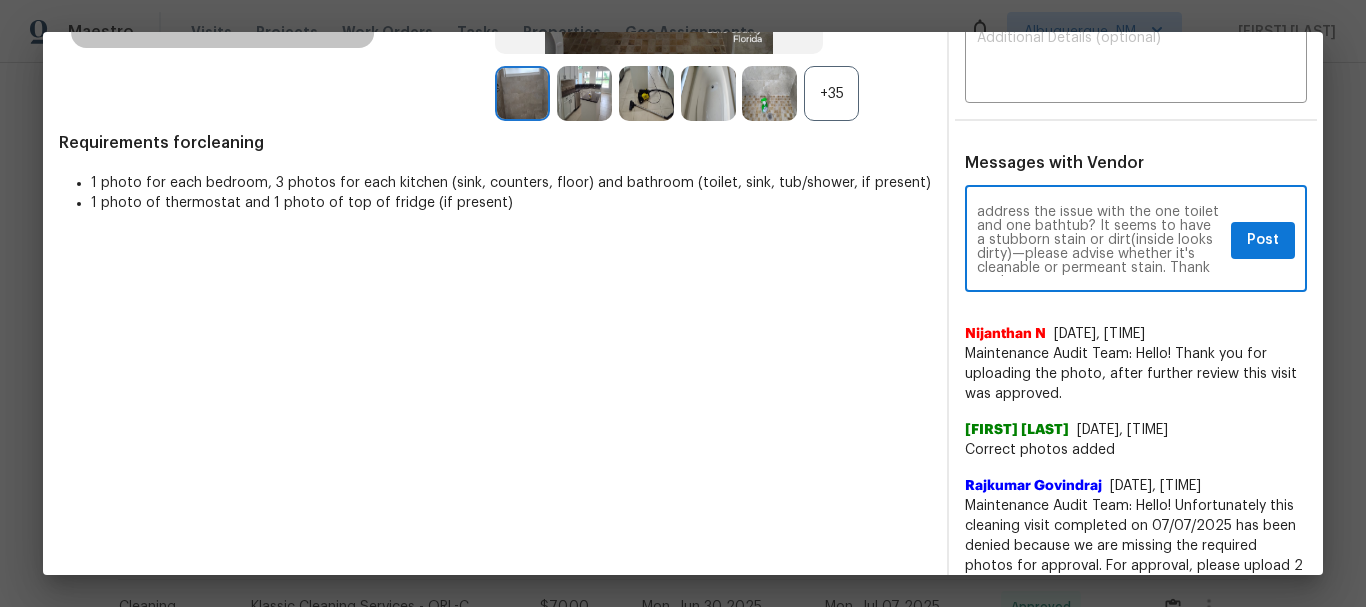 click on "Maintenance Audit Team: Hello! After further review, the visit(08/02/2025) has been approved. Could you please address the issue with the one toilet and one bathtub? It seems to have a stubborn stain or dirt(inside looks dirty)—please advise whether it's cleanable or permeant stain. Thank you!" at bounding box center [1100, 241] 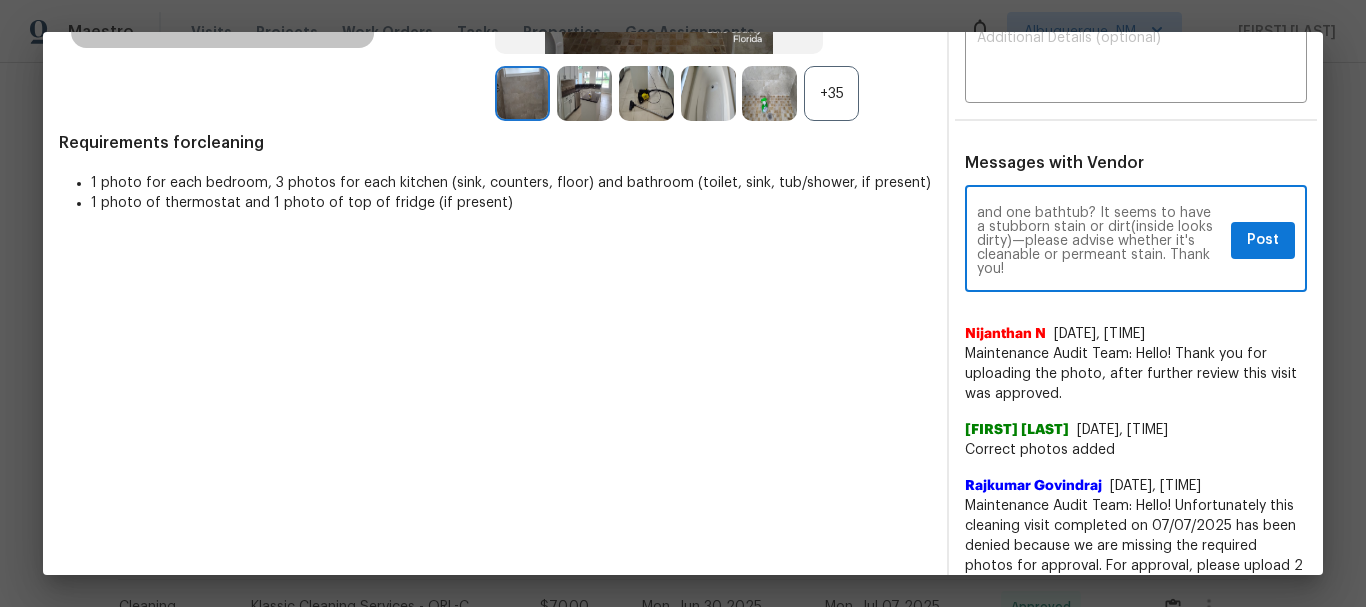 scroll, scrollTop: 70, scrollLeft: 0, axis: vertical 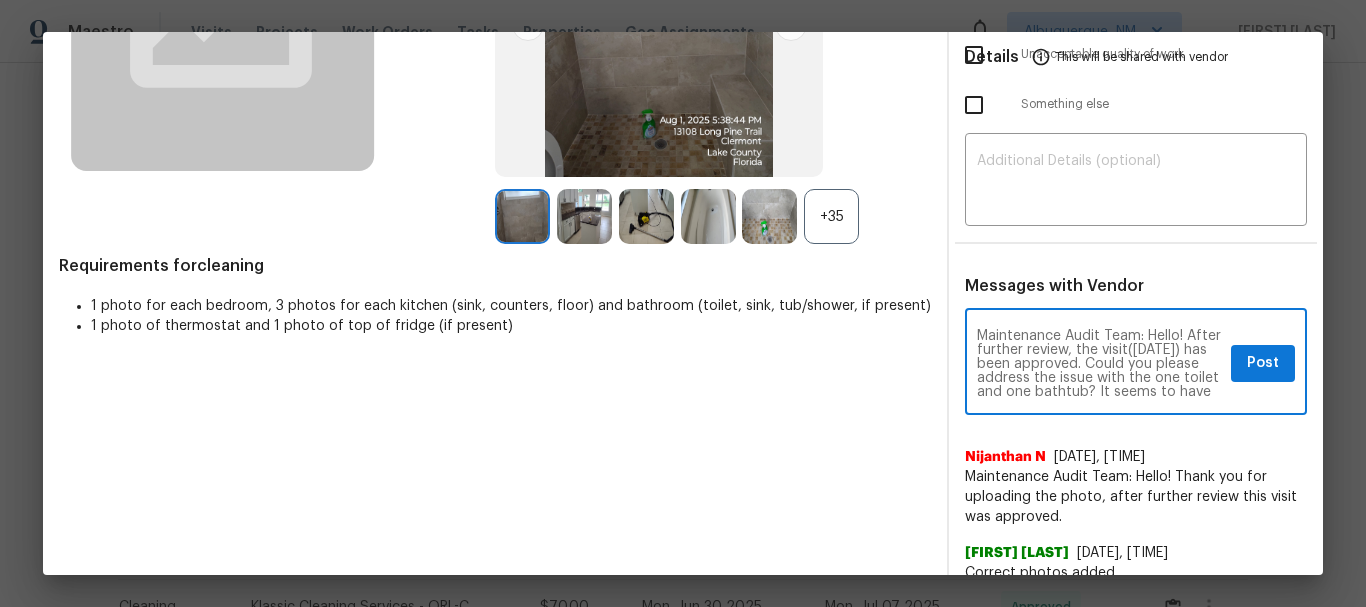 type on "Maintenance Audit Team: Hello! After further review, the visit(08/02/2025) has been approved. Could you please address the issue with the one toilet and one bathtub? It seems to have a stubborn stain or dirt(inside looks dirty)—please advise whether it's cleanable or permeant stain. Thank you!" 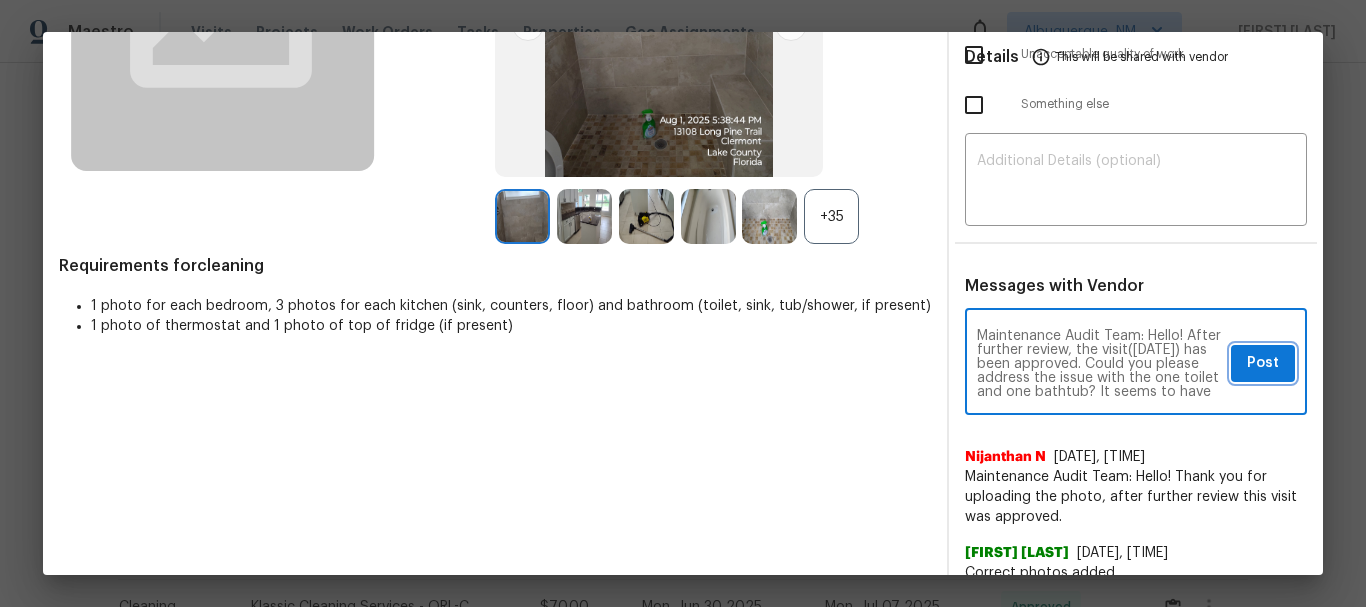 click on "Post" at bounding box center (1263, 363) 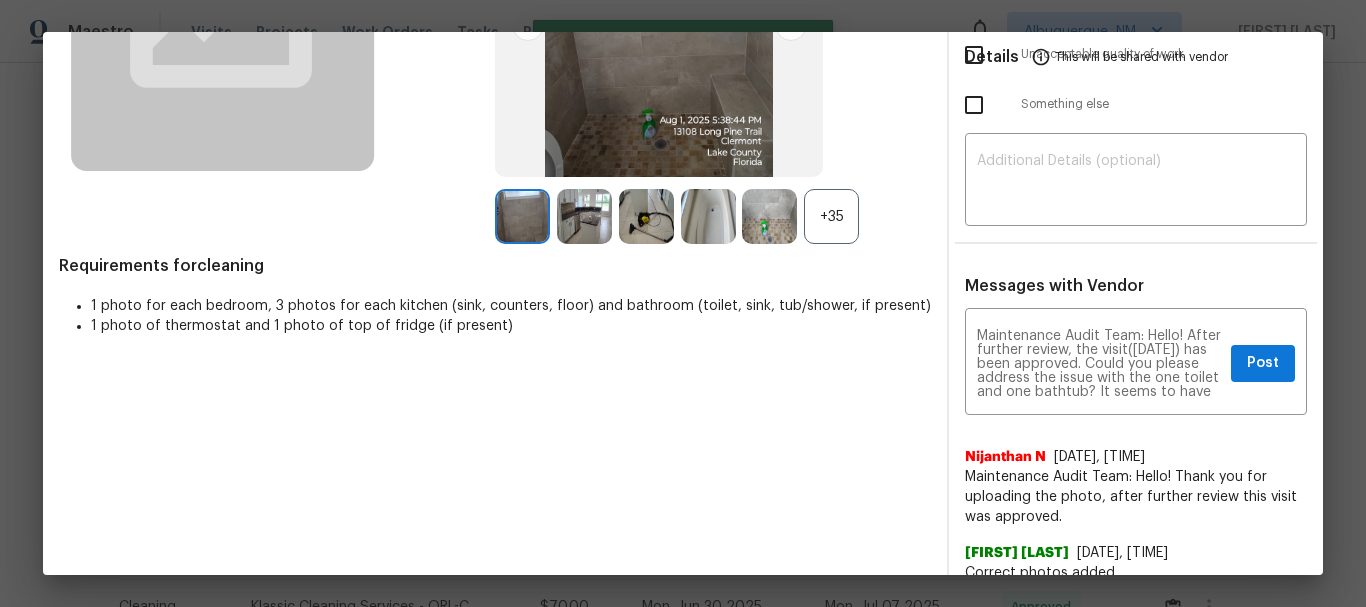type 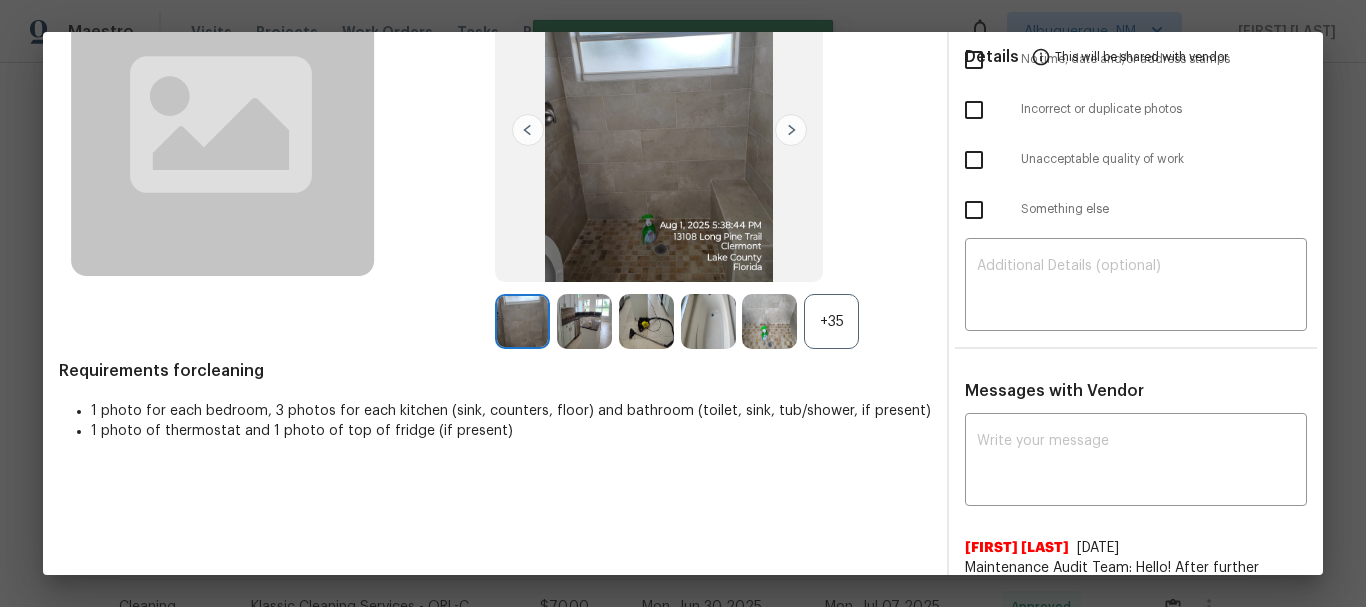 scroll, scrollTop: 0, scrollLeft: 0, axis: both 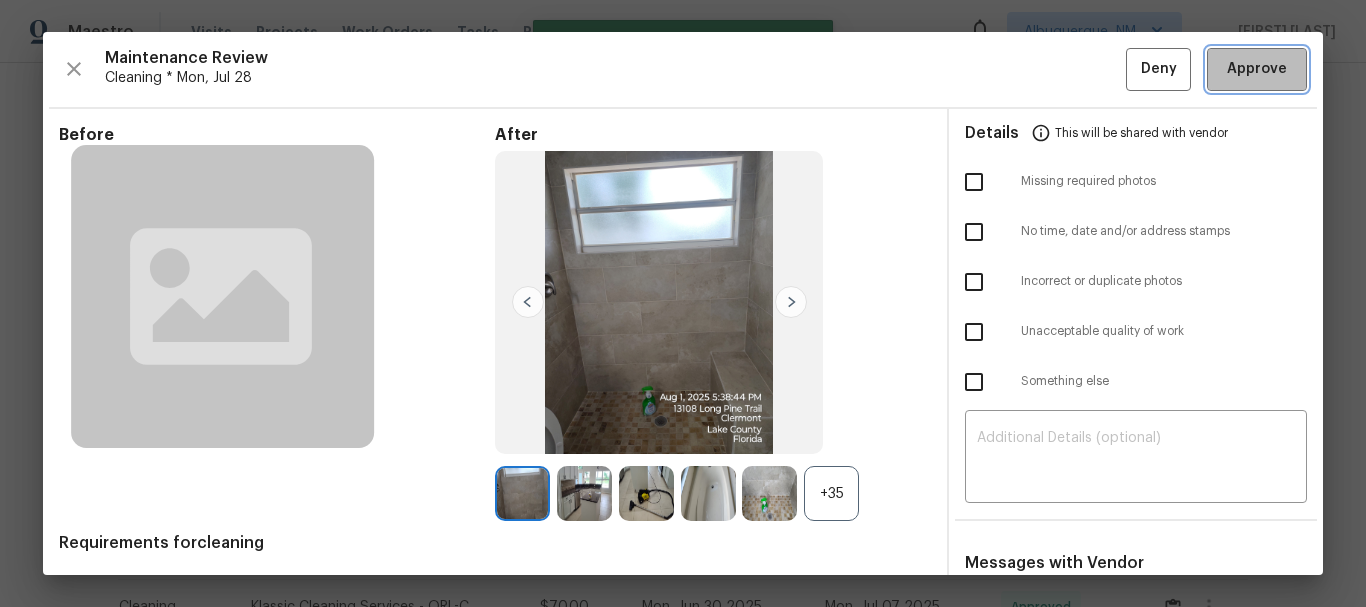 click on "Approve" at bounding box center (1257, 69) 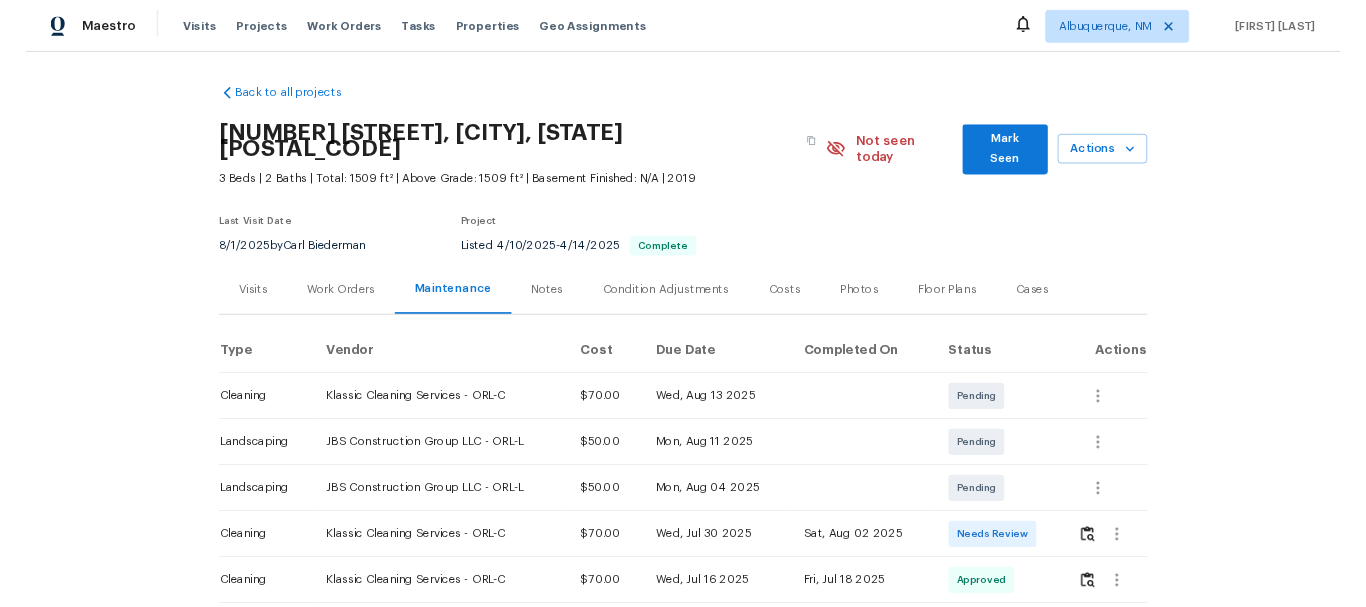 scroll, scrollTop: 0, scrollLeft: 0, axis: both 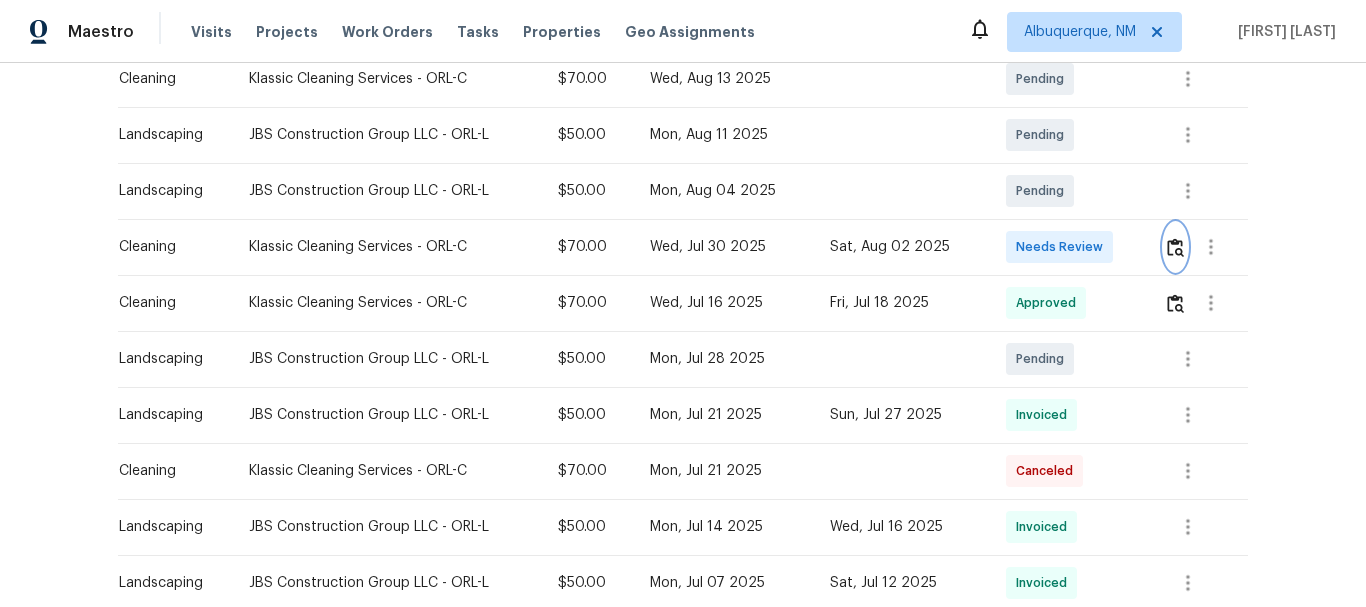 click at bounding box center (1175, 247) 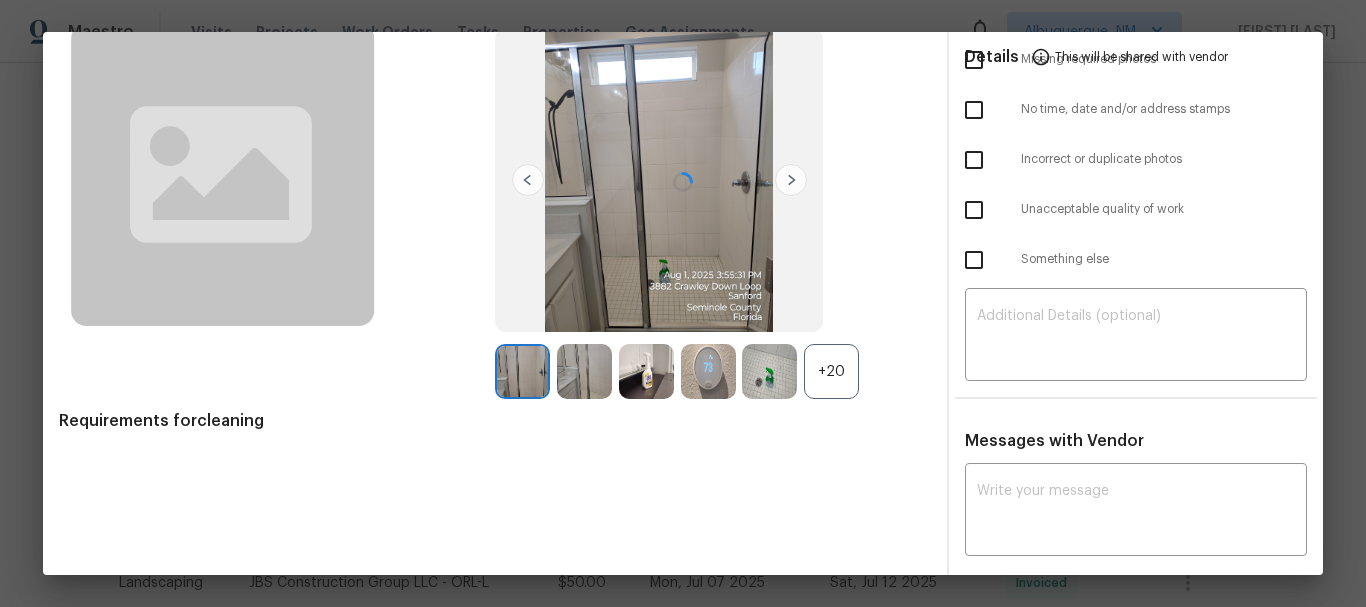 scroll, scrollTop: 135, scrollLeft: 0, axis: vertical 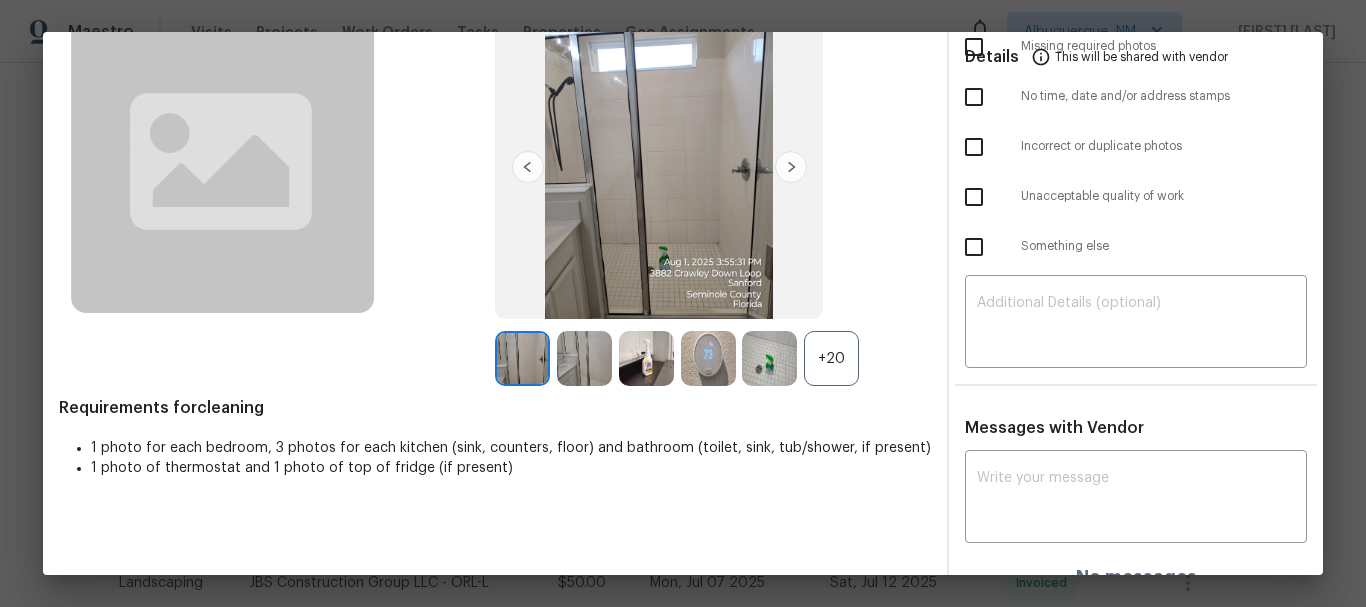 click on "+20" at bounding box center [831, 358] 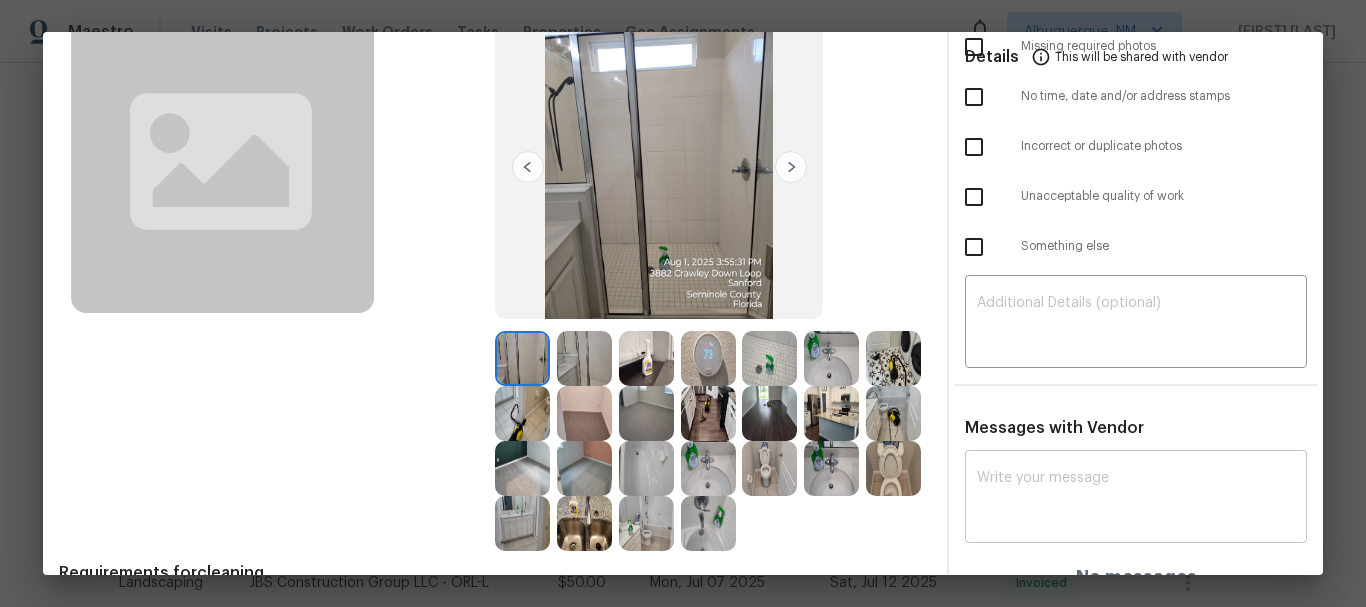 click on "x ​" at bounding box center [1136, 499] 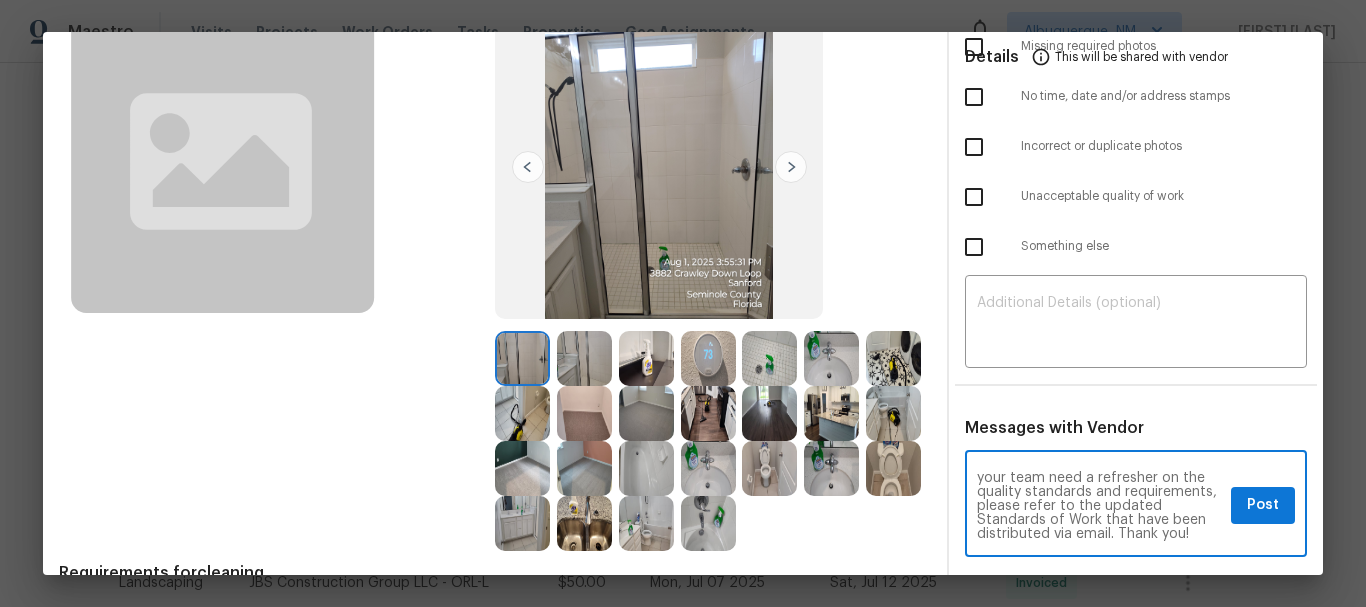 scroll, scrollTop: 0, scrollLeft: 0, axis: both 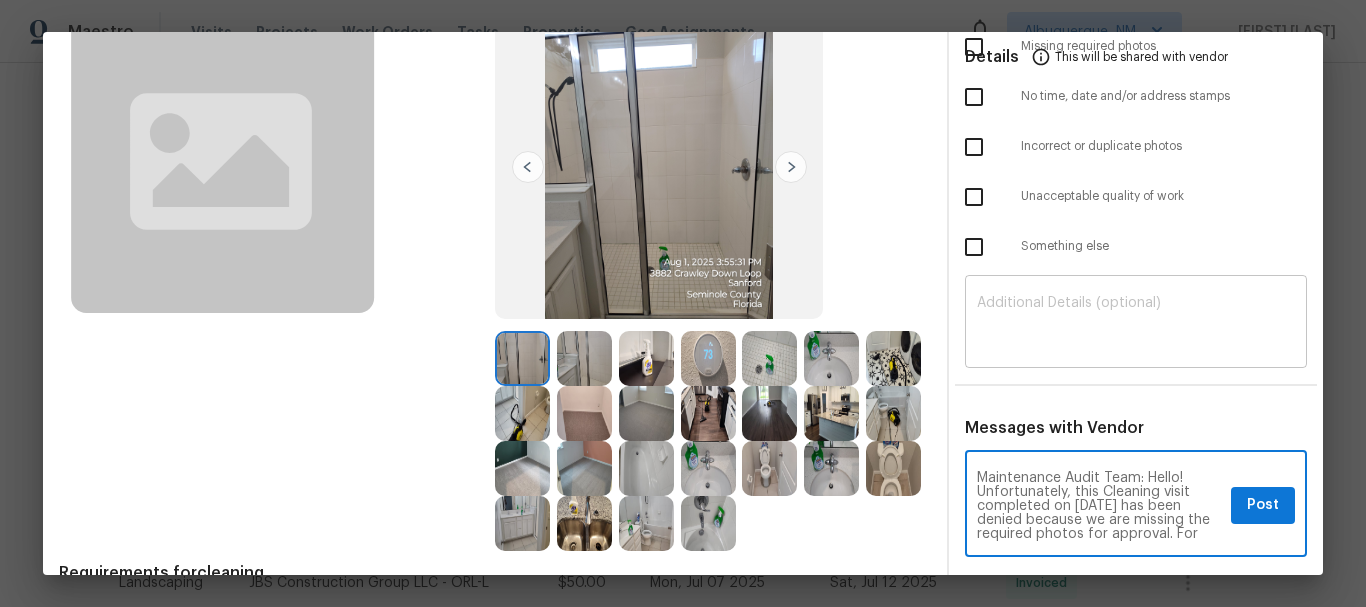 type on "Maintenance Audit Team: Hello! Unfortunately, this Cleaning visit completed on 08/02/2025 has been denied because we are missing the required photos for approval. For approval, please upload one toilet photo with opened lid only if the correct or missing photos were taken on the same day the visit was completed. If those photos are available, they must be uploaded within 48 hours of the original visit date. If the required photos were not taken on the day of the visit, the denial will remain in place. If you or your team need a refresher on the quality standards and requirements, please refer to the updated Standards of Work that have been distributed via email. Thank you!" 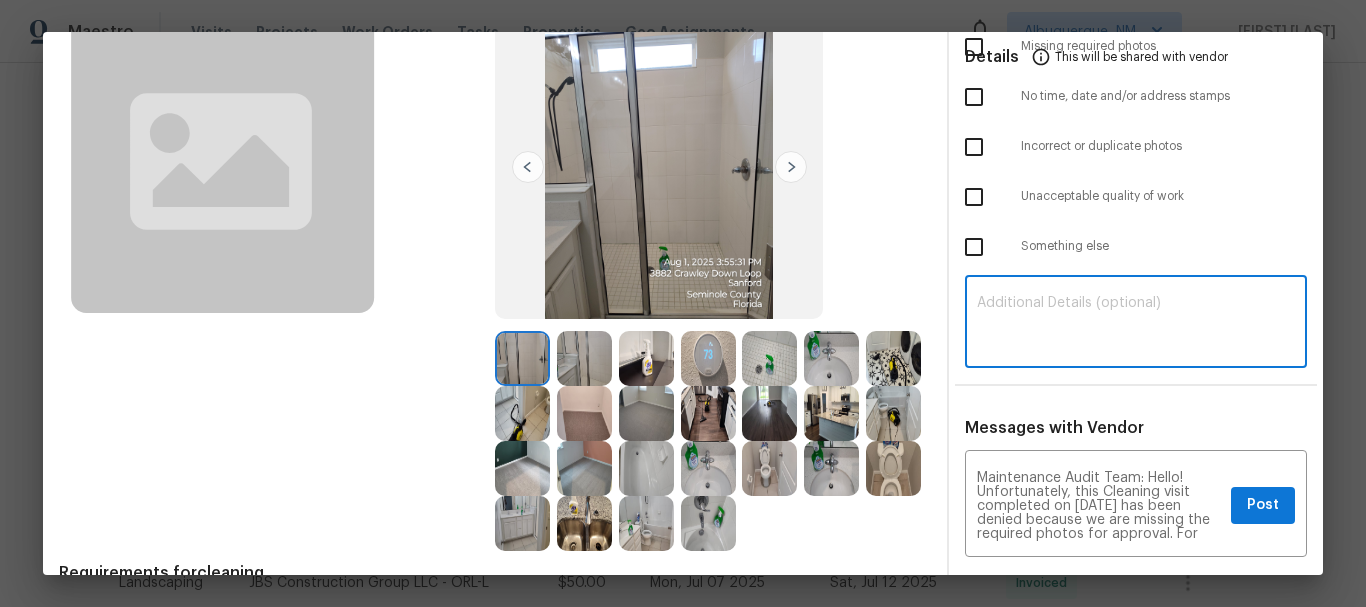 click at bounding box center (1136, 324) 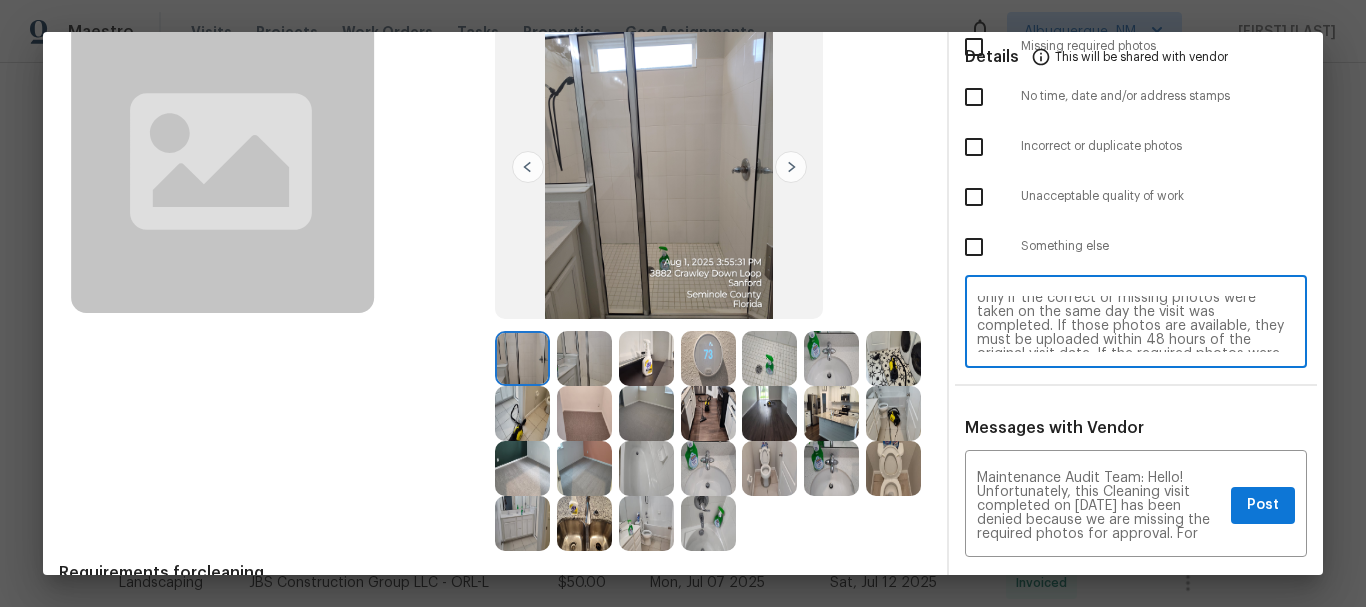 scroll, scrollTop: 0, scrollLeft: 0, axis: both 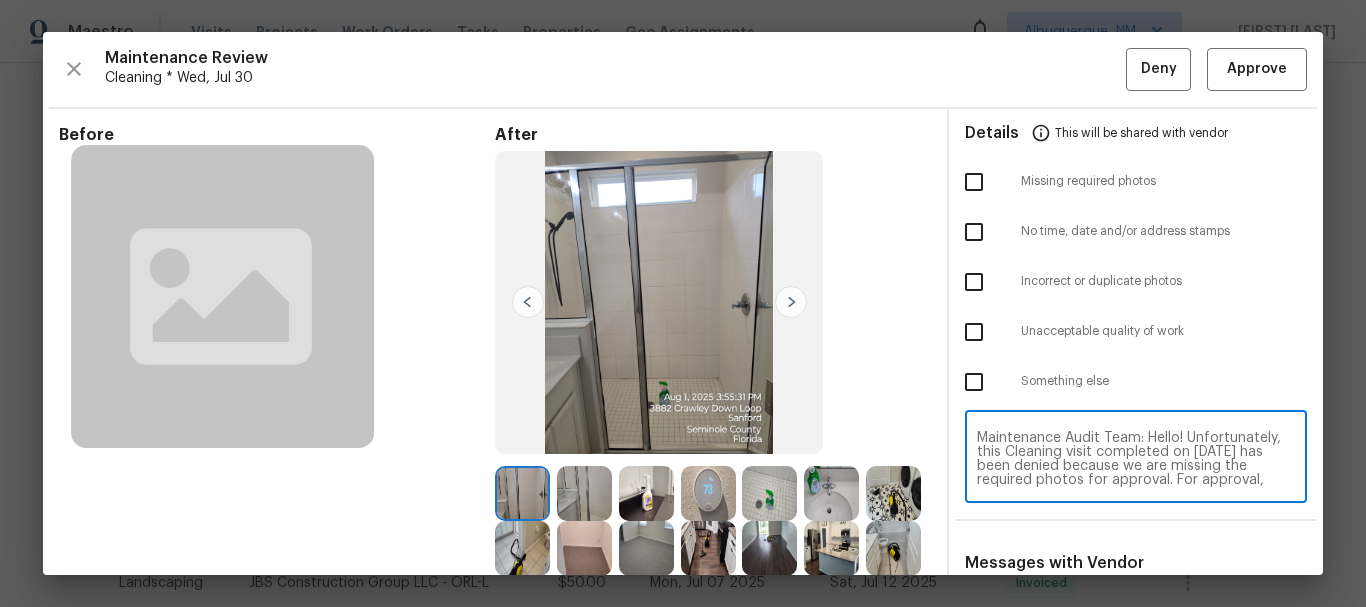 type on "Maintenance Audit Team: Hello! Unfortunately, this Cleaning visit completed on 08/02/2025 has been denied because we are missing the required photos for approval. For approval, please upload one toilet photo with opened lid only if the correct or missing photos were taken on the same day the visit was completed. If those photos are available, they must be uploaded within 48 hours of the original visit date. If the required photos were not taken on the day of the visit, the denial will remain in place. If you or your team need a refresher on the quality standards and requirements, please refer to the updated Standards of Work that have been distributed via email. Thank you!" 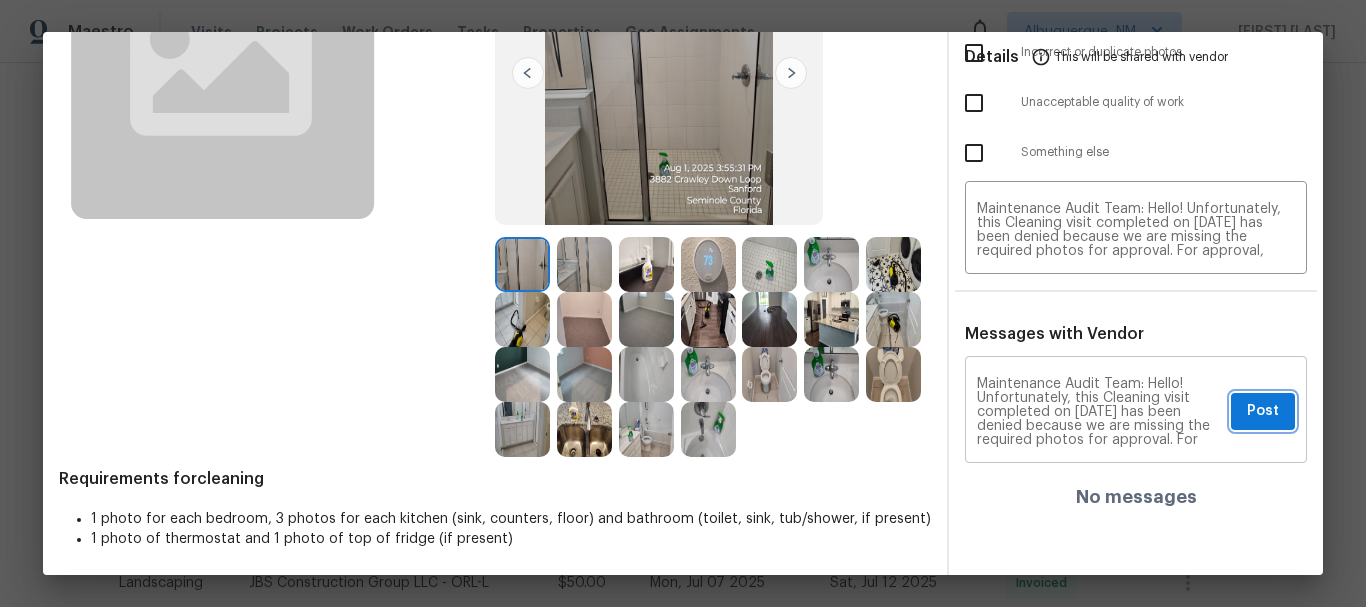 click on "Post" at bounding box center (1263, 411) 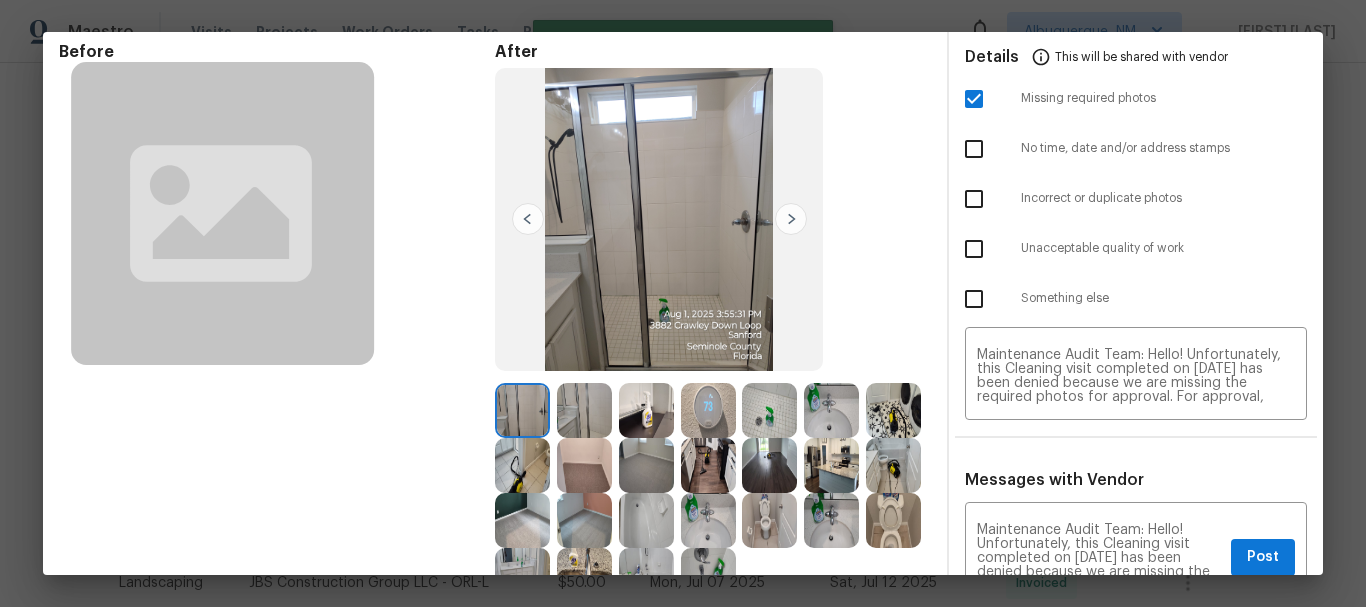 scroll, scrollTop: 0, scrollLeft: 0, axis: both 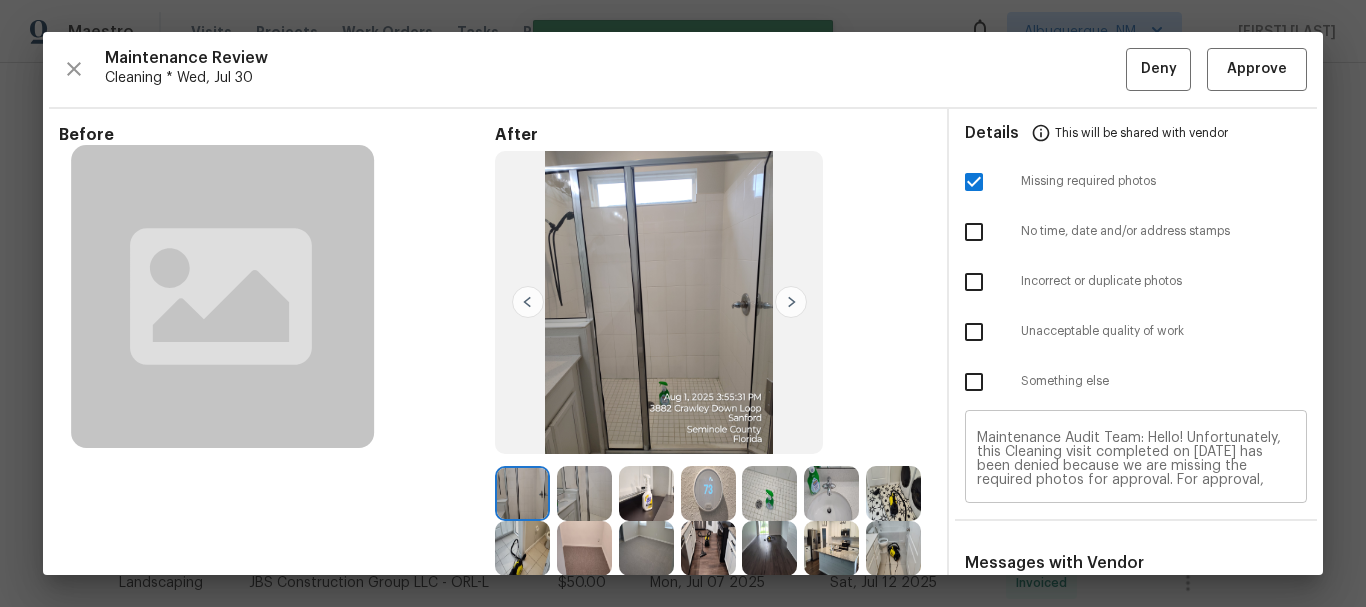 type 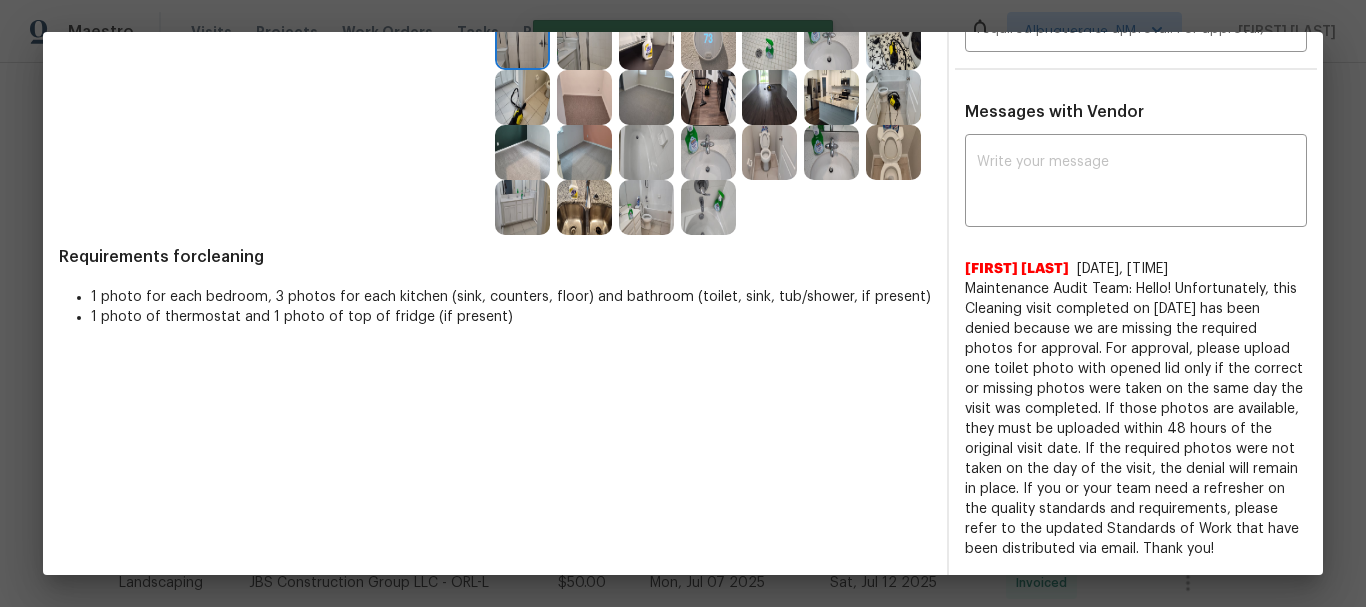 scroll, scrollTop: 0, scrollLeft: 0, axis: both 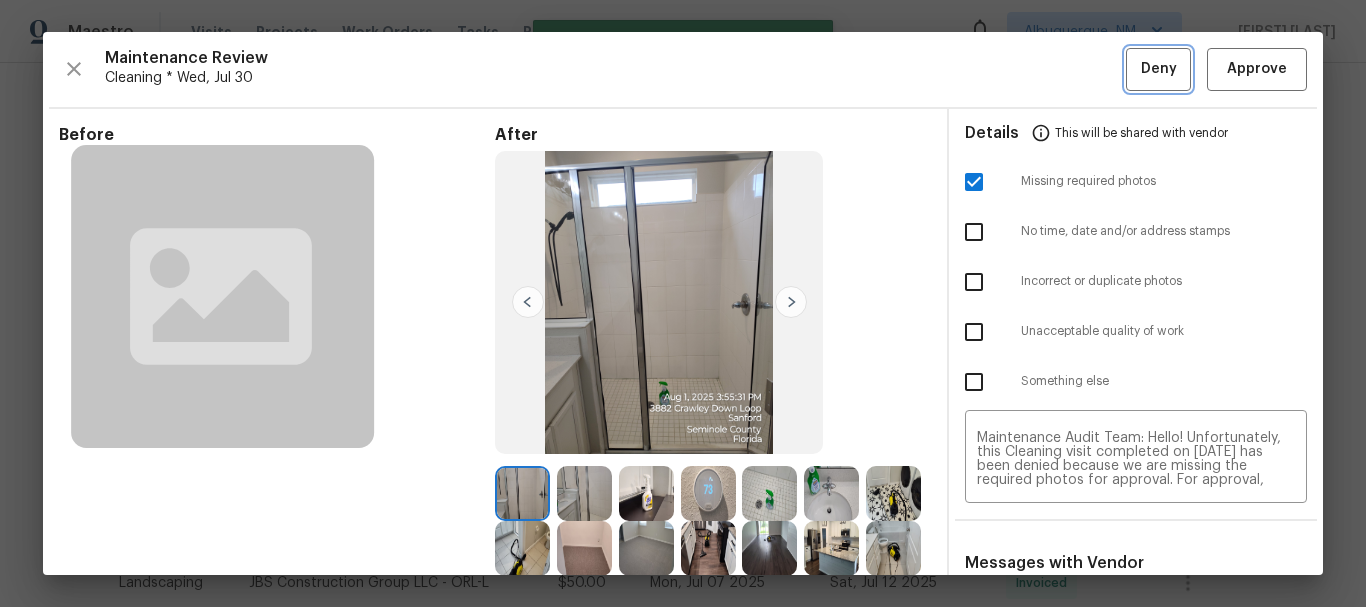 click on "Deny" at bounding box center [1158, 69] 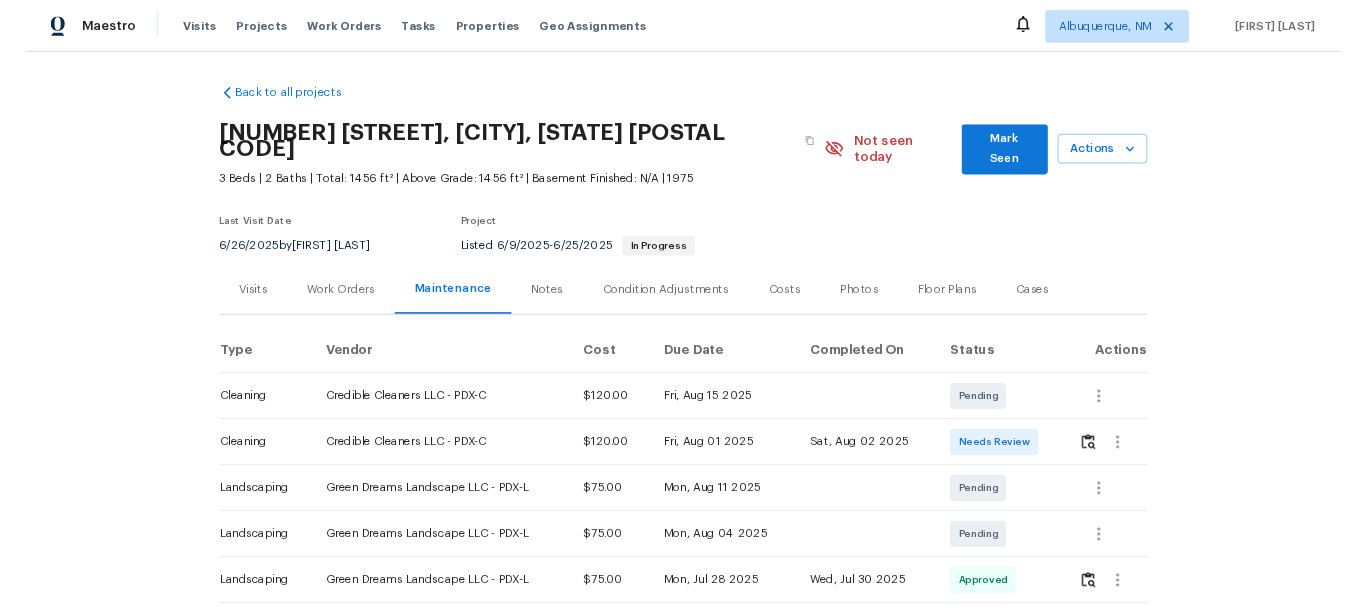 scroll, scrollTop: 0, scrollLeft: 0, axis: both 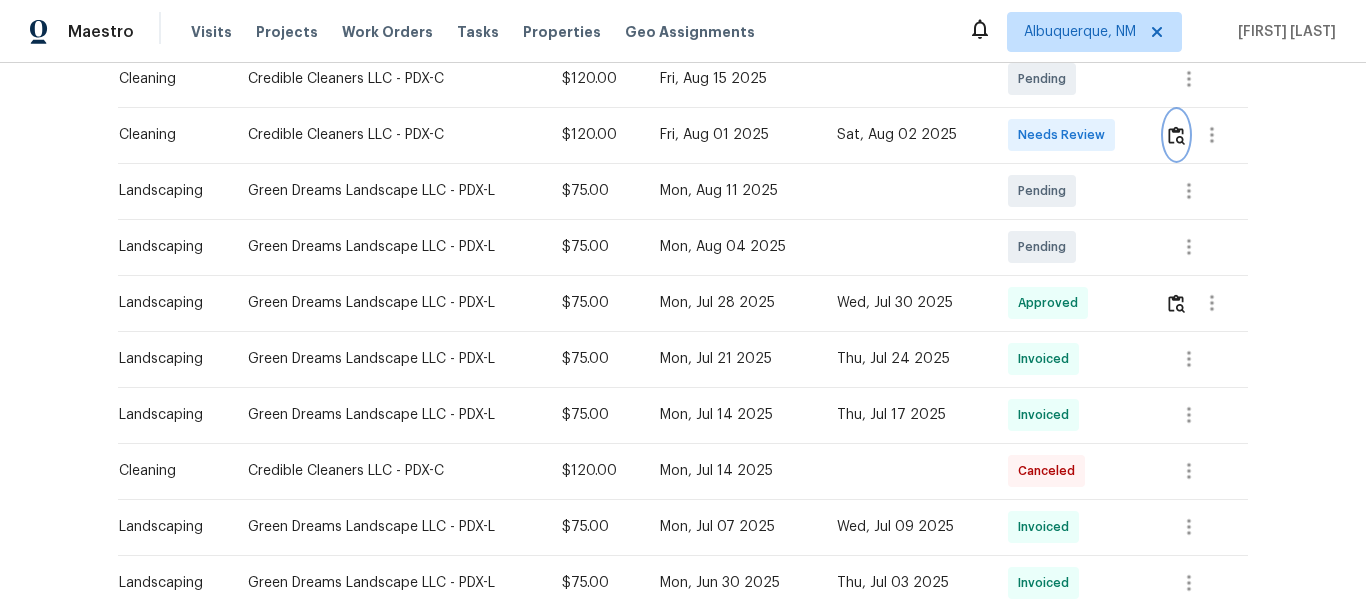 click at bounding box center (1176, 135) 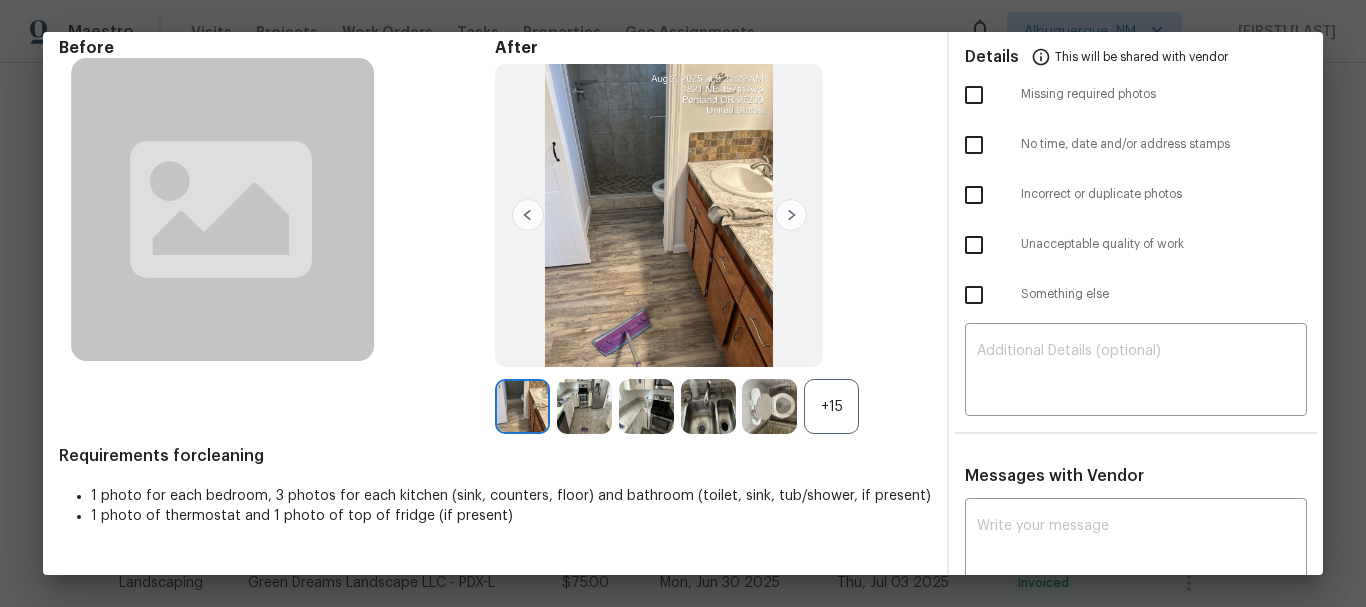scroll, scrollTop: 163, scrollLeft: 0, axis: vertical 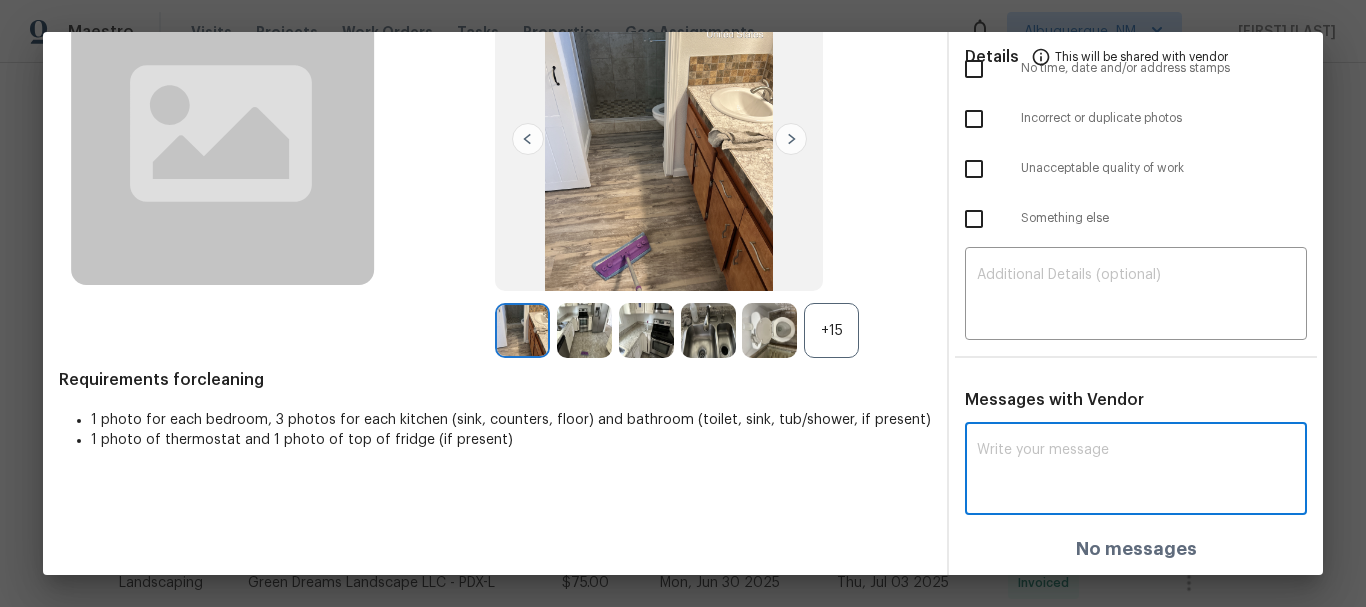 click at bounding box center [1136, 471] 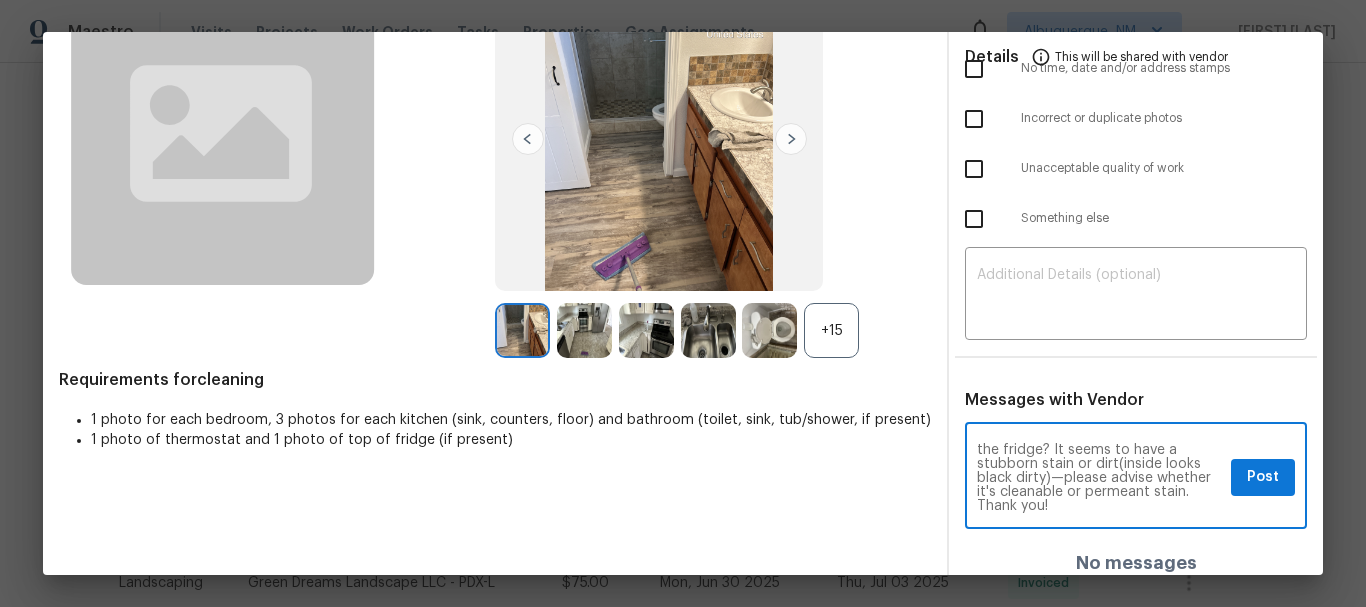 scroll, scrollTop: 0, scrollLeft: 0, axis: both 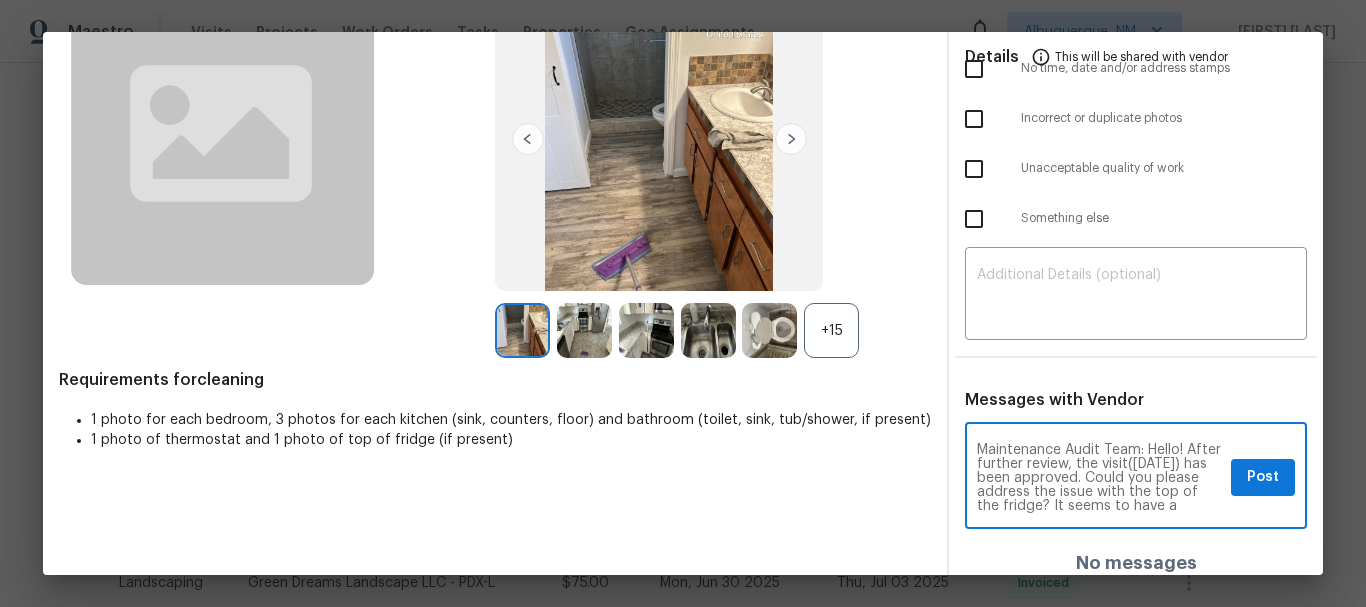 click on "Maintenance Audit Team: Hello! After further review, the visit(06/05/2025) has been approved. Could you please address the issue with the top of the fridge? It seems to have a stubborn stain or dirt(inside looks black dirty)—please advise whether it's cleanable or permeant stain. Thank you!" at bounding box center (1100, 478) 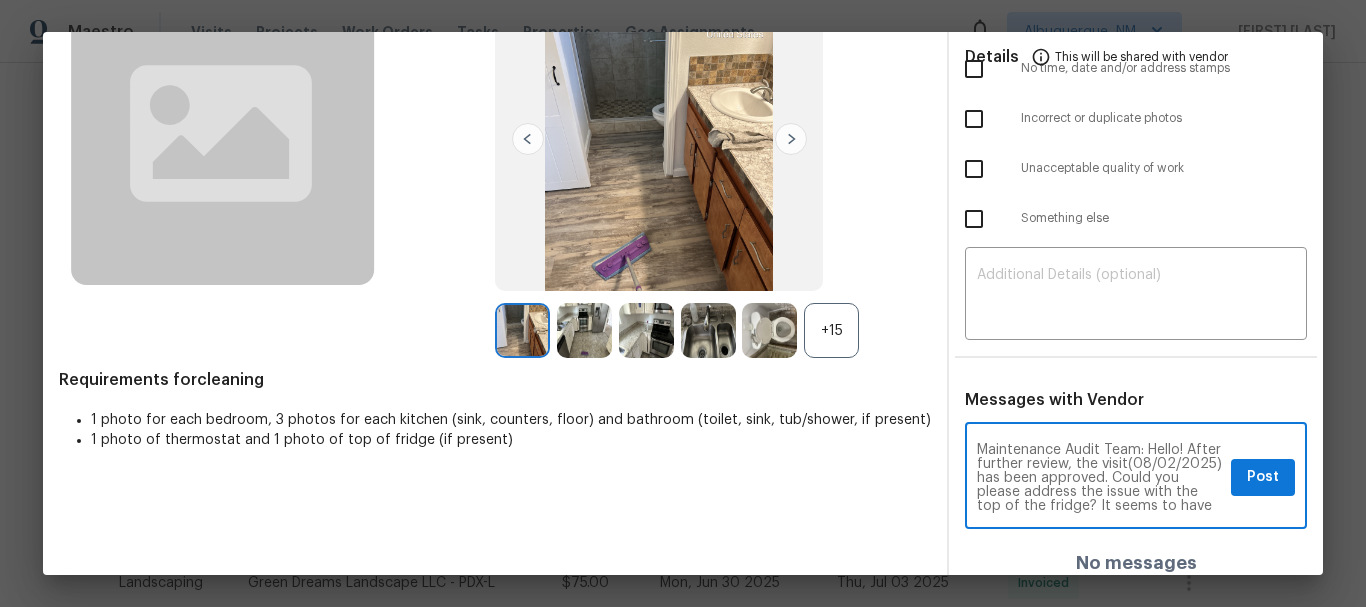 click on "Maintenance Audit Team: Hello! After further review, the visit(08/02/2025) has been approved. Could you please address the issue with the top of the fridge? It seems to have a stubborn stain or dirt(inside looks black dirty)—please advise whether it's cleanable or permeant stain. Thank you!" at bounding box center (1100, 478) 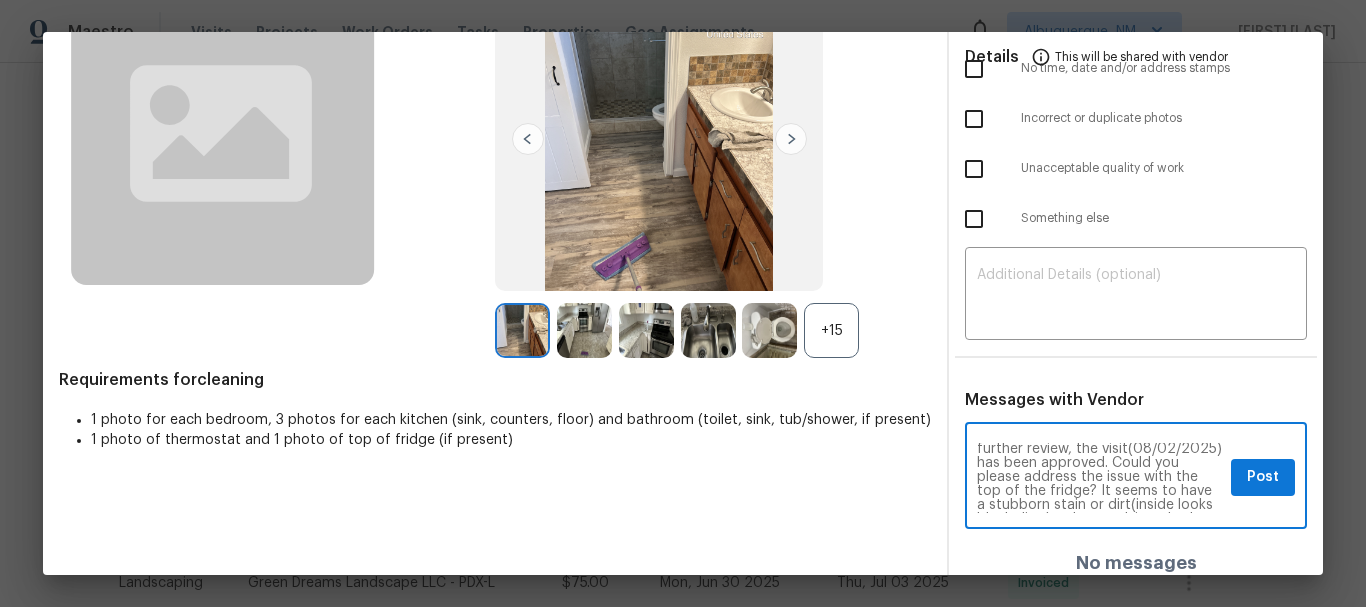 scroll, scrollTop: 29, scrollLeft: 0, axis: vertical 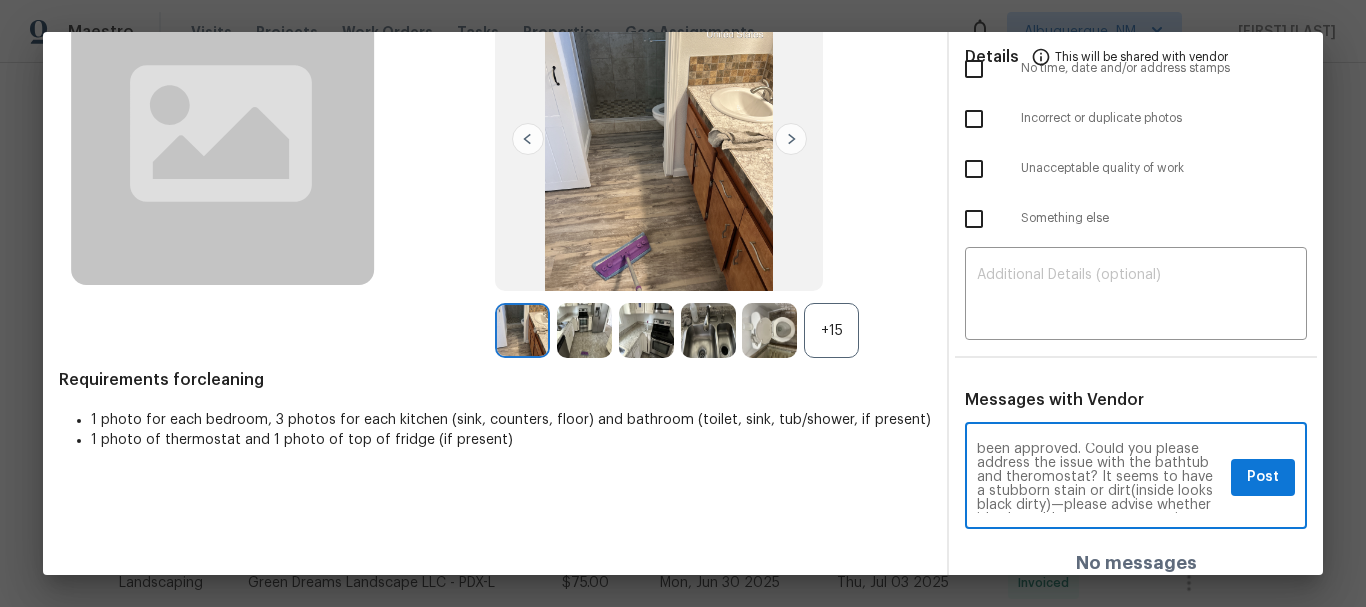 drag, startPoint x: 1083, startPoint y: 513, endPoint x: 1159, endPoint y: 517, distance: 76.105194 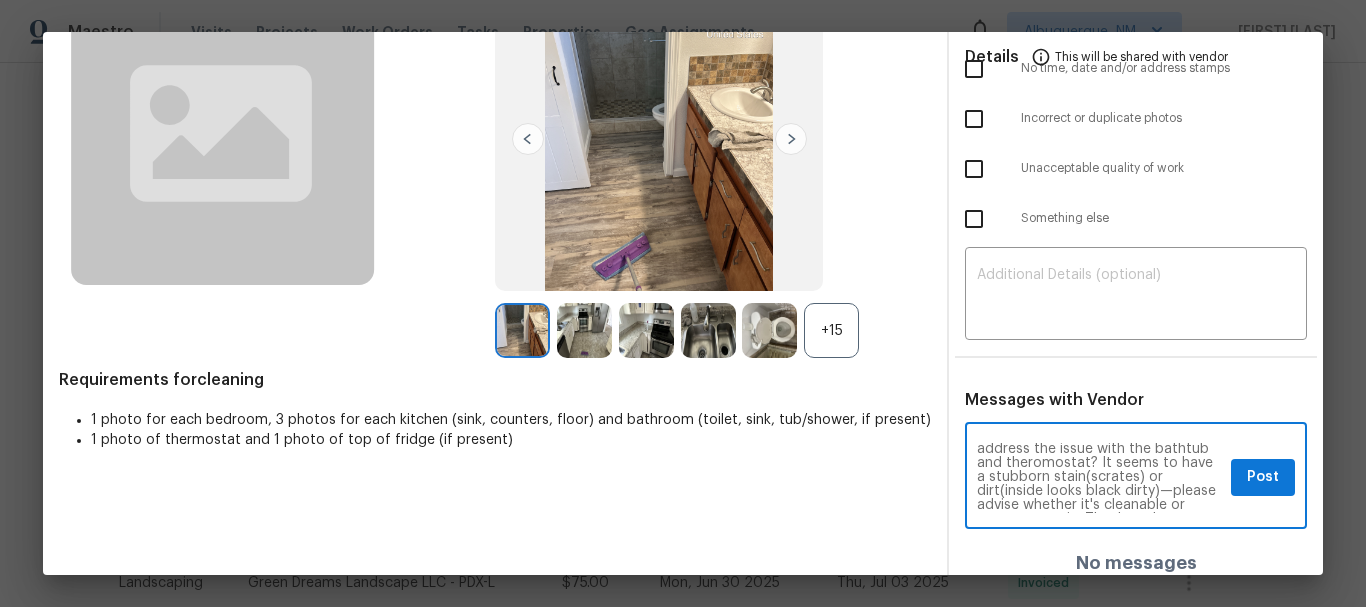 click on "Maintenance Audit Team: Hello! After further review, the visit(08/02/2025) has been approved. Could you please address the issue with the bathtub and theromostat? It seems to have a stubborn stain(scrates) or dirt(inside looks black dirty)—please advise whether it's cleanable or permeant stain. Thank you!" at bounding box center [1100, 478] 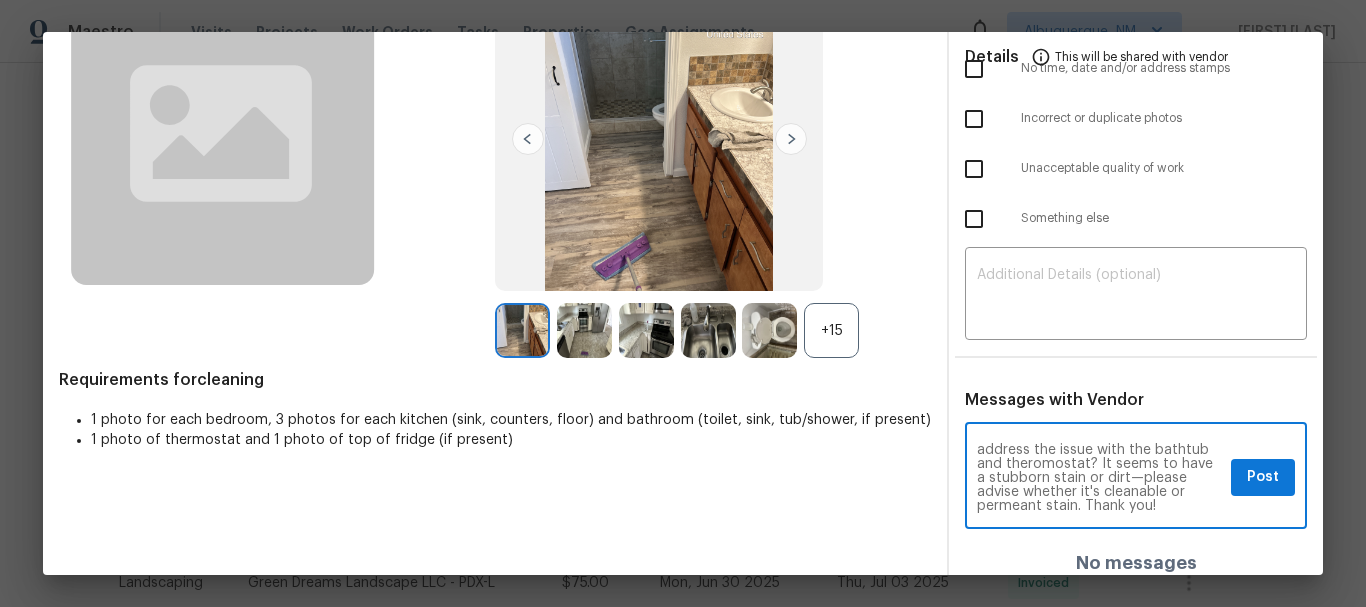 click on "Maintenance Audit Team: Hello! After further review, the visit(08/02/2025) has been approved. Could you please address the issue with the bathtub and theromostat? It seems to have a stubborn stain or dirt—please advise whether it's cleanable or permeant stain. Thank you!" at bounding box center [1100, 478] 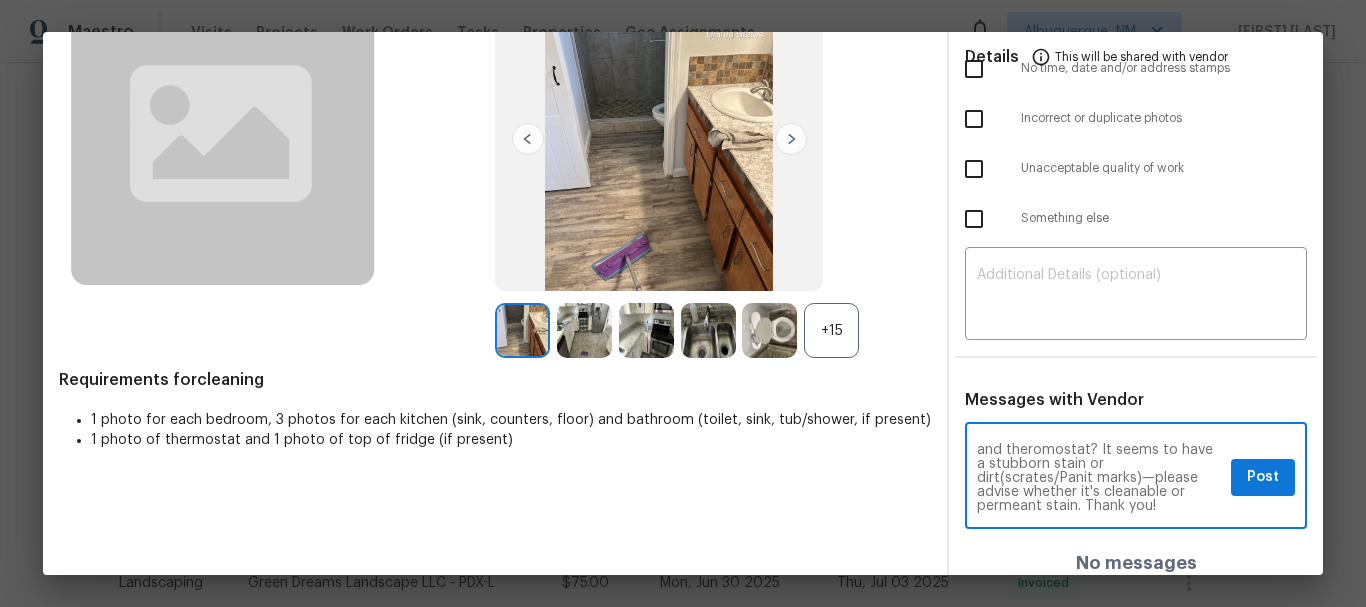 scroll, scrollTop: 70, scrollLeft: 0, axis: vertical 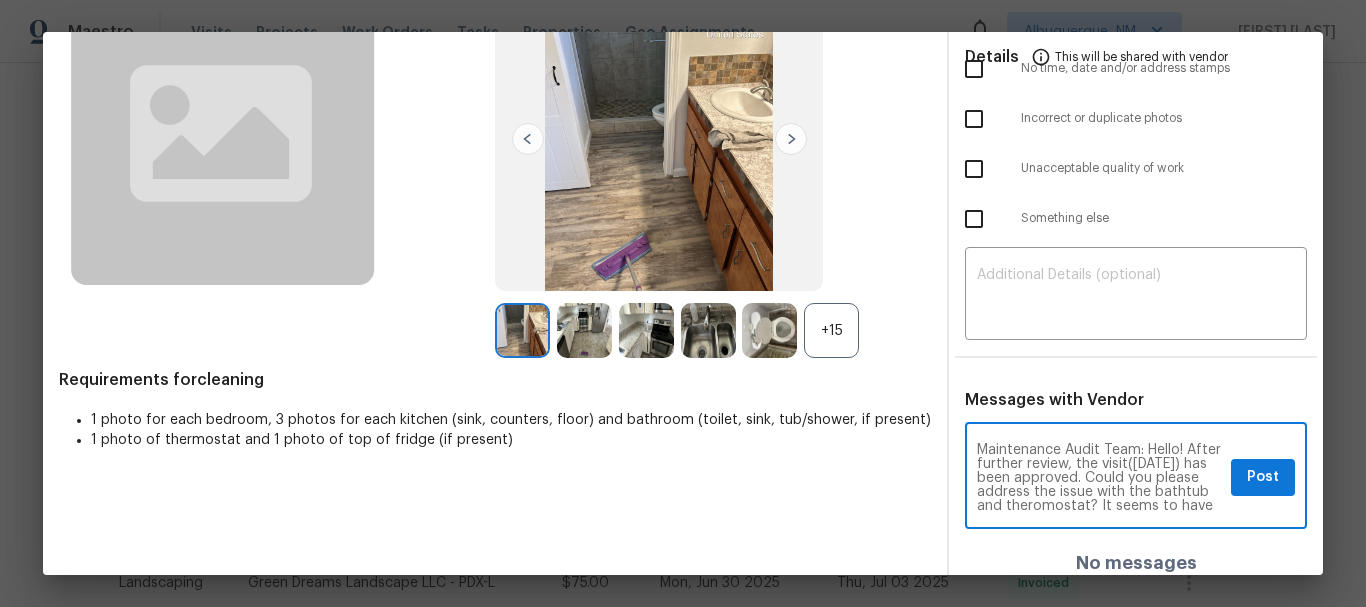 type on "Maintenance Audit Team: Hello! After further review, the visit(08/02/2025) has been approved. Could you please address the issue with the bathtub and theromostat? It seems to have a stubborn stain or dirt(scrates/Panit marks)—please advise whether it's cleanable or permeant marks. Thank you!" 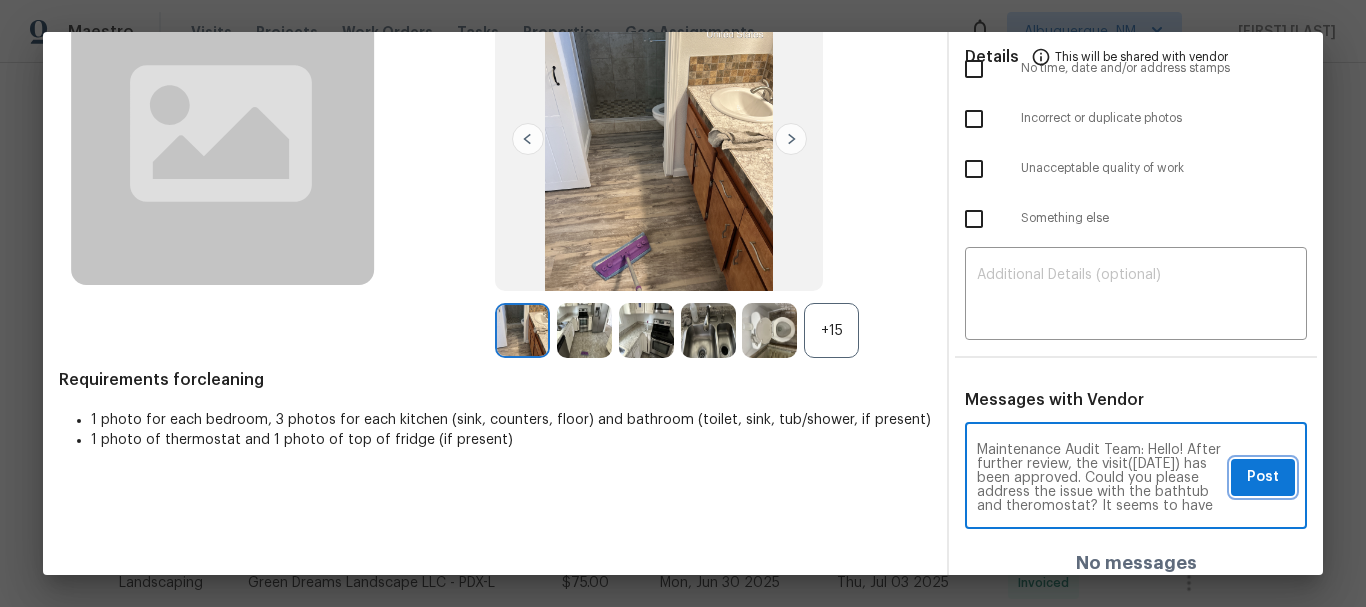 click on "Post" at bounding box center [1263, 477] 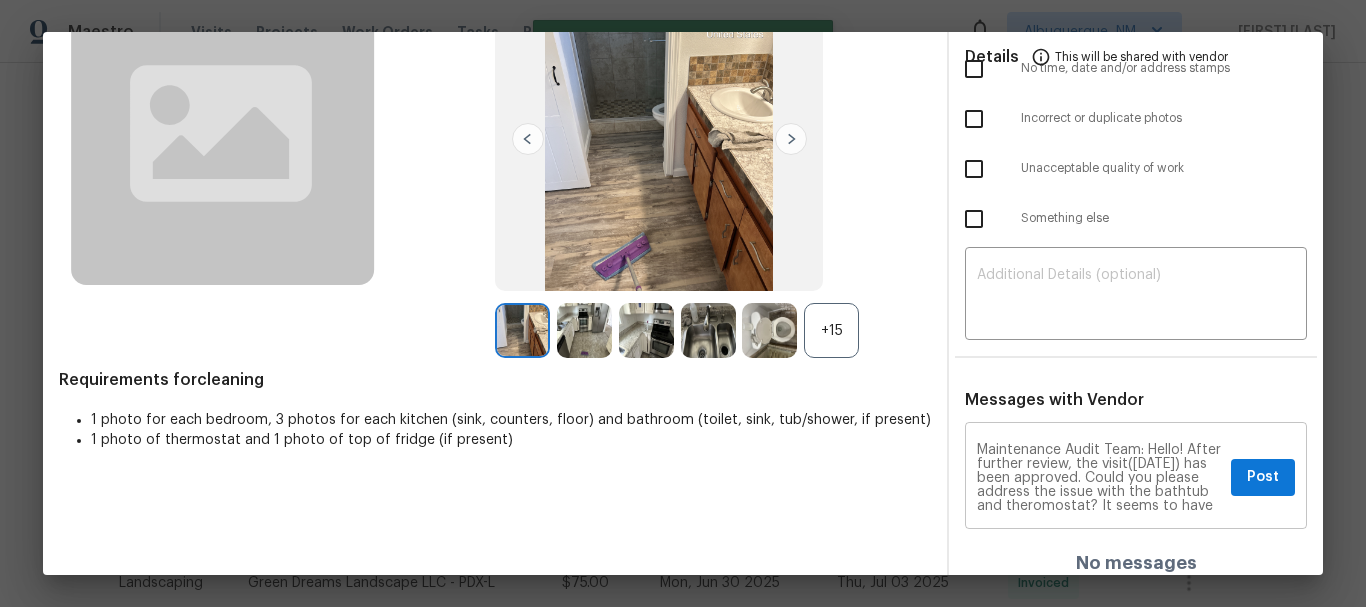type 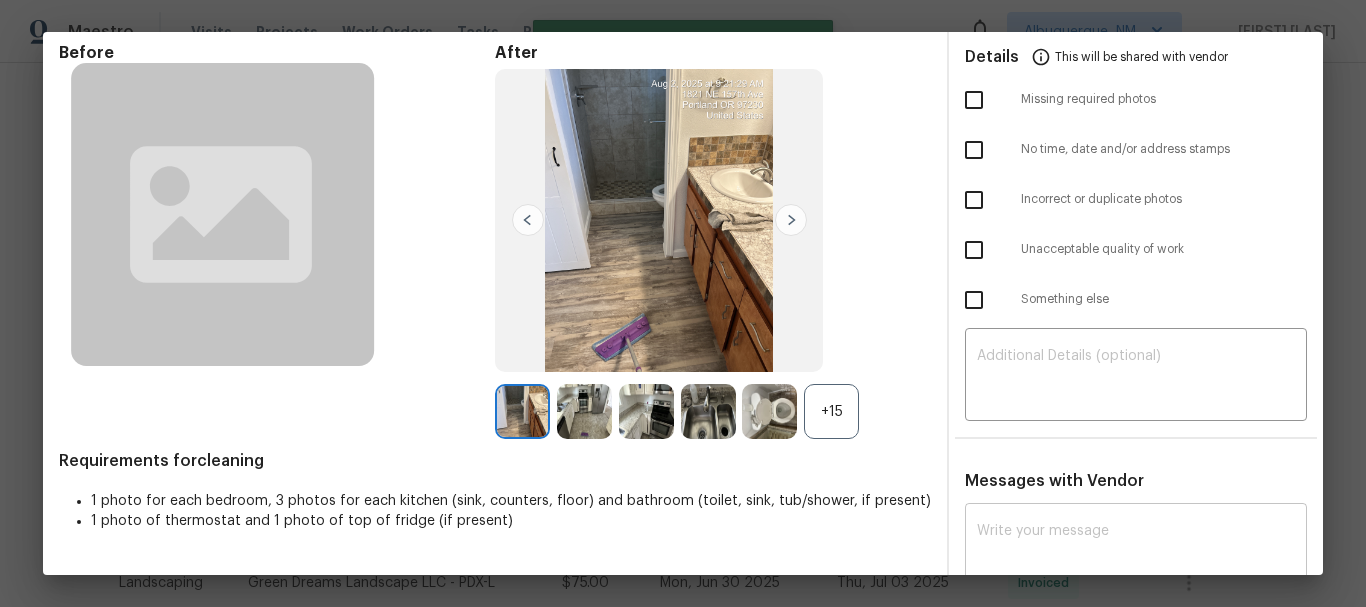 scroll, scrollTop: 0, scrollLeft: 0, axis: both 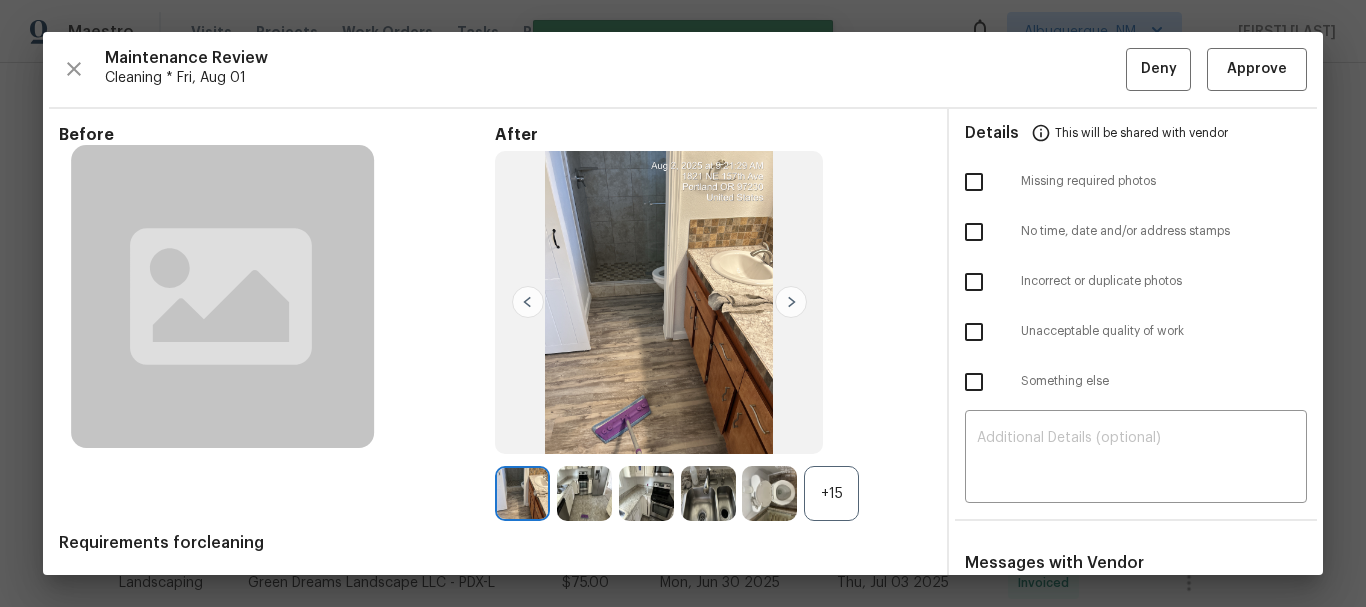 click on "+15" at bounding box center [831, 493] 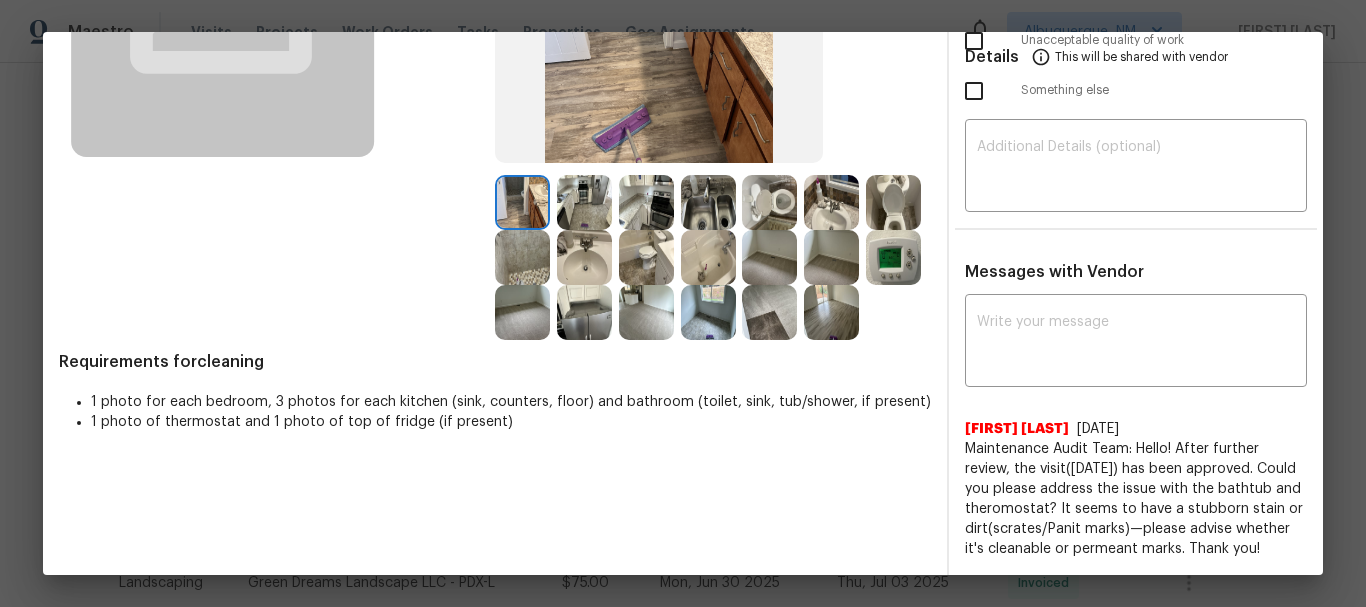 scroll, scrollTop: 0, scrollLeft: 0, axis: both 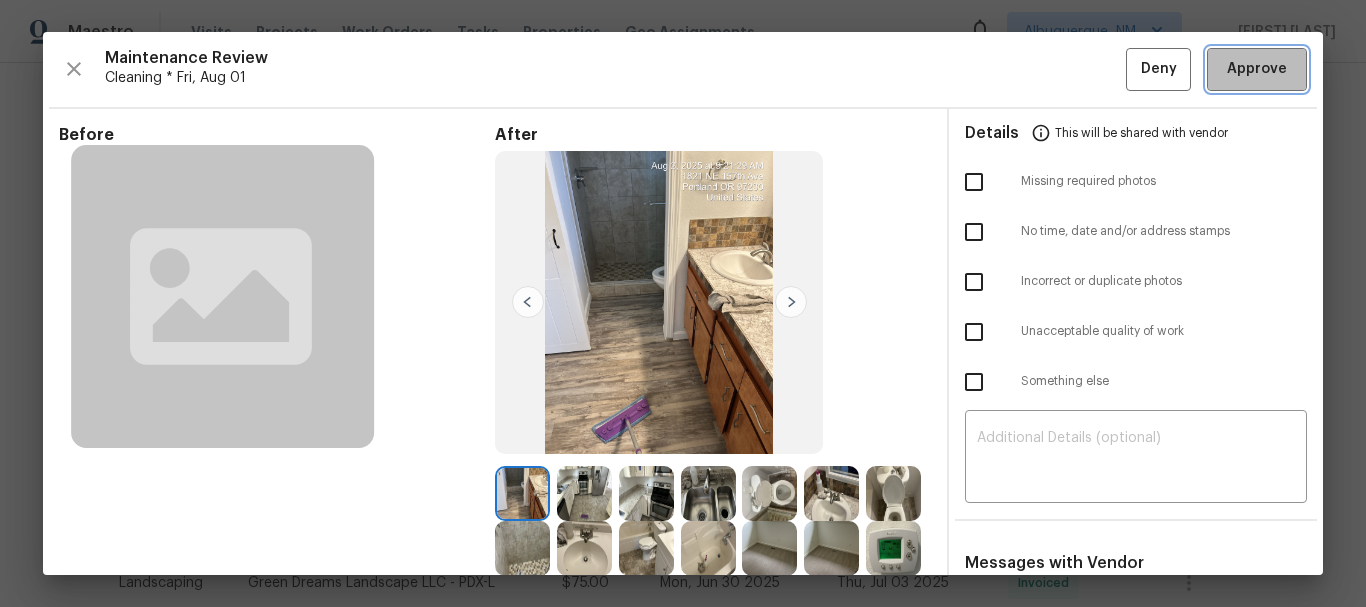 click on "Approve" at bounding box center [1257, 69] 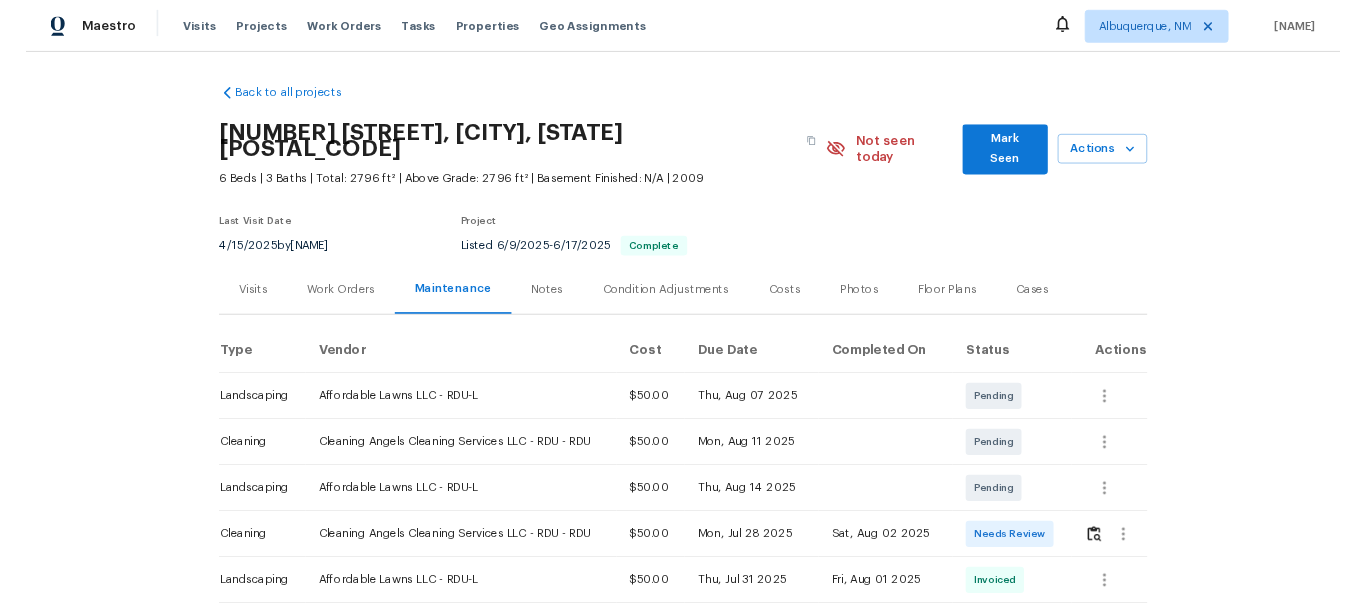 scroll, scrollTop: 0, scrollLeft: 0, axis: both 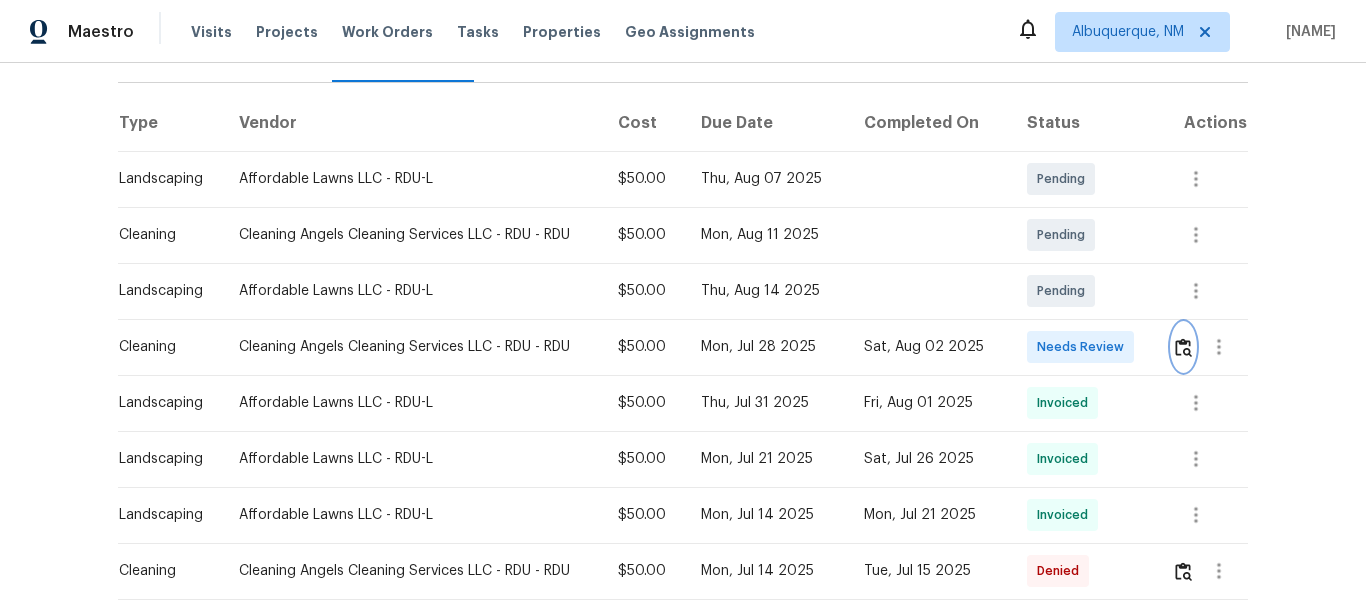 click at bounding box center [1183, 347] 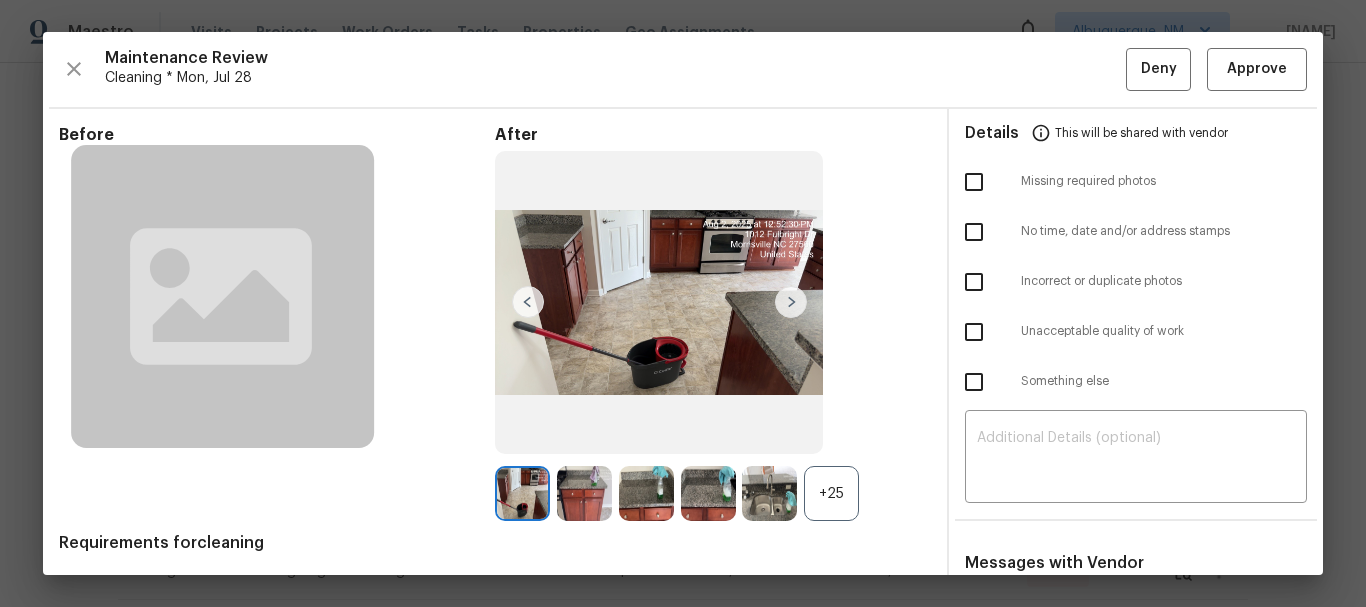 click on "+25" at bounding box center [831, 493] 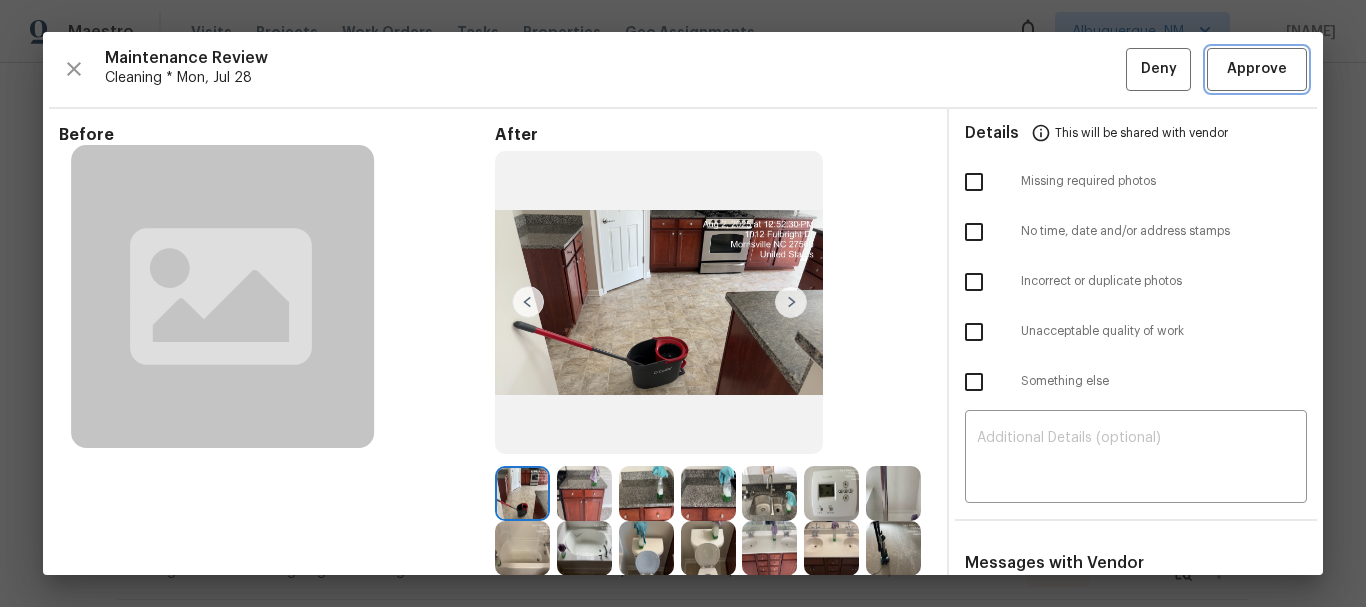 click on "Approve" at bounding box center [1257, 69] 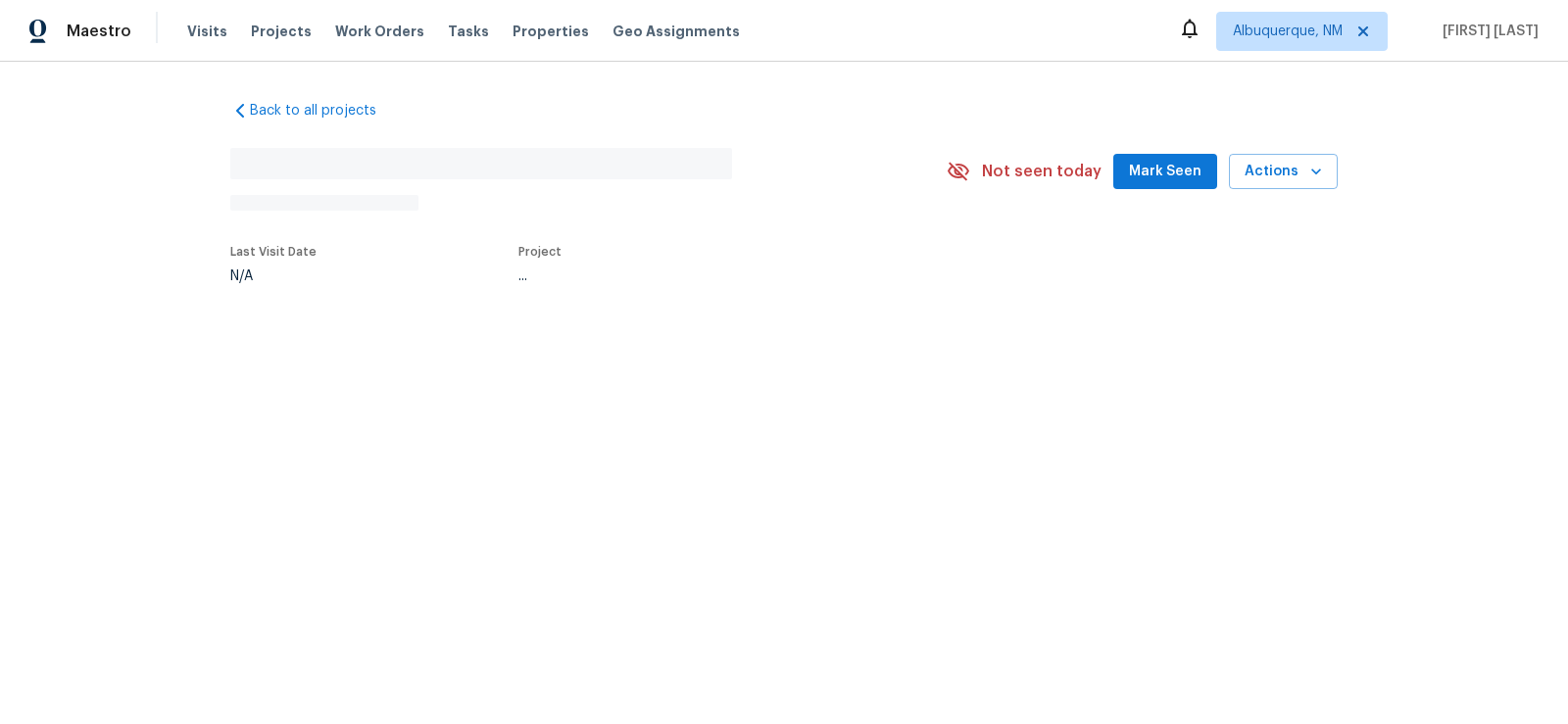scroll, scrollTop: 0, scrollLeft: 0, axis: both 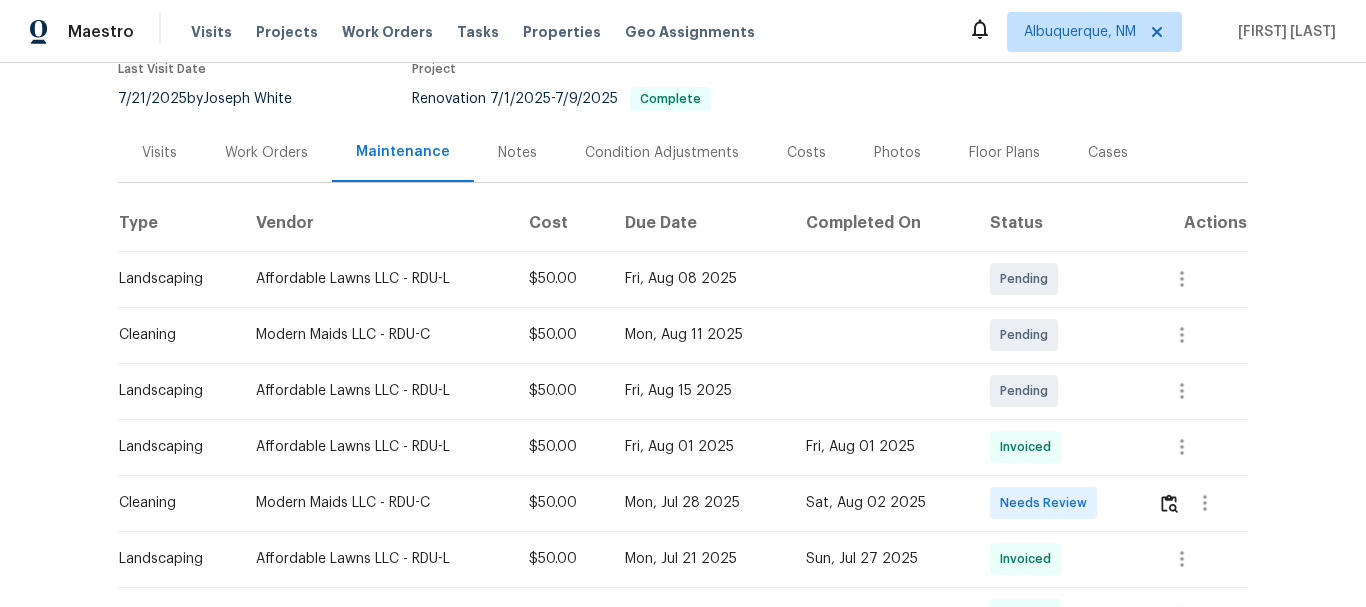click on "[NUMBER] [STREET], [CITY], [STATE] [POSTAL_CODE] [NUMBER] Beds | [NUMBER] [DECIMAL] Baths | Total: [NUMBER] ft² | Above Grade: [NUMBER] ft² | Basement Finished: N/A | [YEAR] Not seen today Mark Seen Actions Last Visit Date [MONTH]/[DAY]/[YEAR]  by  [FIRST] [LAST]   Project Renovation   [MONTH]/[DAY]/[YEAR]  -  [MONTH]/[DAY]/[YEAR] Complete Visits Work Orders Maintenance Notes Condition Adjustments Costs Photos Floor Plans Cases Type Vendor Cost Due Date Completed On Status Actions Landscaping Affordable Lawns LLC - RDU-L $50.00 Fri, Aug 08 2025 Pending Cleaning Modern Maids LLC - RDU-C $50.00 Mon, Aug 11 2025 Pending Landscaping Affordable Lawns LLC - RDU-L $50.00 Fri, Aug 15 2025 Pending Landscaping Affordable Lawns LLC - RDU-L $50.00 Fri, Aug 01 2025 Fri, Aug 01 2025 Invoiced Cleaning Modern Maids LLC - RDU-C $50.00 Mon, Jul 28 2025 Sat, Aug 02 2025 Needs Review Landscaping Affordable Lawns LLC - RDU-L $50.00 Mon, Jul 21 2025 Sun, Jul 27 2025 Invoiced Landscaping Affordable Lawns LLC - RDU-L $50.00 Mon, Jul 14 2025 Sun, Jul 20 2025 Invoiced Cleaning" at bounding box center (683, 335) 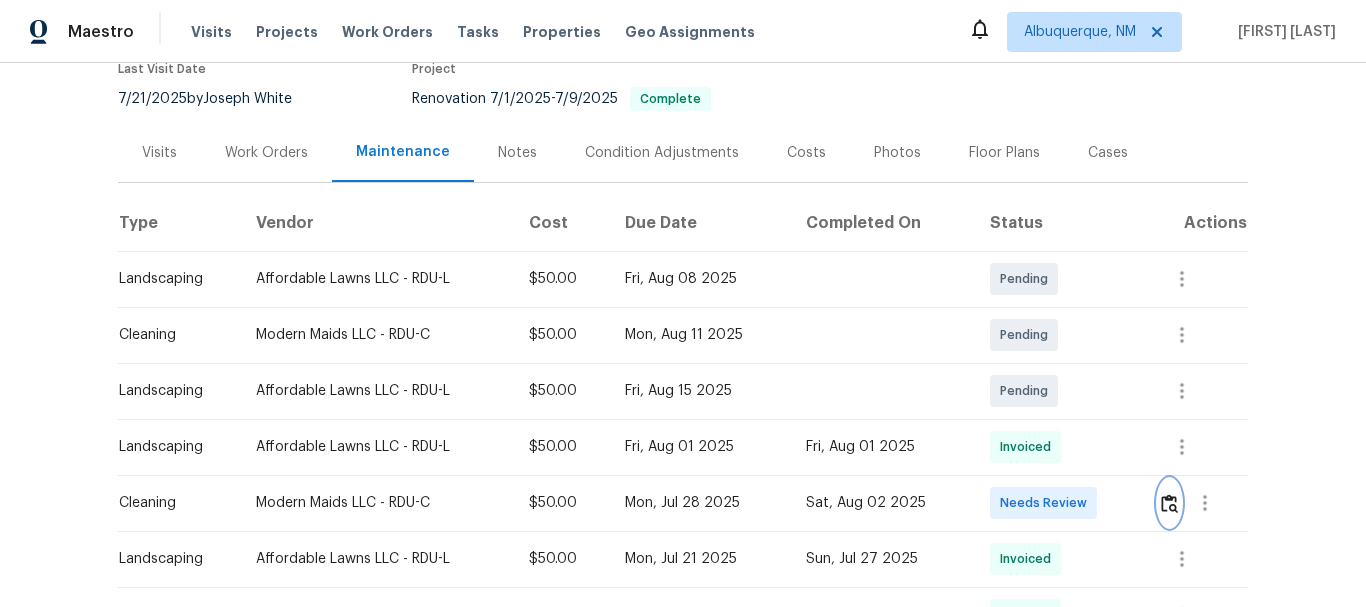 click at bounding box center (1169, 503) 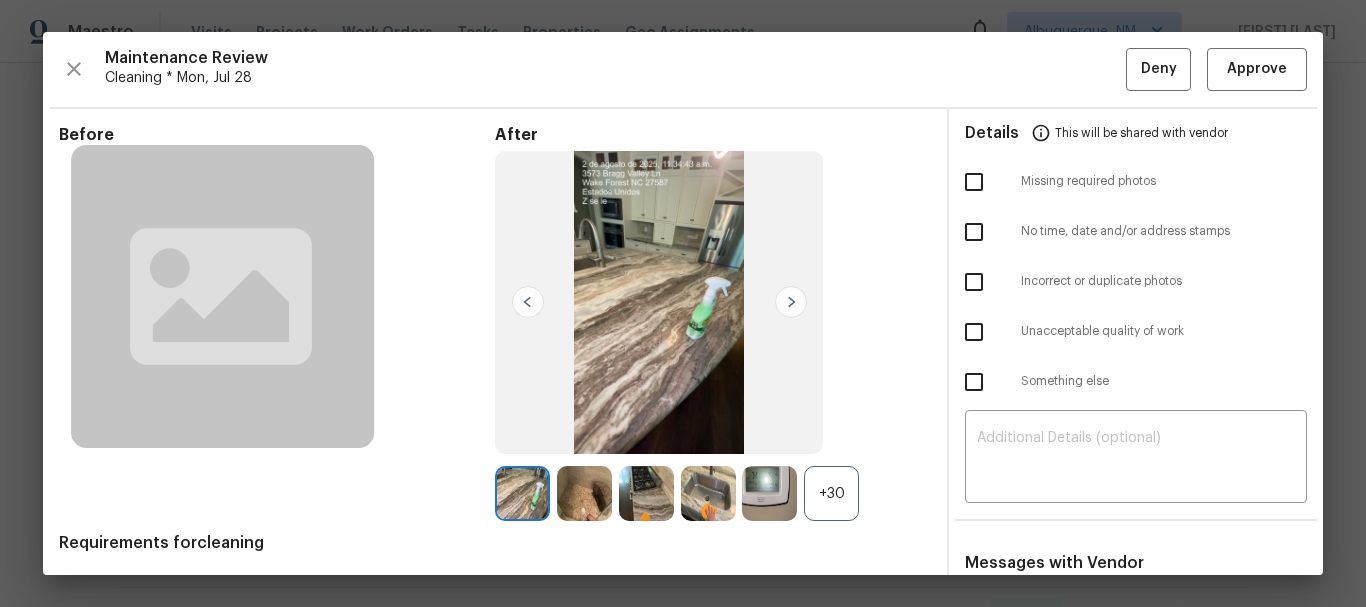 click at bounding box center [773, 493] 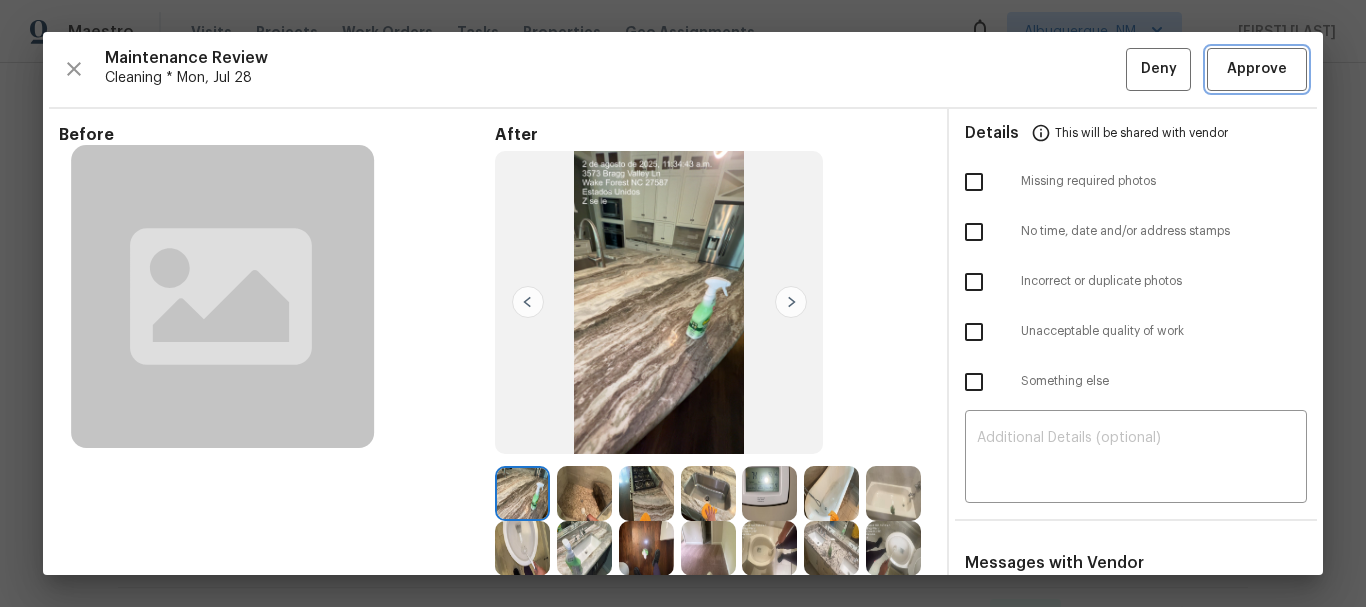 click on "Approve" at bounding box center [1257, 69] 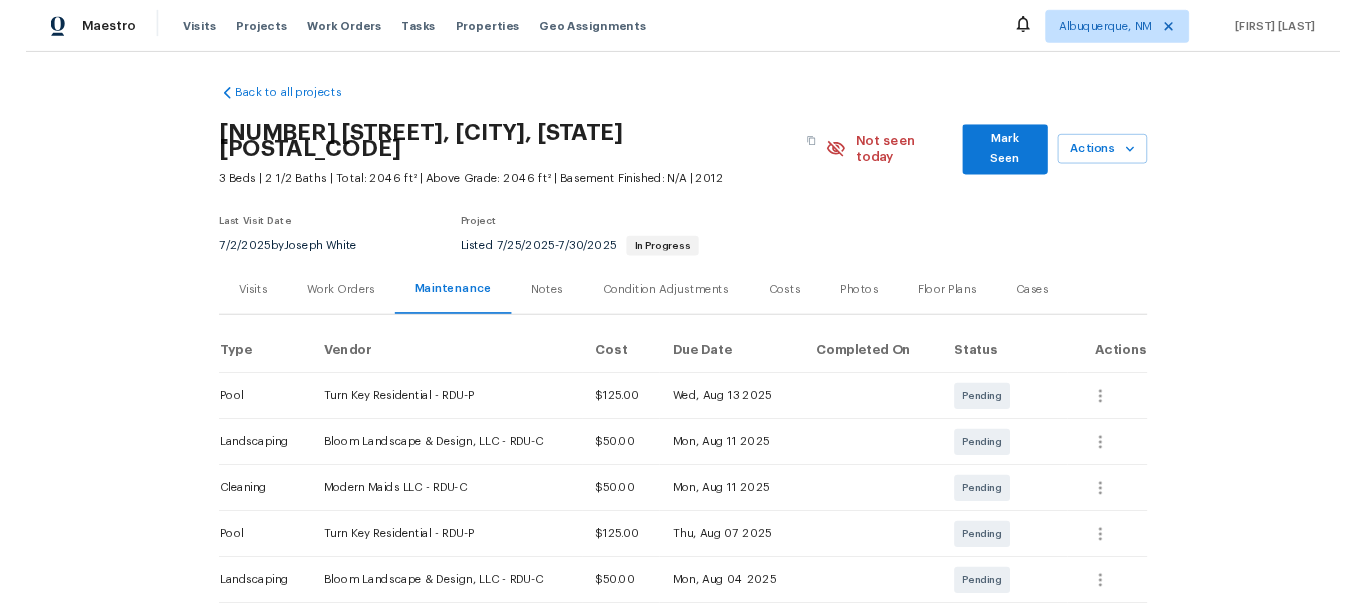 scroll, scrollTop: 0, scrollLeft: 0, axis: both 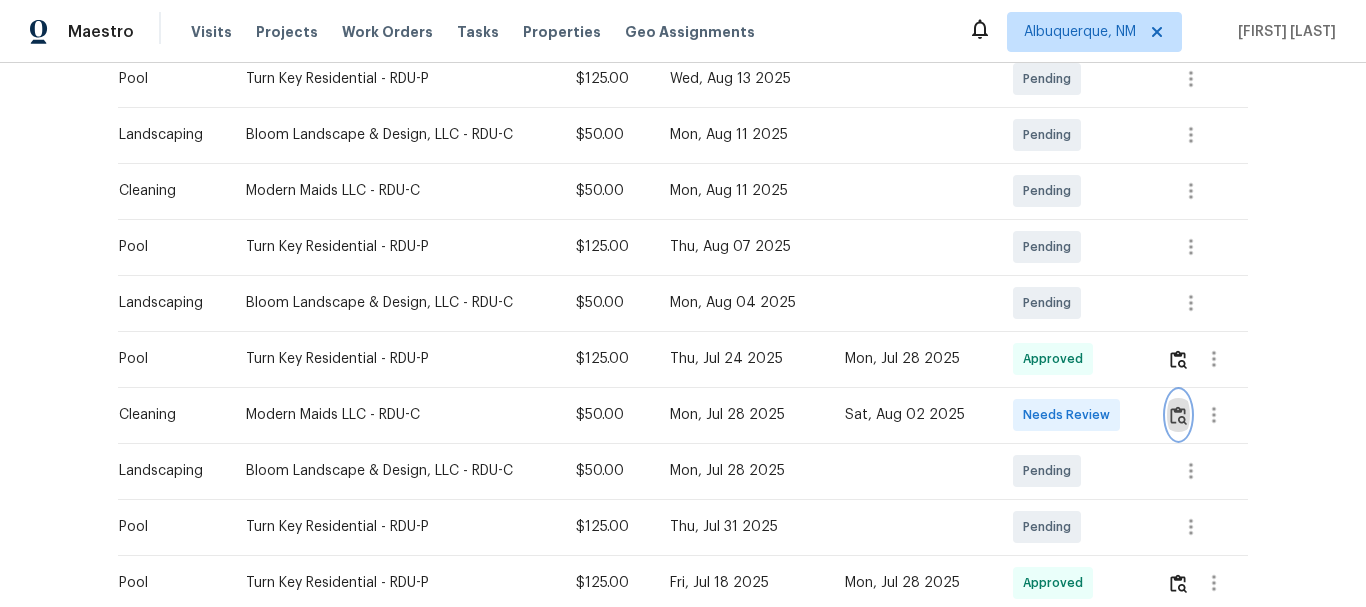 click at bounding box center (1178, 415) 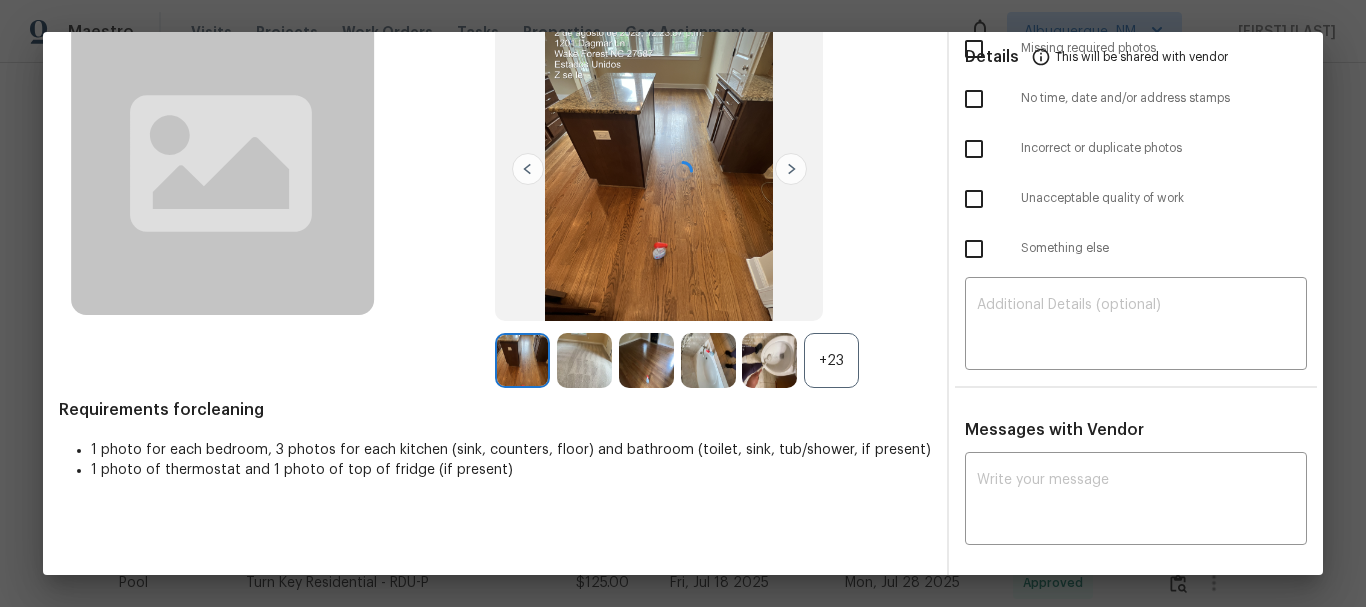 scroll, scrollTop: 135, scrollLeft: 0, axis: vertical 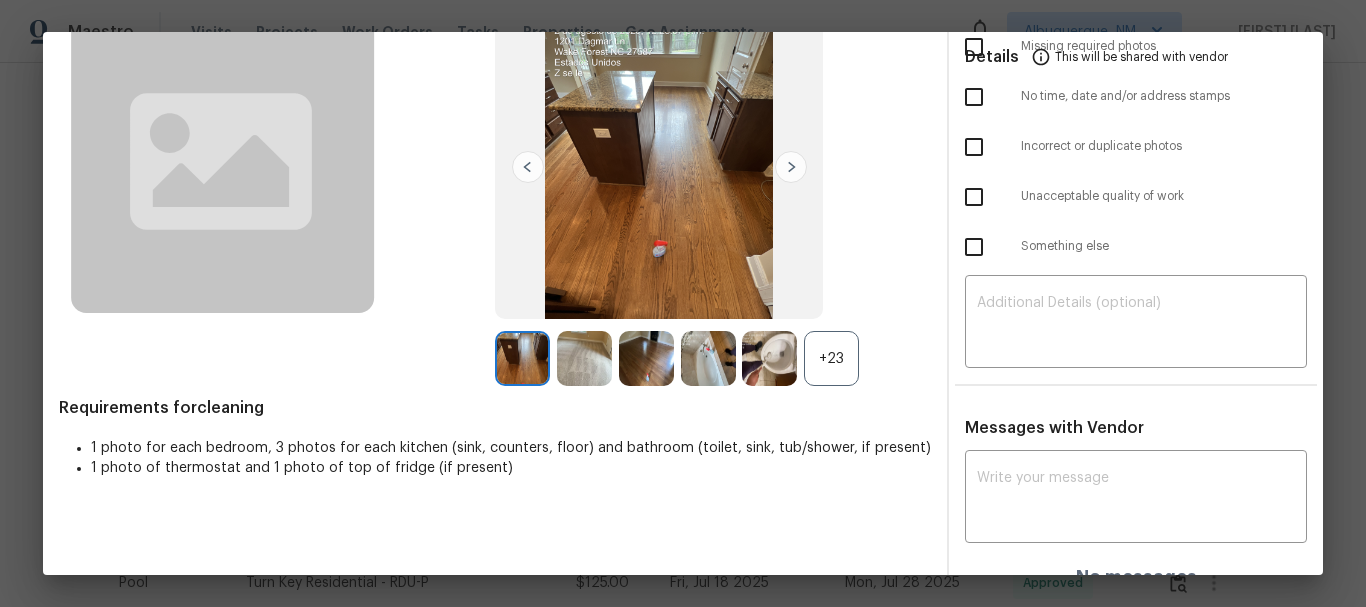 click on "+23" at bounding box center [831, 358] 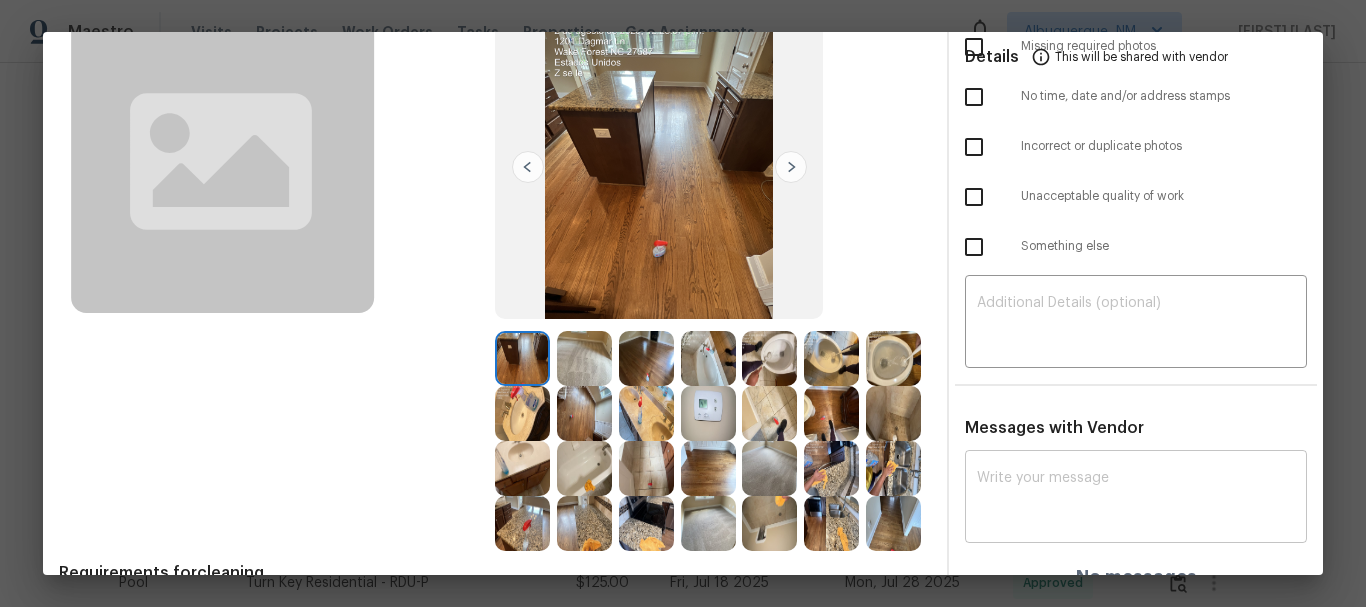 click at bounding box center (1136, 499) 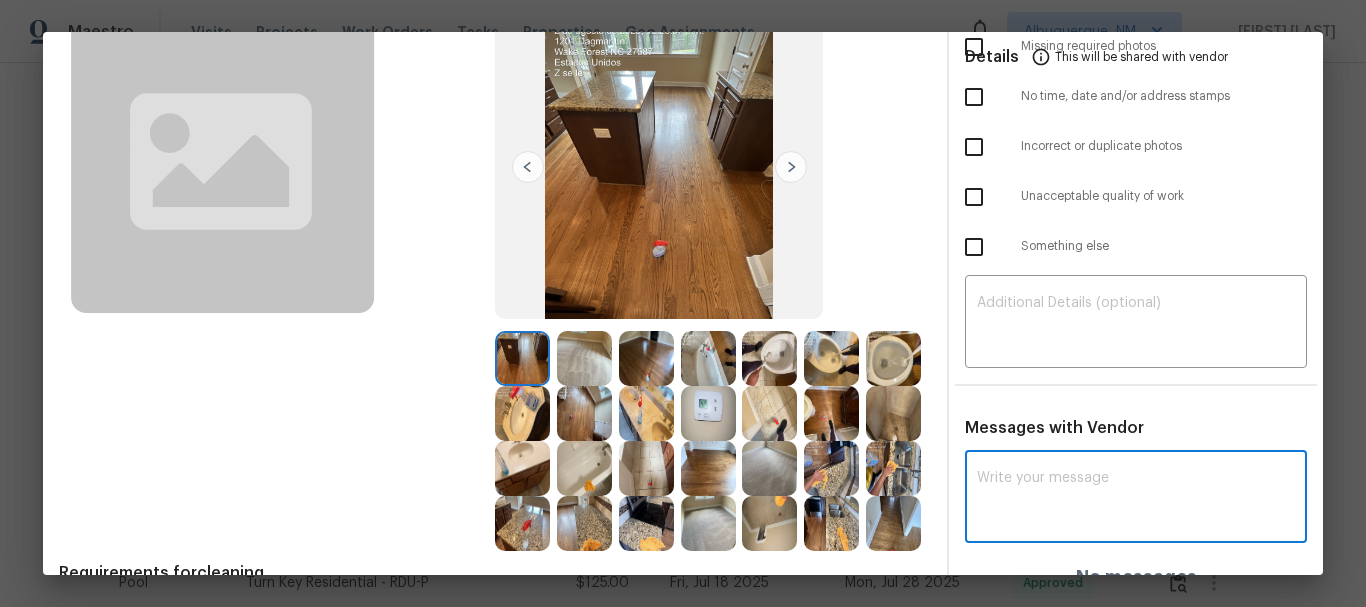 paste on "Maintenance Audit Team: Hello! Unfortunately, this Cleaning visit completed on [DATE] has been denied because One bathroom sink is not cleaned (the inside looks like black droppings). Per the updated Standards of Work, return visits to correct quality issues from a previously denied visit are not permitted. The work must meet quality standards and be fully completed during the initial visit in order to be approved. Please ensure that all standards are met at the next scheduled visit. If you or your team need a refresher on the quality standards and requirements, please refer to the updated Standards of Work that have been distributed via email. Thank you!" 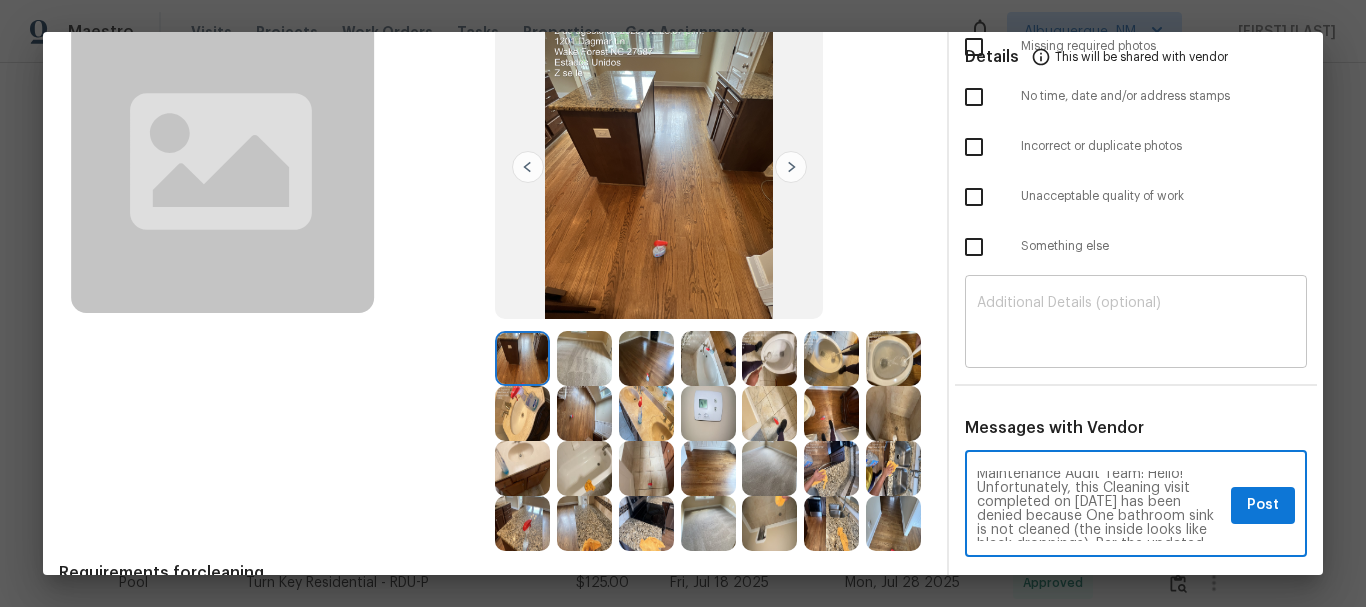 scroll, scrollTop: 0, scrollLeft: 0, axis: both 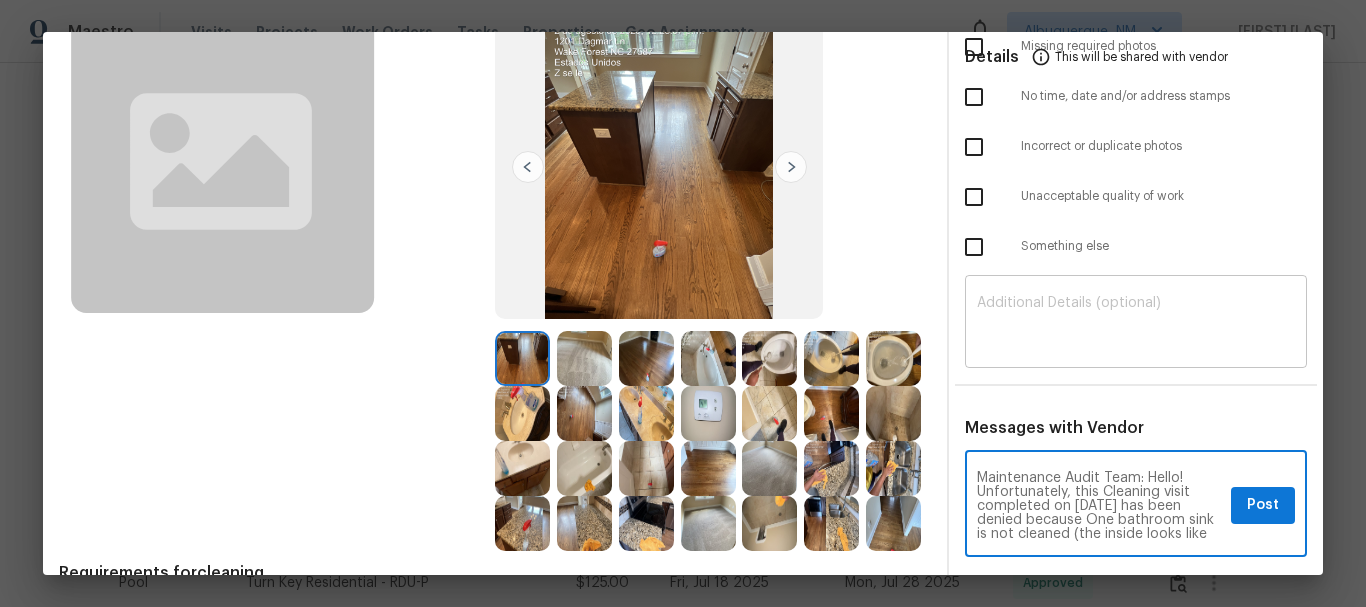type on "Maintenance Audit Team: Hello! Unfortunately, this Cleaning visit completed on [DATE] has been denied because One bathroom sink is not cleaned (the inside looks like black droppings). Per the updated Standards of Work, return visits to correct quality issues from a previously denied visit are not permitted. The work must meet quality standards and be fully completed during the initial visit in order to be approved. Please ensure that all standards are met at the next scheduled visit. If you or your team need a refresher on the quality standards and requirements, please refer to the updated Standards of Work that have been distributed via email. Thank you!" 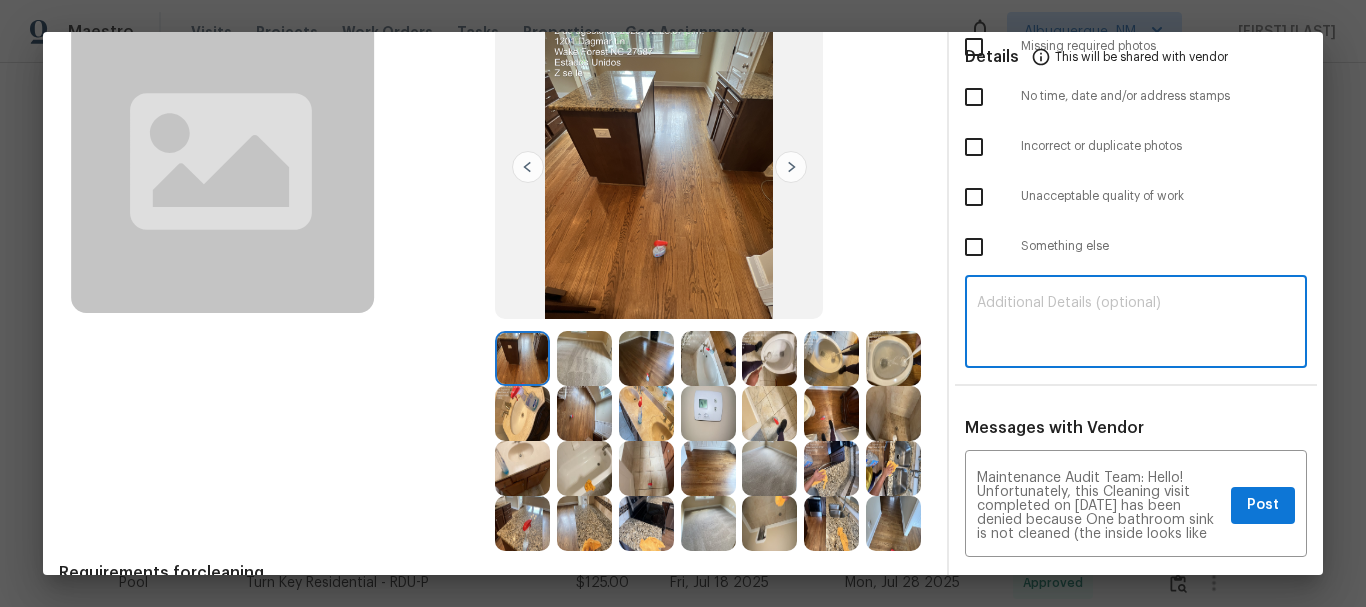 paste on "Maintenance Audit Team: Hello! Unfortunately, this Cleaning visit completed on [DATE] has been denied because One bathroom sink is not cleaned (the inside looks like black droppings). Per the updated Standards of Work, return visits to correct quality issues from a previously denied visit are not permitted. The work must meet quality standards and be fully completed during the initial visit in order to be approved. Please ensure that all standards are met at the next scheduled visit. If you or your team need a refresher on the quality standards and requirements, please refer to the updated Standards of Work that have been distributed via email. Thank you!" 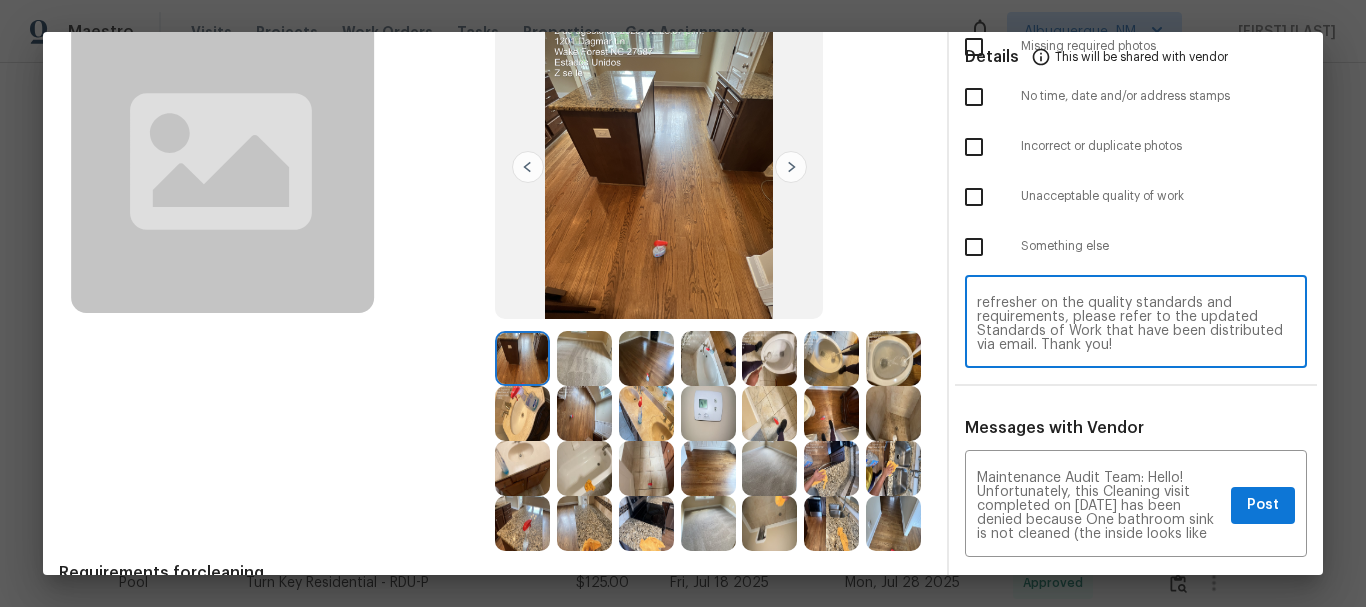 scroll, scrollTop: 0, scrollLeft: 0, axis: both 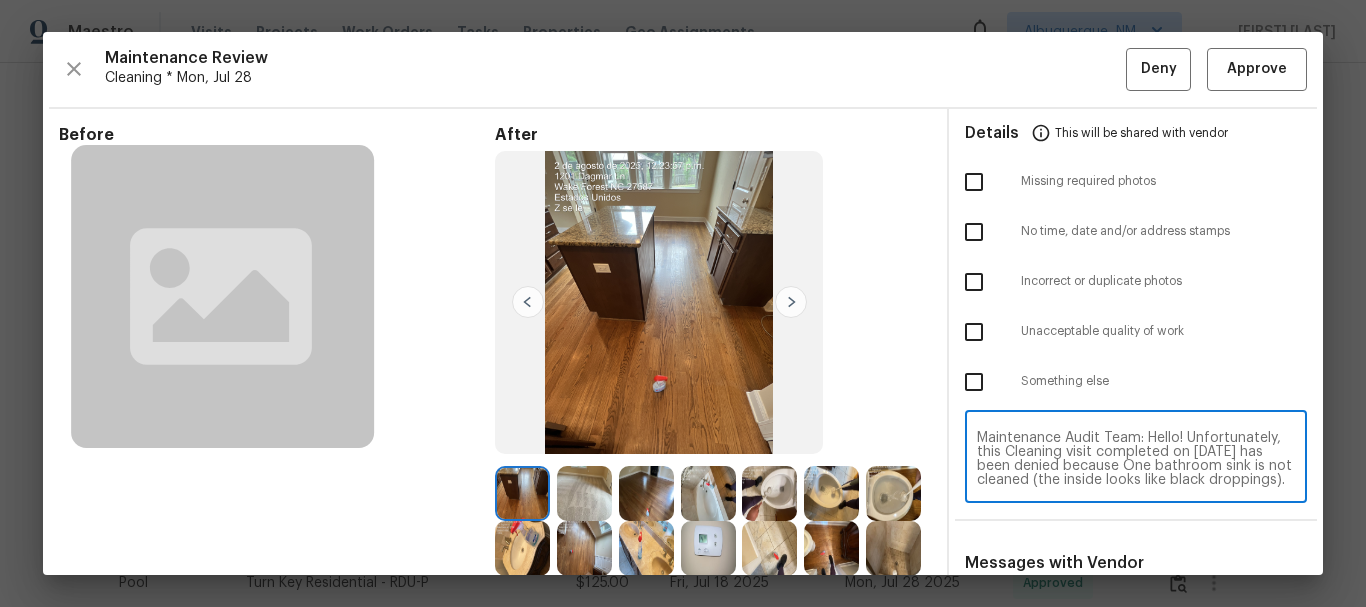 type on "Maintenance Audit Team: Hello! Unfortunately, this Cleaning visit completed on [DATE] has been denied because One bathroom sink is not cleaned (the inside looks like black droppings). Per the updated Standards of Work, return visits to correct quality issues from a previously denied visit are not permitted. The work must meet quality standards and be fully completed during the initial visit in order to be approved. Please ensure that all standards are met at the next scheduled visit. If you or your team need a refresher on the quality standards and requirements, please refer to the updated Standards of Work that have been distributed via email. Thank you!" 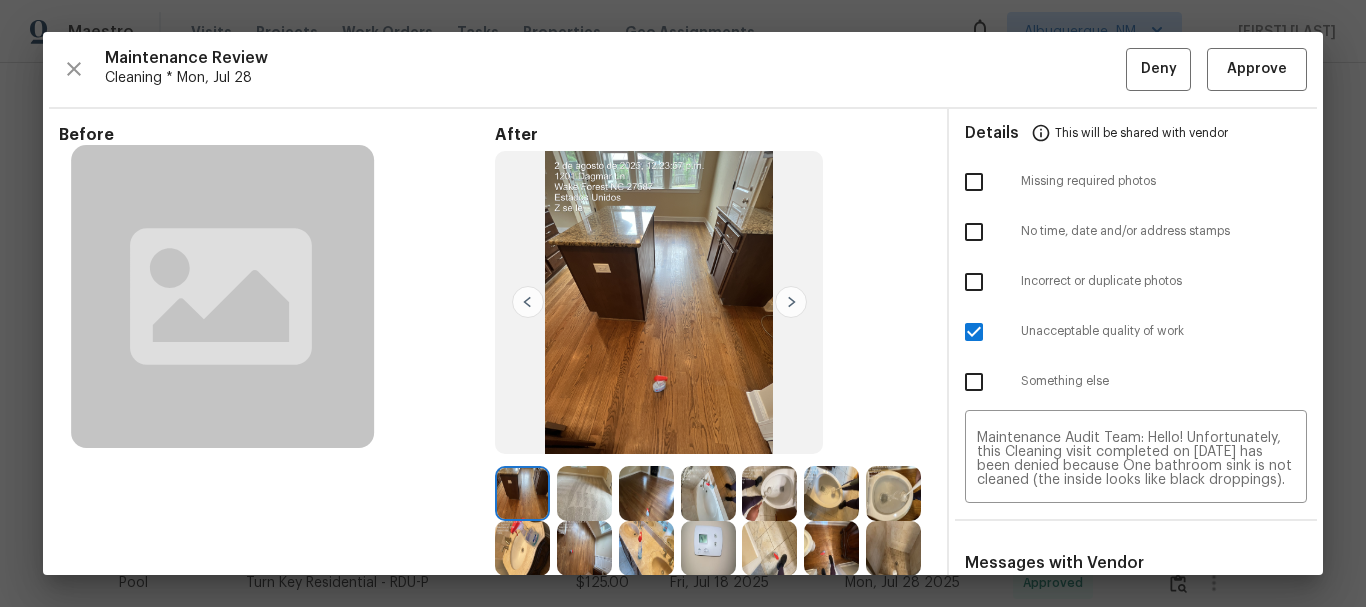 scroll, scrollTop: 100, scrollLeft: 0, axis: vertical 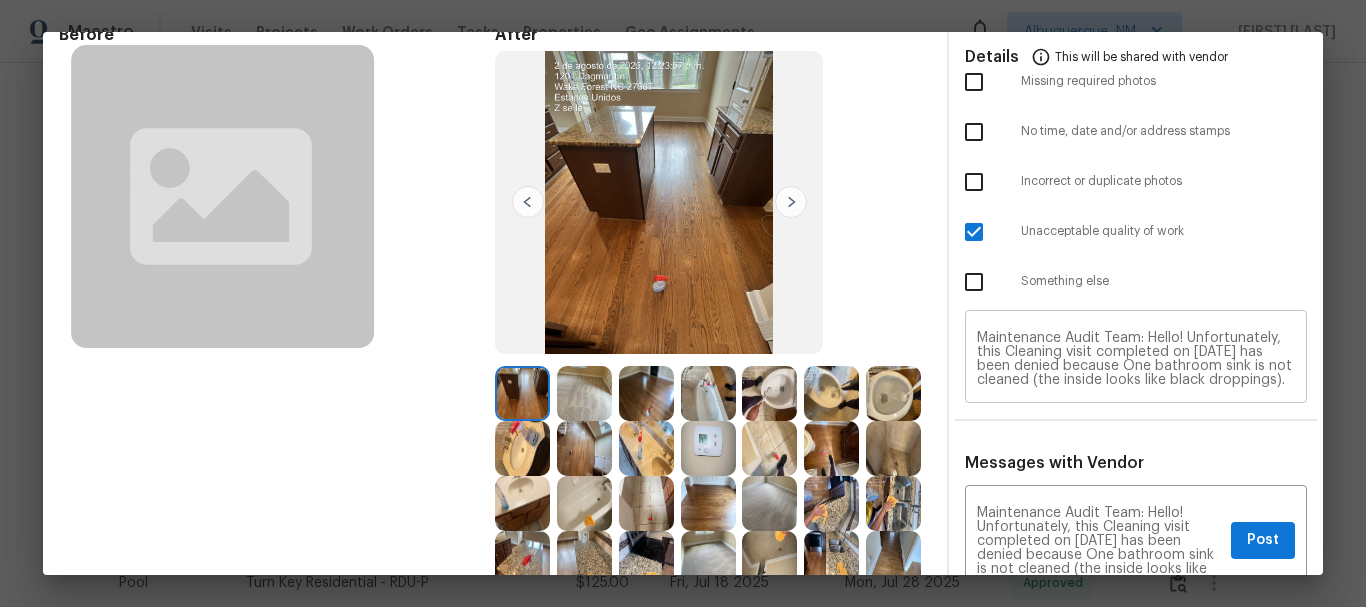 click on "Maintenance Audit Team: Hello! Unfortunately, this Cleaning visit completed on [DATE] has been denied because One bathroom sink is not cleaned (the inside looks like black droppings). Per the updated Standards of Work, return visits to correct quality issues from a previously denied visit are not permitted. The work must meet quality standards and be fully completed during the initial visit in order to be approved. Please ensure that all standards are met at the next scheduled visit. If you or your team need a refresher on the quality standards and requirements, please refer to the updated Standards of Work that have been distributed via email. Thank you!" at bounding box center [1136, 359] 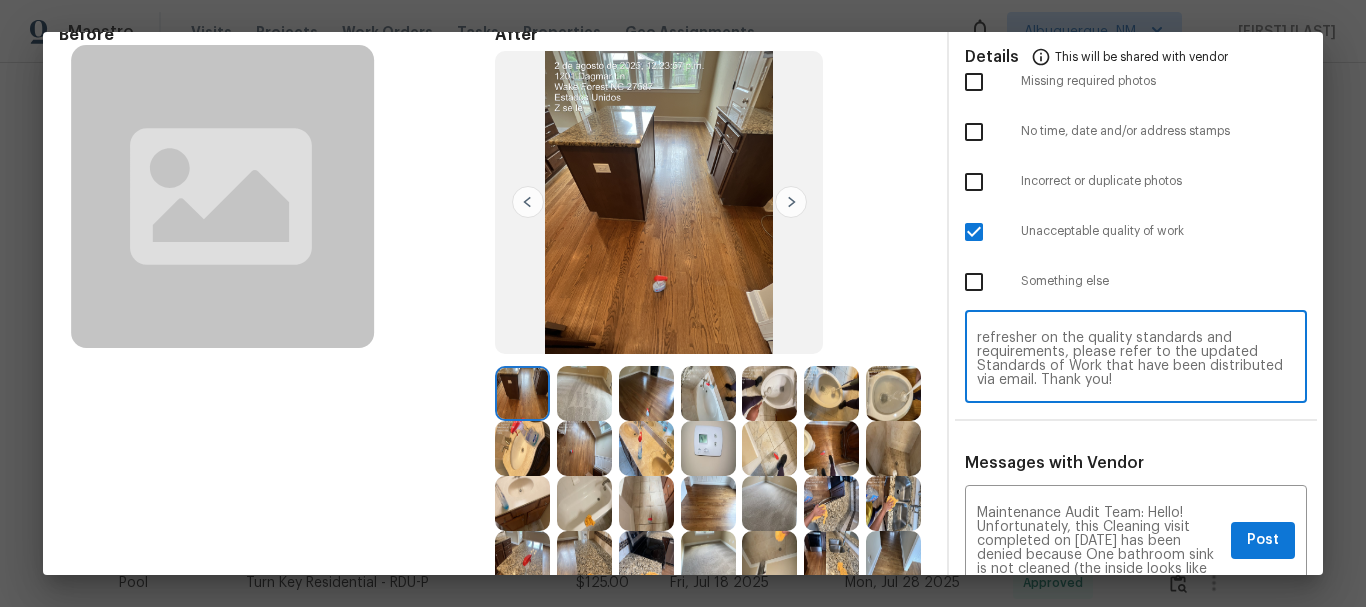 scroll, scrollTop: 168, scrollLeft: 0, axis: vertical 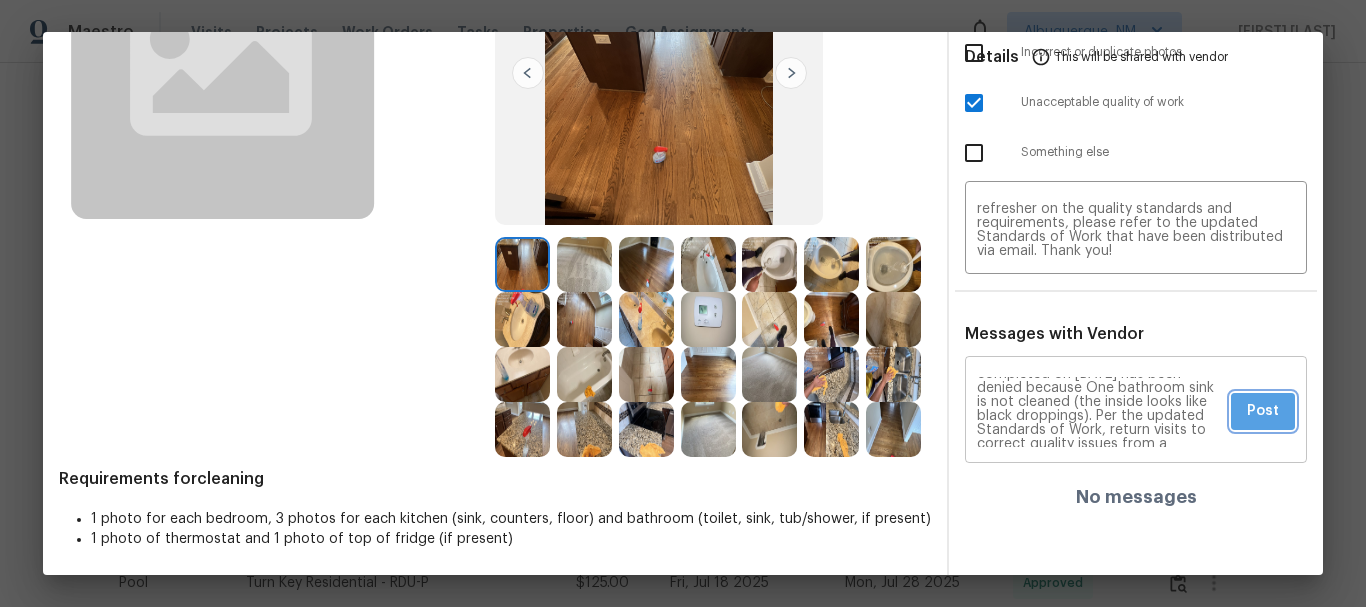 drag, startPoint x: 1275, startPoint y: 355, endPoint x: 1236, endPoint y: 393, distance: 54.451813 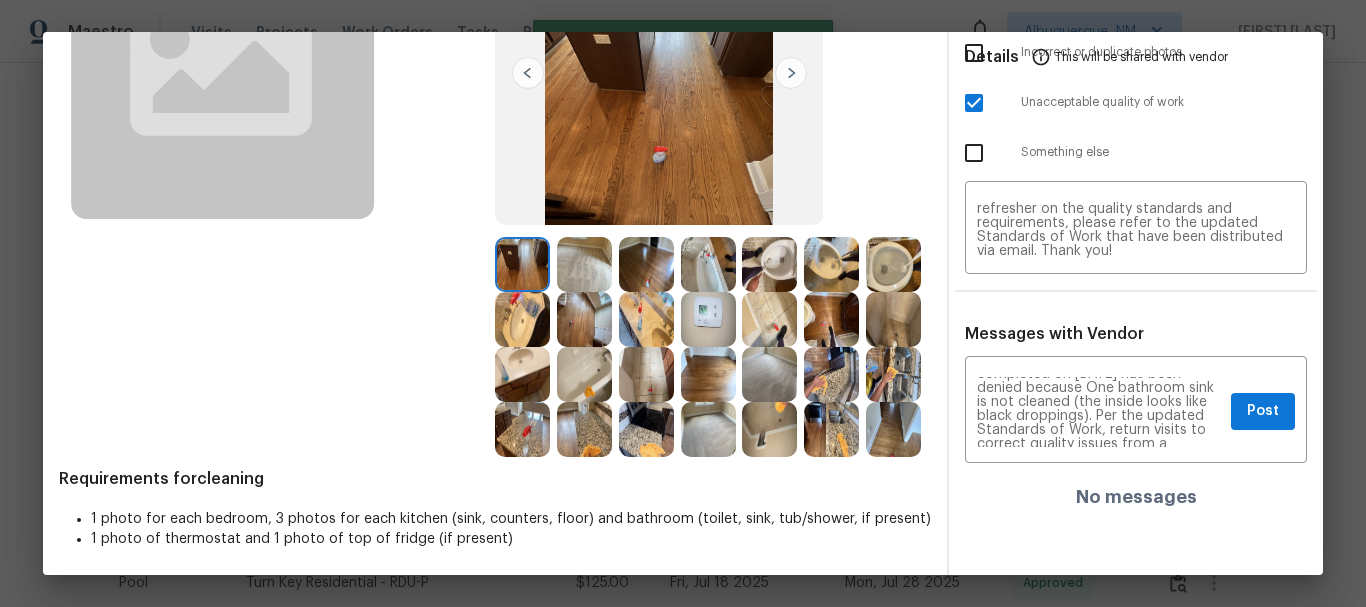 type 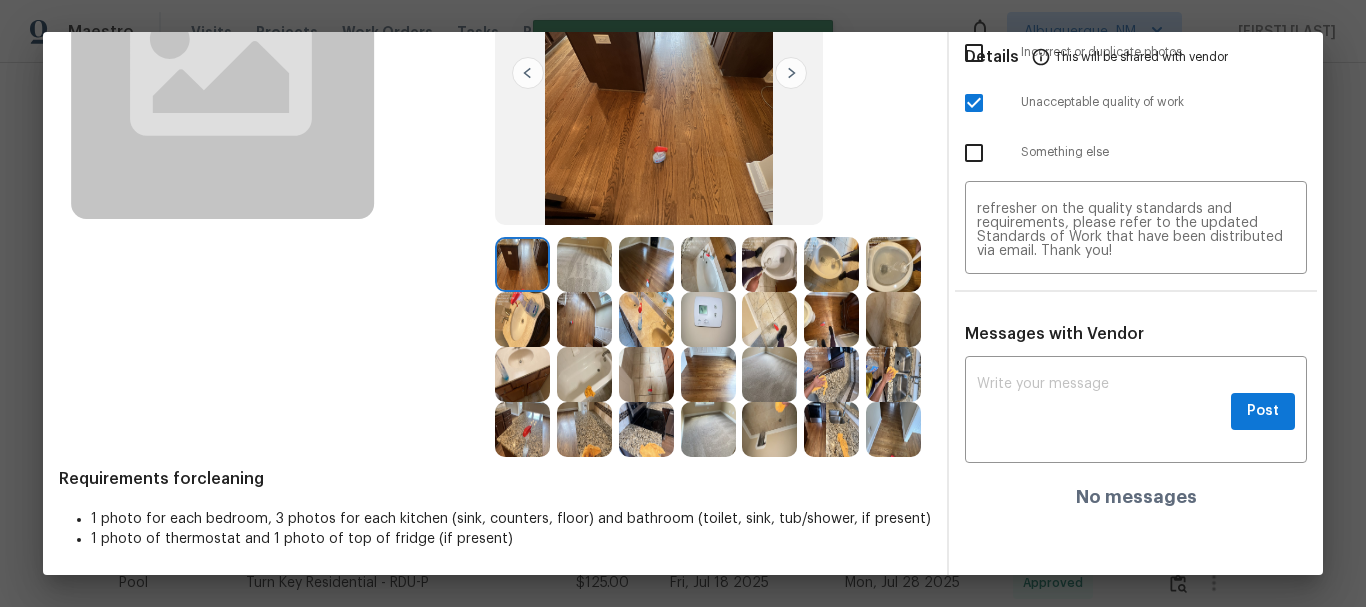 scroll, scrollTop: 0, scrollLeft: 0, axis: both 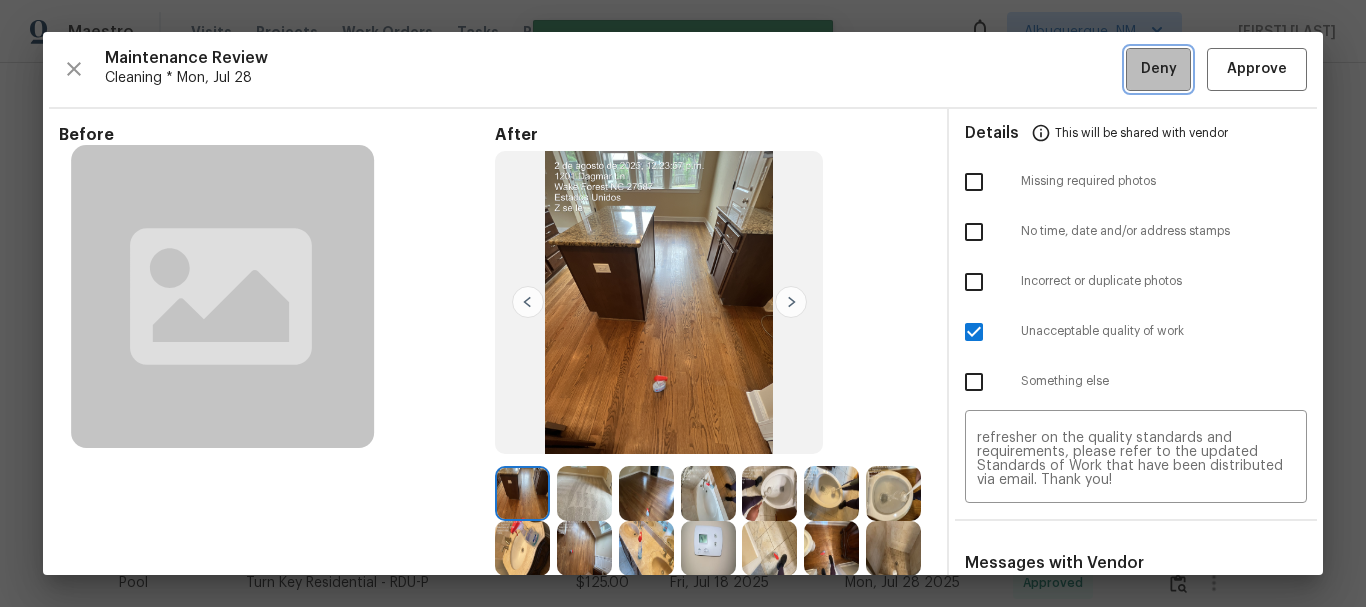 click on "Deny" at bounding box center (1159, 69) 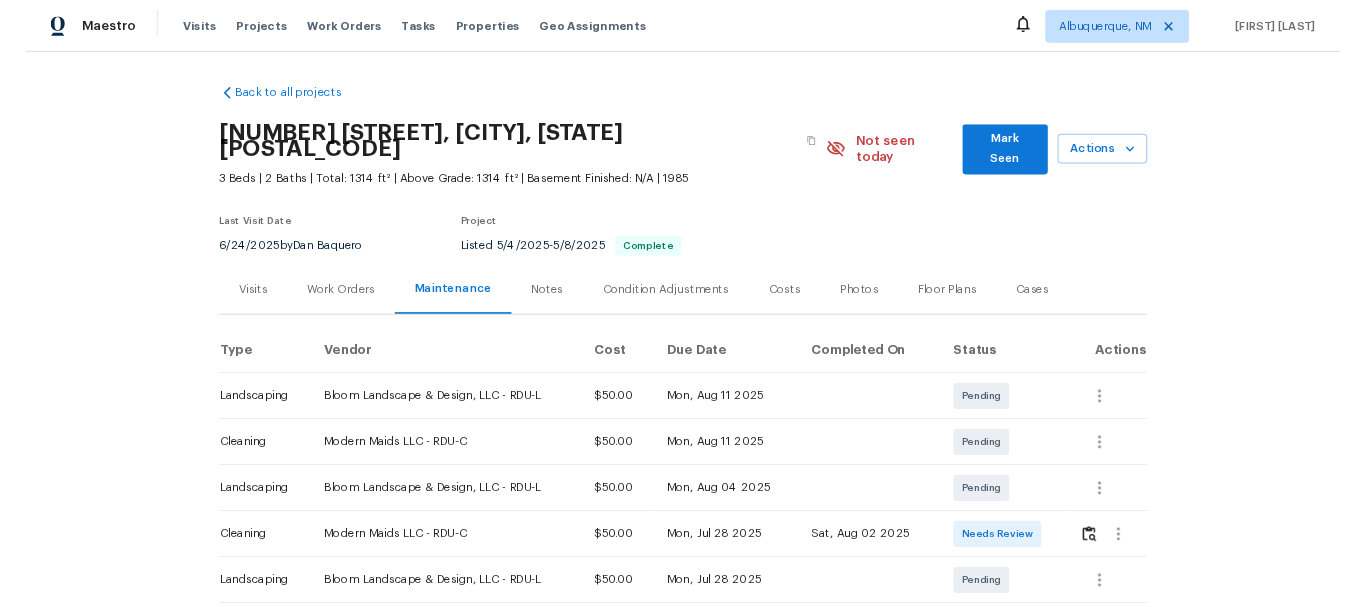 scroll, scrollTop: 0, scrollLeft: 0, axis: both 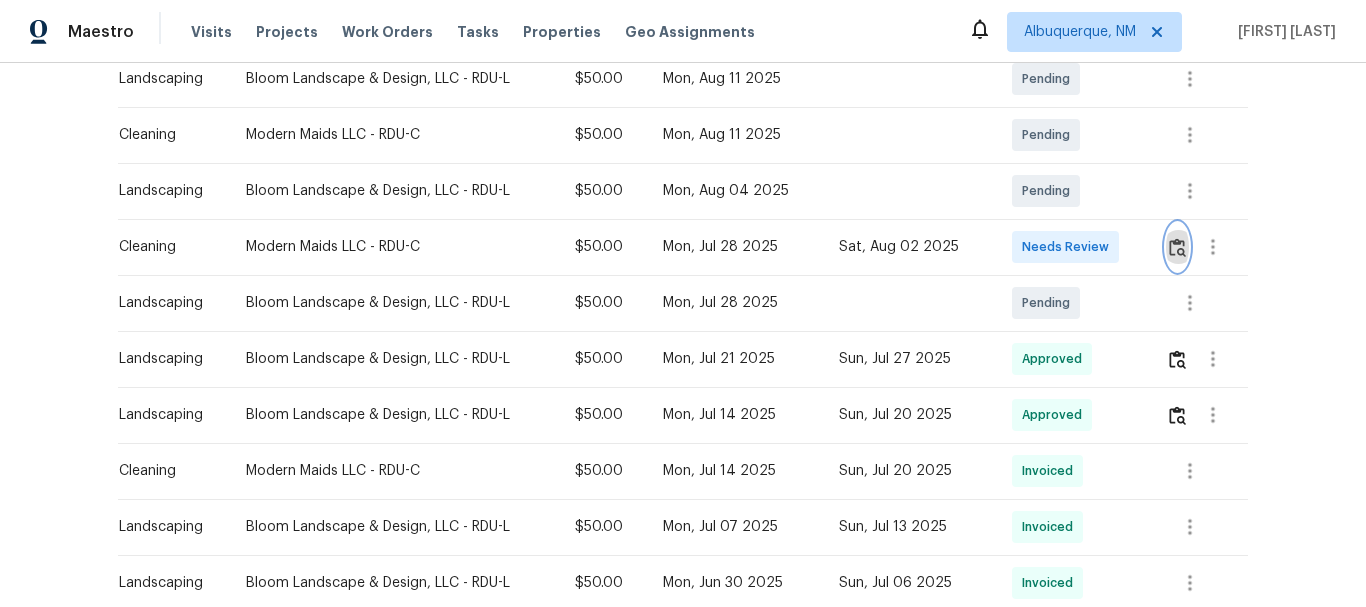 click at bounding box center [1177, 247] 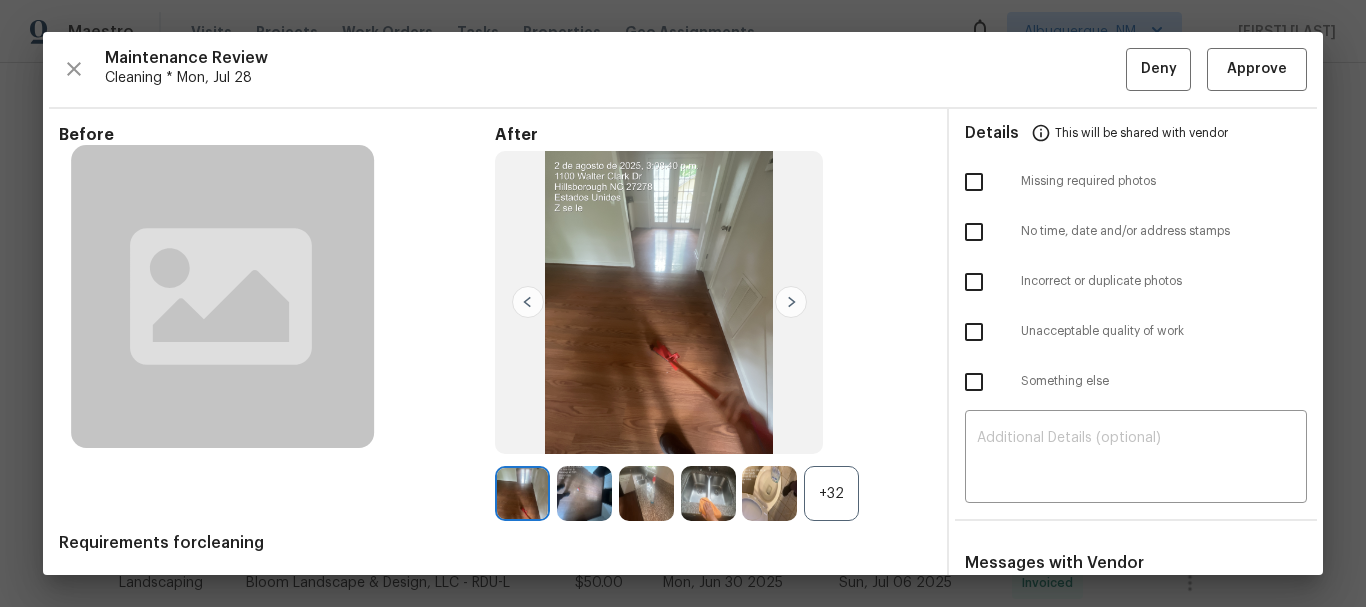 click on "+32" at bounding box center [831, 493] 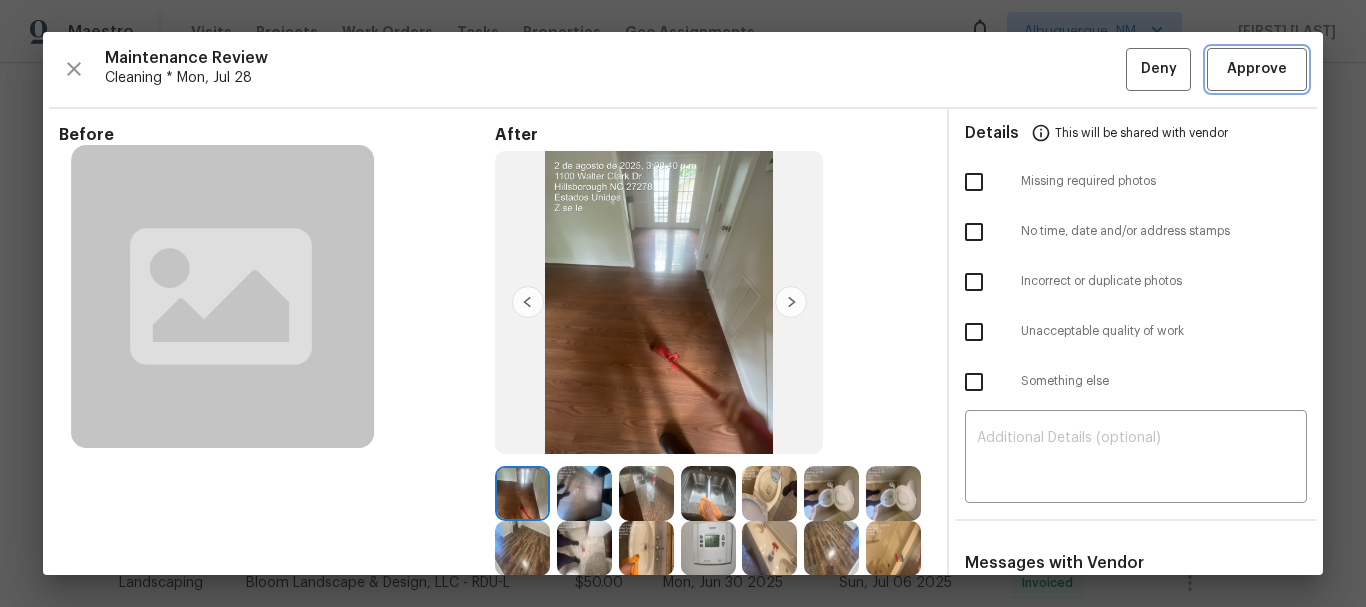 click on "Approve" at bounding box center [1257, 69] 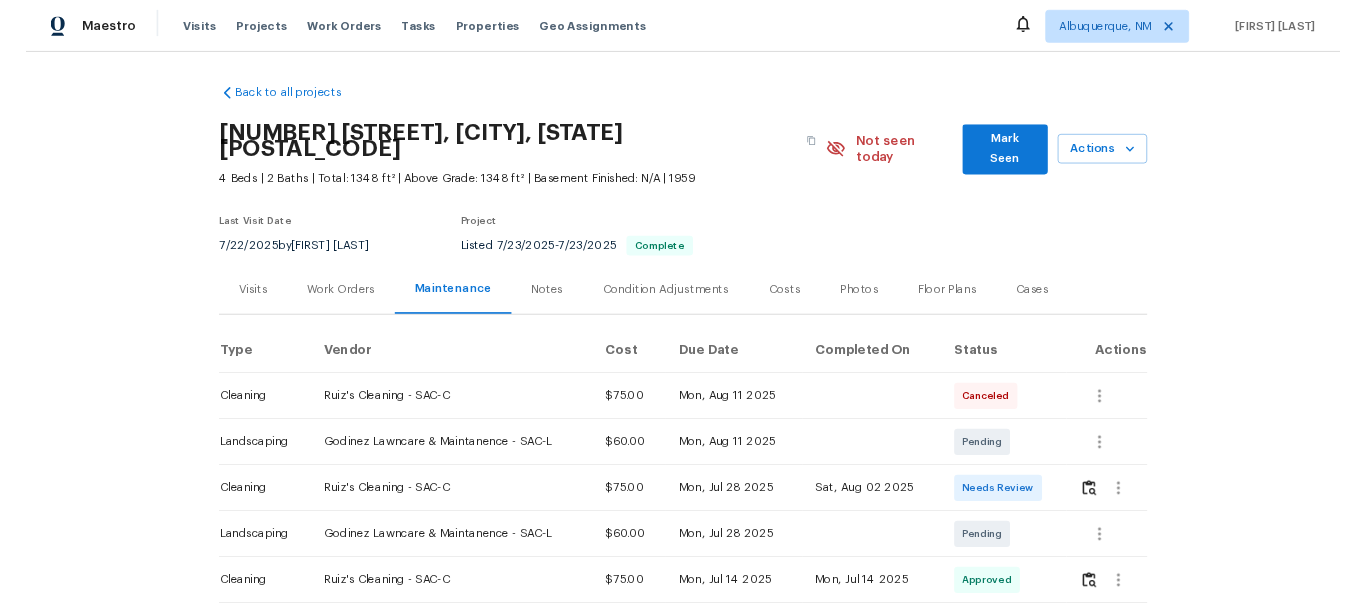 scroll, scrollTop: 0, scrollLeft: 0, axis: both 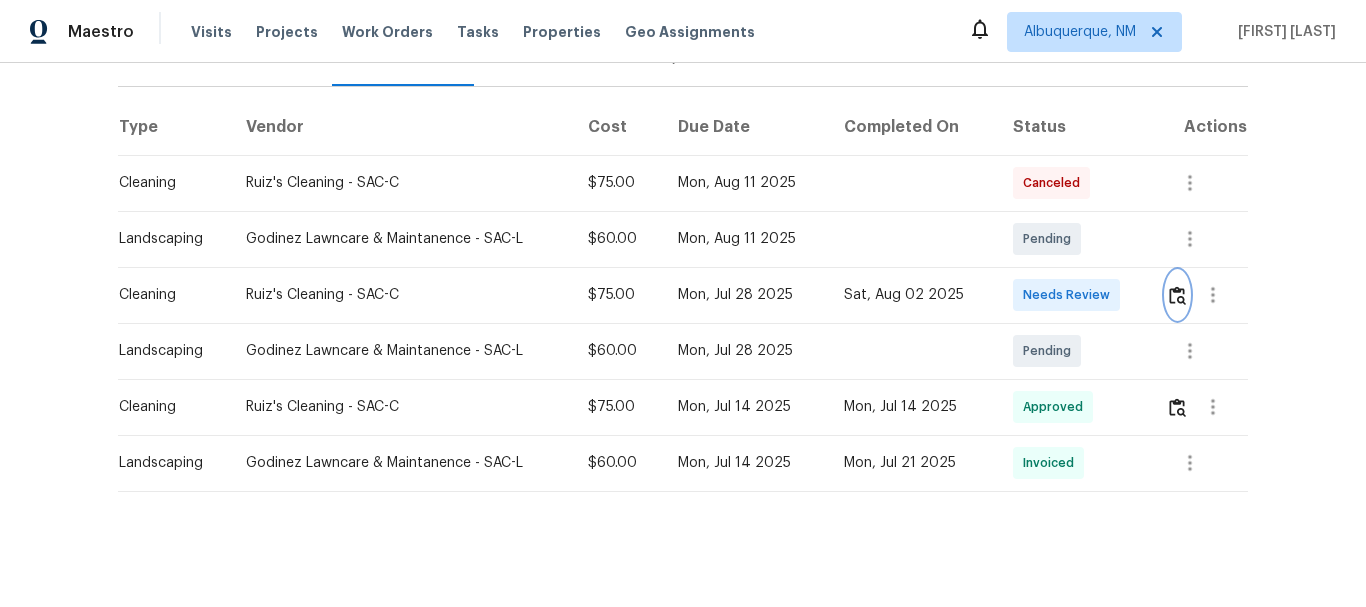 click at bounding box center [1177, 295] 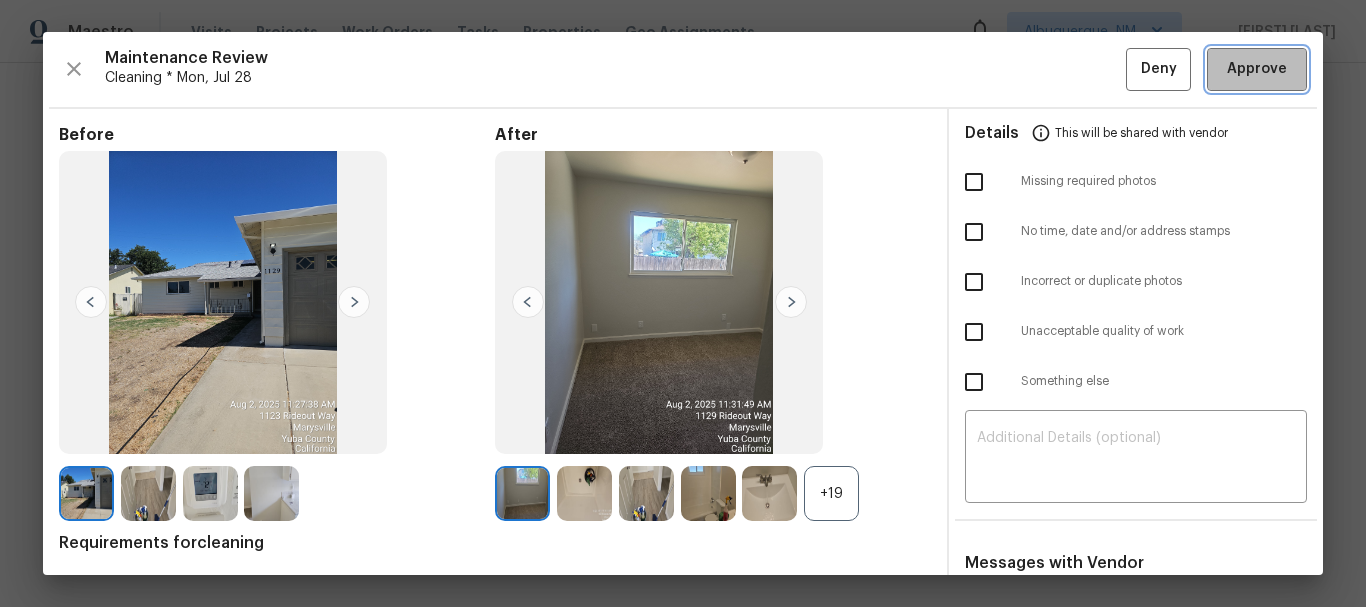 click on "Approve" at bounding box center [1257, 69] 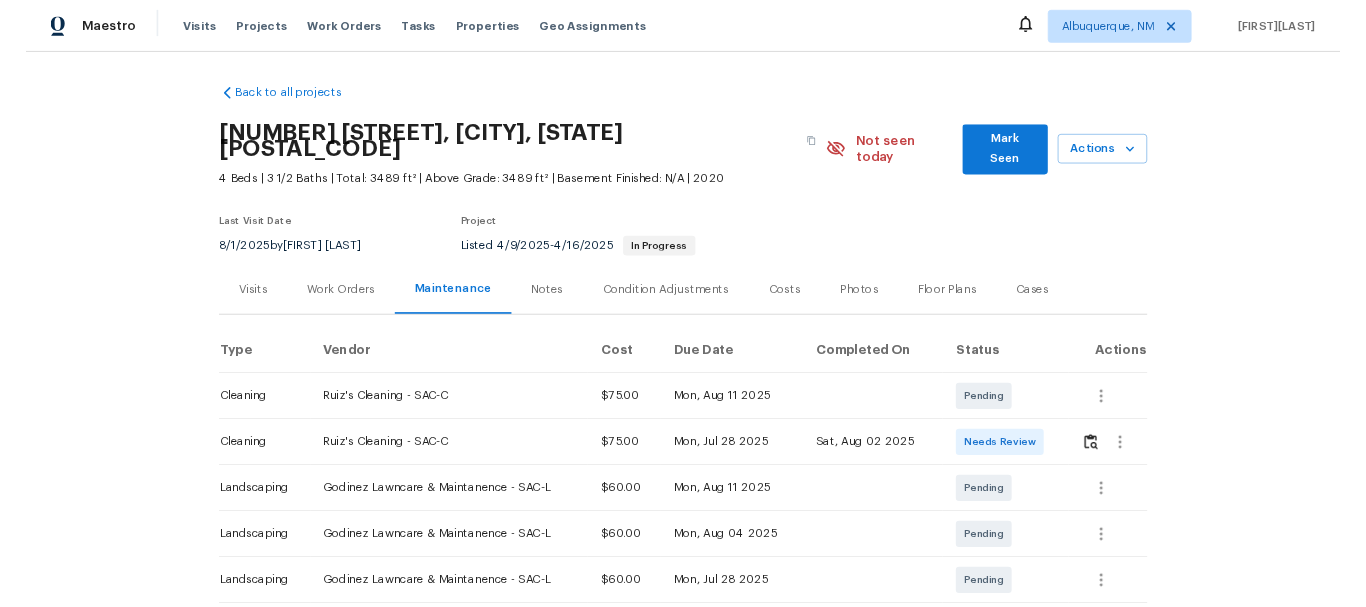 scroll, scrollTop: 0, scrollLeft: 0, axis: both 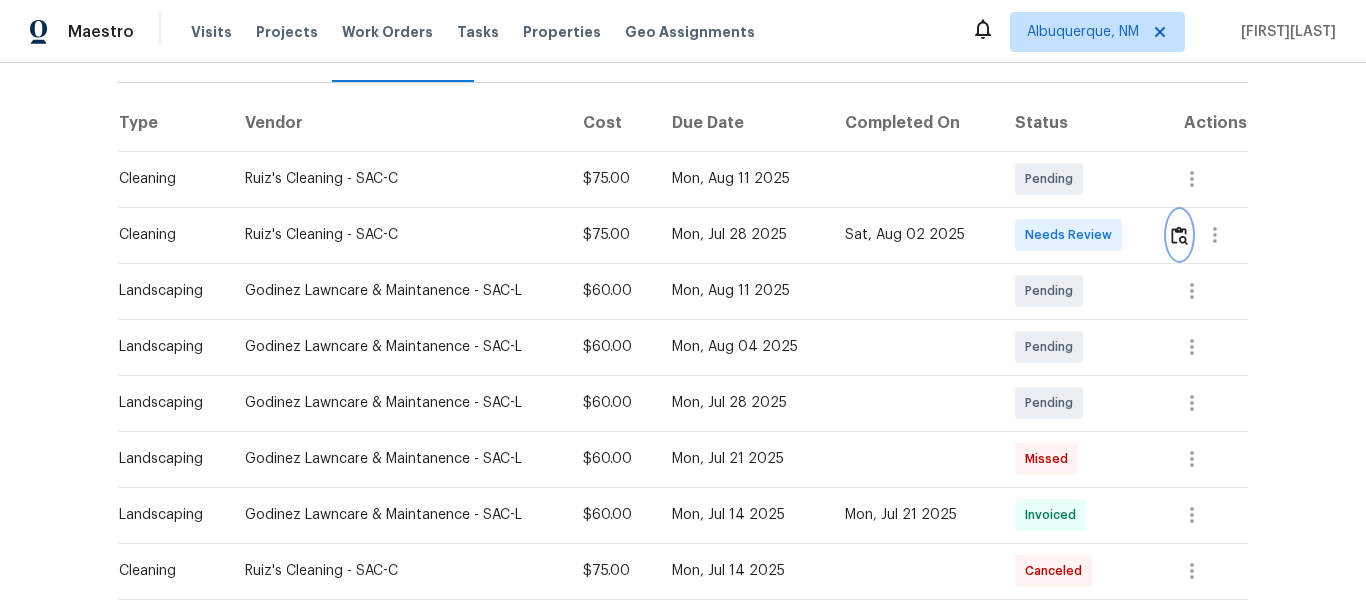 click at bounding box center [1179, 235] 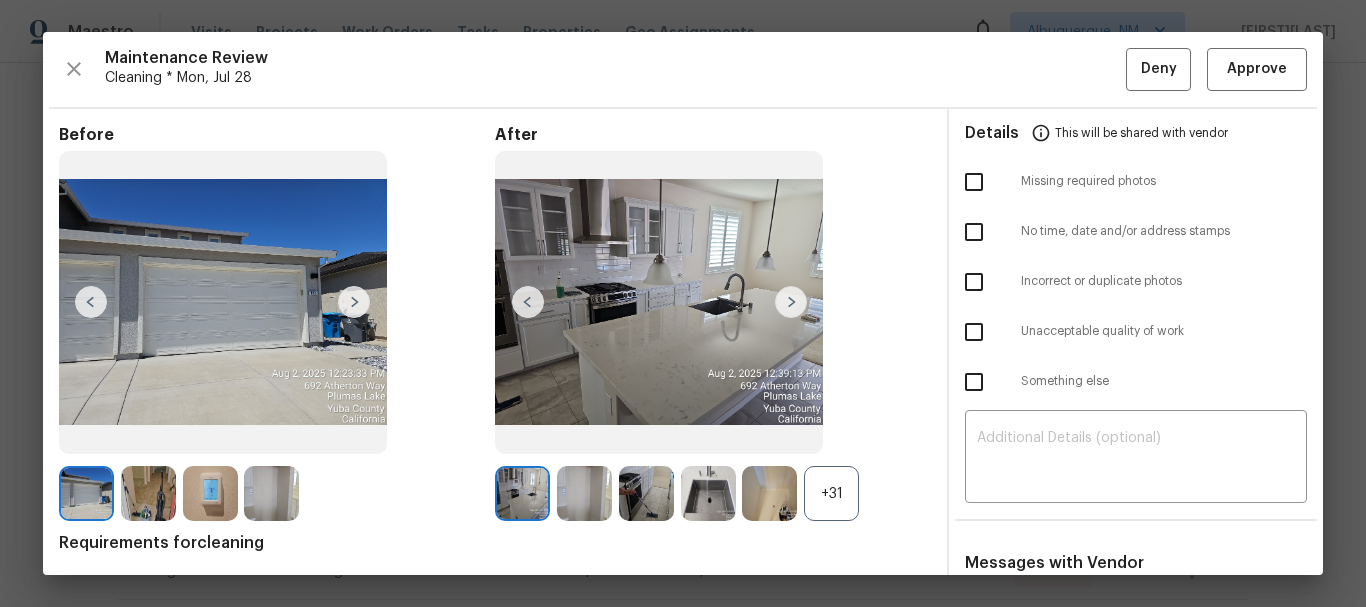 click on "+31" at bounding box center (831, 493) 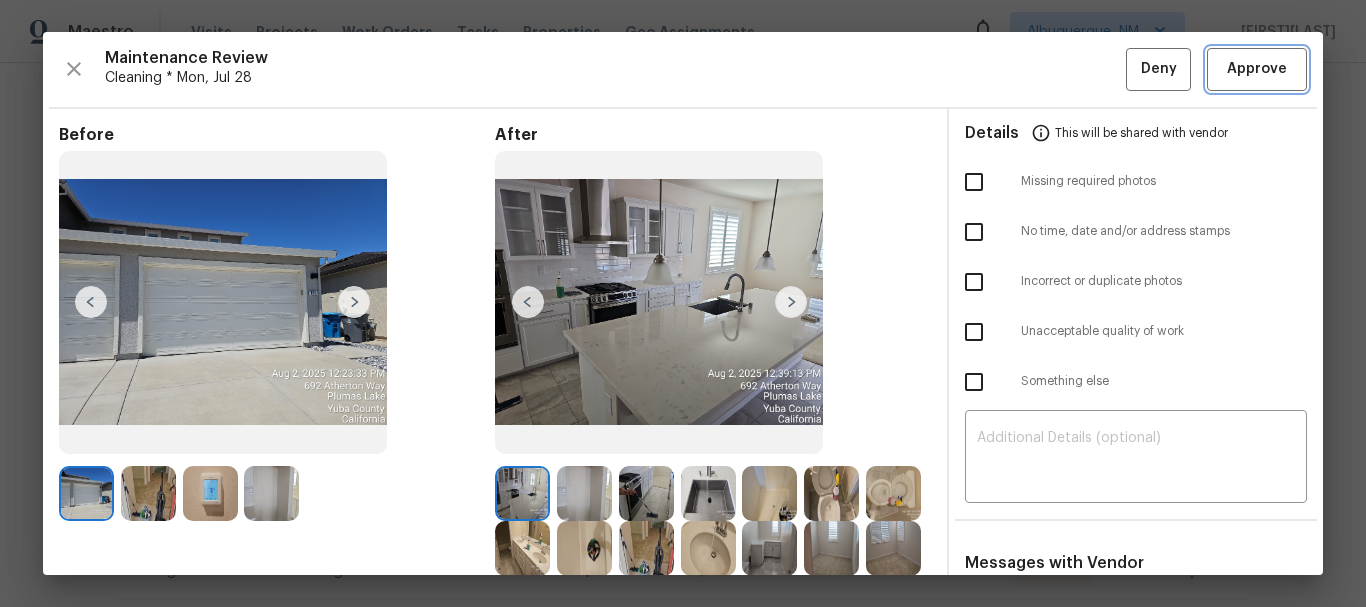 click on "Approve" at bounding box center (1257, 69) 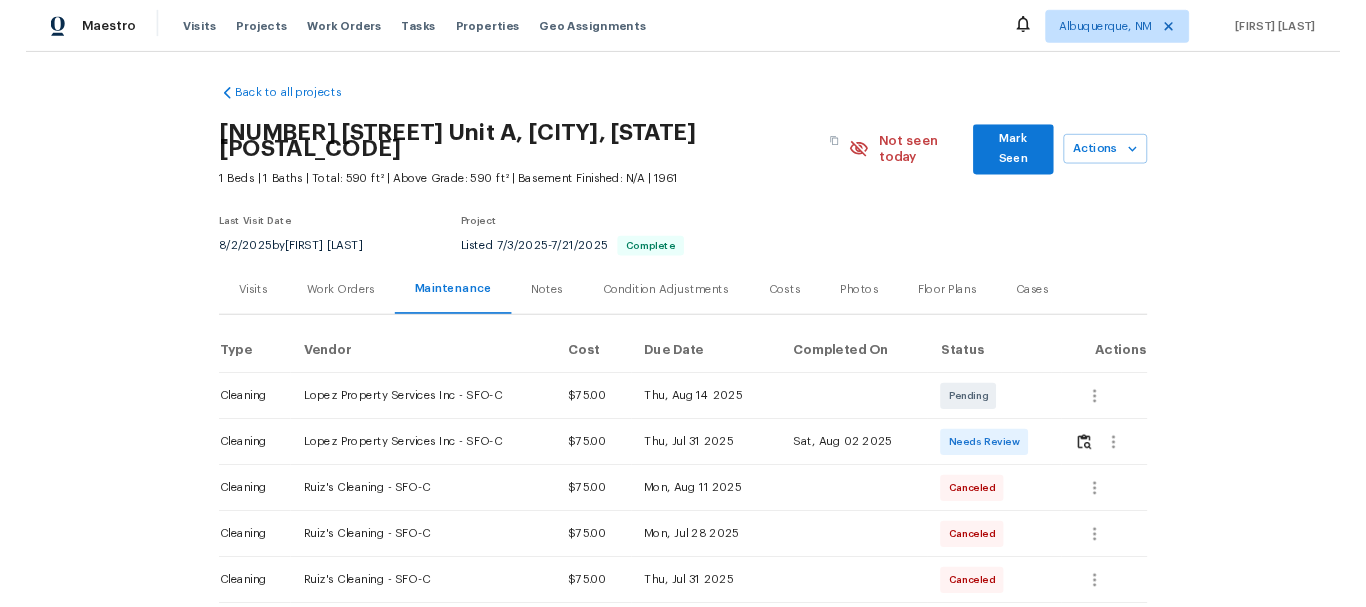 scroll, scrollTop: 0, scrollLeft: 0, axis: both 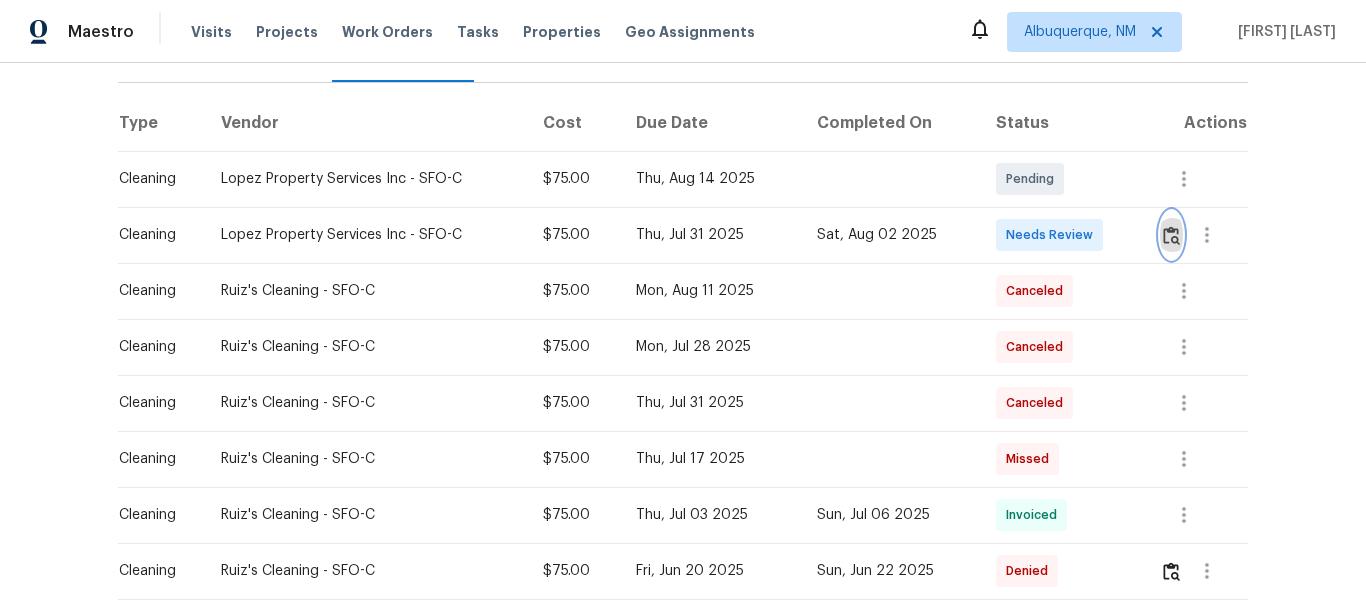 click at bounding box center (1171, 235) 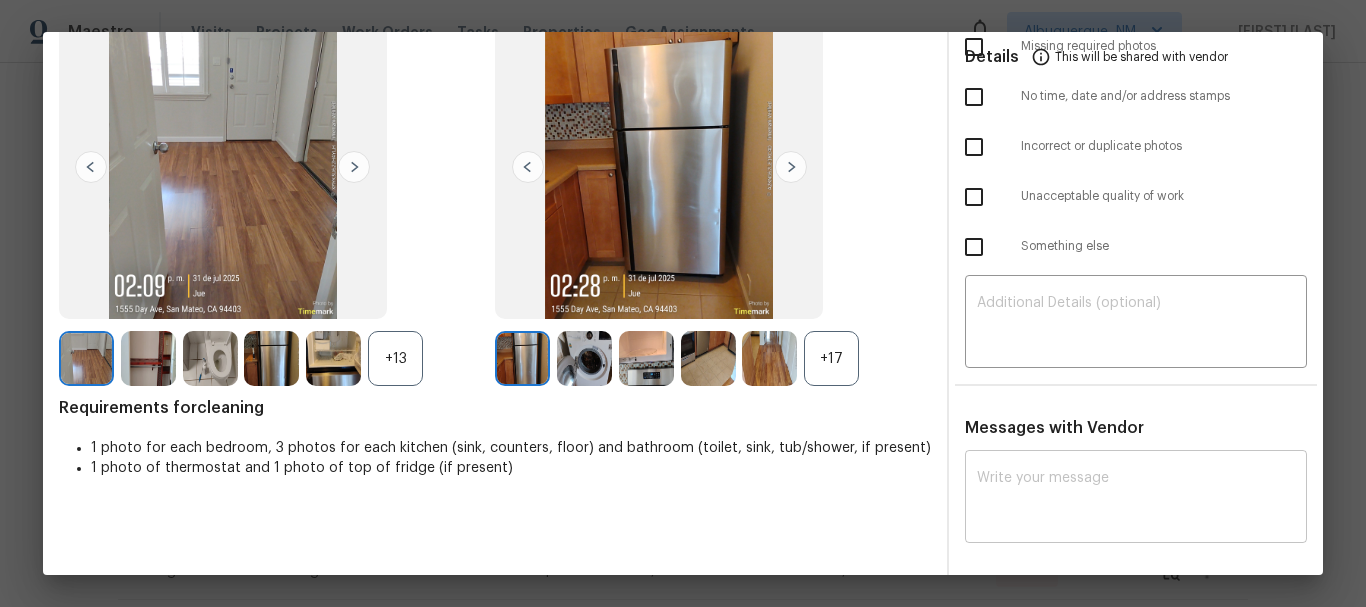 scroll, scrollTop: 141, scrollLeft: 0, axis: vertical 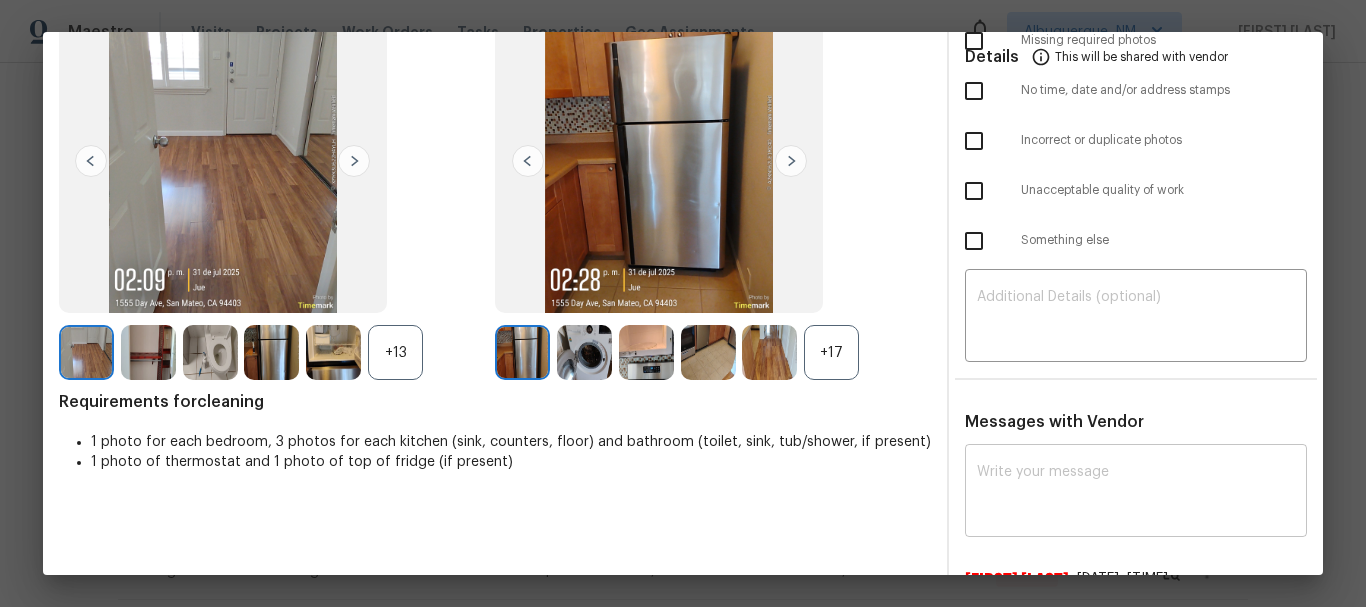 click at bounding box center [1136, 493] 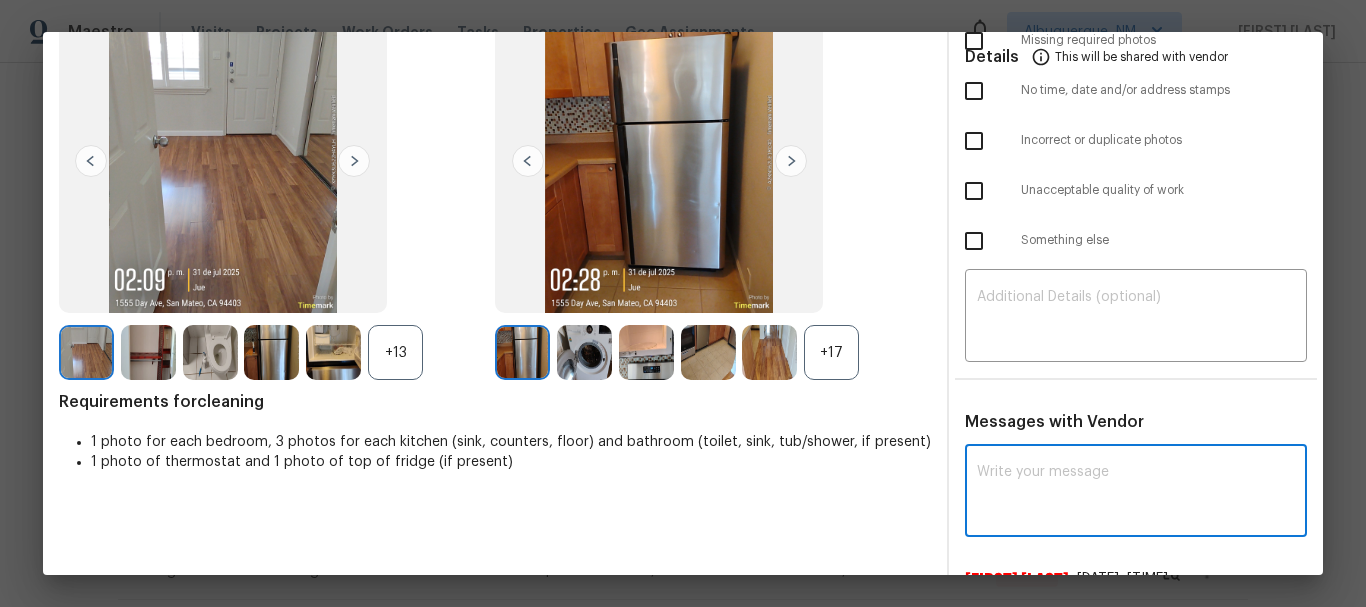 paste on "Maintenance Audit Team: Hello! Unfortunately, this Cleaning visit completed on 08/02/2025 has been denied because inside view of one bathtub is not visible, Please upload inside full view of one bathtub photo. Per the updated Standards of Work, return visits to correct quality issues from a previously denied visit are not permitted. The work must meet quality standards and be fully completed during the initial visit in order to be approved. Please ensure that all standards are met at the next scheduled visit. If you or your team need a refresher on the quality standards and requirements, please refer to the updated Standards of Work that have been distributed via email. Thank you!" 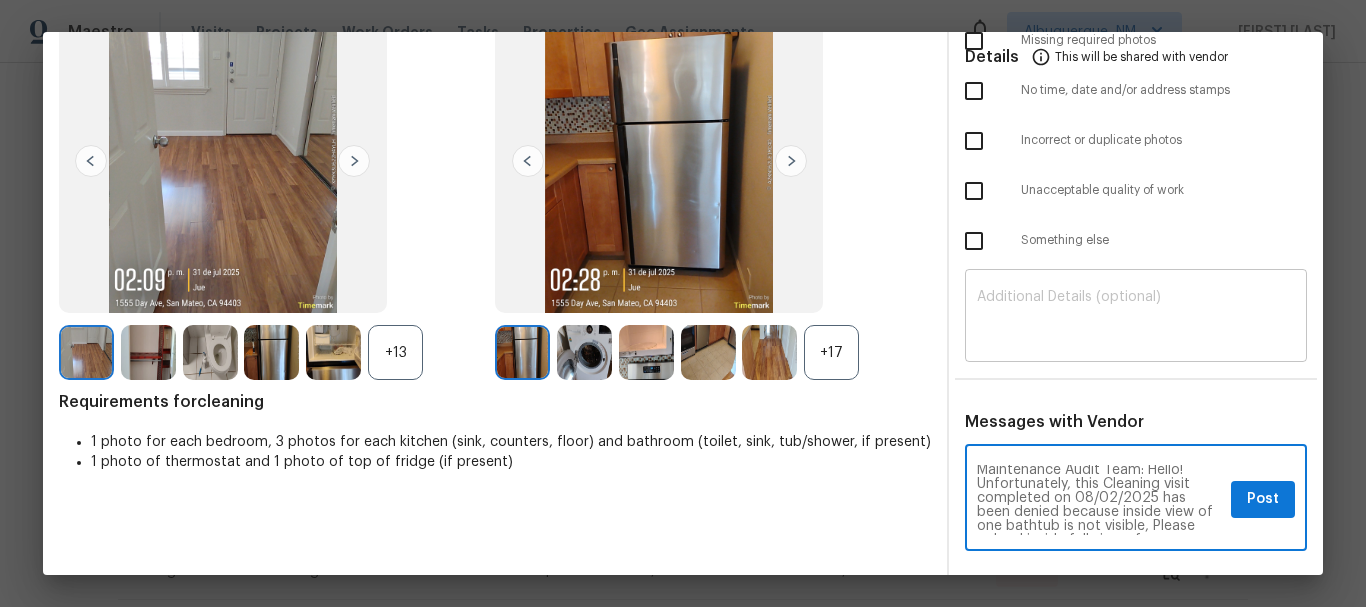 scroll, scrollTop: 0, scrollLeft: 0, axis: both 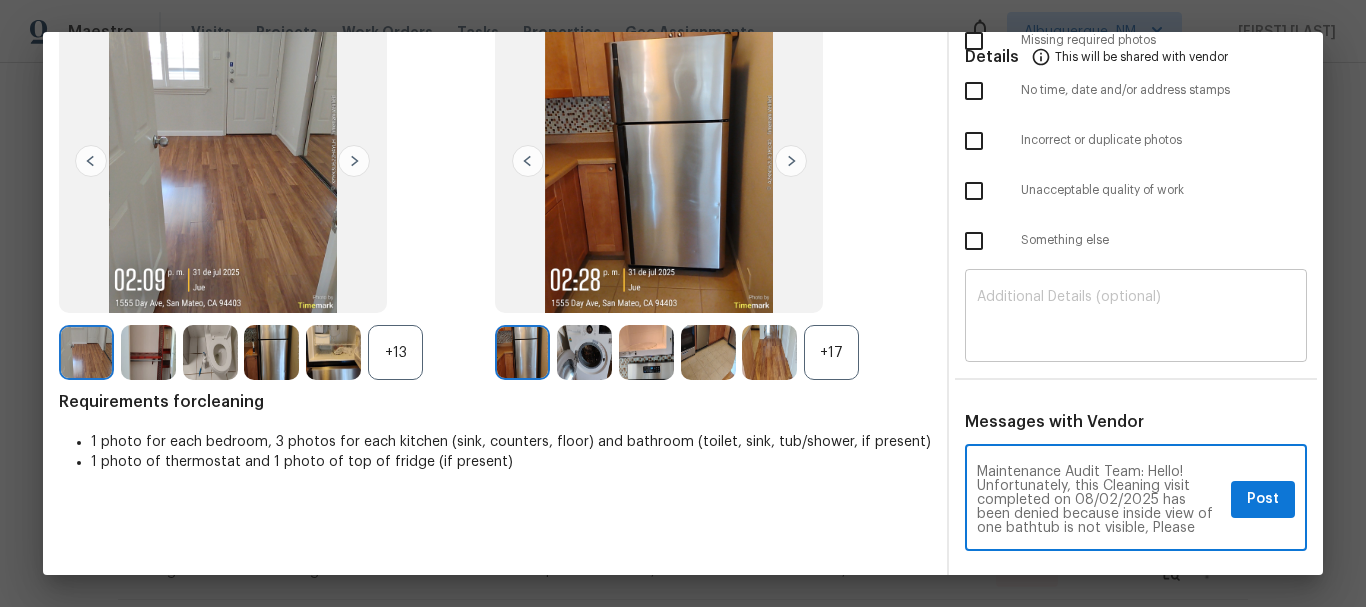type on "Maintenance Audit Team: Hello! Unfortunately, this Cleaning visit completed on 08/02/2025 has been denied because inside view of one bathtub is not visible, Please upload inside full view of one bathtub photo. Per the updated Standards of Work, return visits to correct quality issues from a previously denied visit are not permitted. The work must meet quality standards and be fully completed during the initial visit in order to be approved. Please ensure that all standards are met at the next scheduled visit. If you or your team need a refresher on the quality standards and requirements, please refer to the updated Standards of Work that have been distributed via email. Thank you!" 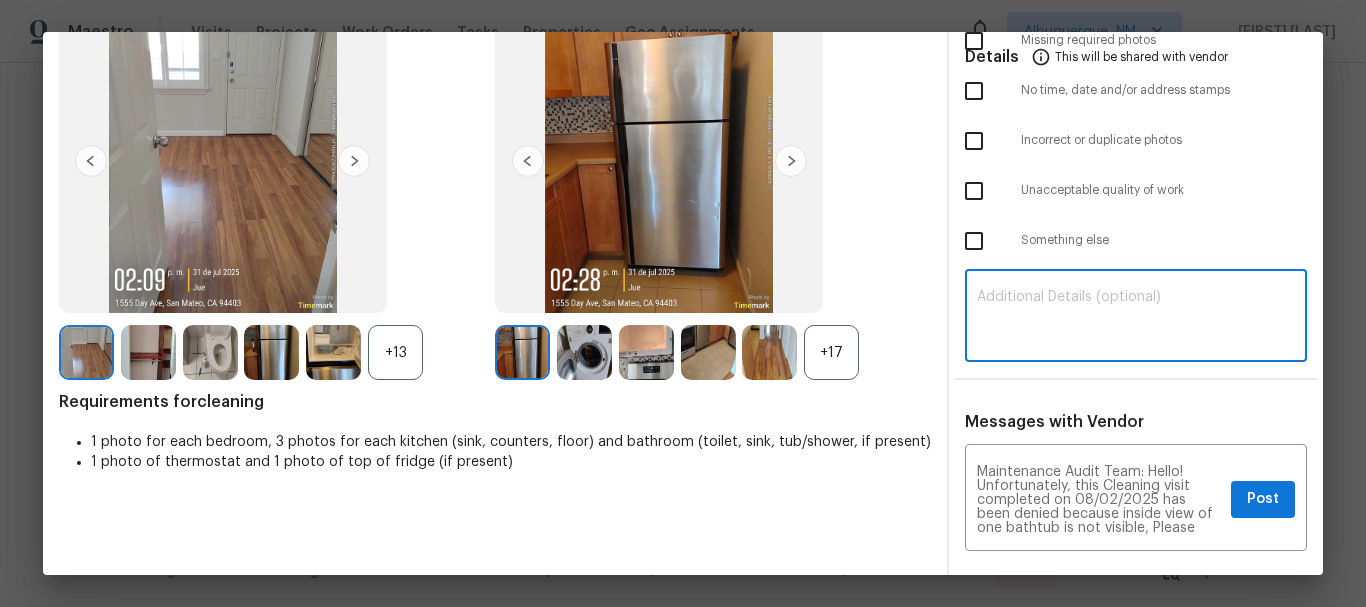 paste on "Maintenance Audit Team: Hello! Unfortunately, this Cleaning visit completed on 08/02/2025 has been denied because inside view of one bathtub is not visible, Please upload inside full view of one bathtub photo. Per the updated Standards of Work, return visits to correct quality issues from a previously denied visit are not permitted. The work must meet quality standards and be fully completed during the initial visit in order to be approved. Please ensure that all standards are met at the next scheduled visit. If you or your team need a refresher on the quality standards and requirements, please refer to the updated Standards of Work that have been distributed via email. Thank you!" 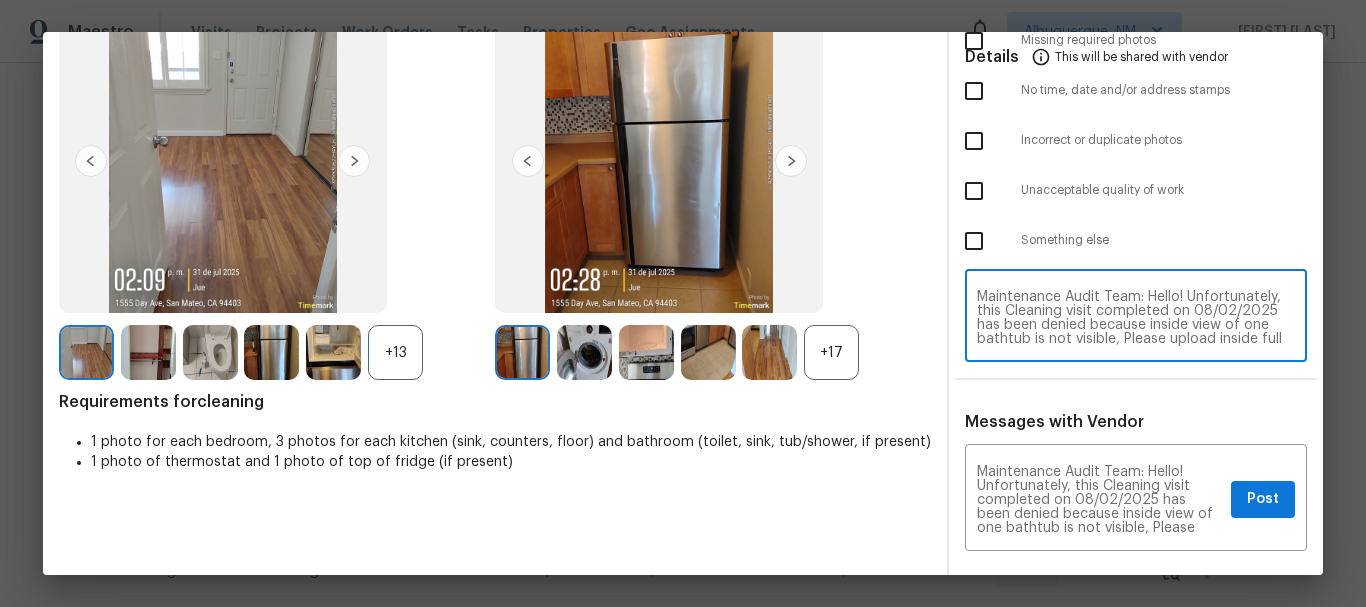 scroll, scrollTop: 168, scrollLeft: 0, axis: vertical 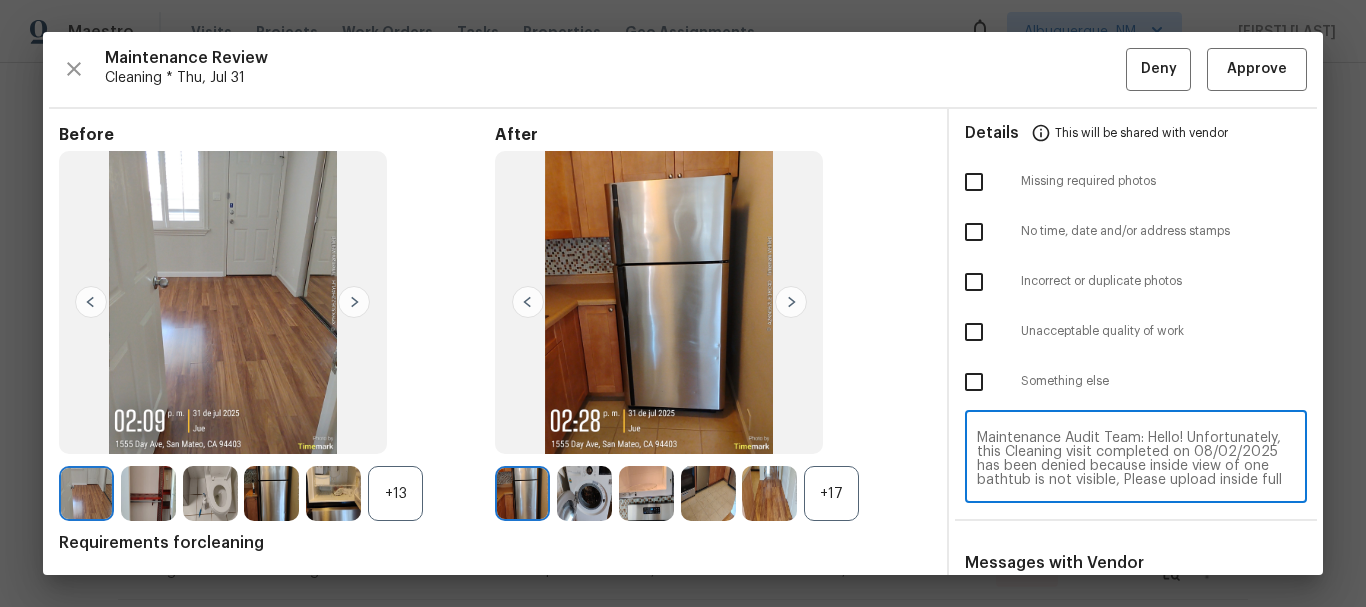type on "Maintenance Audit Team: Hello! Unfortunately, this Cleaning visit completed on 08/02/2025 has been denied because inside view of one bathtub is not visible, Please upload inside full view of one bathtub photo. Per the updated Standards of Work, return visits to correct quality issues from a previously denied visit are not permitted. The work must meet quality standards and be fully completed during the initial visit in order to be approved. Please ensure that all standards are met at the next scheduled visit. If you or your team need a refresher on the quality standards and requirements, please refer to the updated Standards of Work that have been distributed via email. Thank you!" 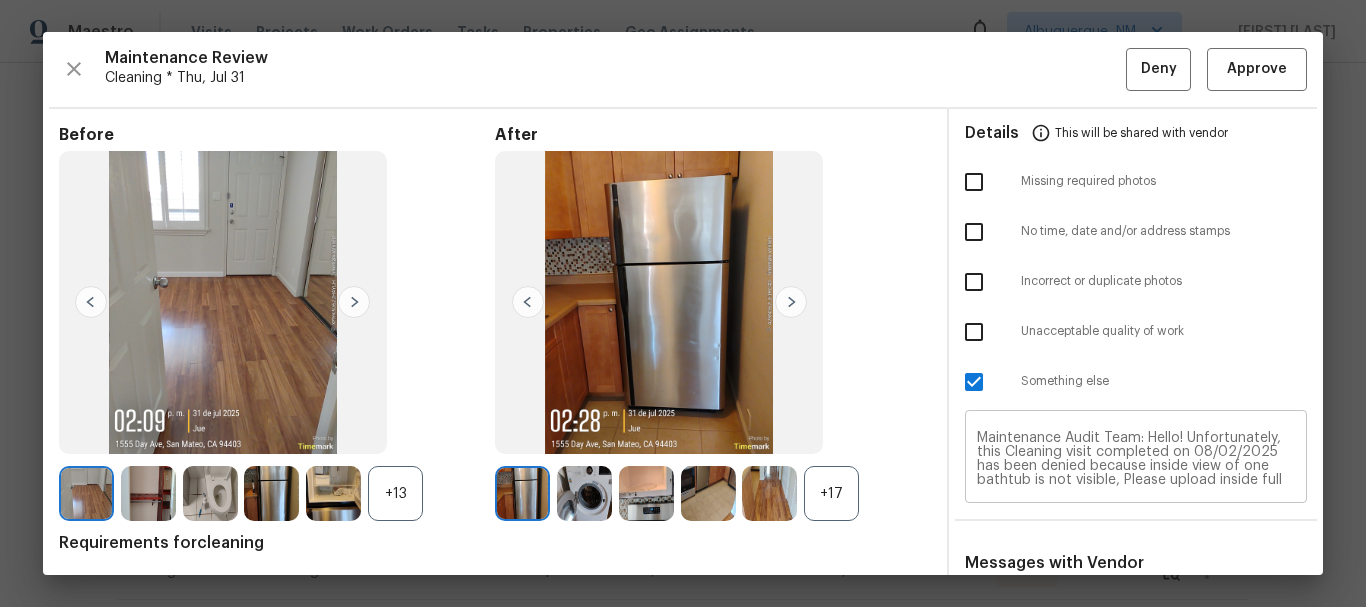 click on "Maintenance Audit Team: Hello! Unfortunately, this Cleaning visit completed on 08/02/2025 has been denied because inside view of one bathtub is not visible, Please upload inside full view of one bathtub photo. Per the updated Standards of Work, return visits to correct quality issues from a previously denied visit are not permitted. The work must meet quality standards and be fully completed during the initial visit in order to be approved. Please ensure that all standards are met at the next scheduled visit. If you or your team need a refresher on the quality standards and requirements, please refer to the updated Standards of Work that have been distributed via email. Thank you!" at bounding box center [1136, 459] 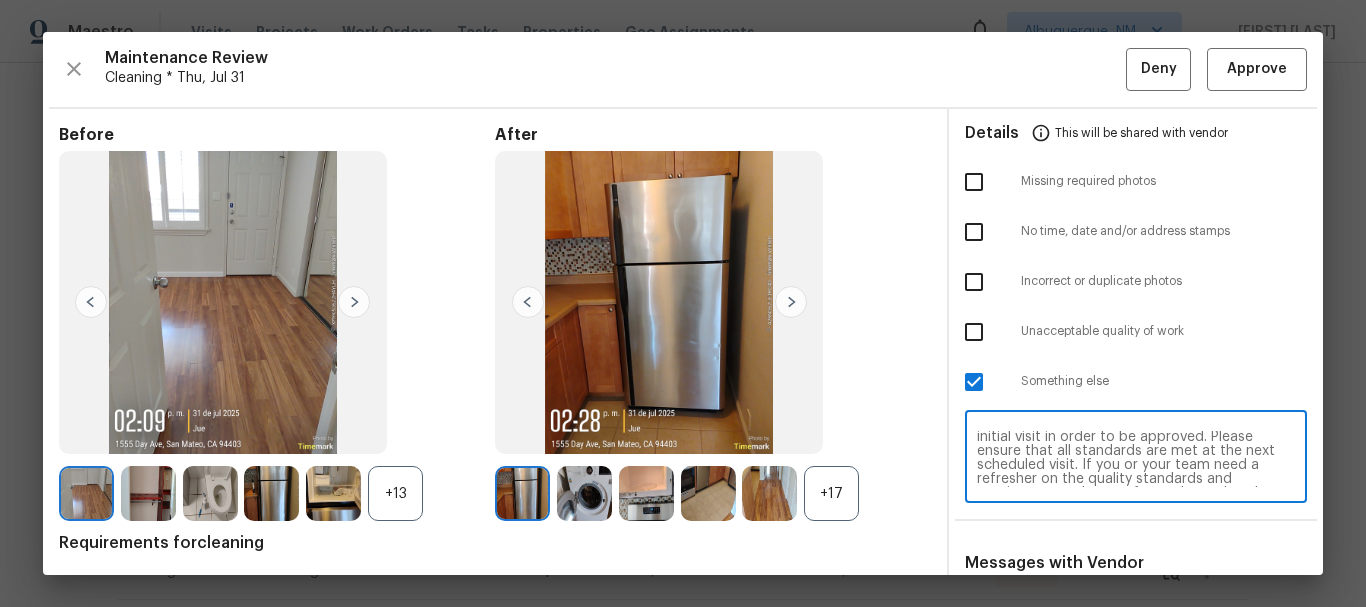 scroll, scrollTop: 168, scrollLeft: 0, axis: vertical 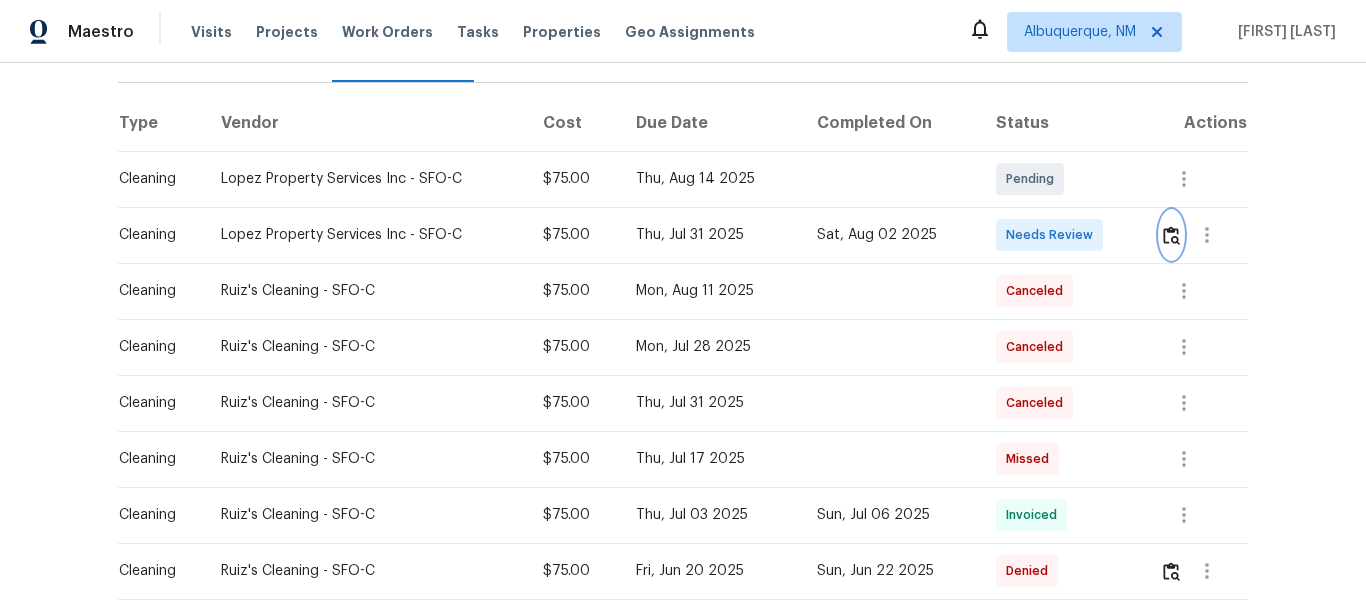 click at bounding box center [1171, 235] 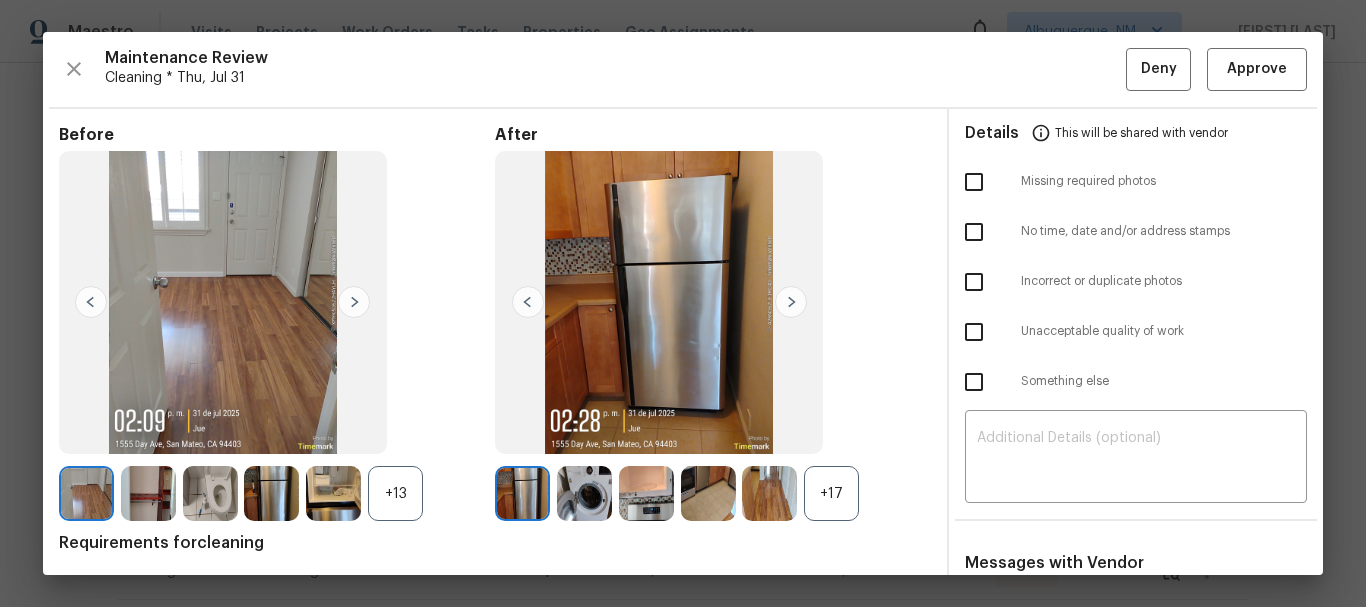 scroll, scrollTop: 307, scrollLeft: 0, axis: vertical 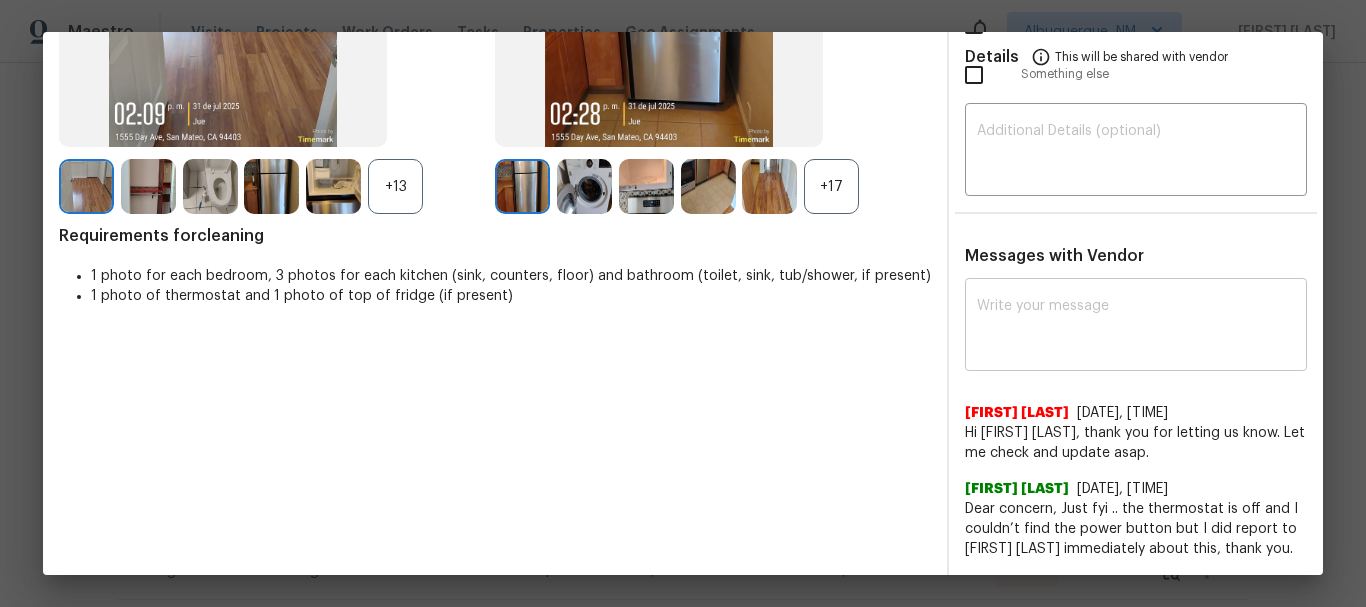 click at bounding box center [1136, 327] 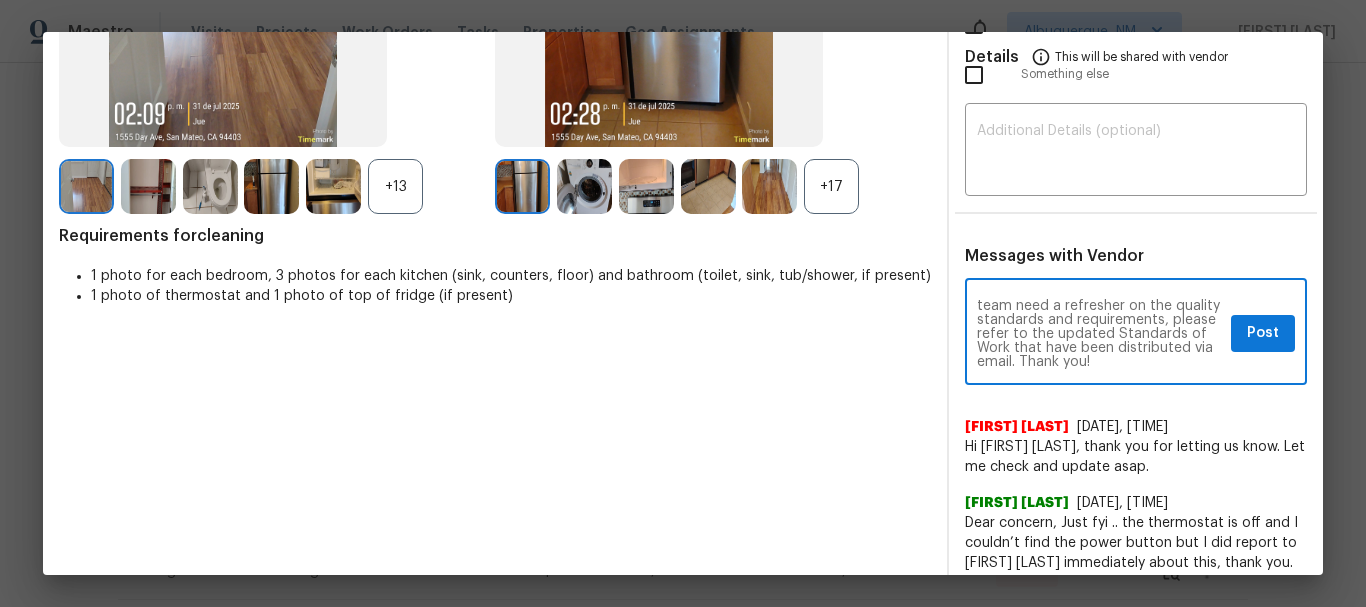 scroll, scrollTop: 0, scrollLeft: 0, axis: both 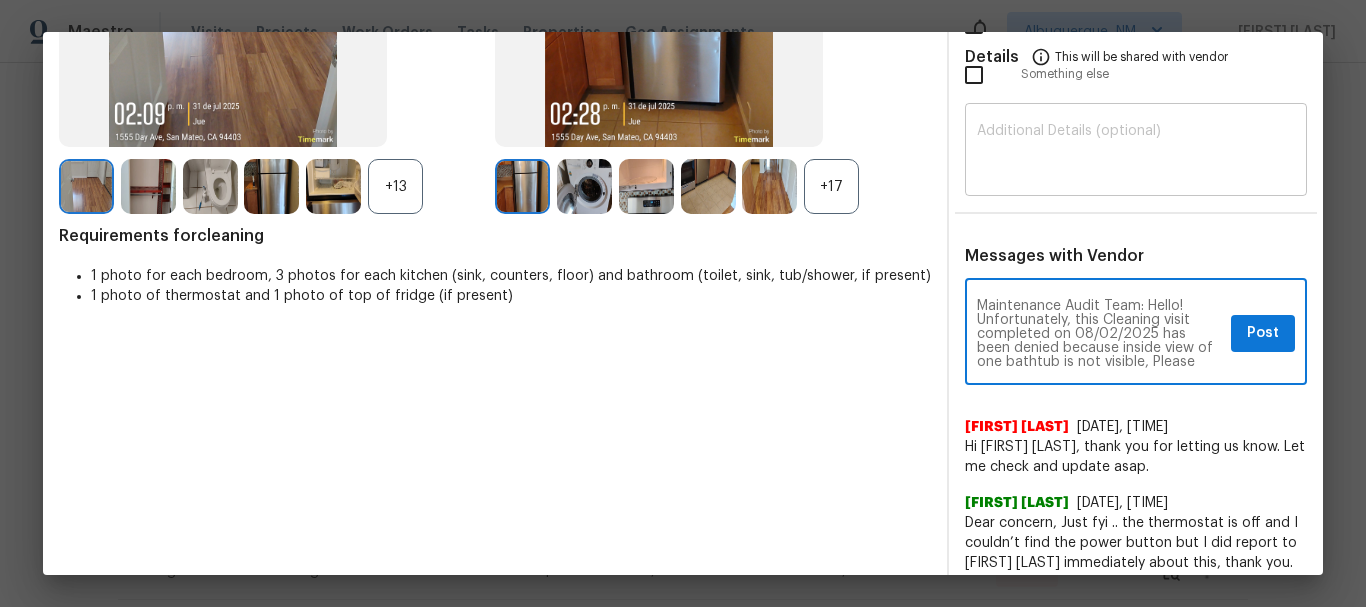 type on "Maintenance Audit Team: Hello! Unfortunately, this Cleaning visit completed on 08/02/2025 has been denied because inside view of one bathtub is not visible, Please upload inside full view of one bathtub photo. Per the updated Standards of Work, return visits to correct quality issues from a previously denied visit are not permitted. The work must meet quality standards and be fully completed during the initial visit in order to be approved. Please ensure that all standards are met at the next scheduled visit. If you or your team need a refresher on the quality standards and requirements, please refer to the updated Standards of Work that have been distributed via email. Thank you!" 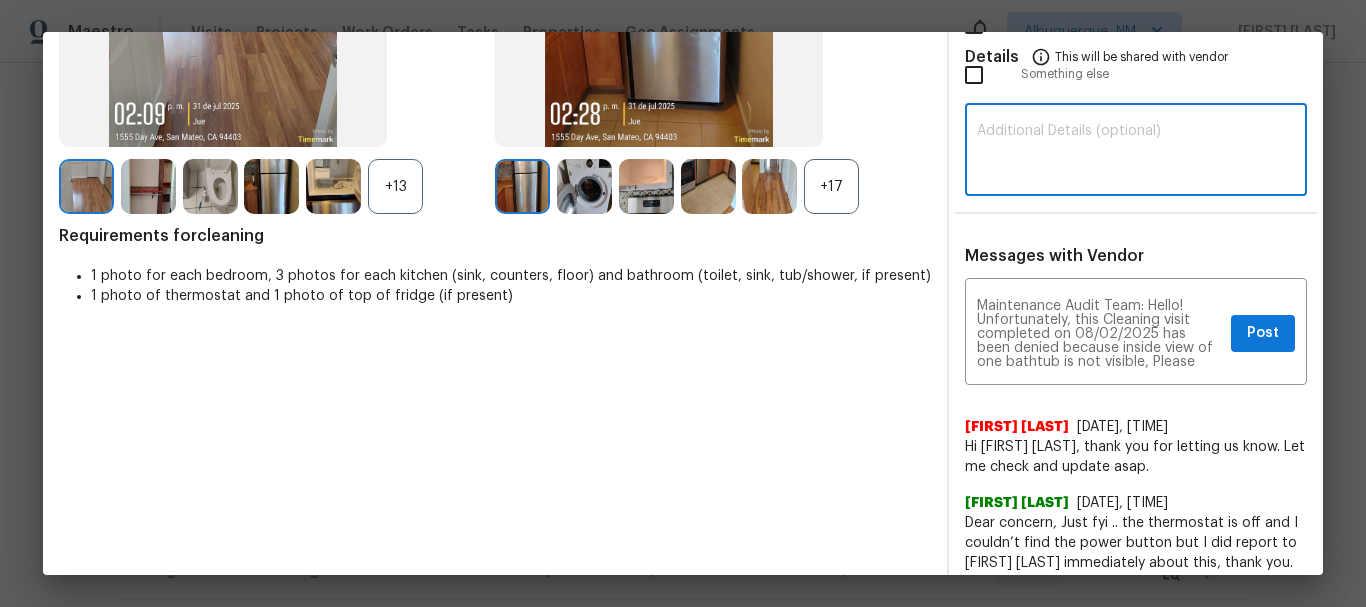 paste on "Maintenance Audit Team: Hello! Unfortunately, this Cleaning visit completed on 08/02/2025 has been denied because inside view of one bathtub is not visible, Please upload inside full view of one bathtub photo. Per the updated Standards of Work, return visits to correct quality issues from a previously denied visit are not permitted. The work must meet quality standards and be fully completed during the initial visit in order to be approved. Please ensure that all standards are met at the next scheduled visit. If you or your team need a refresher on the quality standards and requirements, please refer to the updated Standards of Work that have been distributed via email. Thank you!" 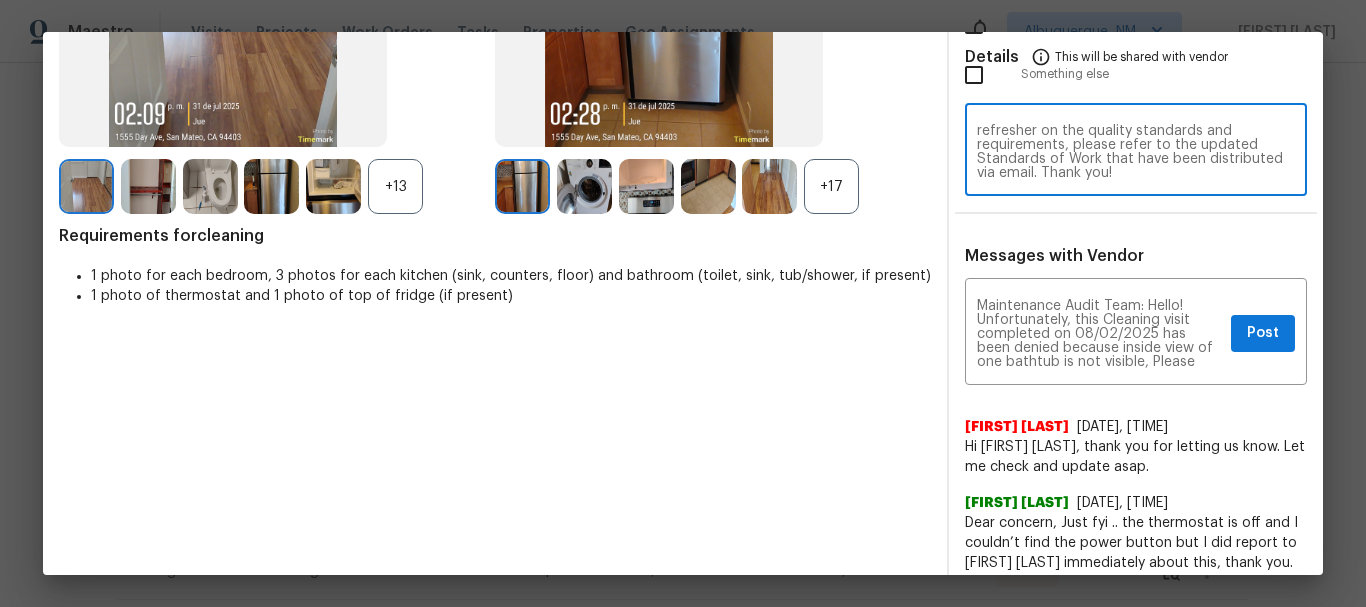 scroll, scrollTop: 0, scrollLeft: 0, axis: both 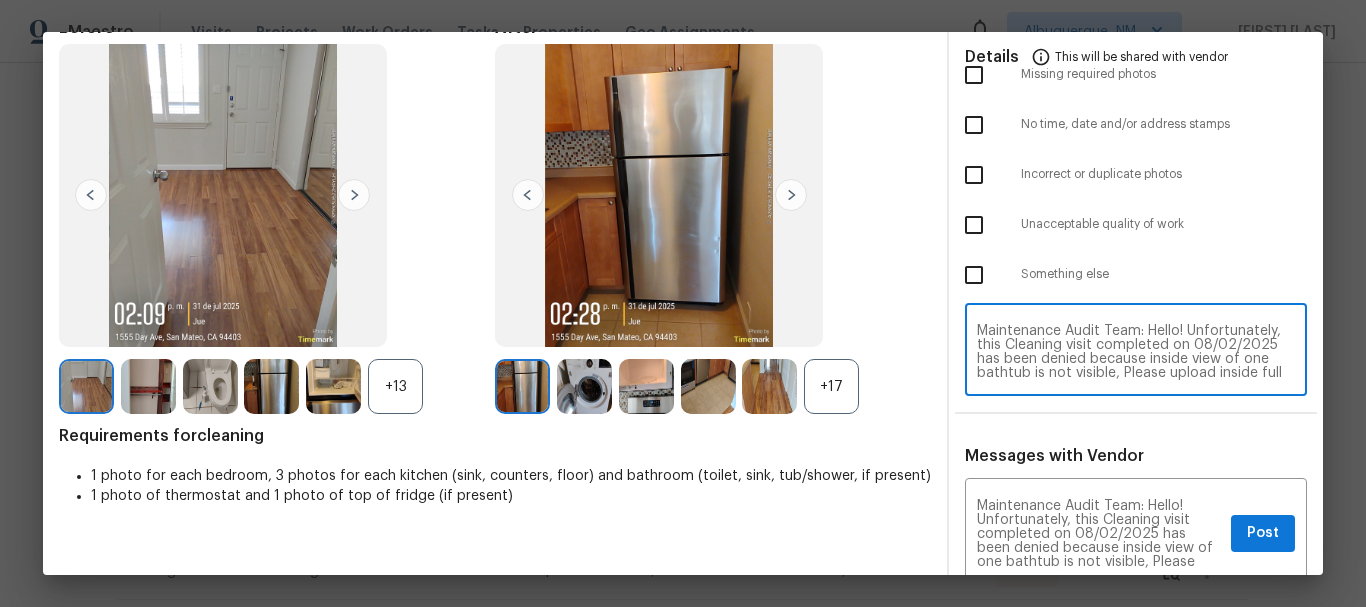 type on "Maintenance Audit Team: Hello! Unfortunately, this Cleaning visit completed on 08/02/2025 has been denied because inside view of one bathtub is not visible, Please upload inside full view of one bathtub photo. Per the updated Standards of Work, return visits to correct quality issues from a previously denied visit are not permitted. The work must meet quality standards and be fully completed during the initial visit in order to be approved. Please ensure that all standards are met at the next scheduled visit. If you or your team need a refresher on the quality standards and requirements, please refer to the updated Standards of Work that have been distributed via email. Thank you!" 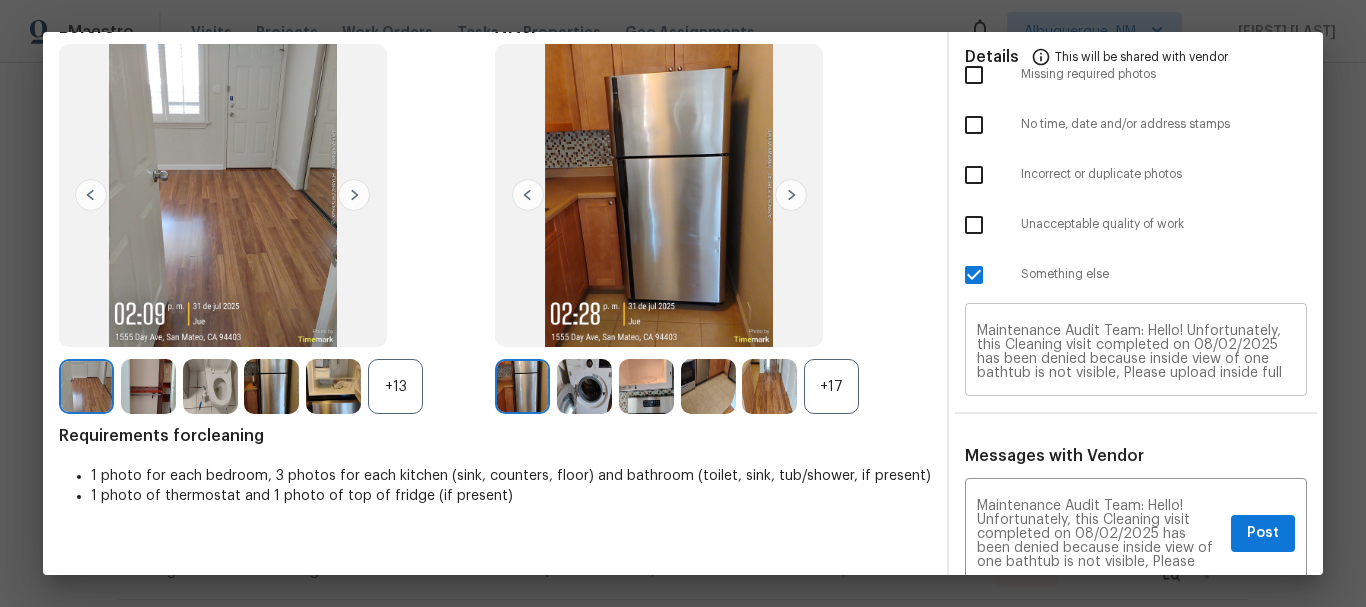 click on "Maintenance Audit Team: Hello! Unfortunately, this Cleaning visit completed on 08/02/2025 has been denied because inside view of one bathtub is not visible, Please upload inside full view of one bathtub photo. Per the updated Standards of Work, return visits to correct quality issues from a previously denied visit are not permitted. The work must meet quality standards and be fully completed during the initial visit in order to be approved. Please ensure that all standards are met at the next scheduled visit. If you or your team need a refresher on the quality standards and requirements, please refer to the updated Standards of Work that have been distributed via email. Thank you! ​" at bounding box center (1136, 352) 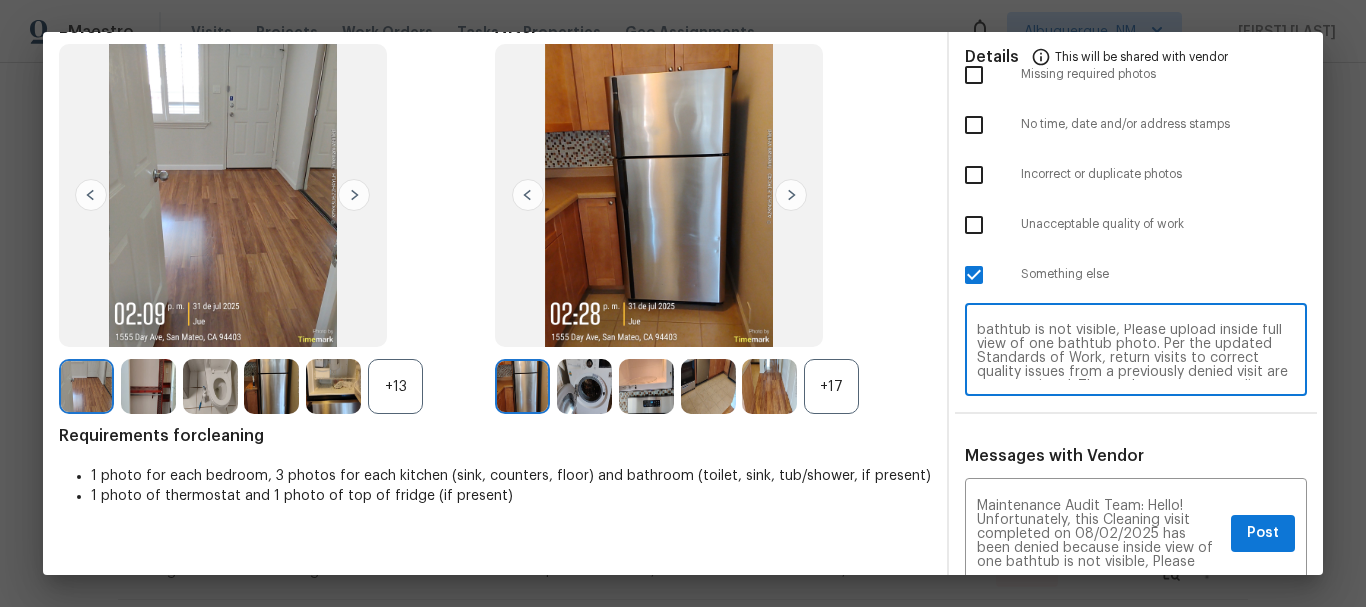 scroll, scrollTop: 57, scrollLeft: 0, axis: vertical 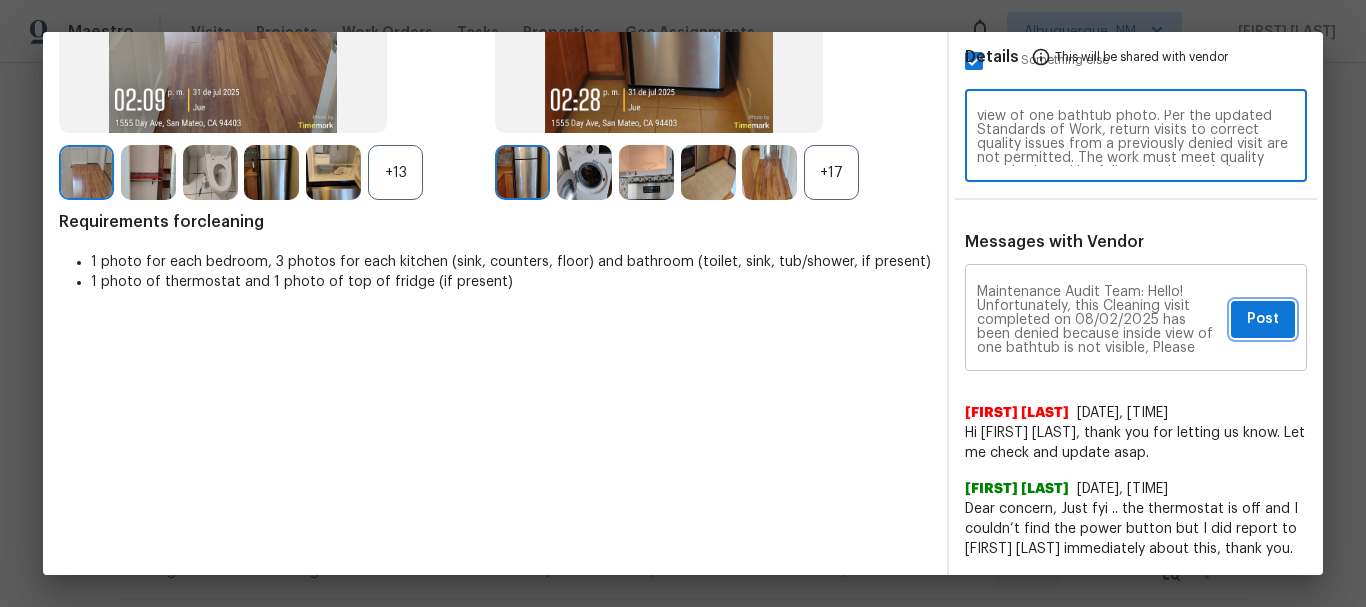 click on "Post" at bounding box center (1263, 319) 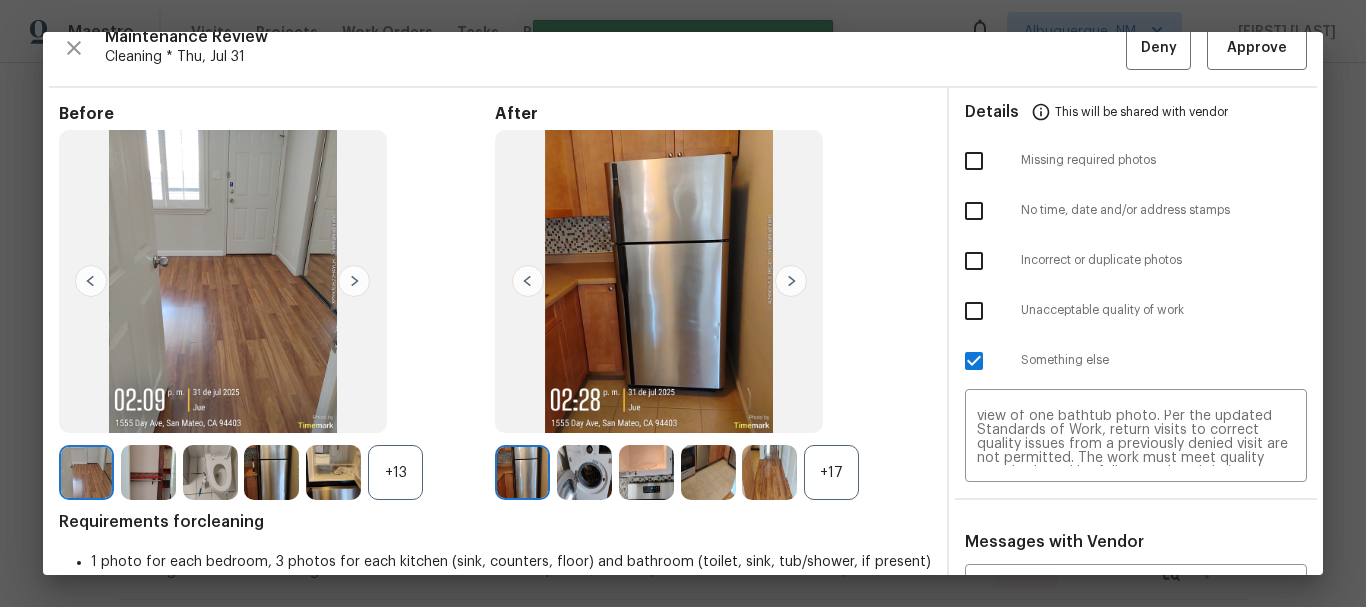 type 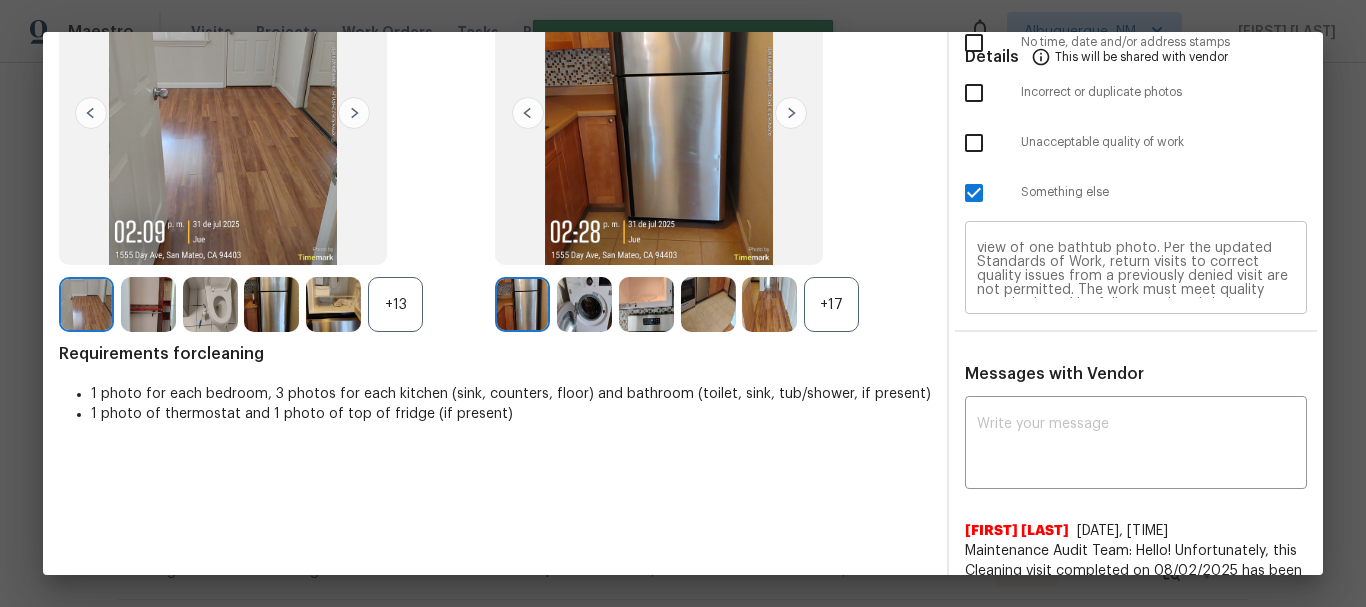 scroll, scrollTop: 0, scrollLeft: 0, axis: both 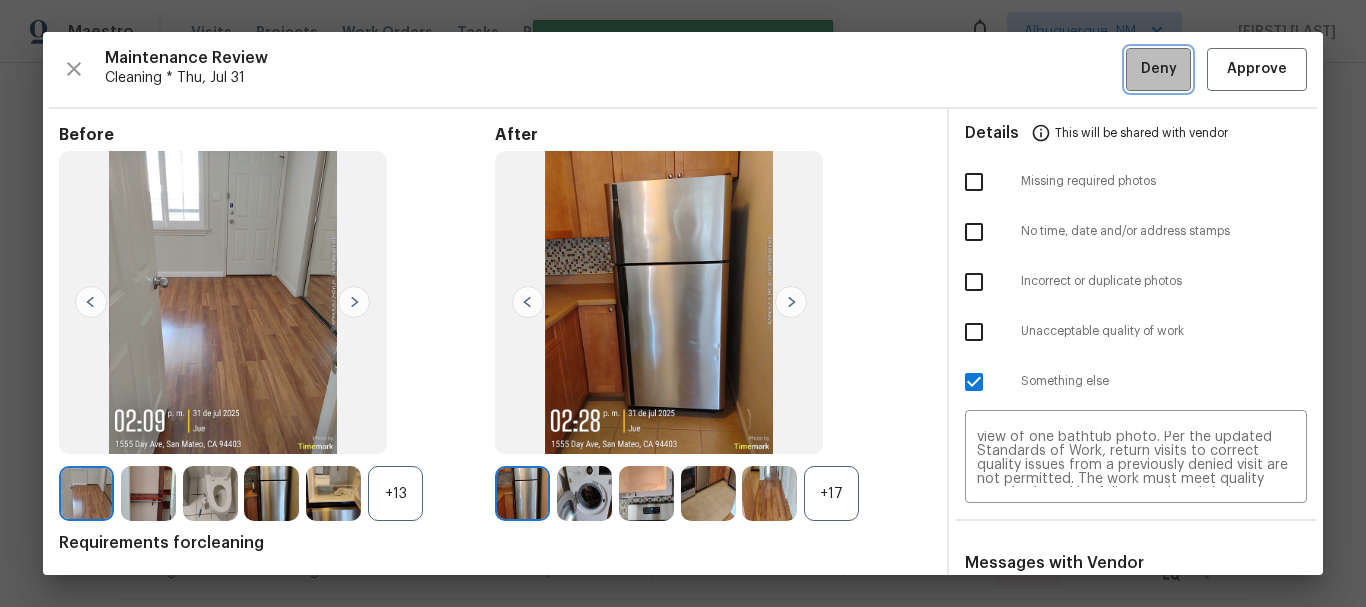 click on "Deny" at bounding box center [1159, 69] 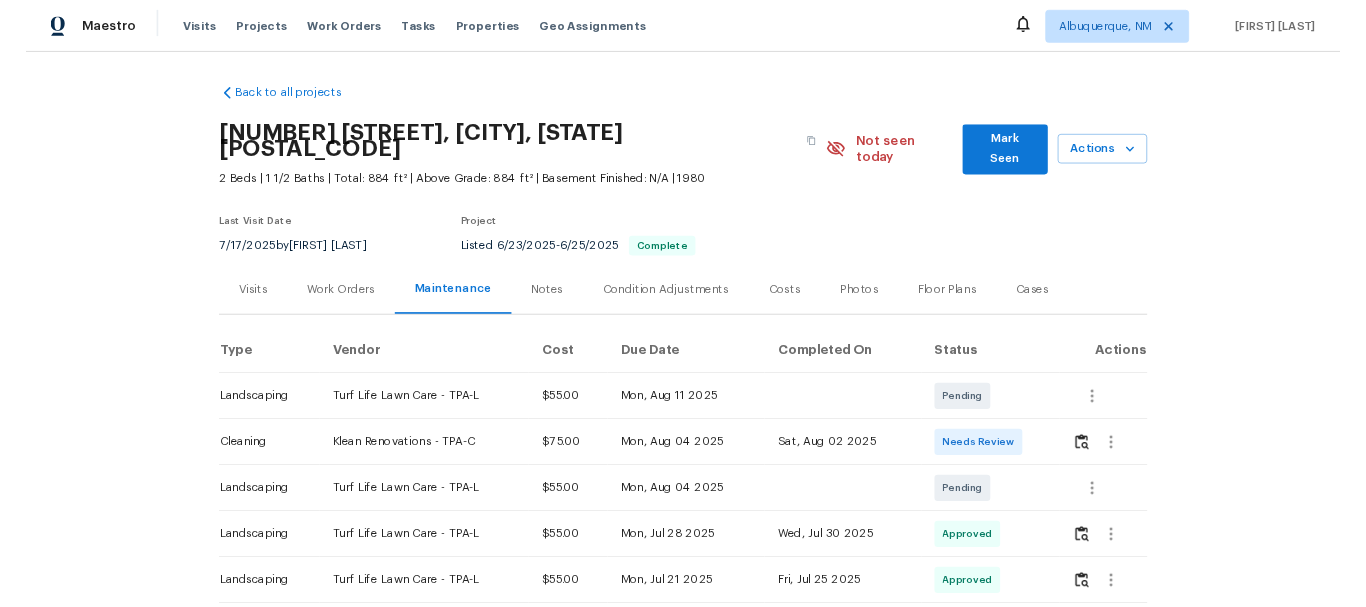 scroll, scrollTop: 0, scrollLeft: 0, axis: both 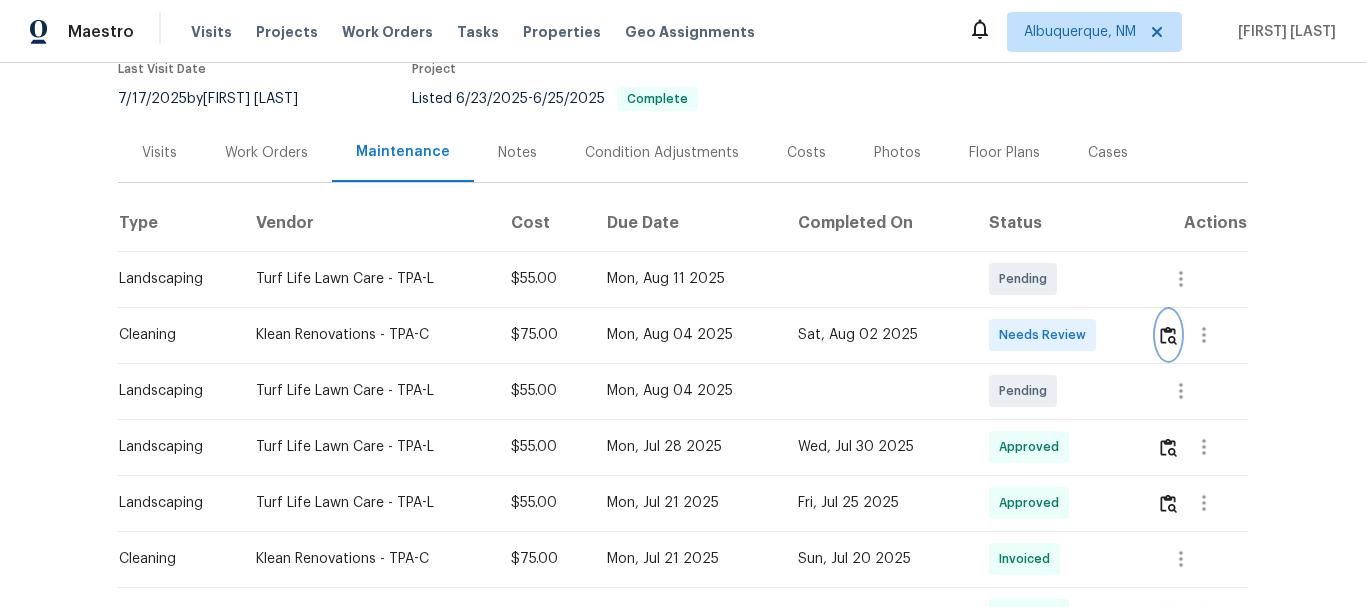 click at bounding box center (1168, 335) 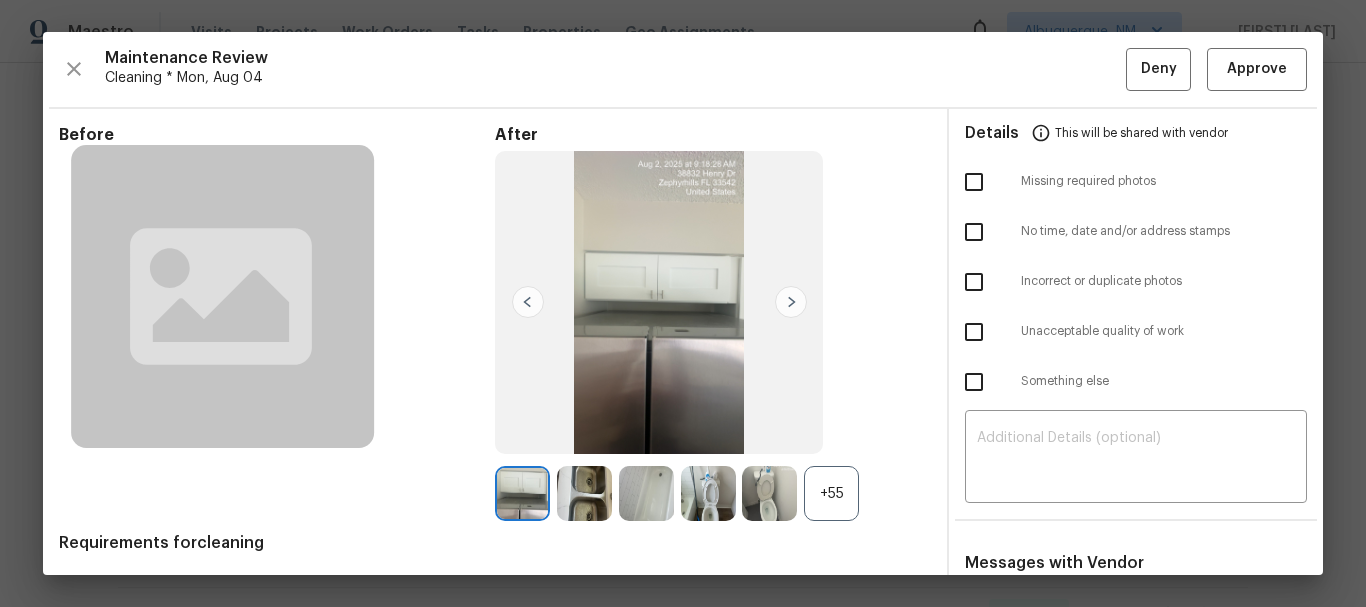 click on "+55" at bounding box center [831, 493] 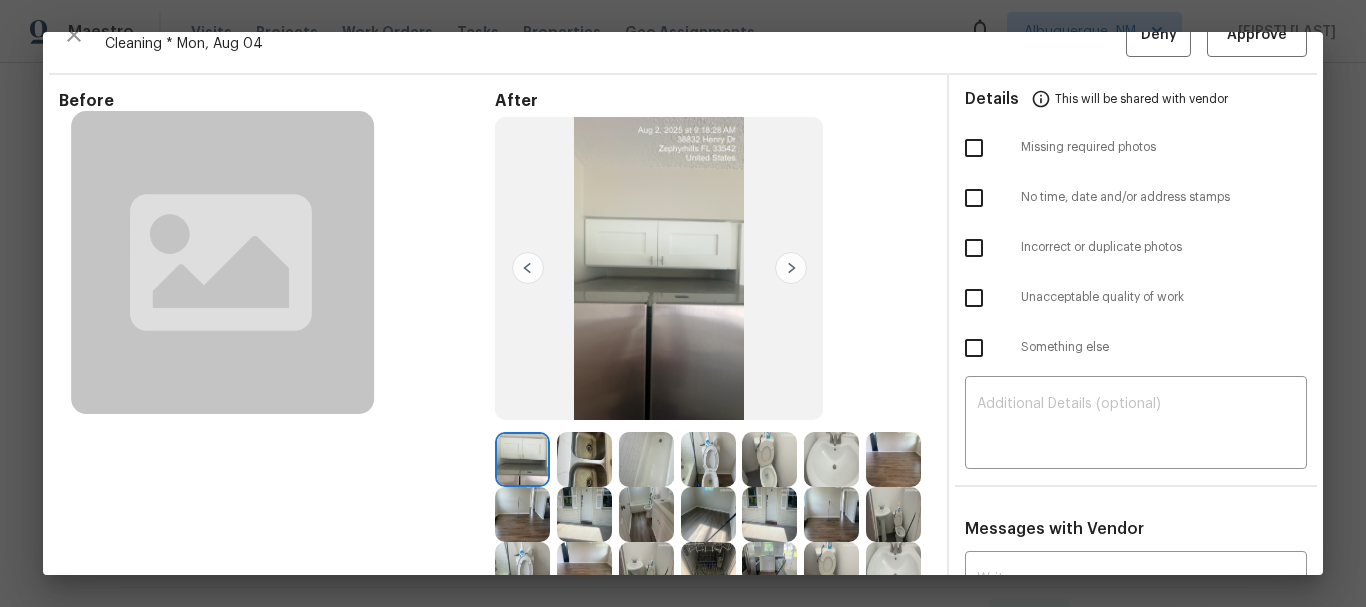 scroll, scrollTop: 0, scrollLeft: 0, axis: both 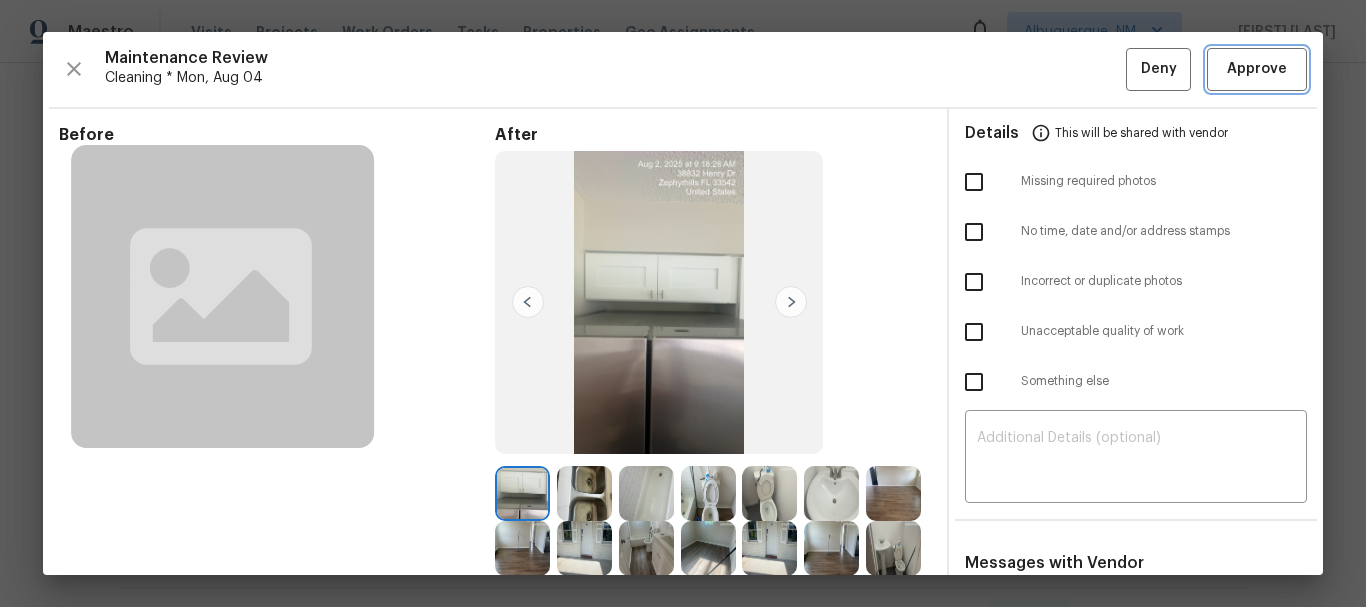 drag, startPoint x: 1234, startPoint y: 76, endPoint x: 1250, endPoint y: 77, distance: 16.03122 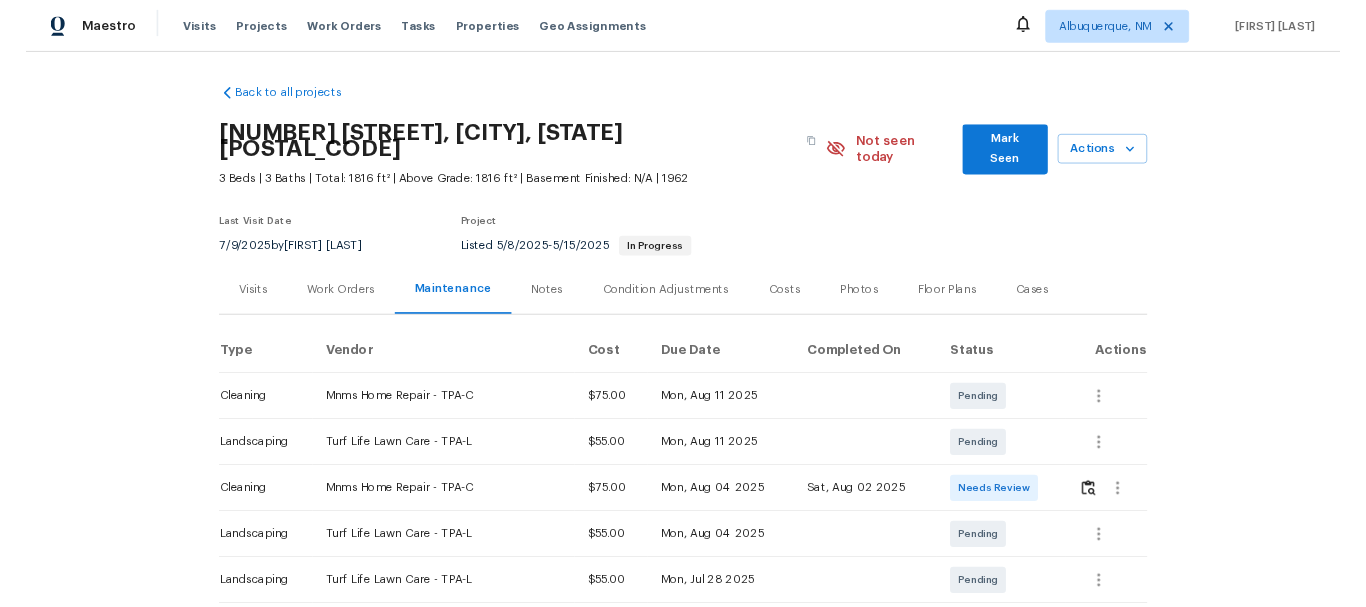 scroll, scrollTop: 0, scrollLeft: 0, axis: both 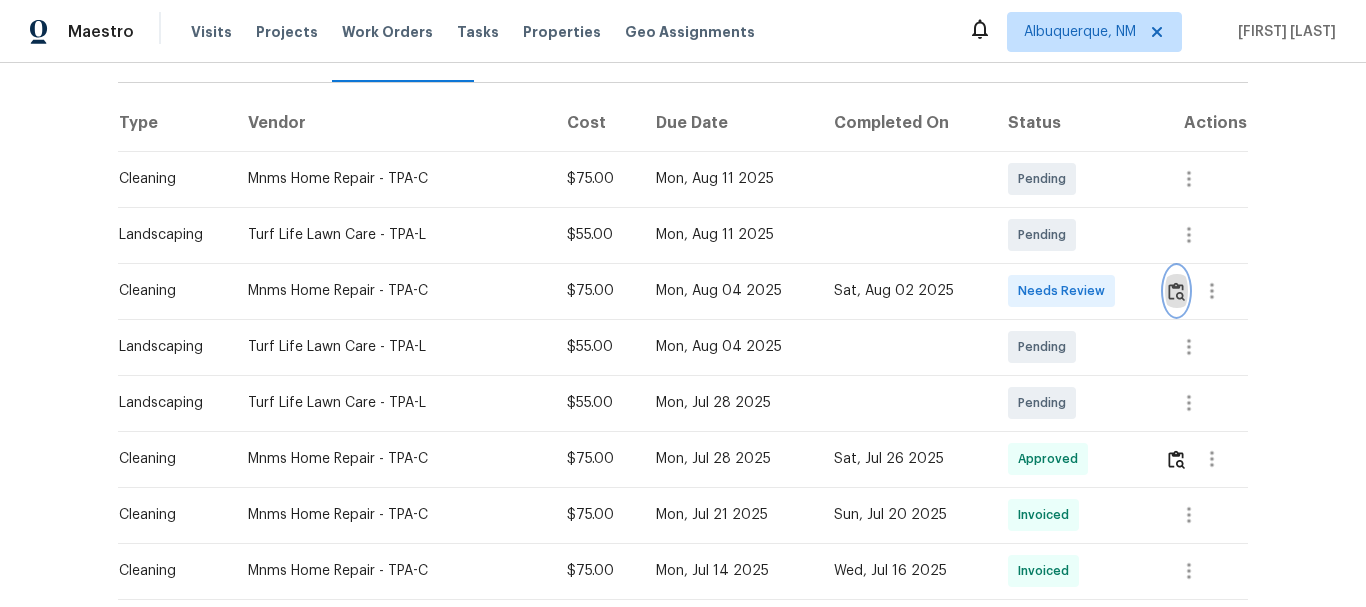 click at bounding box center (1176, 291) 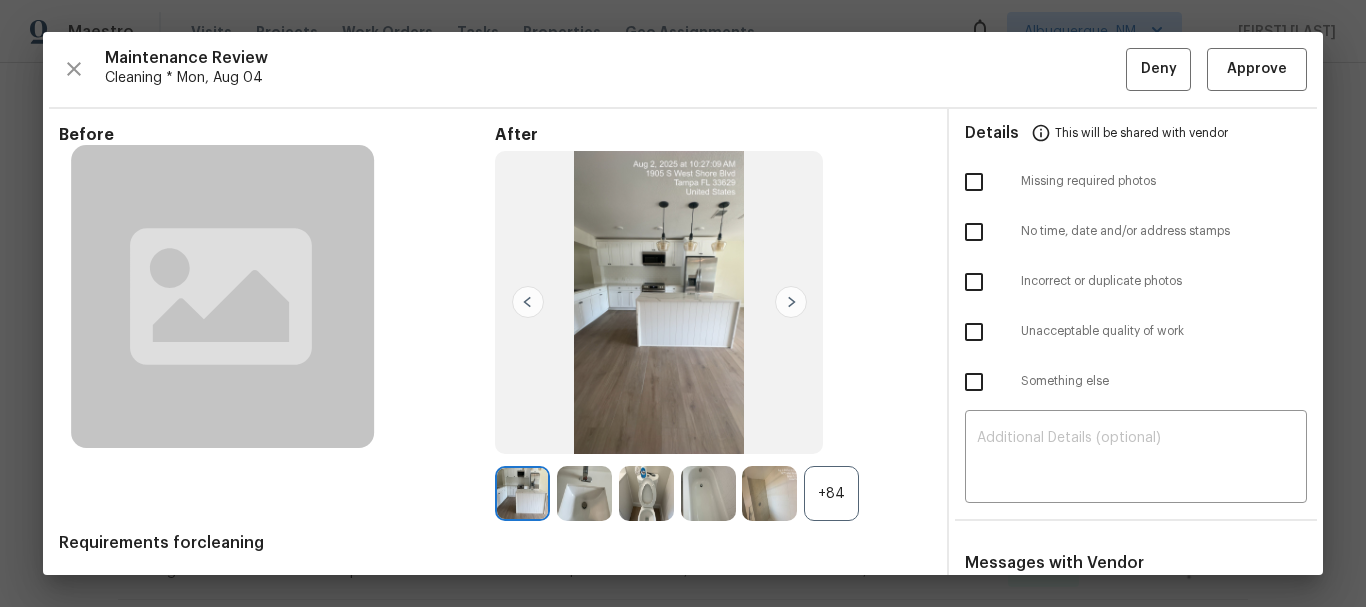 click on "+84" at bounding box center [831, 493] 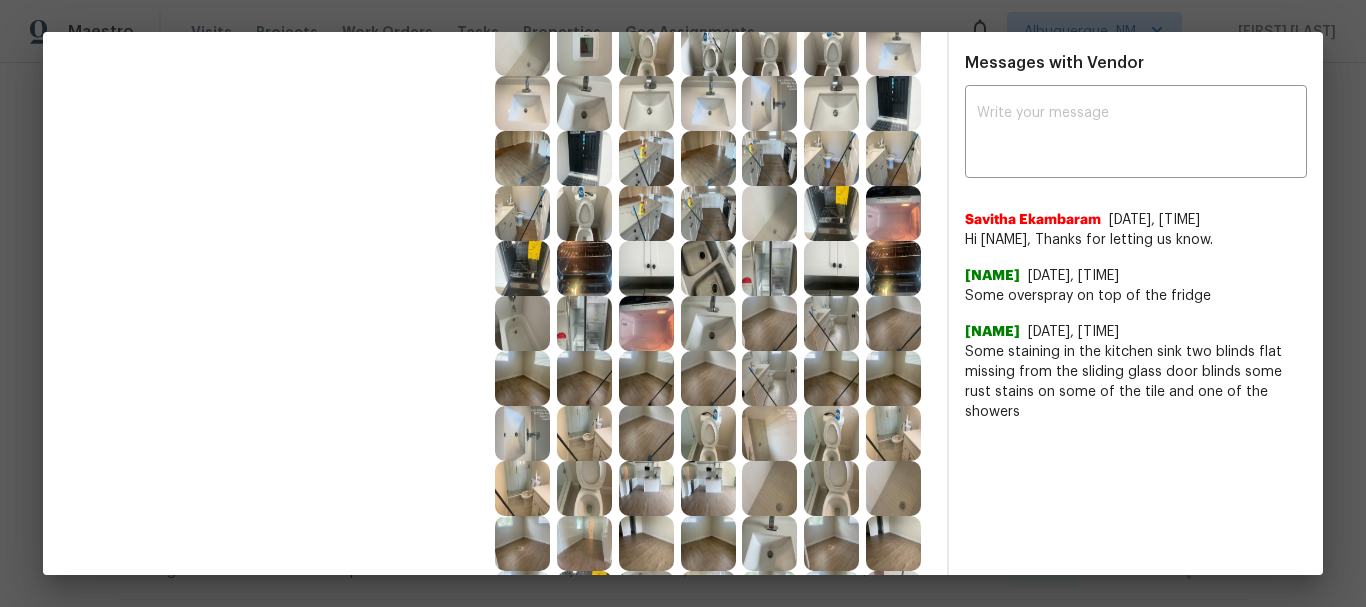 scroll, scrollTop: 0, scrollLeft: 0, axis: both 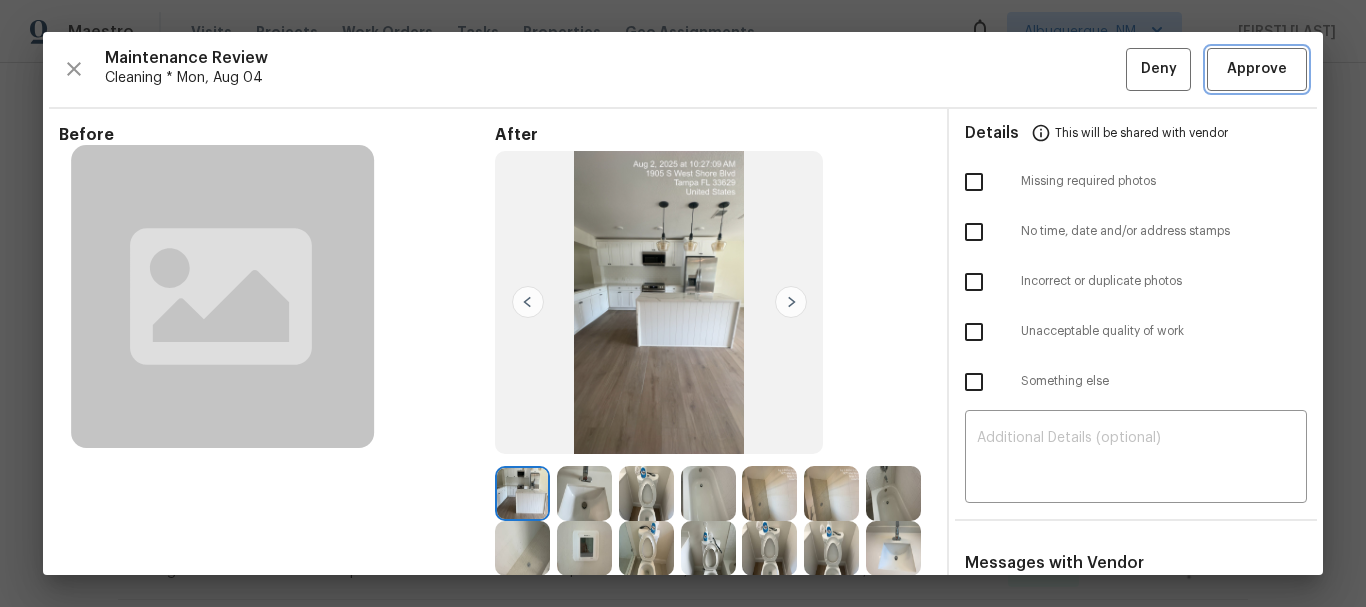 click on "Approve" at bounding box center [1257, 69] 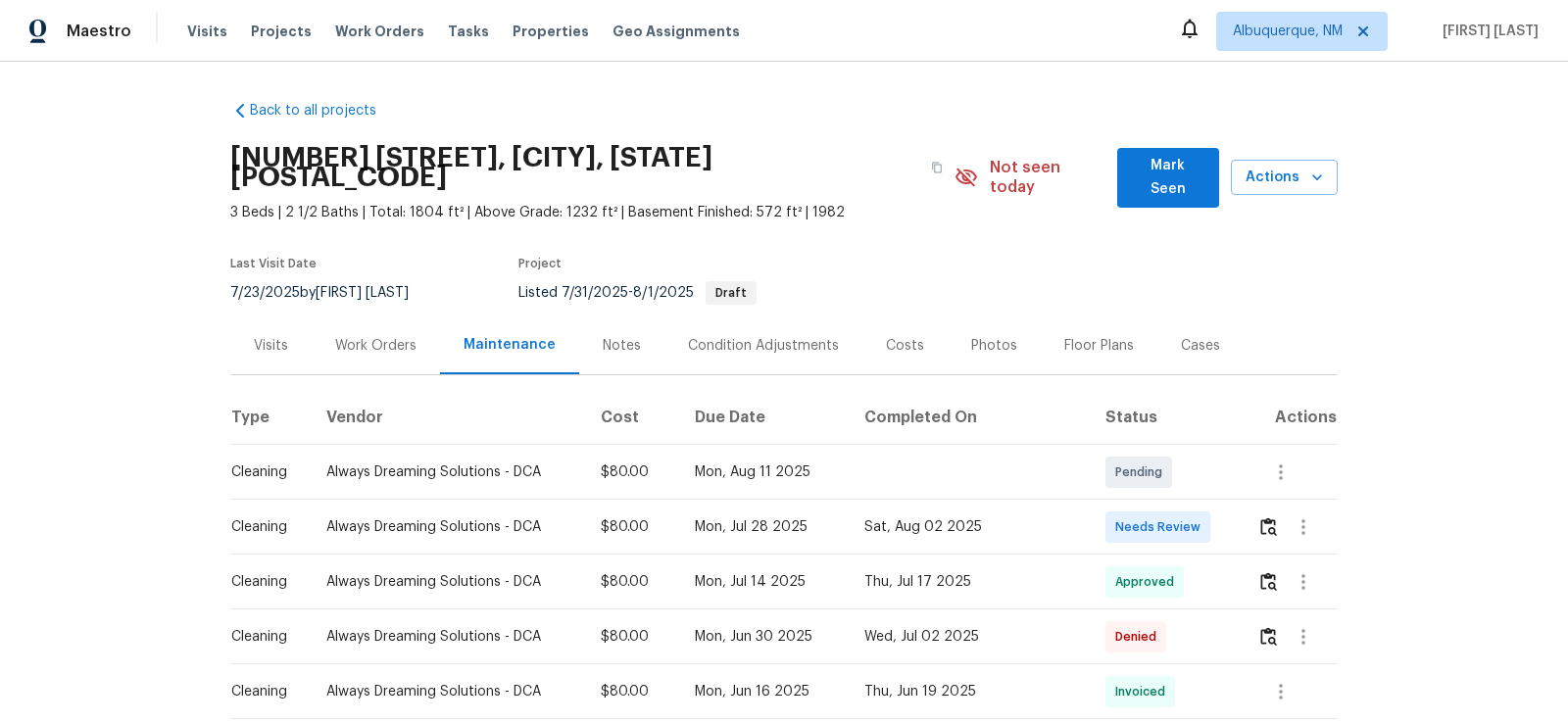 scroll, scrollTop: 0, scrollLeft: 0, axis: both 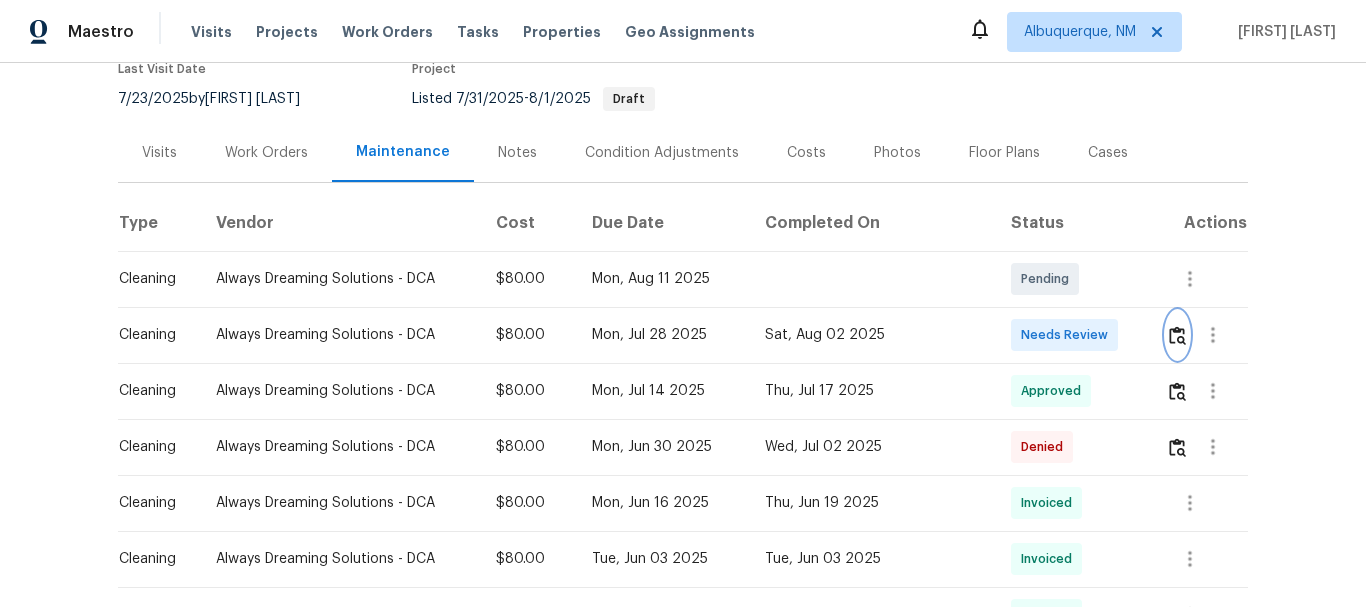 click at bounding box center (1177, 335) 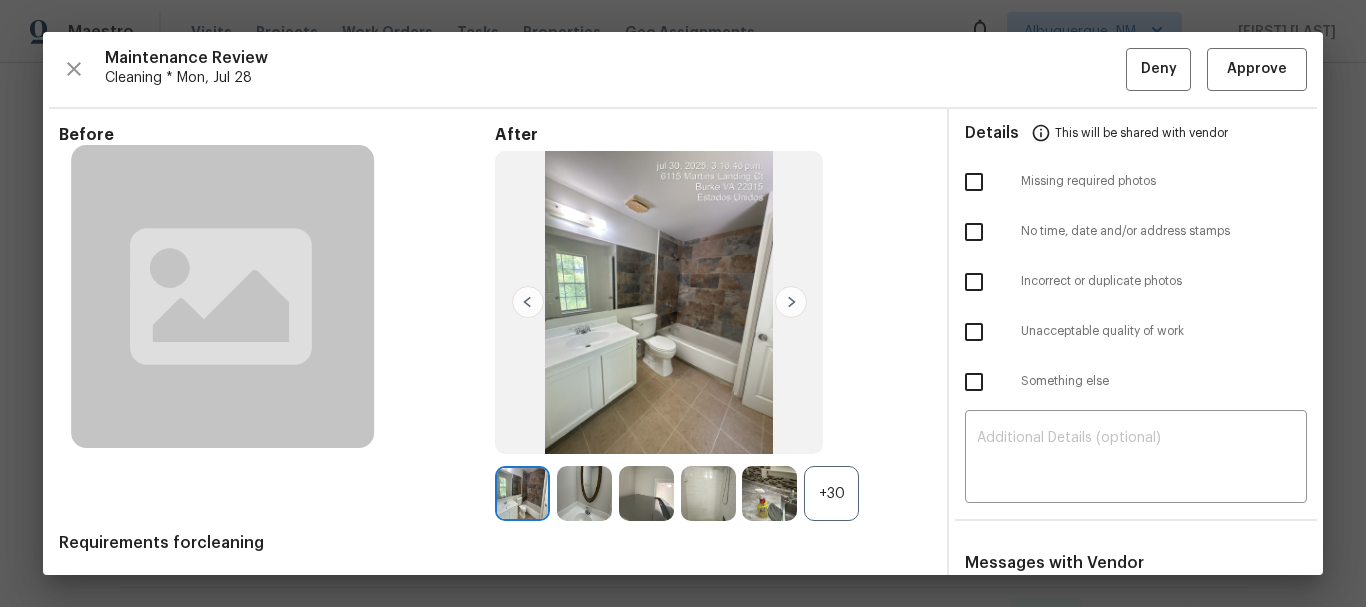 click on "+30" at bounding box center [831, 493] 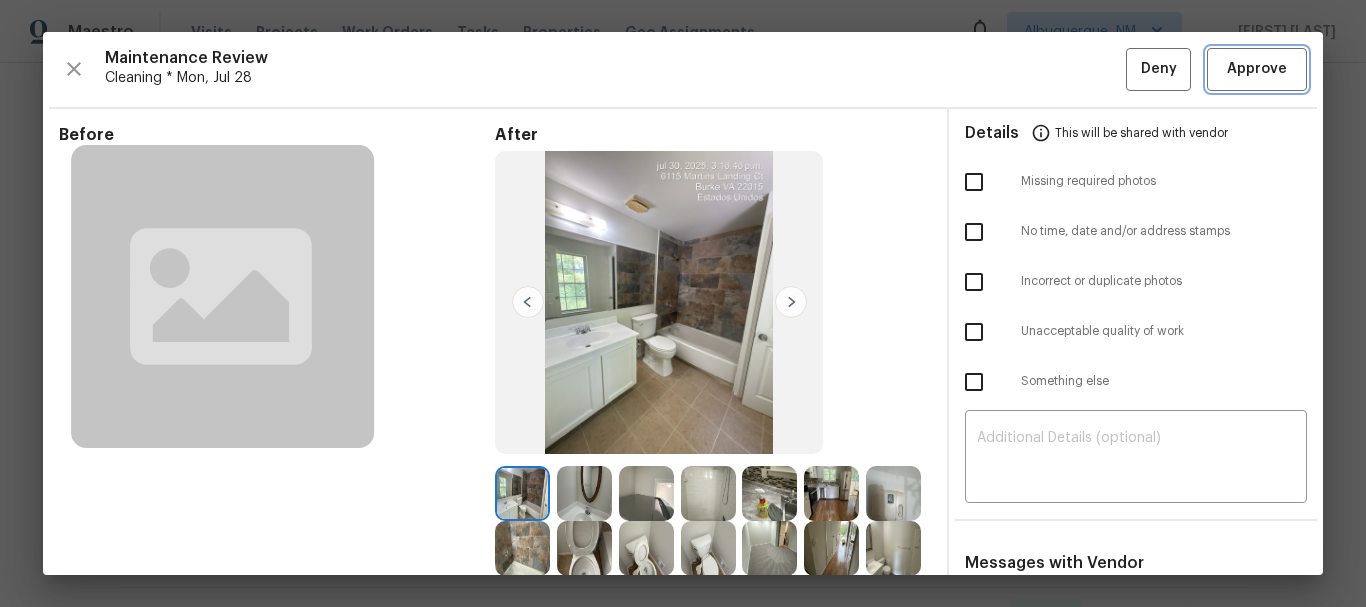 click on "Approve" at bounding box center [1257, 69] 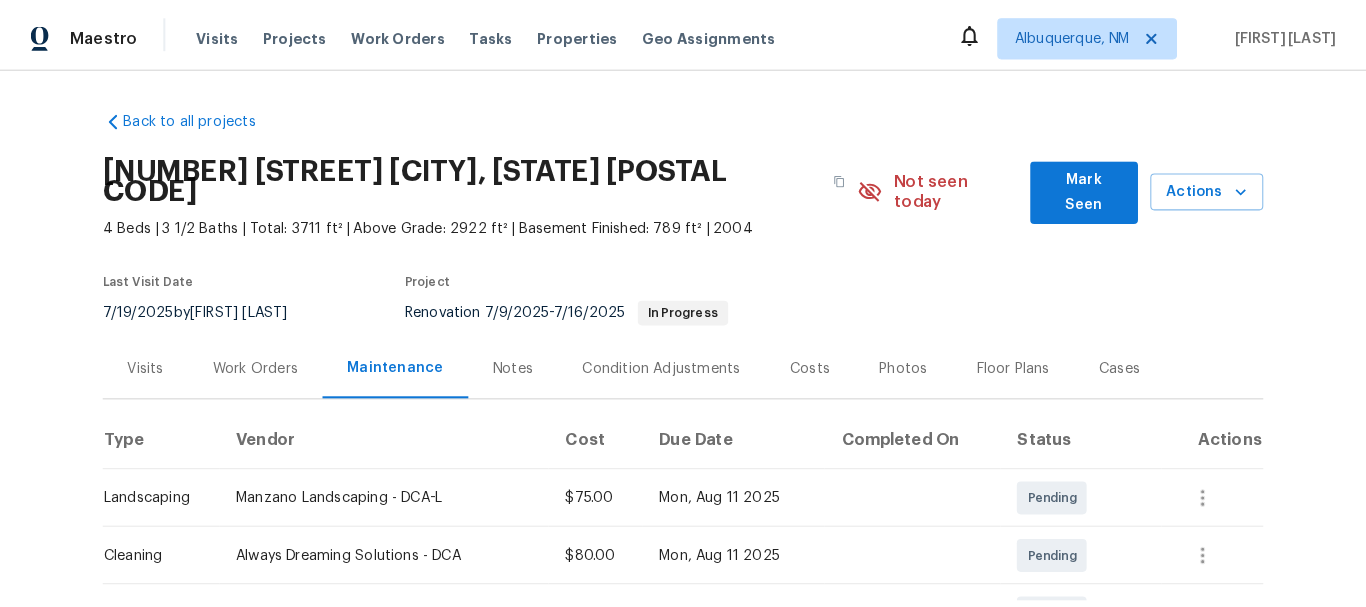 scroll, scrollTop: 0, scrollLeft: 0, axis: both 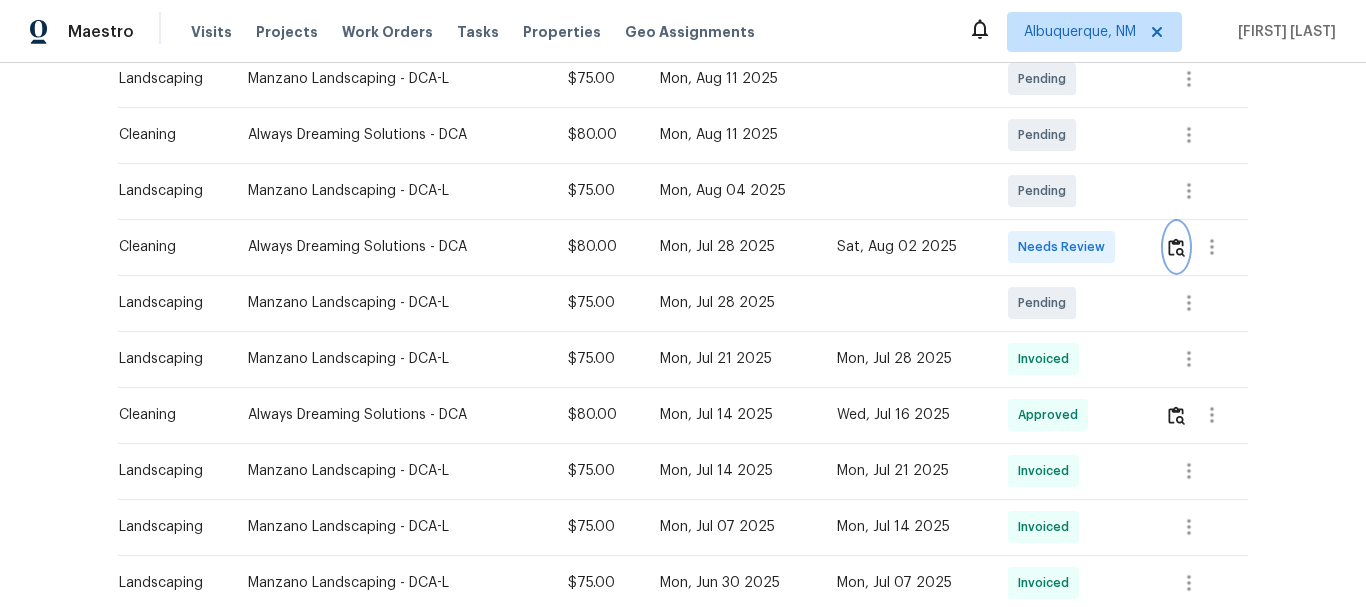 click at bounding box center (1176, 247) 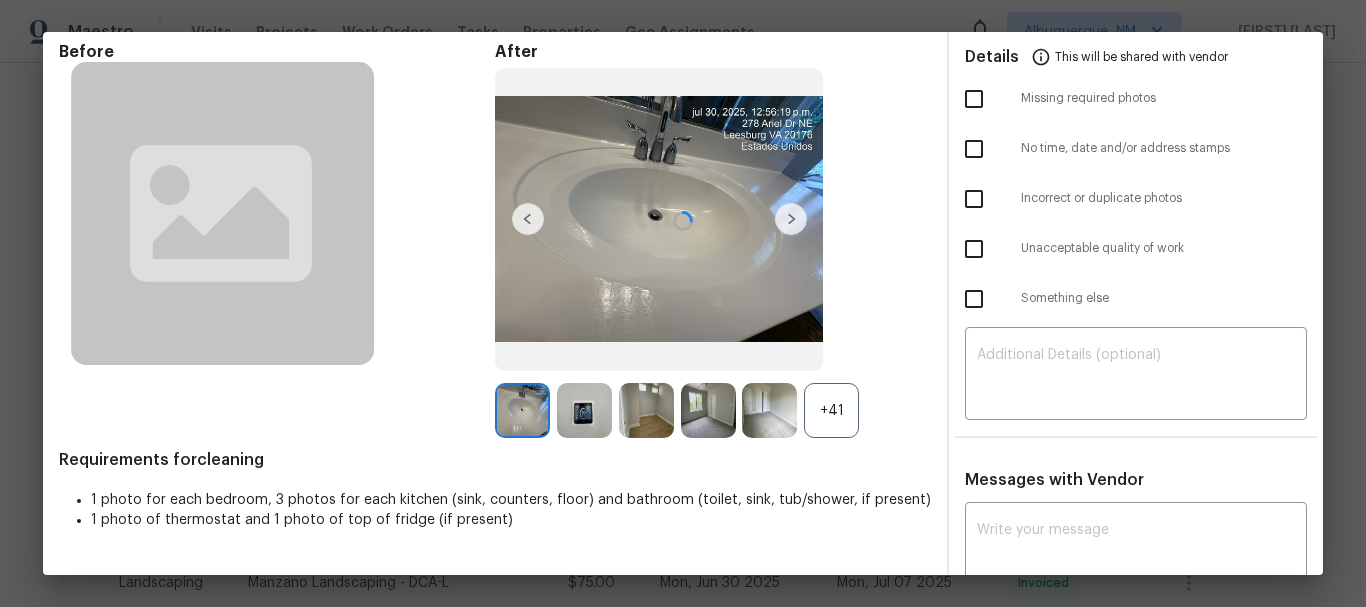 scroll, scrollTop: 135, scrollLeft: 0, axis: vertical 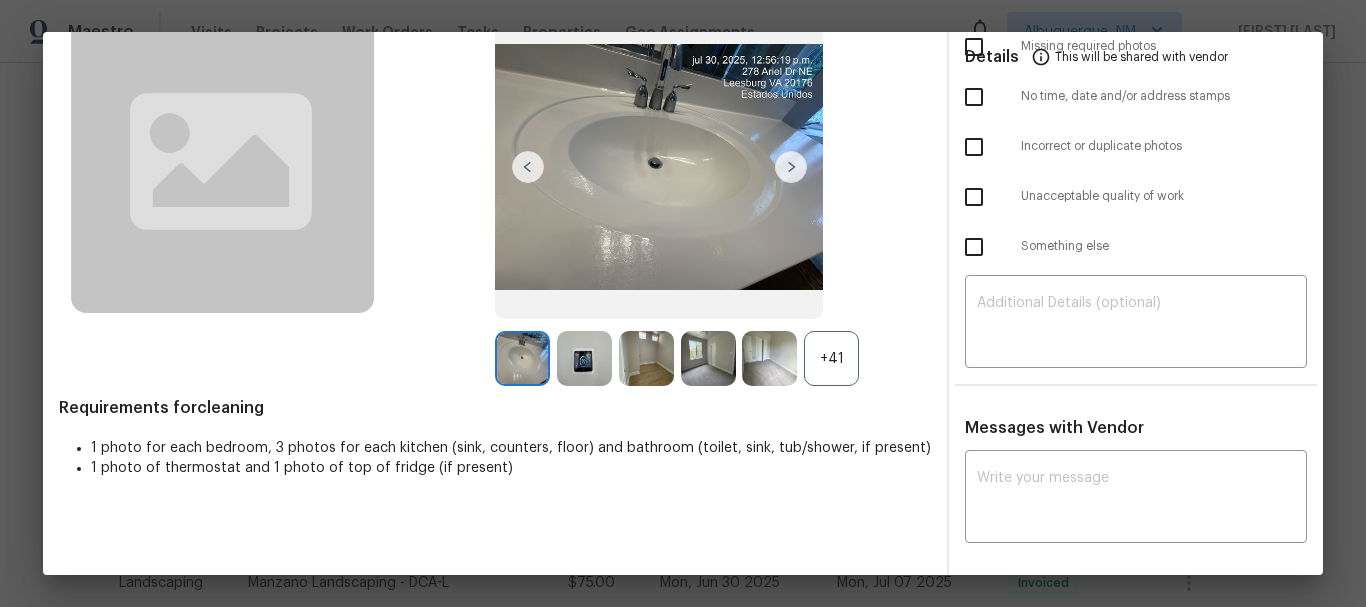 click on "+41" at bounding box center (831, 358) 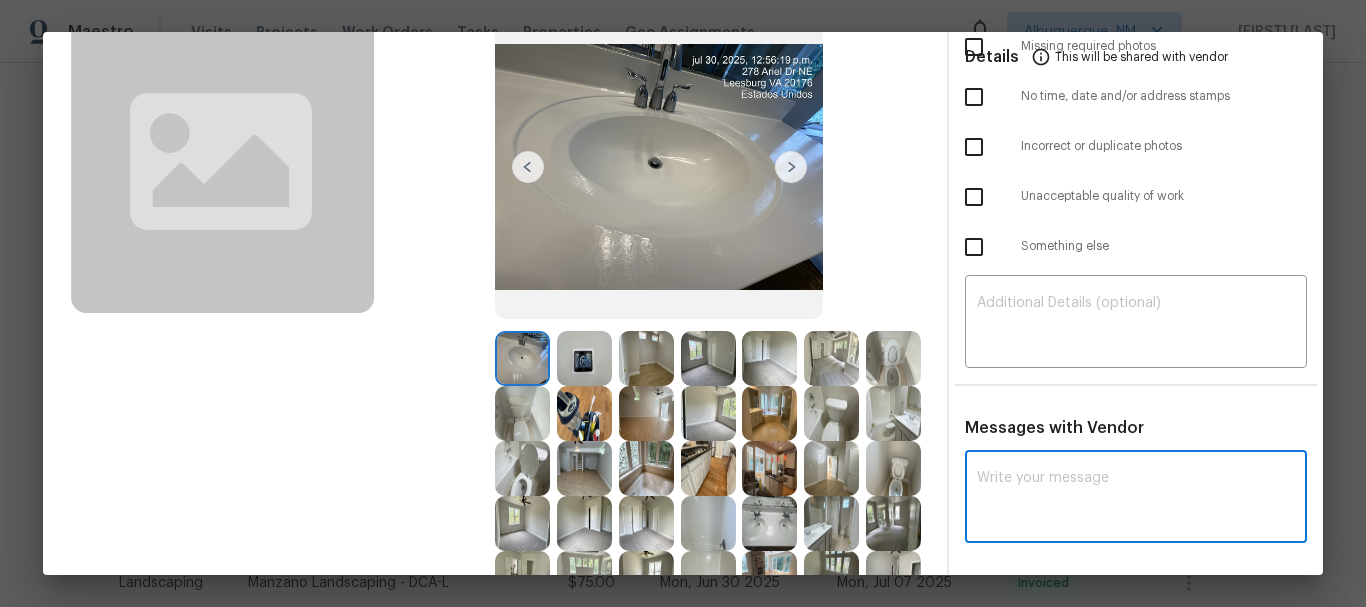 click at bounding box center (1136, 499) 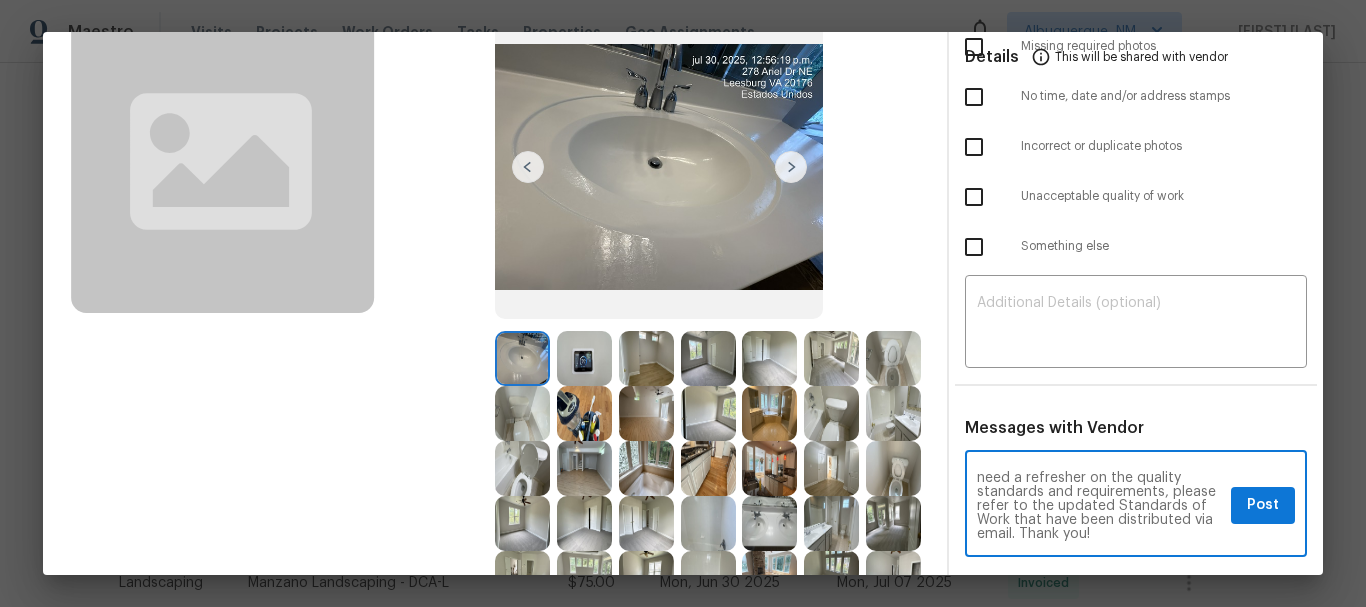 scroll, scrollTop: 0, scrollLeft: 0, axis: both 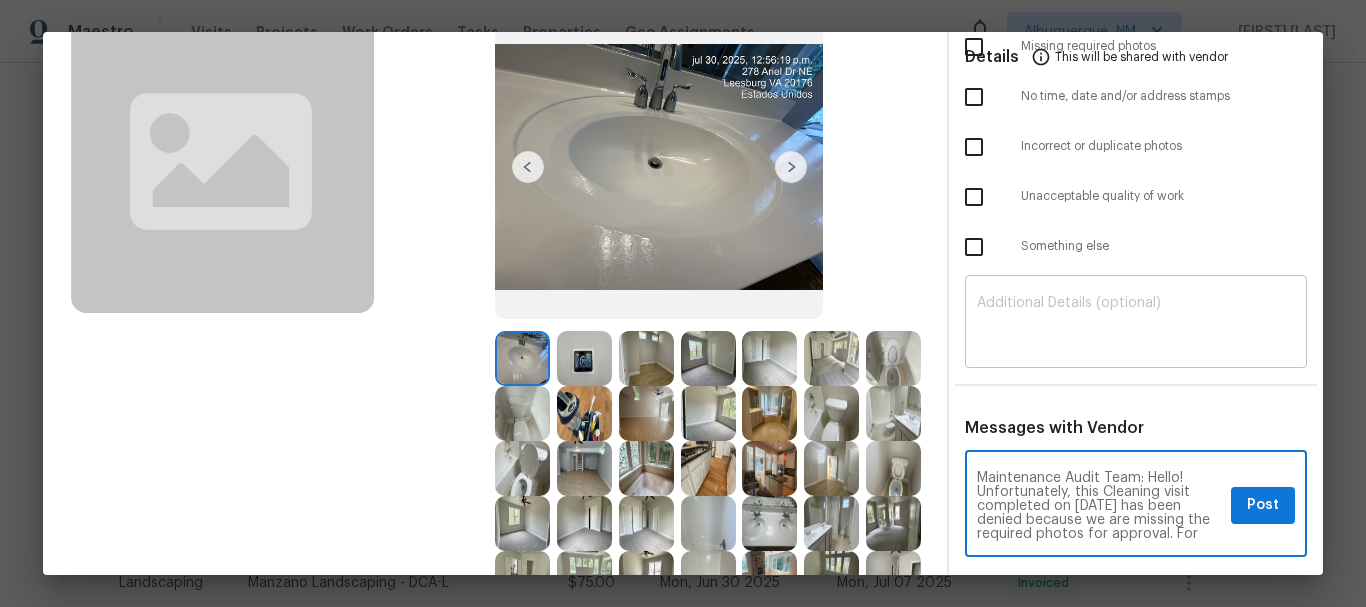 type on "Maintenance Audit Team: Hello! Unfortunately, this Cleaning visit completed on 08/02/2025 has been denied because we are missing the required photos for approval. For approval, please upload one bathroom sink and one toilet with opened lid photos only if the correct or missing photos were taken on the same day the visit was completed. If those photos are available, they must be uploaded within 48 hours of the original visit date. If the required photos were not taken on the day of the visit, the denial will remain in place. If you or your team need a refresher on the quality standards and requirements, please refer to the updated Standards of Work that have been distributed via email. Thank you!" 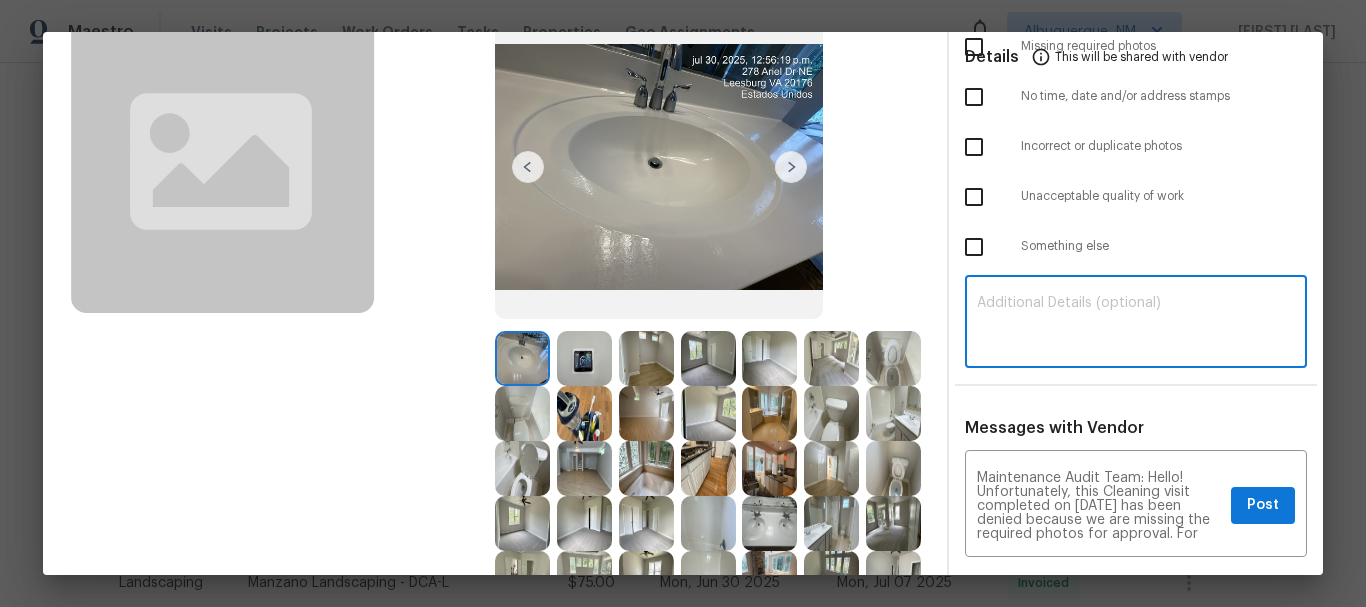 paste on "Maintenance Audit Team: Hello! Unfortunately, this Cleaning visit completed on 08/02/2025 has been denied because we are missing the required photos for approval. For approval, please upload one bathroom sink and one toilet with opened lid photos only if the correct or missing photos were taken on the same day the visit was completed. If those photos are available, they must be uploaded within 48 hours of the original visit date. If the required photos were not taken on the day of the visit, the denial will remain in place. If you or your team need a refresher on the quality standards and requirements, please refer to the updated Standards of Work that have been distributed via email. Thank you!" 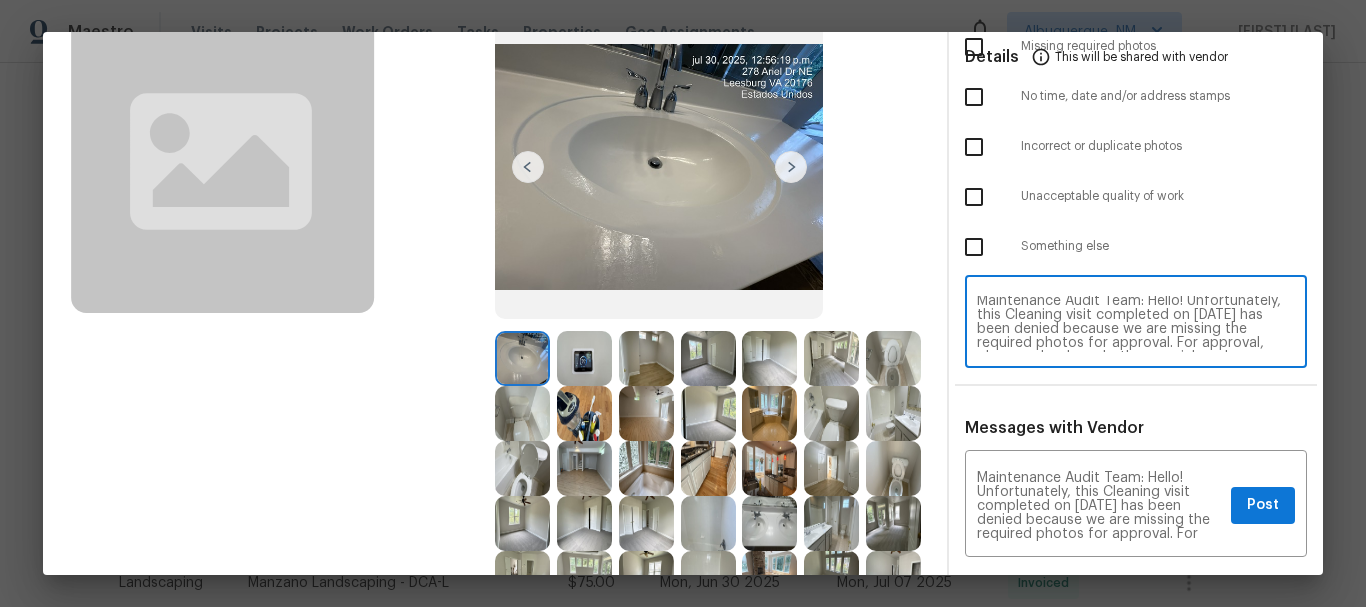 scroll, scrollTop: 0, scrollLeft: 0, axis: both 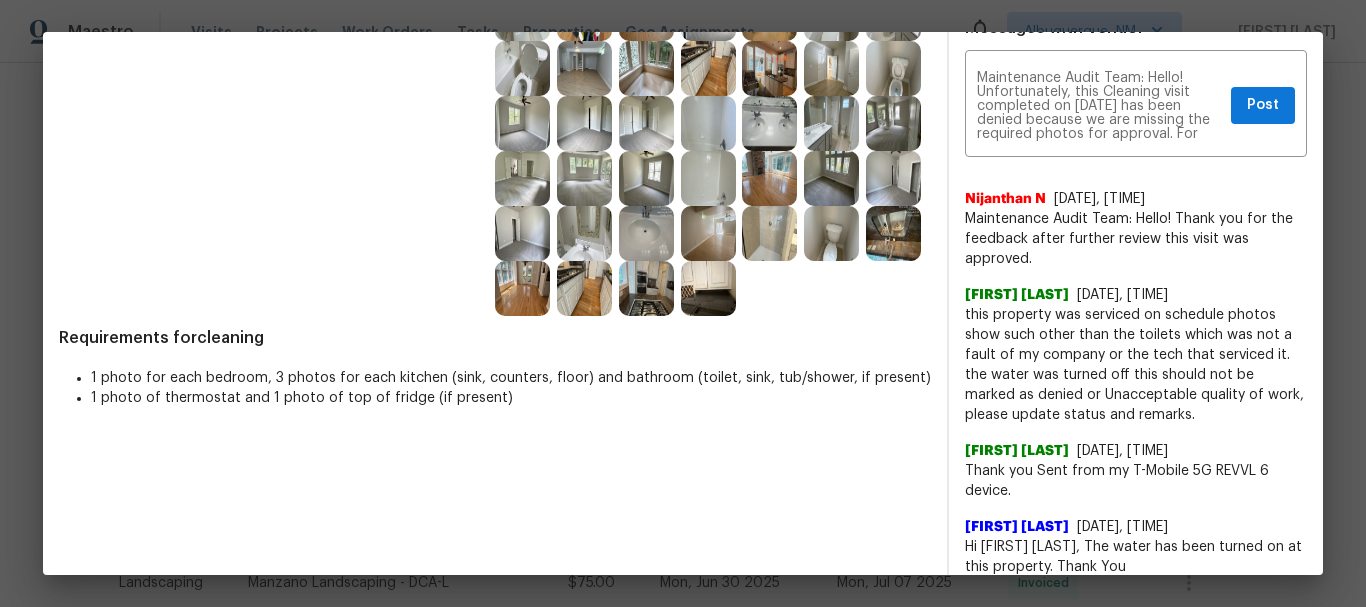 type on "Maintenance Audit Team: Hello! Unfortunately, this Cleaning visit completed on 08/02/2025 has been denied because we are missing the required photos for approval. For approval, please upload one bathroom sink and one toilet with opened lid photos only if the correct or missing photos were taken on the same day the visit was completed. If those photos are available, they must be uploaded within 48 hours of the original visit date. If the required photos were not taken on the day of the visit, the denial will remain in place. If you or your team need a refresher on the quality standards and requirements, please refer to the updated Standards of Work that have been distributed via email. Thank you!" 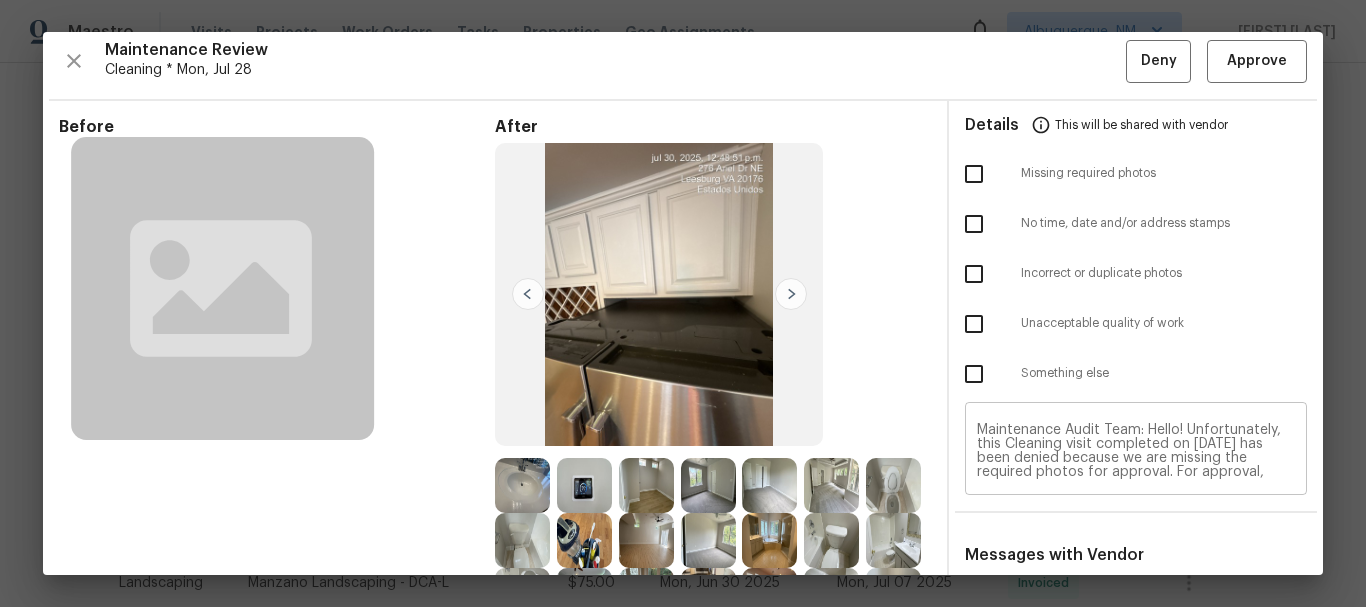 scroll, scrollTop: 0, scrollLeft: 0, axis: both 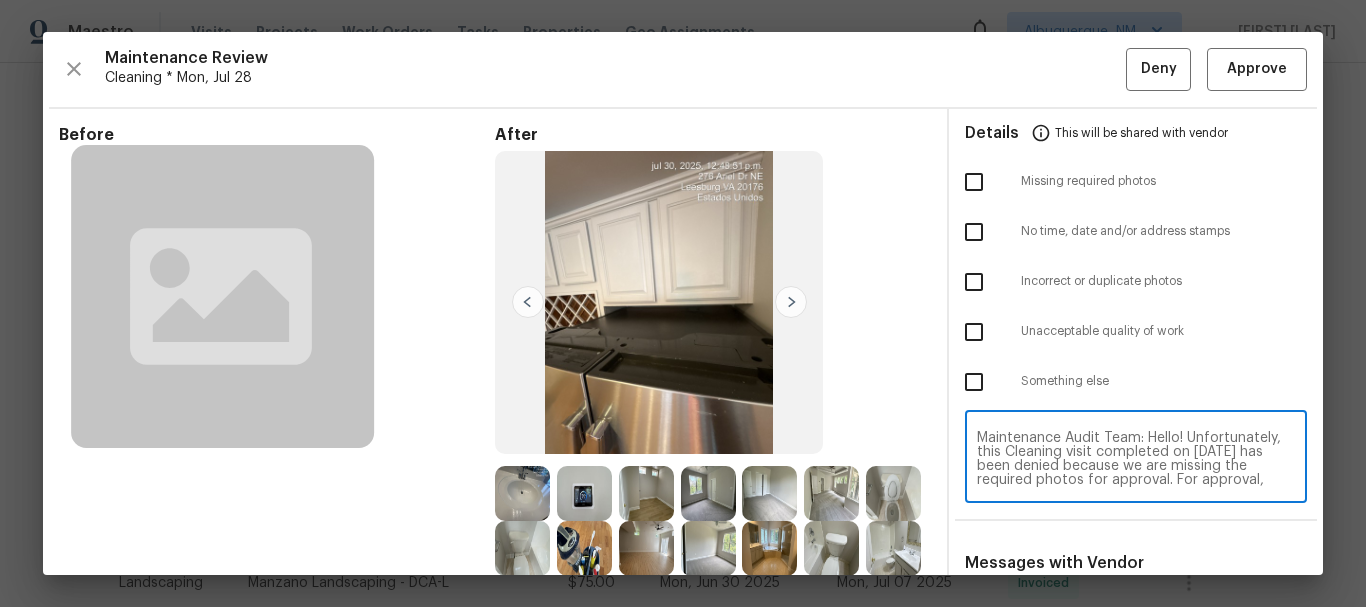 click on "Maintenance Audit Team: Hello! Unfortunately, this Cleaning visit completed on 08/02/2025 has been denied because we are missing the required photos for approval. For approval, please upload one bathroom sink and one toilet with opened lid photos only if the correct or missing photos were taken on the same day the visit was completed. If those photos are available, they must be uploaded within 48 hours of the original visit date. If the required photos were not taken on the day of the visit, the denial will remain in place. If you or your team need a refresher on the quality standards and requirements, please refer to the updated Standards of Work that have been distributed via email. Thank you!" at bounding box center (1136, 459) 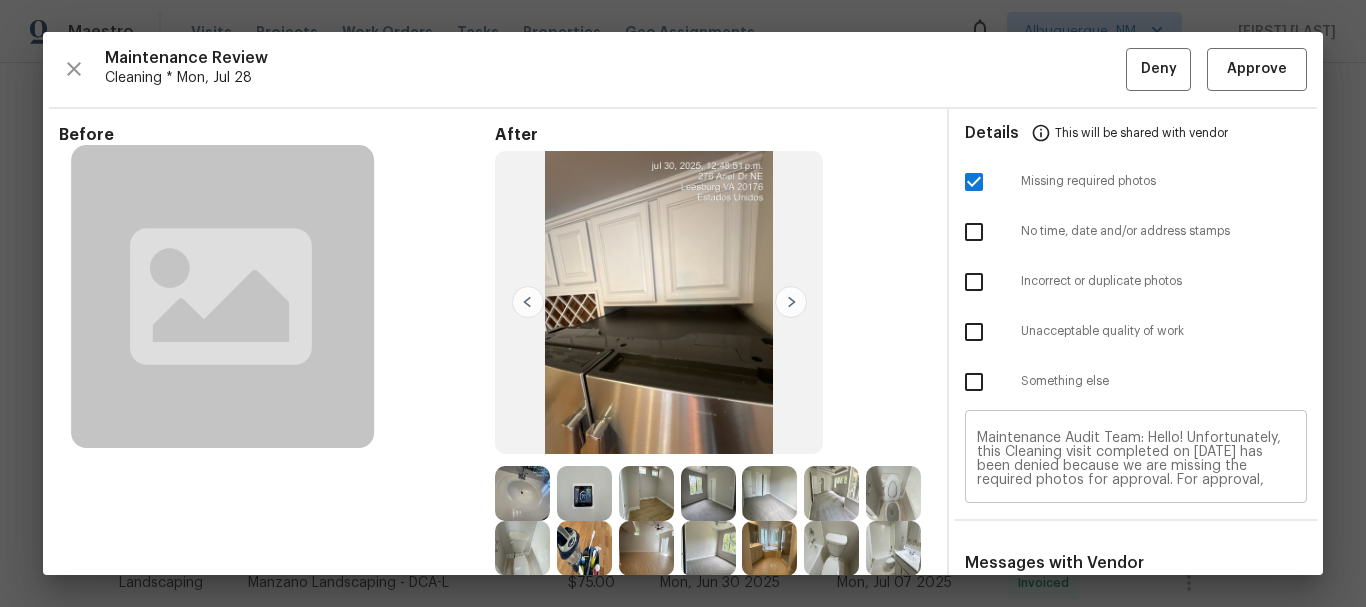 click on "Maintenance Audit Team: Hello! Unfortunately, this Cleaning visit completed on 08/02/2025 has been denied because we are missing the required photos for approval. For approval, please upload one bathroom sink and one toilet with opened lid photos only if the correct or missing photos were taken on the same day the visit was completed. If those photos are available, they must be uploaded within 48 hours of the original visit date. If the required photos were not taken on the day of the visit, the denial will remain in place. If you or your team need a refresher on the quality standards and requirements, please refer to the updated Standards of Work that have been distributed via email. Thank you!" at bounding box center (1136, 459) 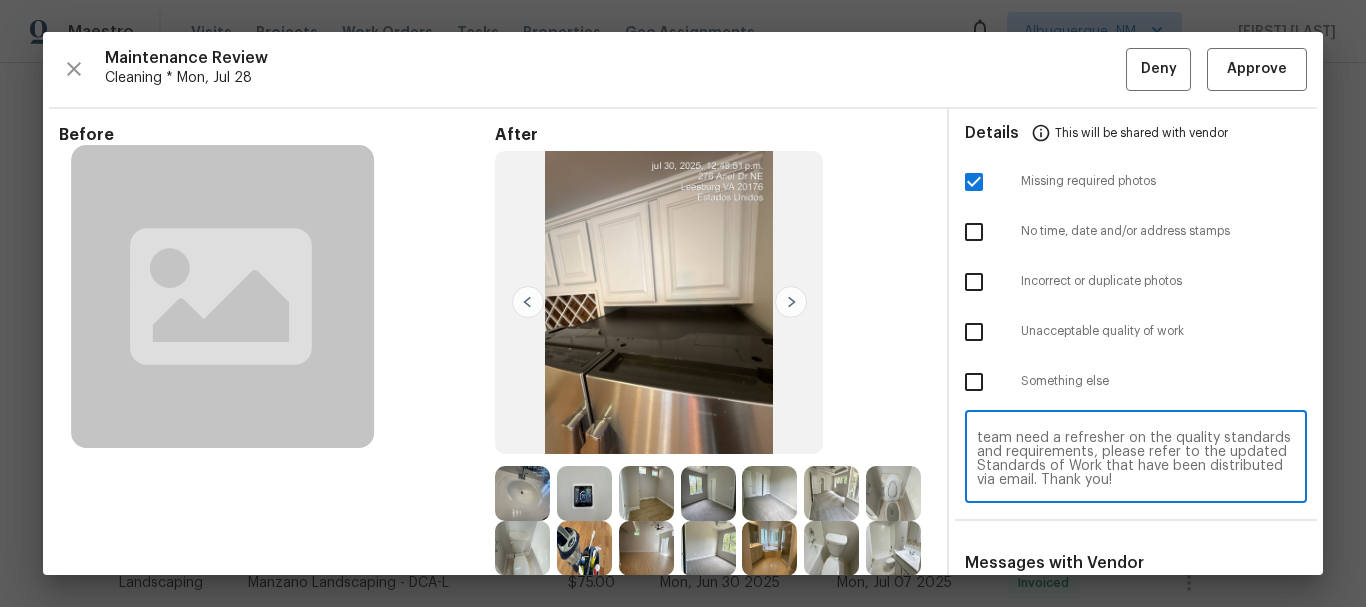 scroll, scrollTop: 182, scrollLeft: 0, axis: vertical 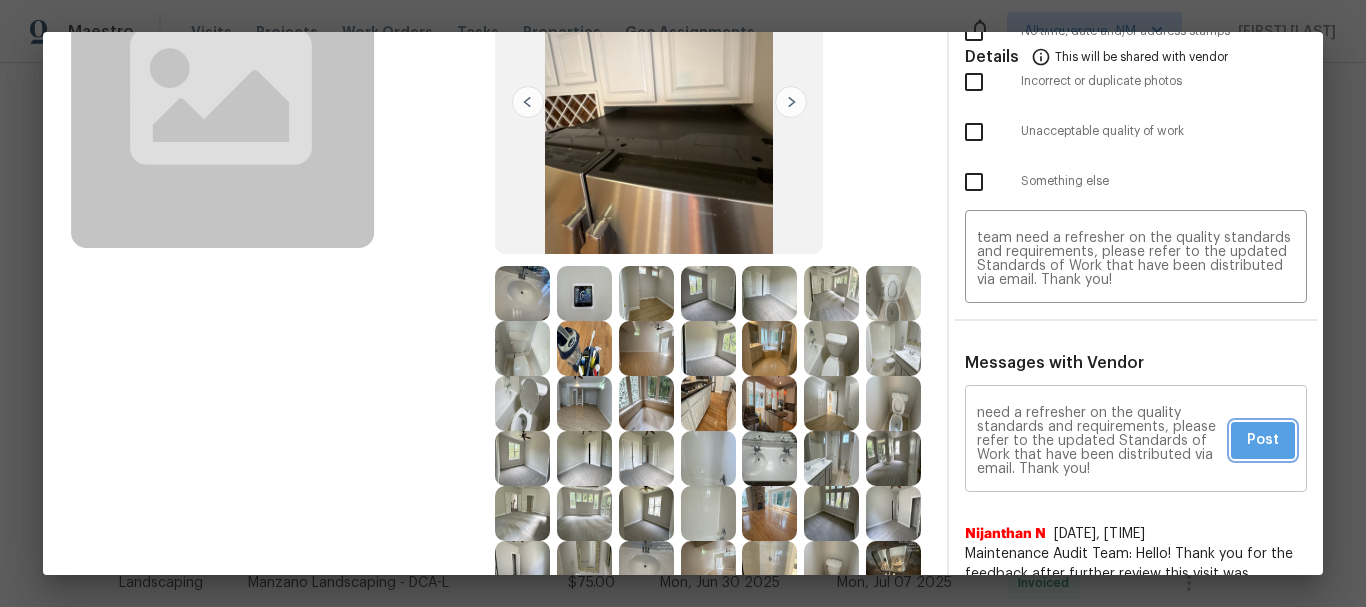 click on "Post" at bounding box center [1263, 440] 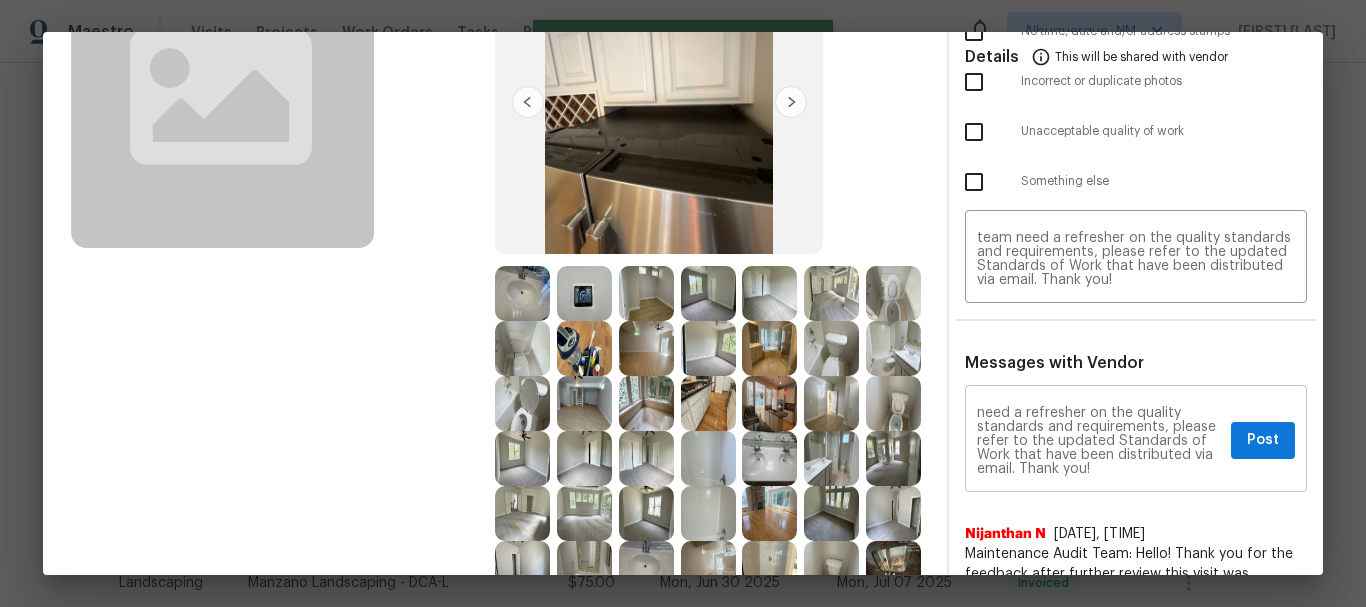 type 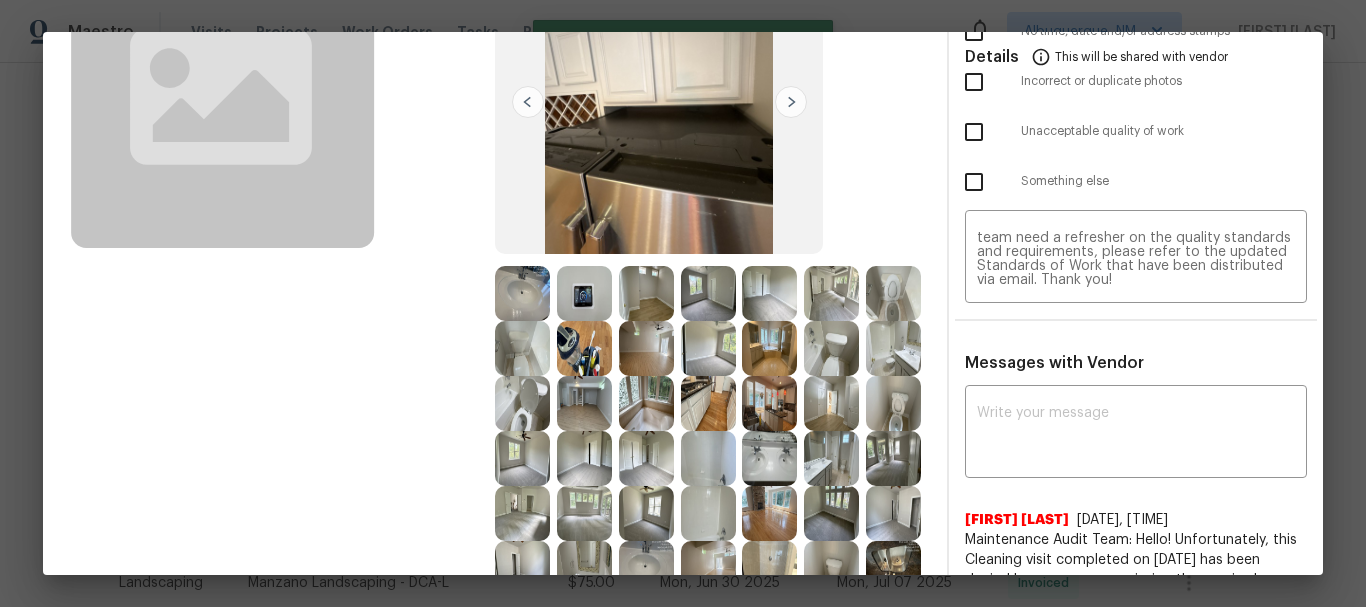 scroll, scrollTop: 0, scrollLeft: 0, axis: both 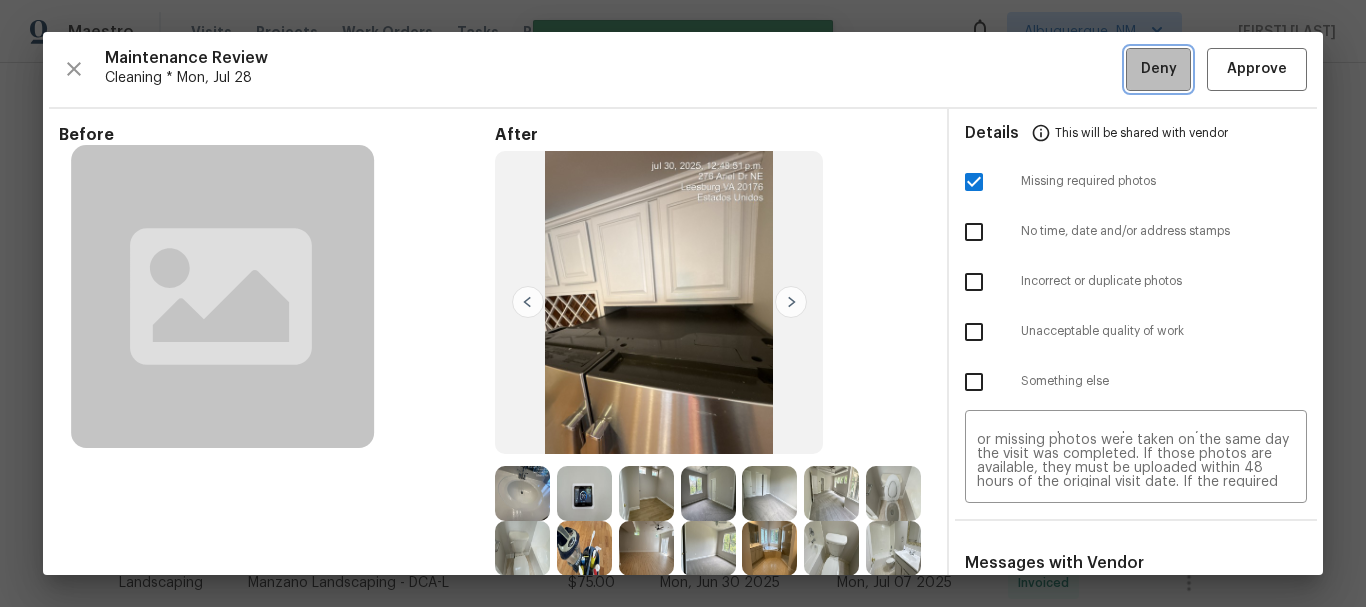 click on "Deny" at bounding box center [1158, 69] 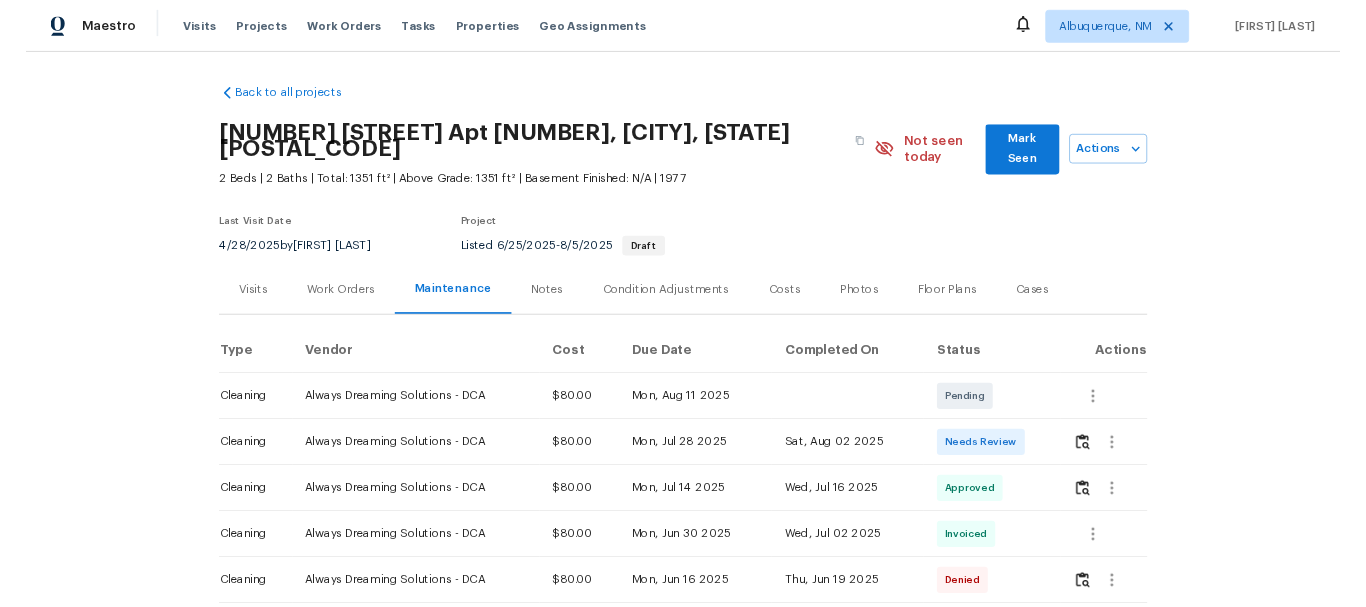 scroll, scrollTop: 0, scrollLeft: 0, axis: both 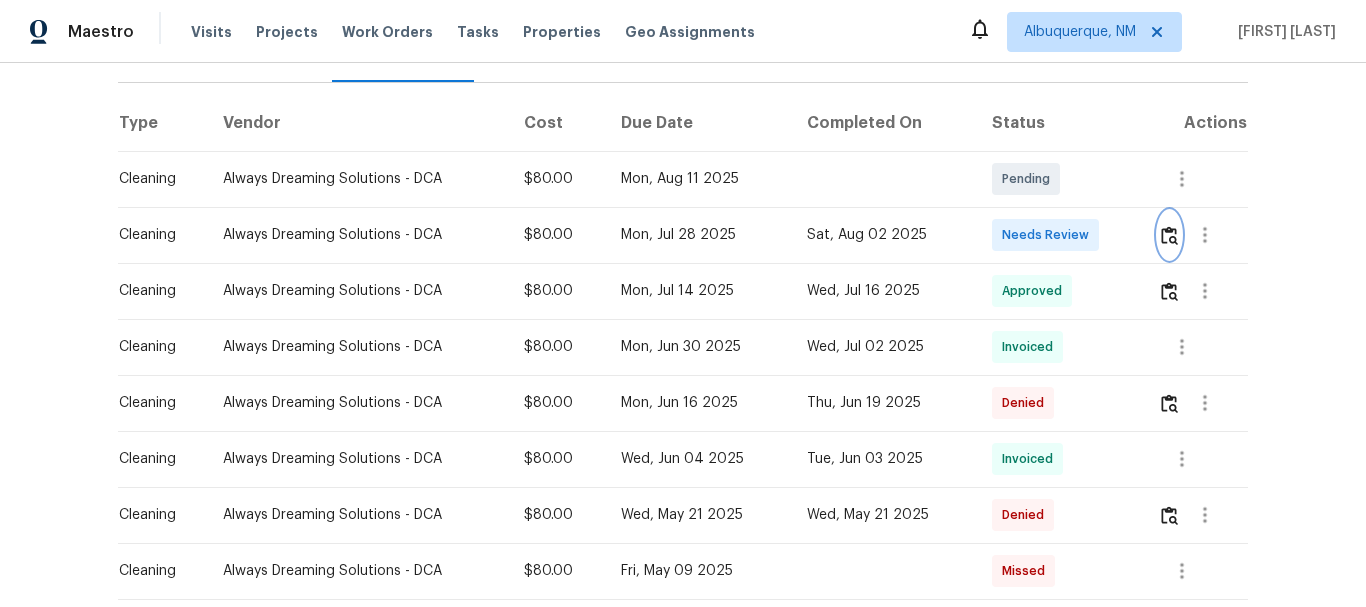click at bounding box center [1169, 235] 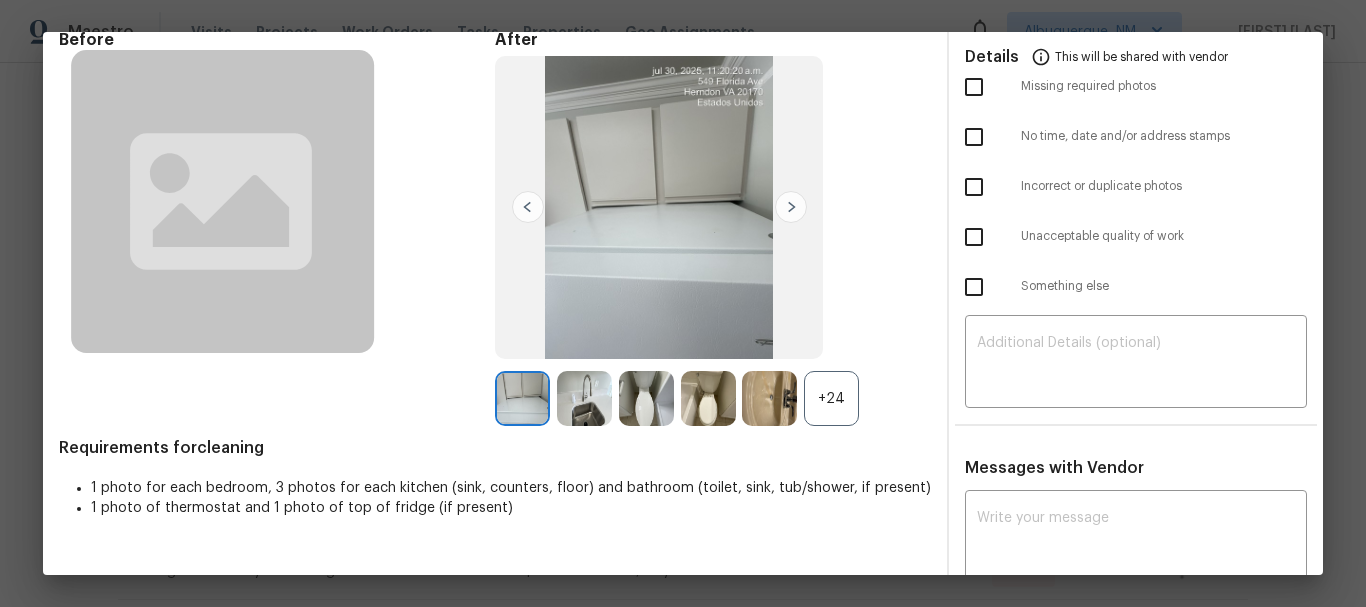 scroll, scrollTop: 100, scrollLeft: 0, axis: vertical 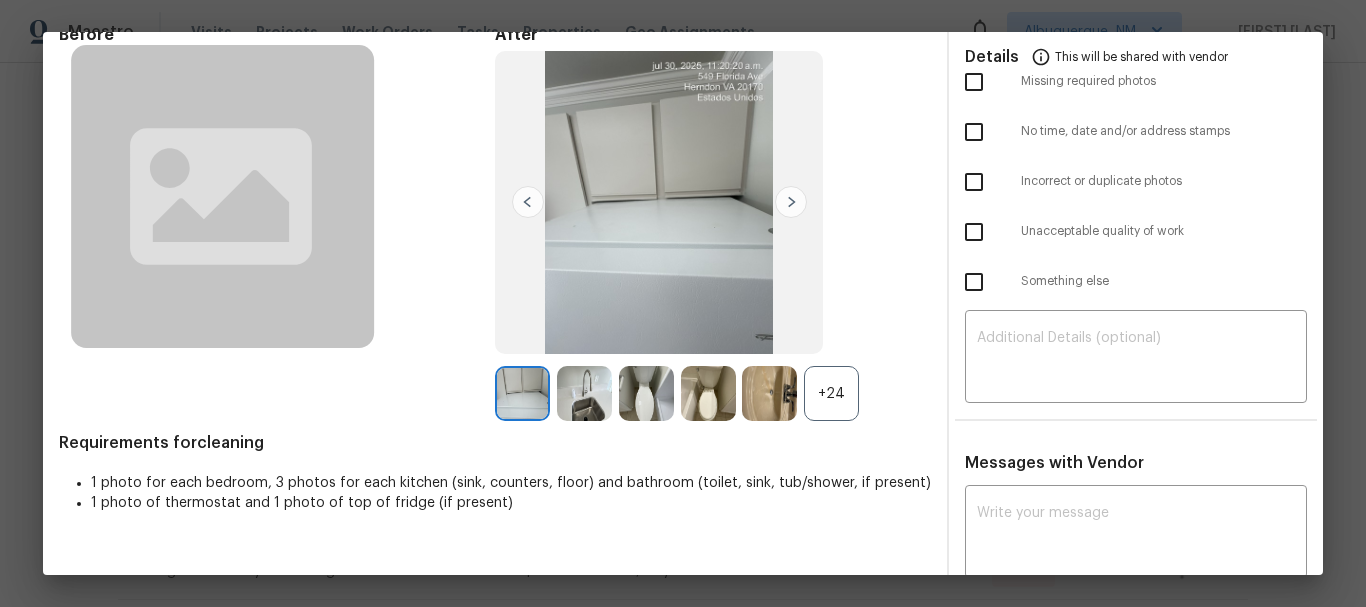 click on "+24" at bounding box center (831, 393) 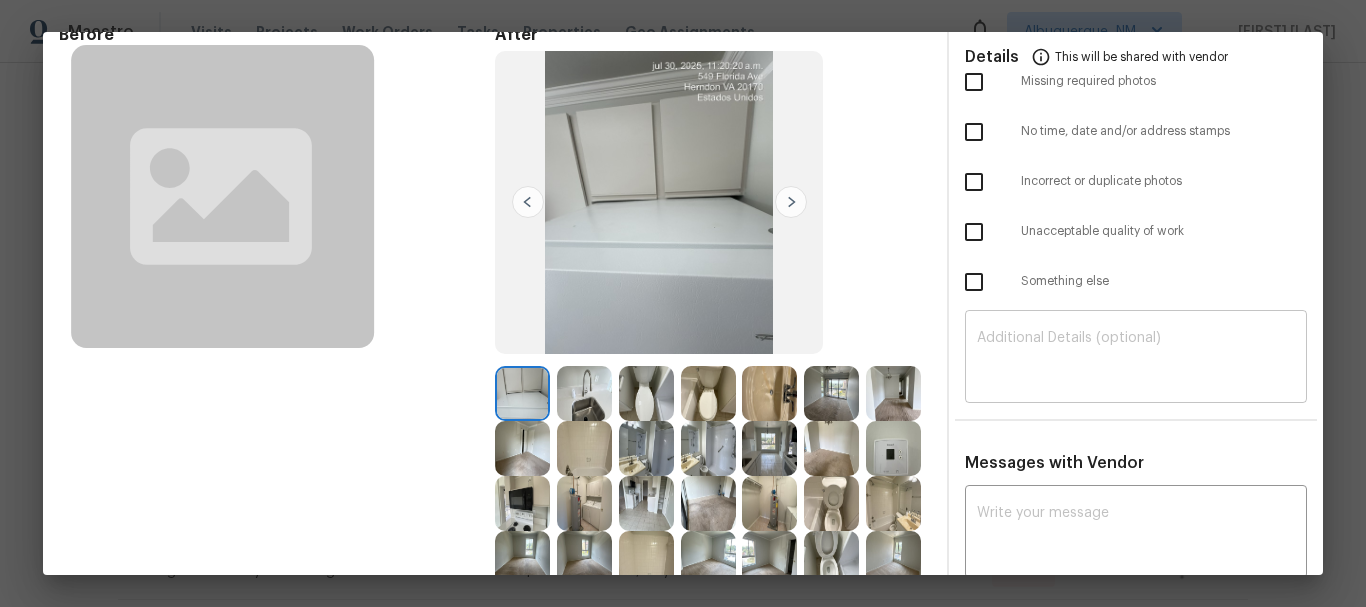 scroll, scrollTop: 0, scrollLeft: 0, axis: both 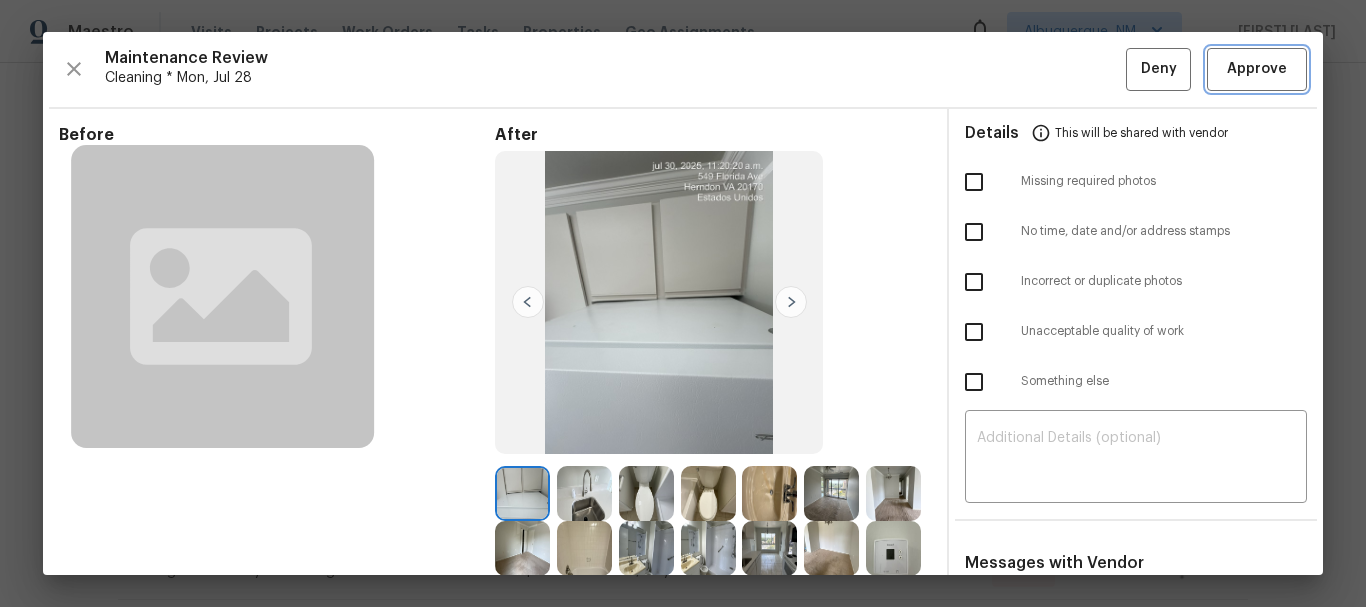 click on "Approve" at bounding box center (1257, 69) 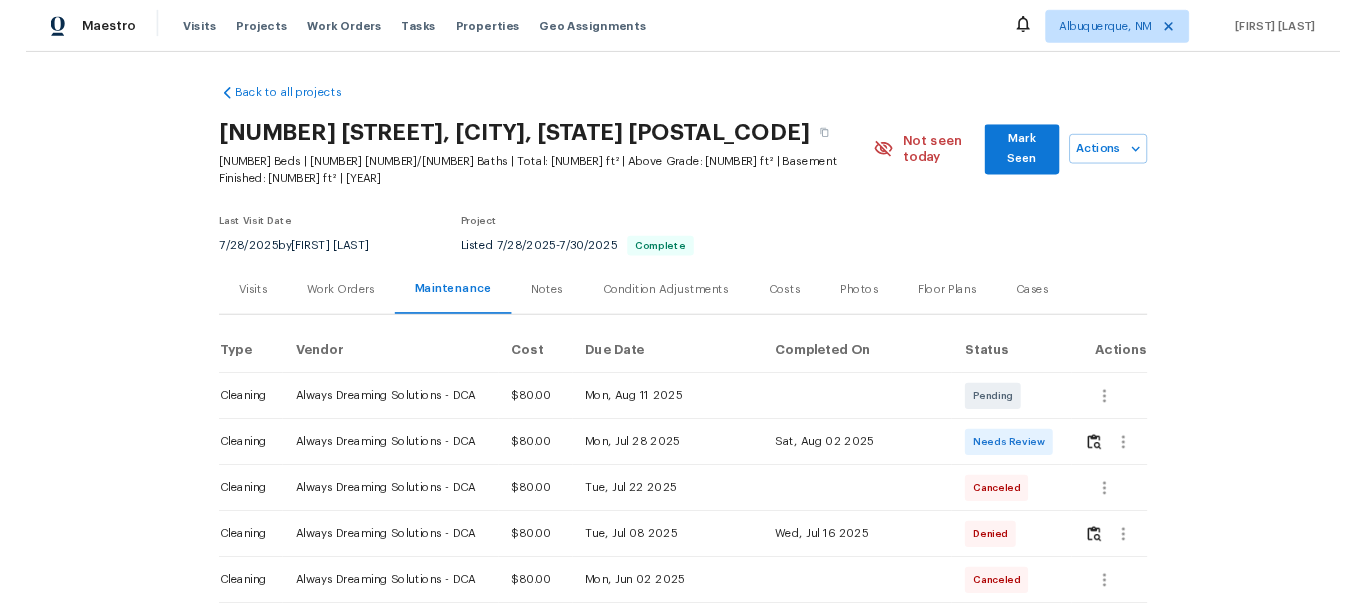 scroll, scrollTop: 0, scrollLeft: 0, axis: both 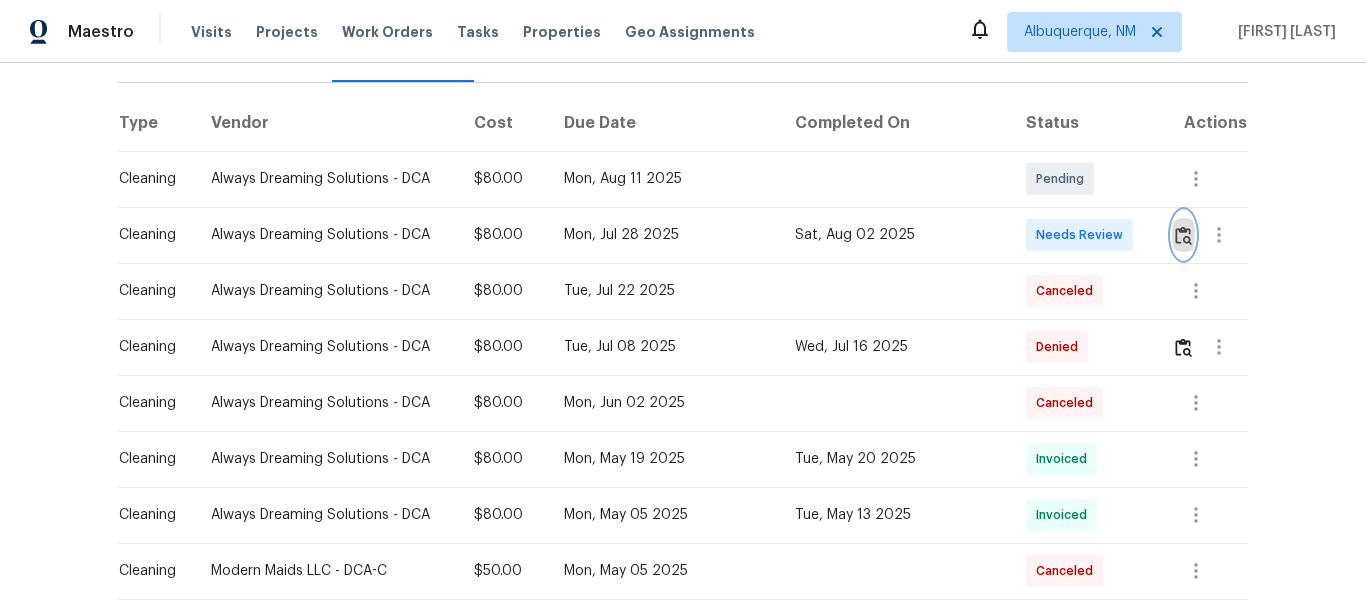 click at bounding box center (1183, 235) 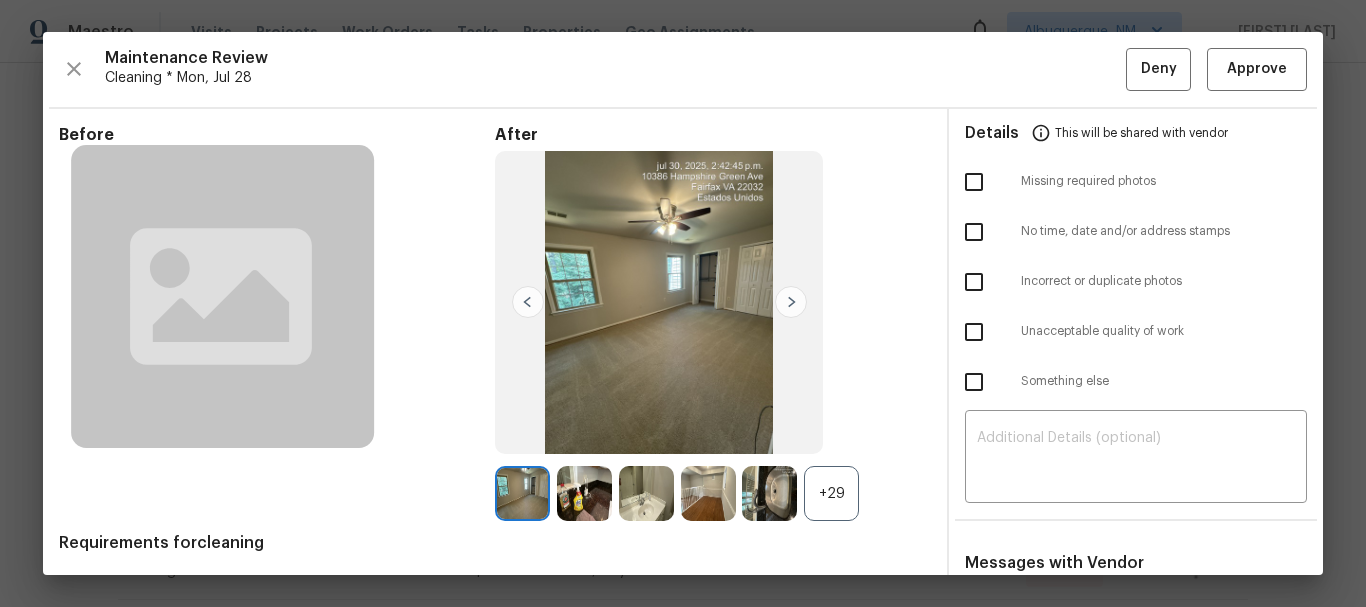 click on "+29" at bounding box center [831, 493] 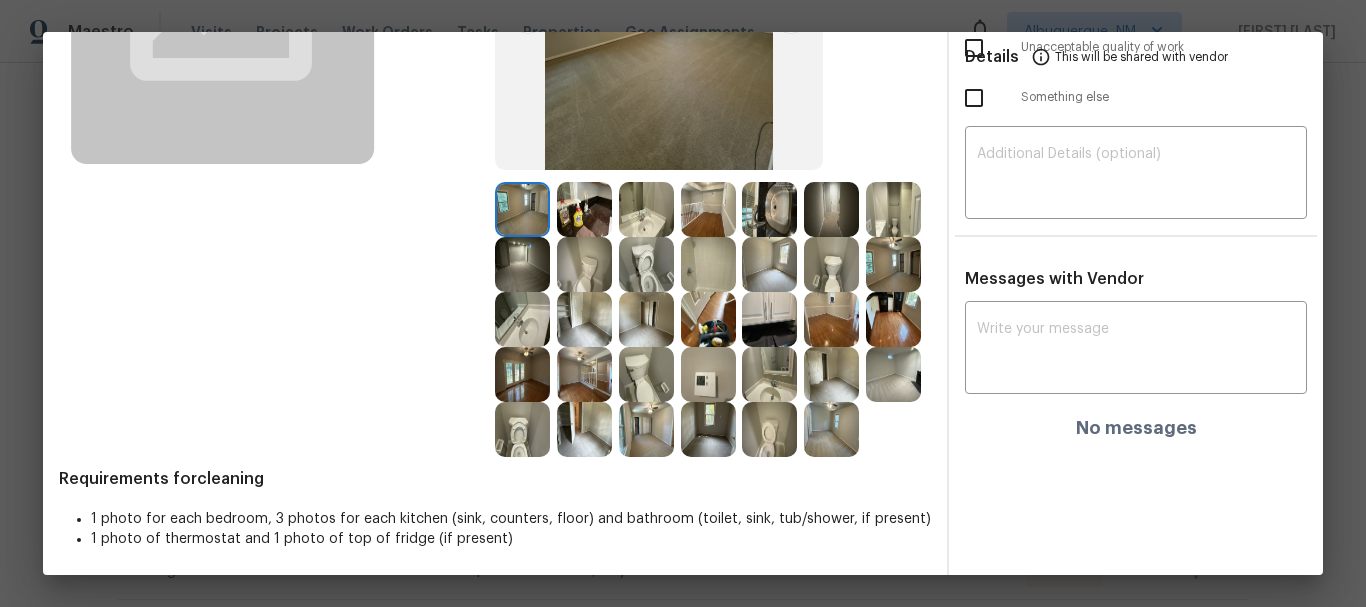 scroll, scrollTop: 339, scrollLeft: 0, axis: vertical 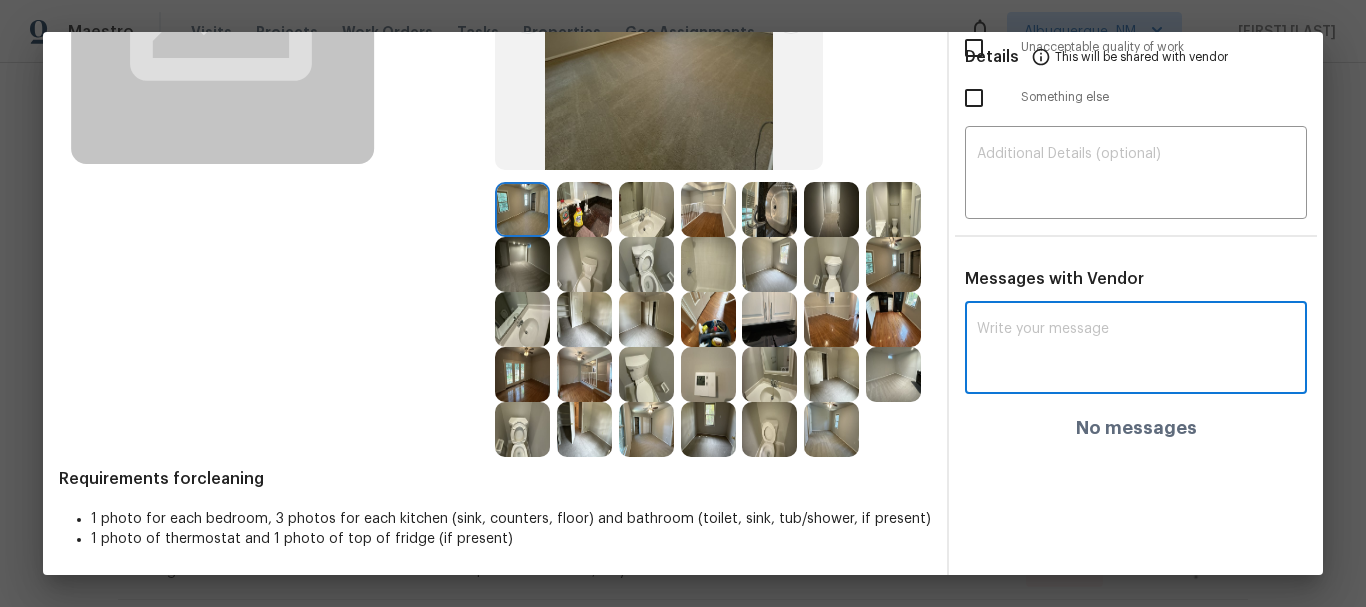 click at bounding box center [1136, 350] 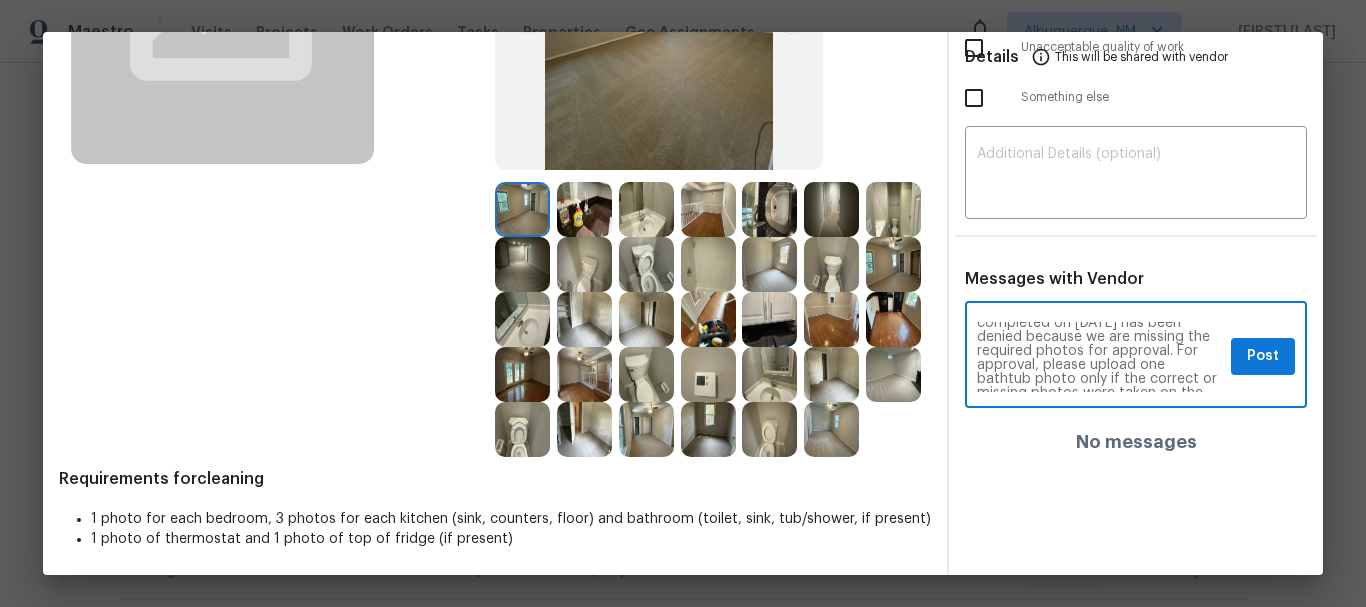 scroll, scrollTop: 0, scrollLeft: 0, axis: both 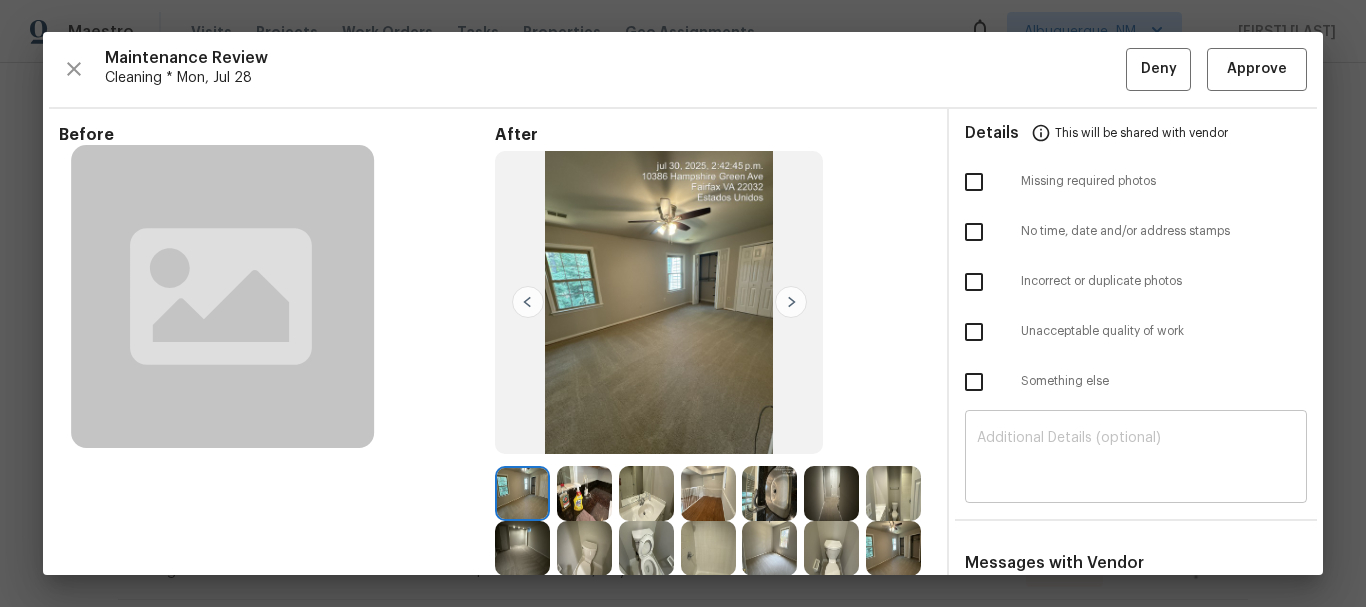 type on "Maintenance Audit Team: Hello! Unfortunately, this Cleaning visit completed on [DATE] has been denied because we are missing the required photos for approval. For approval, please upload one bathtub photo only if the correct or missing photos were taken on the same day the visit was completed. If those photos are available, they must be uploaded within 48 hours of the original visit date. If the required photos were not taken on the day of the visit, the denial will remain in place. If you or your team need a refresher on the quality standards and requirements, please refer to the updated Standards of Work that have been distributed via email. Thank you!" 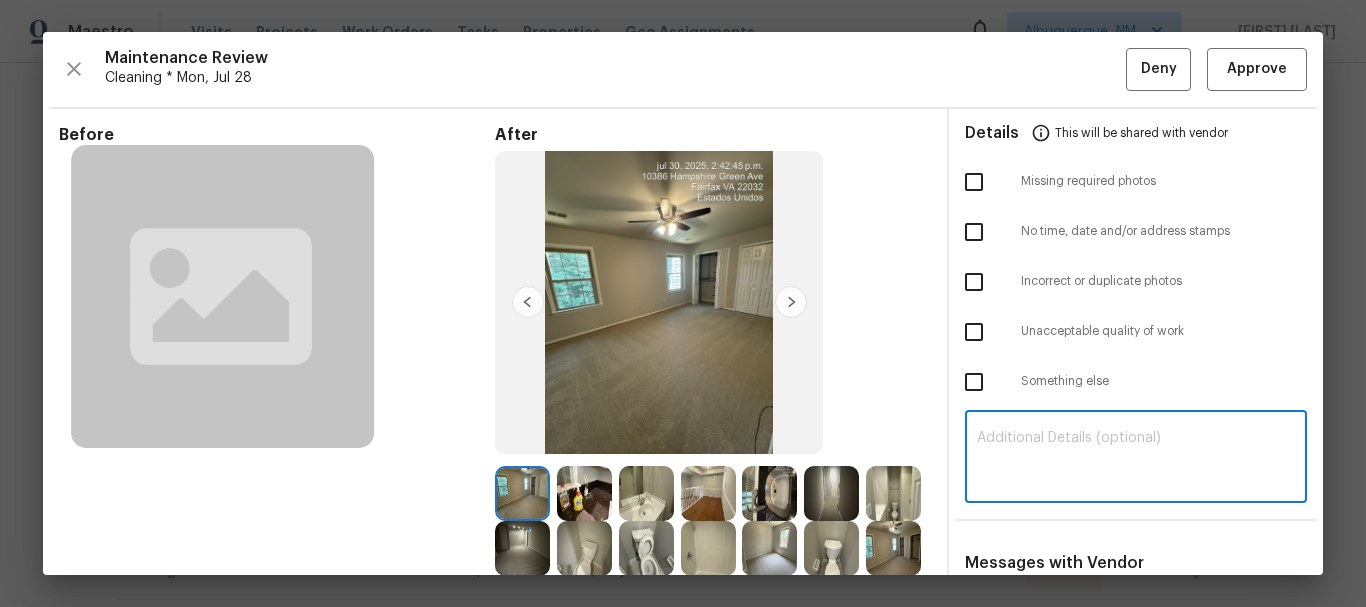 click at bounding box center (1136, 459) 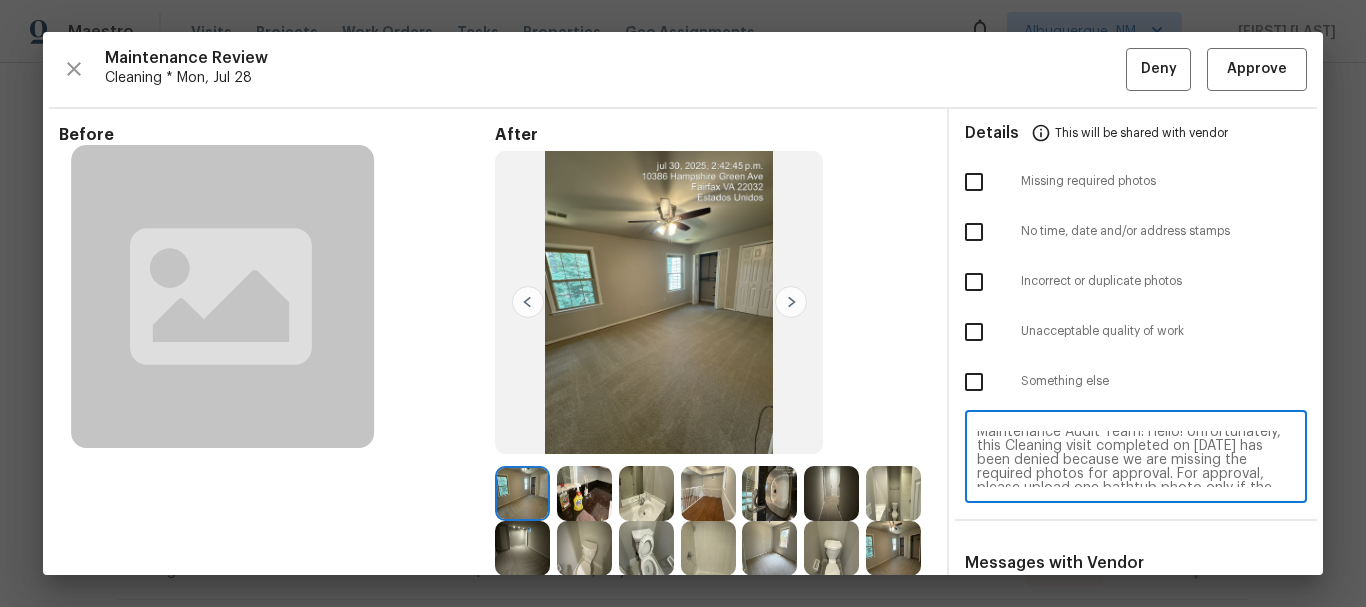 scroll, scrollTop: 0, scrollLeft: 0, axis: both 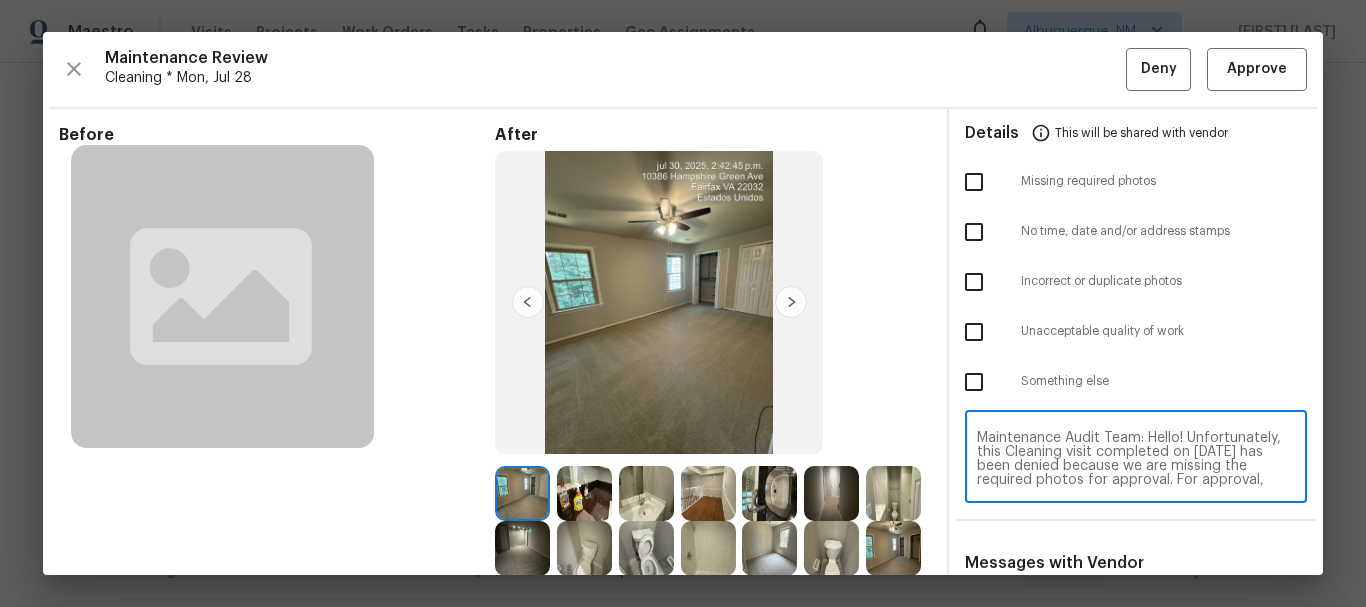 type on "Maintenance Audit Team: Hello! Unfortunately, this Cleaning visit completed on 08/02/2025 has been denied because we are missing the required photos for approval. For approval, please upload one bathtub photo only if the correct or missing photos were taken on the same day the visit was completed. If those photos are available, they must be uploaded within 48 hours of the original visit date. If the required photos were not taken on the day of the visit, the denial will remain in place. If you or your team need a refresher on the quality standards and requirements, please refer to the updated Standards of Work that have been distributed via email. Thank you!" 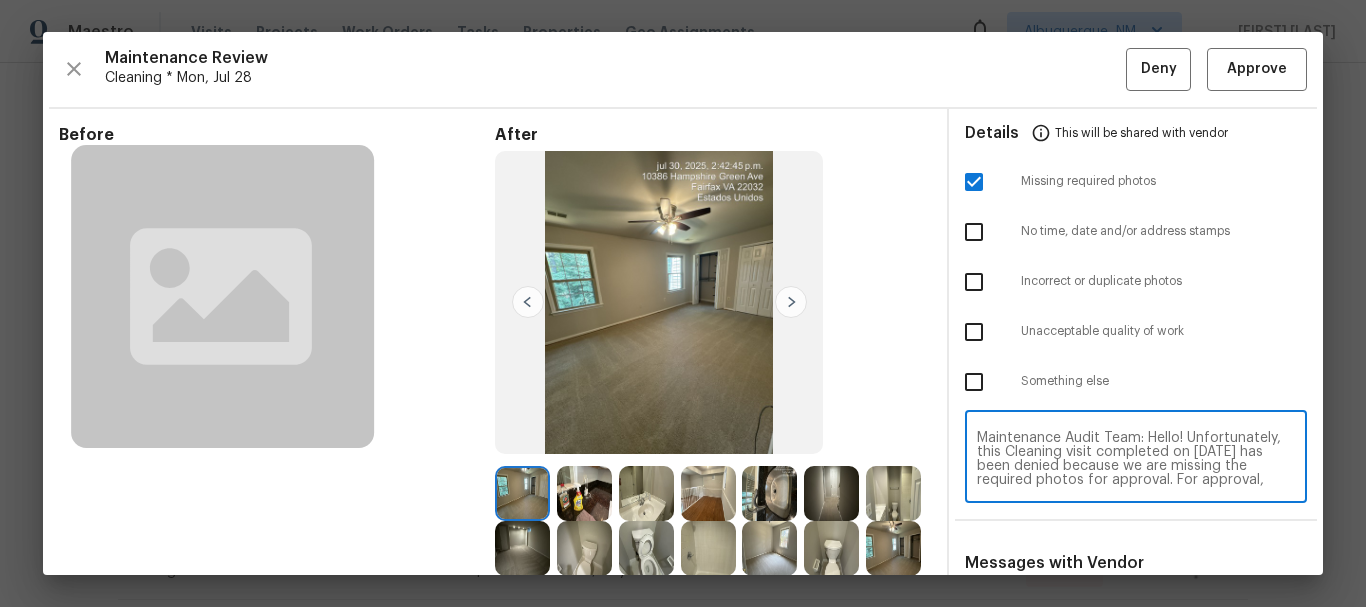 click on "Maintenance Audit Team: Hello! Unfortunately, this Cleaning visit completed on 08/02/2025 has been denied because we are missing the required photos for approval. For approval, please upload one bathtub photo only if the correct or missing photos were taken on the same day the visit was completed. If those photos are available, they must be uploaded within 48 hours of the original visit date. If the required photos were not taken on the day of the visit, the denial will remain in place. If you or your team need a refresher on the quality standards and requirements, please refer to the updated Standards of Work that have been distributed via email. Thank you!" at bounding box center [1136, 459] 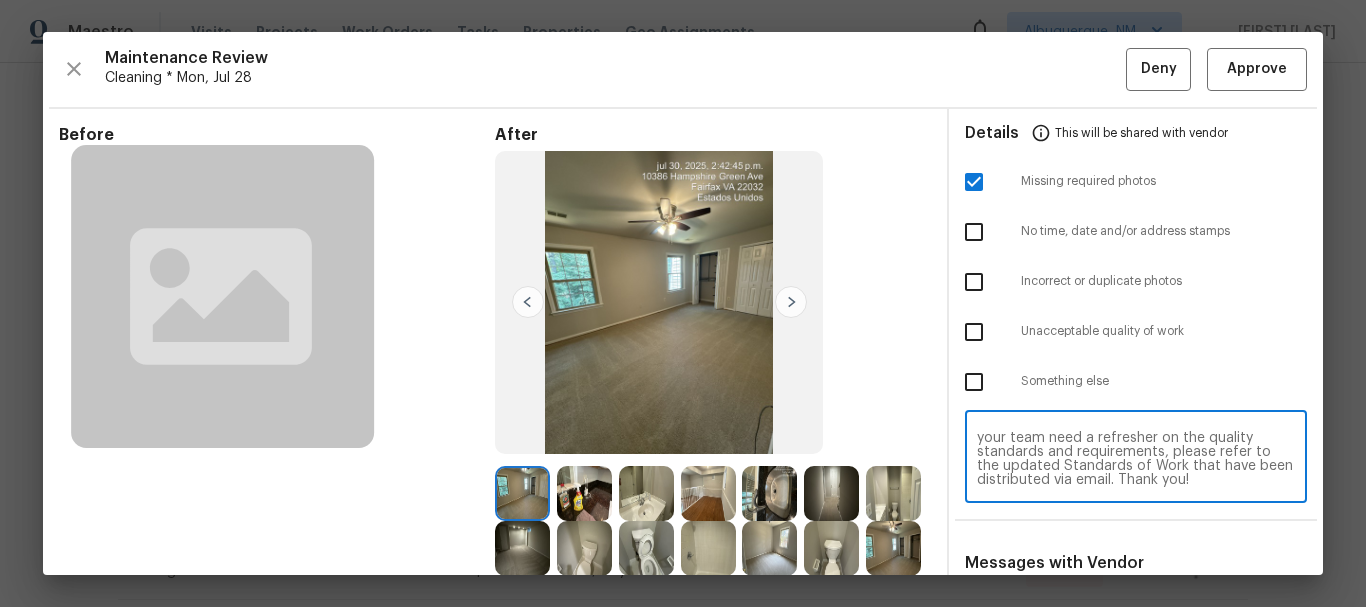 scroll, scrollTop: 168, scrollLeft: 0, axis: vertical 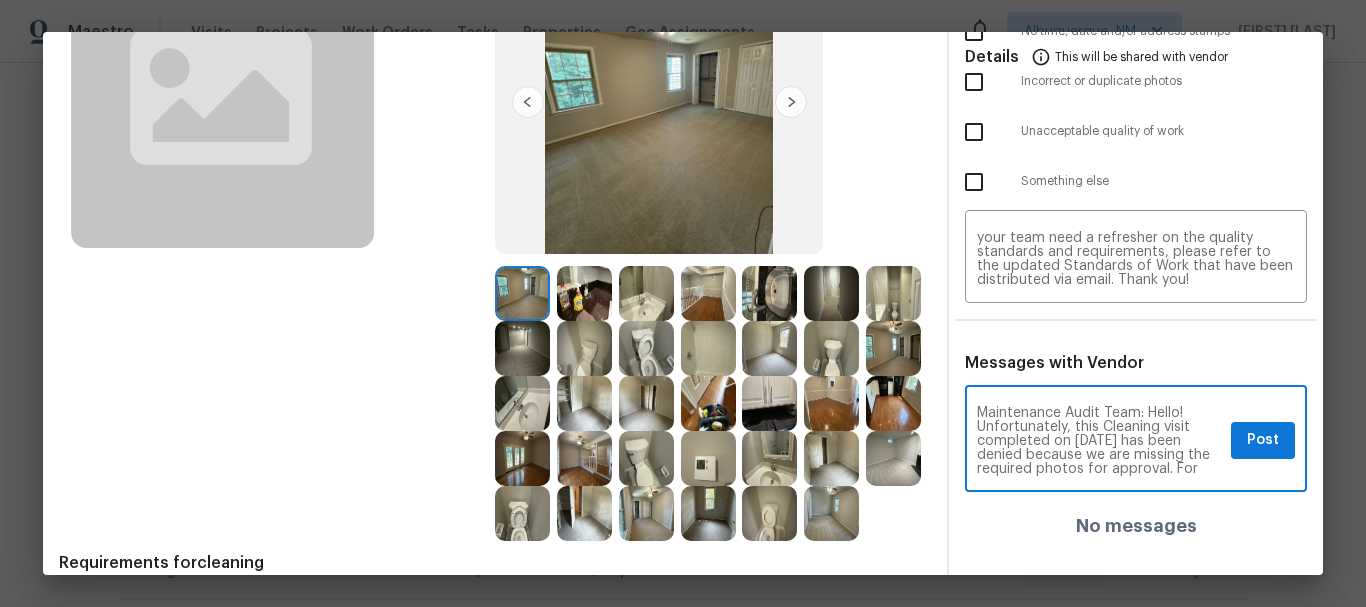 click on "Maintenance Audit Team: Hello! Unfortunately, this Cleaning visit completed on 08/02/2025 has been denied because we are missing the required photos for approval. For approval, please upload one bathtub photo only if the correct or missing photos were taken on the same day the visit was completed. If those photos are available, they must be uploaded within 48 hours of the original visit date. If the required photos were not taken on the day of the visit, the denial will remain in place. If you or your team need a refresher on the quality standards and requirements, please refer to the updated Standards of Work that have been distributed via email. Thank you!" at bounding box center (1100, 441) 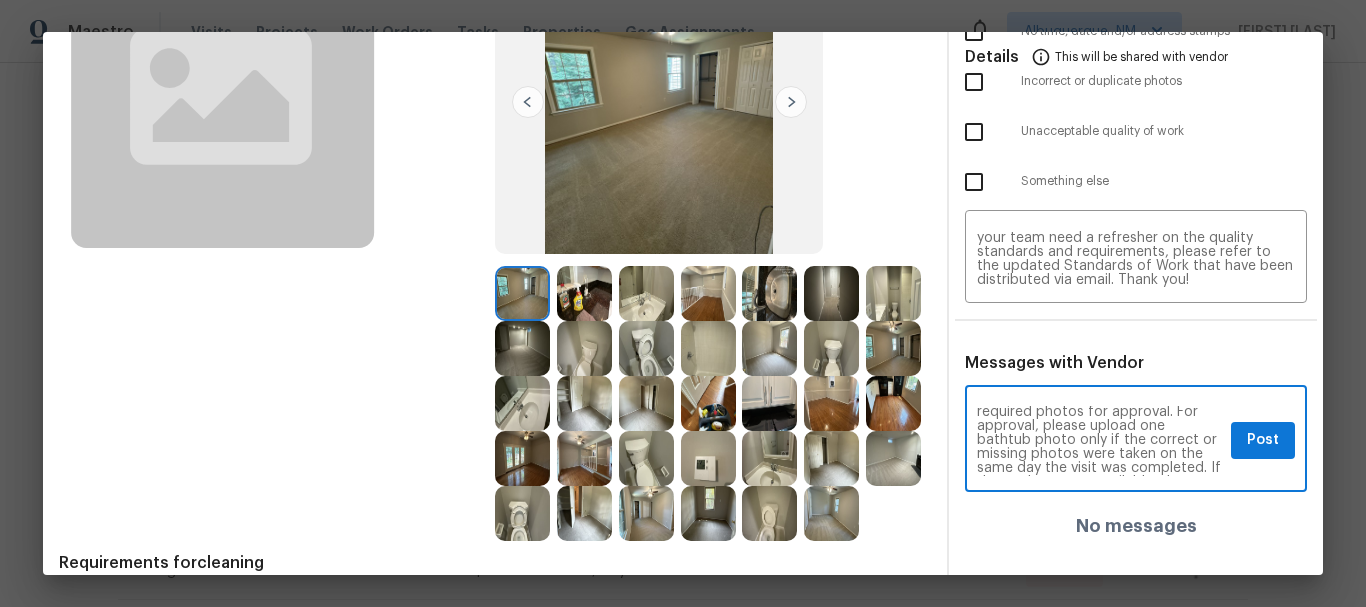scroll, scrollTop: 71, scrollLeft: 0, axis: vertical 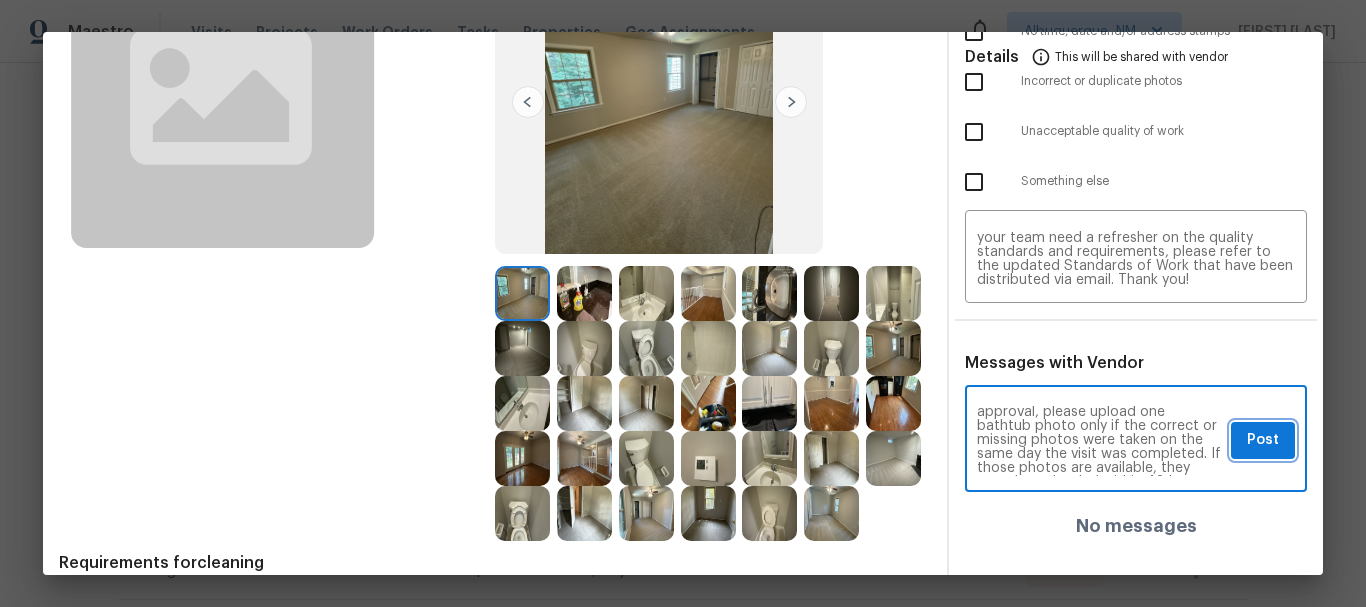 click on "Post" at bounding box center [1263, 440] 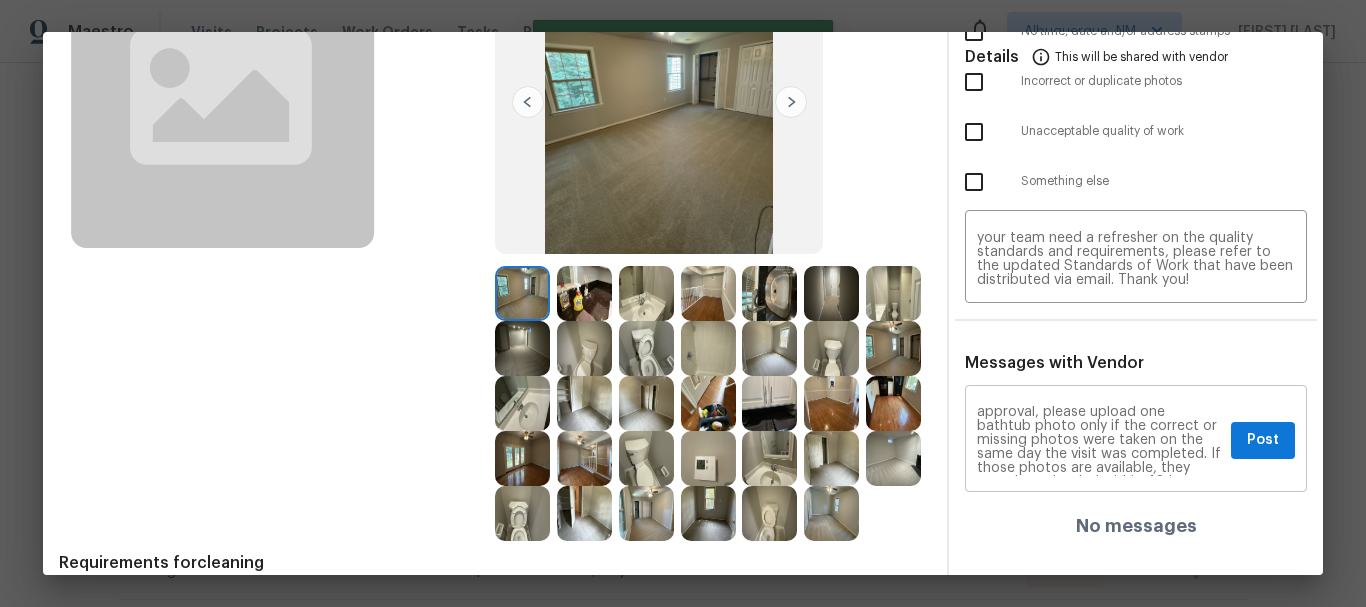type 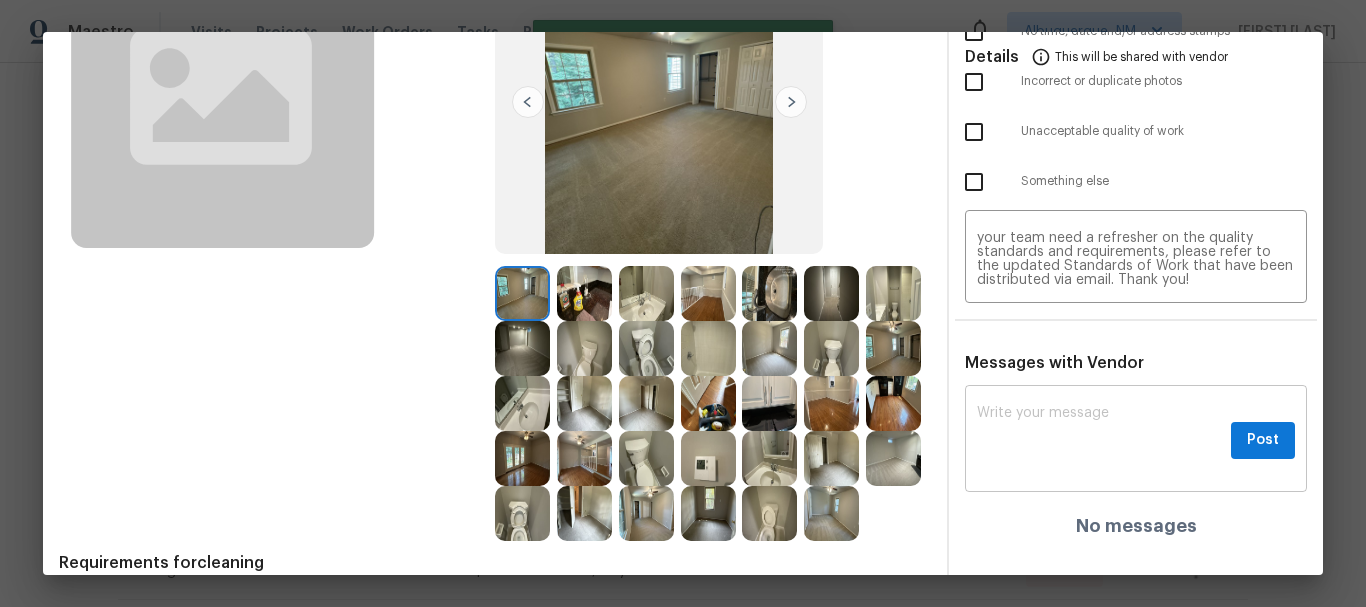 scroll, scrollTop: 0, scrollLeft: 0, axis: both 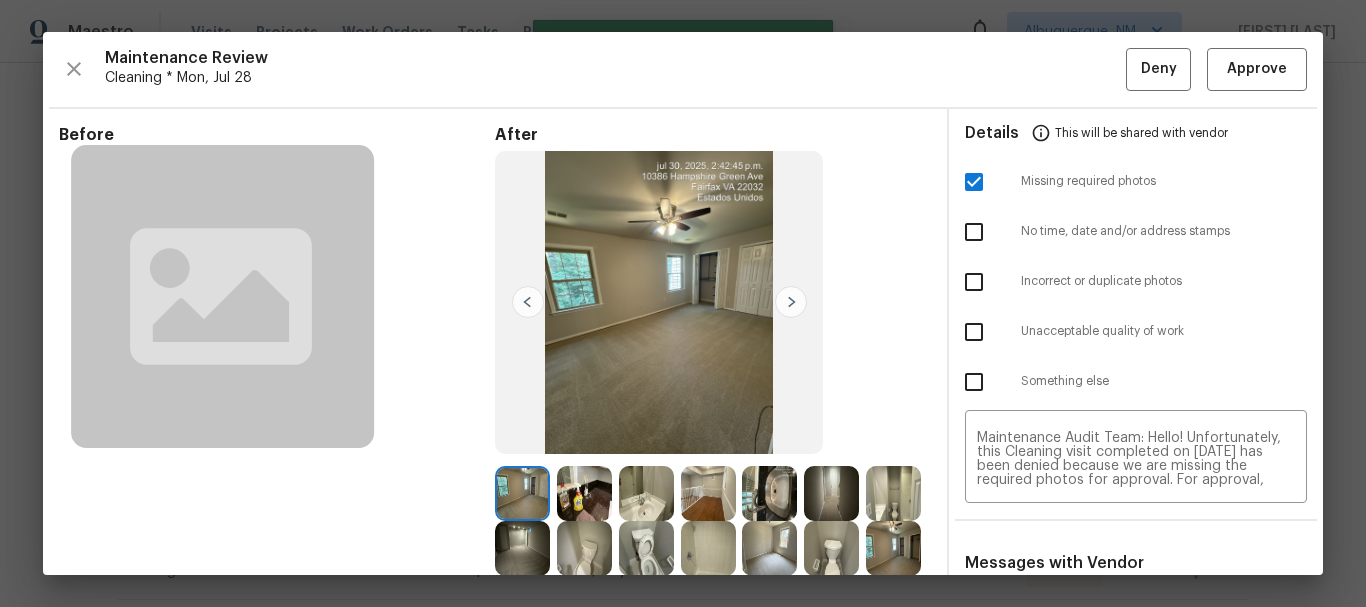 click on "Maintenance Review Cleaning * Mon, Jul 28 Deny Approve Before After Requirements for  cleaning 1 photo for each bedroom, 3 photos for each kitchen (sink, counters, floor) and bathroom (toilet, sink, tub/shower, if present) 1 photo of thermostat and 1 photo of top of fridge (if present) Details This will be shared with vendor Missing required photos No time, date and/or address stamps Incorrect or duplicate photos Unacceptable quality of work Something else ​   Messages with Vendor   x ​ PraveenKumar Balakrishnan 8/4/25, 5:8" at bounding box center (683, 303) 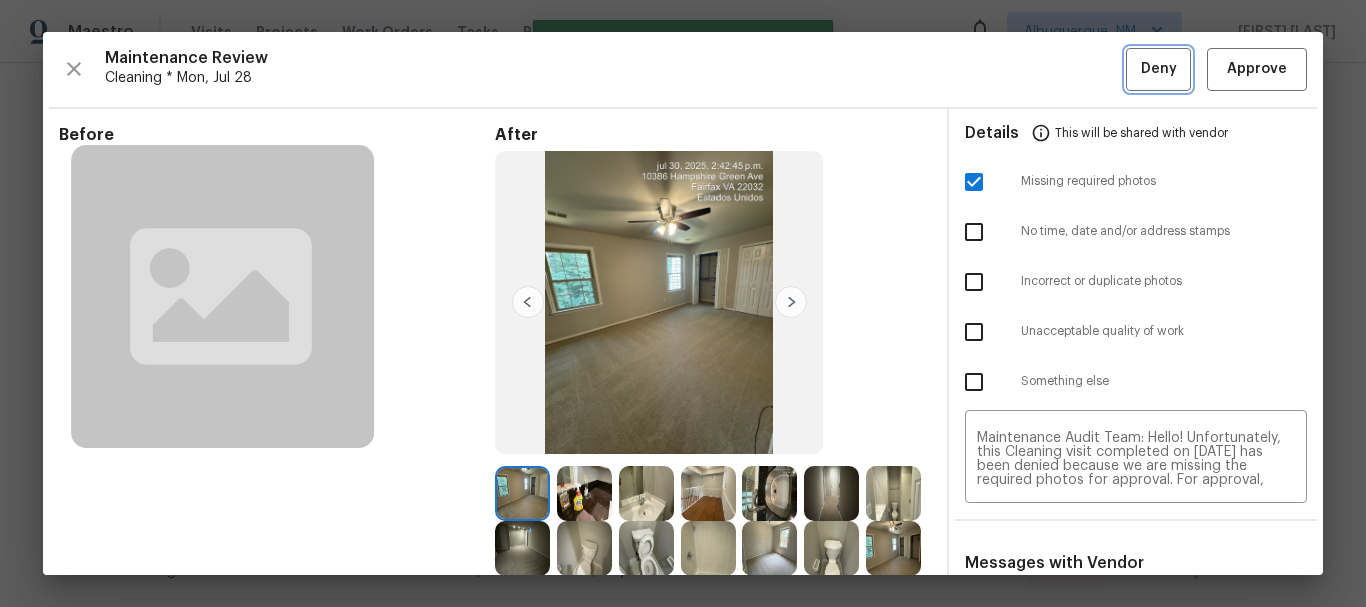 click on "Deny" at bounding box center (1158, 69) 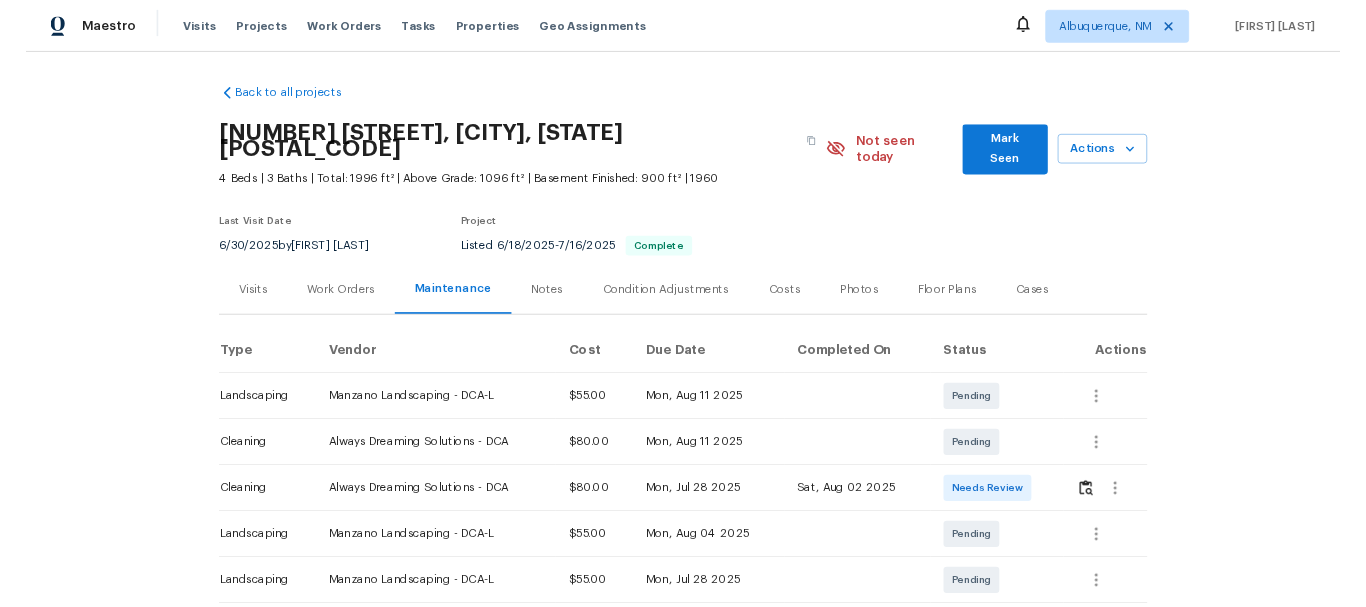 scroll, scrollTop: 0, scrollLeft: 0, axis: both 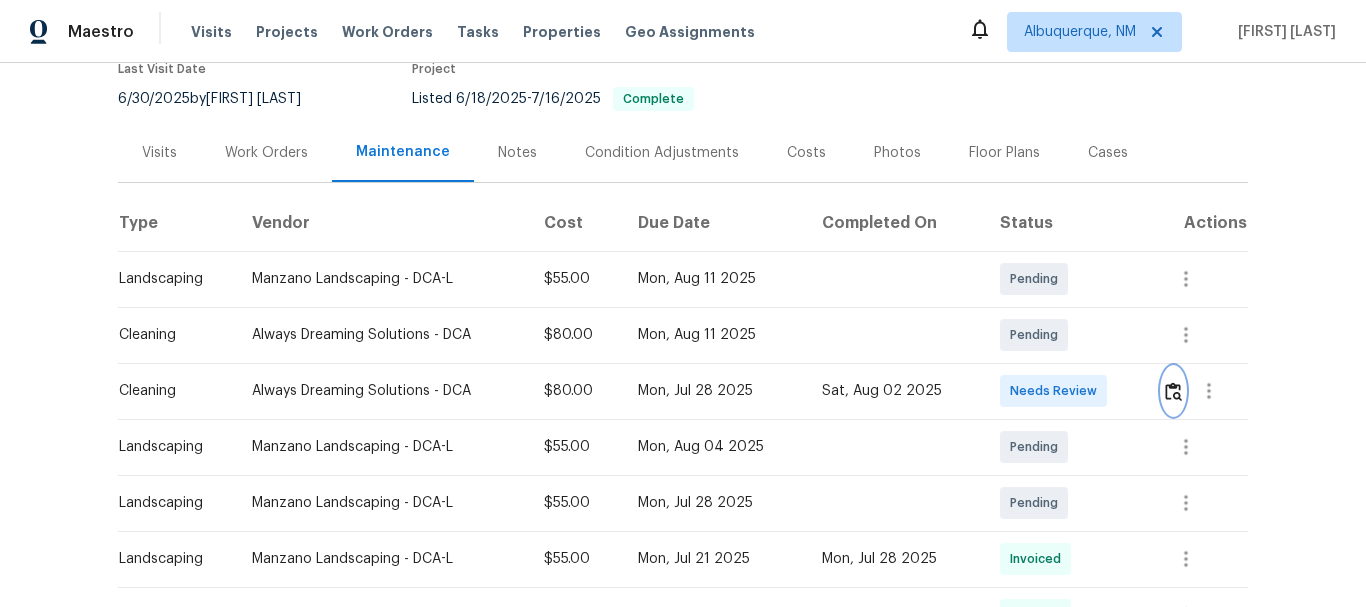click at bounding box center [1173, 391] 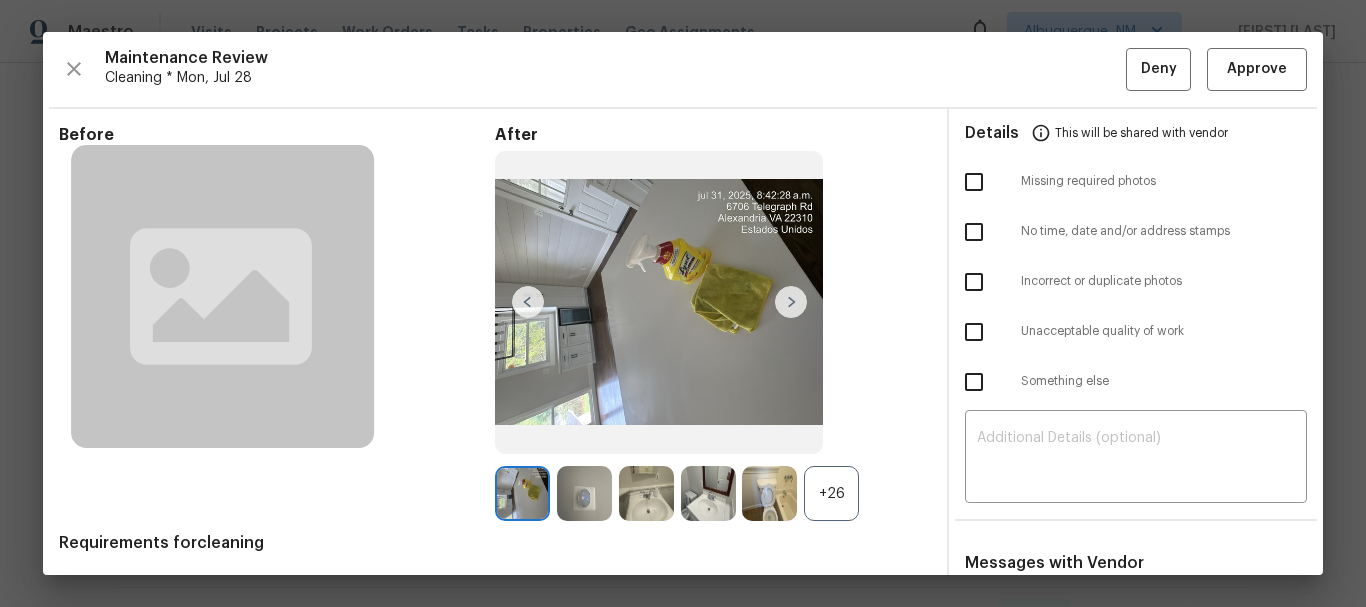 click on "+26" at bounding box center (831, 493) 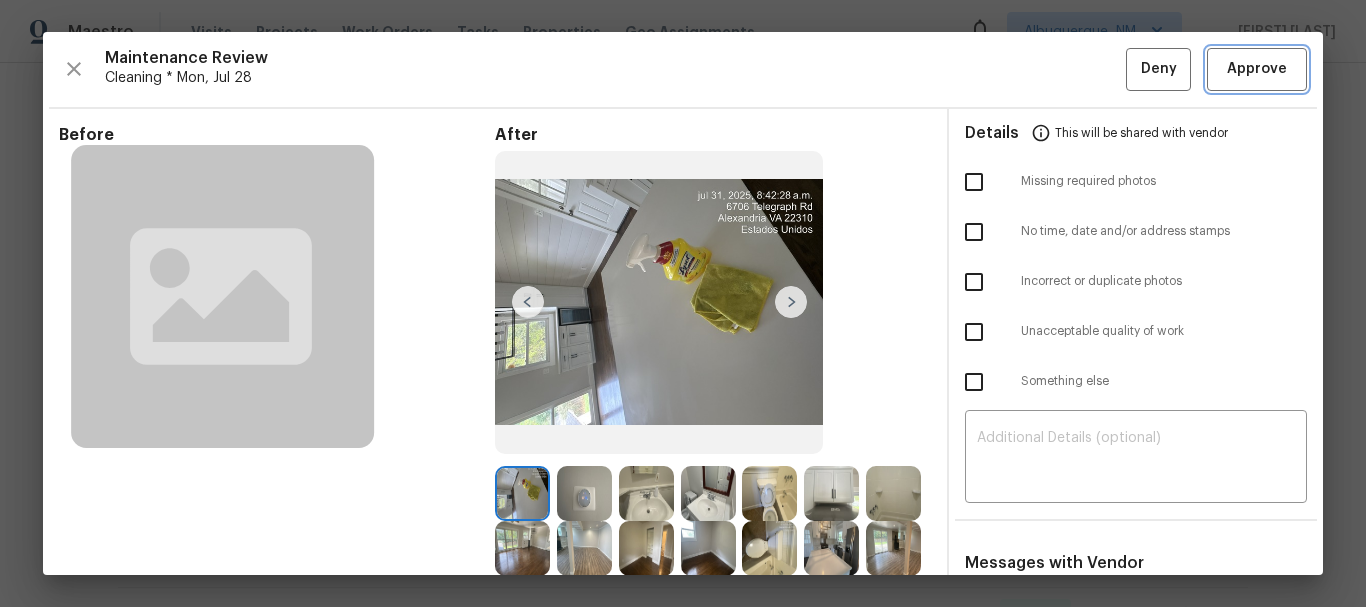 click on "Approve" at bounding box center (1257, 69) 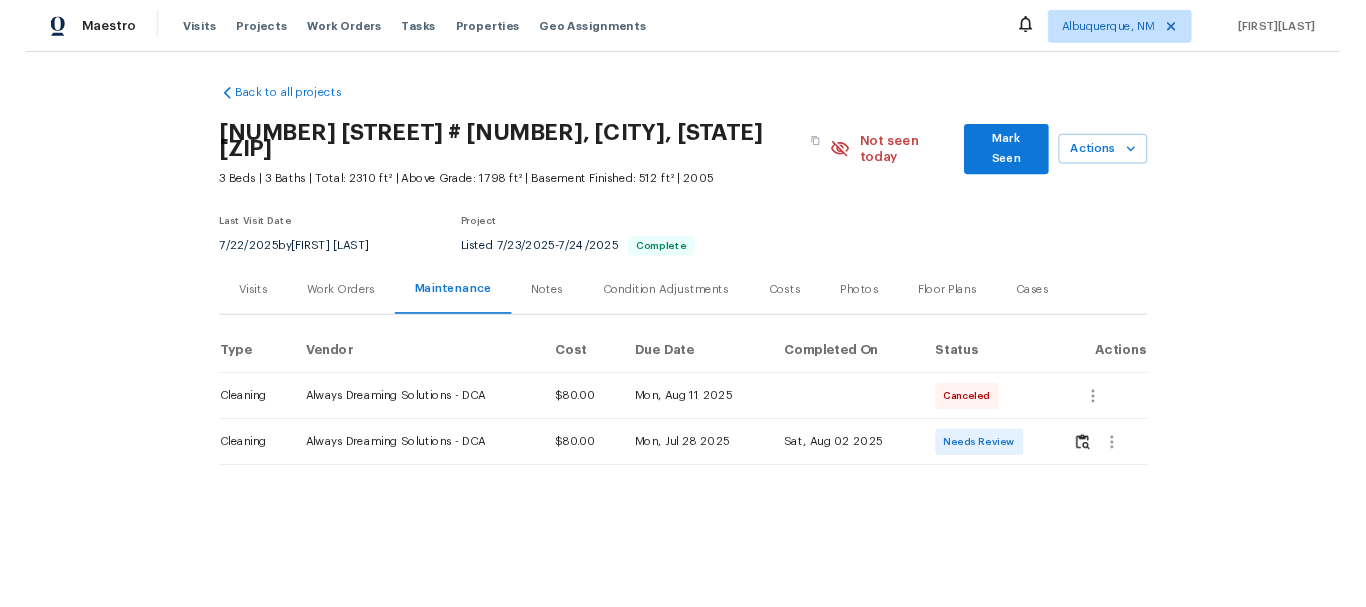 scroll, scrollTop: 0, scrollLeft: 0, axis: both 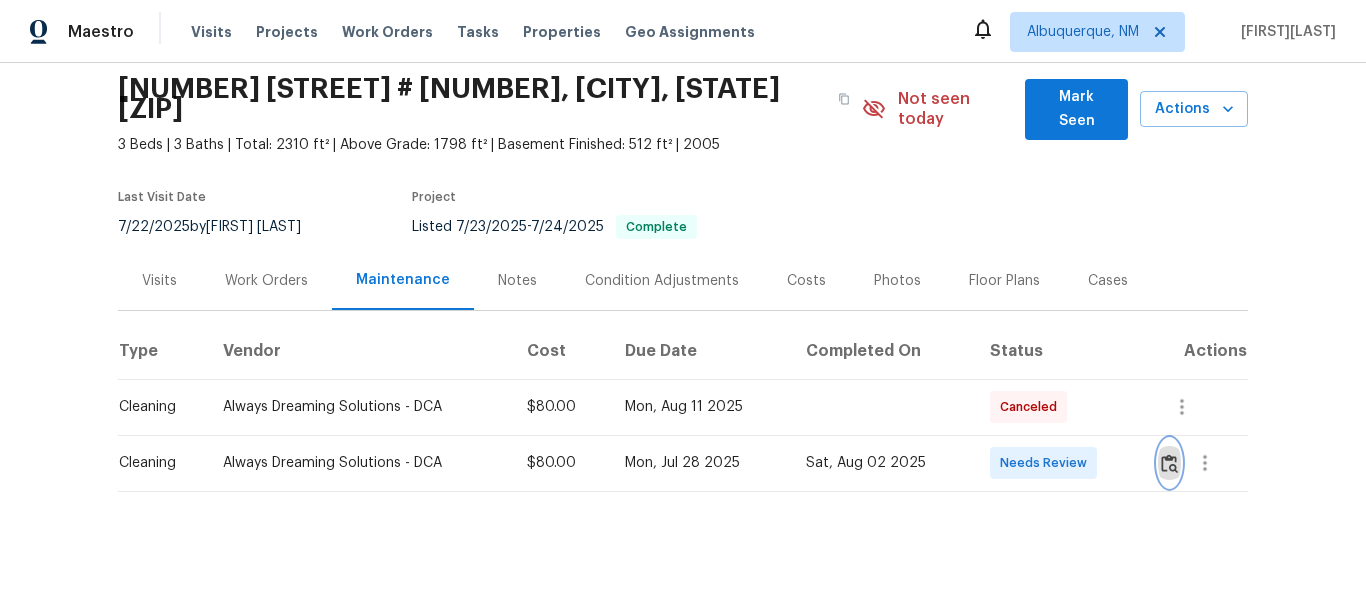 click at bounding box center (1169, 463) 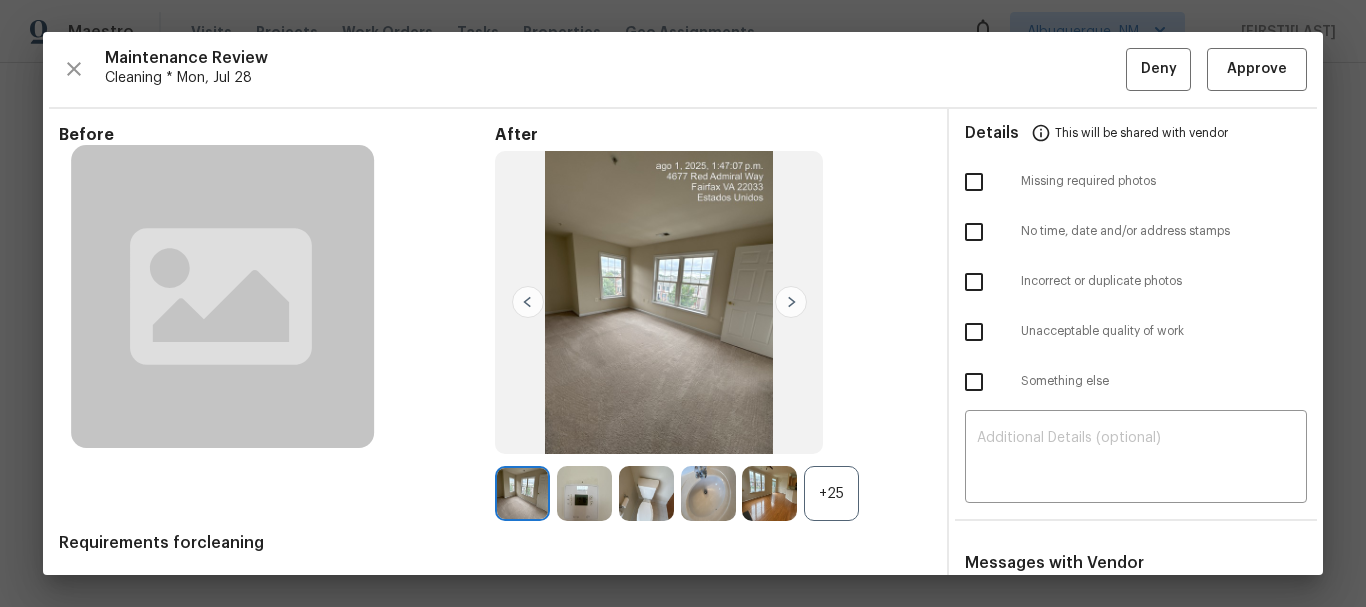 click on "+25" at bounding box center (831, 493) 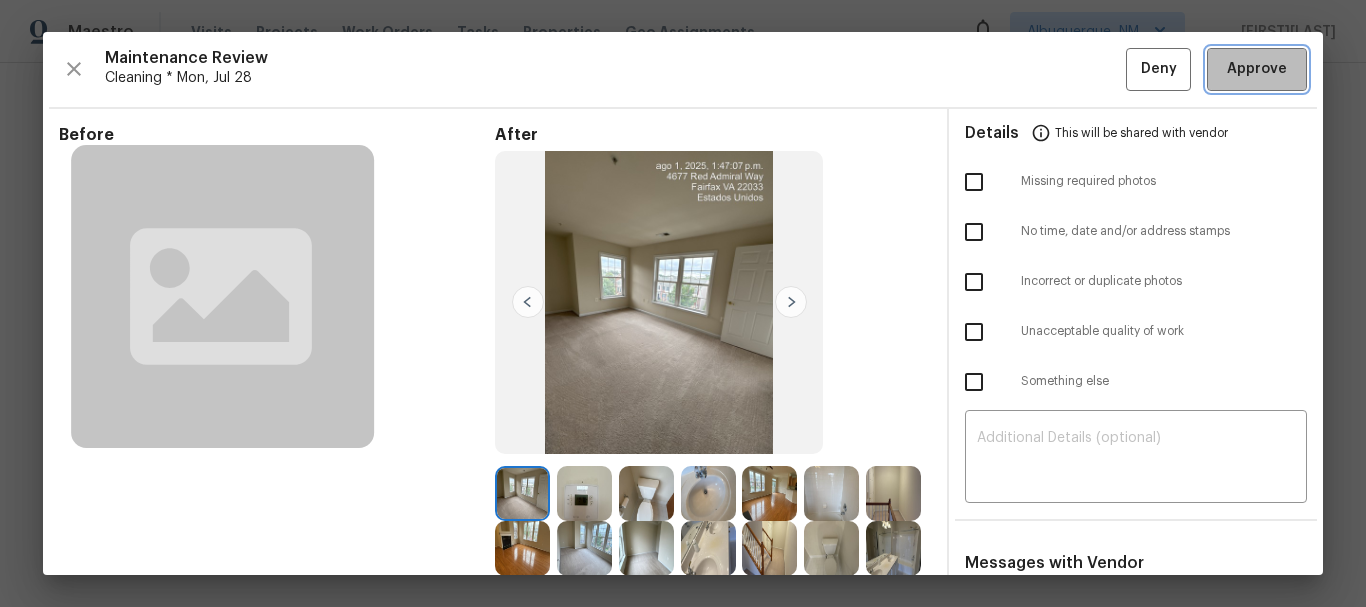 click on "Approve" at bounding box center [1257, 69] 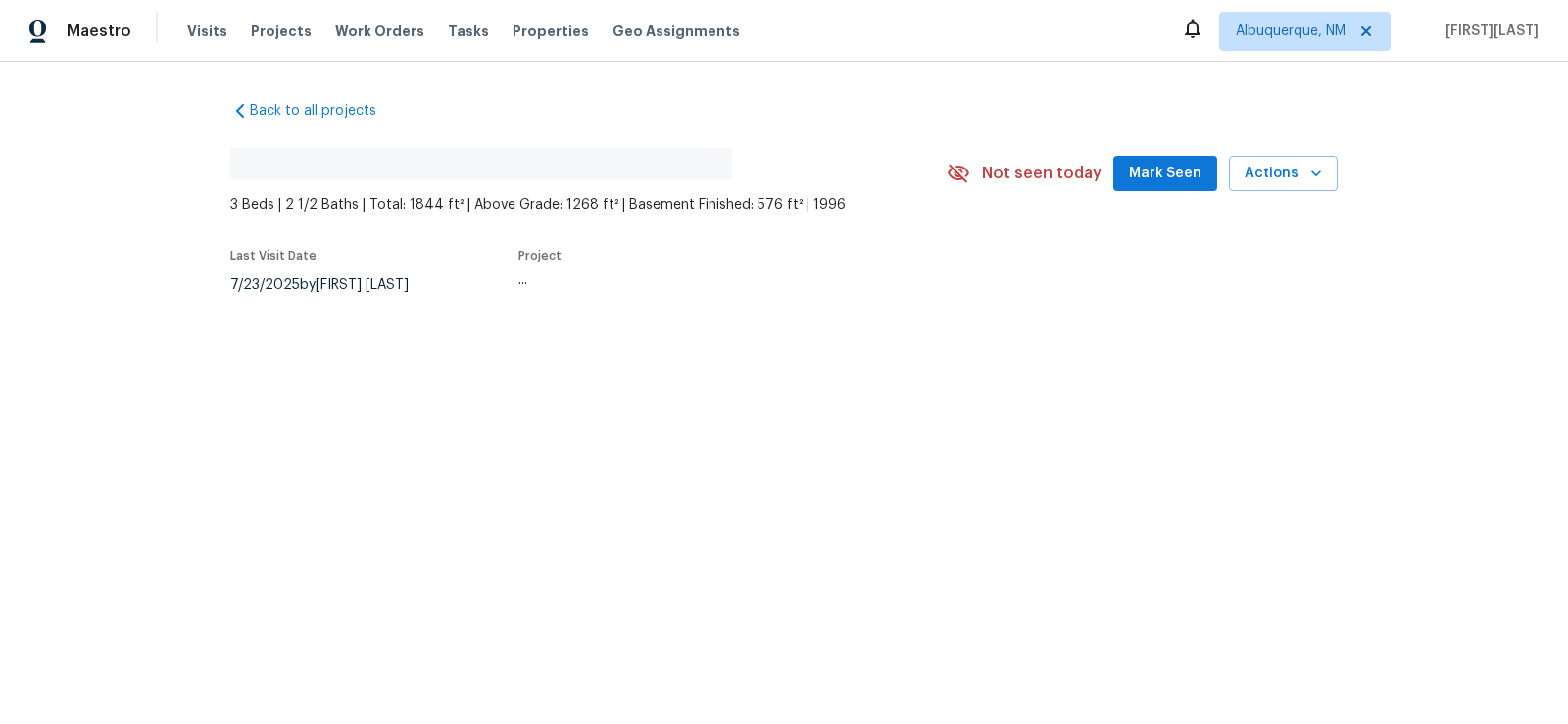 scroll, scrollTop: 0, scrollLeft: 0, axis: both 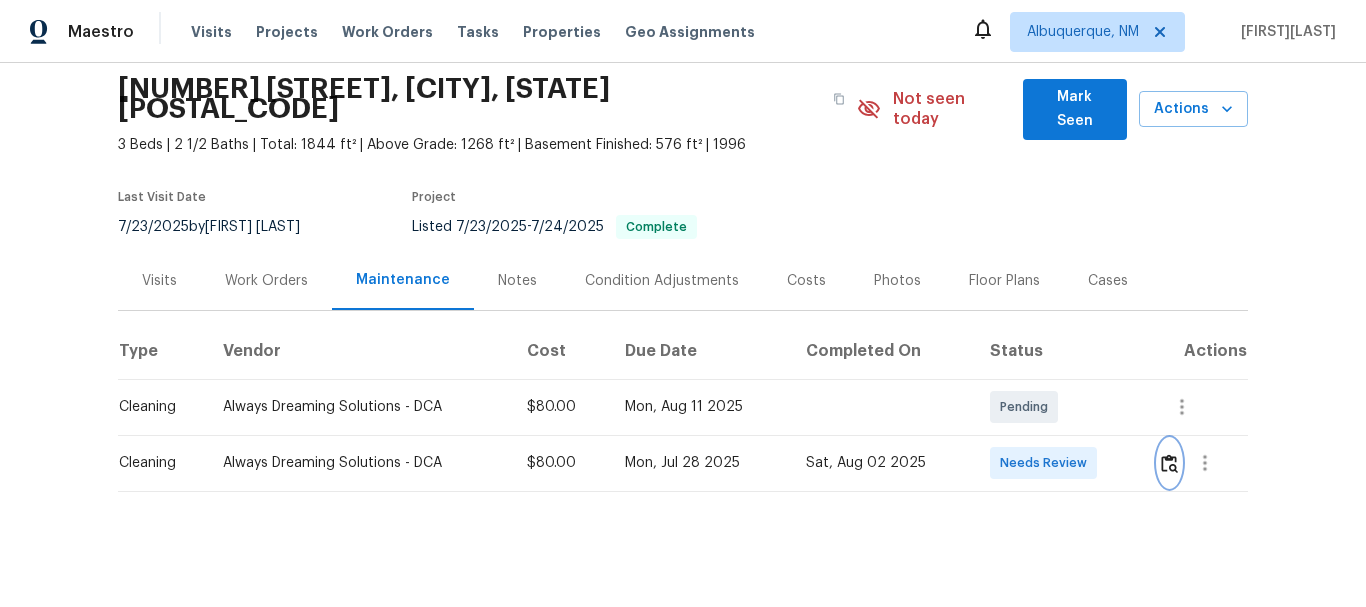 click at bounding box center (1169, 463) 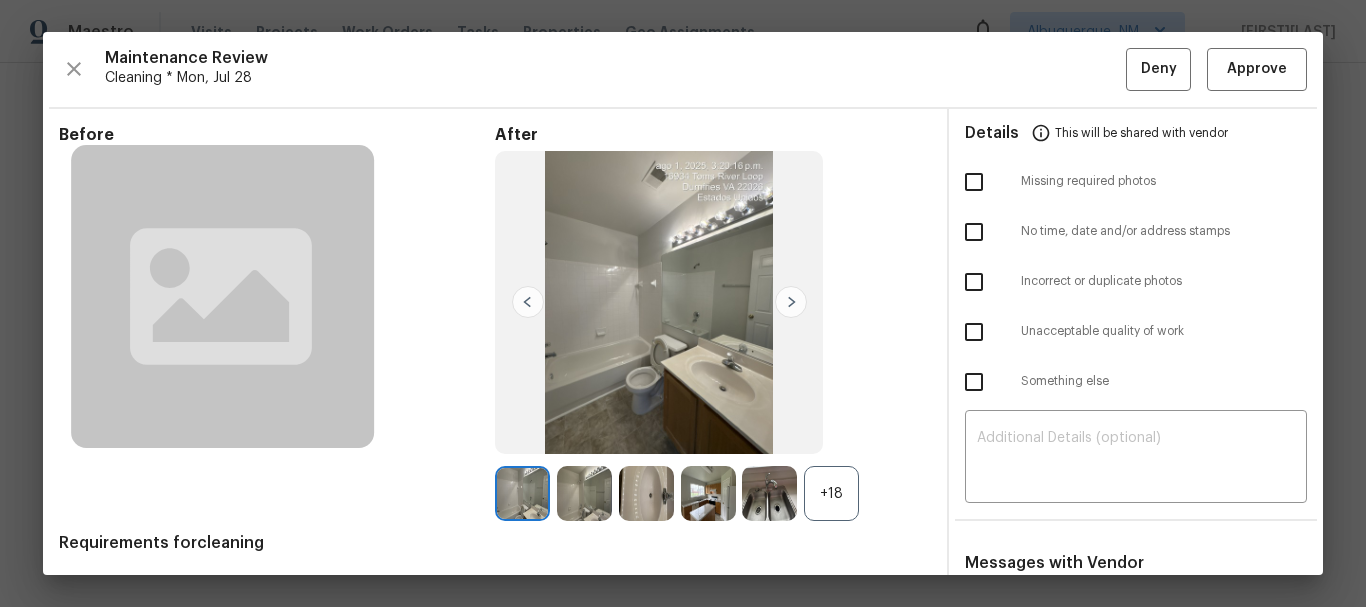 click on "+18" at bounding box center (831, 493) 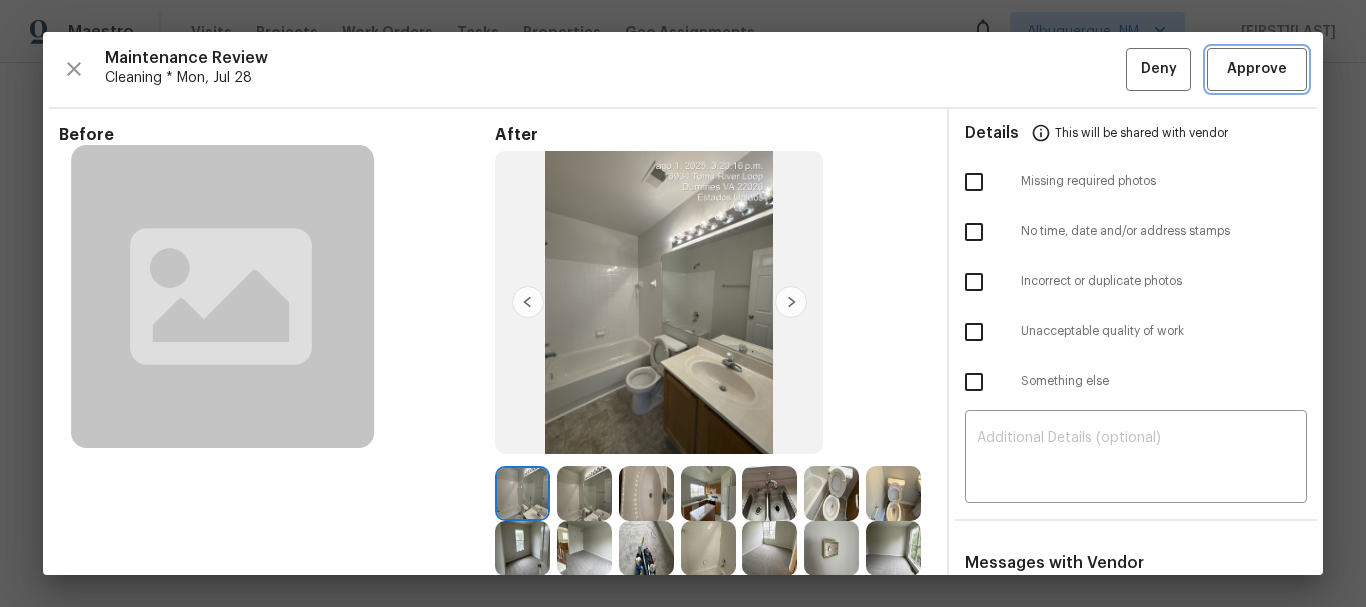 click on "Approve" at bounding box center [1257, 69] 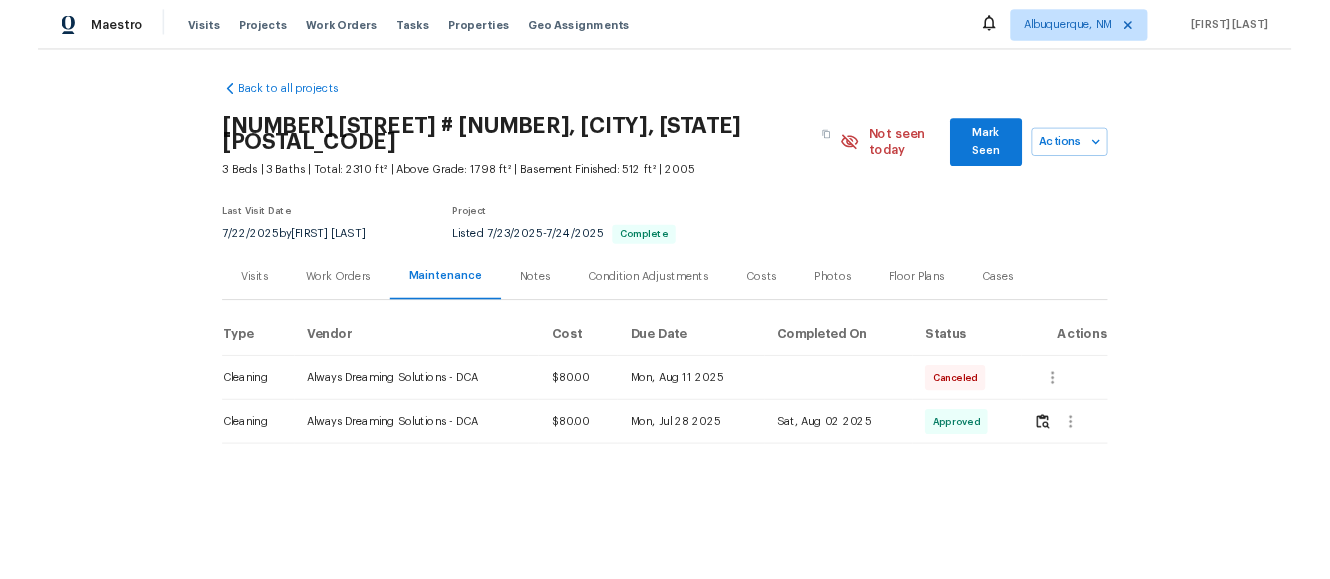 scroll, scrollTop: 0, scrollLeft: 0, axis: both 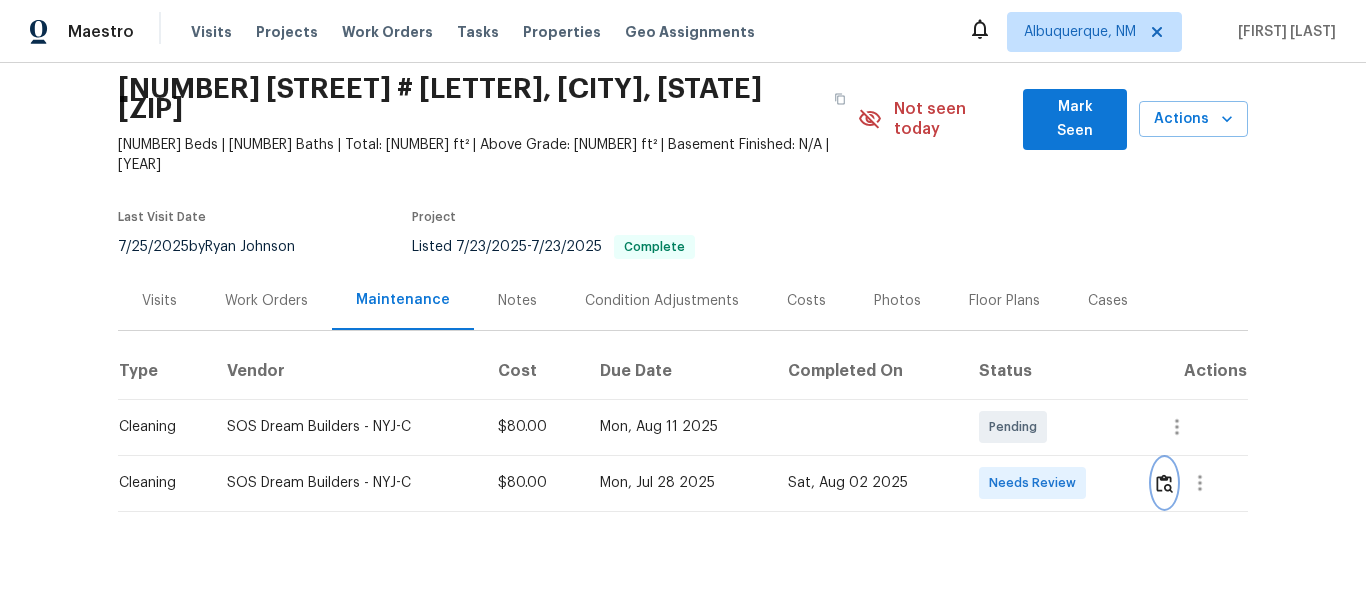 click at bounding box center [1164, 483] 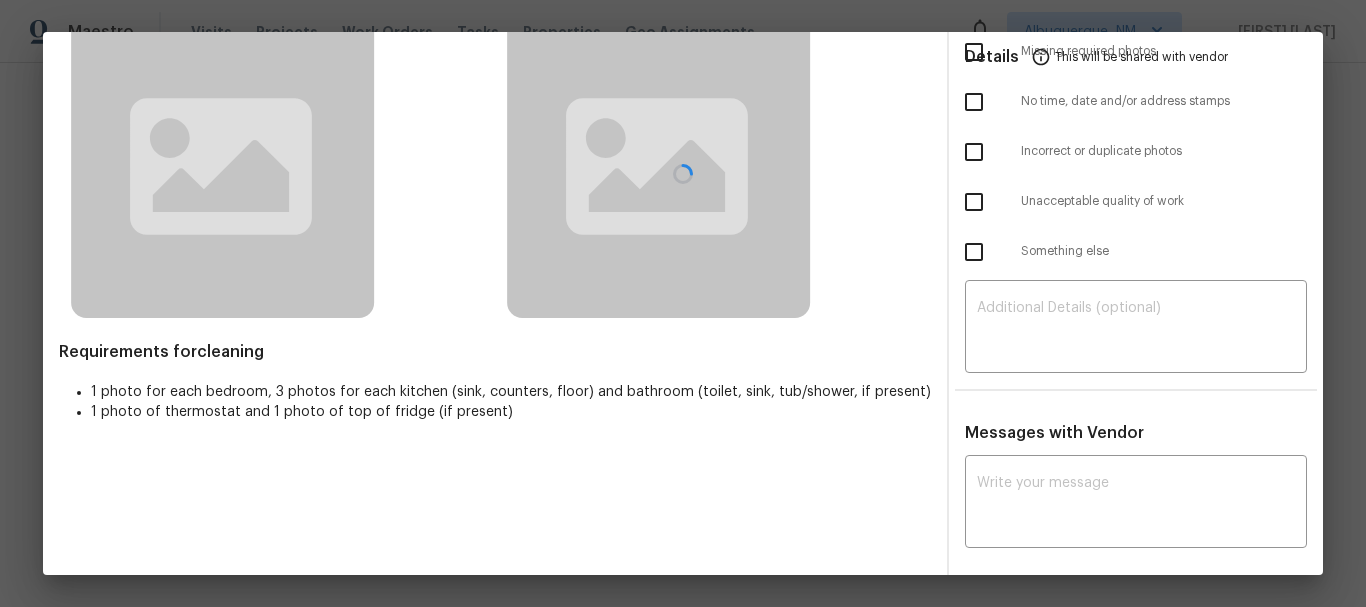 scroll, scrollTop: 135, scrollLeft: 0, axis: vertical 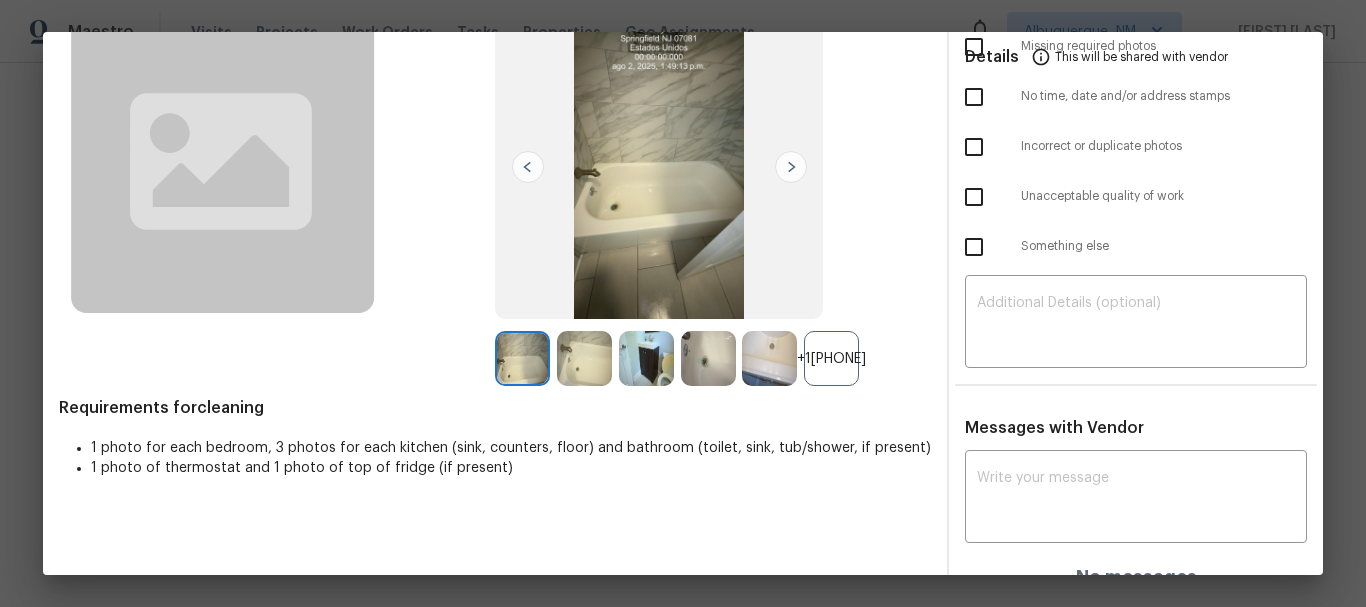 click on "+171" at bounding box center [831, 358] 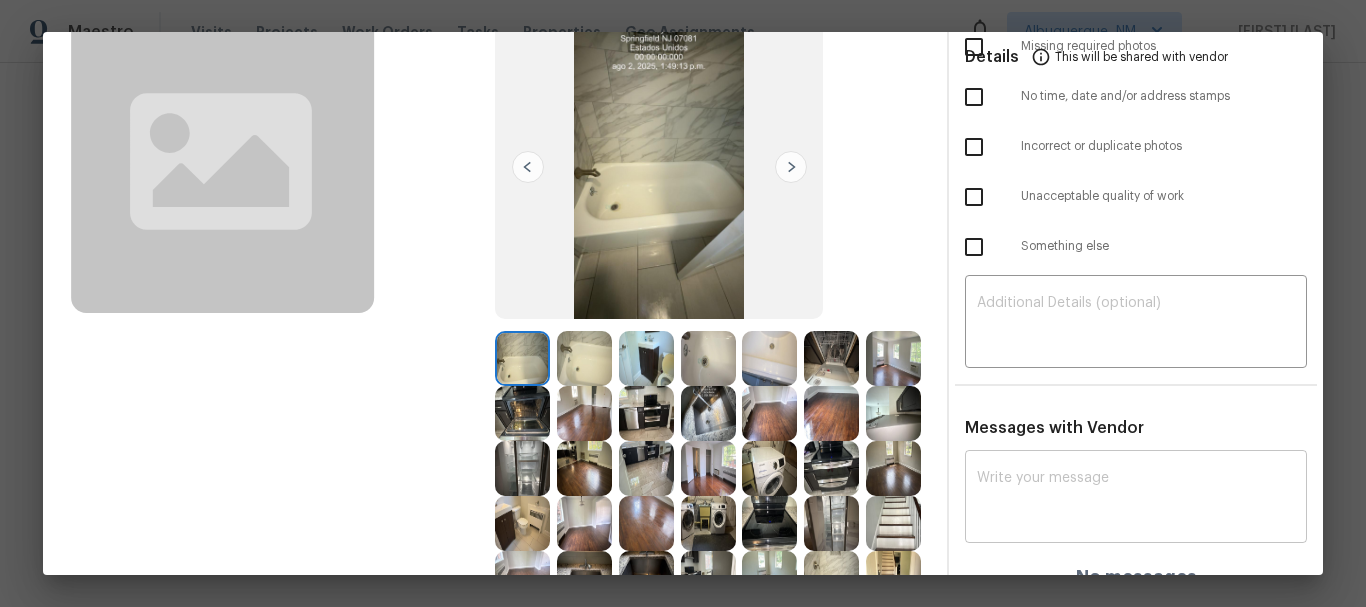 click at bounding box center [1136, 499] 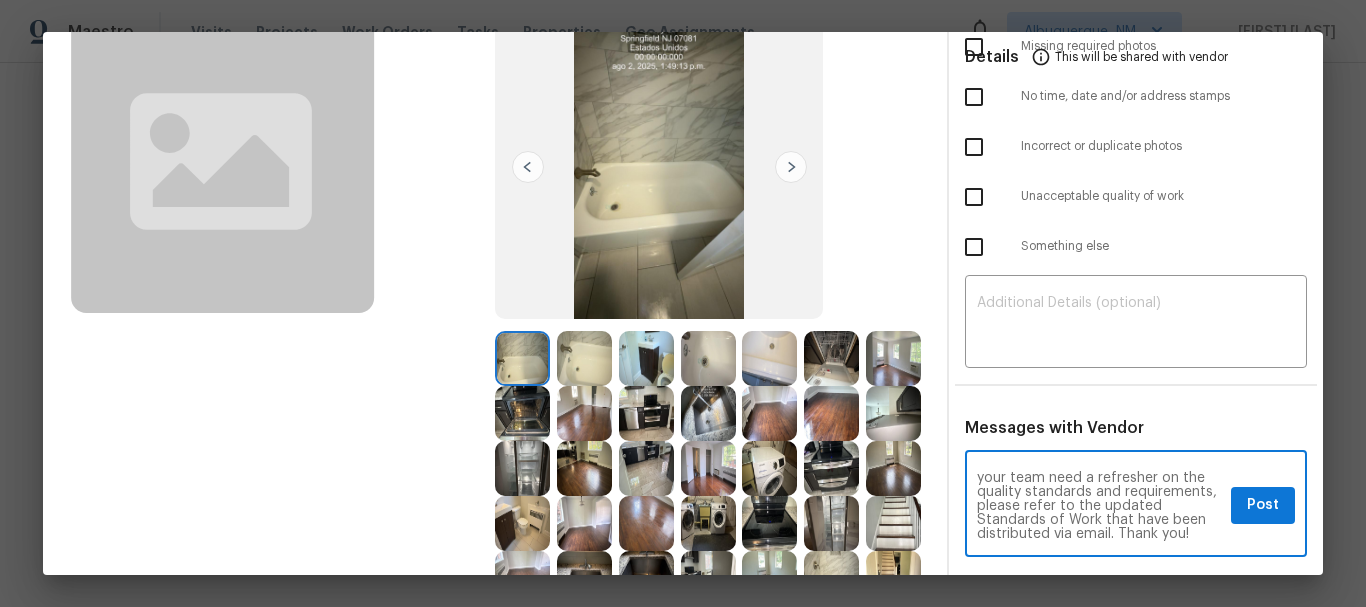 scroll, scrollTop: 0, scrollLeft: 0, axis: both 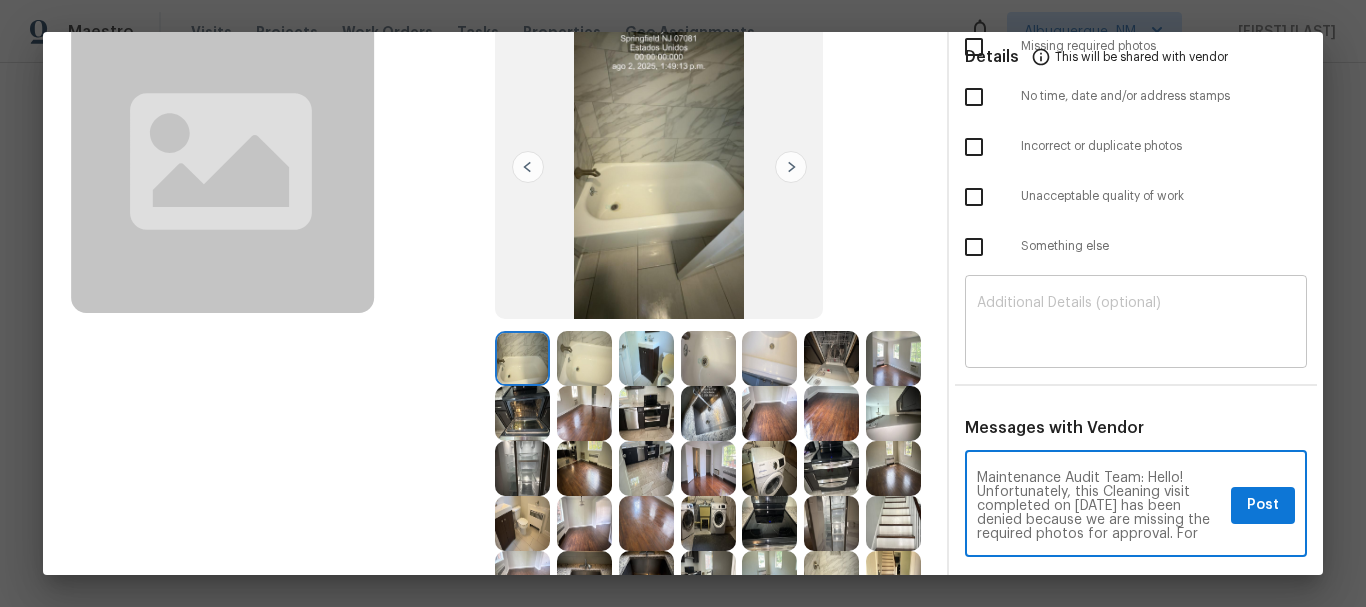 type on "Maintenance Audit Team: Hello! Unfortunately, this Cleaning visit completed on 08/02/2025 has been denied because we are missing the required photos for approval. For approval, please upload one bathroom sink,one toilet with opened lid and one bathtub photos only if the correct or missing photos were taken on the same day the visit was completed. If those photos are available, they must be uploaded within 48 hours of the original visit date. If the required photos were not taken on the day of the visit, the denial will remain in place. If you or your team need a refresher on the quality standards and requirements, please refer to the updated Standards of Work that have been distributed via email. Thank you!" 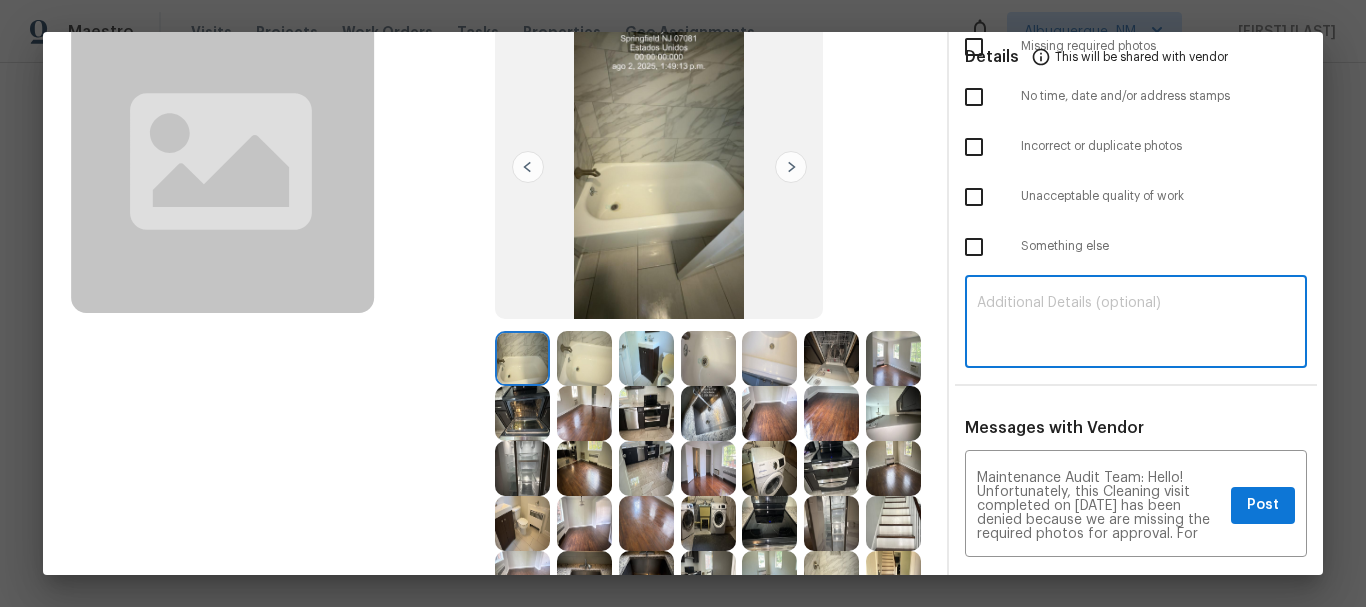 click at bounding box center (1136, 324) 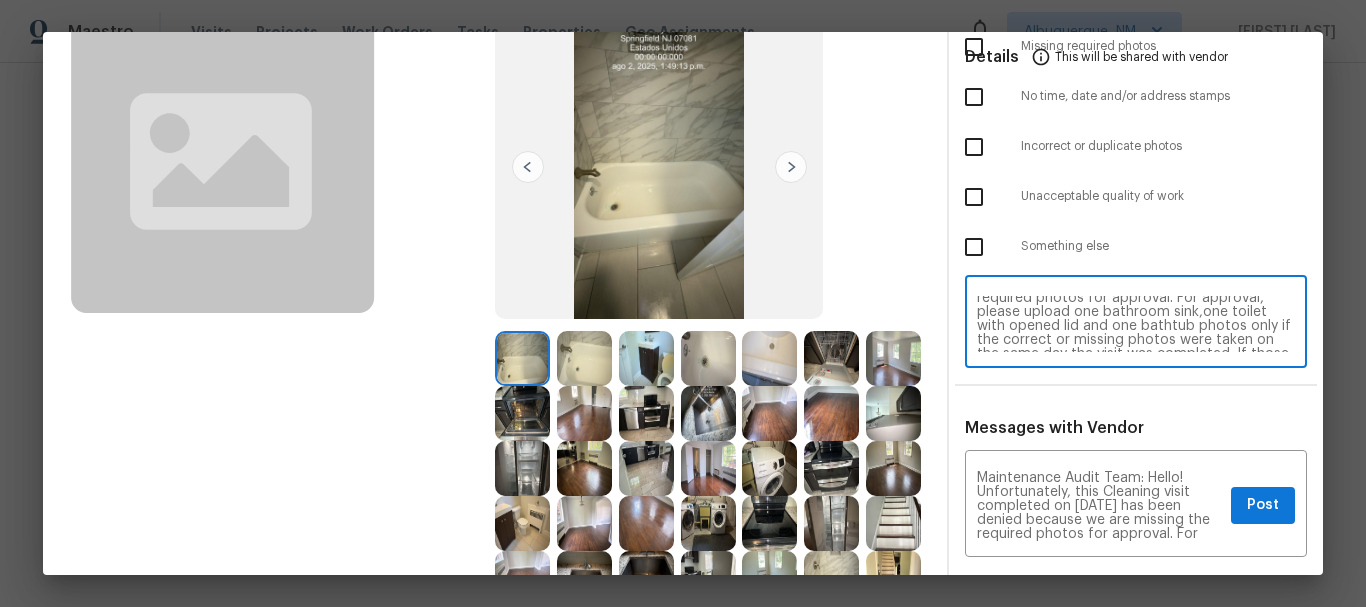 scroll, scrollTop: 0, scrollLeft: 0, axis: both 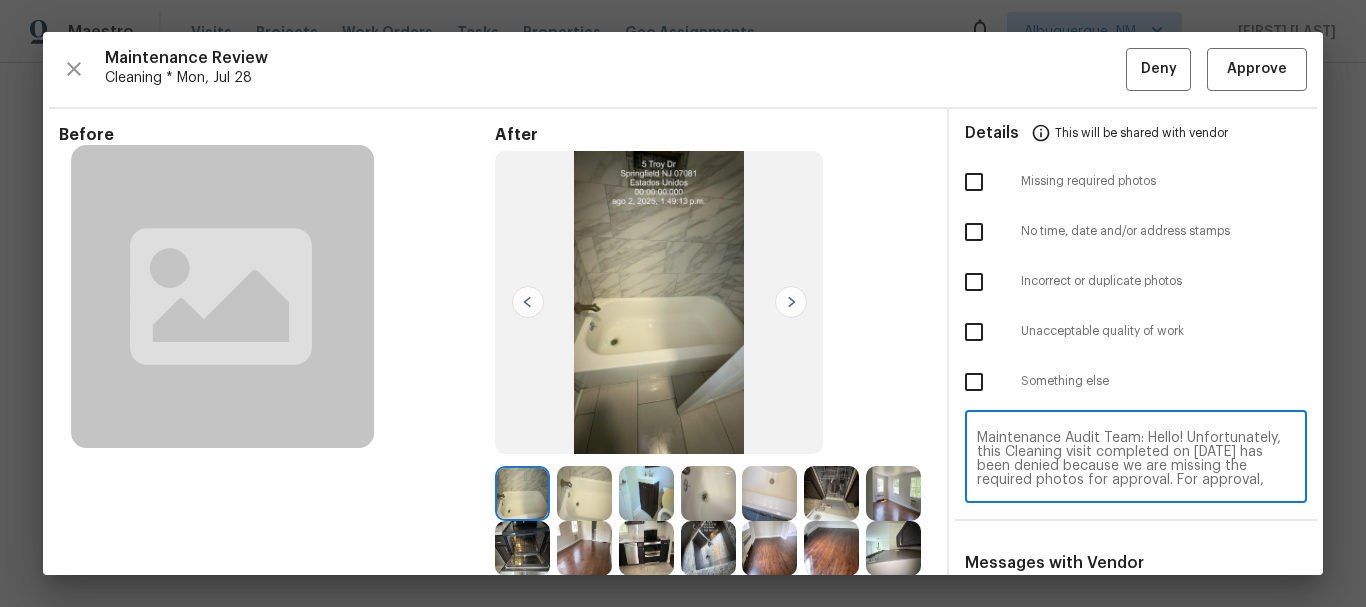type on "Maintenance Audit Team: Hello! Unfortunately, this Cleaning visit completed on 08/02/2025 has been denied because we are missing the required photos for approval. For approval, please upload one bathroom sink,one toilet with opened lid and one bathtub photos only if the correct or missing photos were taken on the same day the visit was completed. If those photos are available, they must be uploaded within 48 hours of the original visit date. If the required photos were not taken on the day of the visit, the denial will remain in place. If you or your team need a refresher on the quality standards and requirements, please refer to the updated Standards of Work that have been distributed via email. Thank you!" 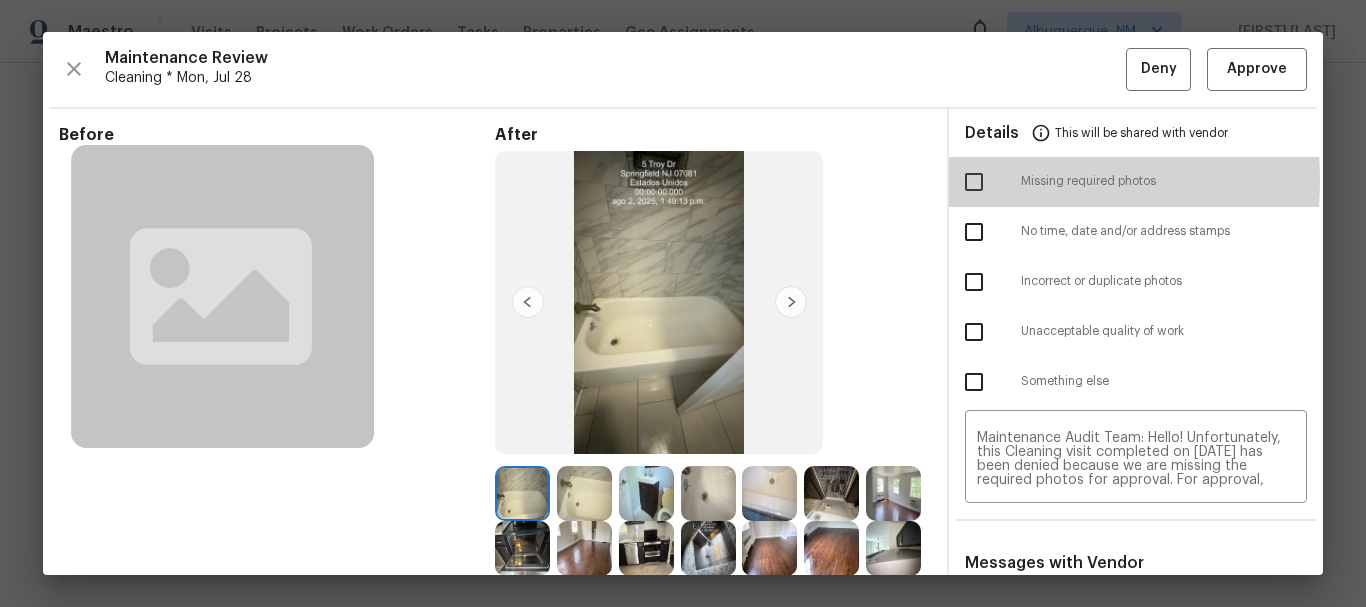 click at bounding box center (974, 182) 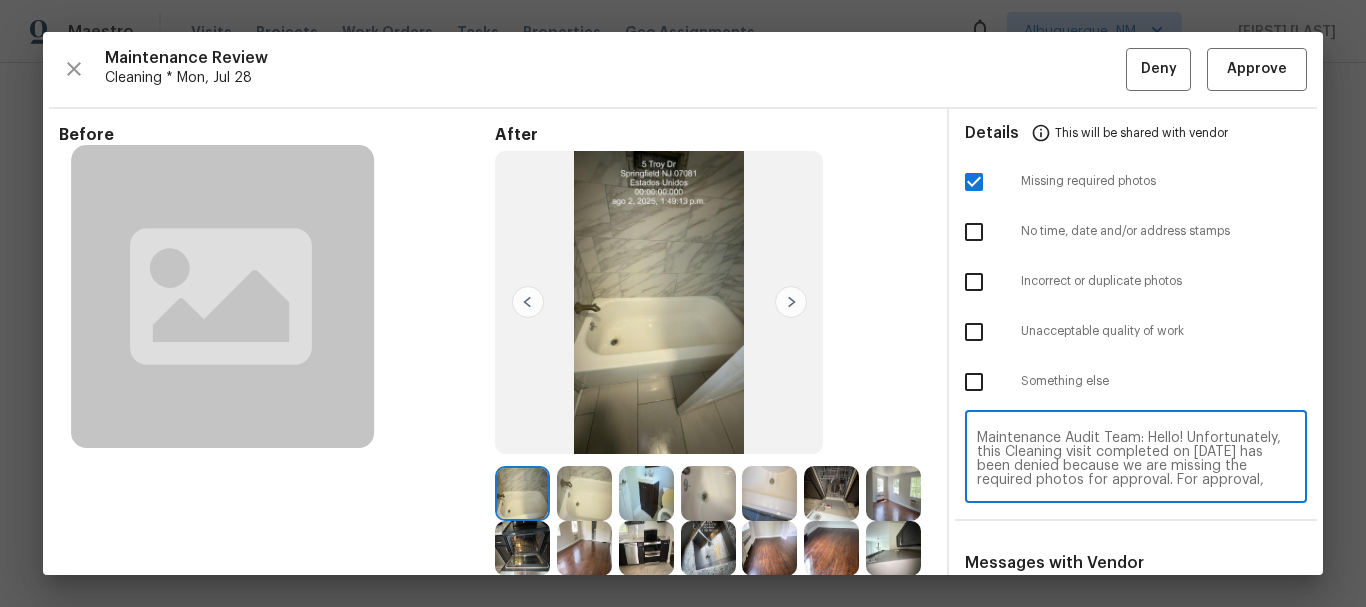 click on "Maintenance Audit Team: Hello! Unfortunately, this Cleaning visit completed on 08/02/2025 has been denied because we are missing the required photos for approval. For approval, please upload one bathroom sink,one toilet with opened lid and one bathtub photos only if the correct or missing photos were taken on the same day the visit was completed. If those photos are available, they must be uploaded within 48 hours of the original visit date. If the required photos were not taken on the day of the visit, the denial will remain in place. If you or your team need a refresher on the quality standards and requirements, please refer to the updated Standards of Work that have been distributed via email. Thank you!" at bounding box center [1136, 459] 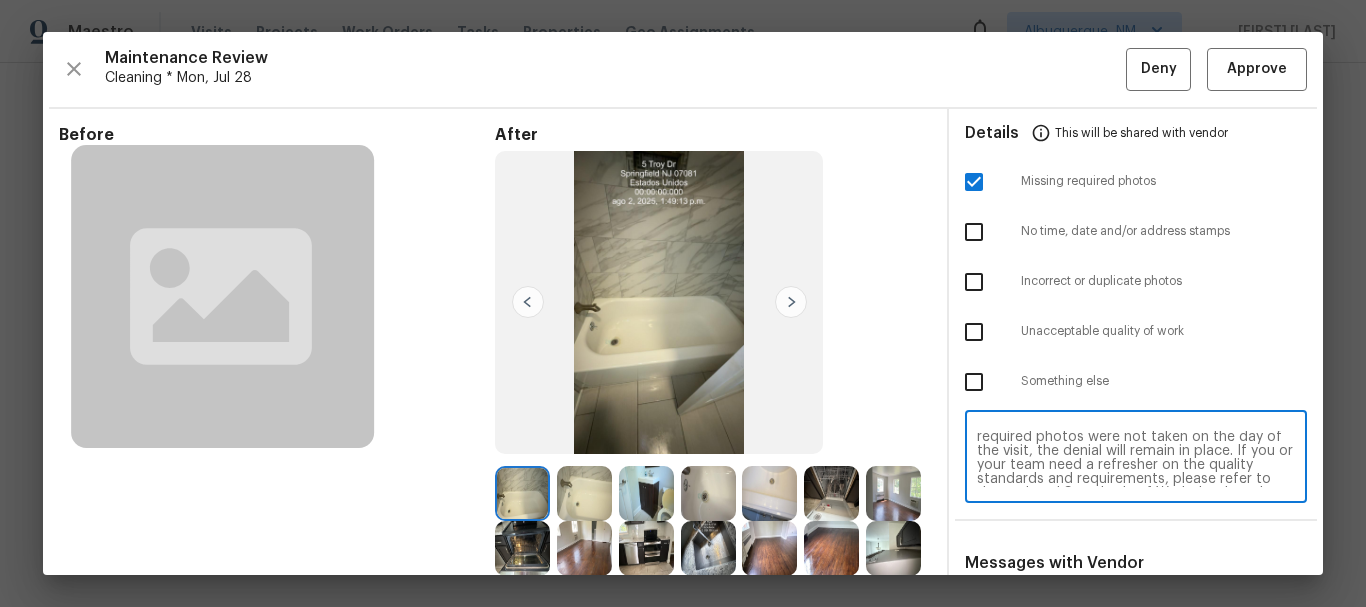 scroll, scrollTop: 182, scrollLeft: 0, axis: vertical 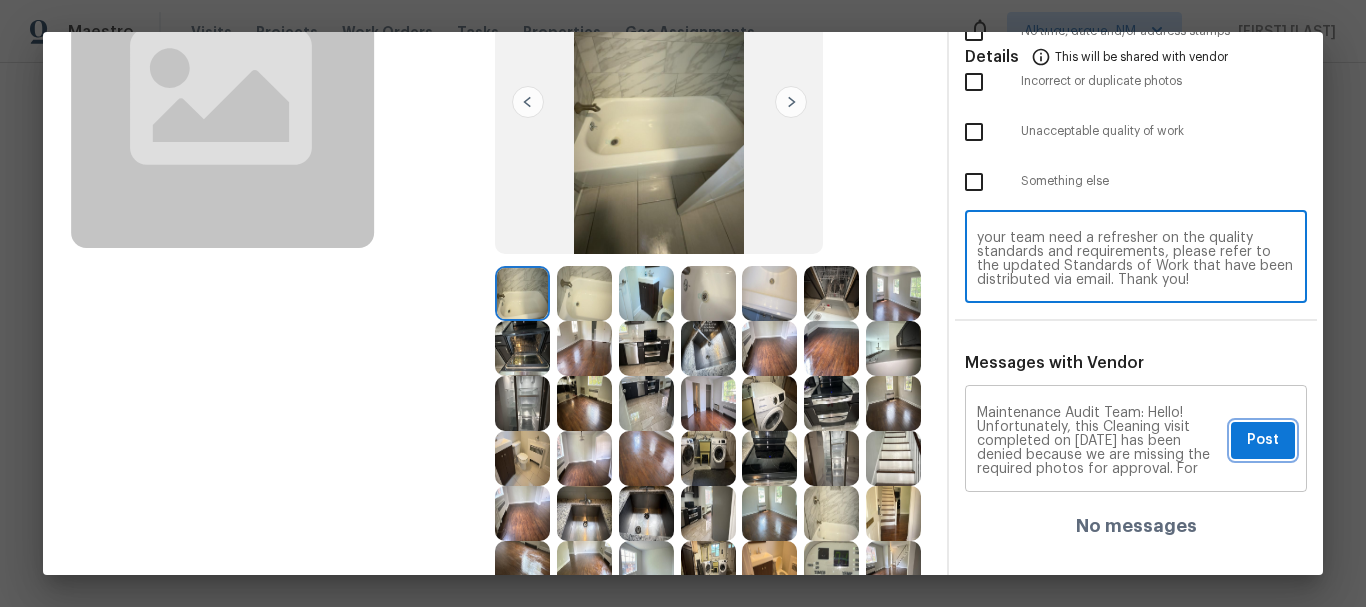 click on "Post" at bounding box center [1263, 440] 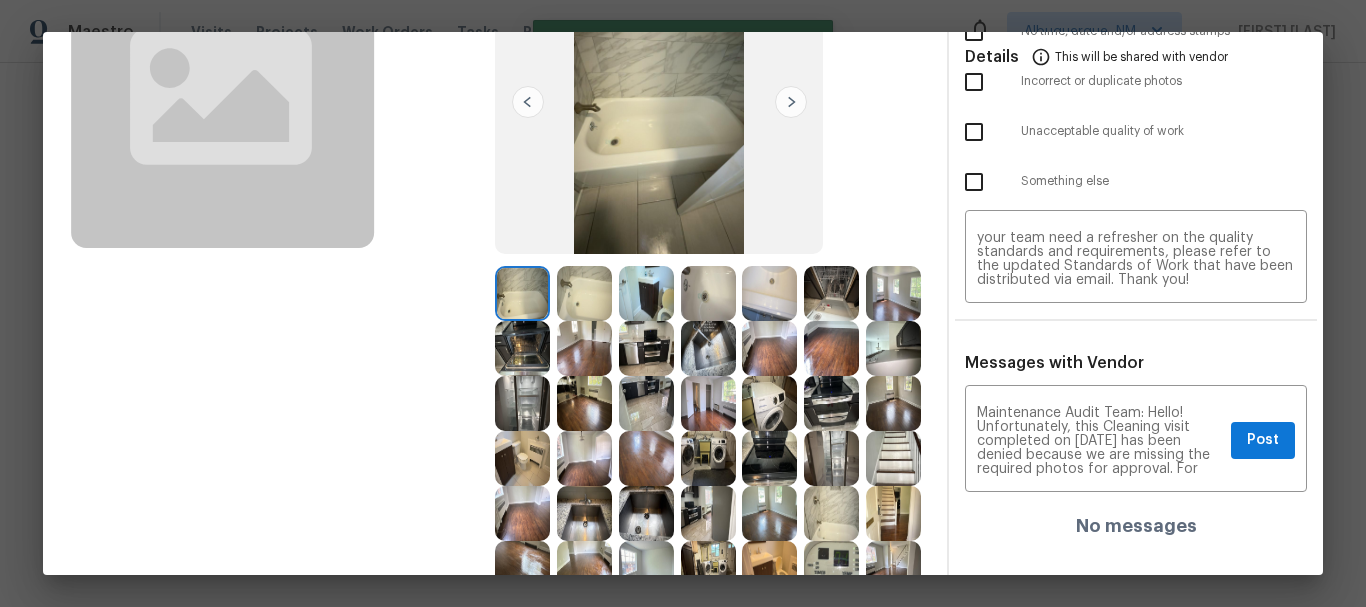 type 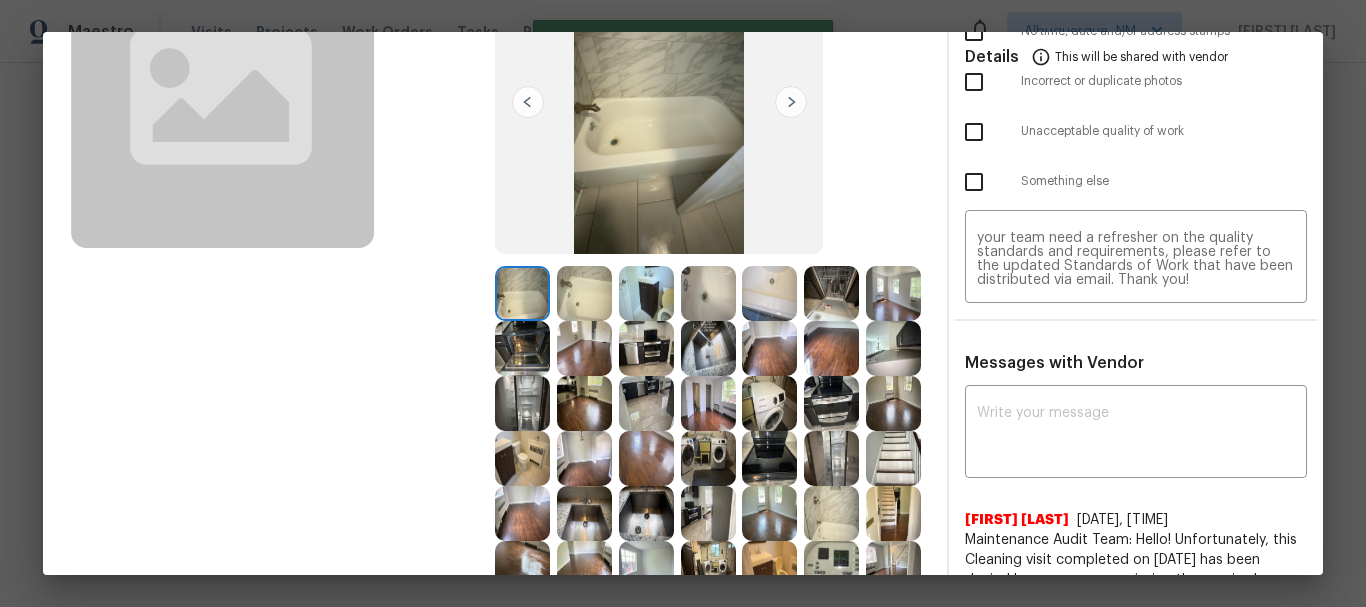 scroll, scrollTop: 0, scrollLeft: 0, axis: both 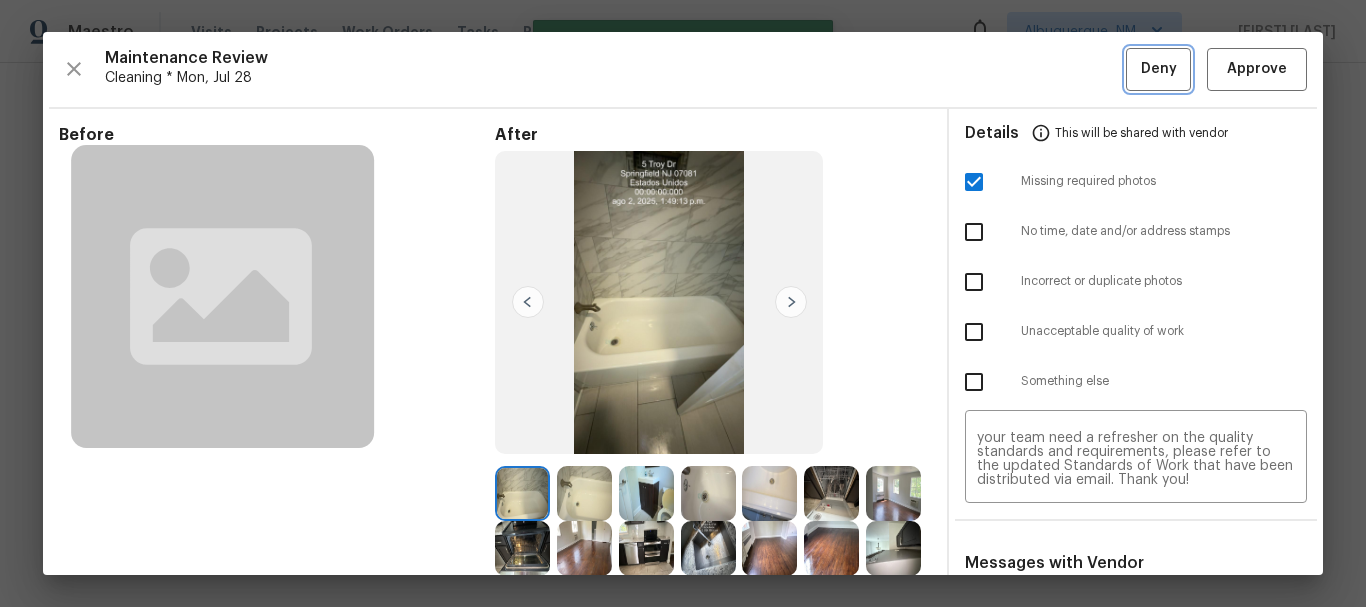 click on "Deny" at bounding box center (1159, 69) 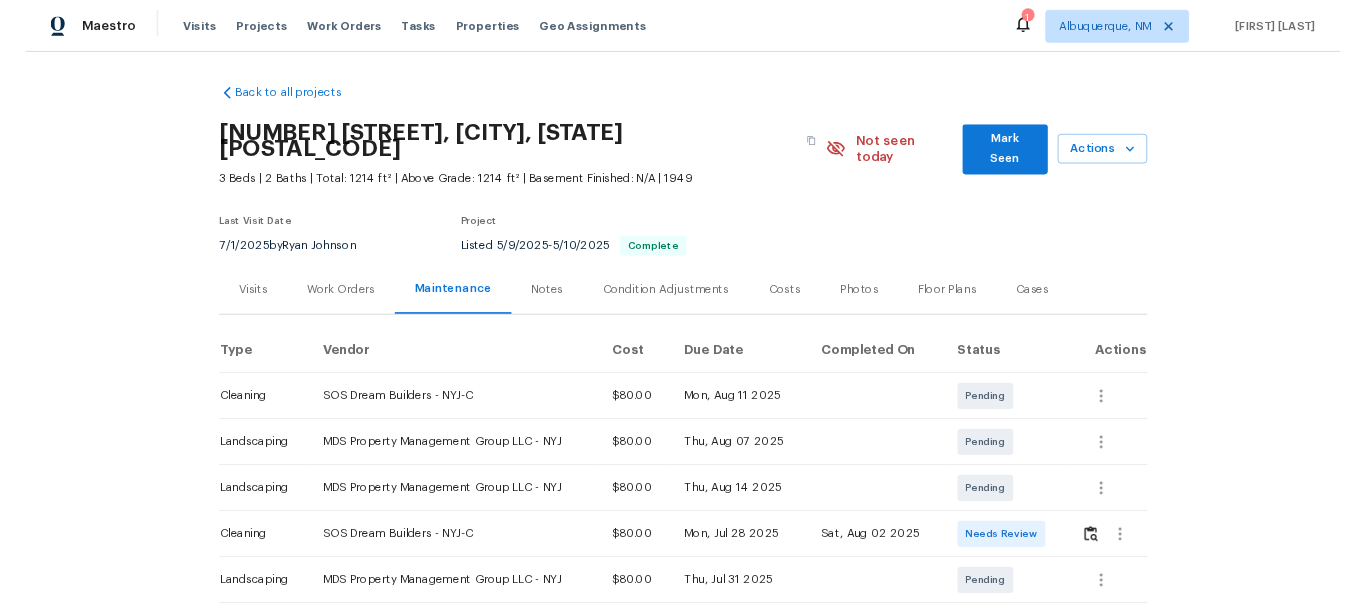 scroll, scrollTop: 0, scrollLeft: 0, axis: both 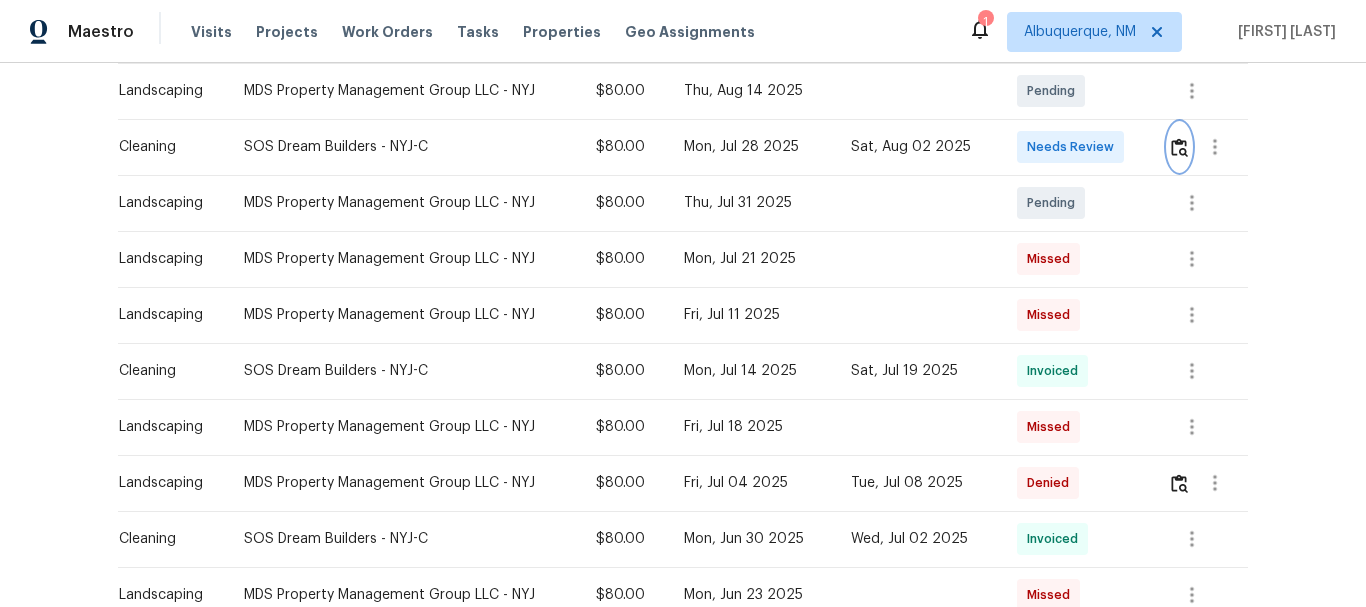 click at bounding box center [1179, 147] 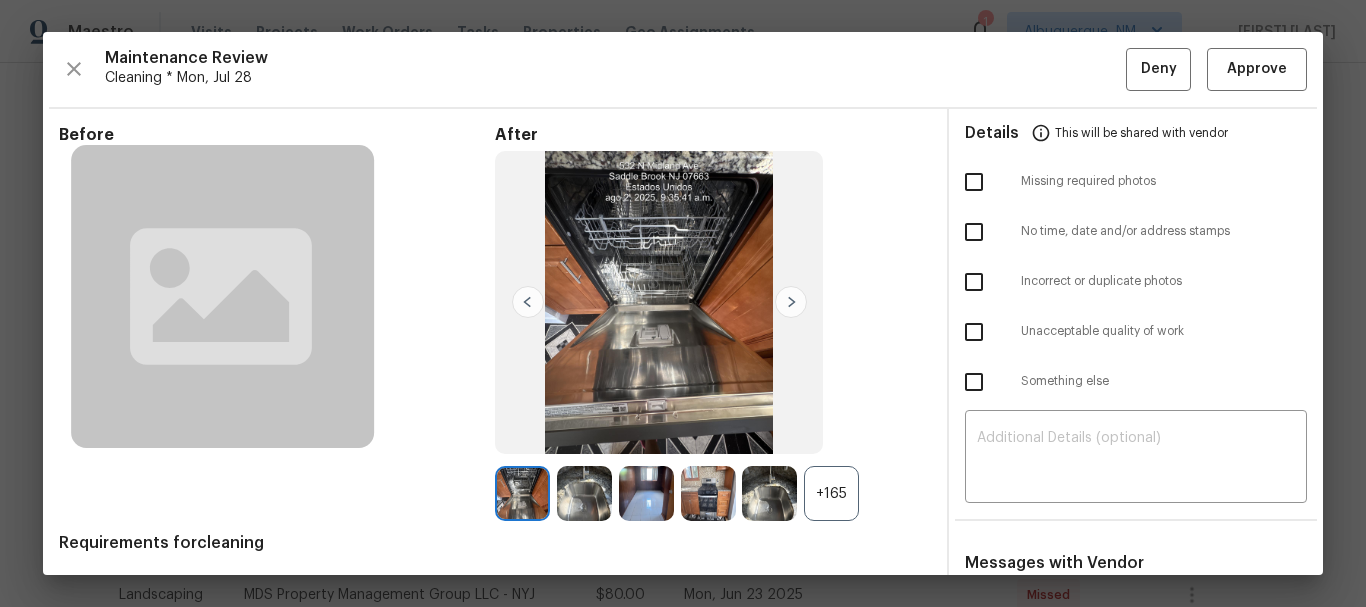 click on "+165" at bounding box center [831, 493] 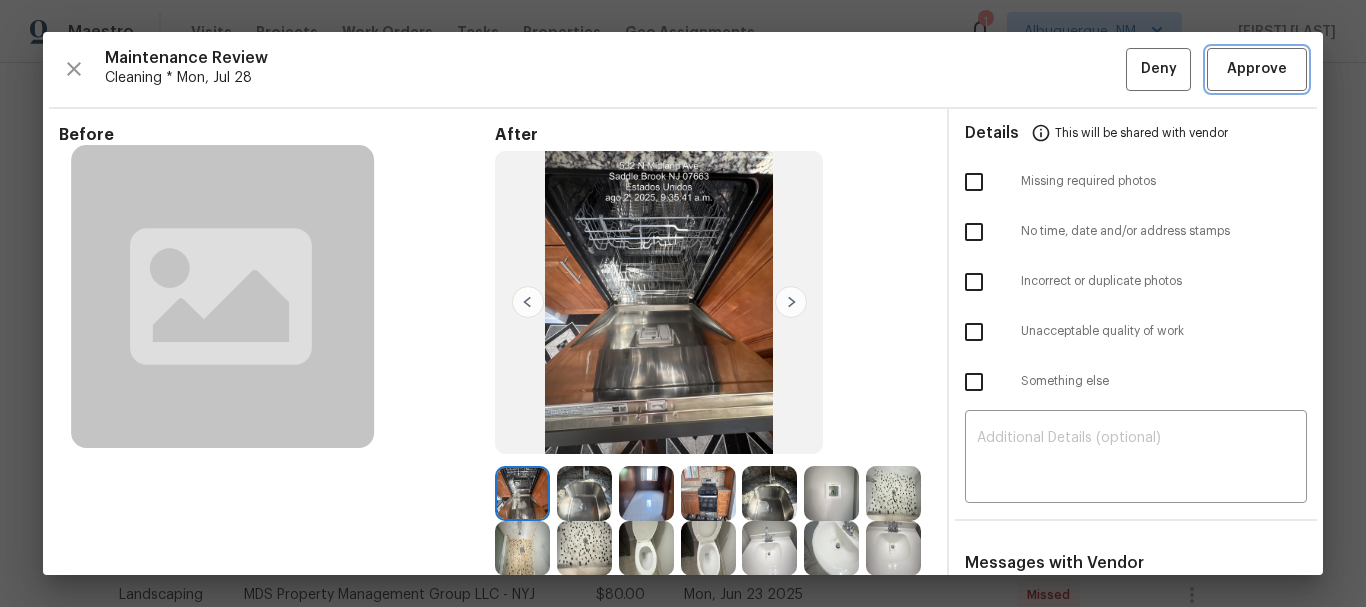 click on "Approve" at bounding box center (1257, 69) 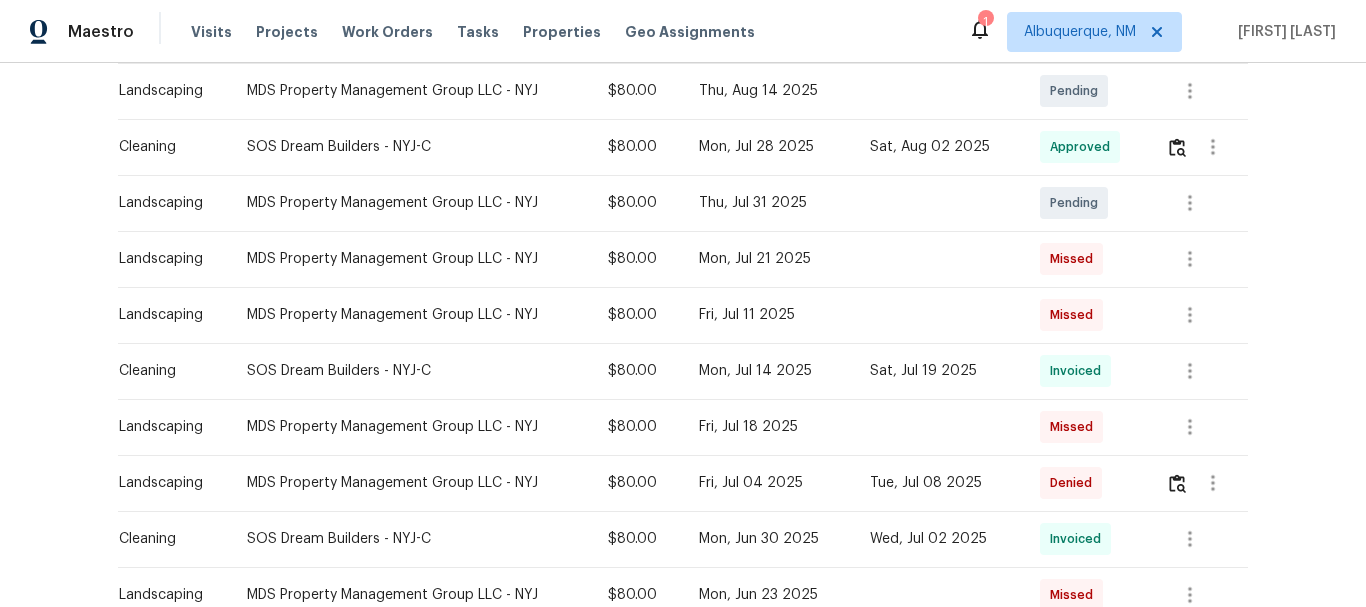 click on "Back to all projects [NUMBER] [STREET], [CITY], [STATE] [POSTAL_CODE] [NUMBER] Beds | [NUMBER] Baths | Total: [NUMBER] ft² | Above Grade: [NUMBER] ft² | Basement Finished: N/A | [NUMBER] Not seen today Mark Seen Actions Last Visit Date [DATE]  by  [FIRST] [LAST]   Project Listed   [DATE]  -  [DATE] Complete Visits Work Orders Maintenance Notes Condition Adjustments Costs Photos Floor Plans Cases Type Vendor Cost Due Date Completed On Status Actions Cleaning SOS Dream Builders - NYJ-C $[NUMBER] [DAY], [MONTH] [YEAR] Pending Landscaping MDS Property Management Group LLC - NYJ $[NUMBER] [DAY], [MONTH] [YEAR] Pending Landscaping MDS Property Management Group LLC - NYJ $[NUMBER] [DAY], [MONTH] [YEAR] Pending Cleaning SOS Dream Builders - NYJ-C $[NUMBER] [DAY], [MONTH] [YEAR] [DAY], [MONTH] [YEAR] Approved Landscaping MDS Property Management Group LLC - NYJ $[NUMBER] [DAY], [MONTH] [YEAR] Pending Landscaping MDS Property Management Group LLC - NYJ $[NUMBER] [DAY], [MONTH] [YEAR] Missed Landscaping MDS Property Management Group LLC - NYJ $[NUMBER] [DAY], [MONTH] [YEAR] Missed Cleaning $[NUMBER] Invoiced" at bounding box center [683, 335] 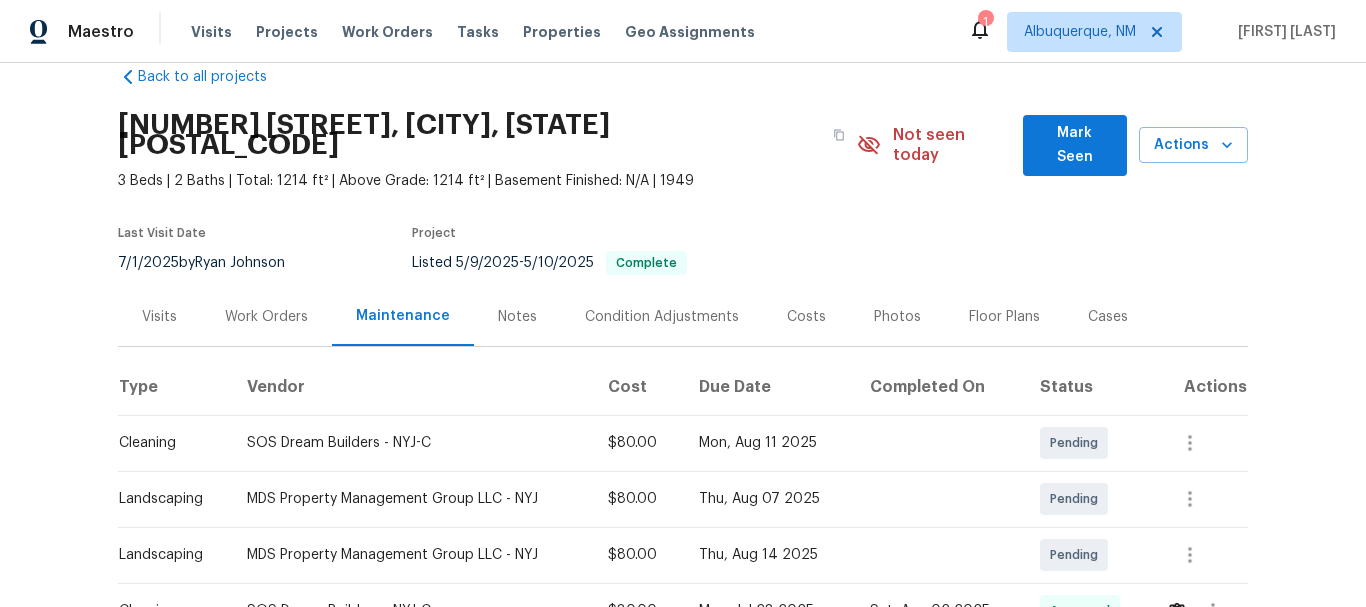 scroll, scrollTop: 0, scrollLeft: 0, axis: both 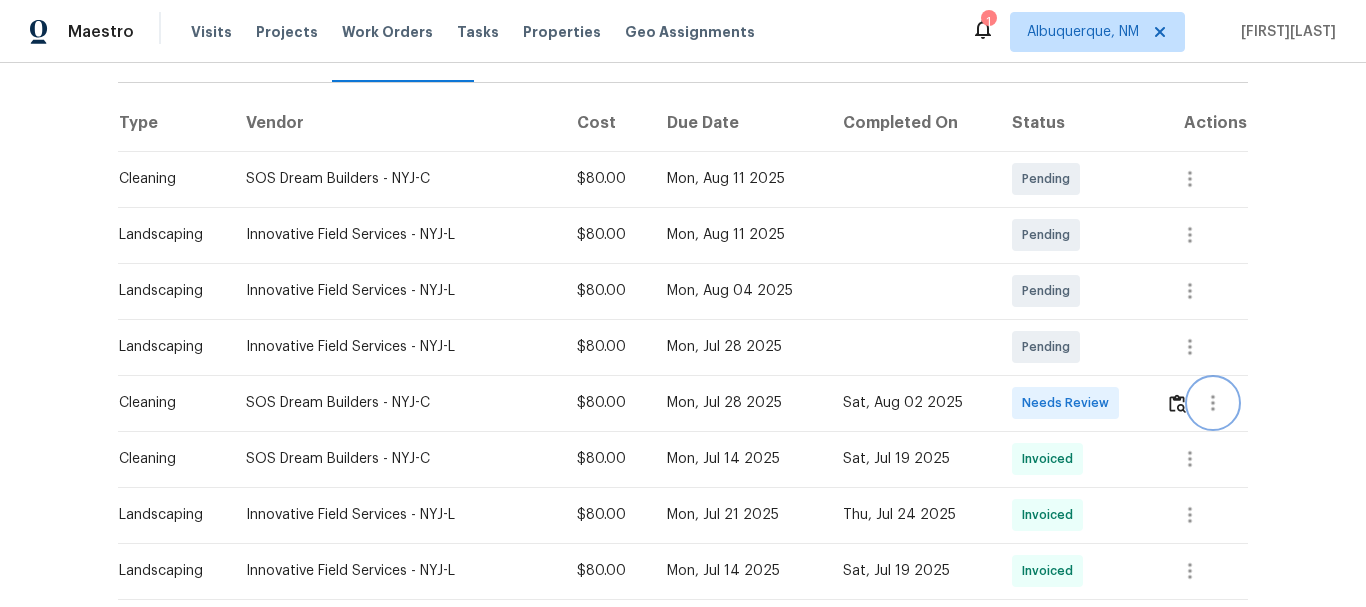 click at bounding box center [1213, 403] 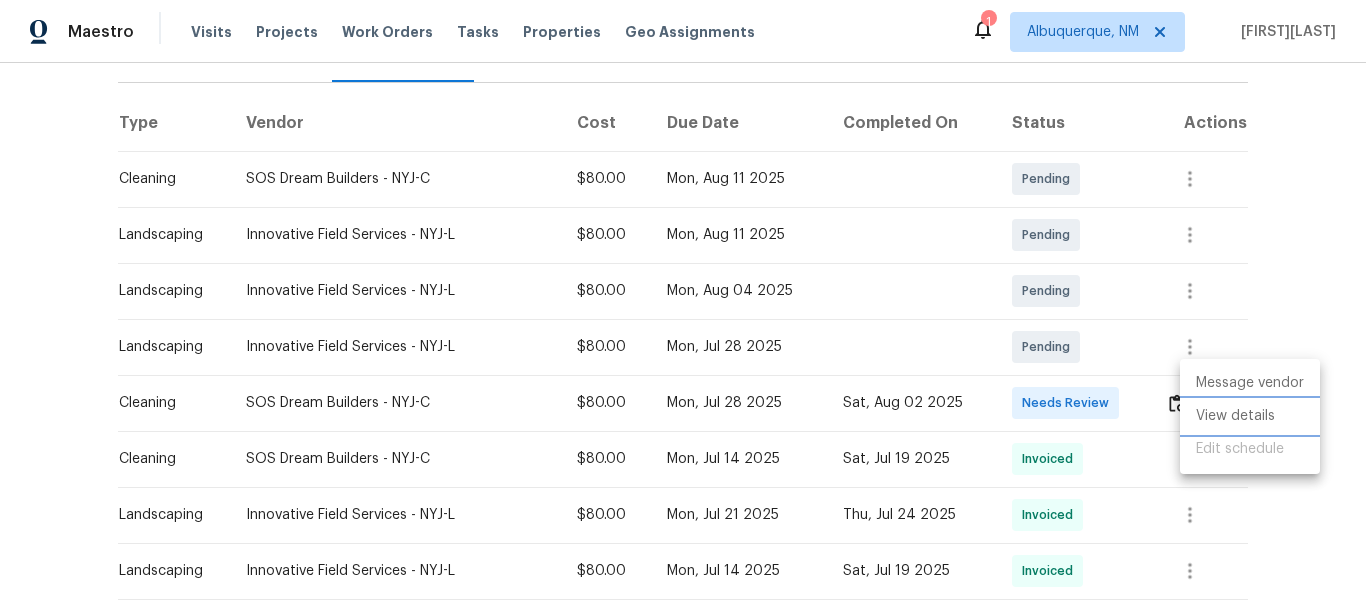 click on "View details" at bounding box center (1250, 416) 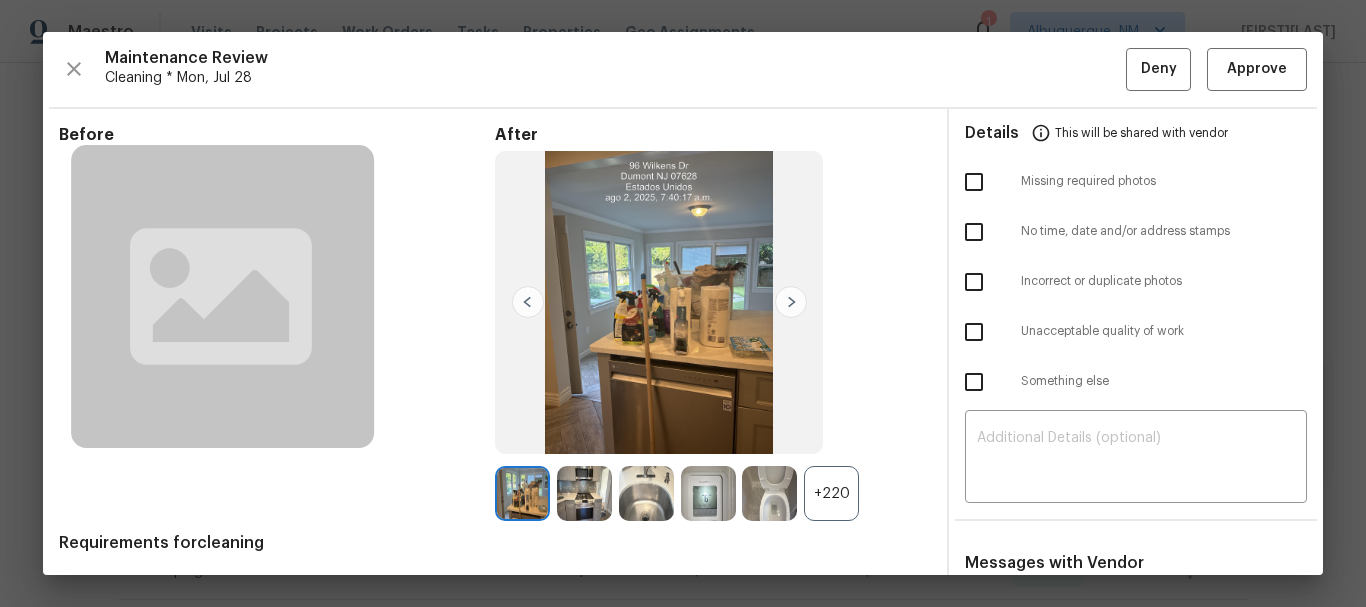 click on "+220" at bounding box center [831, 493] 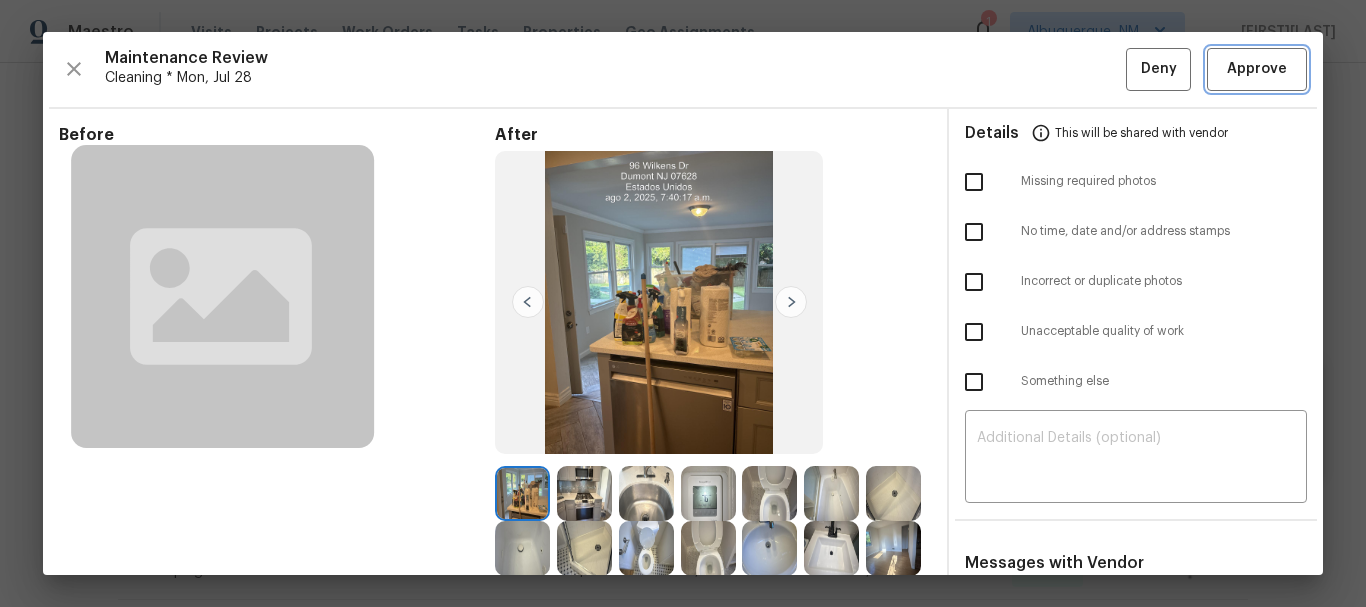 click on "Approve" at bounding box center (1257, 69) 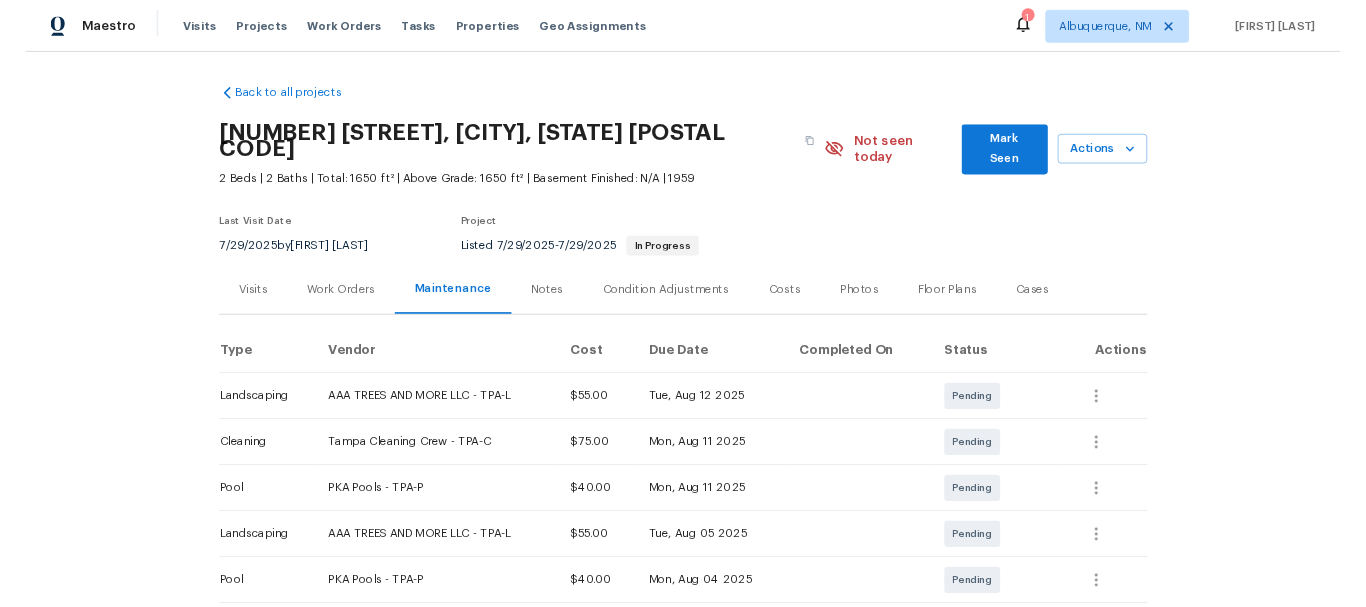 scroll, scrollTop: 0, scrollLeft: 0, axis: both 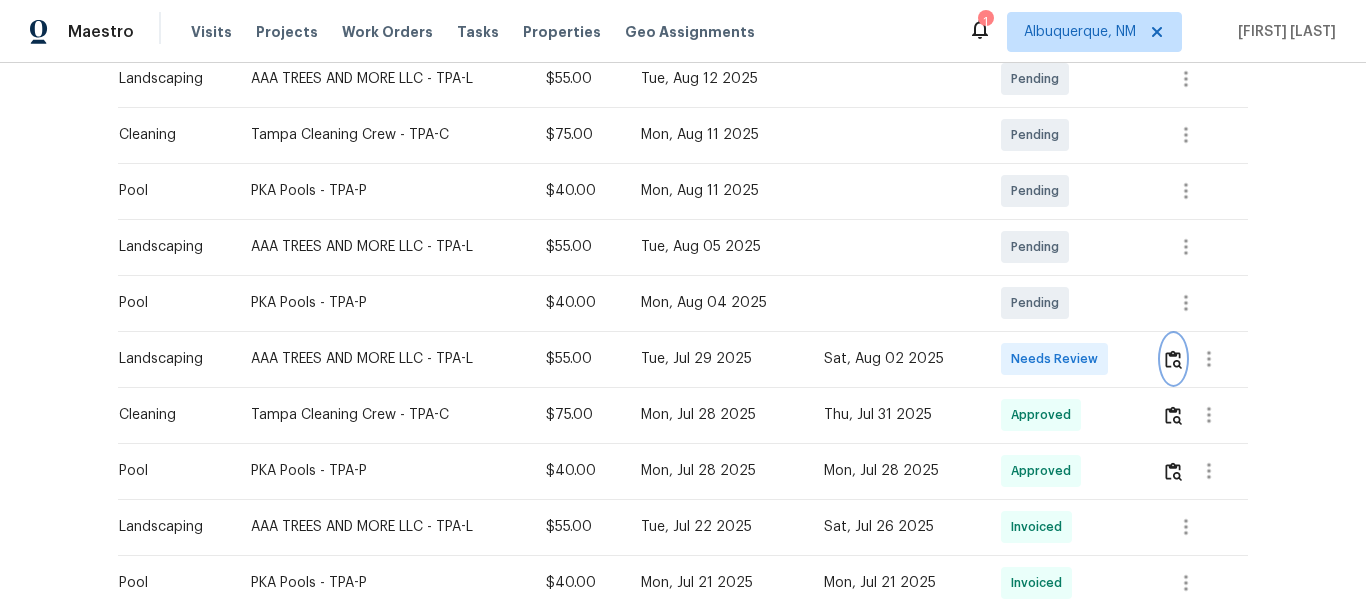 click at bounding box center [1173, 359] 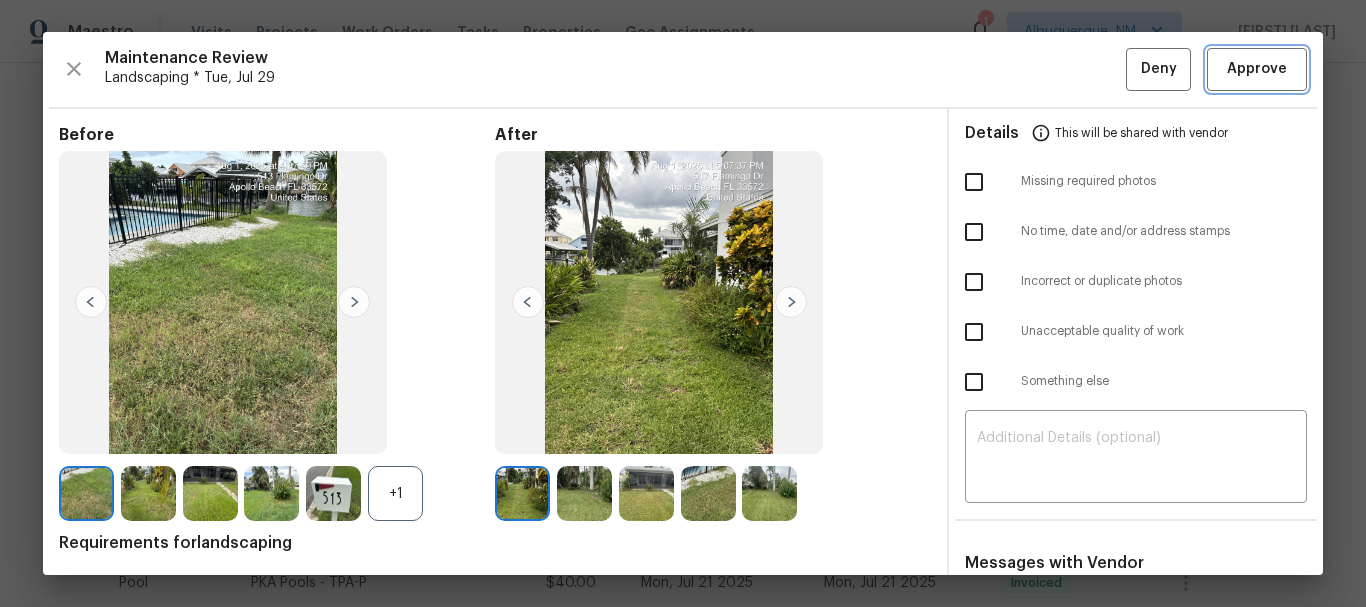 click on "Approve" at bounding box center [1257, 69] 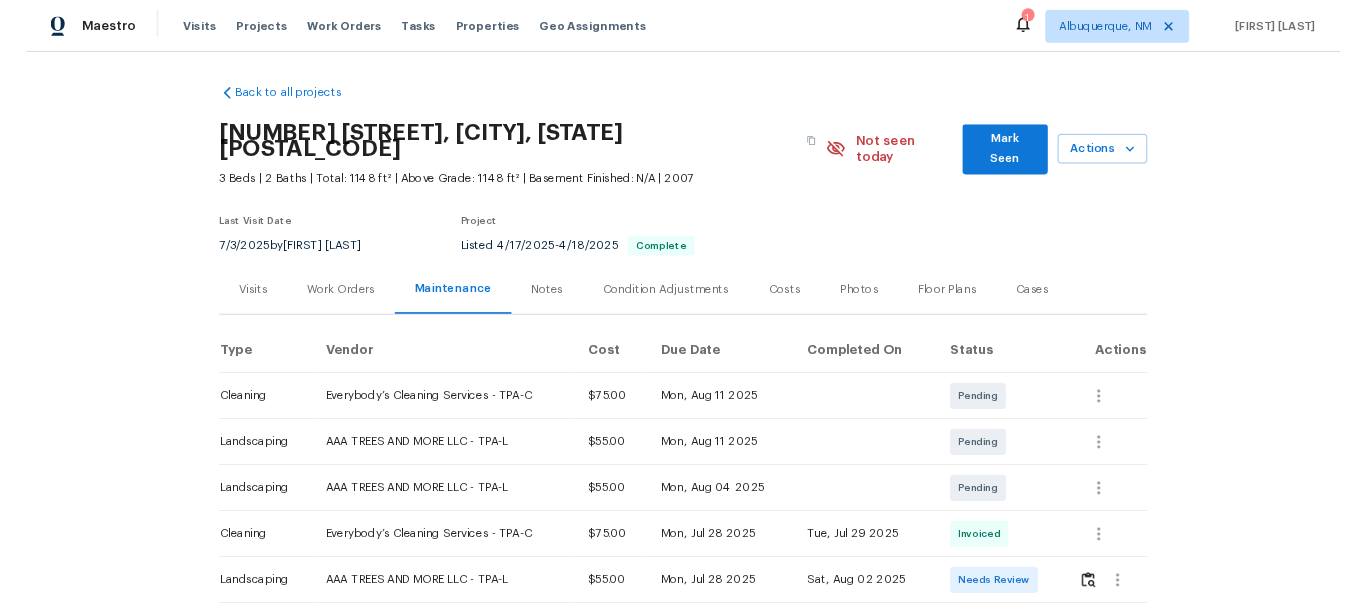 scroll, scrollTop: 0, scrollLeft: 0, axis: both 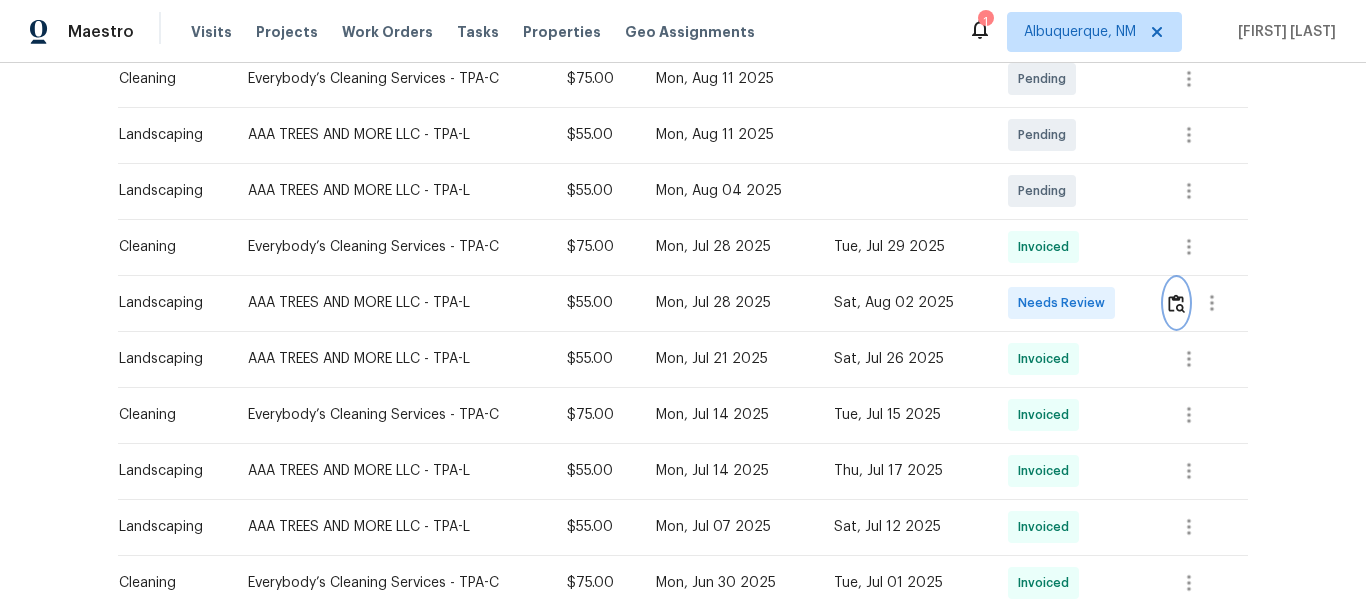 click at bounding box center (1176, 303) 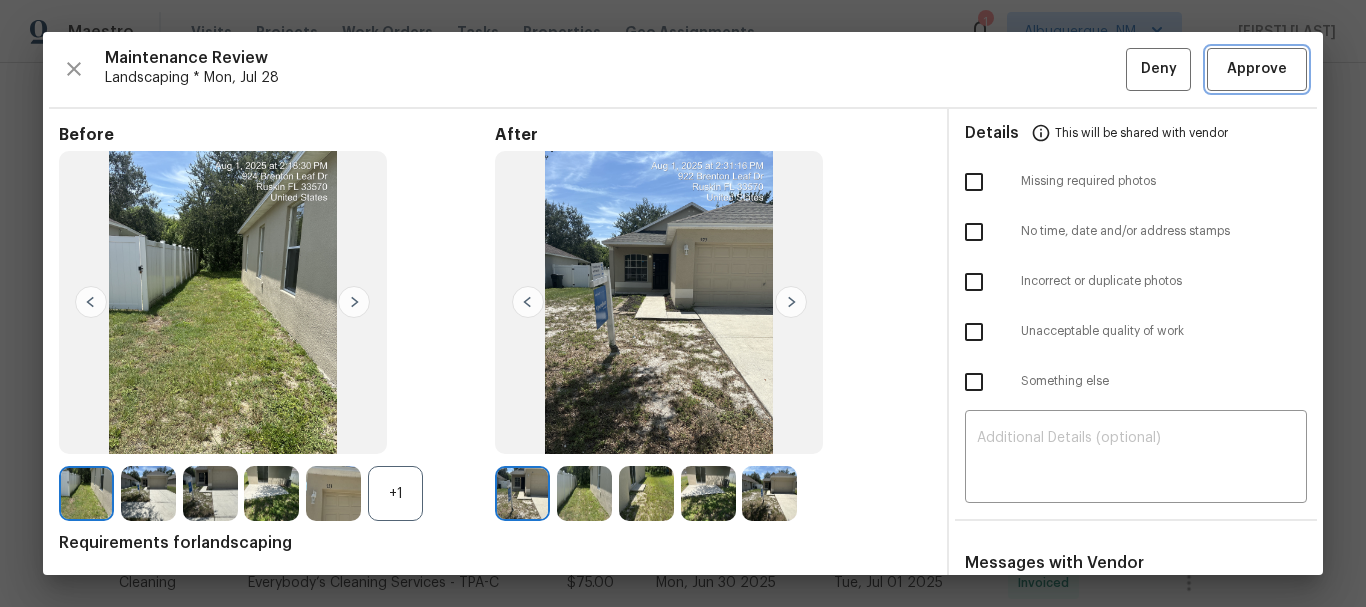 click on "Approve" at bounding box center (1257, 69) 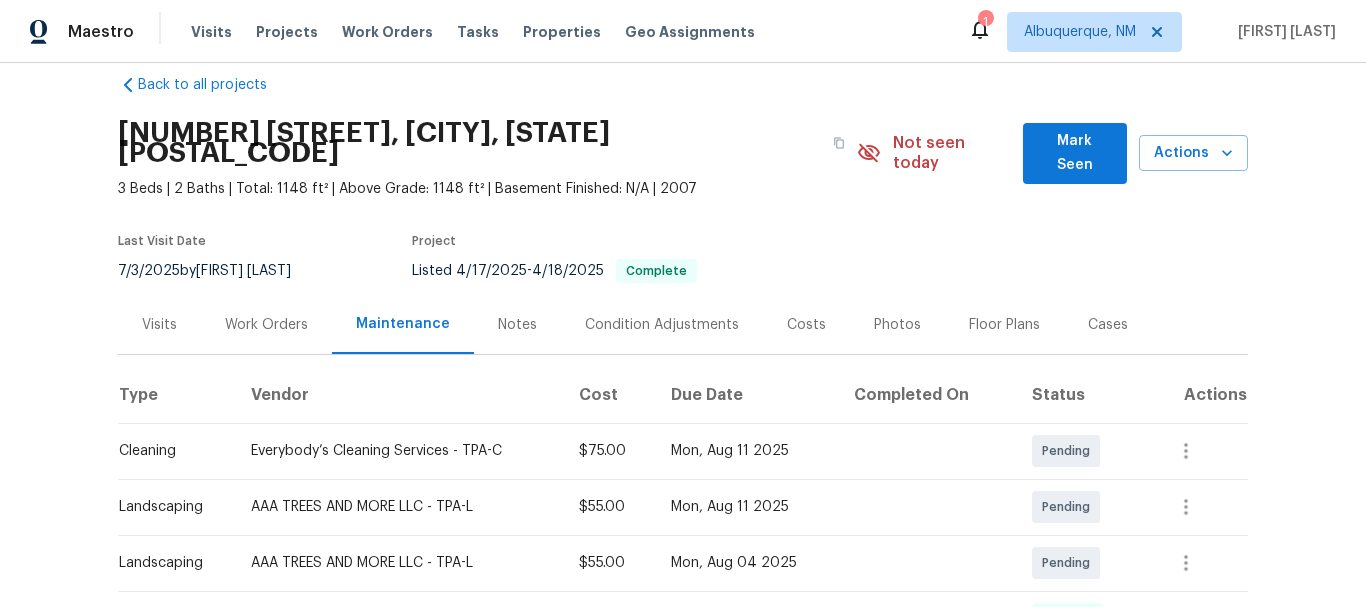 scroll, scrollTop: 0, scrollLeft: 0, axis: both 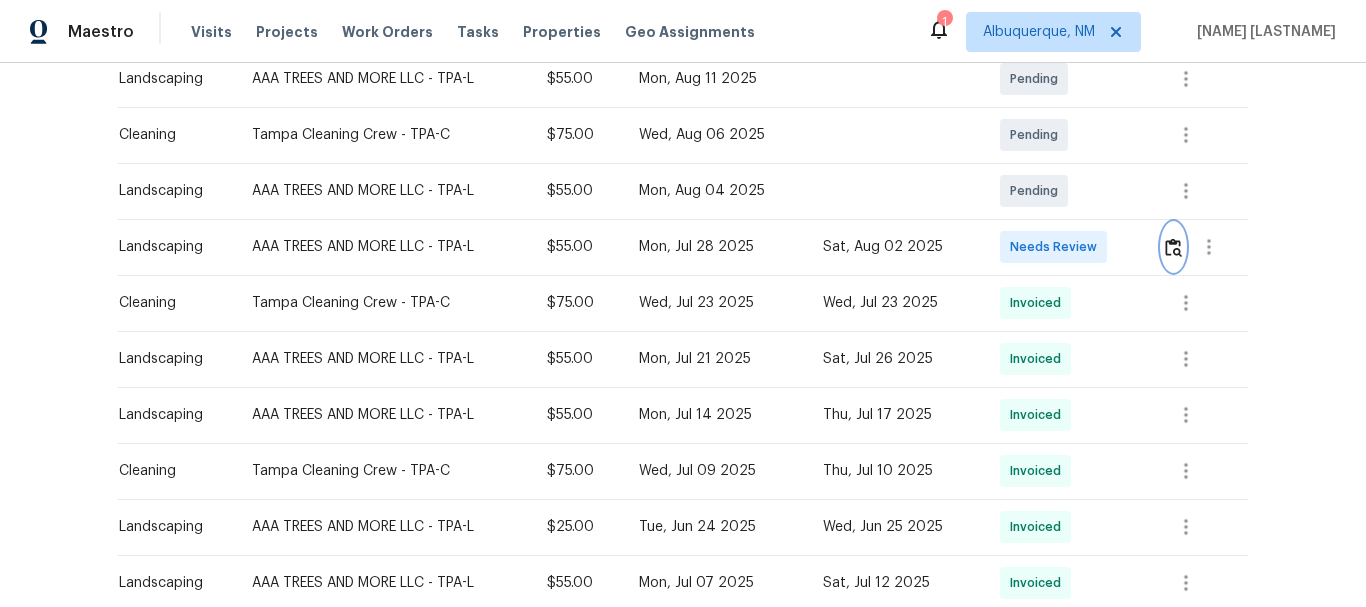 click at bounding box center [1173, 247] 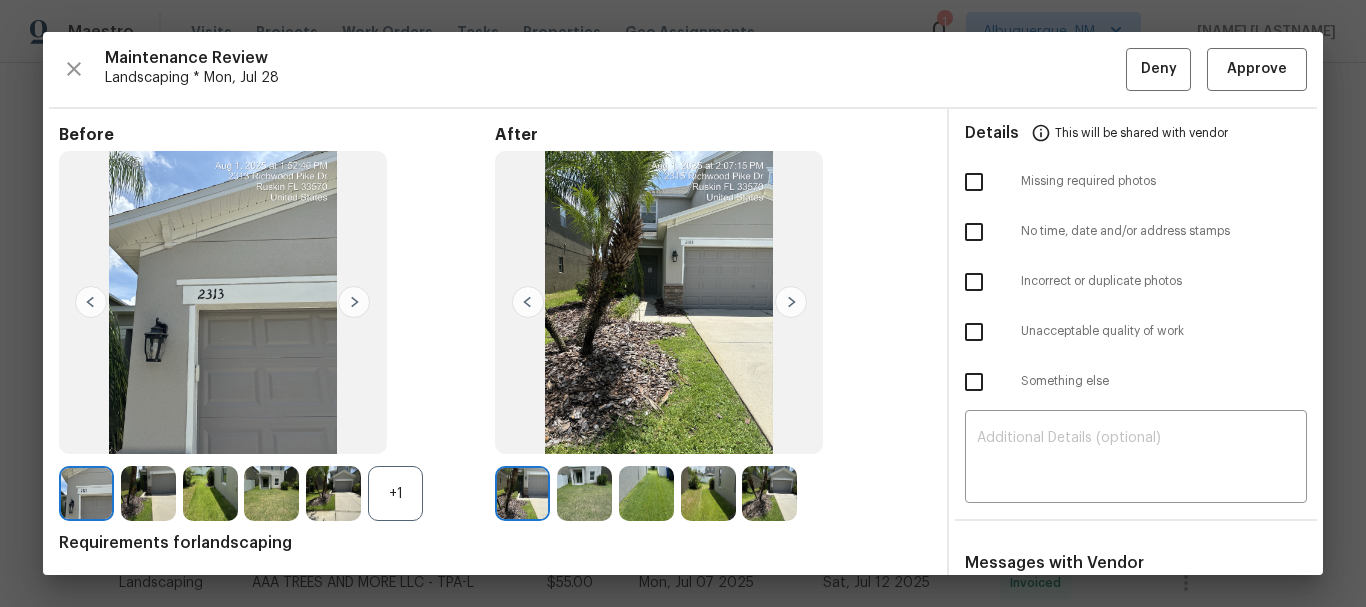 click on "Maintenance Review Landscaping * Mon, Jul 28 Deny Approve Before  +1 After Requirements for  landscaping One photo of the front of the house One photo of the back of the house One photo for each side of the house (even if it has no side yards) Details This will be shared with vendor Missing required photos No time, date and/or address stamps Incorrect or duplicate photos Unacceptable quality of work Something else ​   Messages with Vendor   x ​ Afredi A 6/23/25, 22:29 Hi Michael Self, thank you for letting us know. Let me check and approve the cost. Michael Self II 6/23/25, 5:50 UNABLE TO MAINTENANCE DUE TO ROOFERS ONSITE, PLEASE ADD A $25.00 TRIP FEE, THANK YOU!" at bounding box center (683, 303) 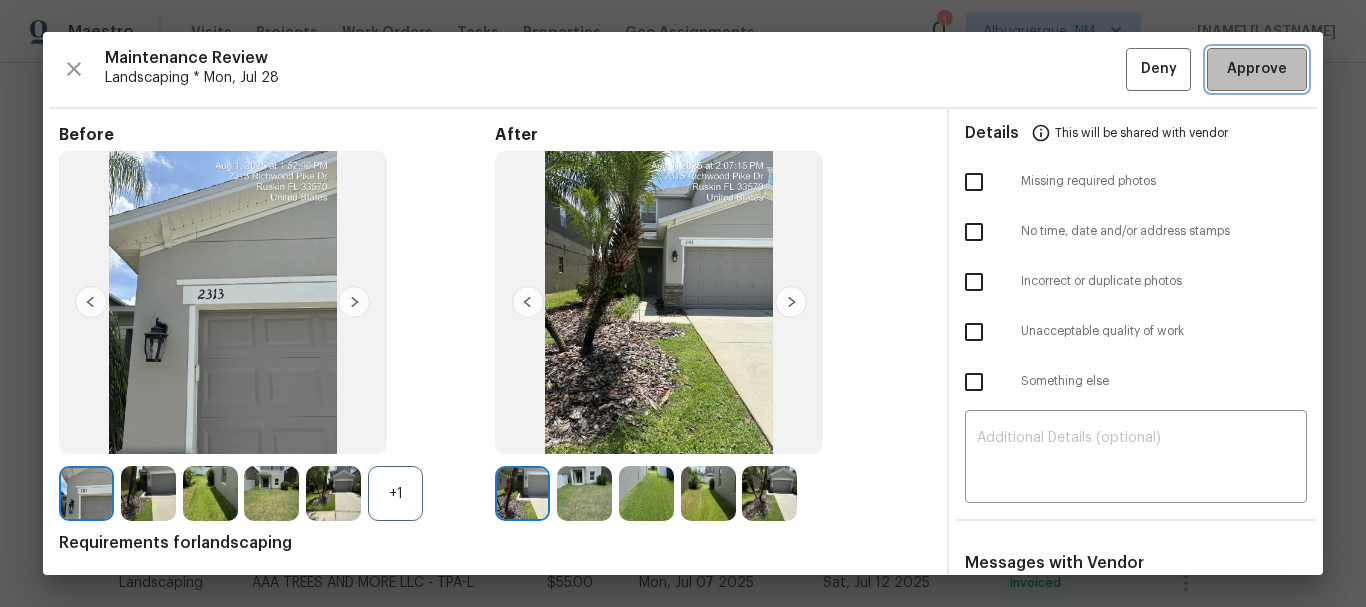 click on "Approve" at bounding box center (1257, 69) 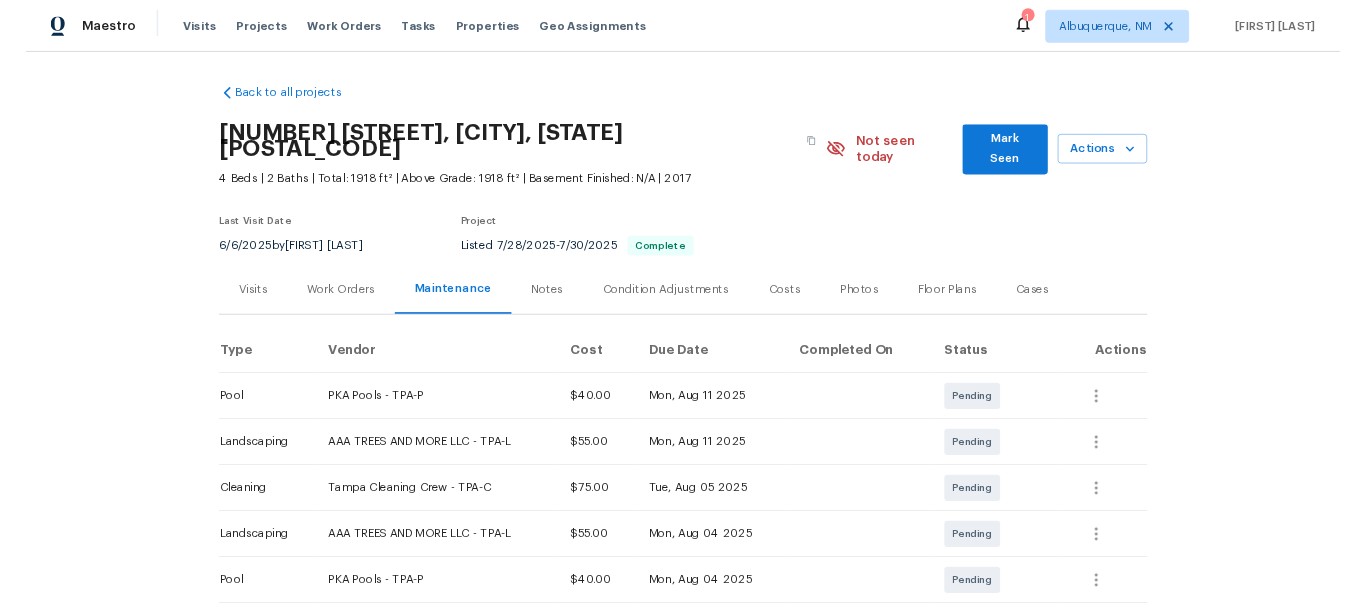 scroll, scrollTop: 0, scrollLeft: 0, axis: both 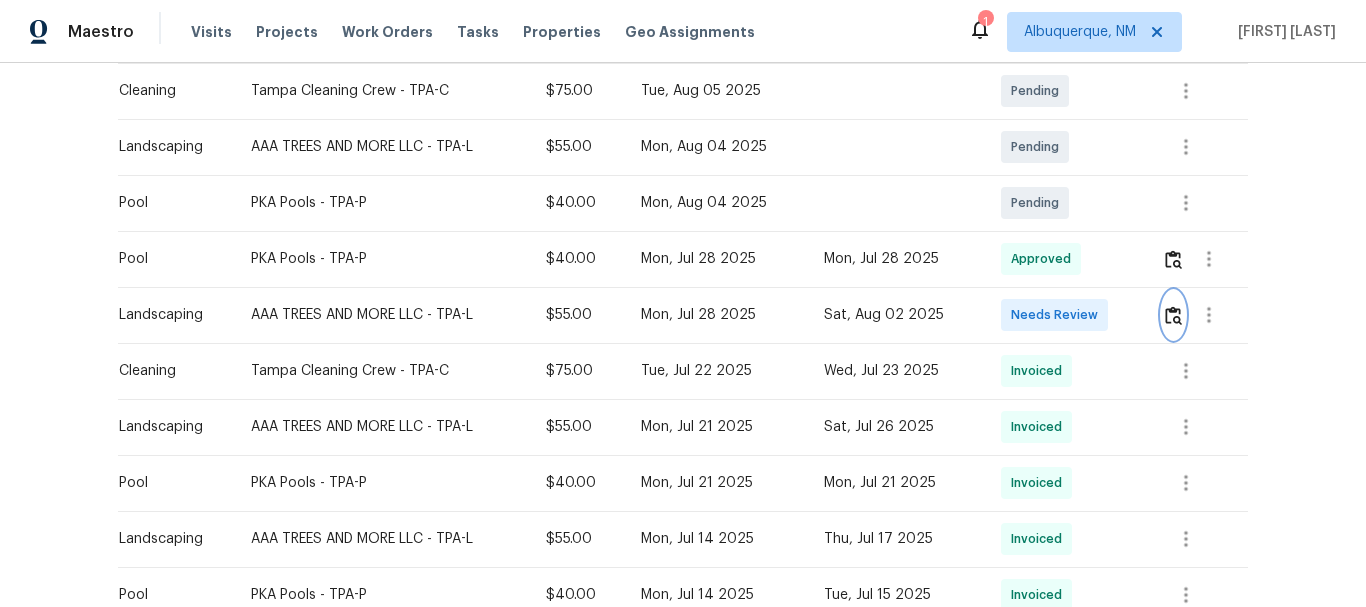 click at bounding box center (1173, 315) 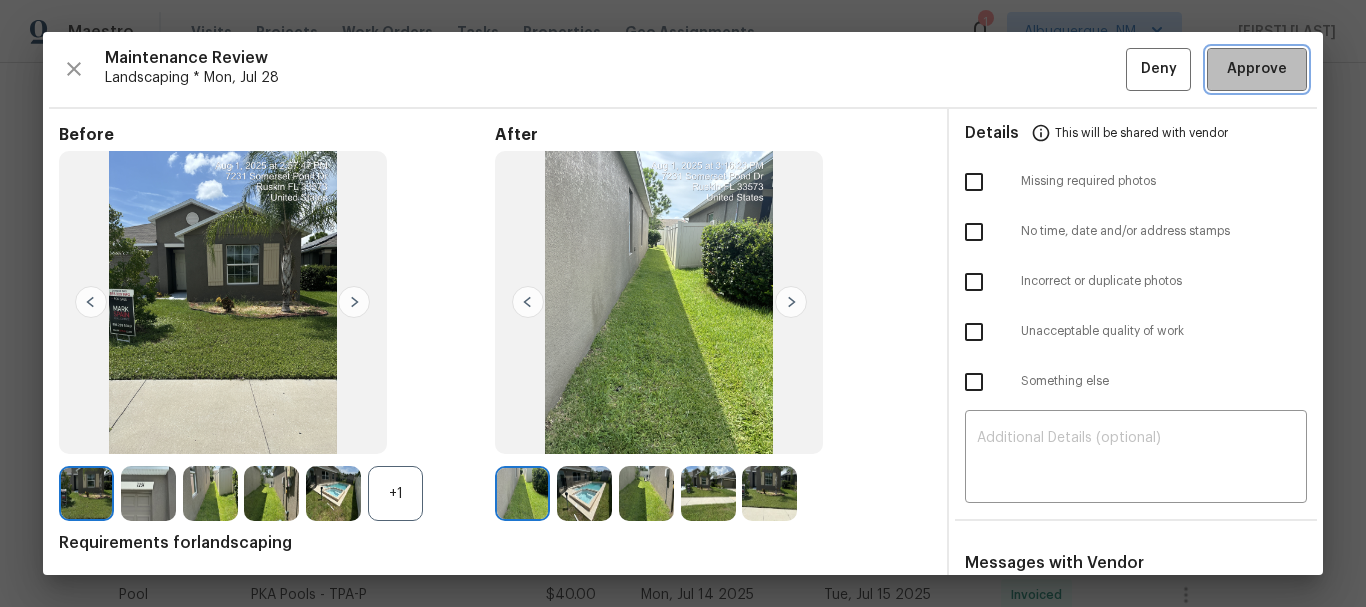 click on "Approve" at bounding box center (1257, 69) 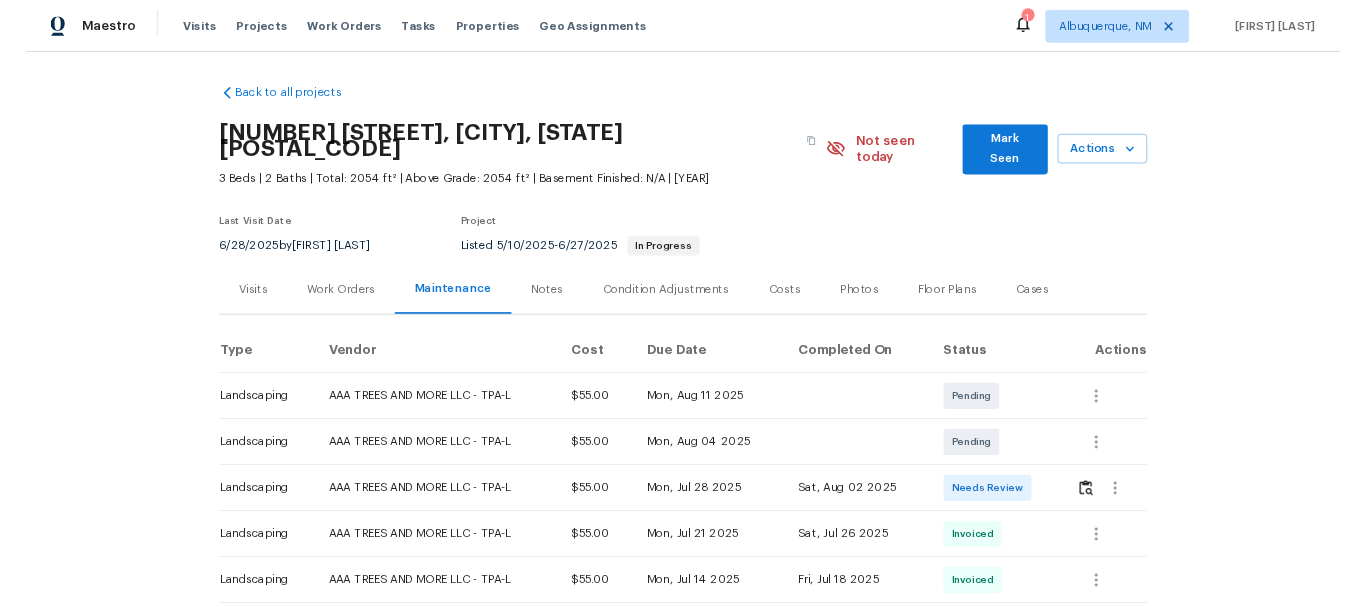 scroll, scrollTop: 0, scrollLeft: 0, axis: both 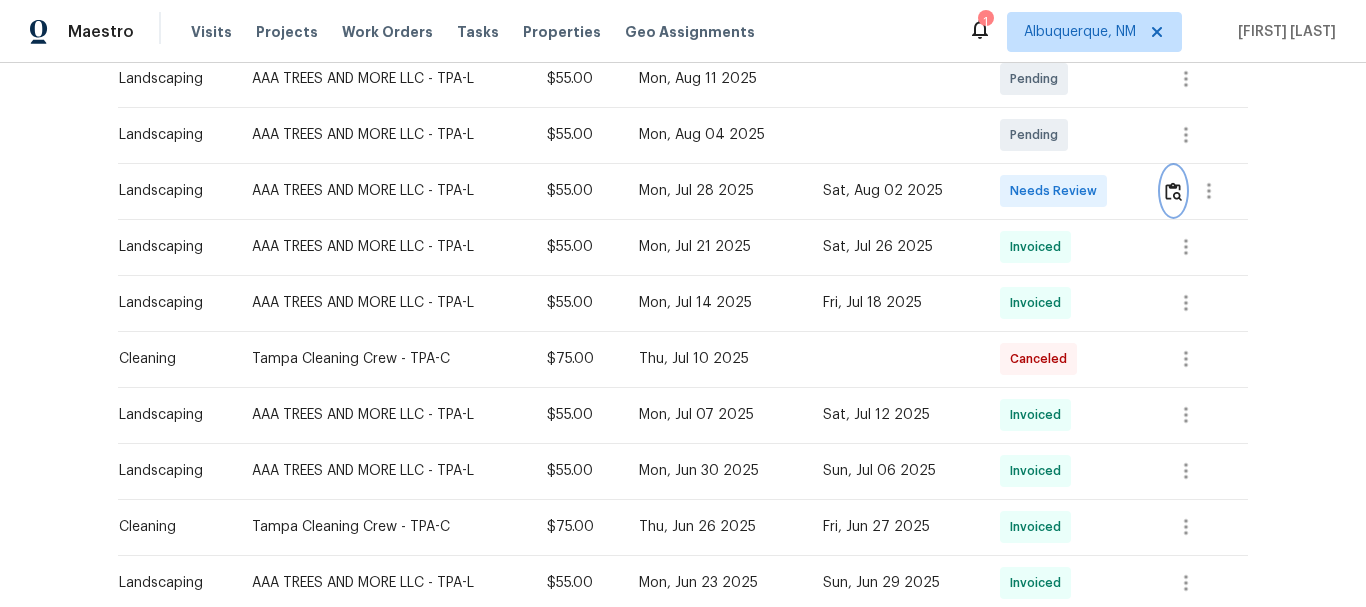 click at bounding box center [1173, 191] 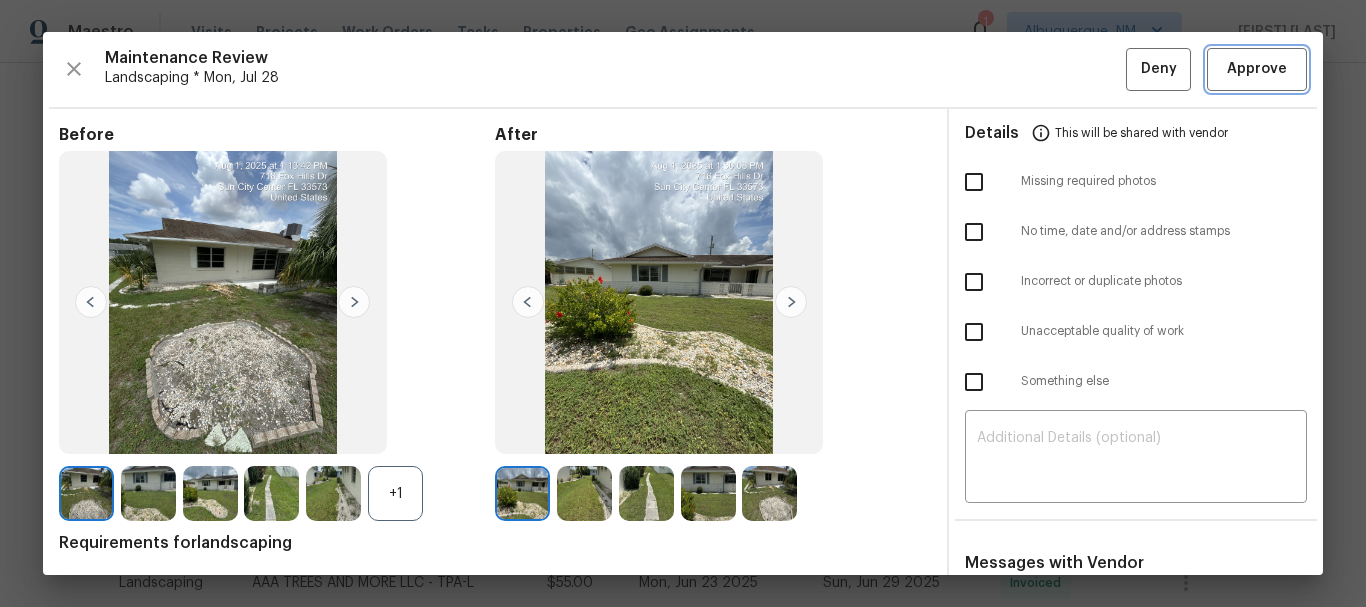 click on "Approve" at bounding box center (1257, 69) 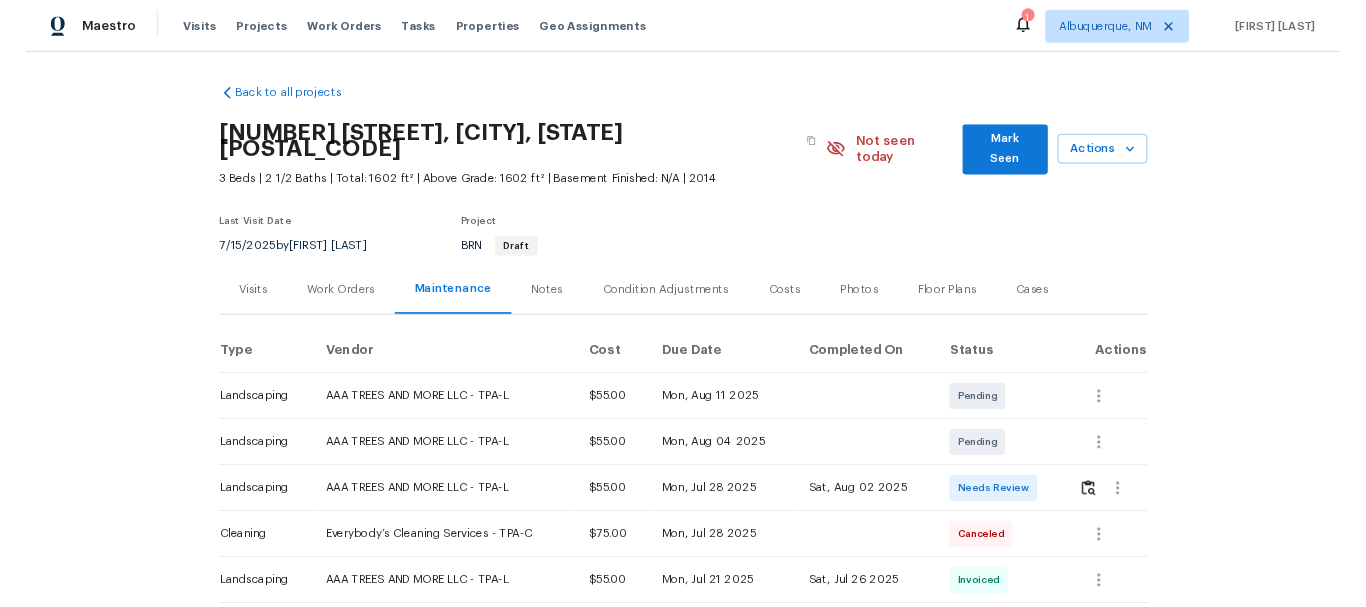 scroll, scrollTop: 0, scrollLeft: 0, axis: both 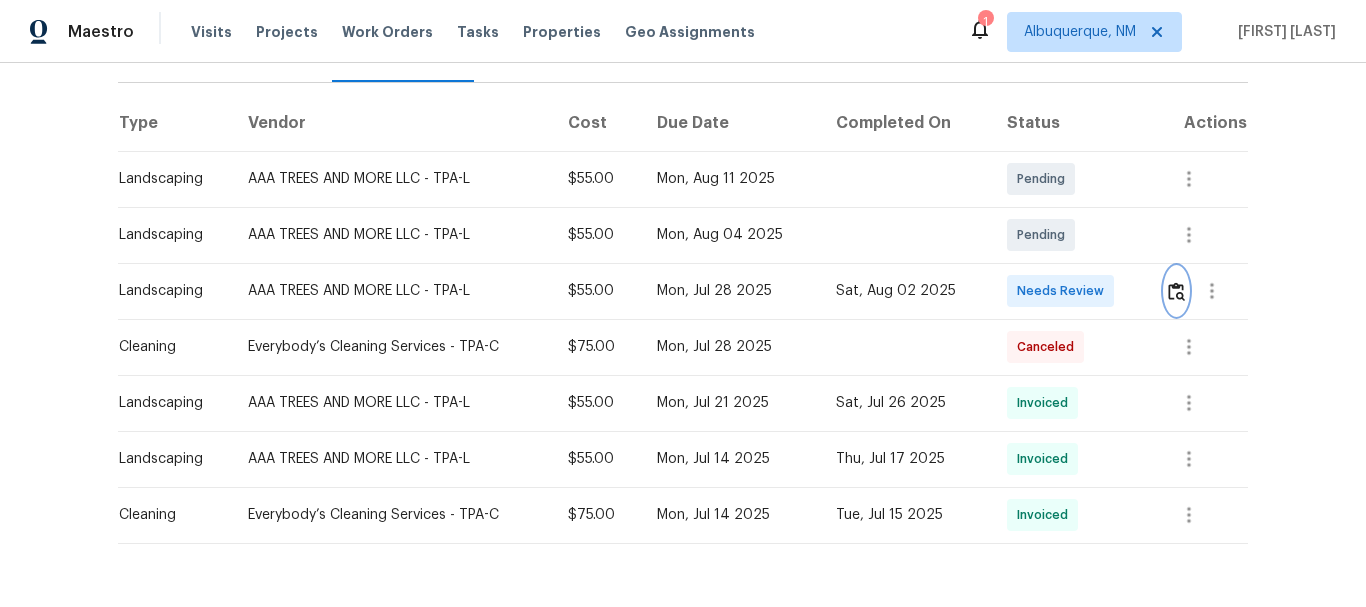 click at bounding box center [1176, 291] 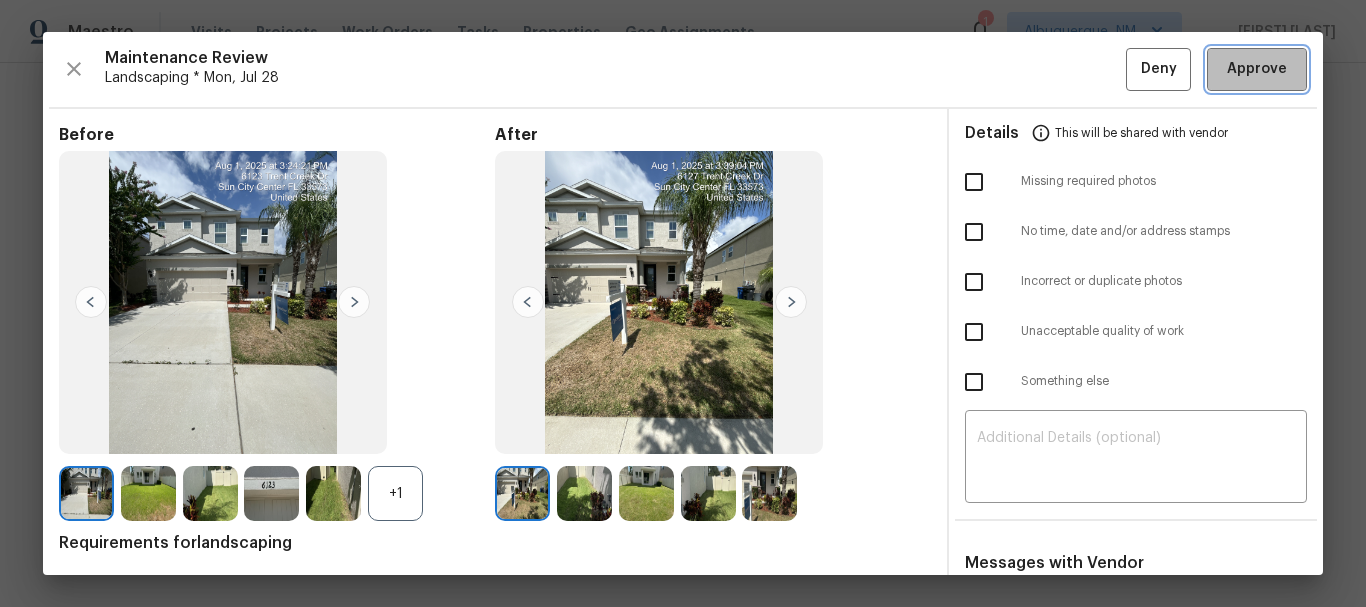 click on "Approve" at bounding box center (1257, 69) 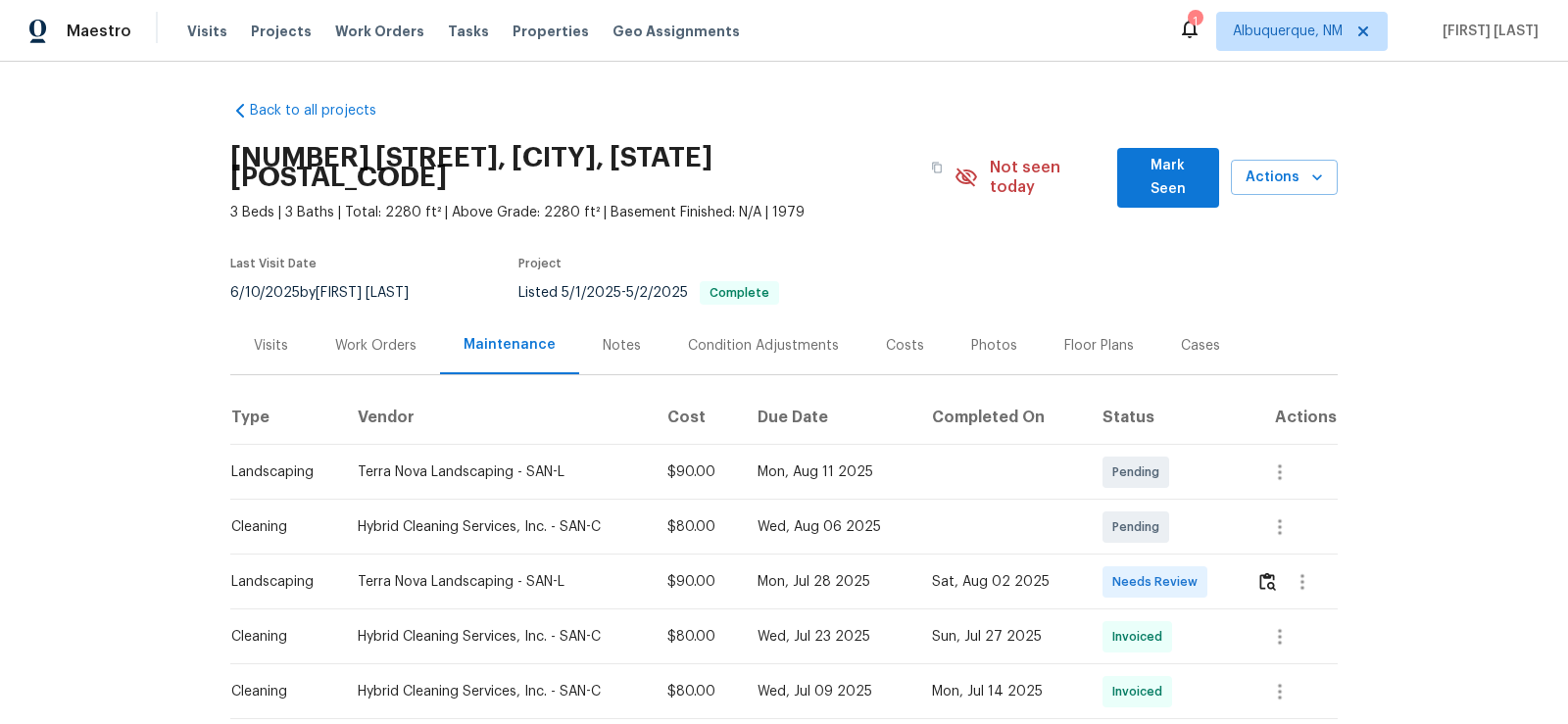 scroll, scrollTop: 0, scrollLeft: 0, axis: both 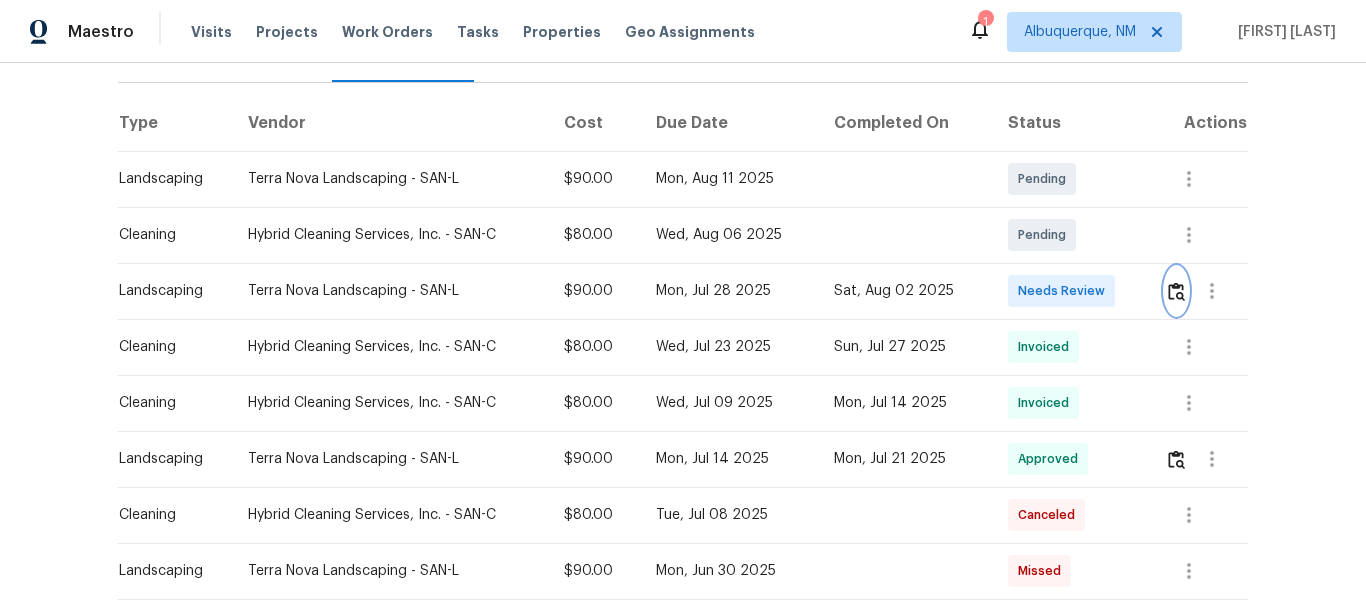 click at bounding box center [1176, 291] 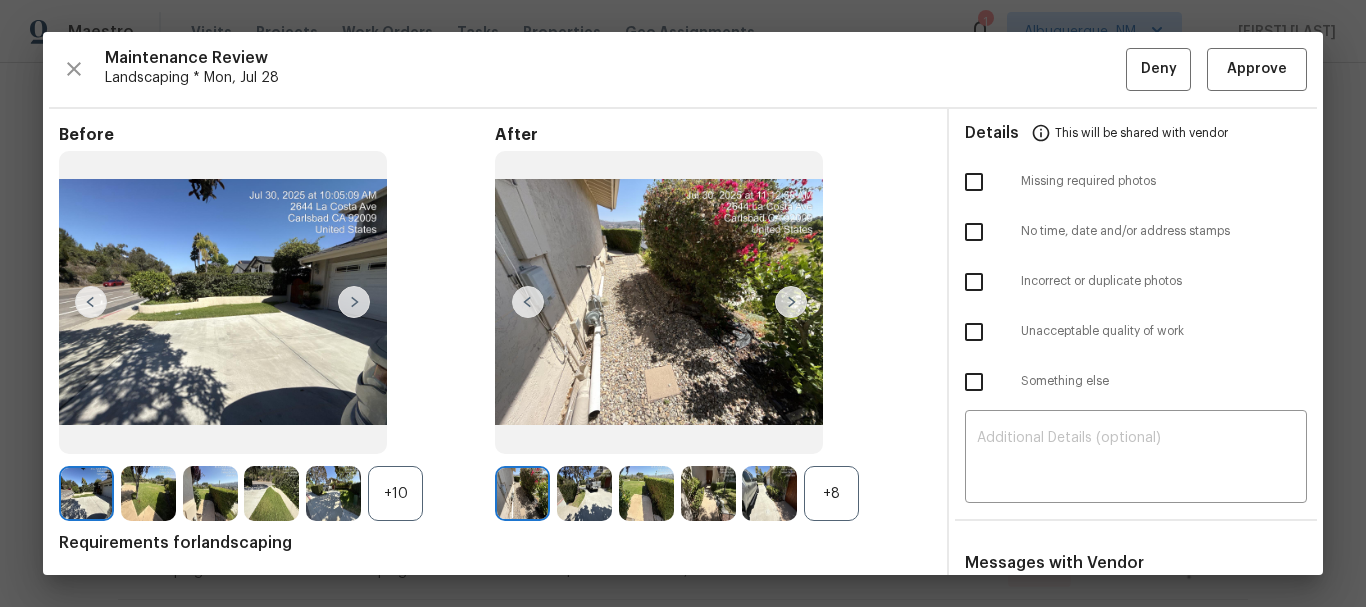 click on "+8" at bounding box center [713, 493] 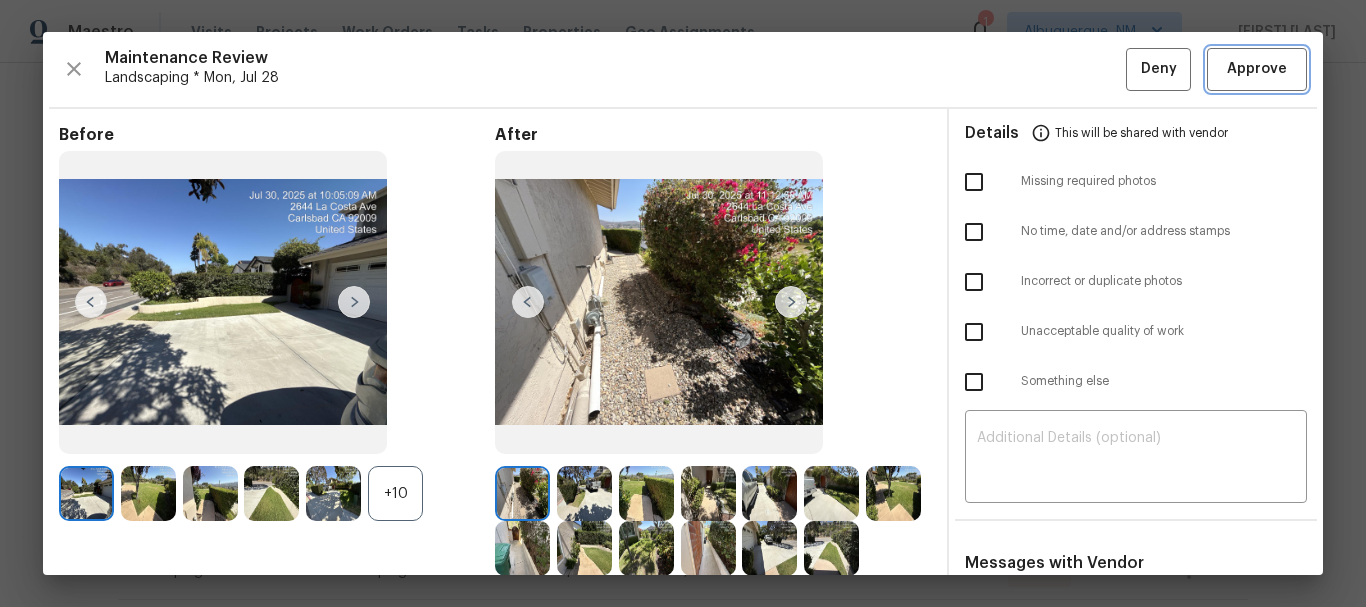 click on "Approve" at bounding box center (1257, 69) 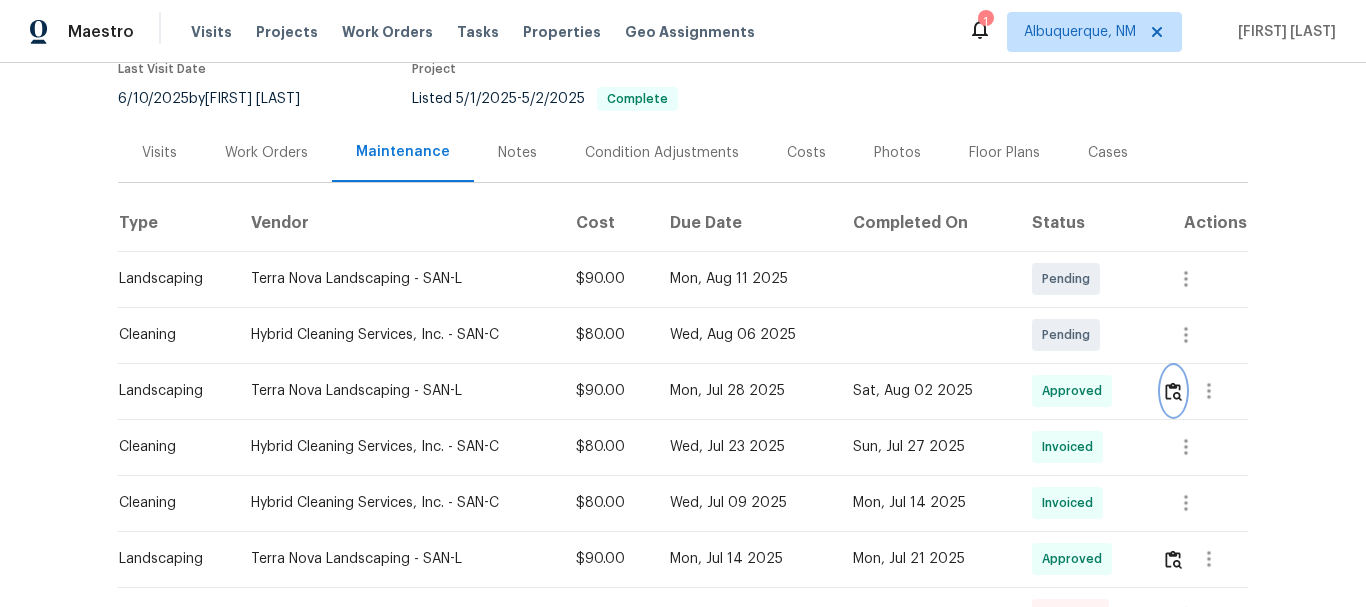 scroll, scrollTop: 0, scrollLeft: 0, axis: both 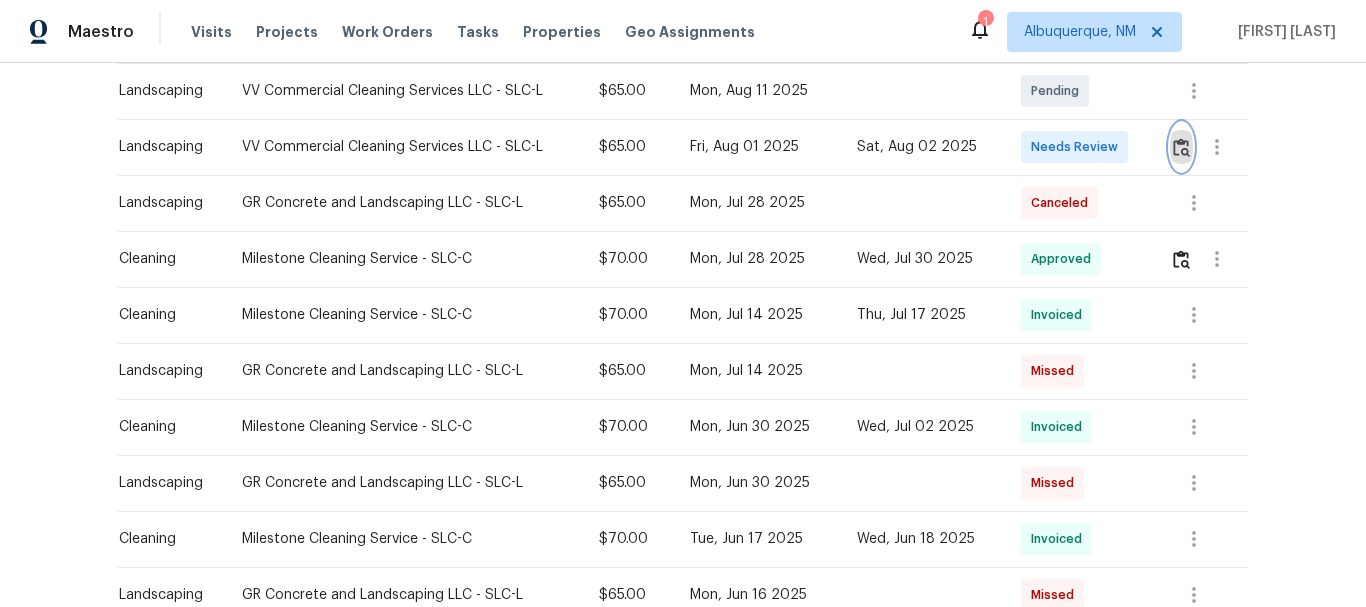 click at bounding box center (1181, 147) 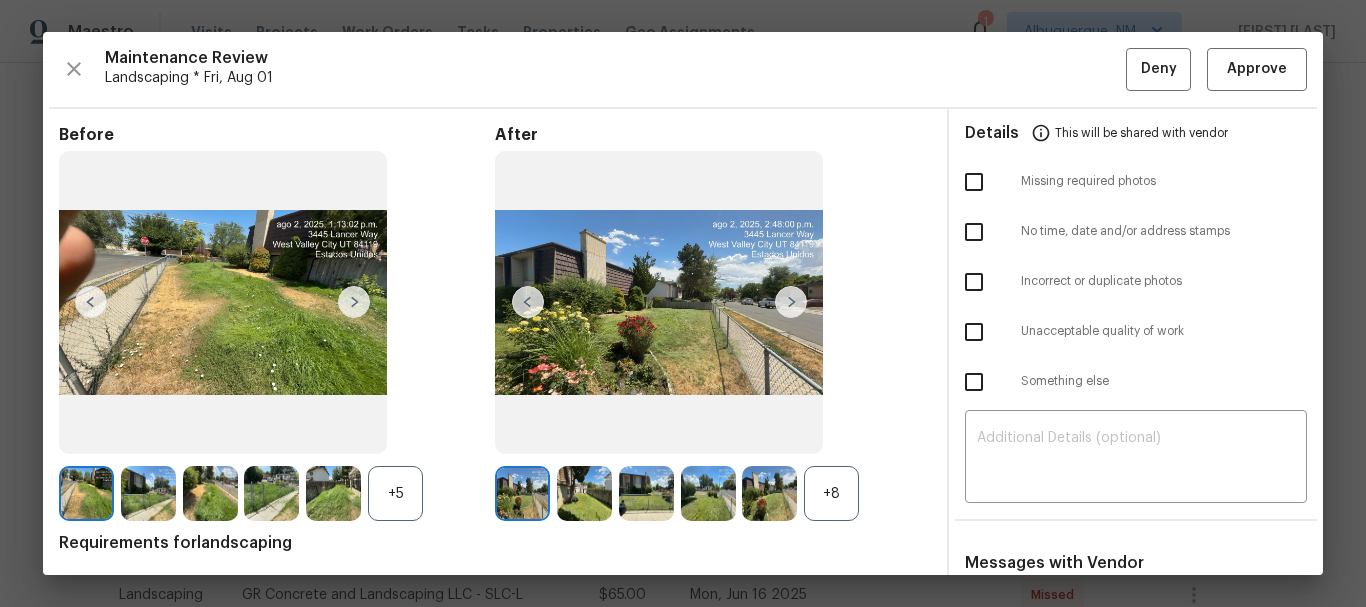 click on "+8" at bounding box center [831, 493] 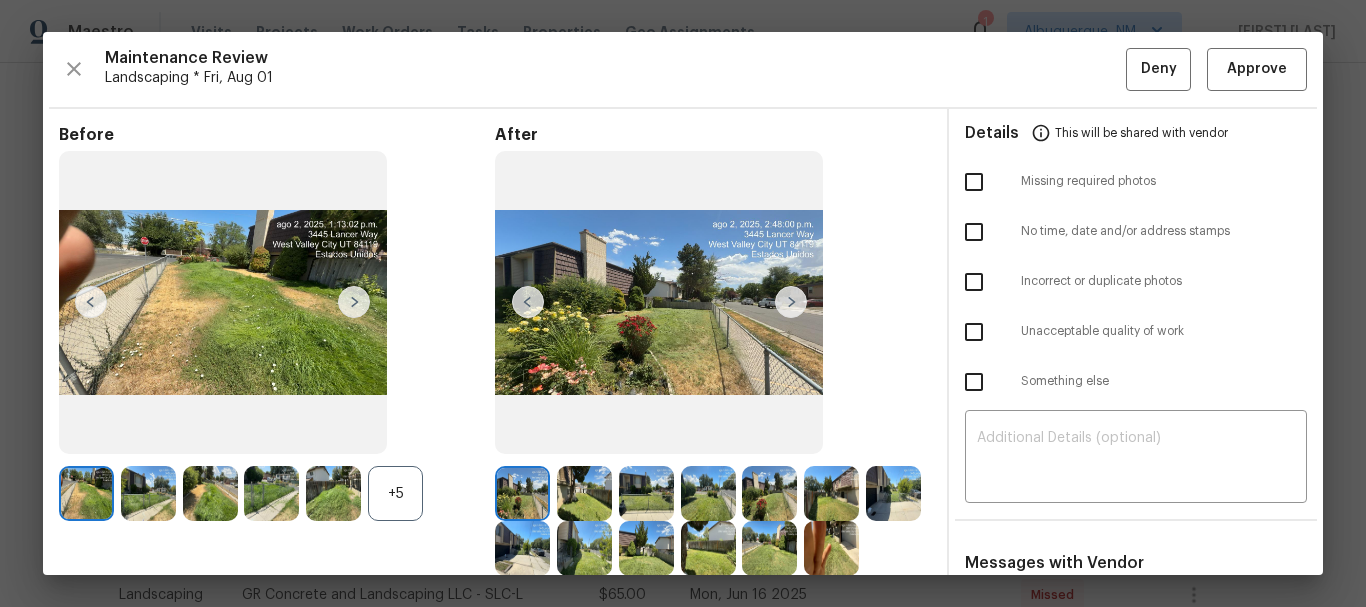 click on "+5" at bounding box center (395, 493) 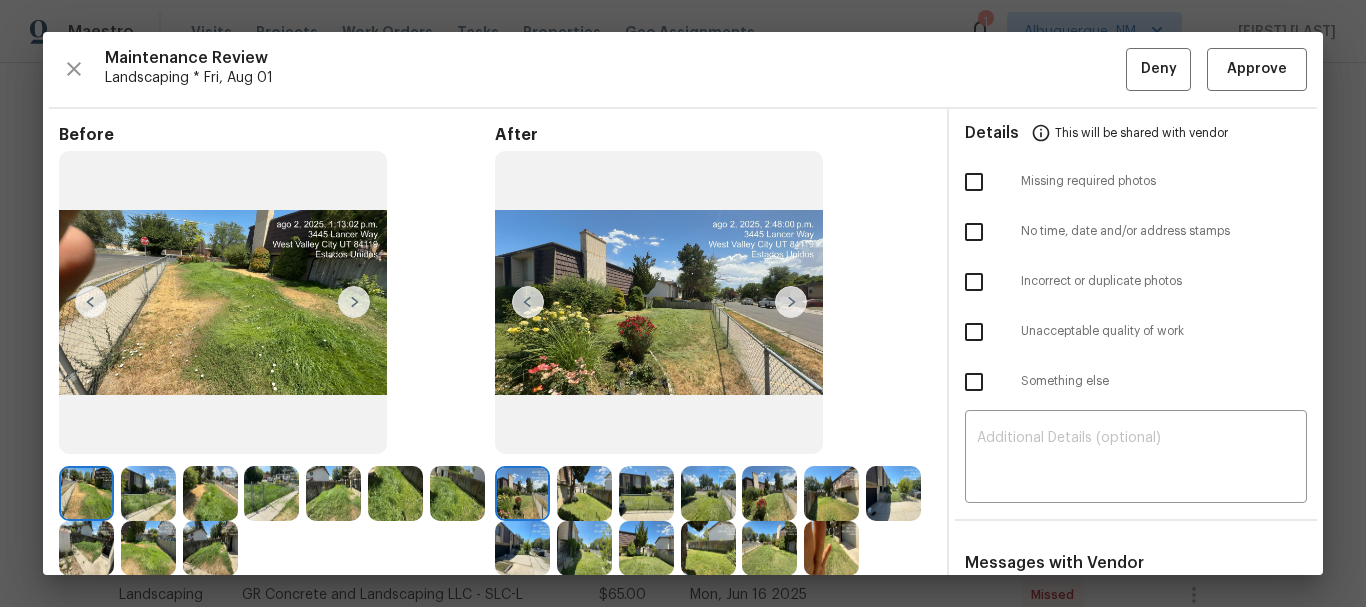 scroll, scrollTop: 200, scrollLeft: 0, axis: vertical 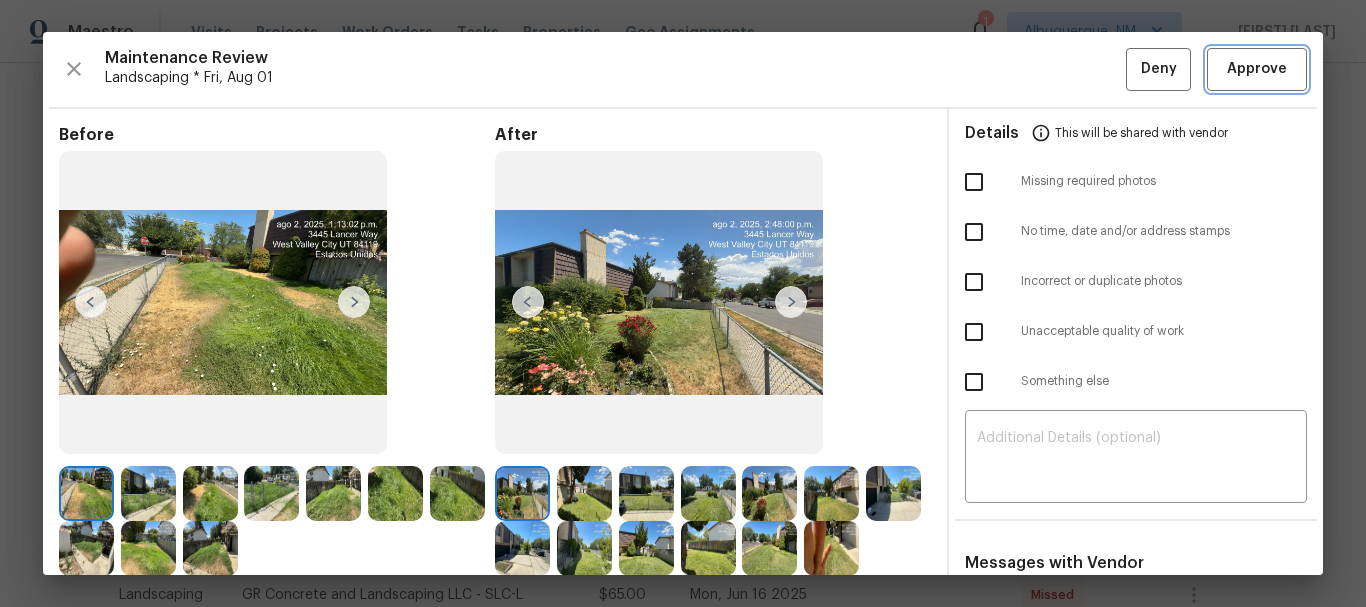 click on "Approve" at bounding box center [1257, 69] 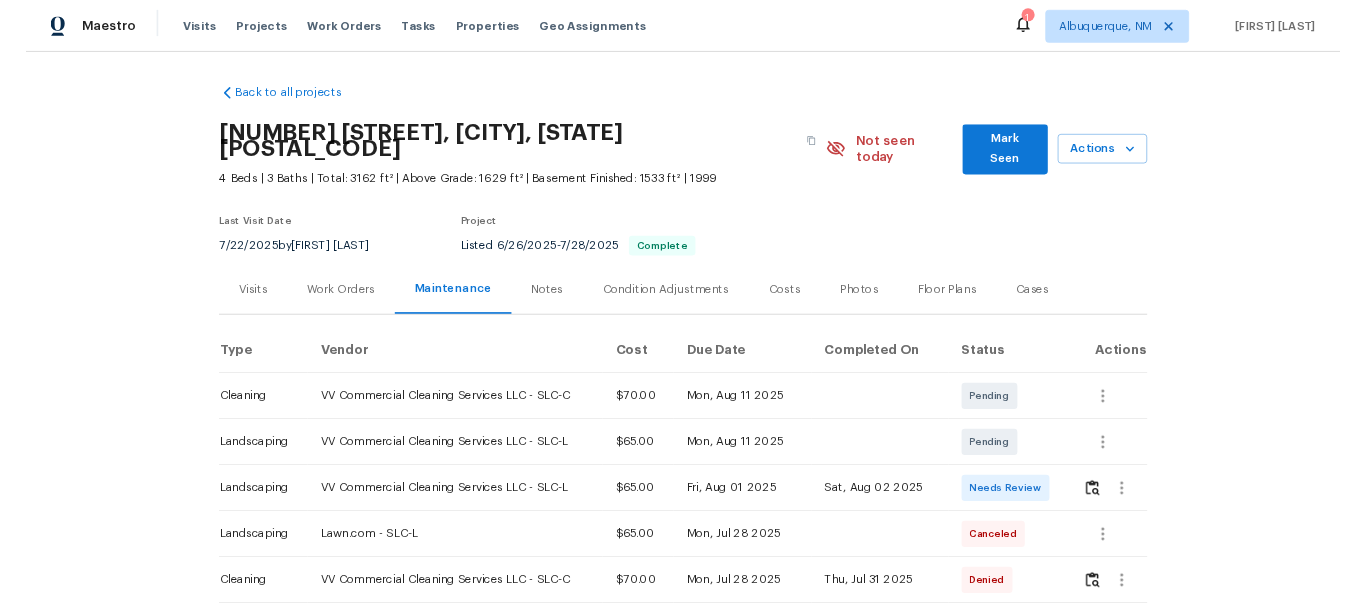scroll, scrollTop: 0, scrollLeft: 0, axis: both 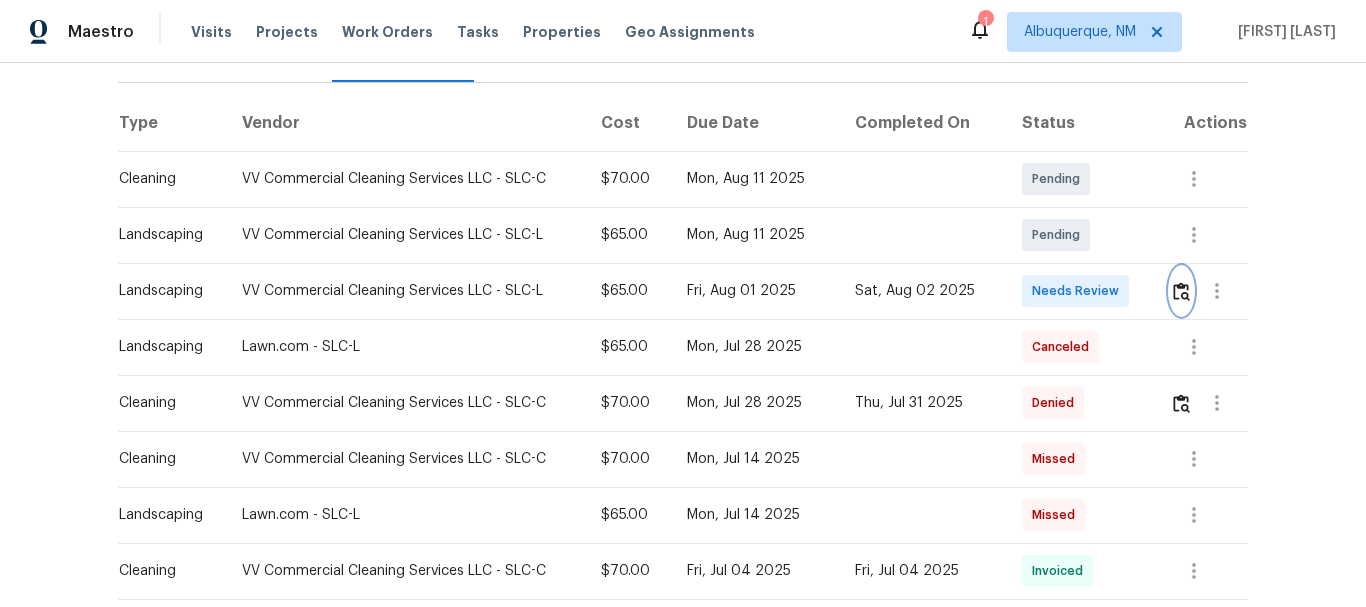 click at bounding box center [1181, 291] 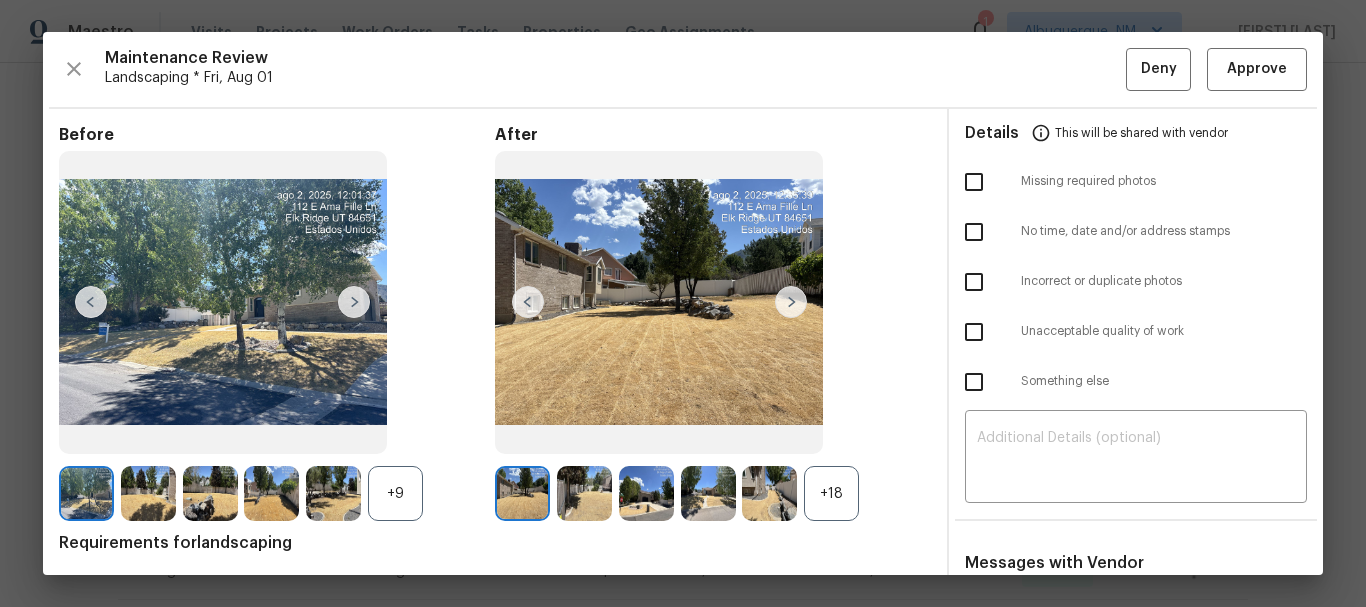 click on "+18" at bounding box center (831, 493) 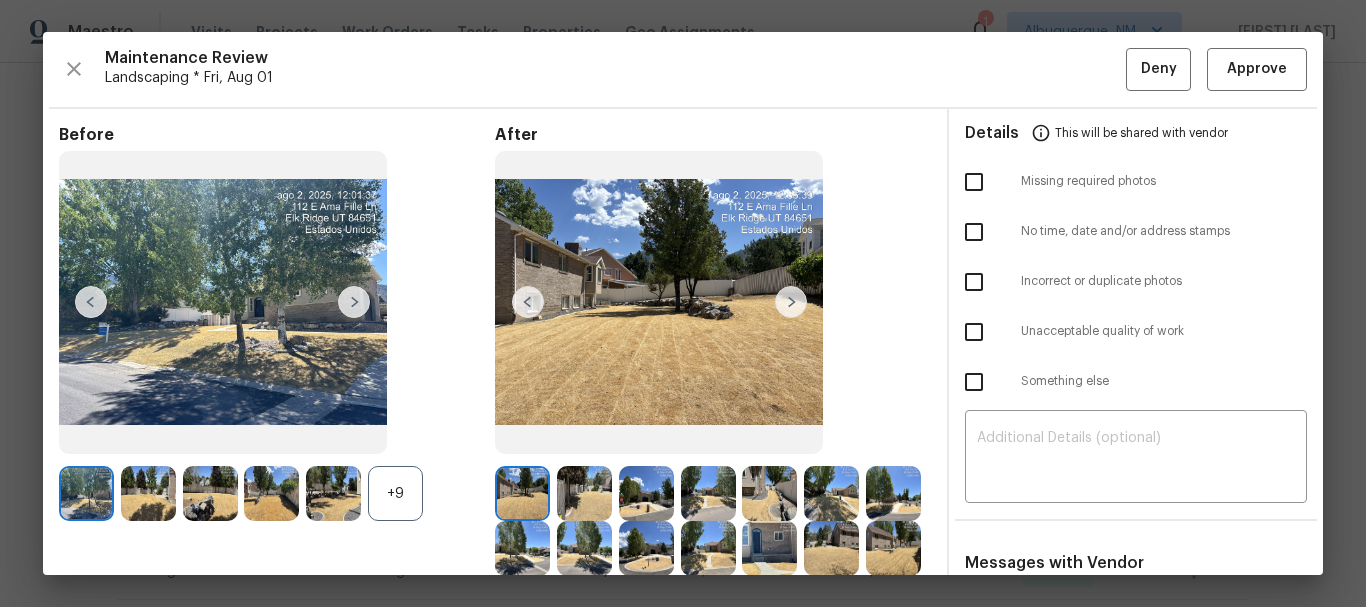 click on "+9" at bounding box center [395, 493] 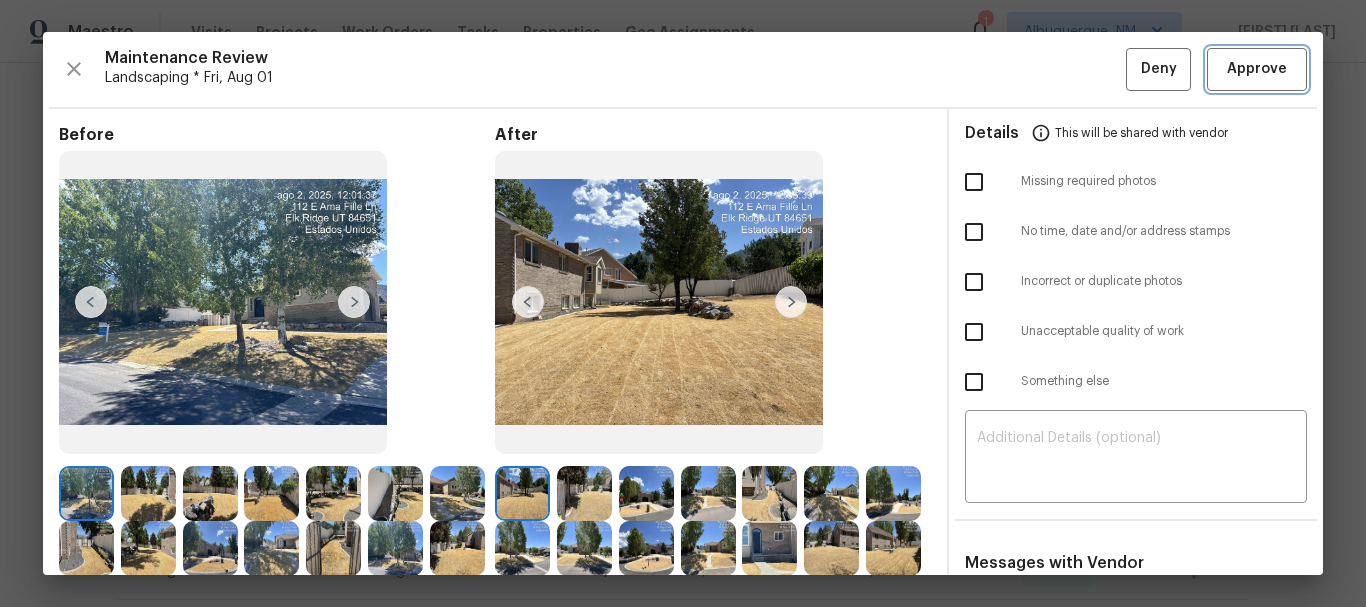 click on "Approve" at bounding box center [1257, 69] 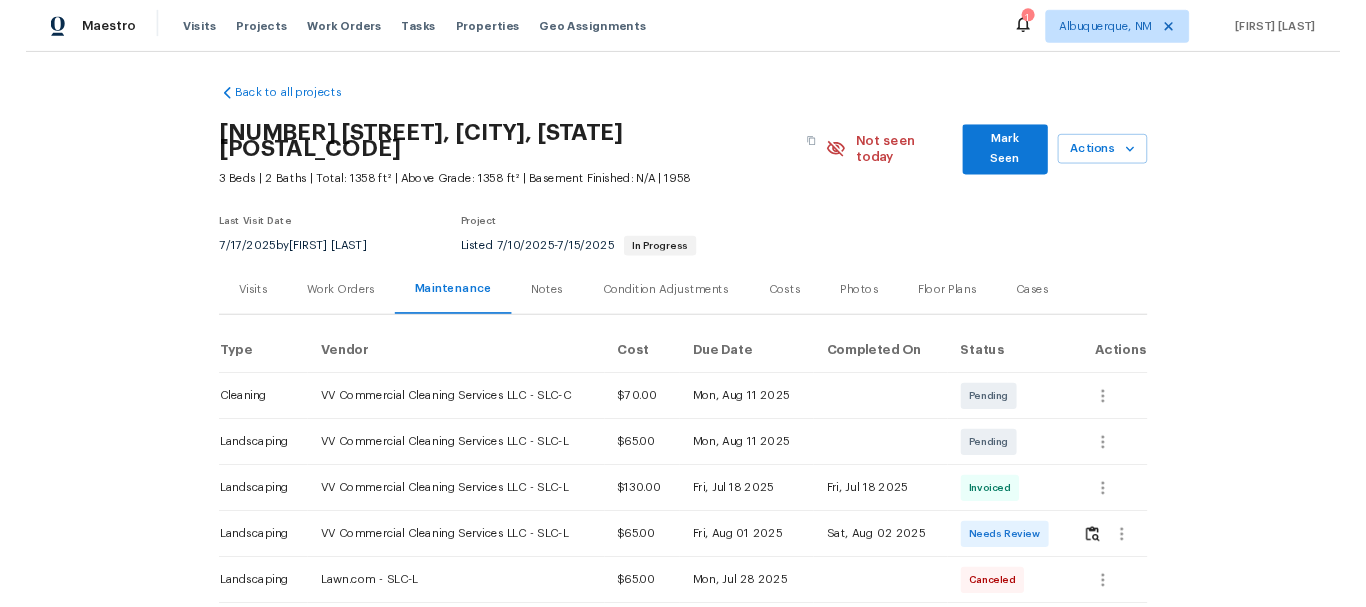 scroll, scrollTop: 0, scrollLeft: 0, axis: both 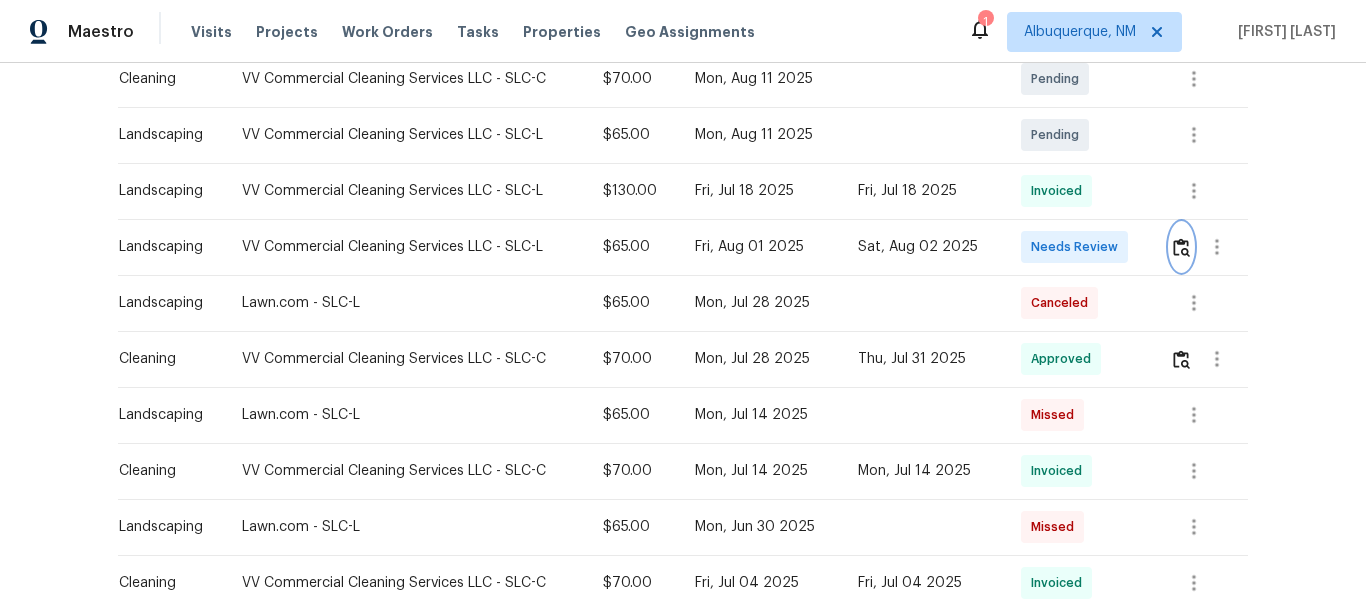 click at bounding box center (1181, 247) 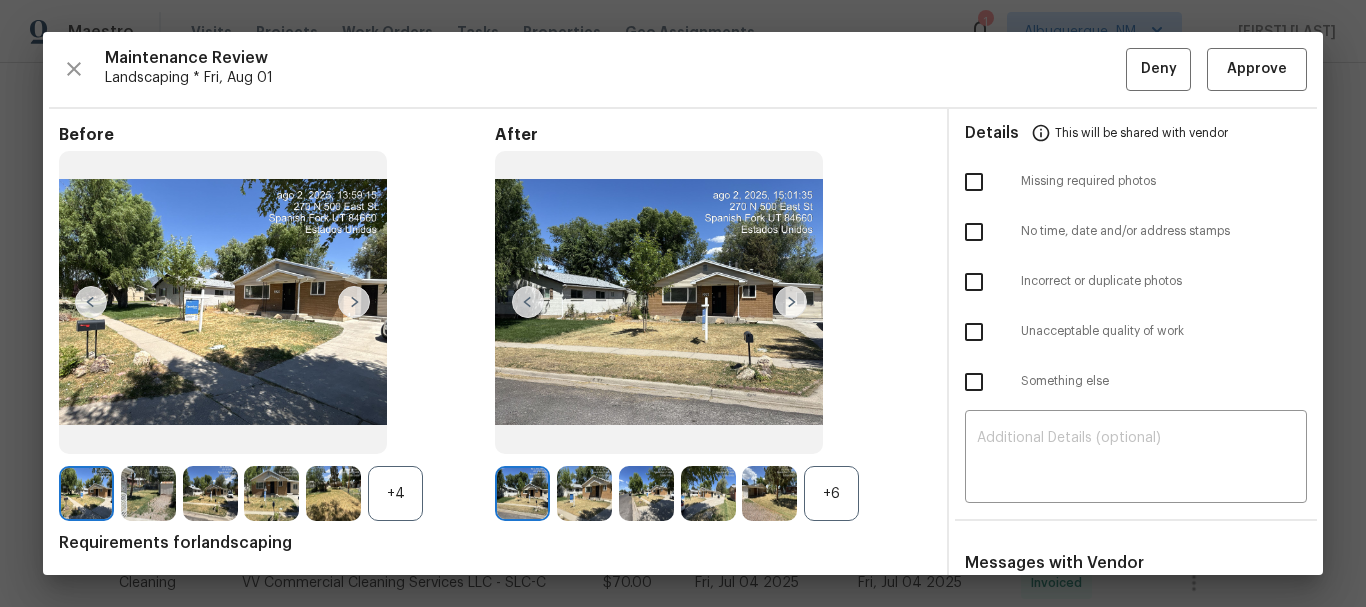 click on "+6" at bounding box center (831, 493) 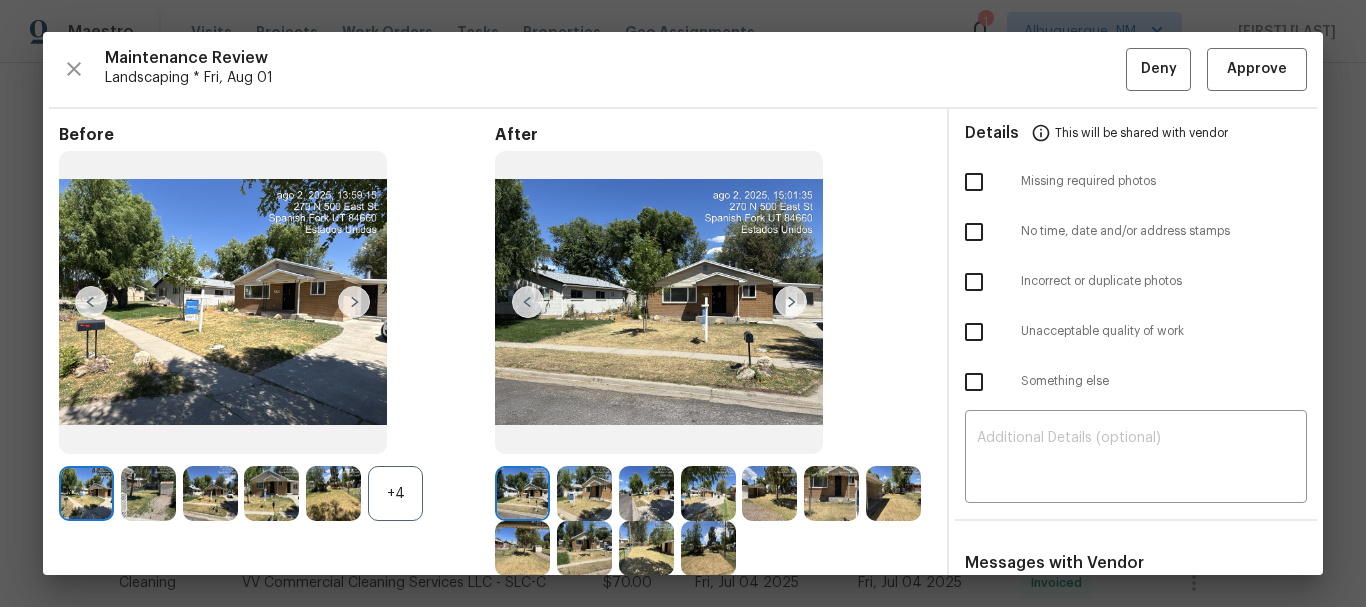 click on "+4" at bounding box center (395, 493) 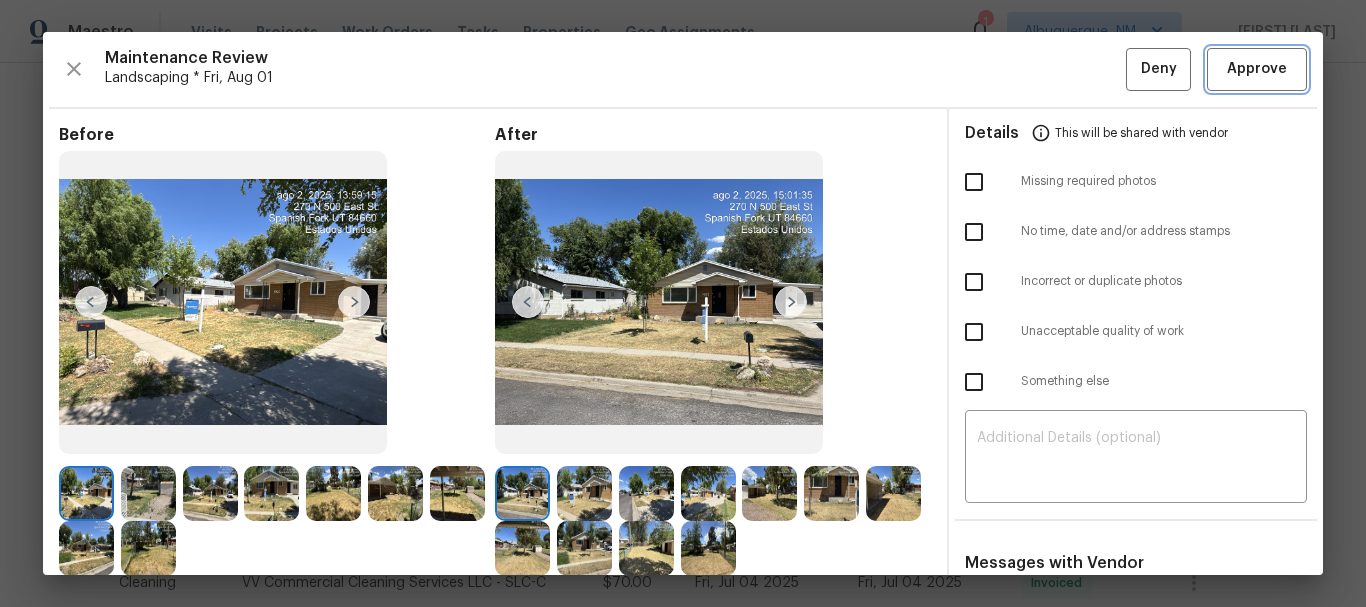 click on "Approve" at bounding box center (1257, 69) 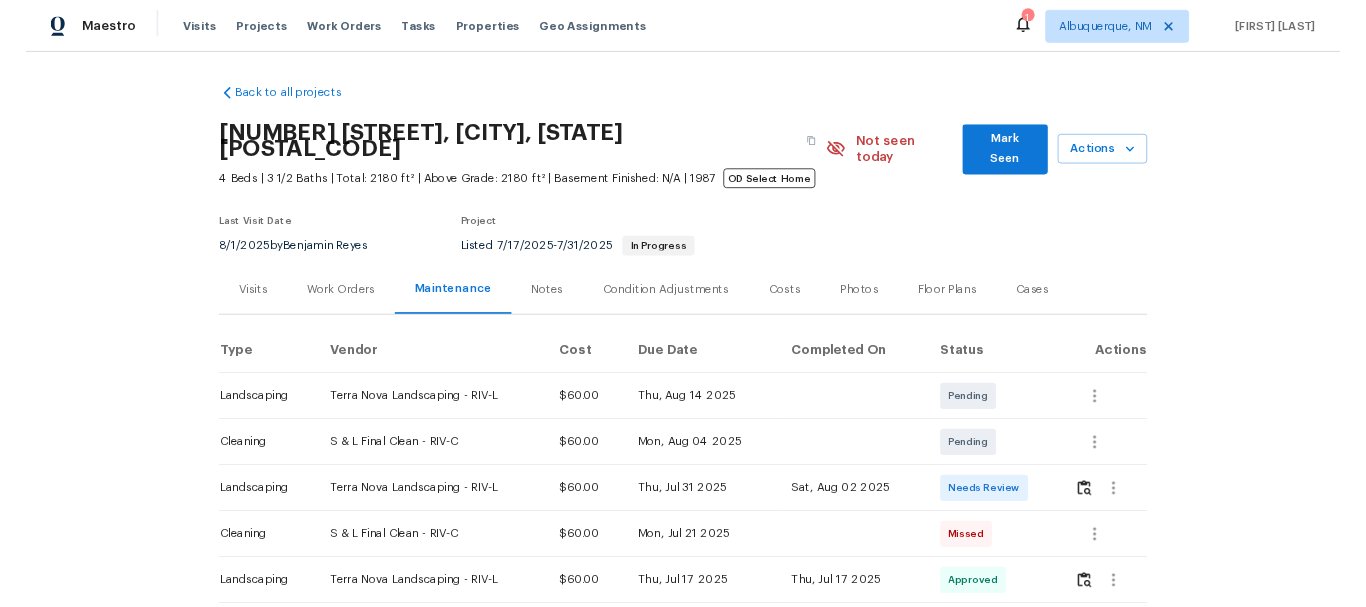 scroll, scrollTop: 0, scrollLeft: 0, axis: both 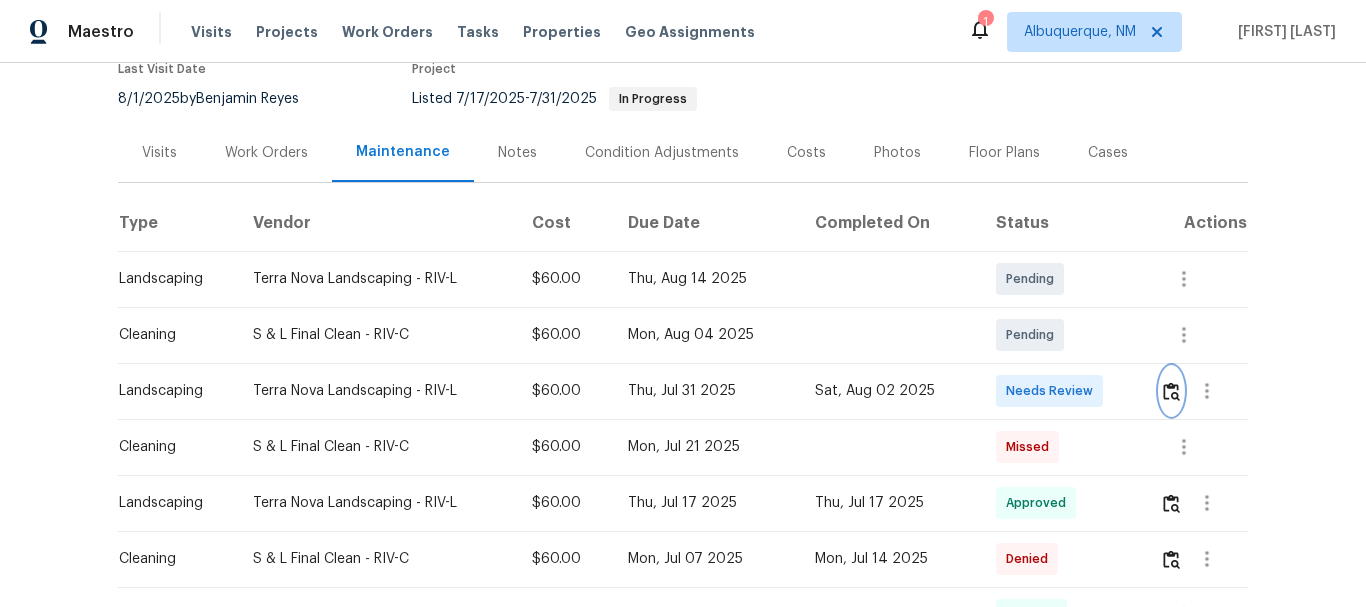 click at bounding box center (1171, 391) 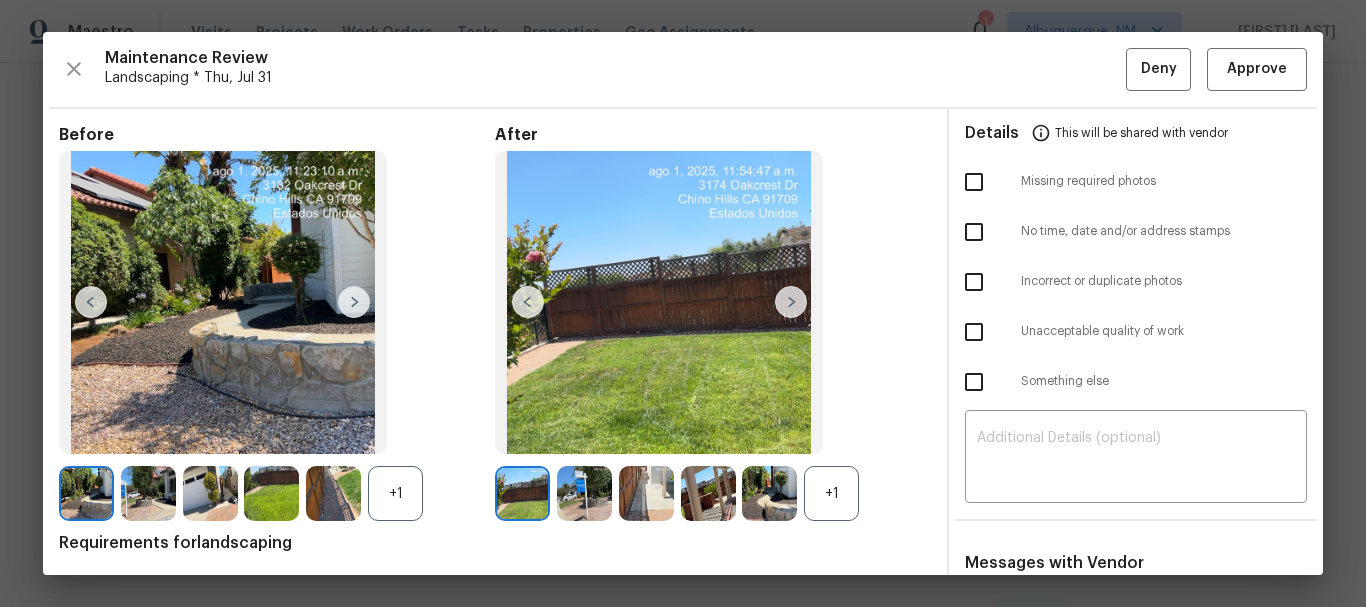 click on "+1" at bounding box center [831, 493] 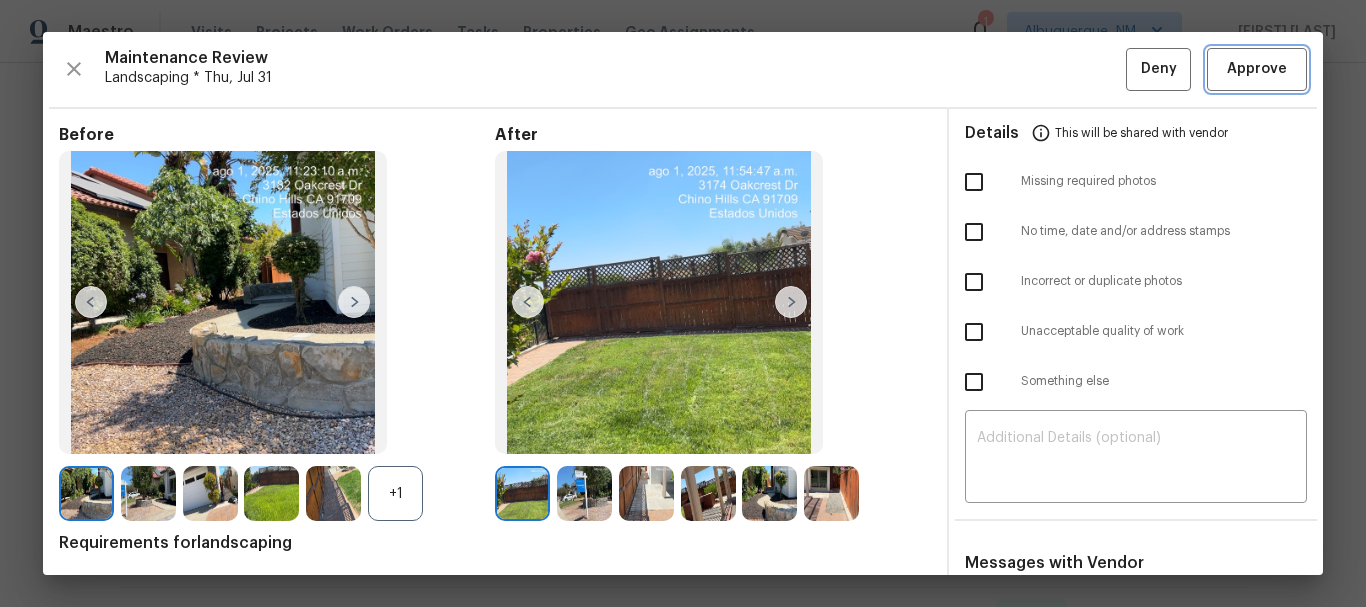 click on "Approve" at bounding box center (1257, 69) 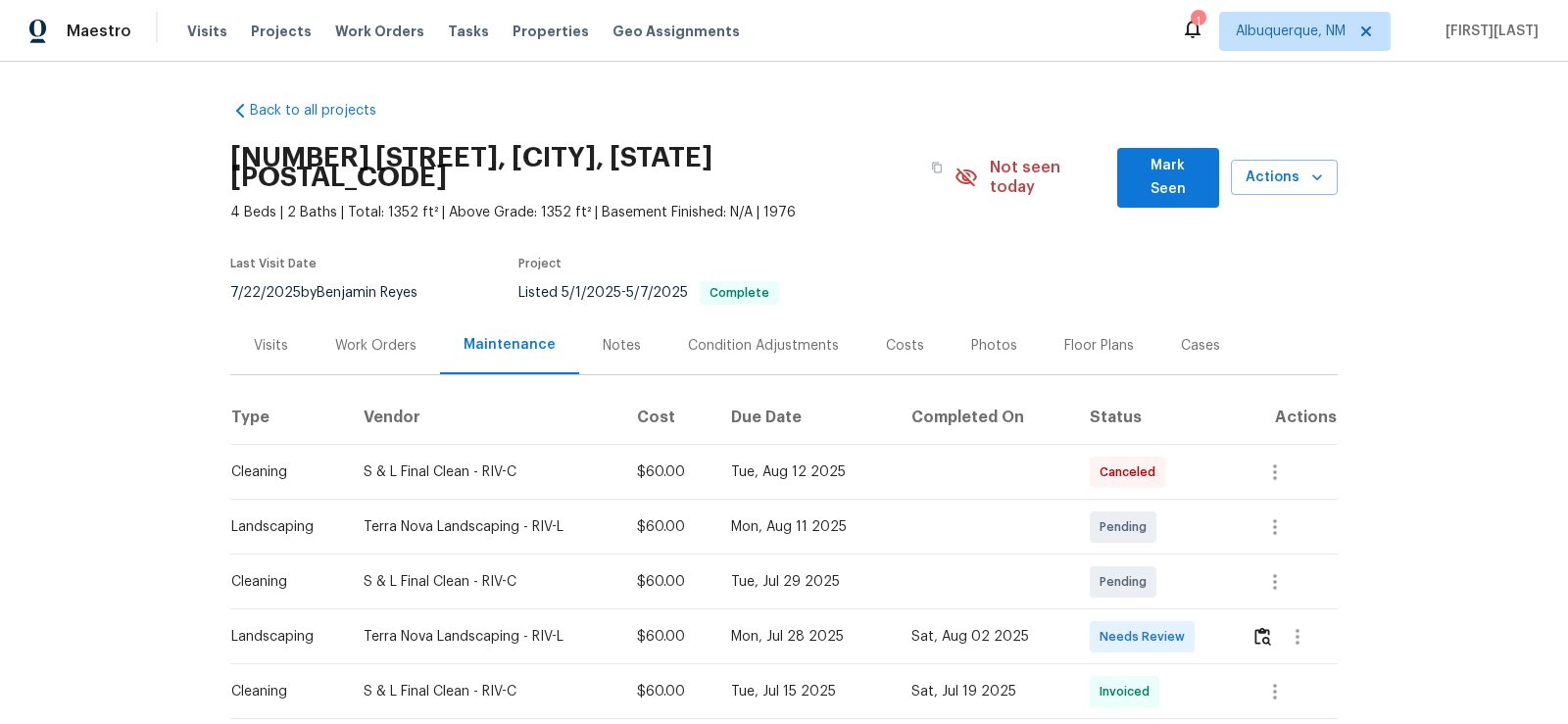 scroll, scrollTop: 0, scrollLeft: 0, axis: both 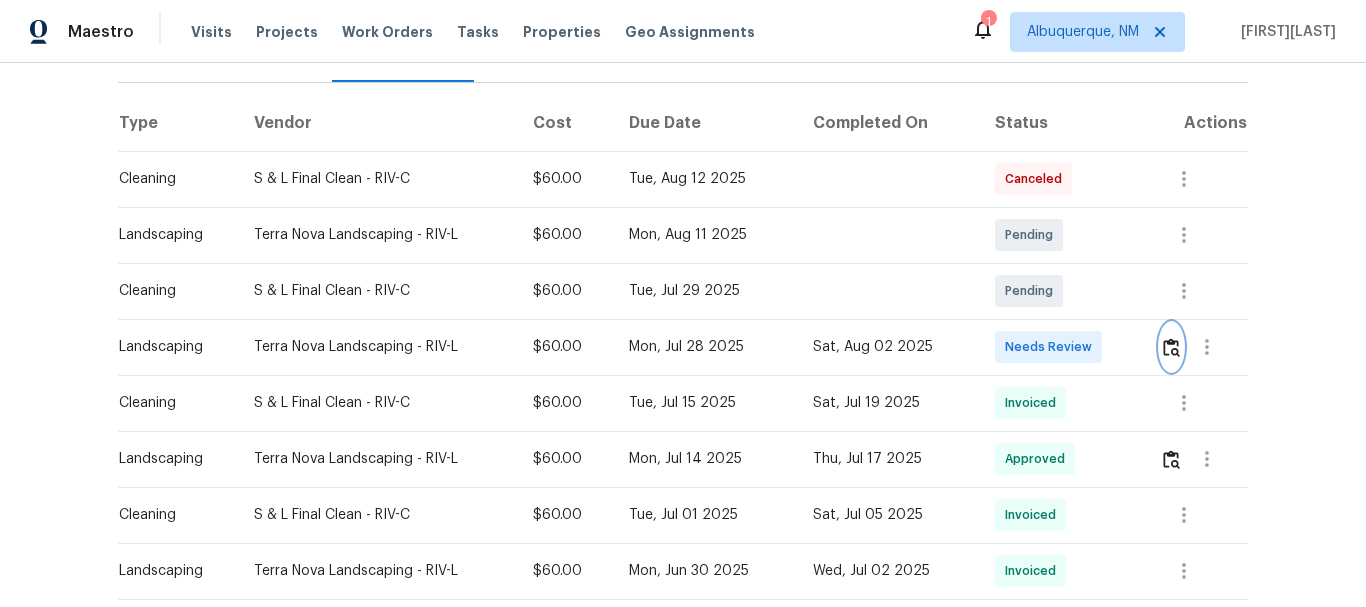 click at bounding box center [1171, 347] 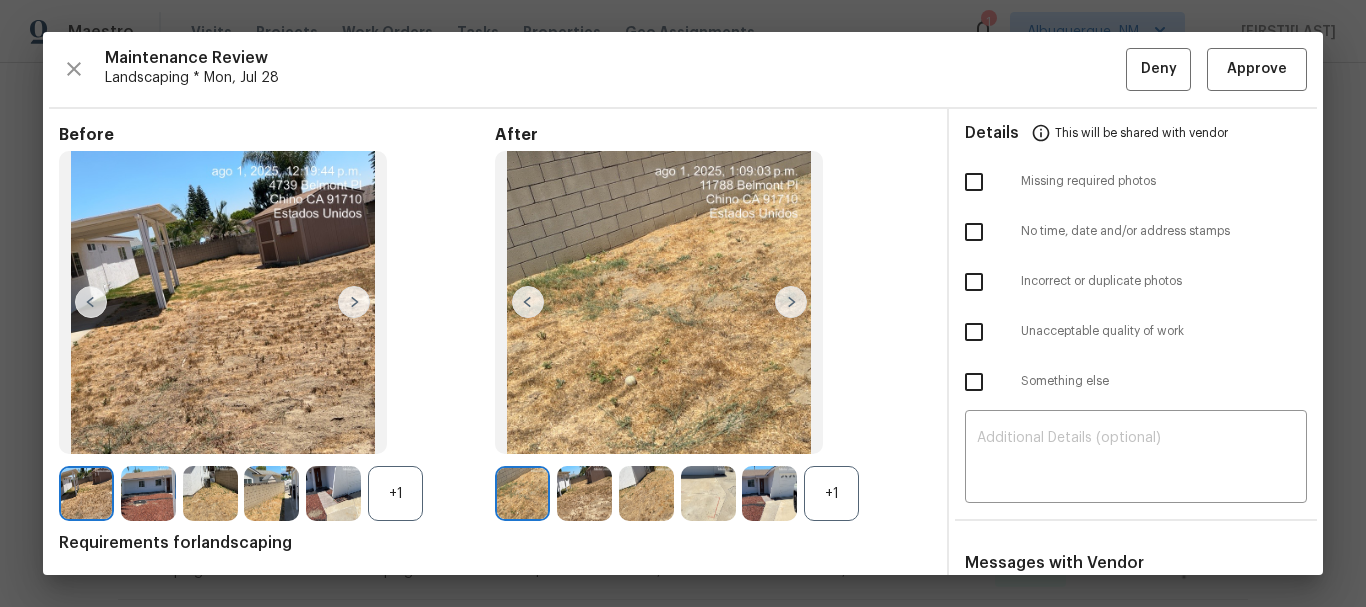 click on "+1" at bounding box center (831, 493) 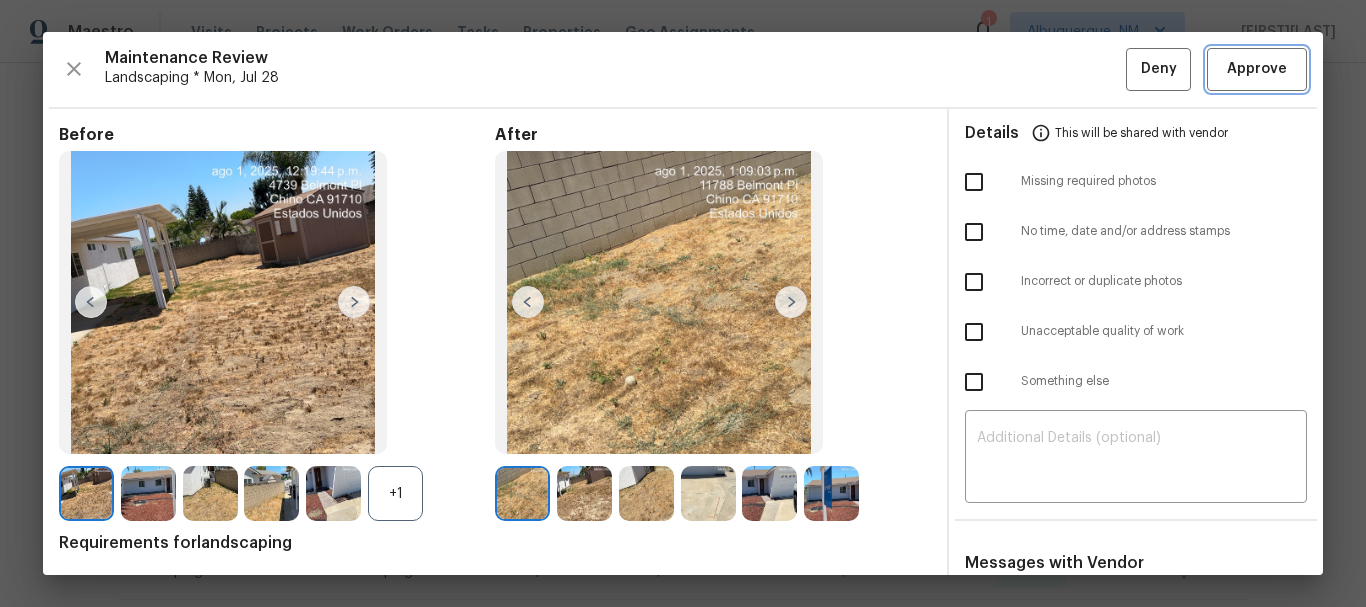 click on "Approve" at bounding box center (1257, 69) 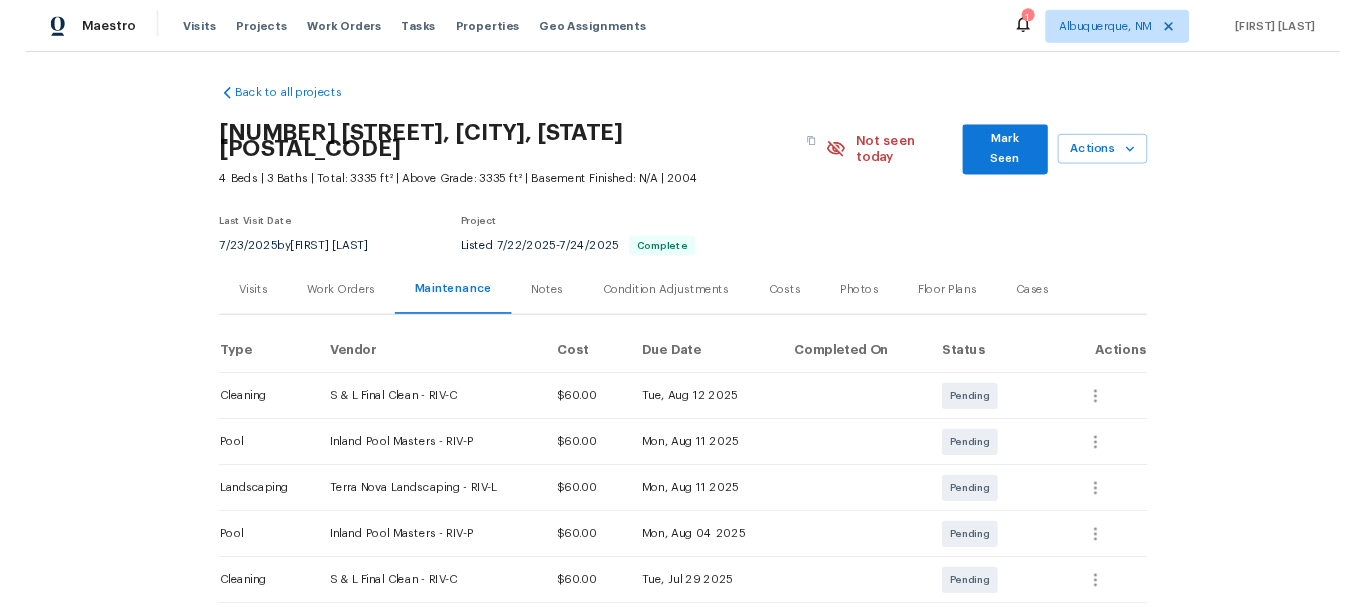 scroll, scrollTop: 0, scrollLeft: 0, axis: both 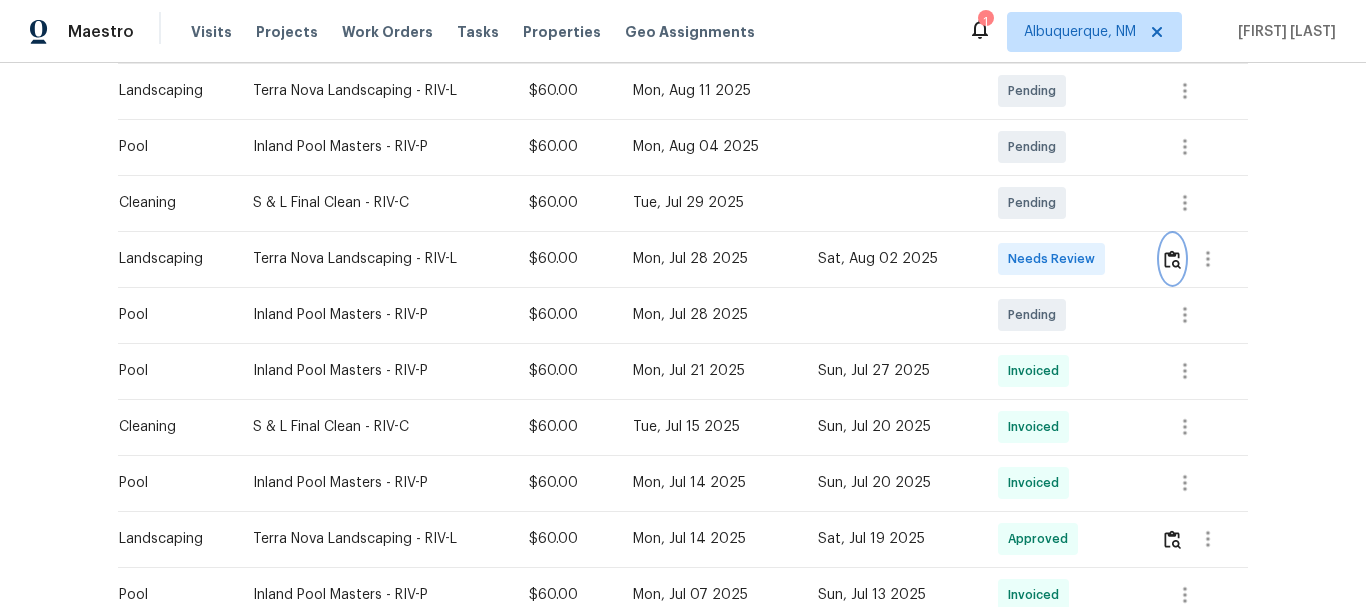 click at bounding box center (1172, 259) 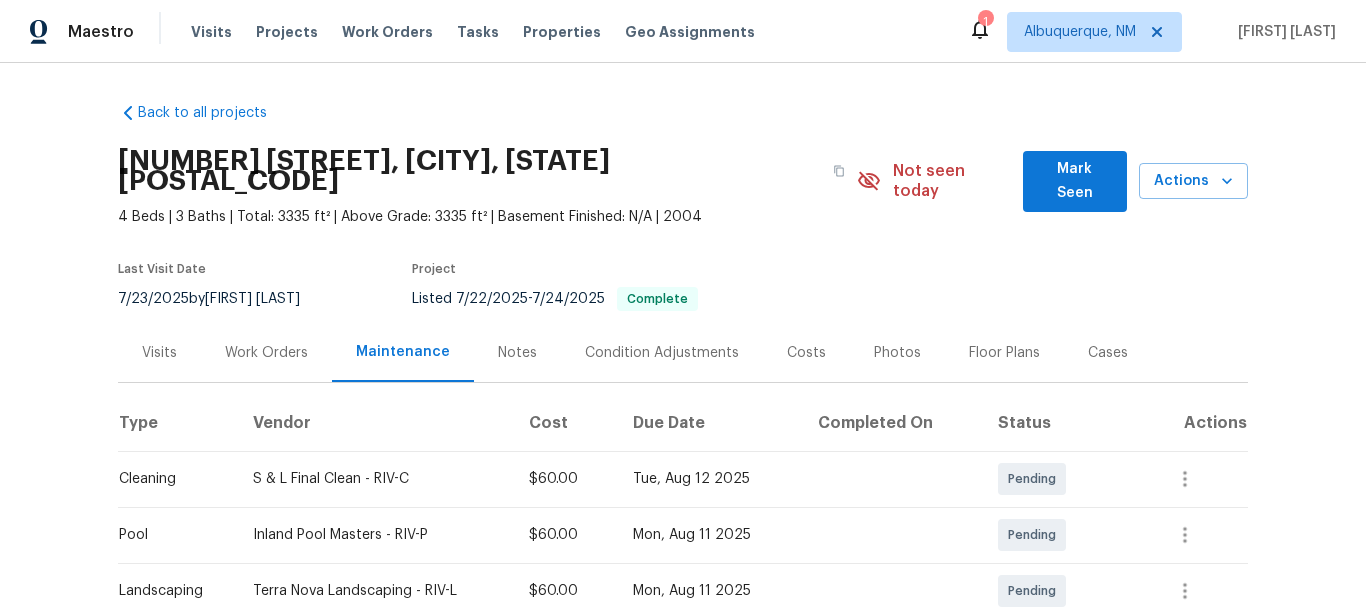 scroll, scrollTop: 500, scrollLeft: 0, axis: vertical 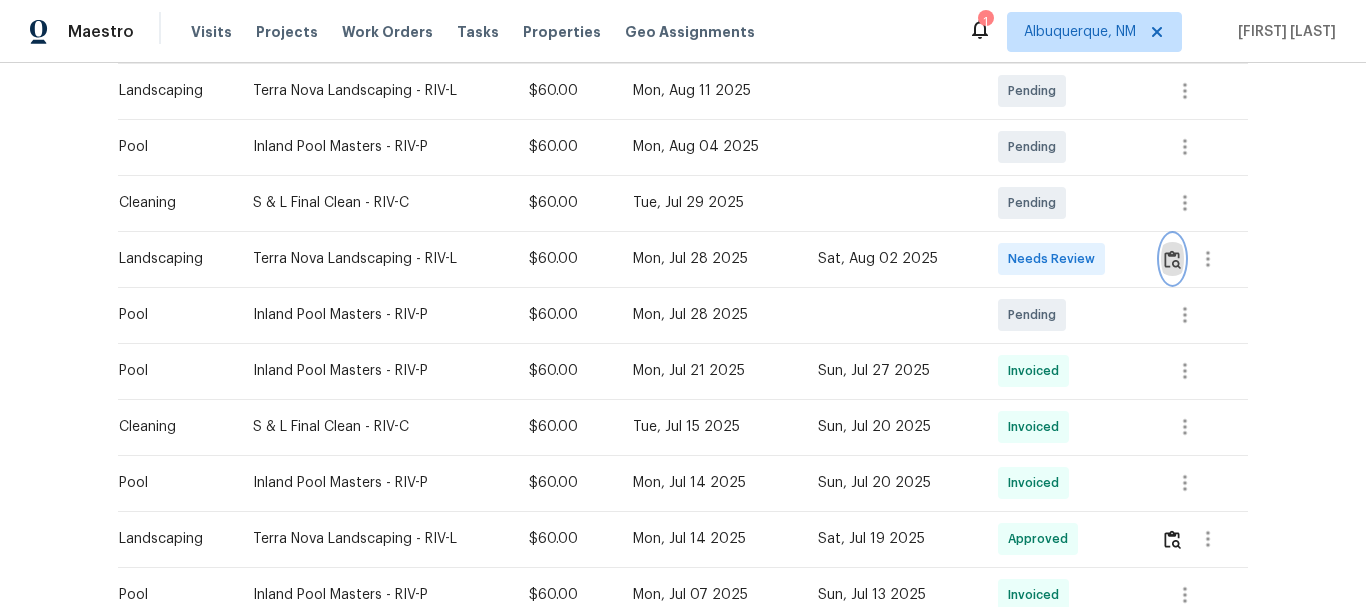 click at bounding box center [1172, 259] 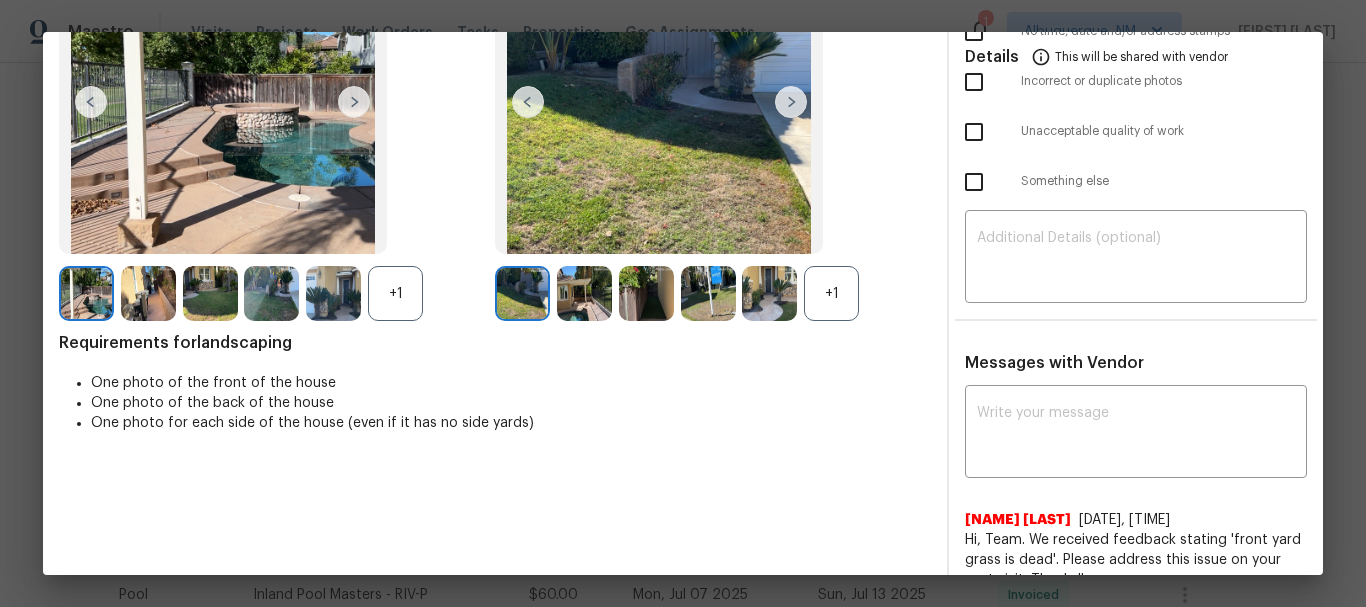 click on "+1" at bounding box center [831, 293] 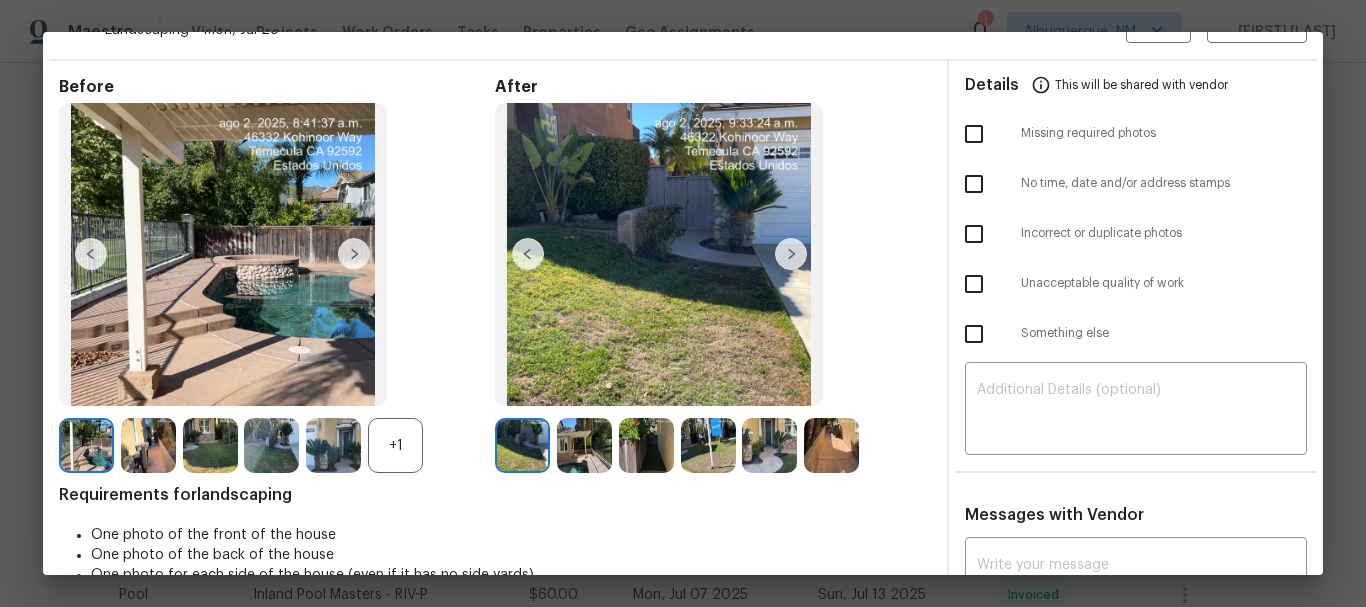 scroll, scrollTop: 0, scrollLeft: 0, axis: both 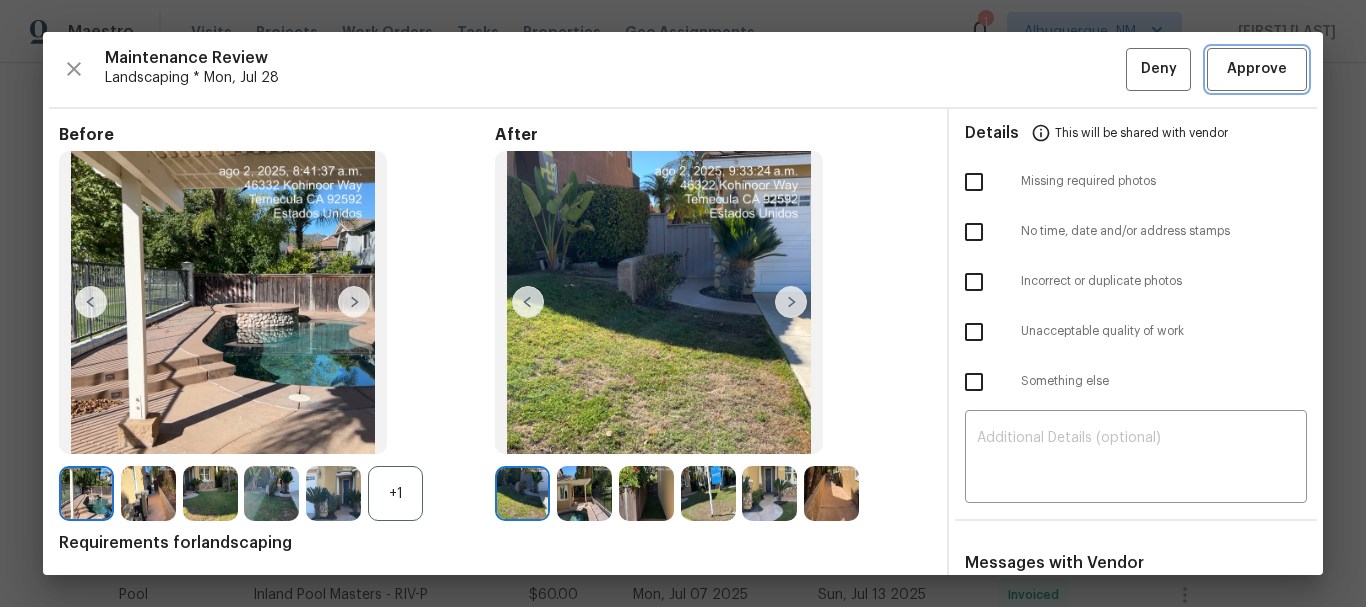 click on "Approve" at bounding box center [1257, 69] 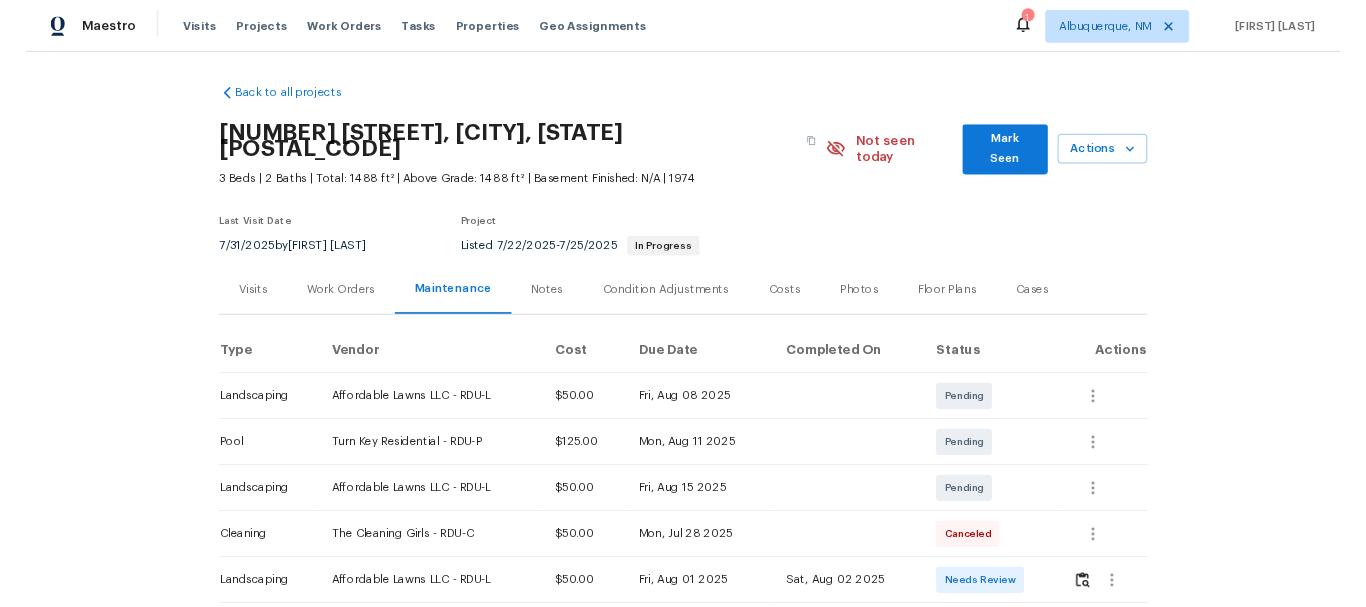 scroll, scrollTop: 0, scrollLeft: 0, axis: both 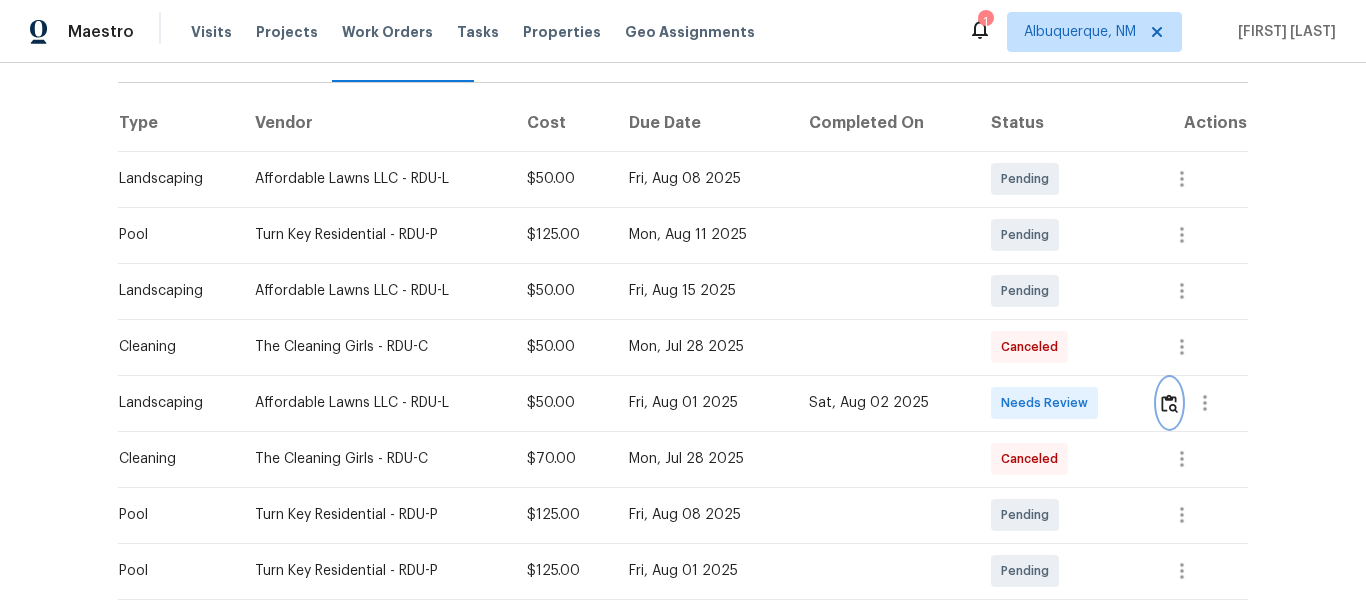 click at bounding box center (1169, 403) 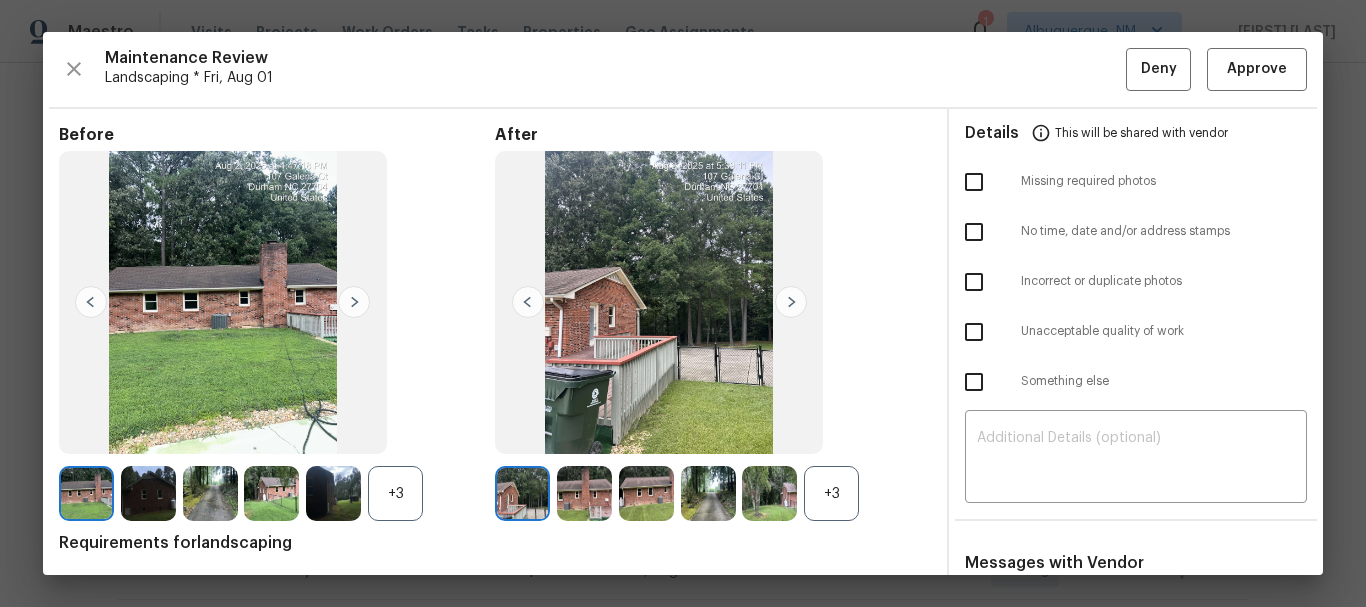 click on "+3" at bounding box center [831, 493] 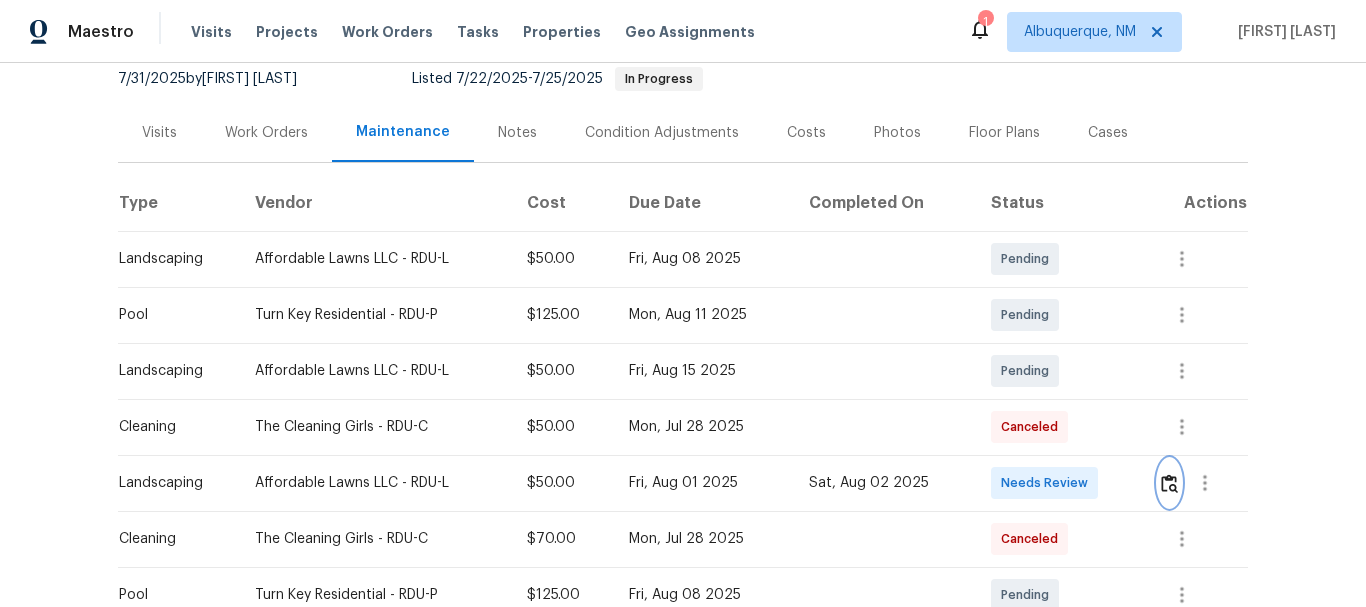 scroll, scrollTop: 464, scrollLeft: 0, axis: vertical 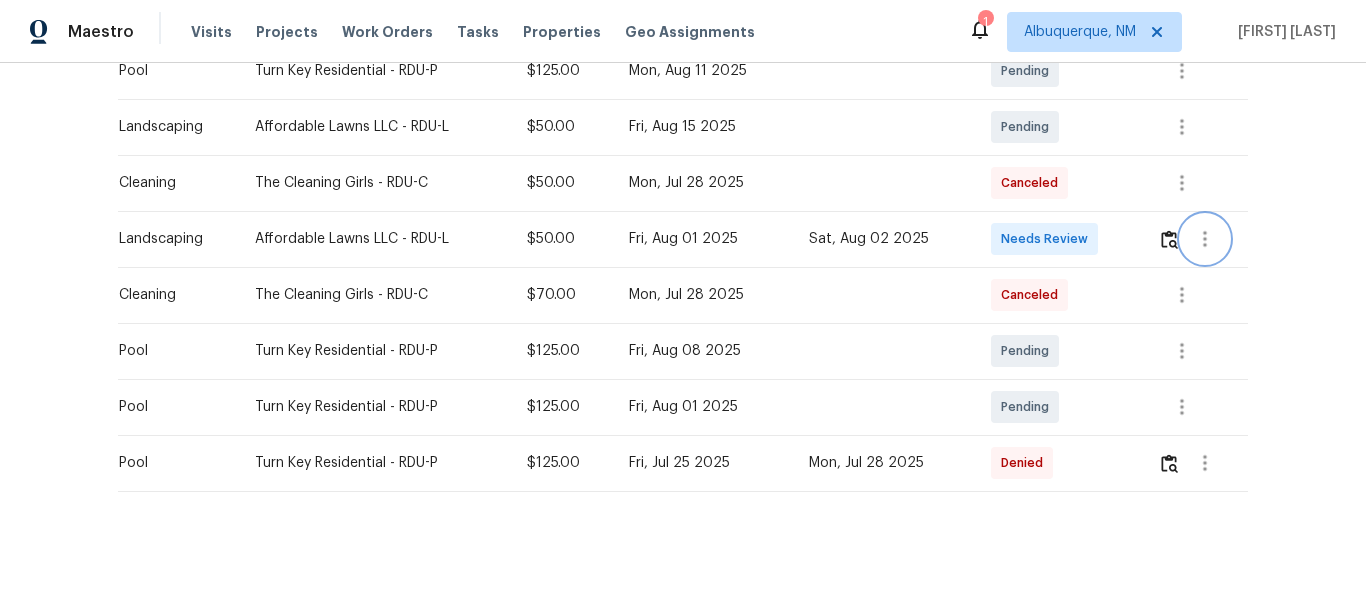 click at bounding box center [1205, 239] 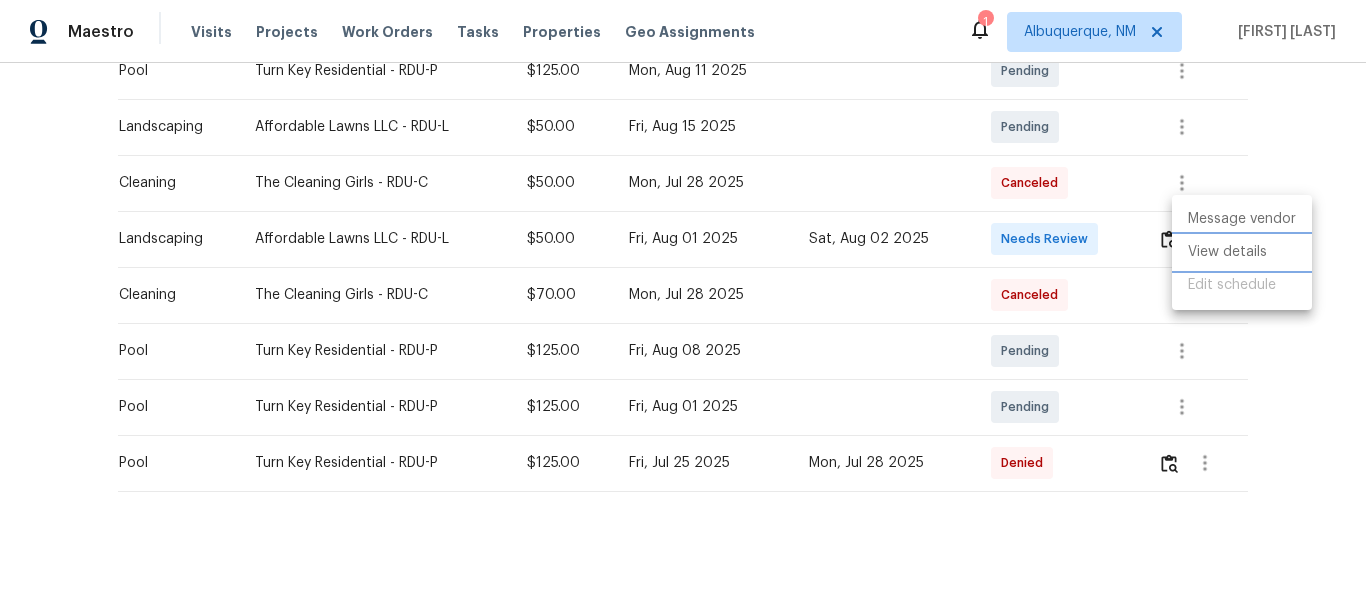 click on "View details" at bounding box center [1242, 252] 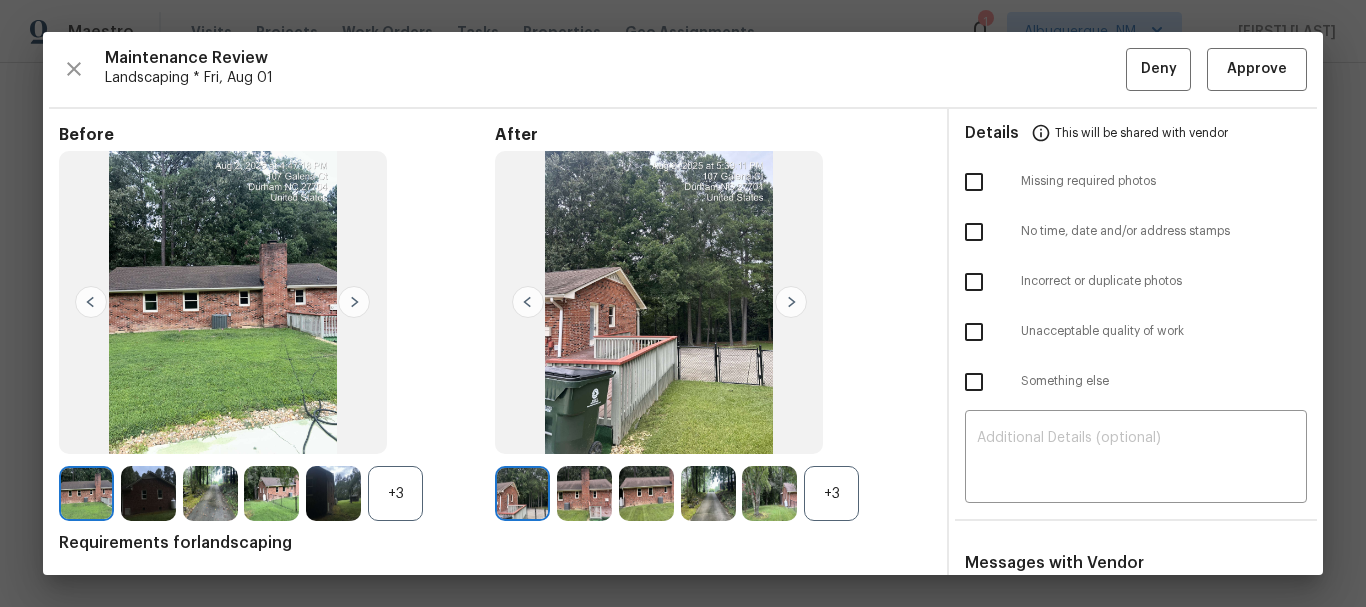 click on "+3" at bounding box center [831, 493] 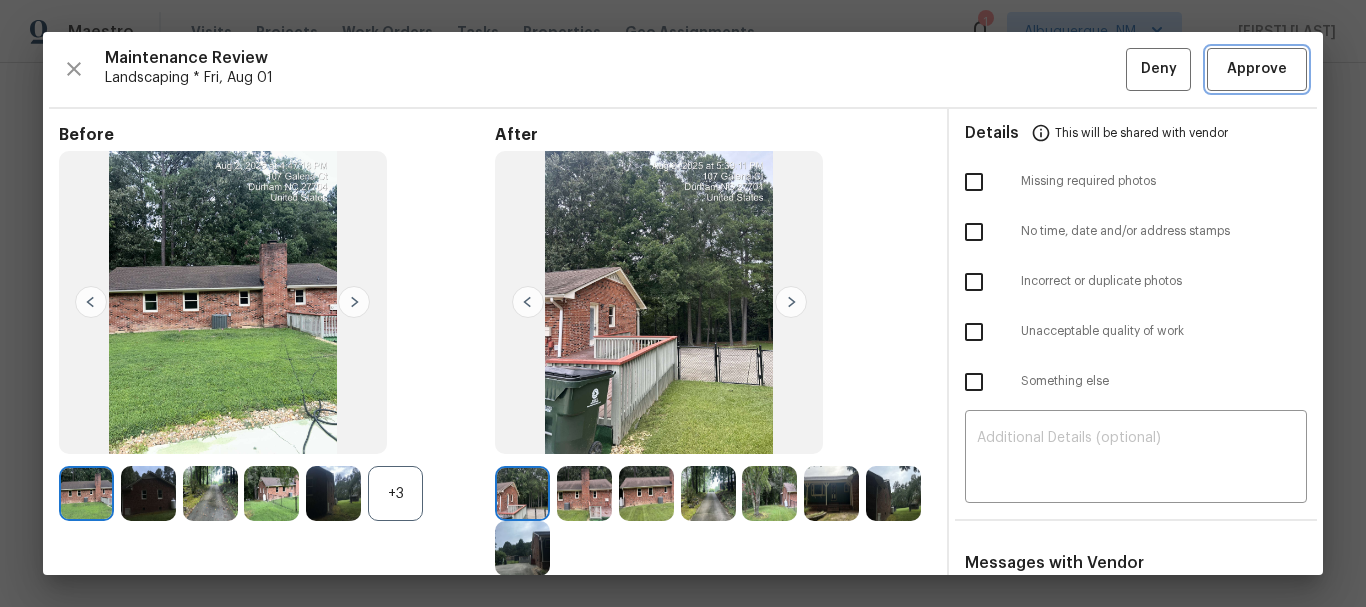 click on "Approve" at bounding box center (1257, 69) 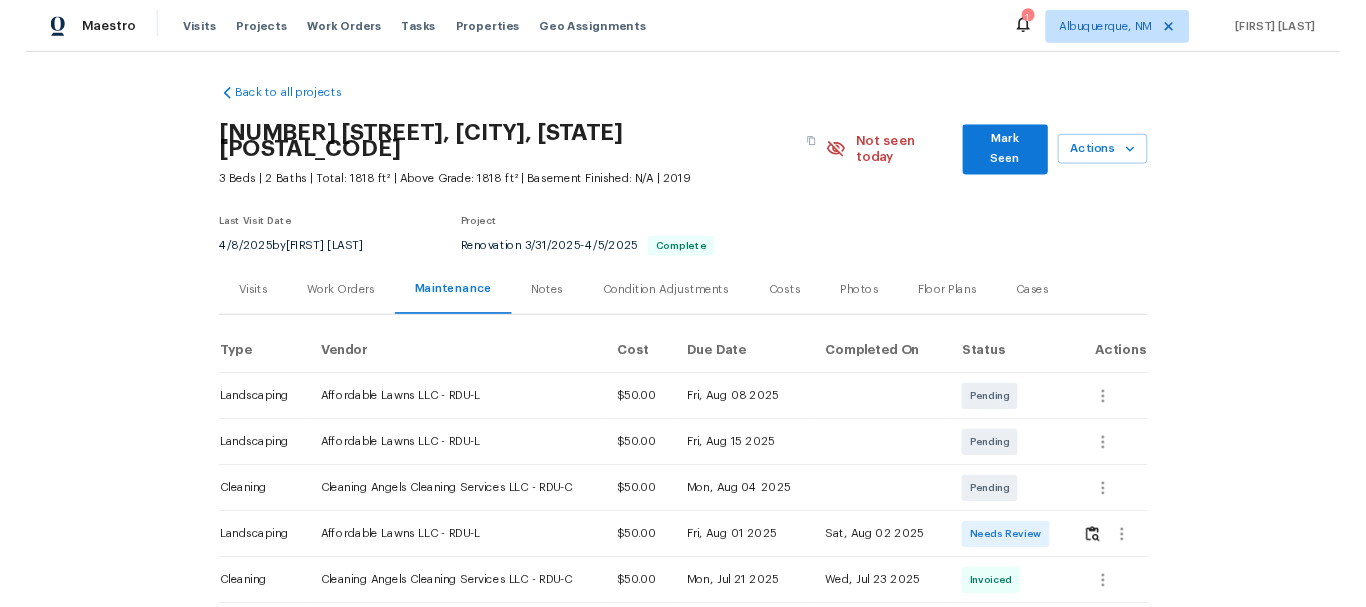scroll, scrollTop: 0, scrollLeft: 0, axis: both 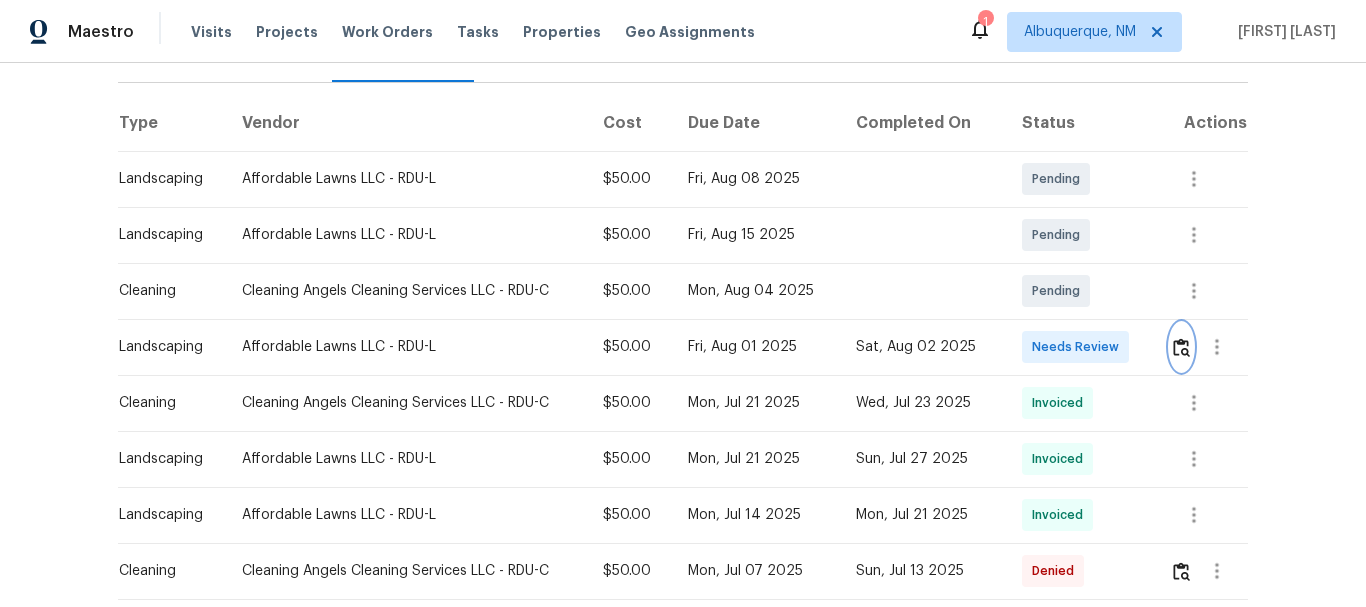 click at bounding box center (1181, 347) 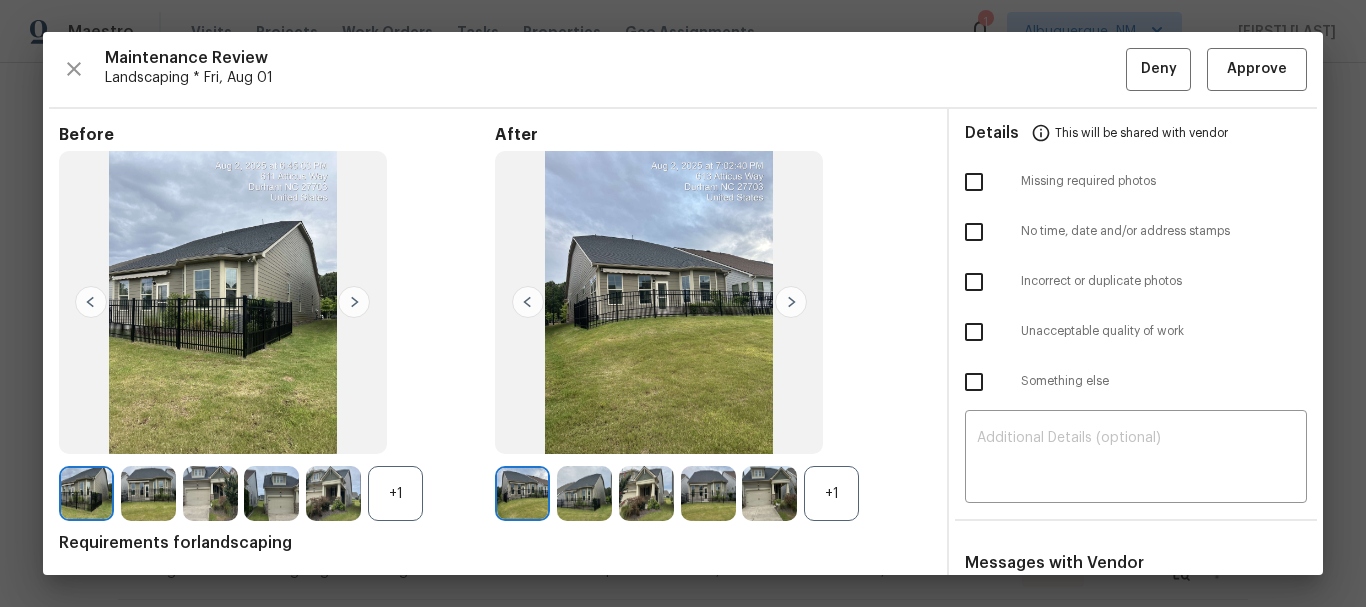 click on "+1" at bounding box center [831, 493] 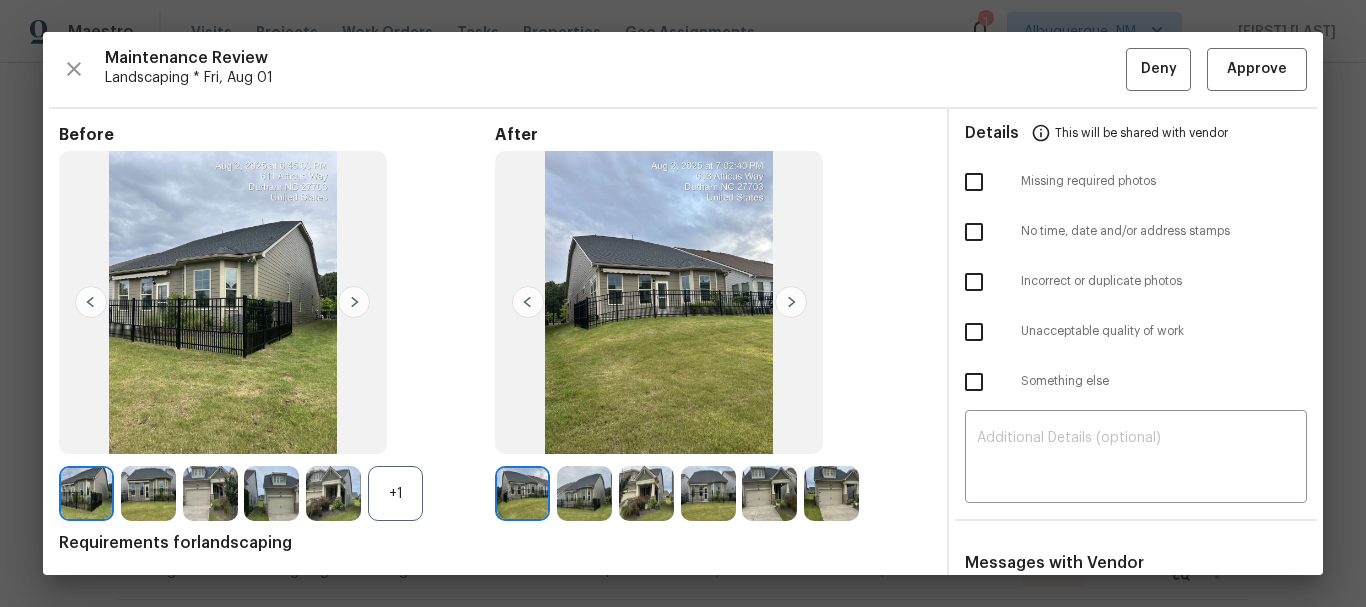 click on "Maintenance Review Landscaping * Fri, Aug 01 Deny Approve Before  +1 After Requirements for  landscaping One photo of the front of the house One photo of the back of the house One photo for each side of the house (even if it has no side yards) Details This will be shared with vendor Missing required photos No time, date and/or address stamps Incorrect or duplicate photos Unacceptable quality of work Something else ​   Messages with Vendor   x ​ No messages" at bounding box center (683, 303) 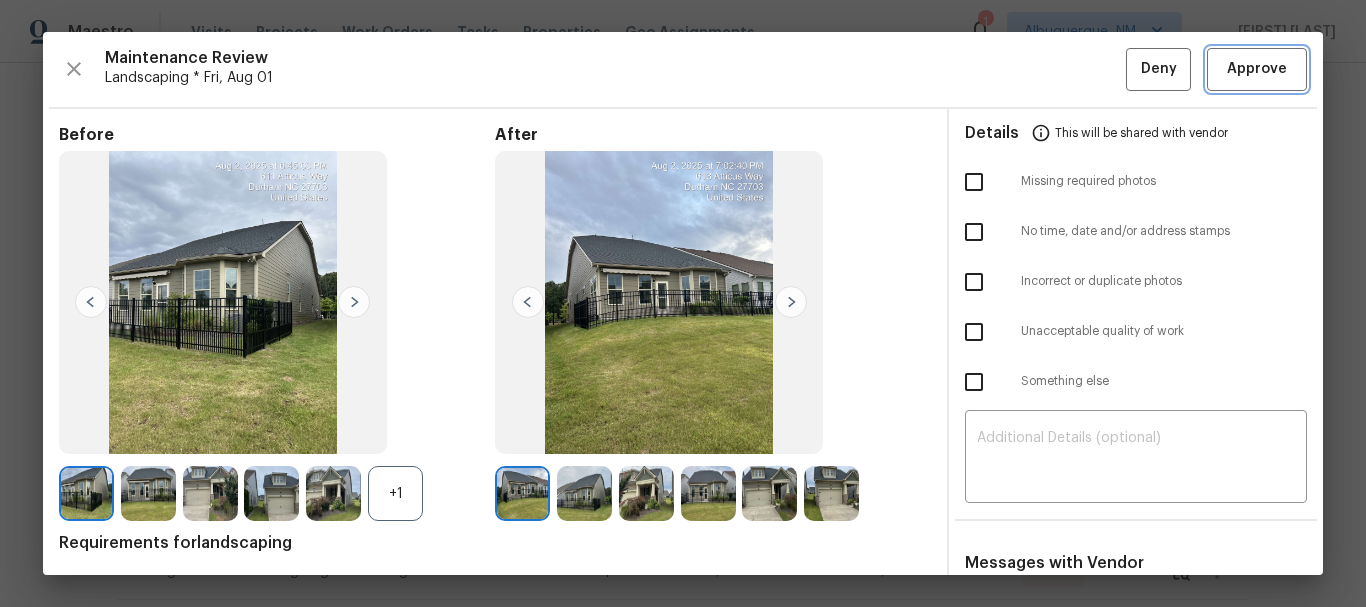click on "Approve" at bounding box center [1257, 69] 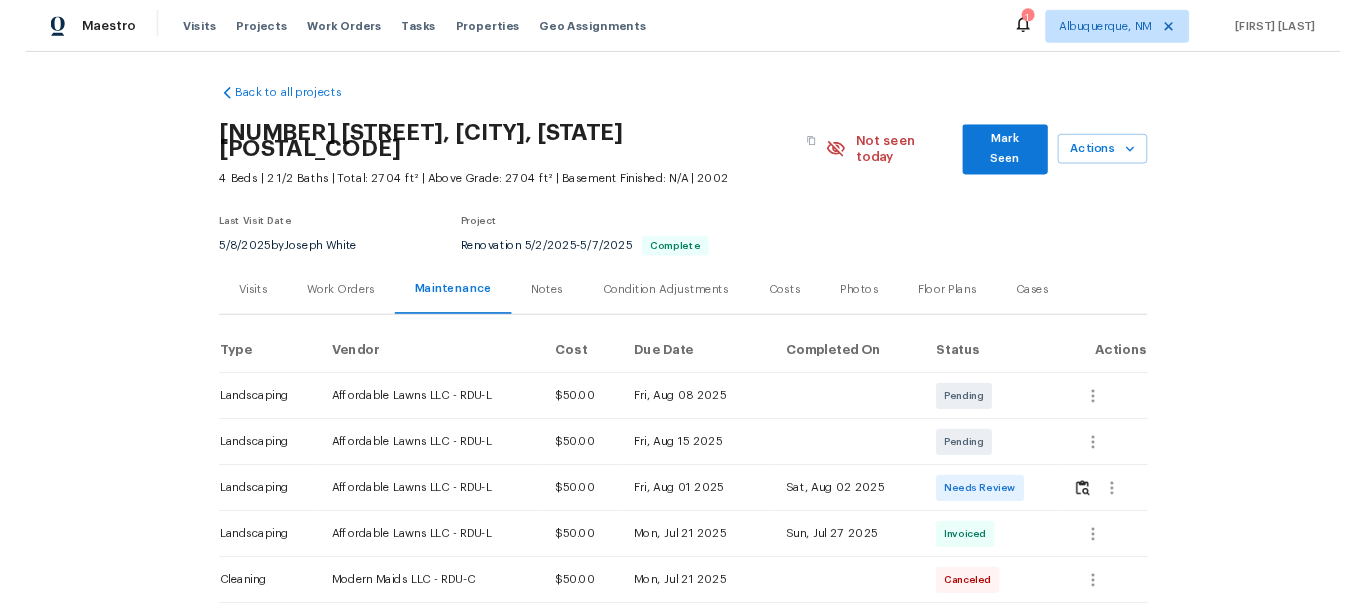 scroll, scrollTop: 0, scrollLeft: 0, axis: both 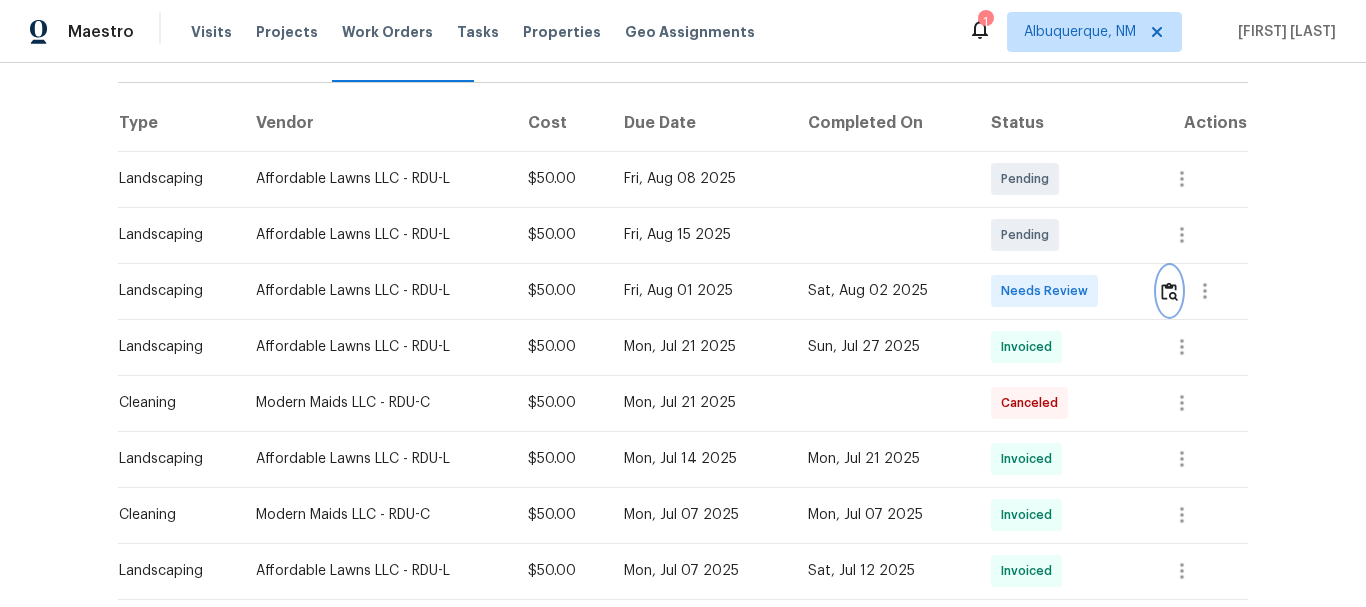 click at bounding box center [1169, 291] 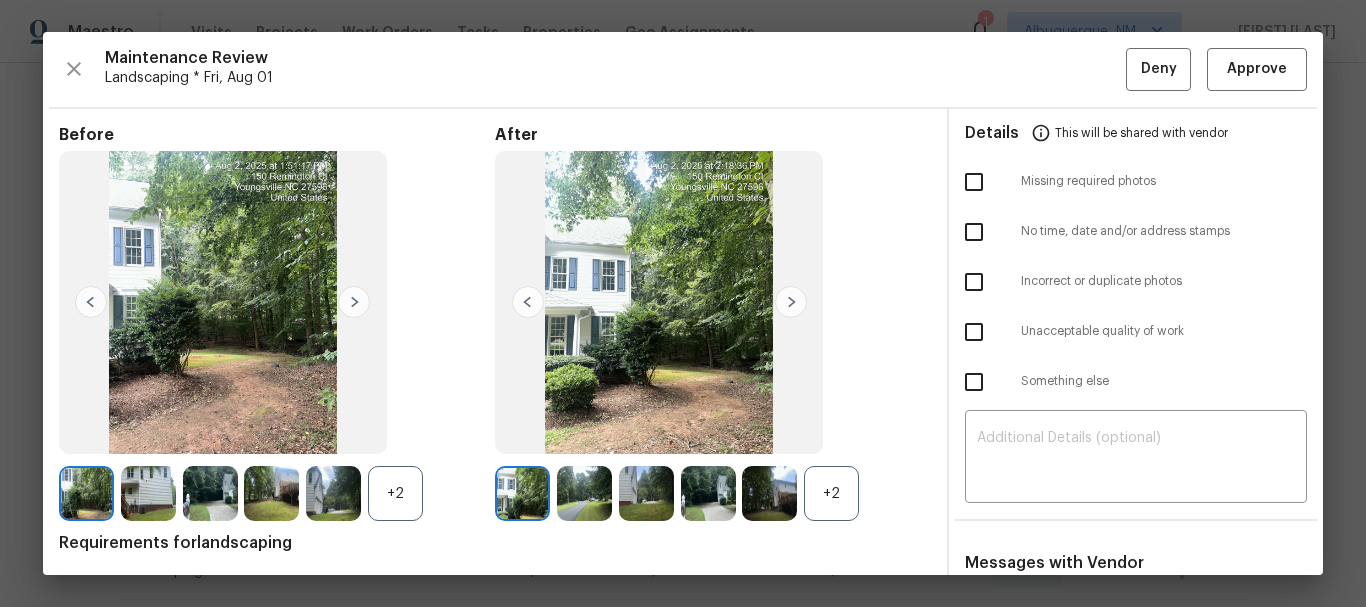 click on "+2" at bounding box center (831, 493) 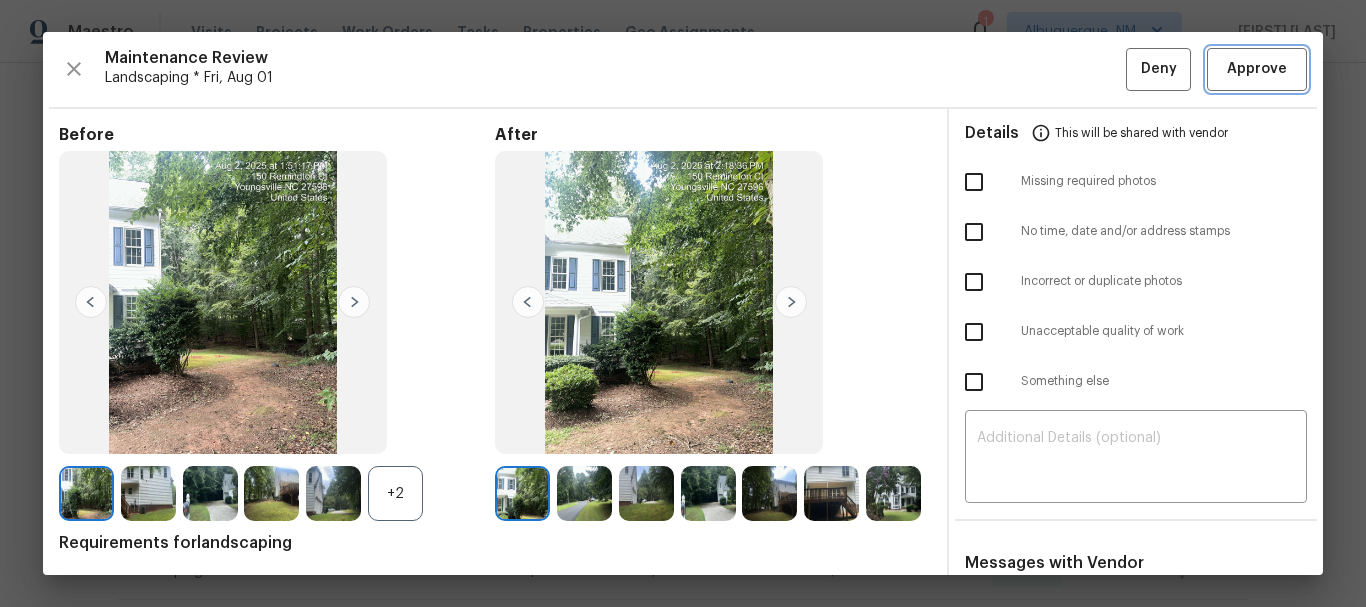 click on "Approve" at bounding box center [1257, 69] 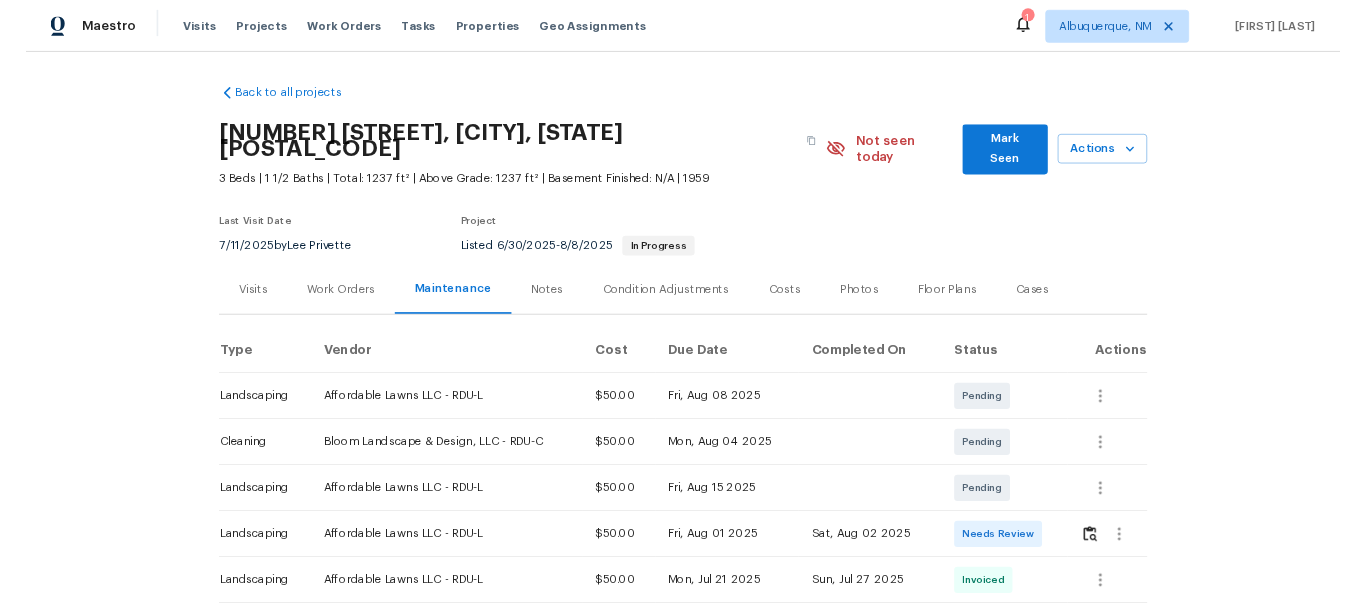 scroll, scrollTop: 0, scrollLeft: 0, axis: both 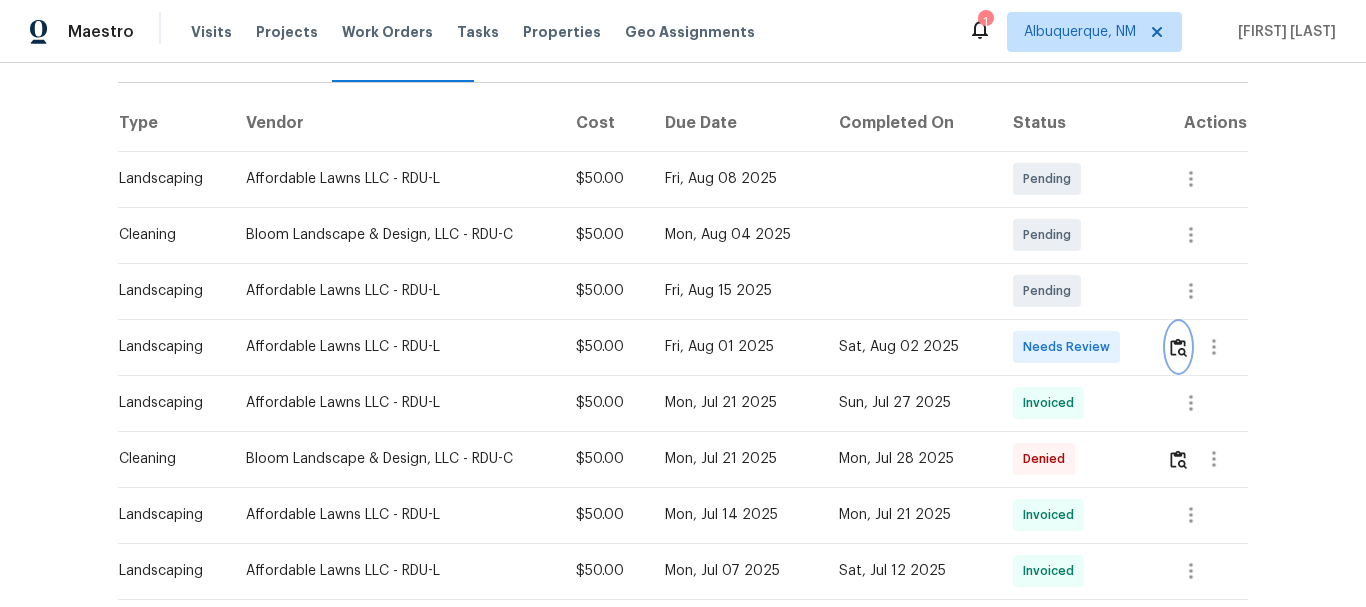 click at bounding box center (1178, 347) 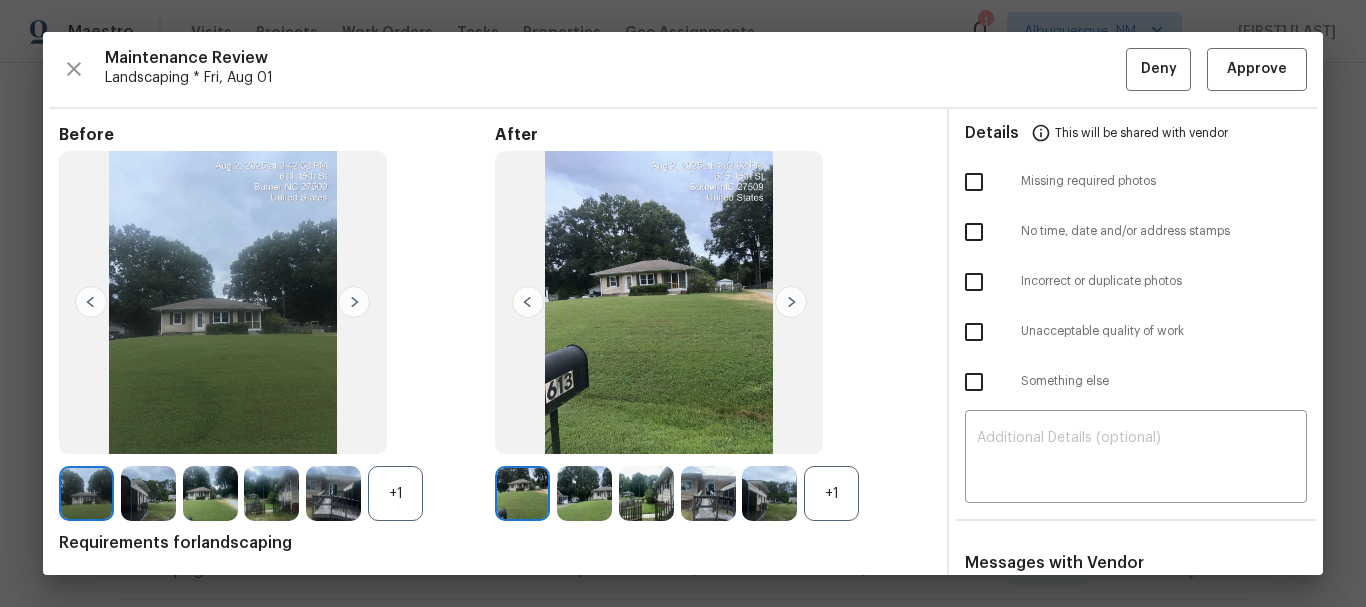 click on "+1" at bounding box center (831, 493) 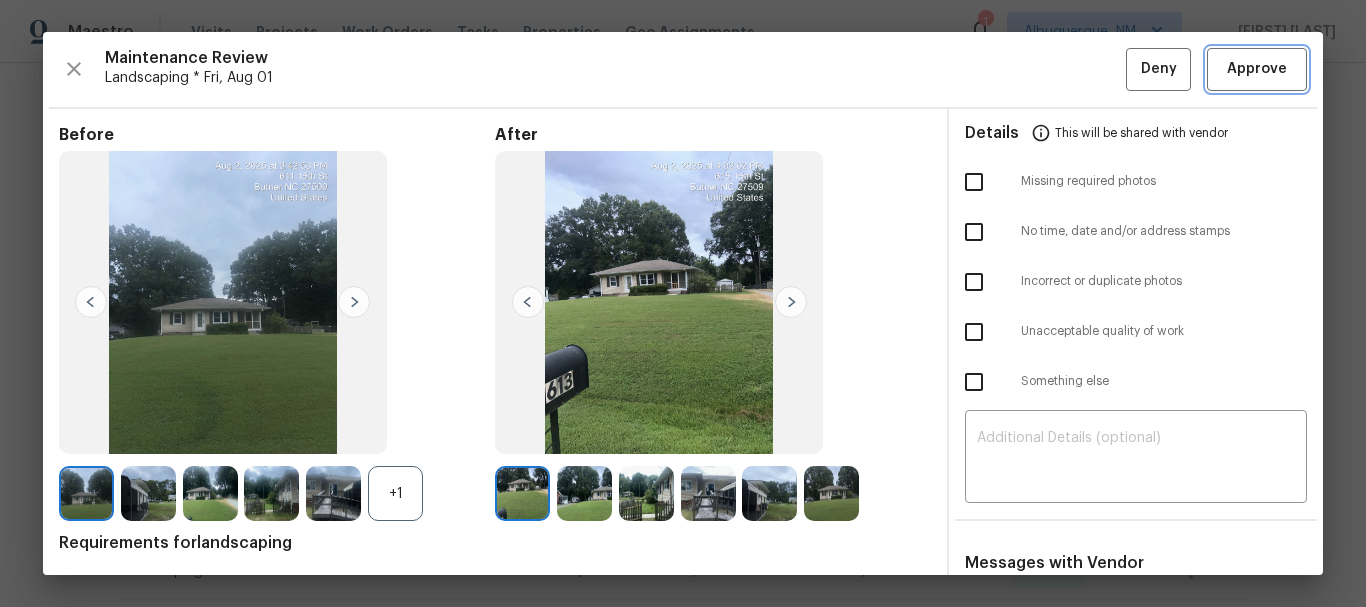 click on "Approve" at bounding box center [1257, 69] 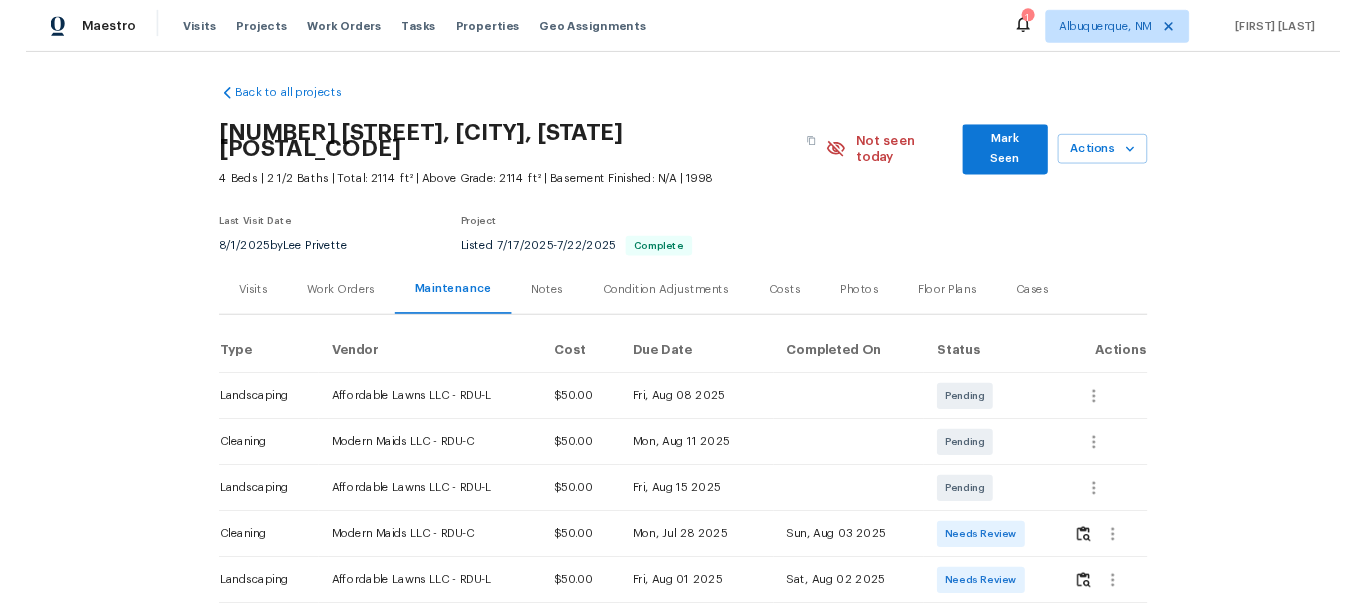 scroll, scrollTop: 0, scrollLeft: 0, axis: both 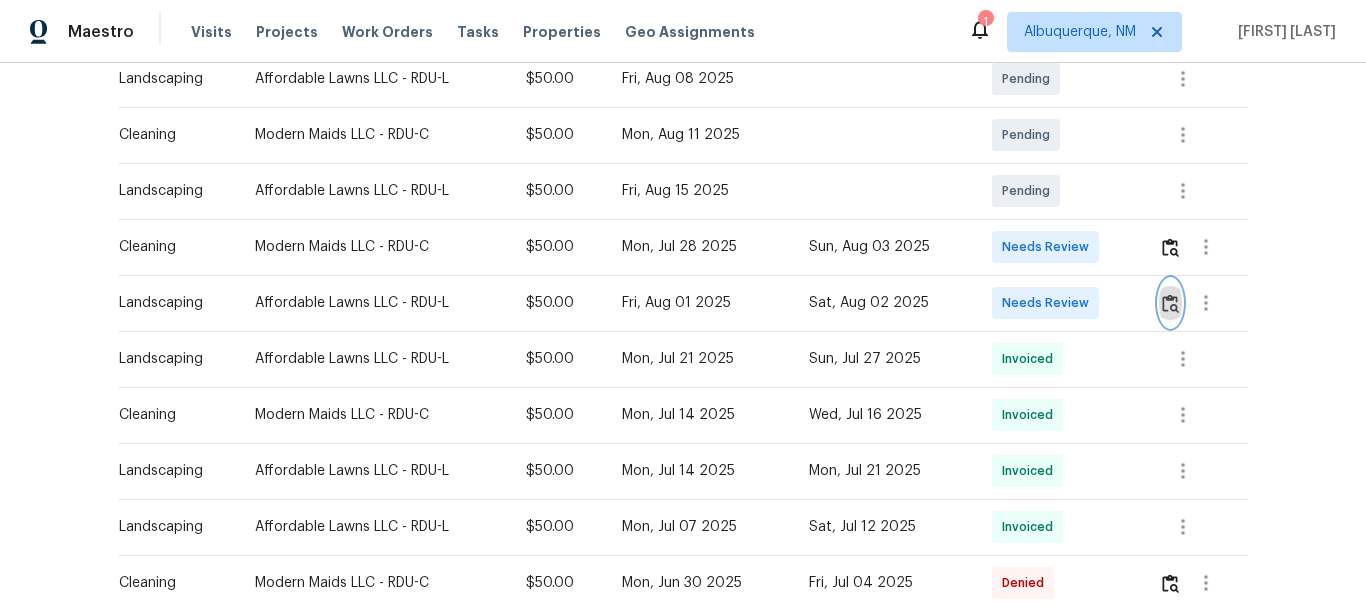 click at bounding box center [1170, 303] 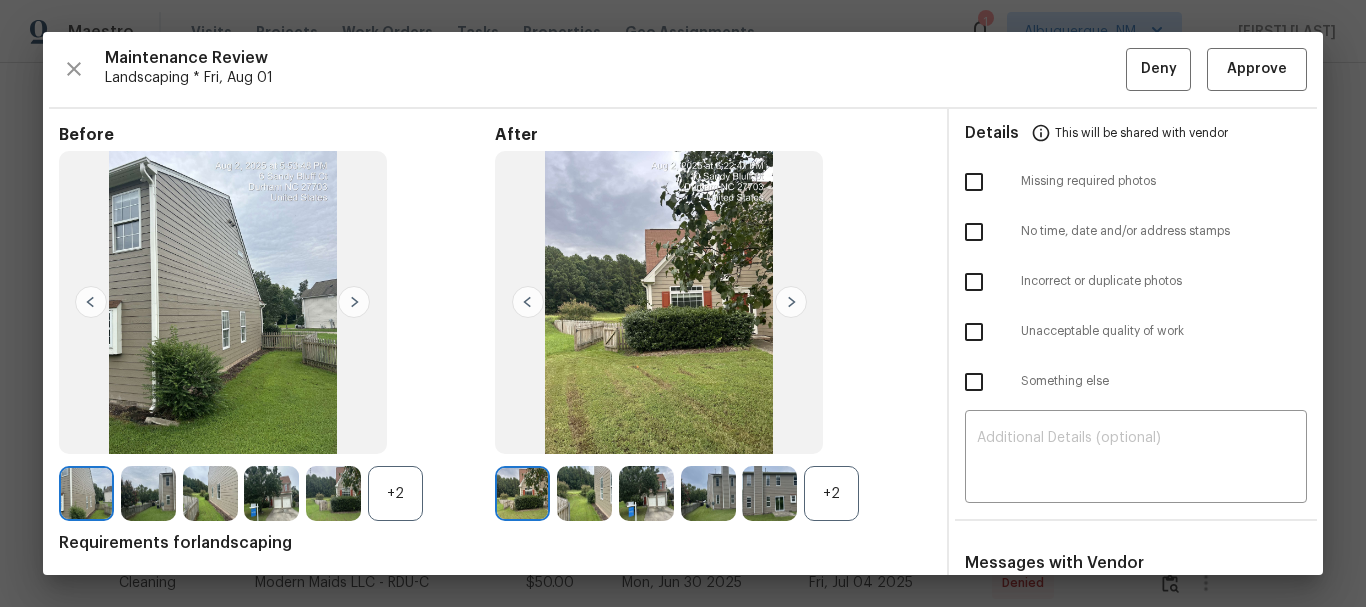 click on "+2" at bounding box center (831, 493) 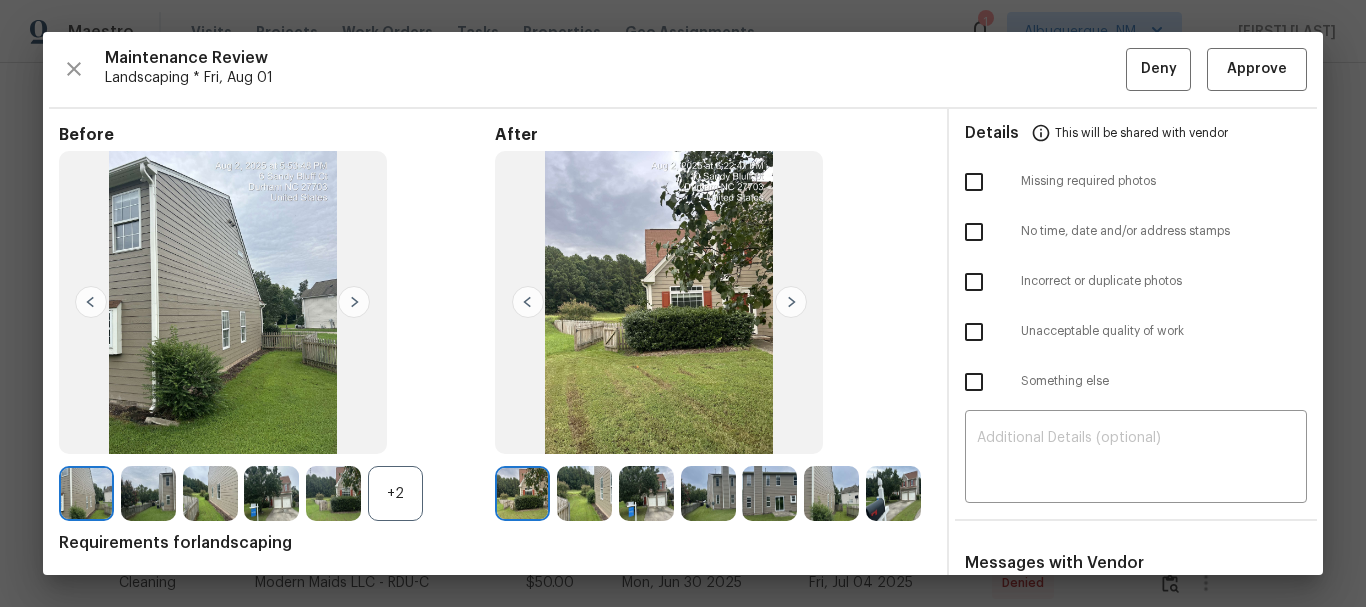 click on "+2" at bounding box center [395, 493] 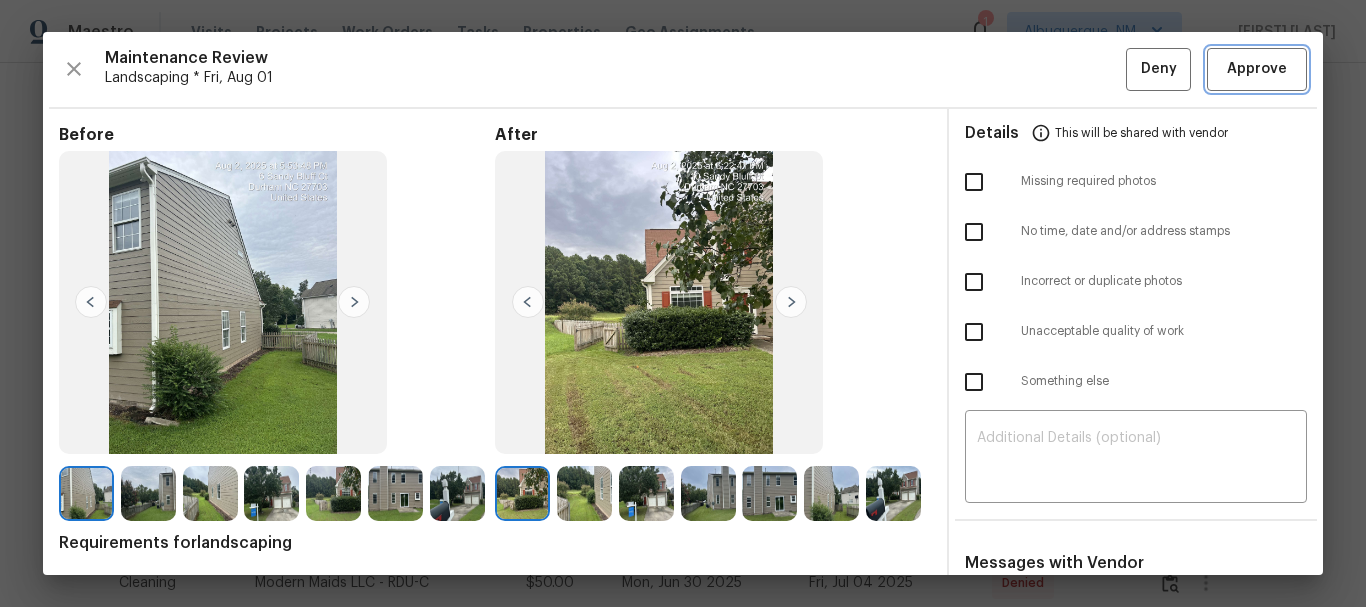 click on "Approve" at bounding box center [1257, 69] 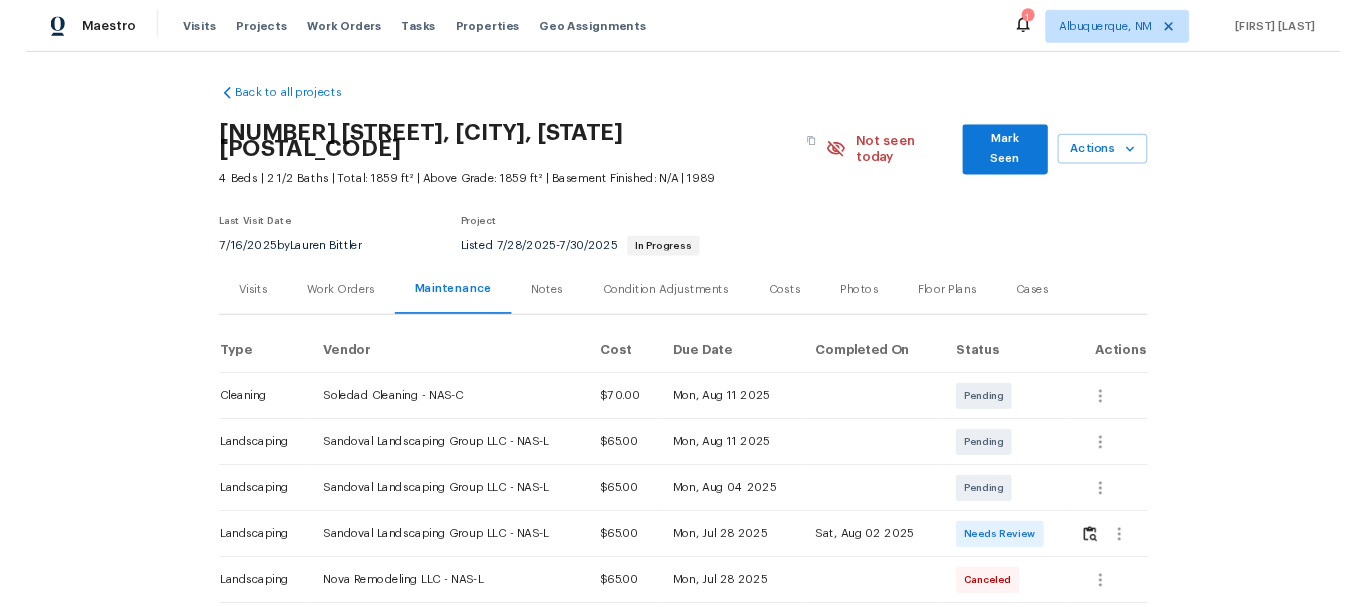scroll, scrollTop: 0, scrollLeft: 0, axis: both 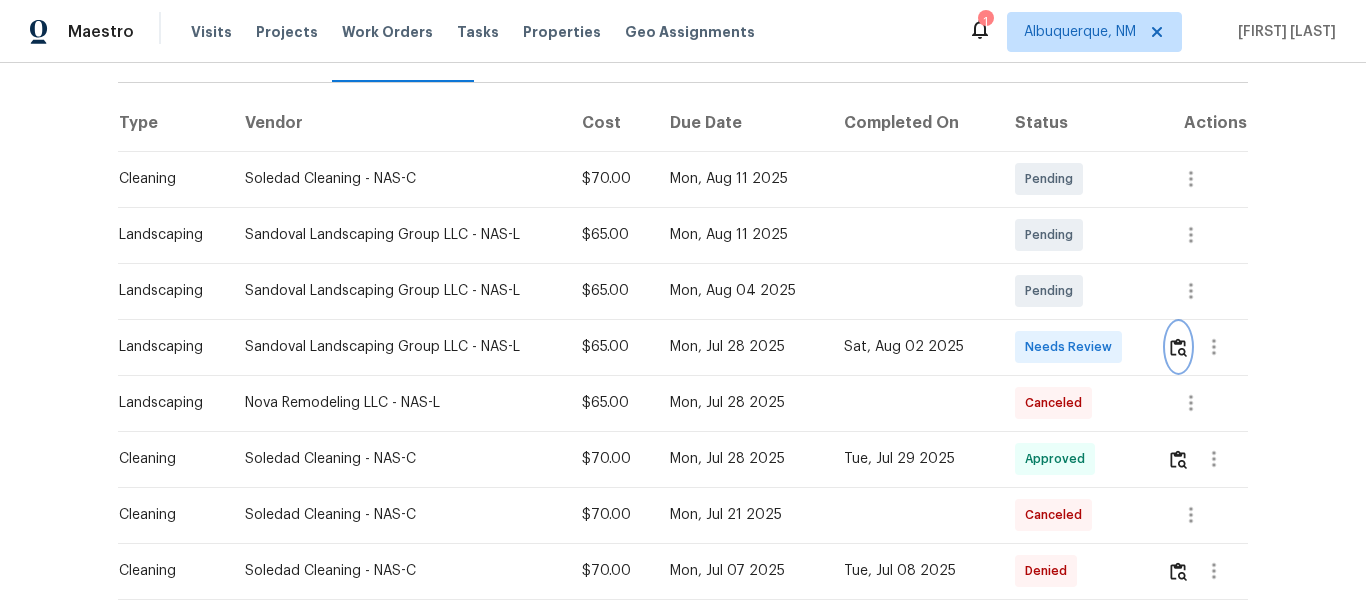click at bounding box center [1178, 347] 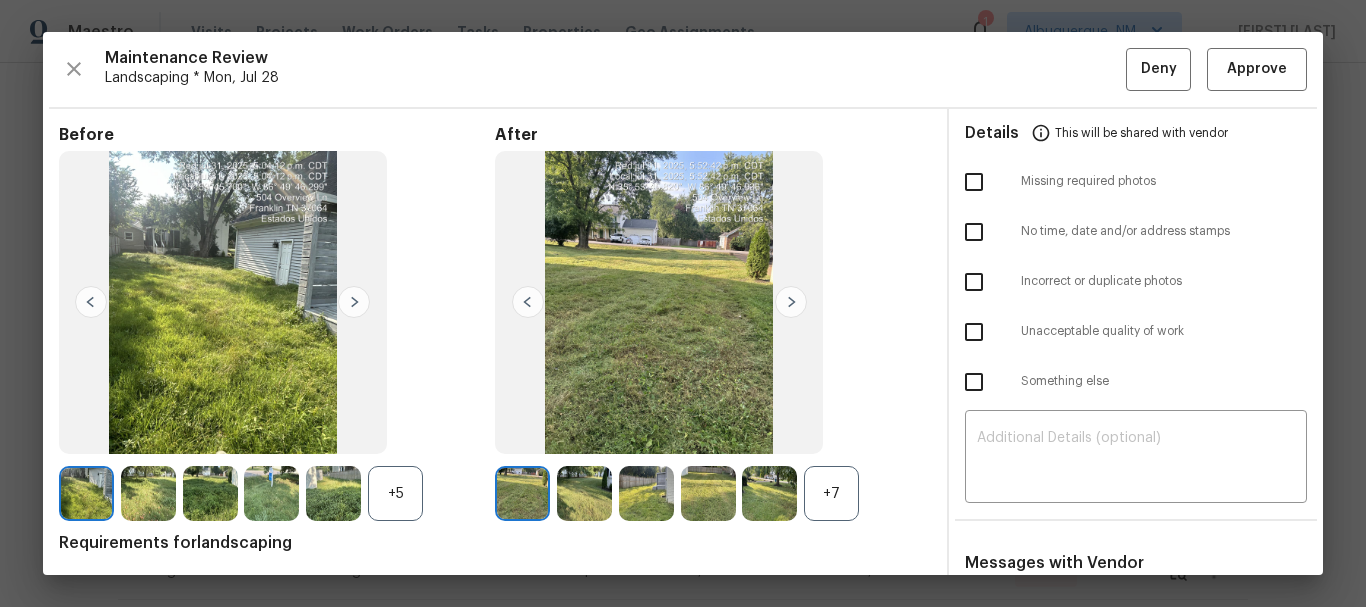 click on "+7" at bounding box center [831, 493] 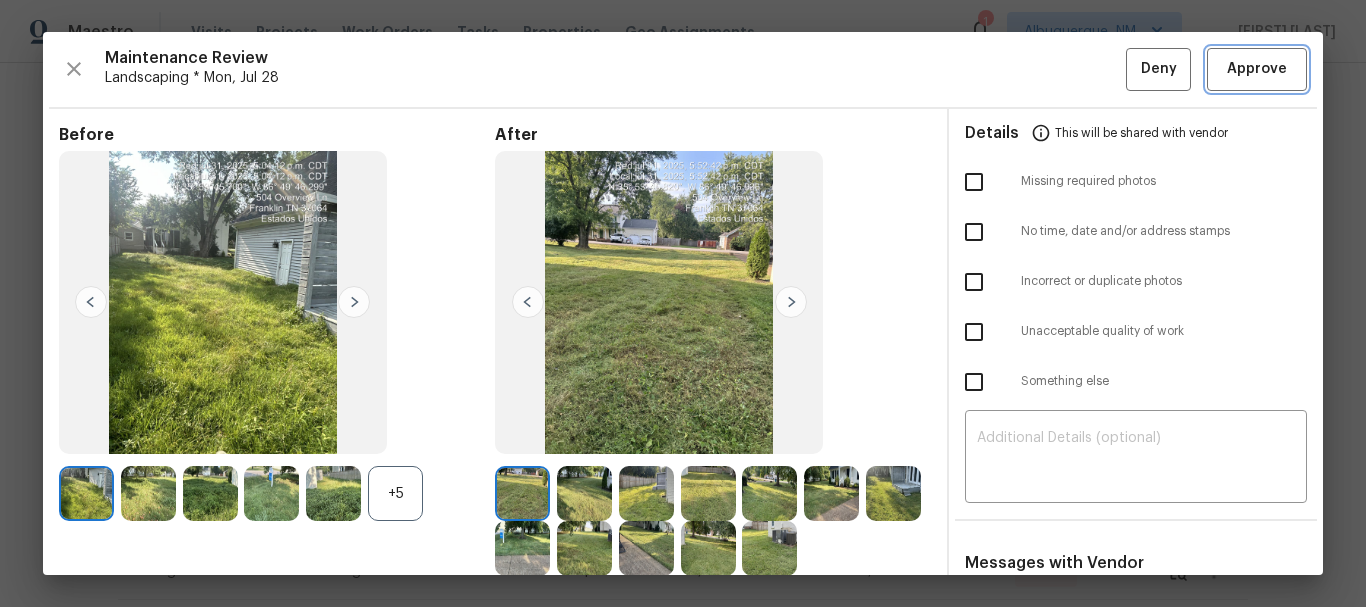click on "Approve" at bounding box center (1257, 69) 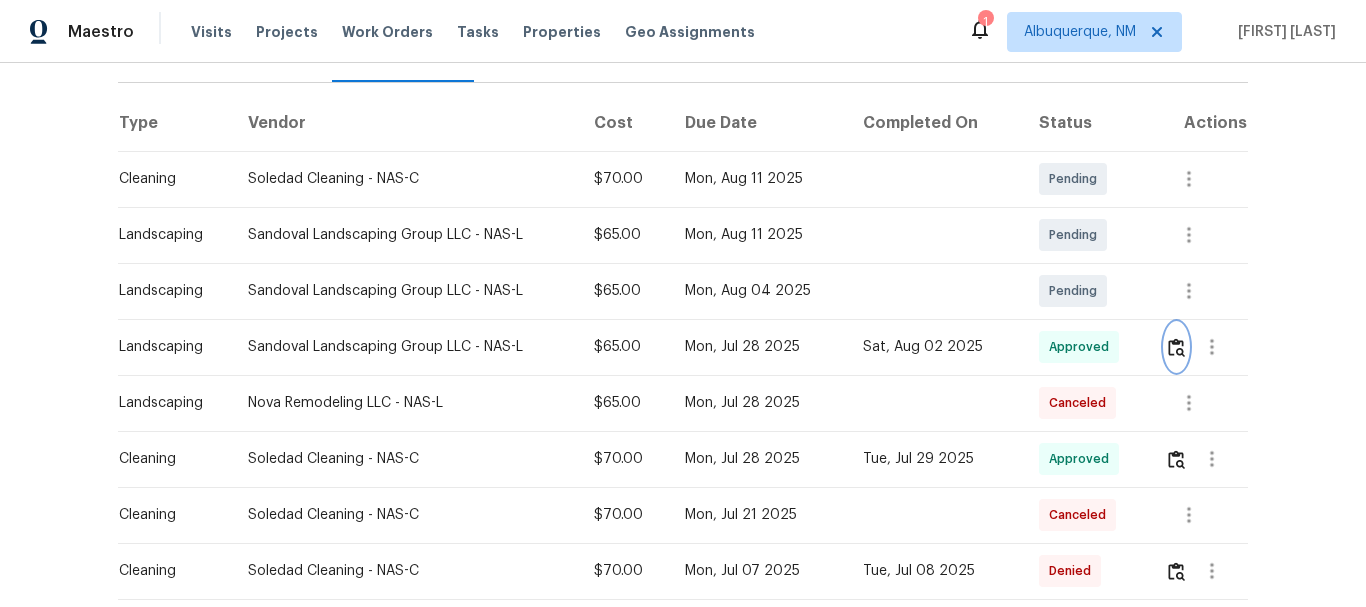 scroll, scrollTop: 0, scrollLeft: 0, axis: both 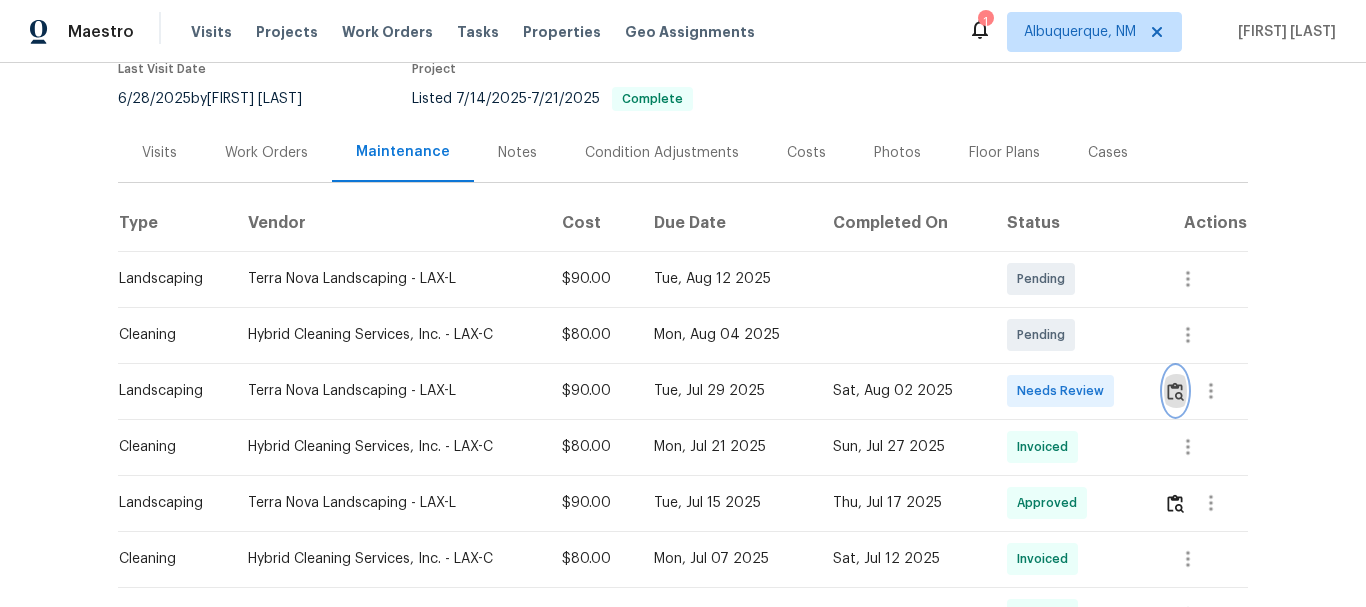 click at bounding box center [1175, 391] 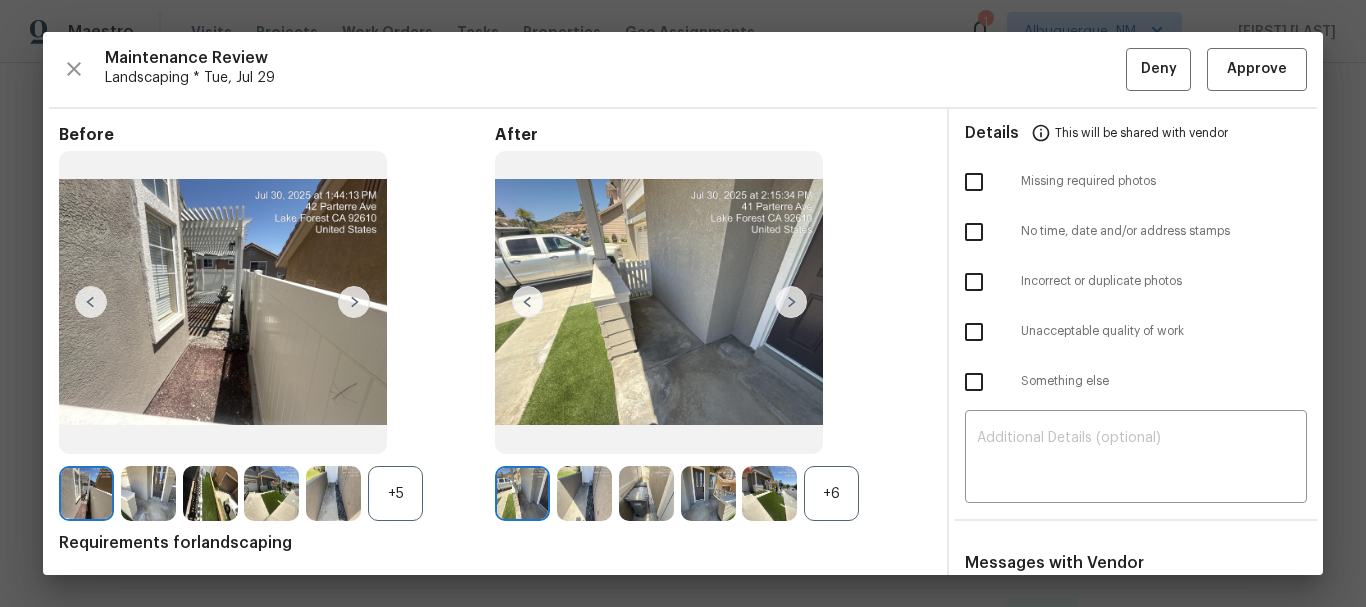 click on "+6" at bounding box center (831, 493) 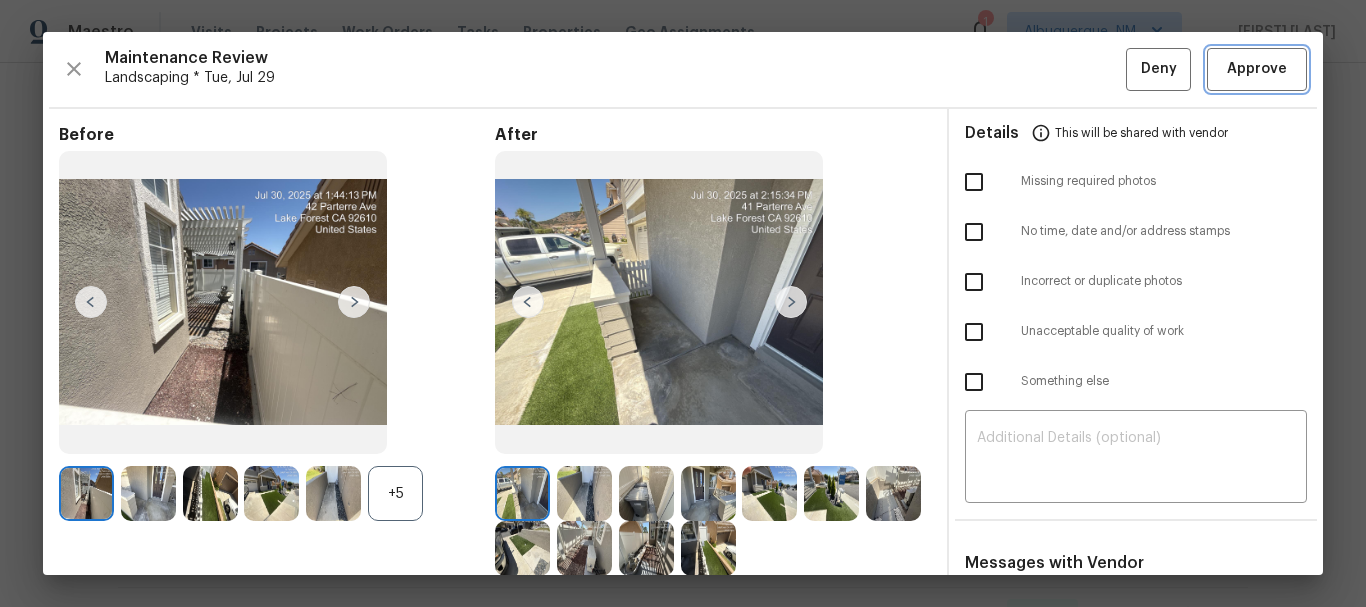 click on "Approve" at bounding box center [1257, 69] 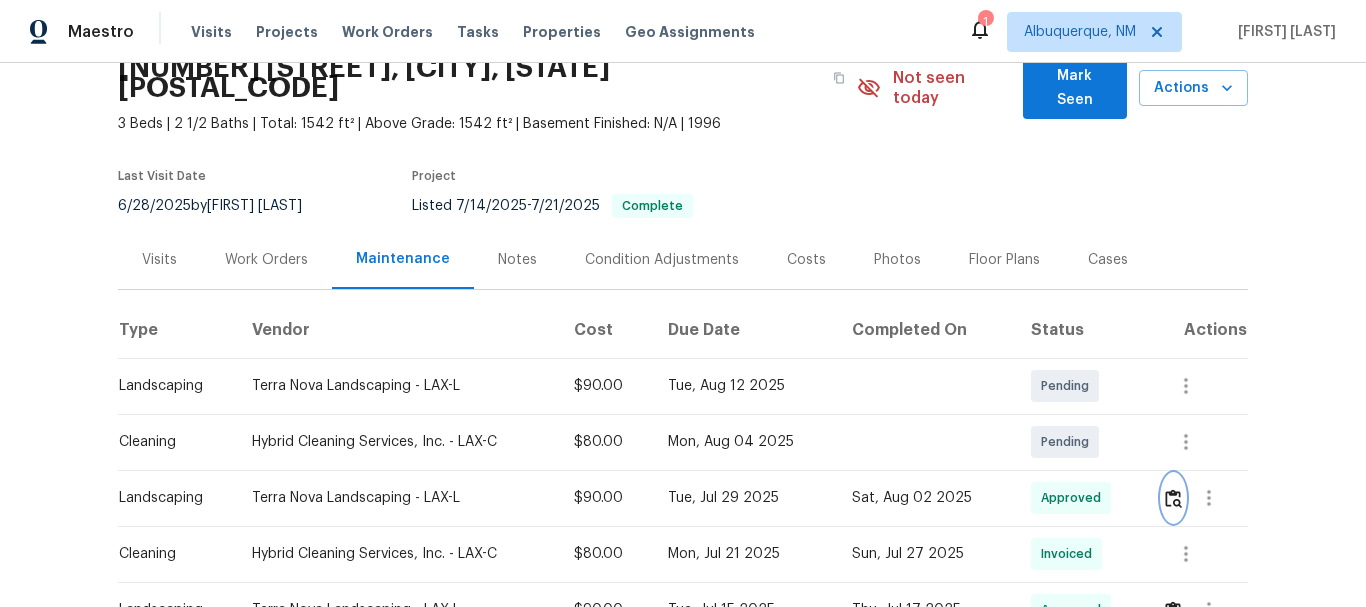 scroll, scrollTop: 0, scrollLeft: 0, axis: both 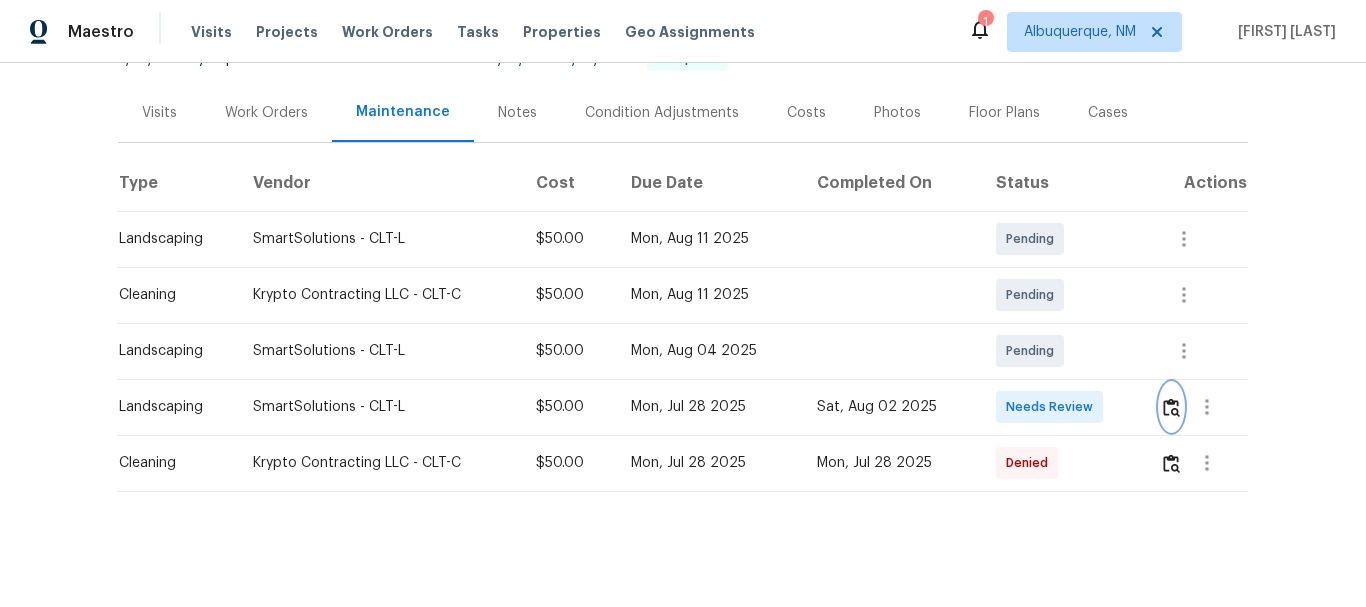 click at bounding box center (1171, 407) 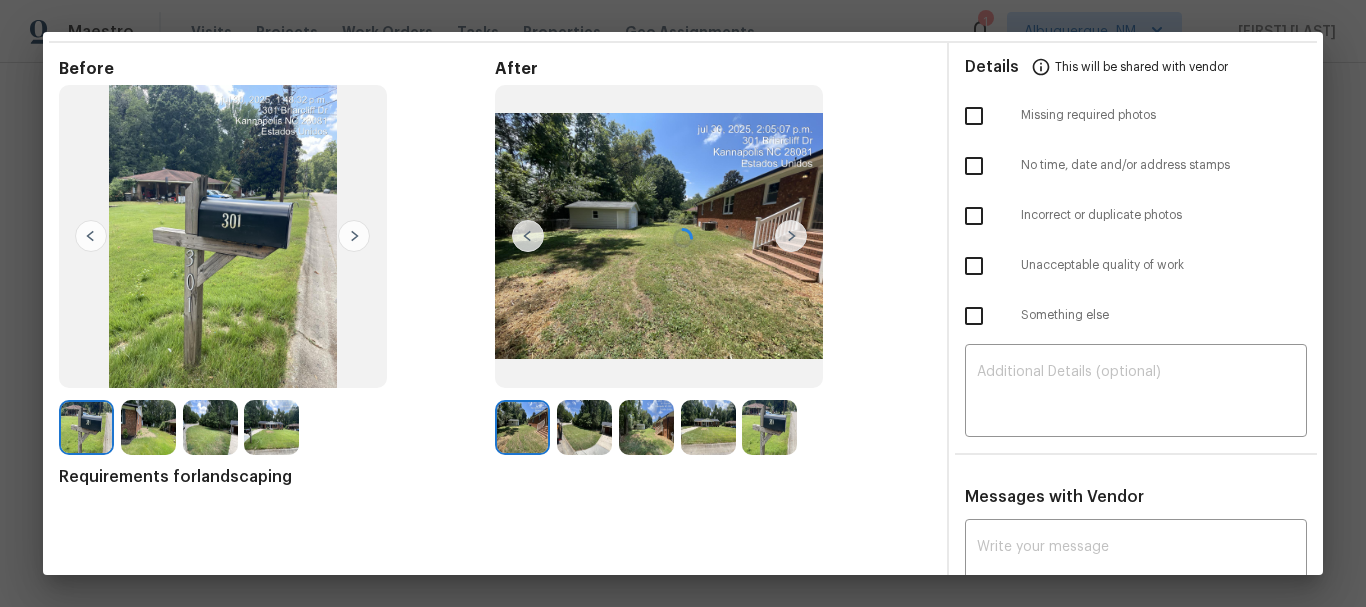 scroll, scrollTop: 135, scrollLeft: 0, axis: vertical 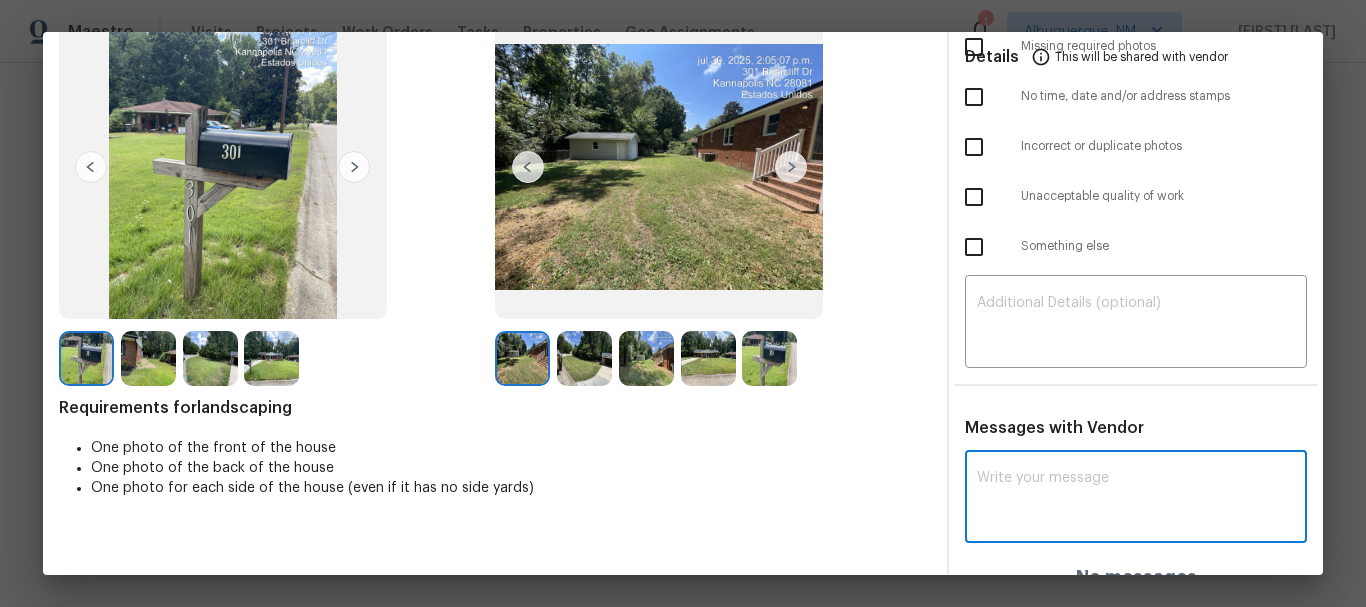 click at bounding box center (1136, 499) 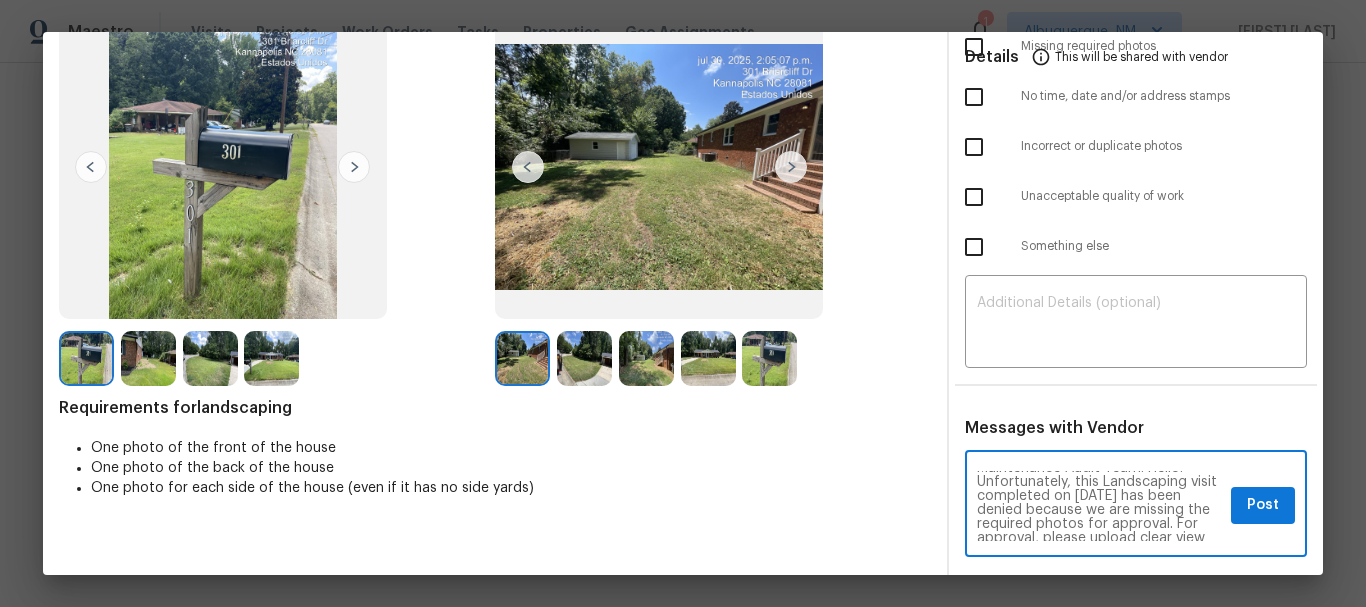 scroll, scrollTop: 0, scrollLeft: 0, axis: both 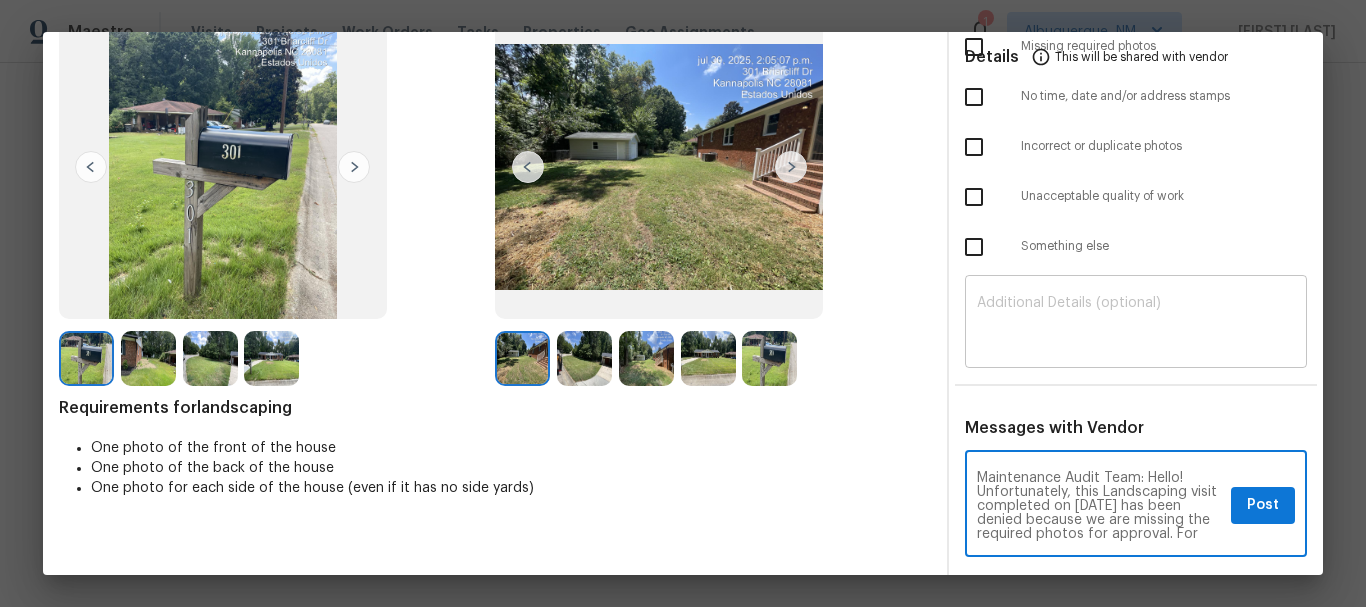 type on "Maintenance Audit Team: Hello! Unfortunately, this Landscaping visit completed on [DATE] has been denied because we are missing the required photos for approval. For approval, please upload clear view of one side yard photo in after section only if the correct or missing photos were taken on the same day the visit was completed. If those photos are available, they must be uploaded within 48 hours of the original visit date. If the required photos were not taken on the day of the visit, the denial will remain in place. If you or your team need a refresher on the quality standards and requirements, please refer to the updated Standards of Work that have been distributed via email. Thank you!" 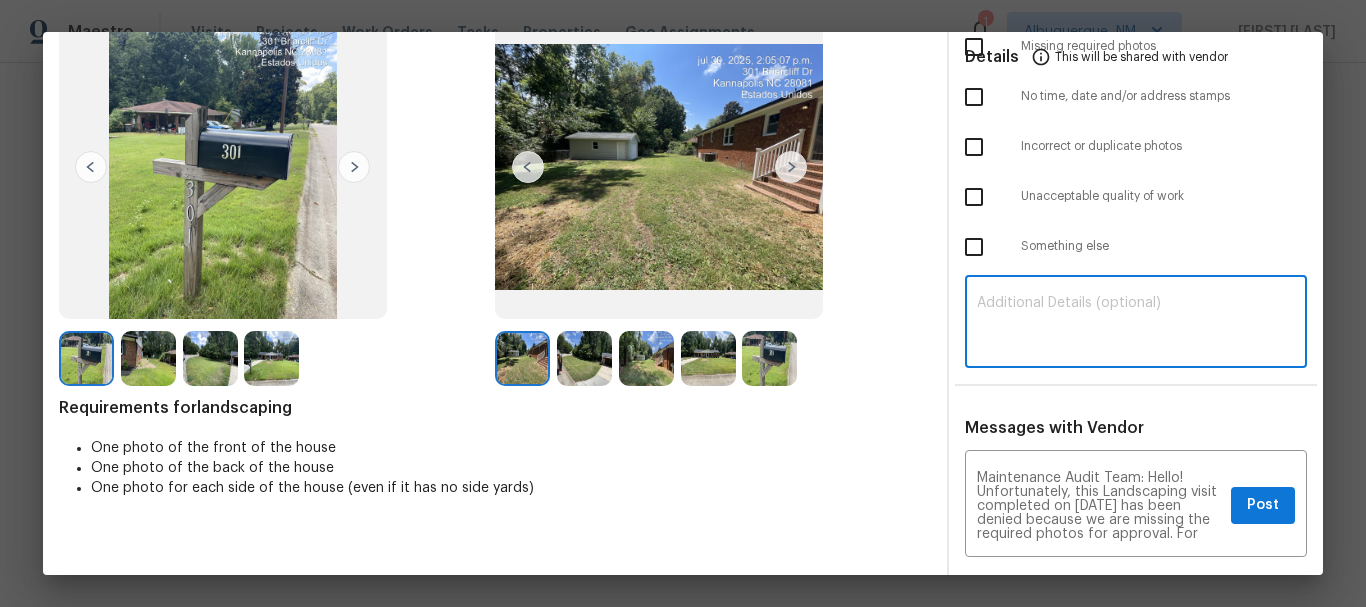 paste on "Maintenance Audit Team: Hello! Unfortunately, this Landscaping visit completed on [DATE] has been denied because we are missing the required photos for approval. For approval, please upload clear view of one side yard photo in after section only if the correct or missing photos were taken on the same day the visit was completed. If those photos are available, they must be uploaded within 48 hours of the original visit date. If the required photos were not taken on the day of the visit, the denial will remain in place. If you or your team need a refresher on the quality standards and requirements, please refer to the updated Standards of Work that have been distributed via email. Thank you!" 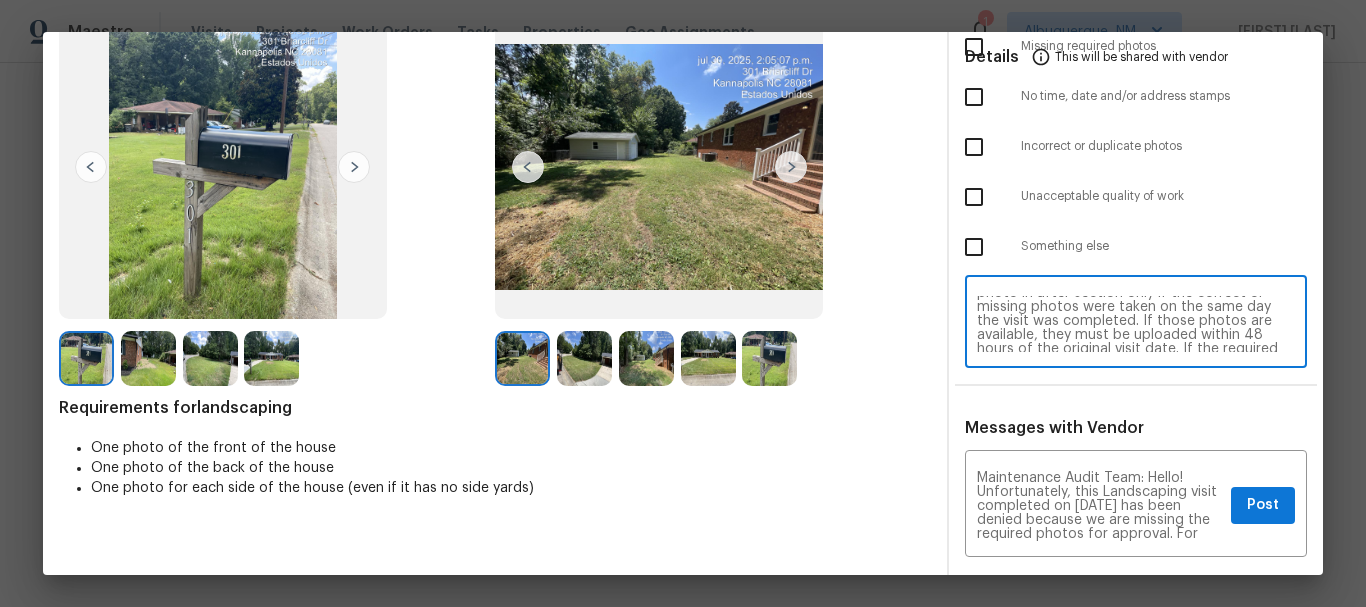 scroll, scrollTop: 0, scrollLeft: 0, axis: both 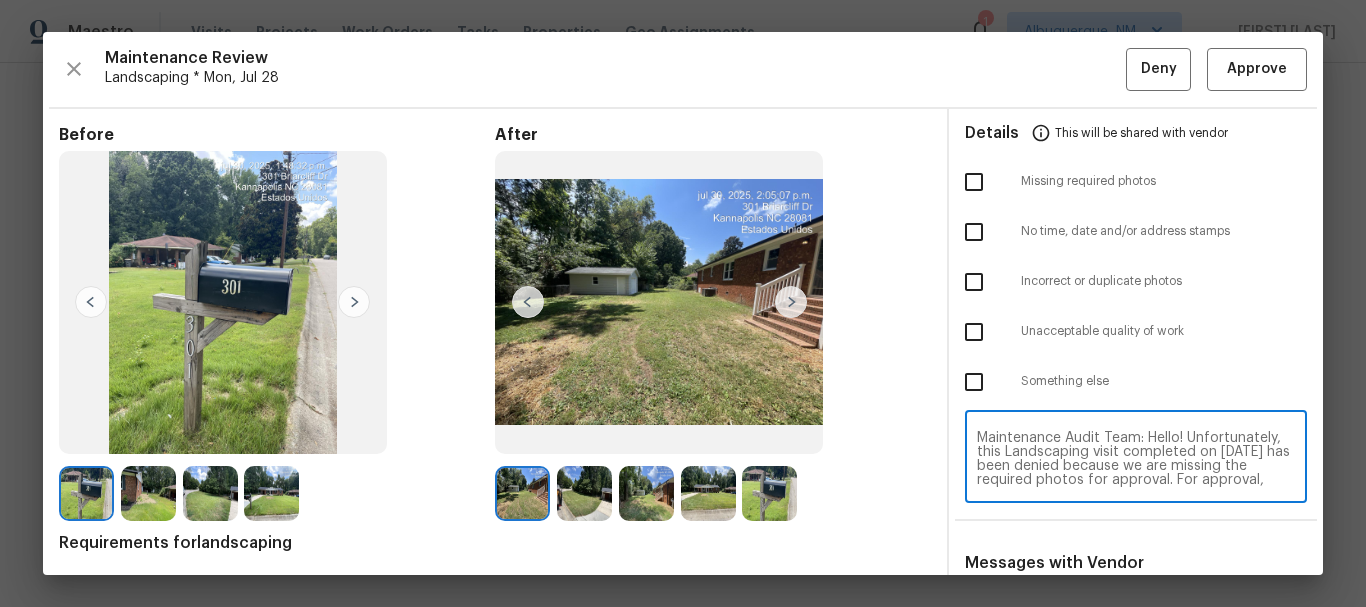 type on "Maintenance Audit Team: Hello! Unfortunately, this Landscaping visit completed on [DATE] has been denied because we are missing the required photos for approval. For approval, please upload clear view of one side yard photo in after section only if the correct or missing photos were taken on the same day the visit was completed. If those photos are available, they must be uploaded within 48 hours of the original visit date. If the required photos were not taken on the day of the visit, the denial will remain in place. If you or your team need a refresher on the quality standards and requirements, please refer to the updated Standards of Work that have been distributed via email. Thank you!" 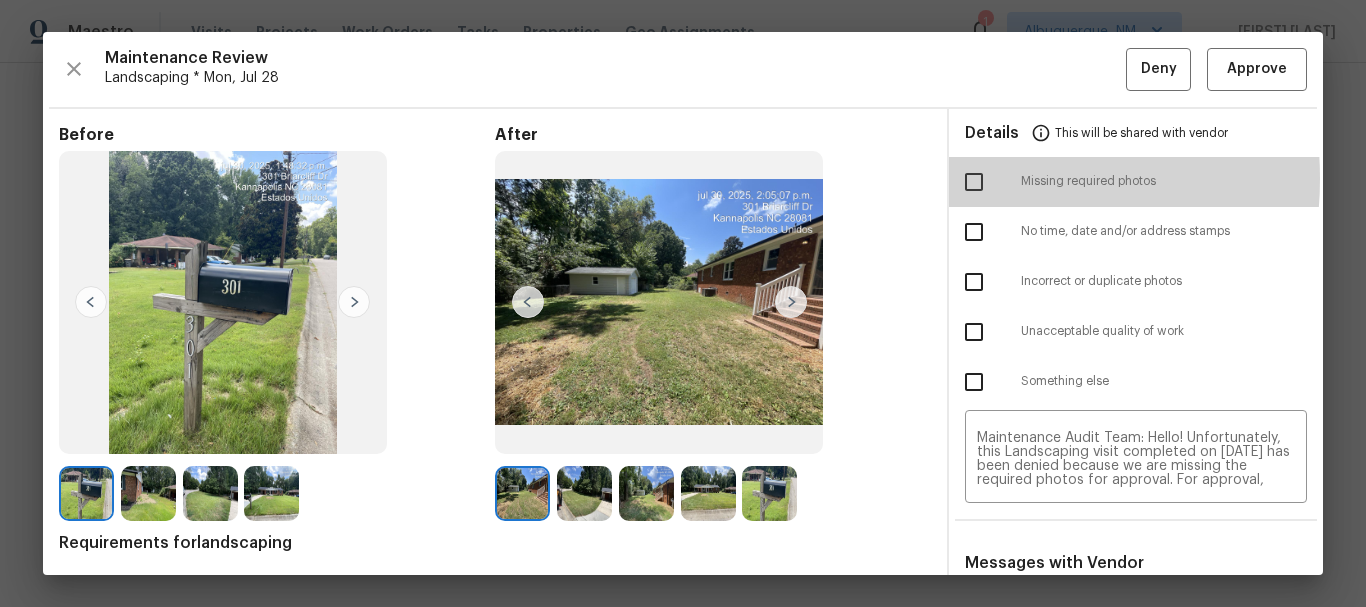 click at bounding box center [974, 182] 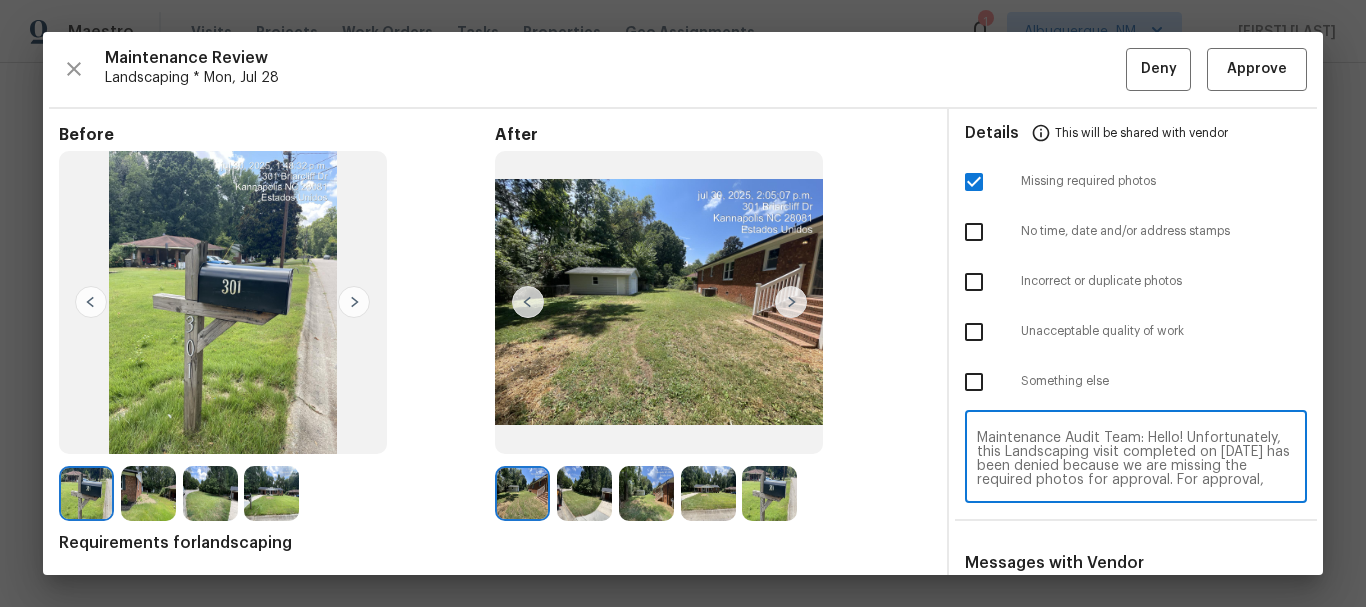 click on "Maintenance Audit Team: Hello! Unfortunately, this Landscaping visit completed on [DATE] has been denied because we are missing the required photos for approval. For approval, please upload clear view of one side yard photo in after section only if the correct or missing photos were taken on the same day the visit was completed. If those photos are available, they must be uploaded within 48 hours of the original visit date. If the required photos were not taken on the day of the visit, the denial will remain in place. If you or your team need a refresher on the quality standards and requirements, please refer to the updated Standards of Work that have been distributed via email. Thank you!" at bounding box center [1136, 459] 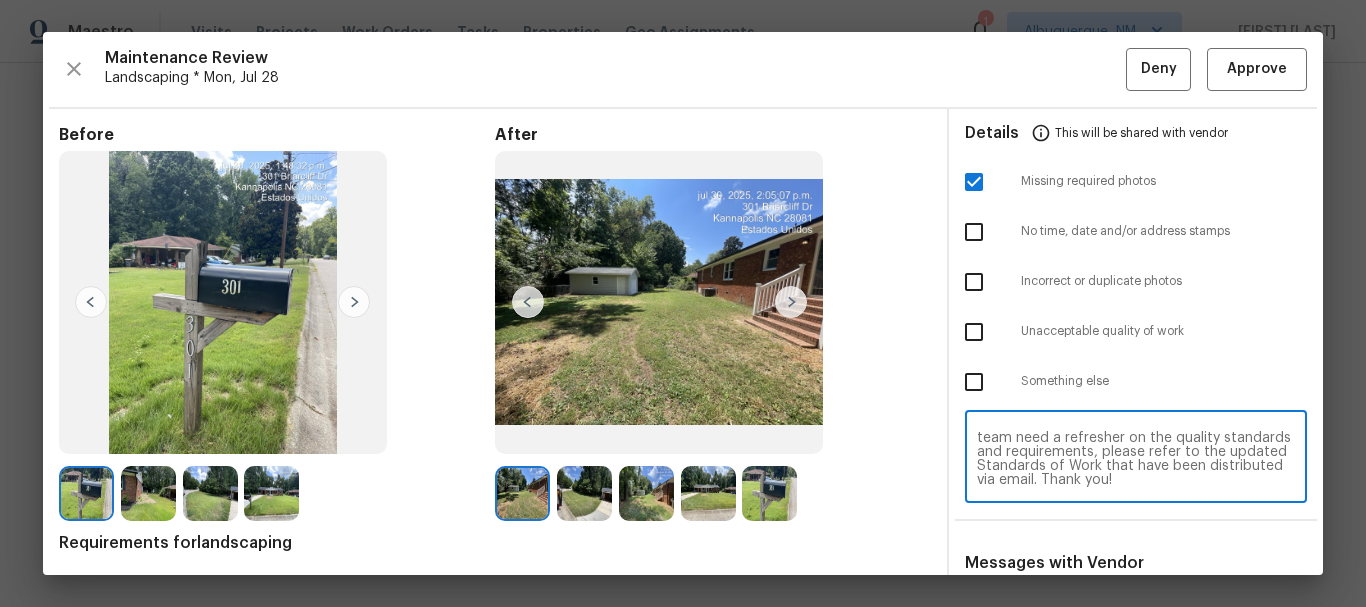 scroll, scrollTop: 182, scrollLeft: 0, axis: vertical 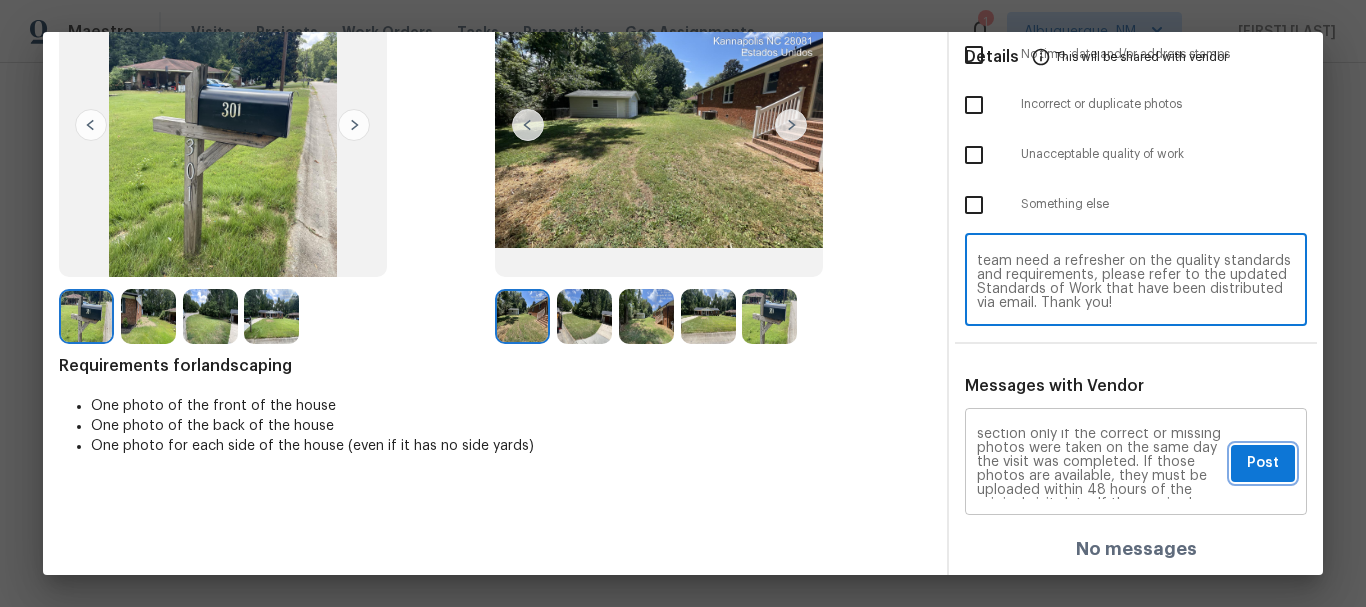 click on "Post" at bounding box center (1263, 463) 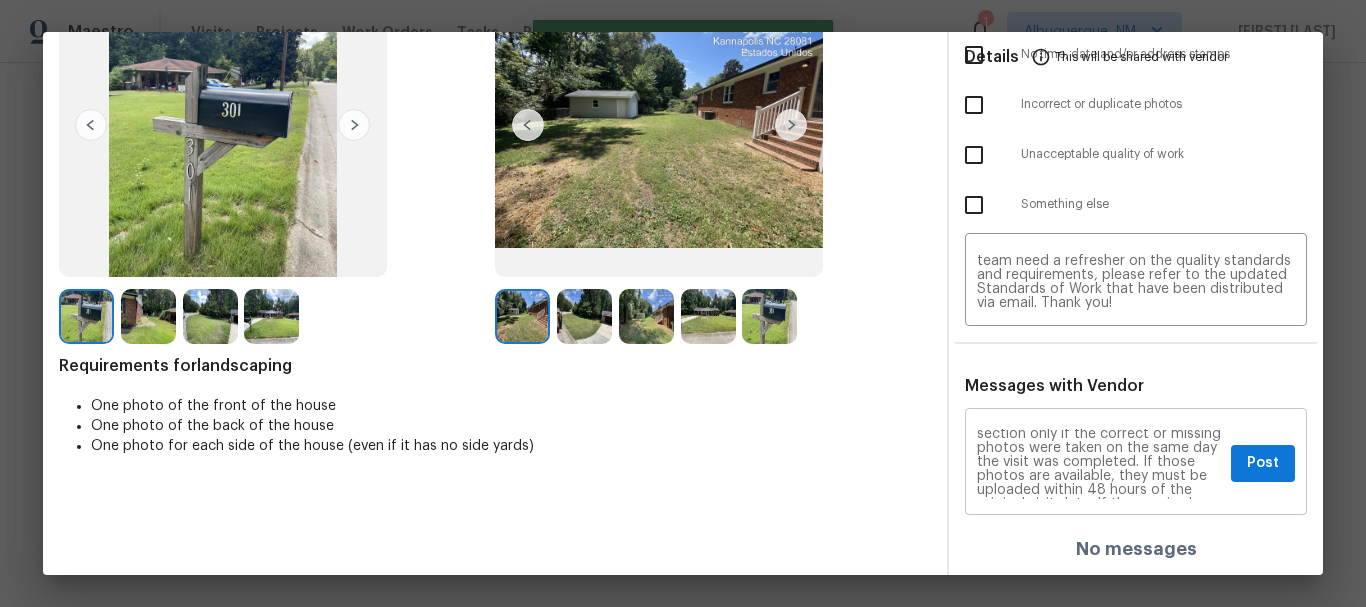 type 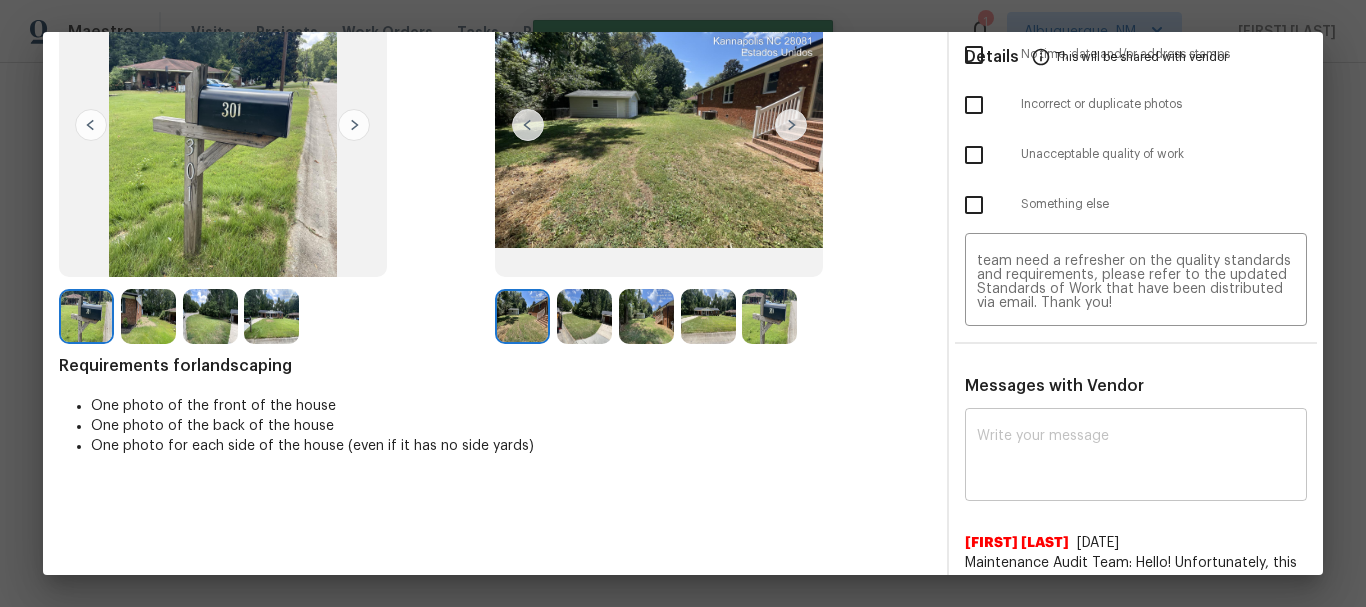 scroll, scrollTop: 0, scrollLeft: 0, axis: both 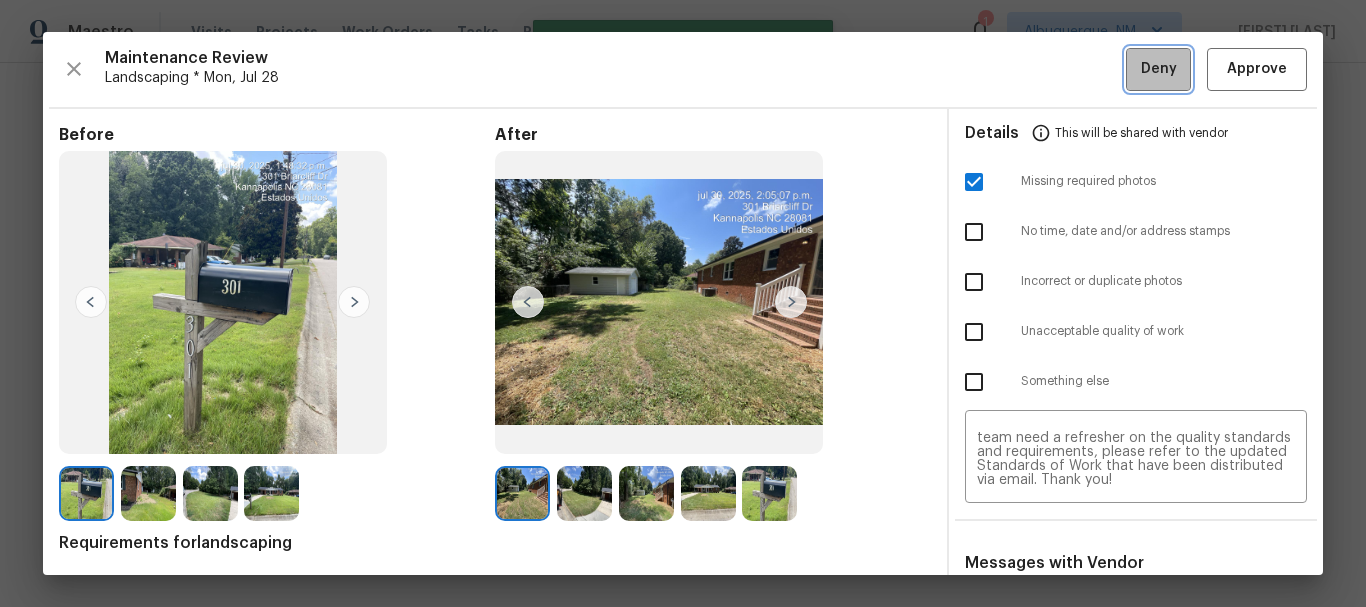 click on "Deny" at bounding box center (1158, 69) 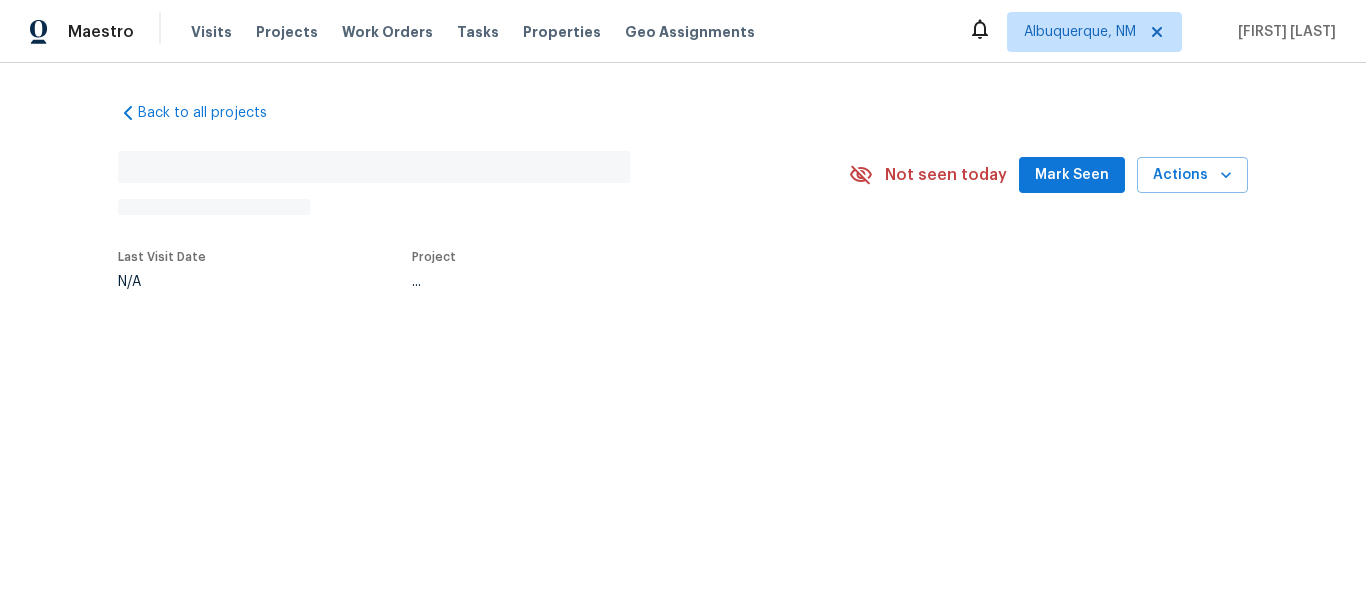 scroll, scrollTop: 0, scrollLeft: 0, axis: both 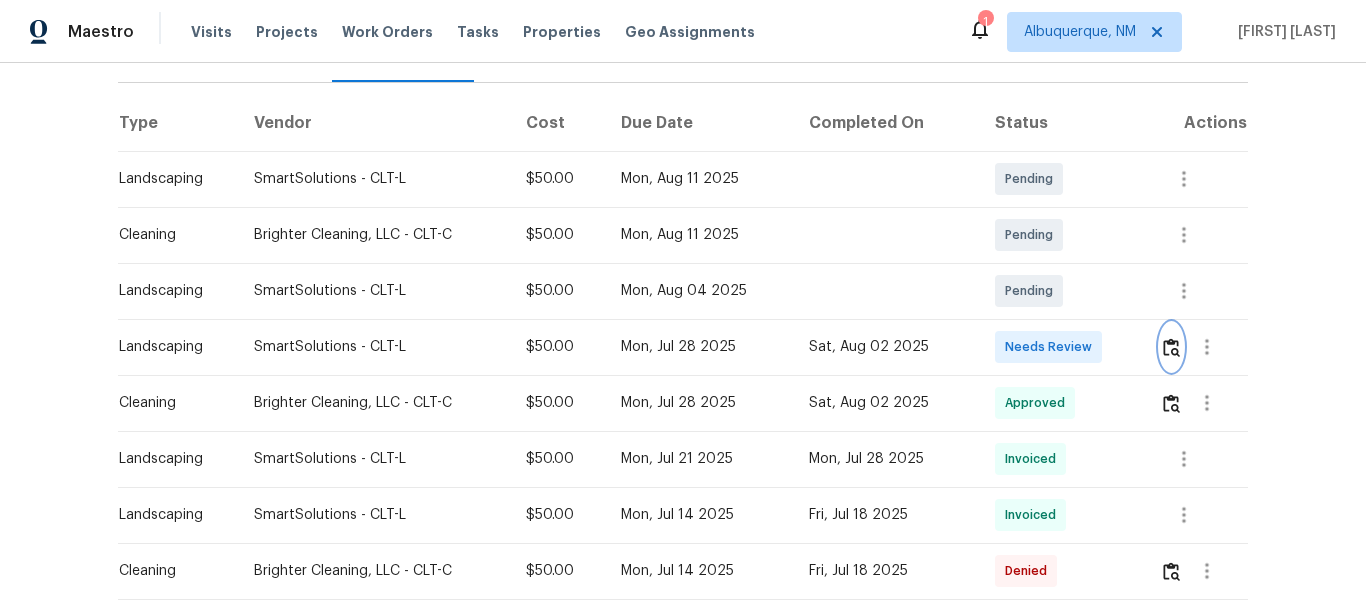 click at bounding box center (1171, 347) 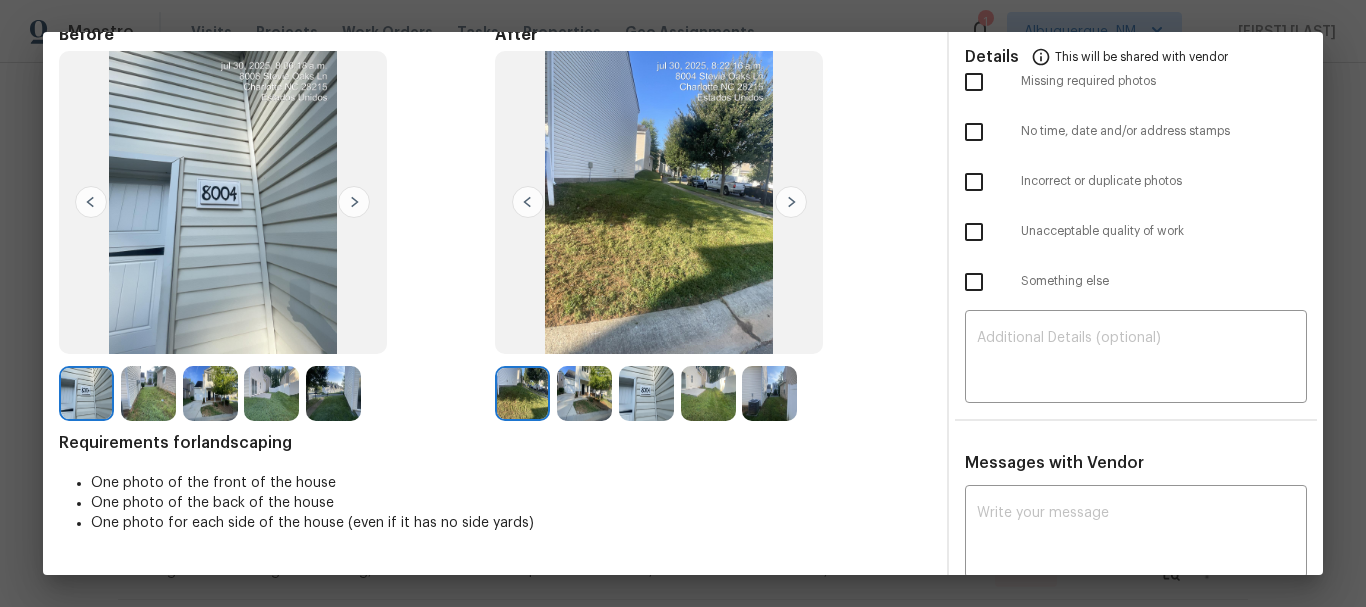 scroll, scrollTop: 0, scrollLeft: 0, axis: both 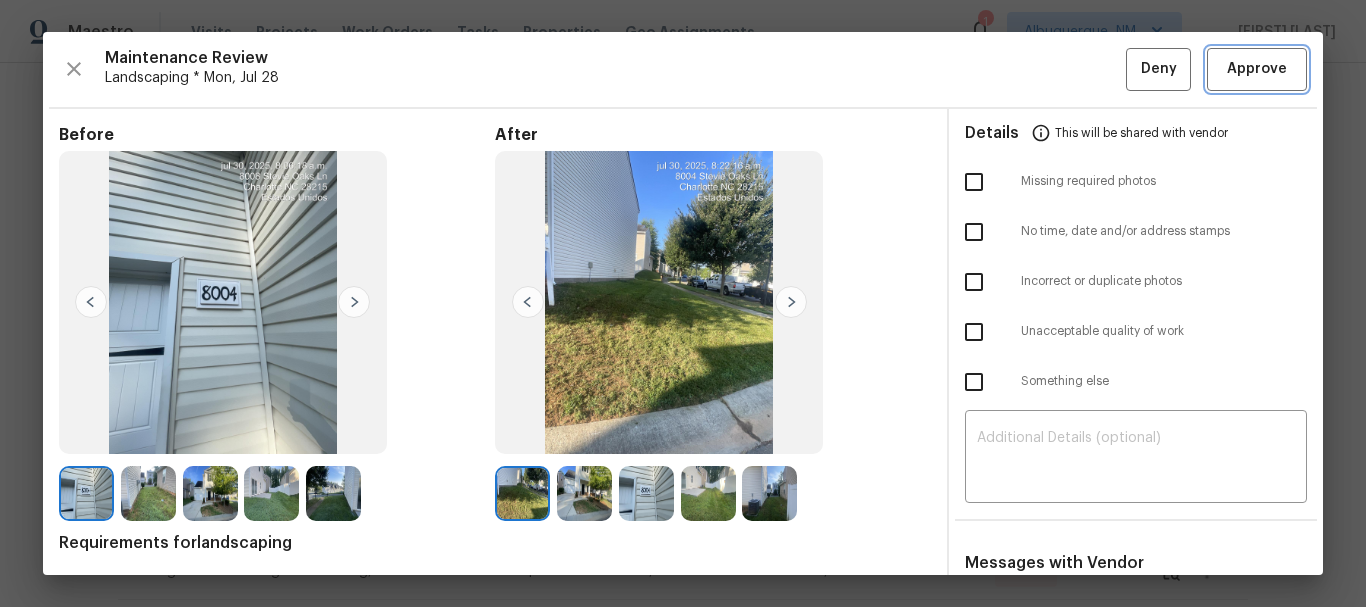 click on "Approve" at bounding box center (1257, 69) 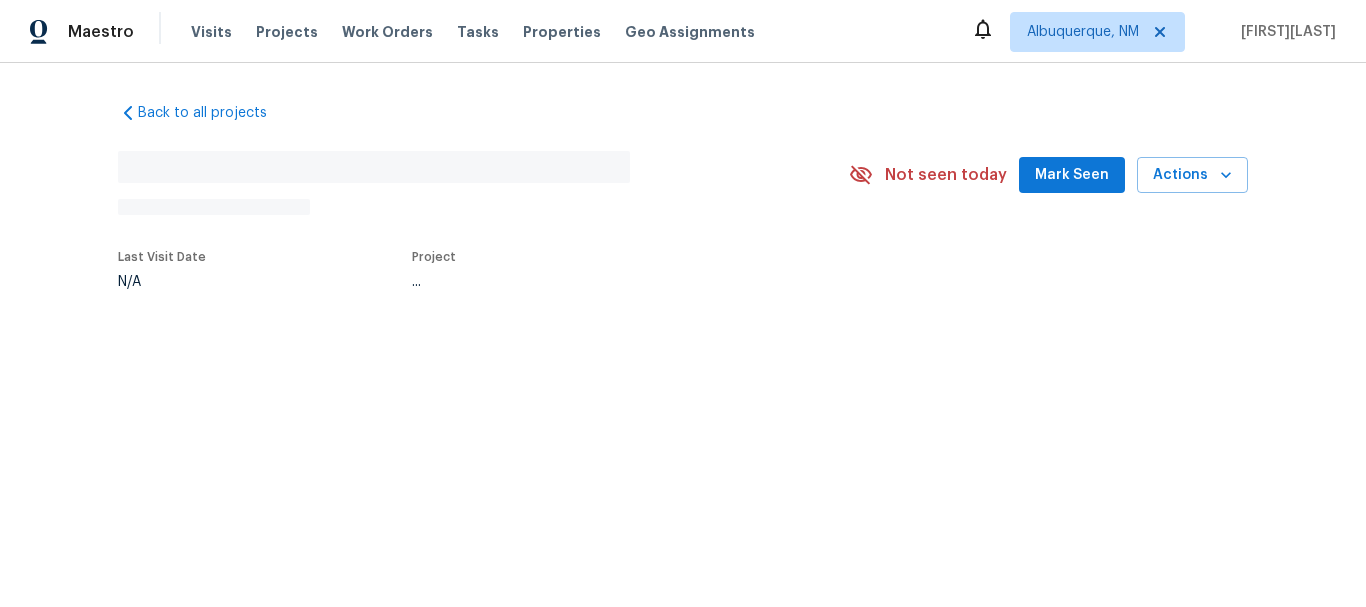 scroll, scrollTop: 0, scrollLeft: 0, axis: both 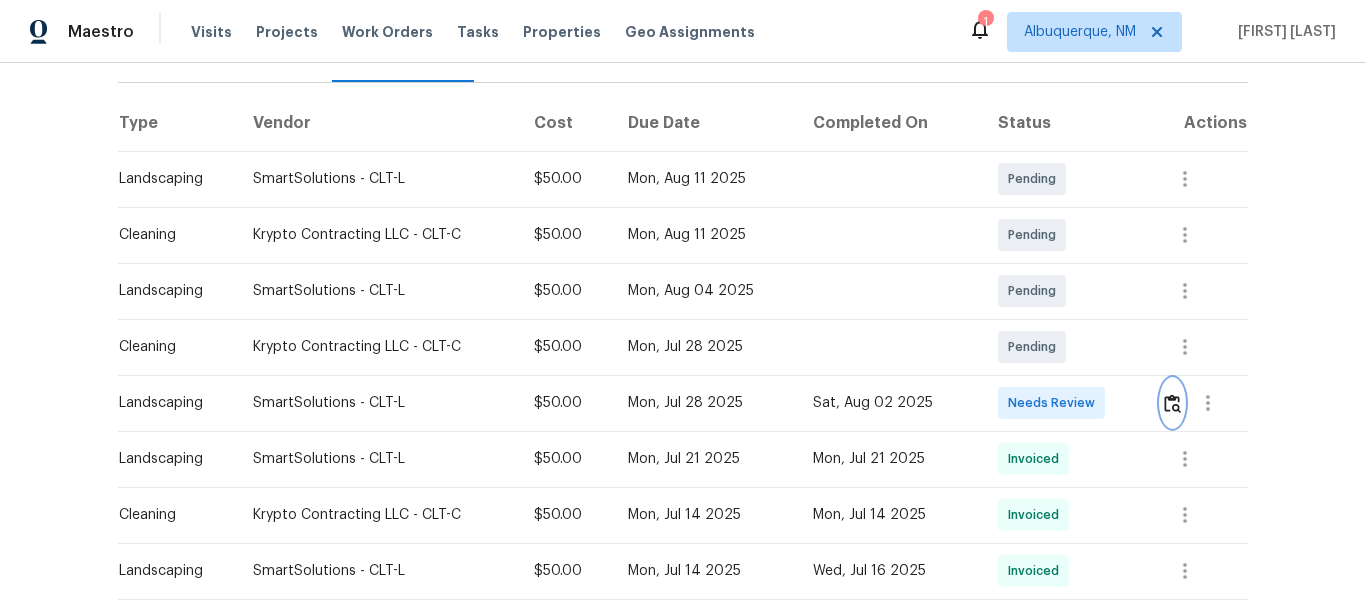 click at bounding box center [1172, 403] 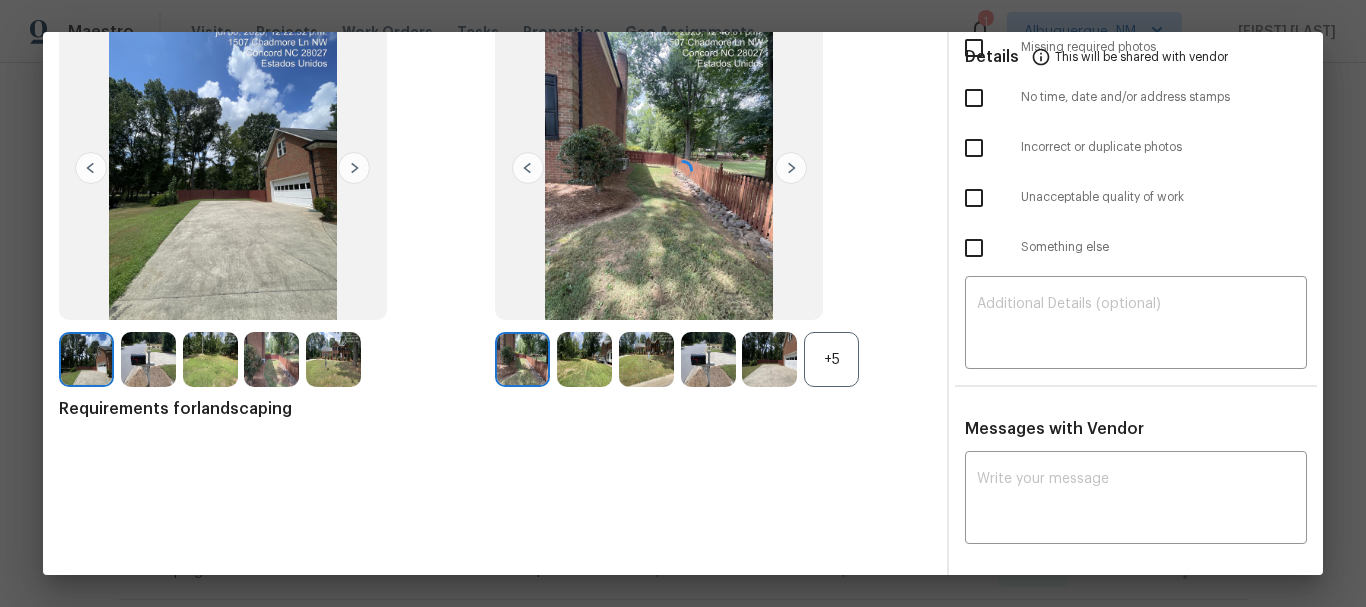 scroll, scrollTop: 135, scrollLeft: 0, axis: vertical 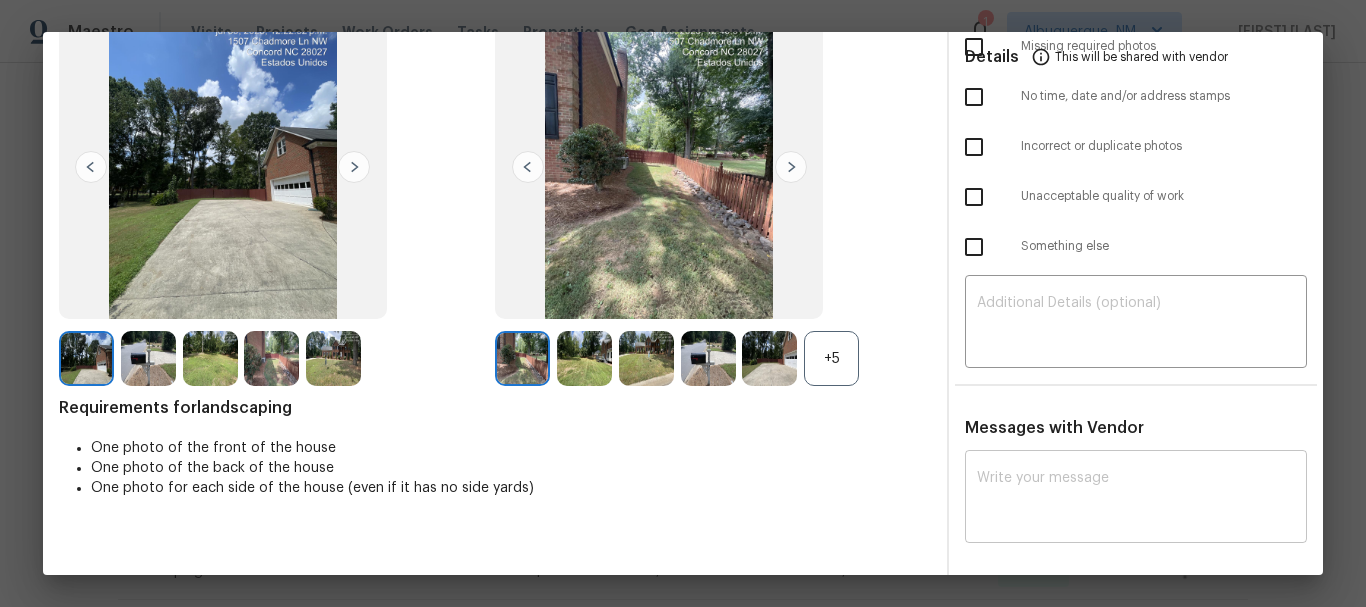 click on "x ​" at bounding box center [1136, 499] 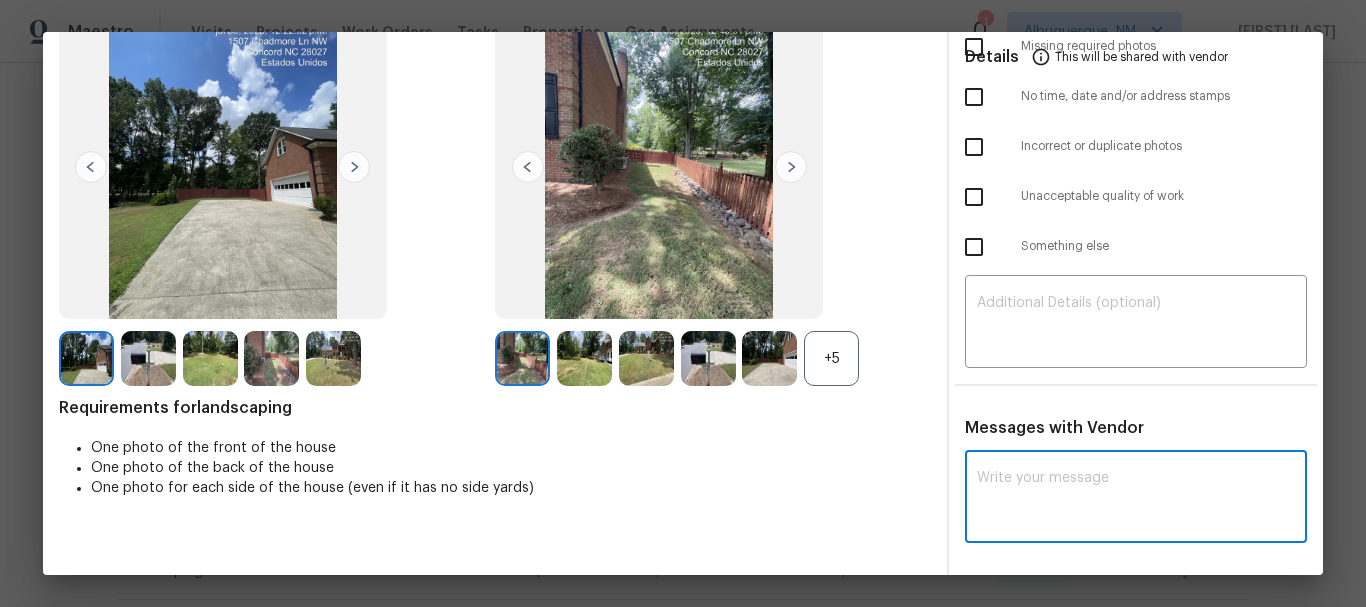 paste on "Maintenance Audit Team: Hello! After further review the visit has been approved. Please ensure to upload before and after photos correctly from your next visits." 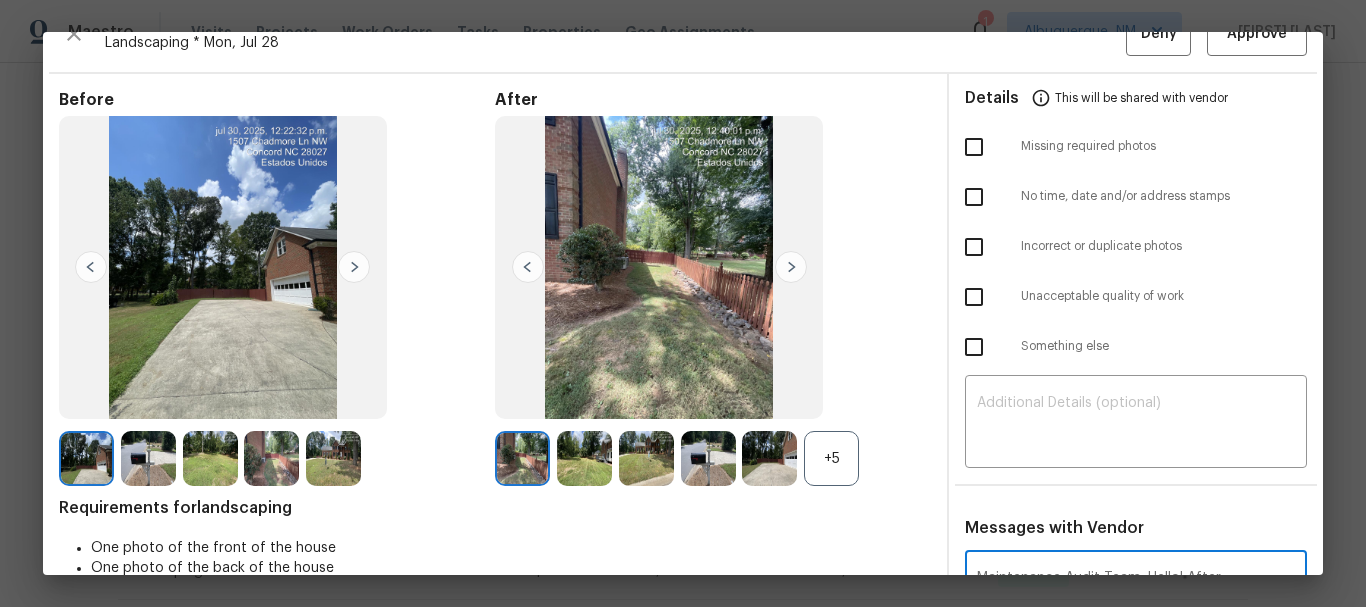 scroll, scrollTop: 335, scrollLeft: 0, axis: vertical 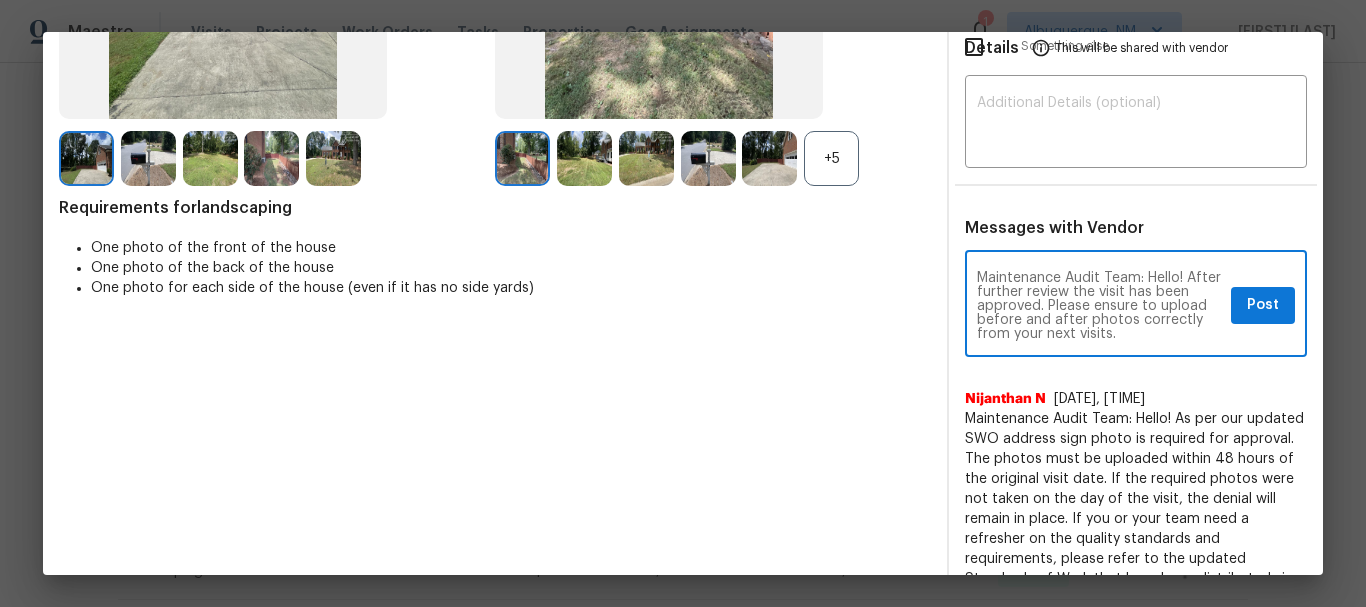 click on "Maintenance Audit Team: Hello! After further review the visit has been approved. Please ensure to upload before and after photos correctly from your next visits." at bounding box center [1100, 306] 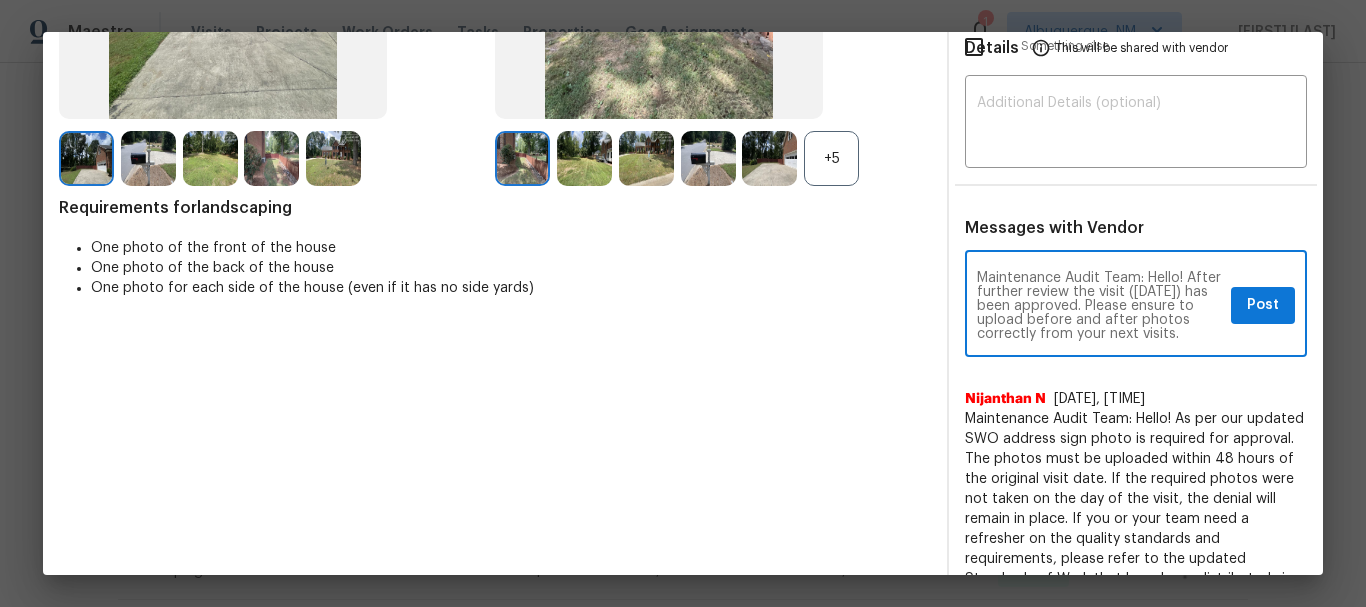 scroll, scrollTop: 14, scrollLeft: 0, axis: vertical 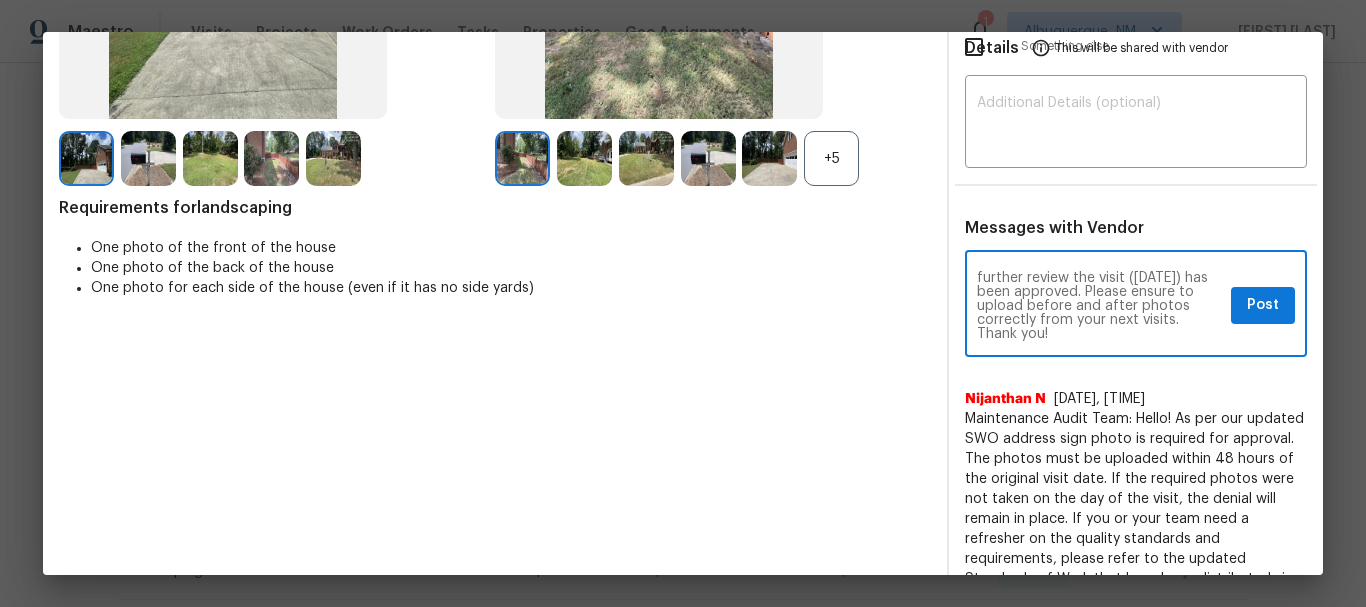 type on "Maintenance Audit Team: Hello! After further review the visit (08/02/2025) has been approved. Please ensure to upload before and after photos correctly from your next visits. Thank you!" 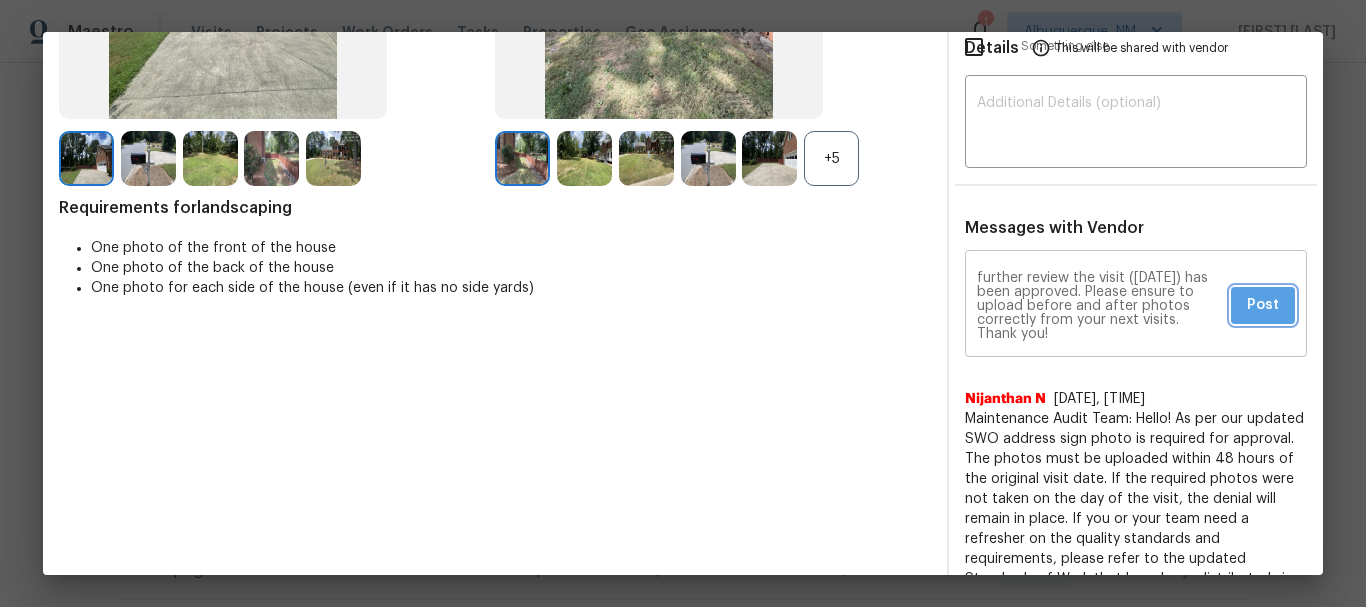click on "Post" at bounding box center [1263, 305] 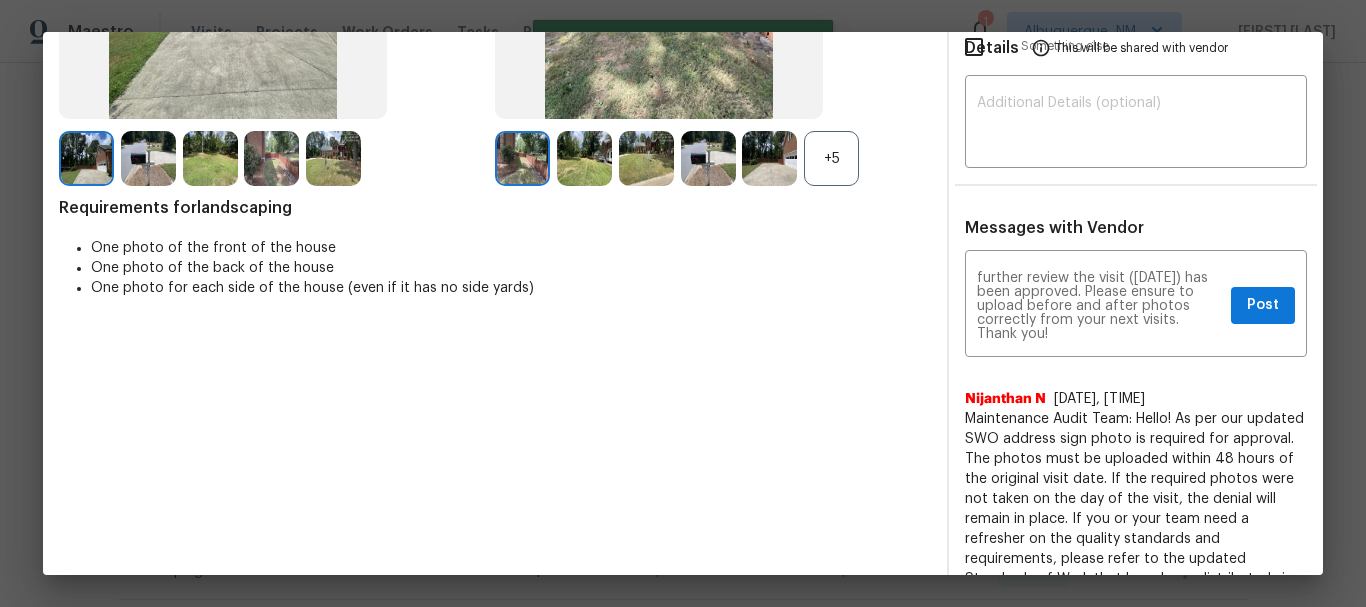 type 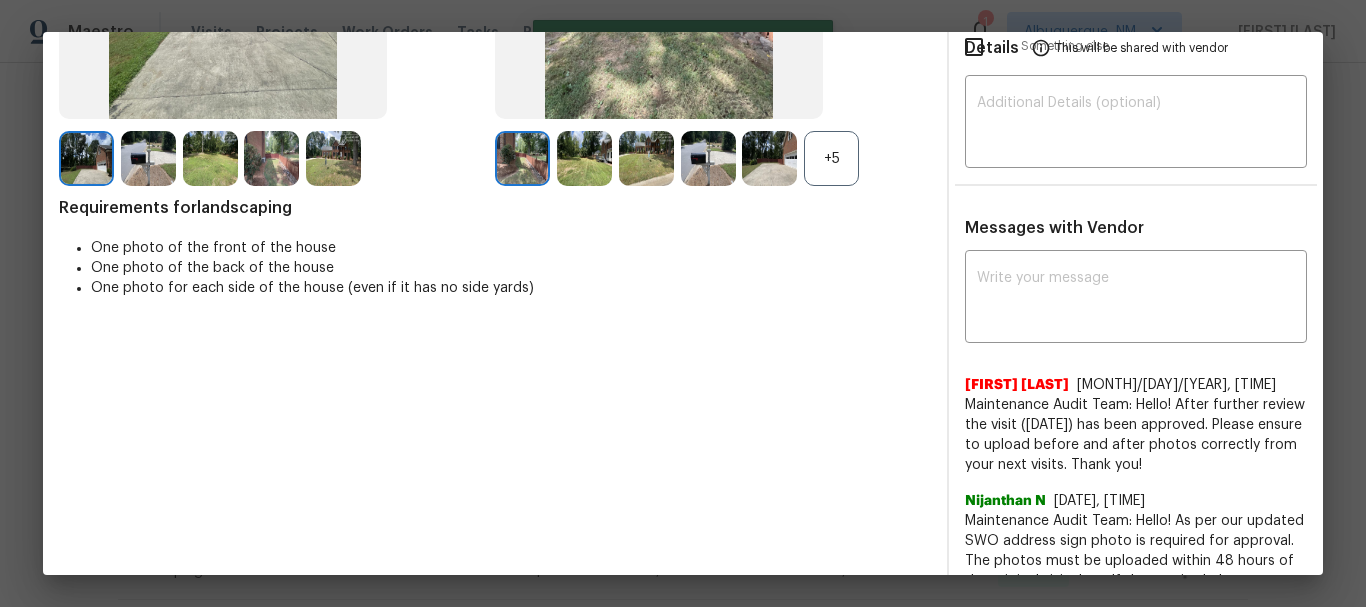 scroll, scrollTop: 0, scrollLeft: 0, axis: both 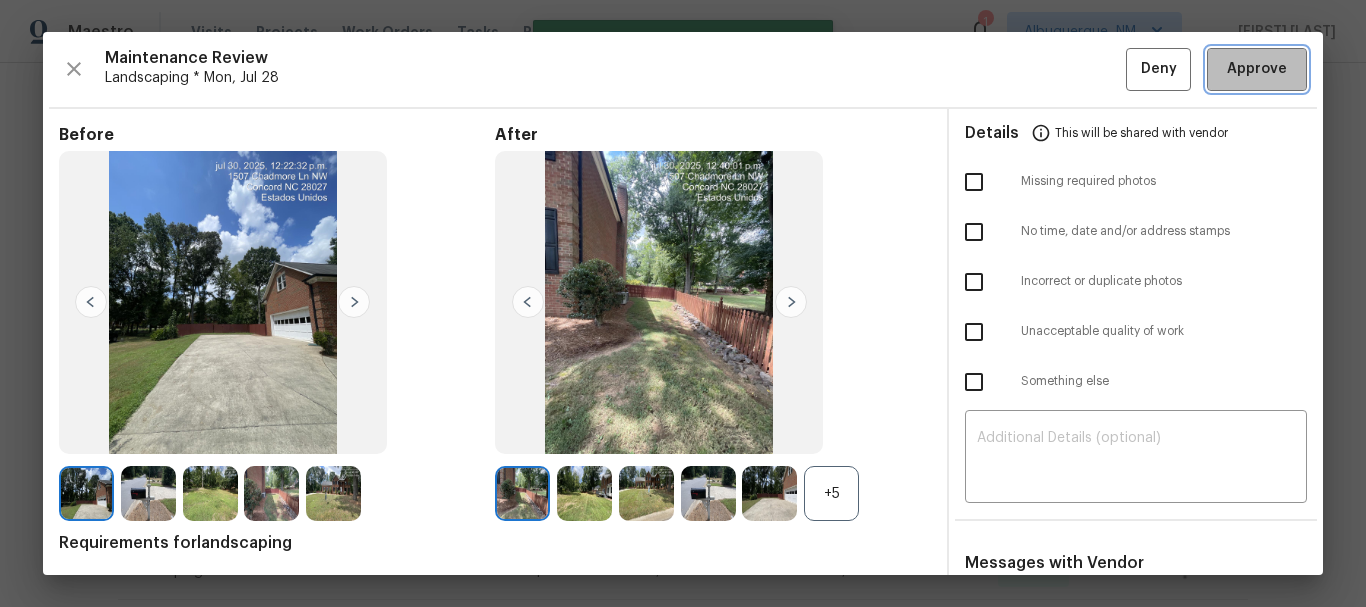 drag, startPoint x: 1226, startPoint y: 83, endPoint x: 1217, endPoint y: 131, distance: 48.83646 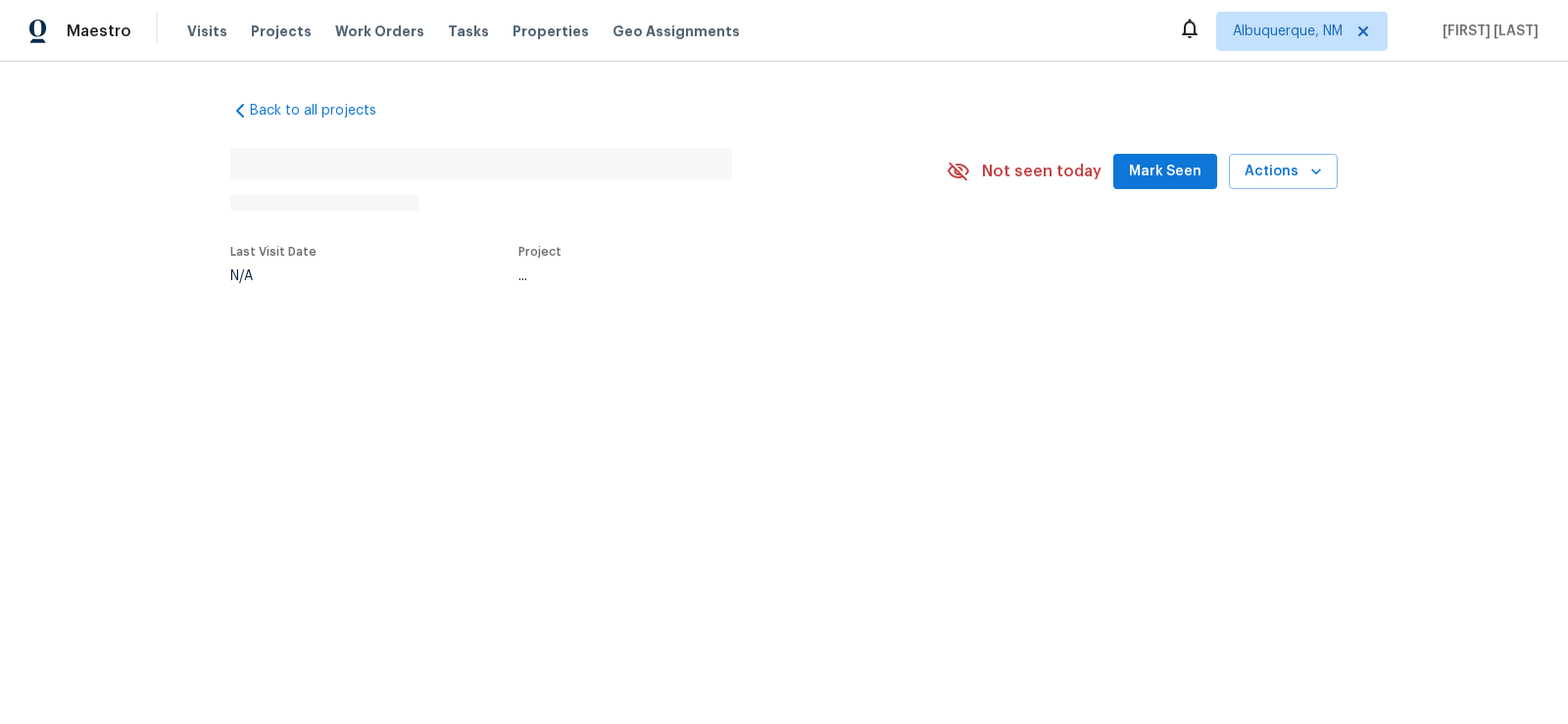 scroll, scrollTop: 0, scrollLeft: 0, axis: both 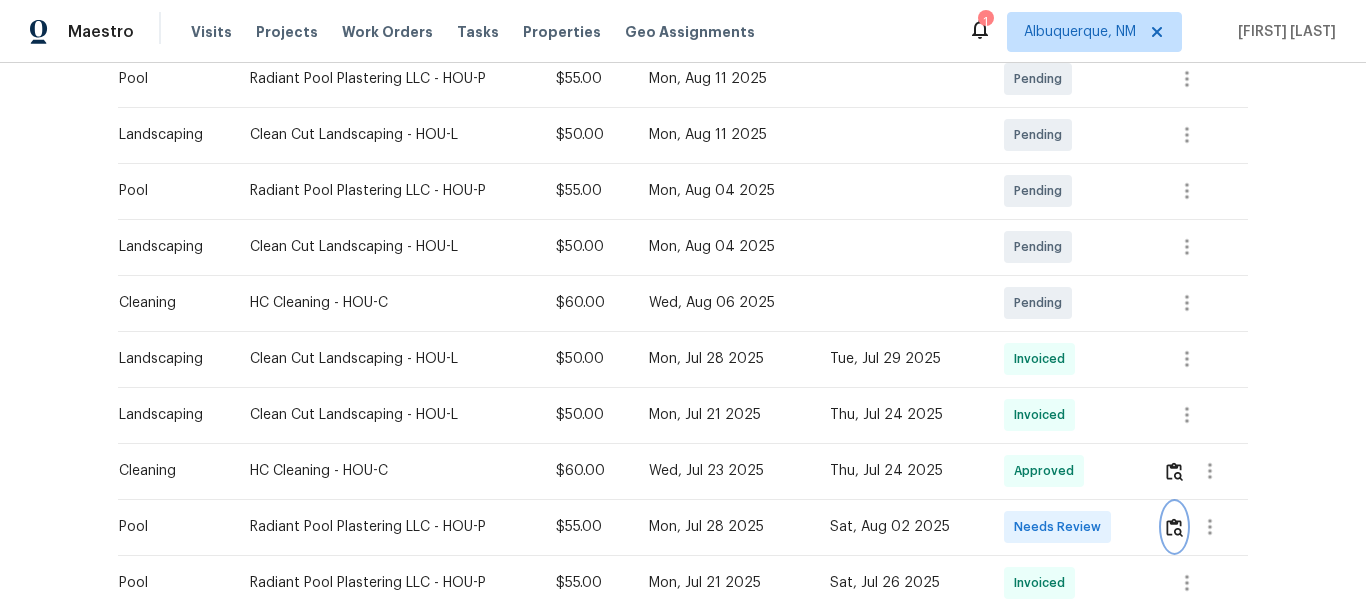 click at bounding box center (1174, 527) 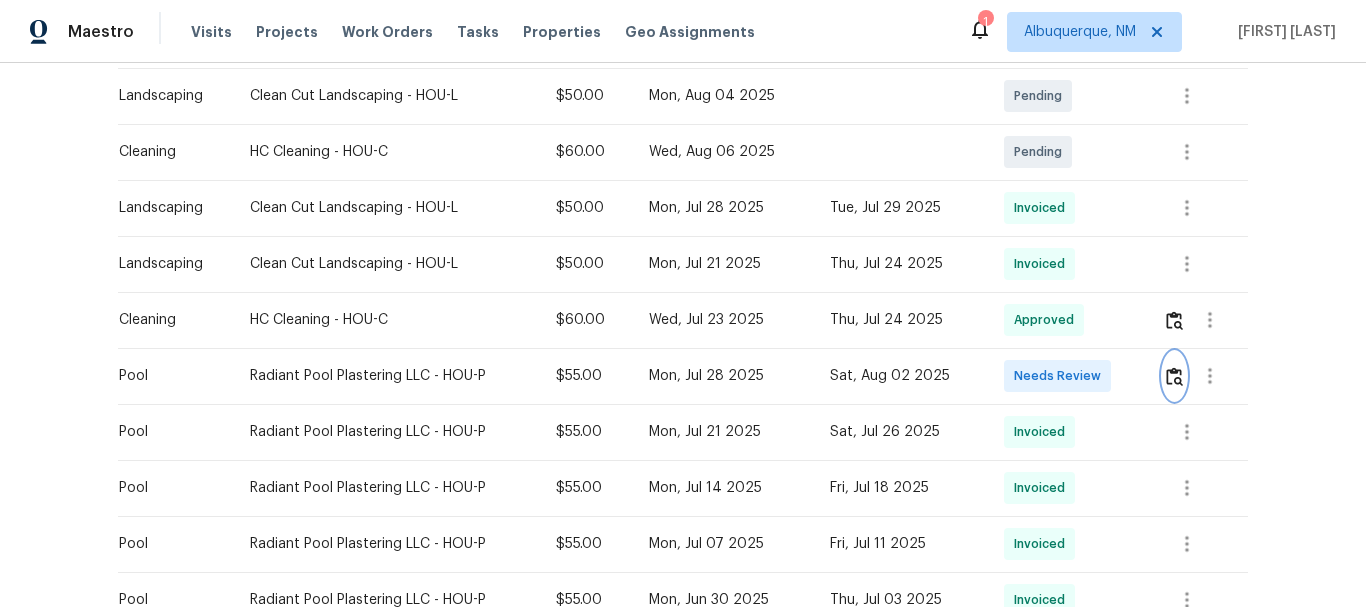 scroll, scrollTop: 600, scrollLeft: 0, axis: vertical 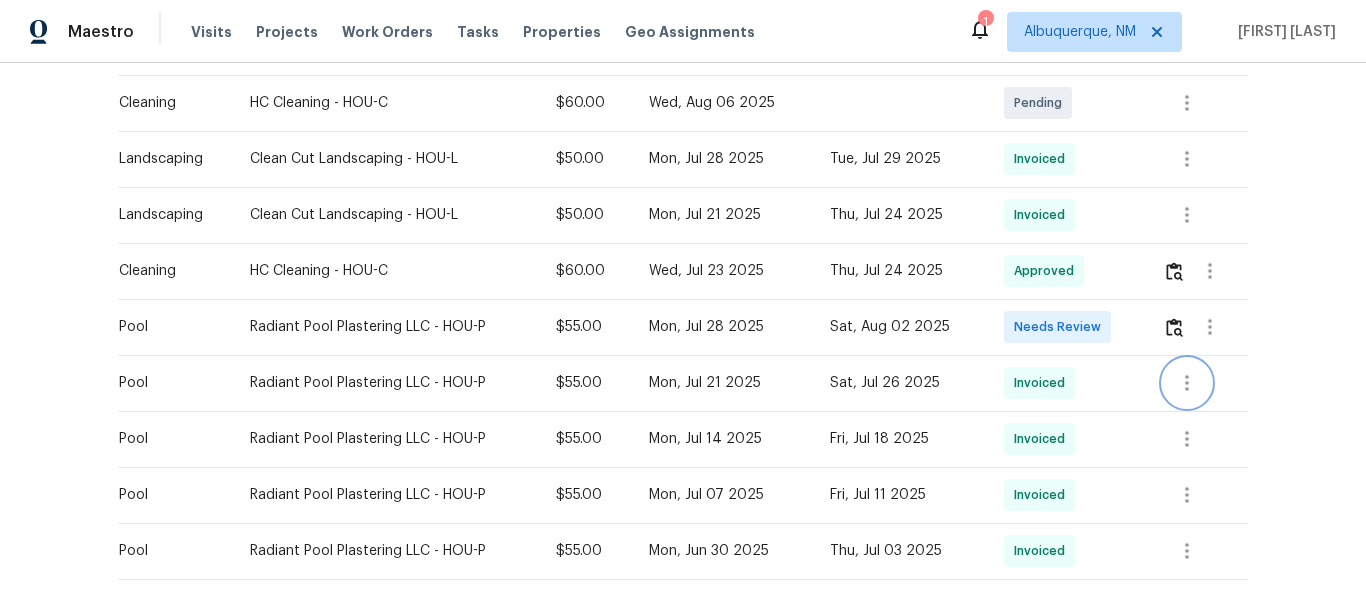 click 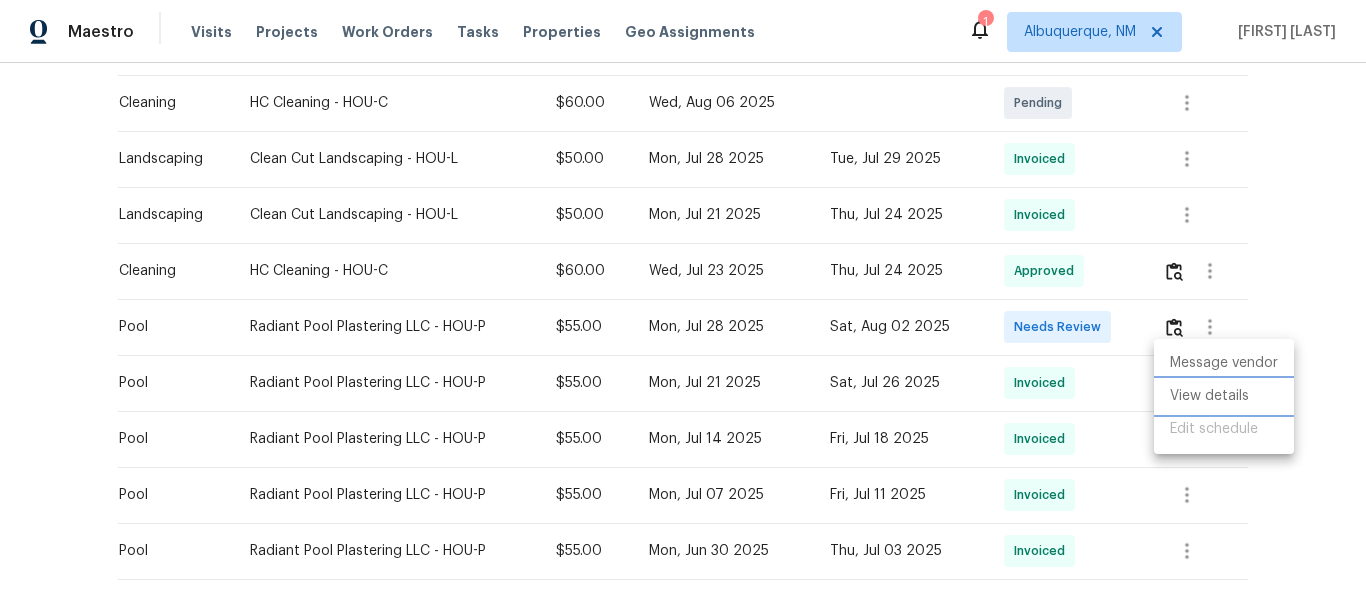 click on "View details" at bounding box center (1224, 396) 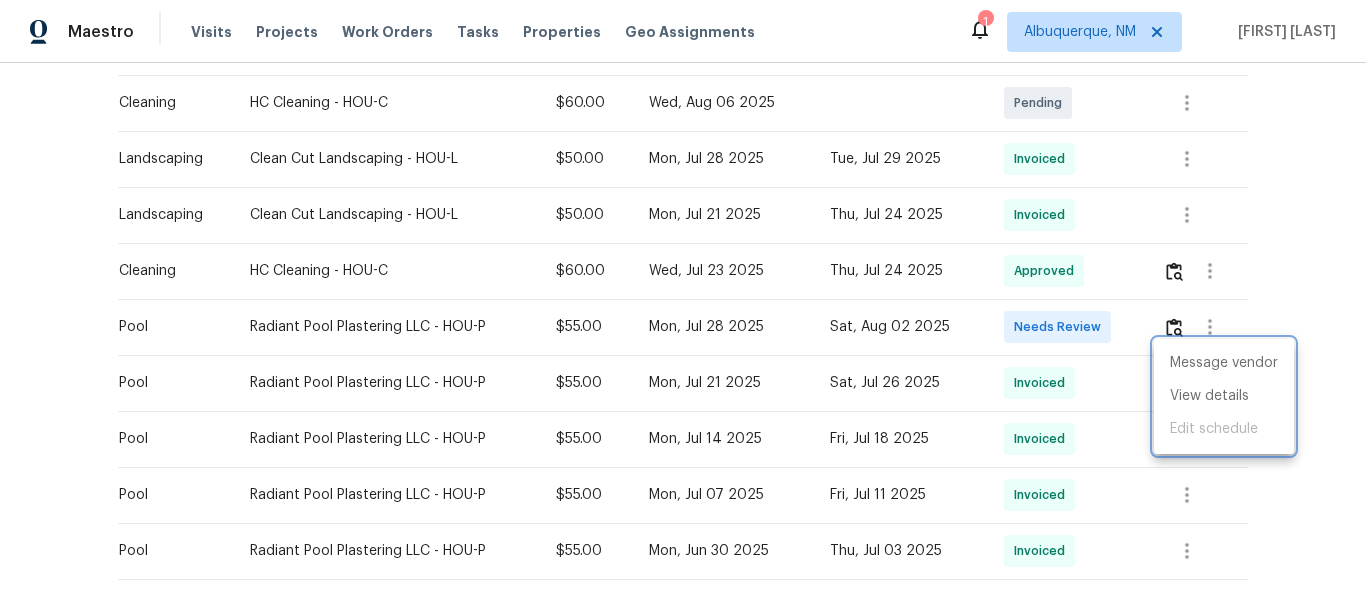 click at bounding box center [683, 303] 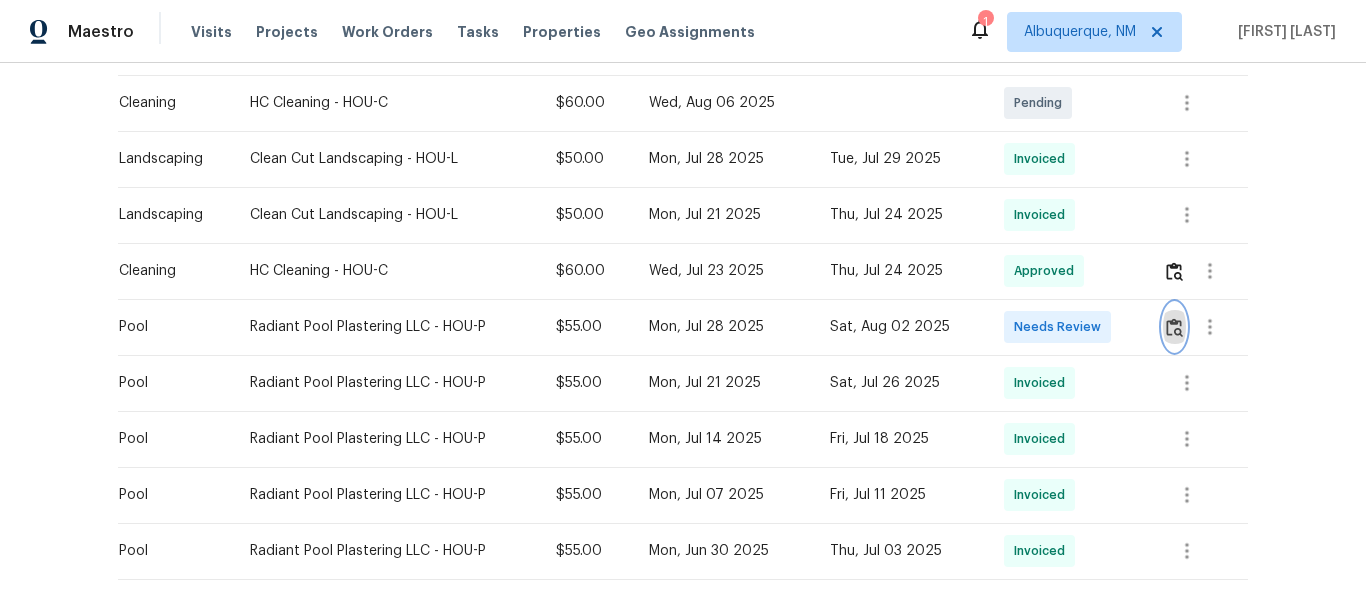 click at bounding box center (1174, 327) 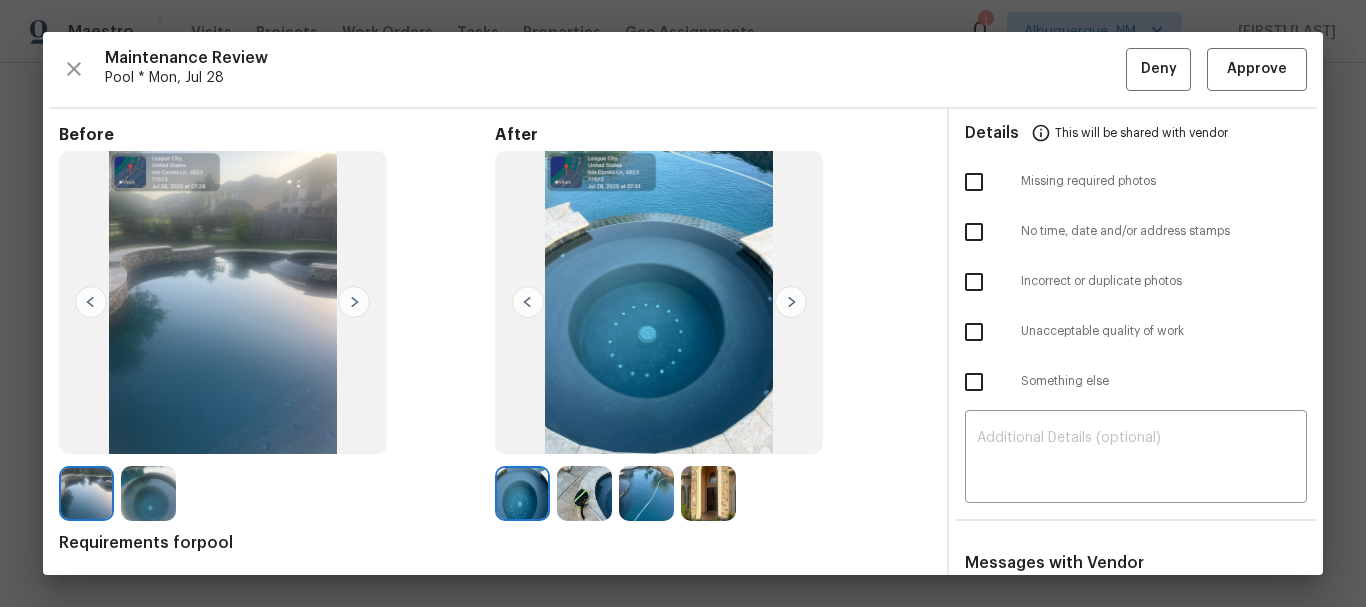 click at bounding box center (708, 493) 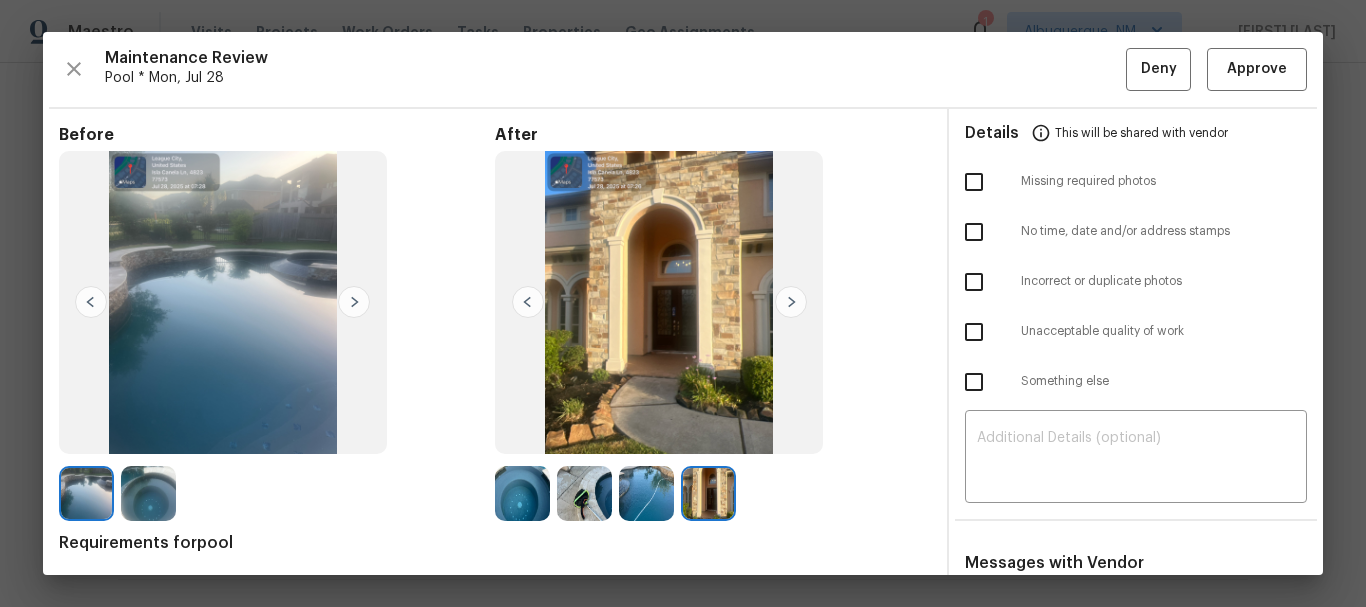 click at bounding box center (646, 493) 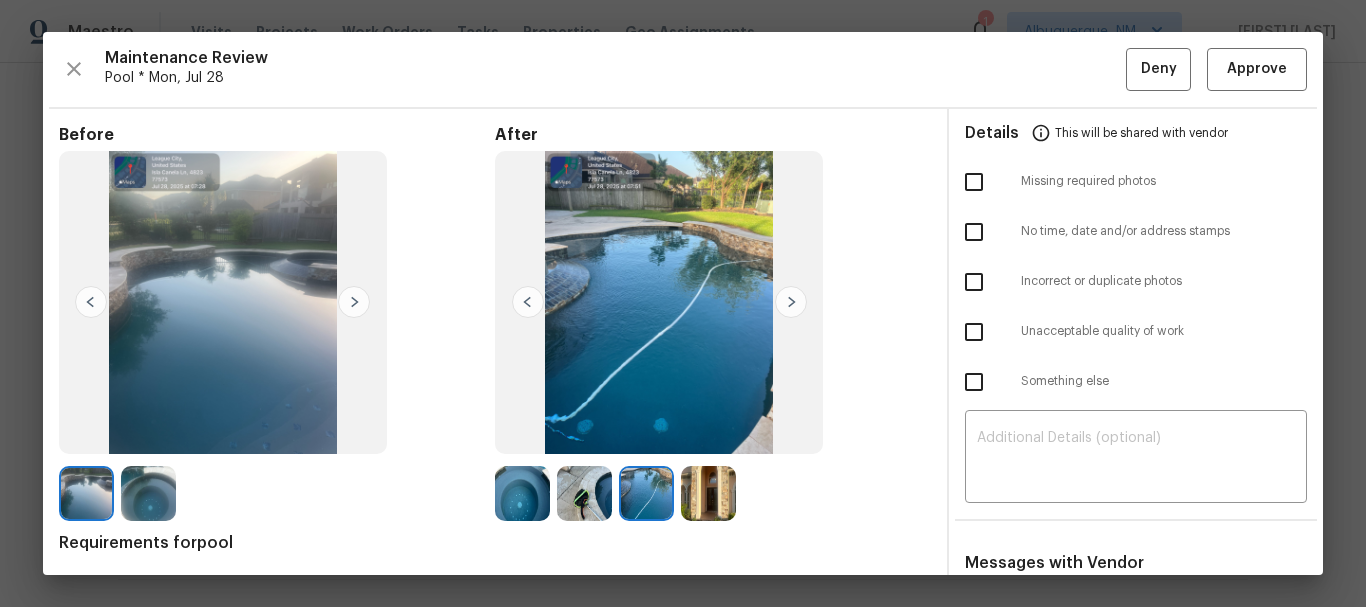 click at bounding box center (584, 493) 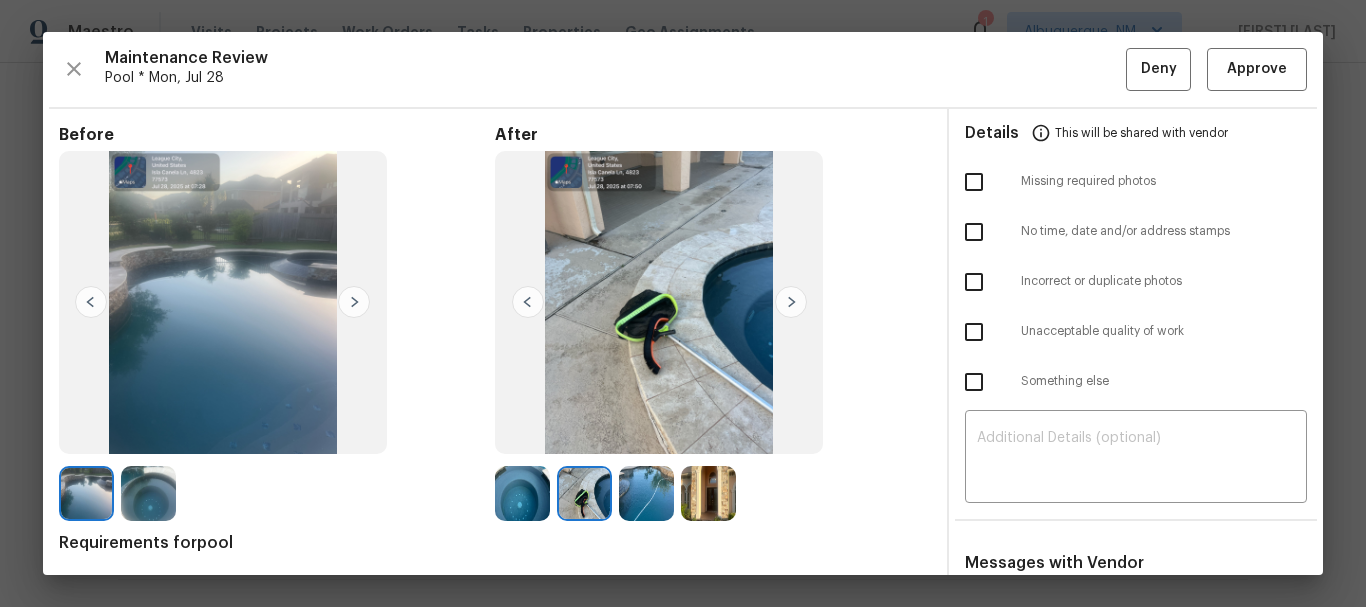 click at bounding box center (522, 493) 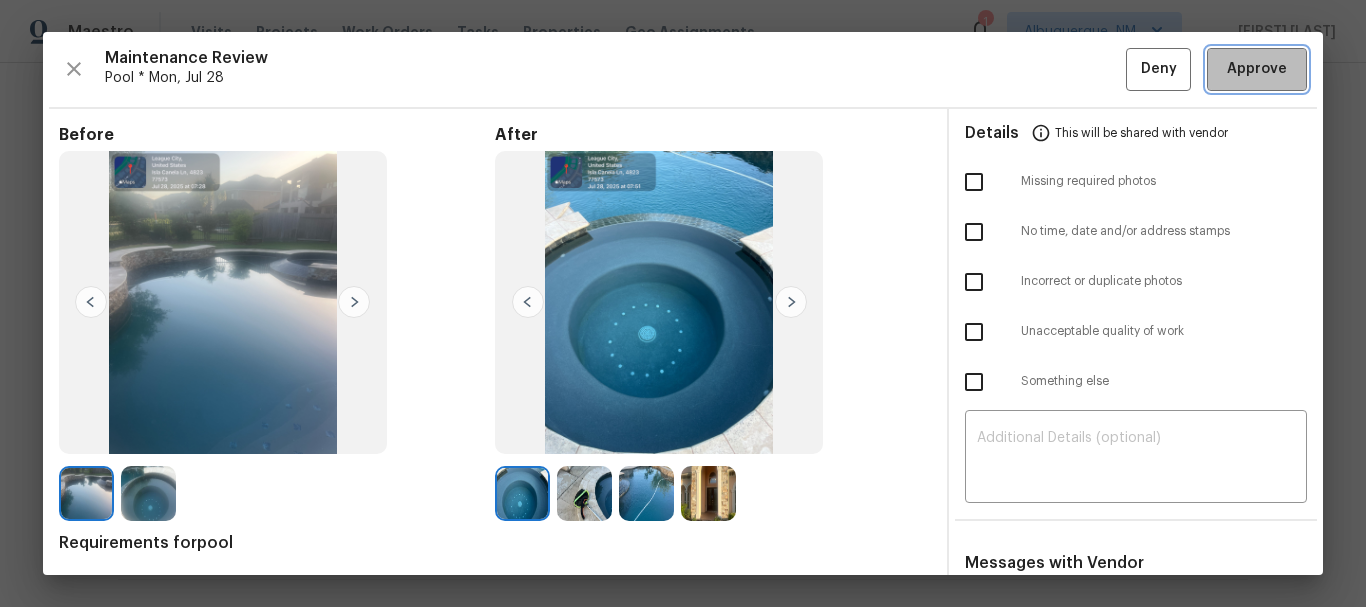 click on "Approve" at bounding box center (1257, 69) 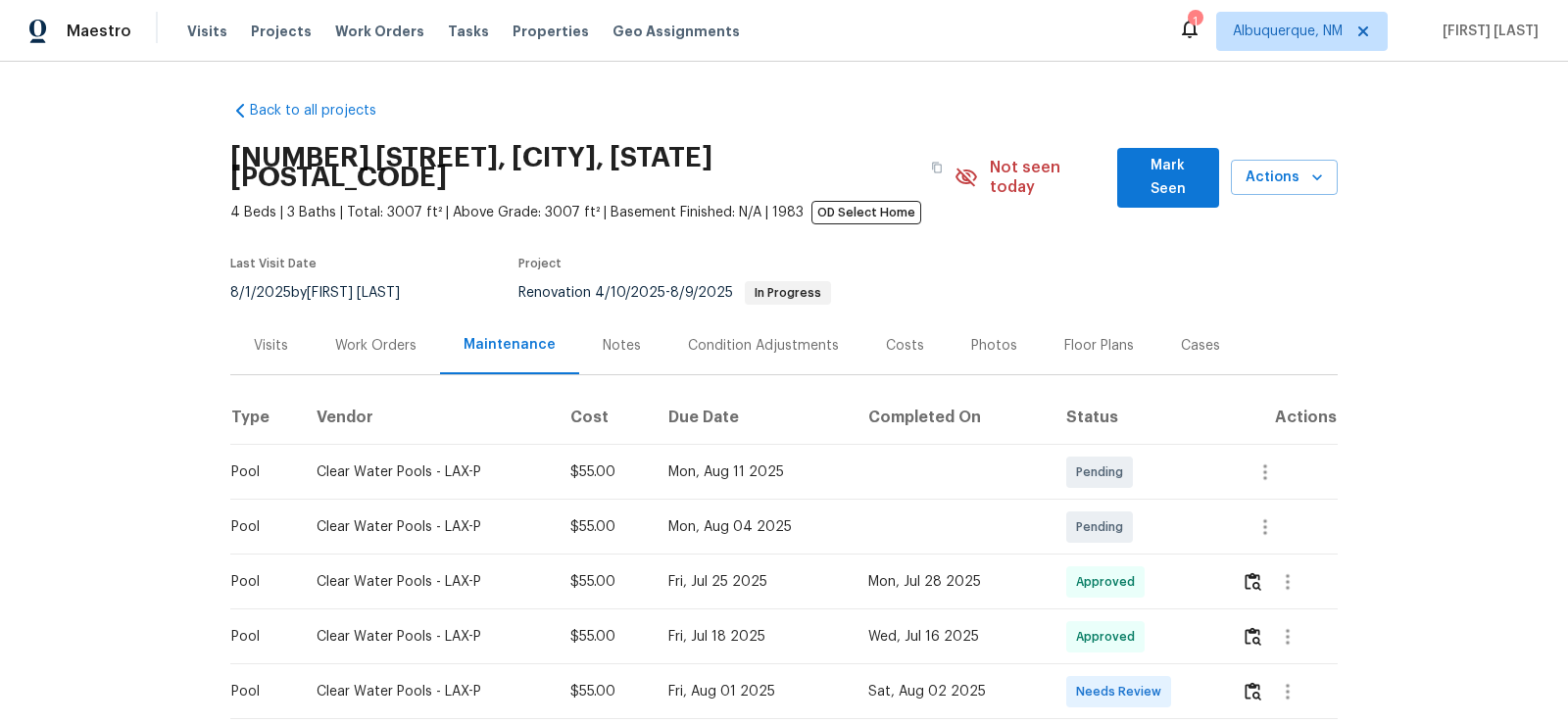 scroll, scrollTop: 0, scrollLeft: 0, axis: both 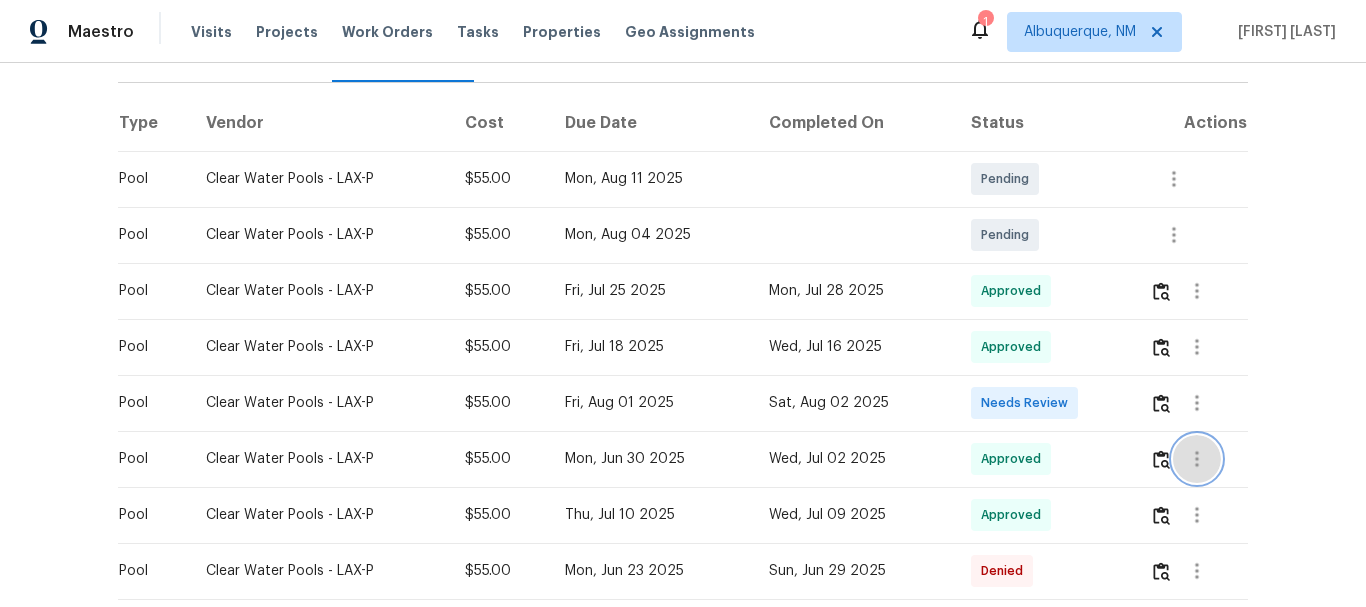 click 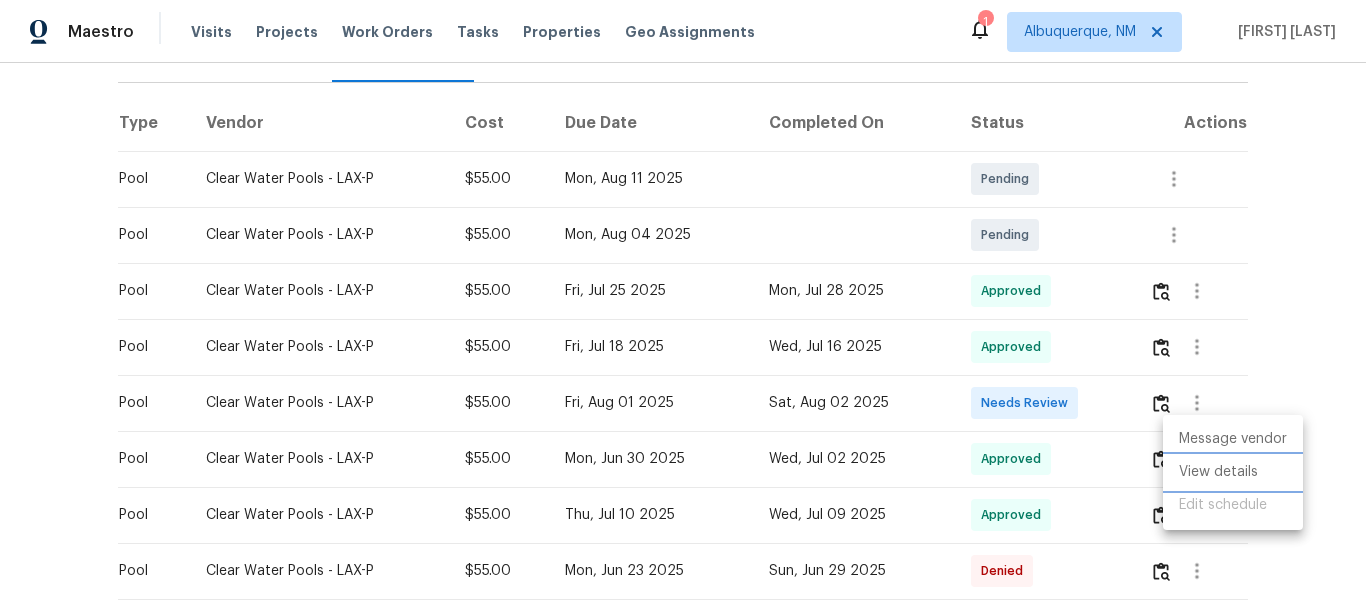 click on "View details" at bounding box center (1233, 472) 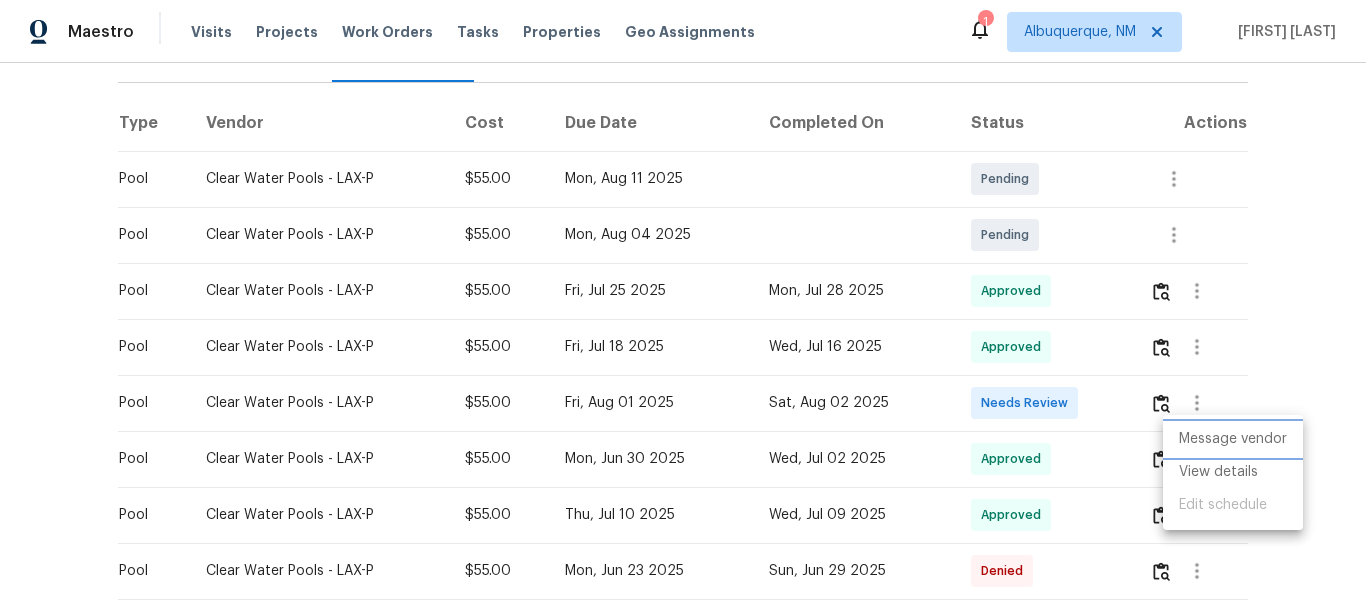 click on "Message vendor" at bounding box center [1233, 439] 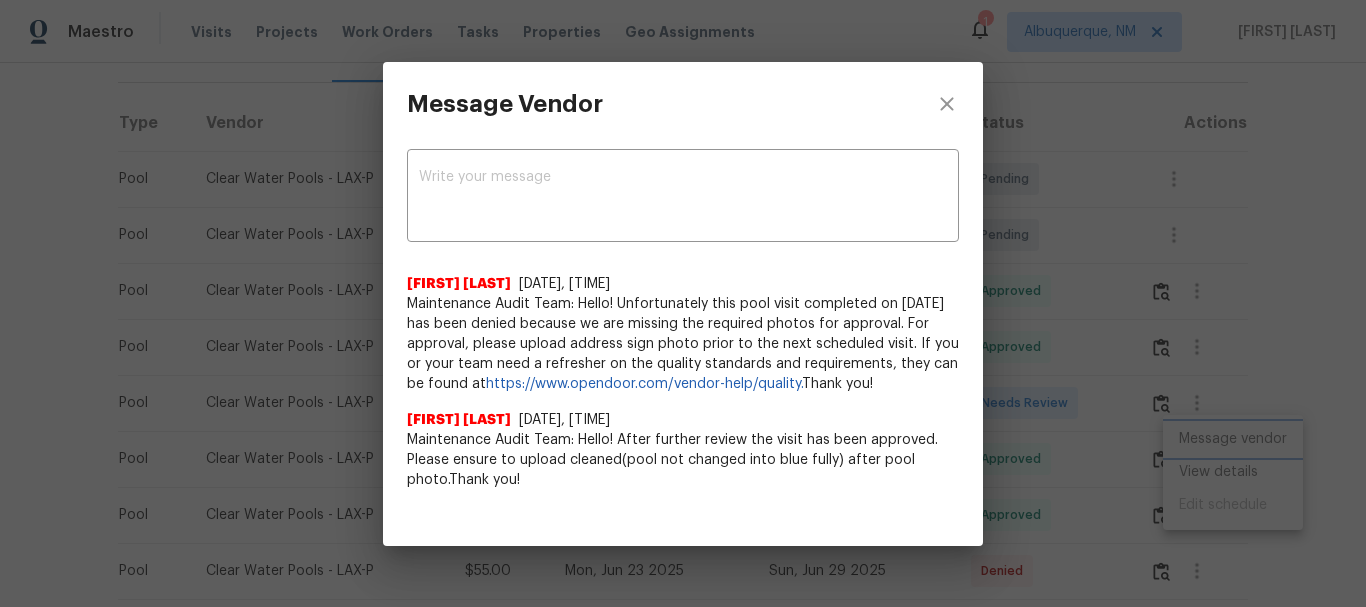 click on "Message Vendor x ​ Pavithra Thulasiraman 6/30/25, 23:14 Maintenance Audit Team: Hello! Unfortunately this pool visit completed on 06/29/2025 has been denied because we are missing the required photos for approval. For approval, please upload address sign photo prior to the next scheduled visit. If you or your team need a refresher on the quality standards and requirements, they can be found at  https://www.opendoor.com/vendor-help/quality.  Thank you! Pavithra Thulasiraman 4/30/25, 4:24 Maintenance Audit Team: Hello! After further review the visit has been approved. Please ensure to upload cleaned(pool not changed into blue fully) after pool photo.Thank you!" at bounding box center [683, 303] 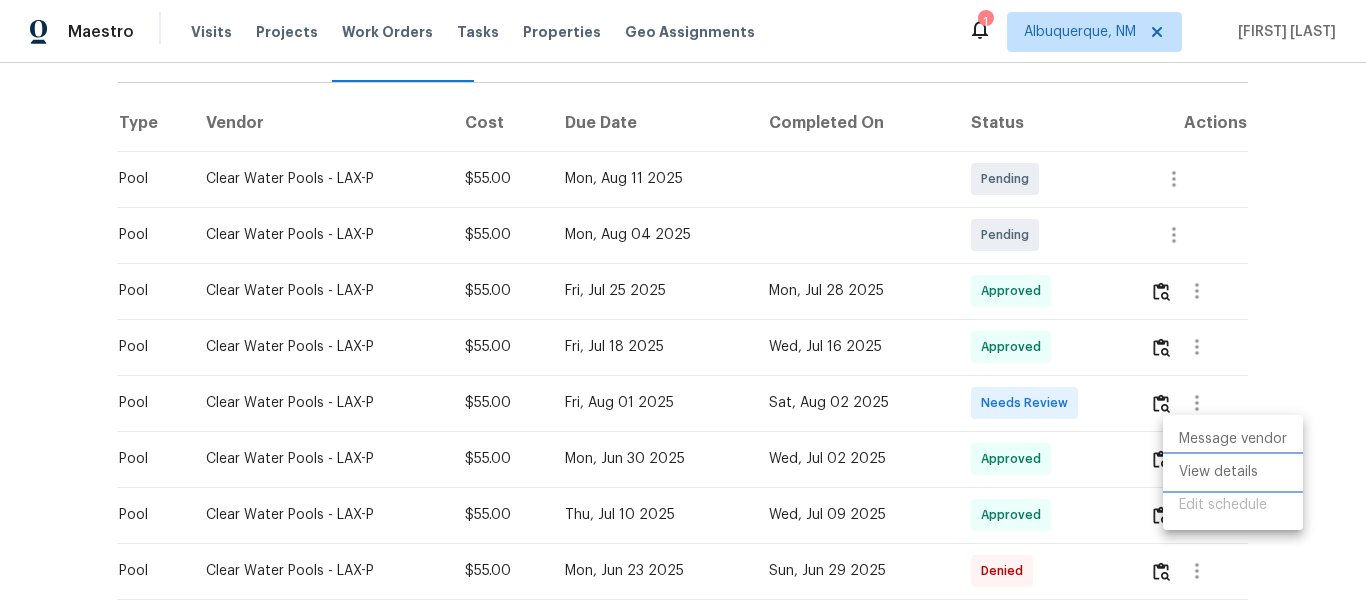 click on "View details" at bounding box center [1233, 472] 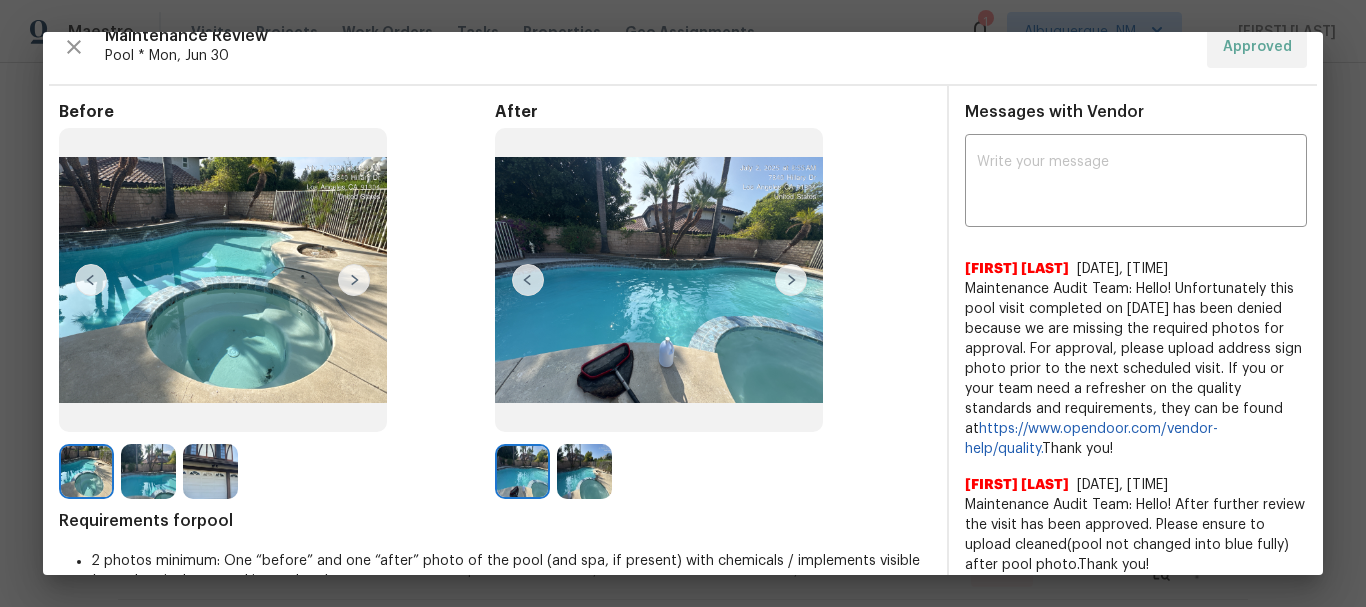 scroll, scrollTop: 0, scrollLeft: 0, axis: both 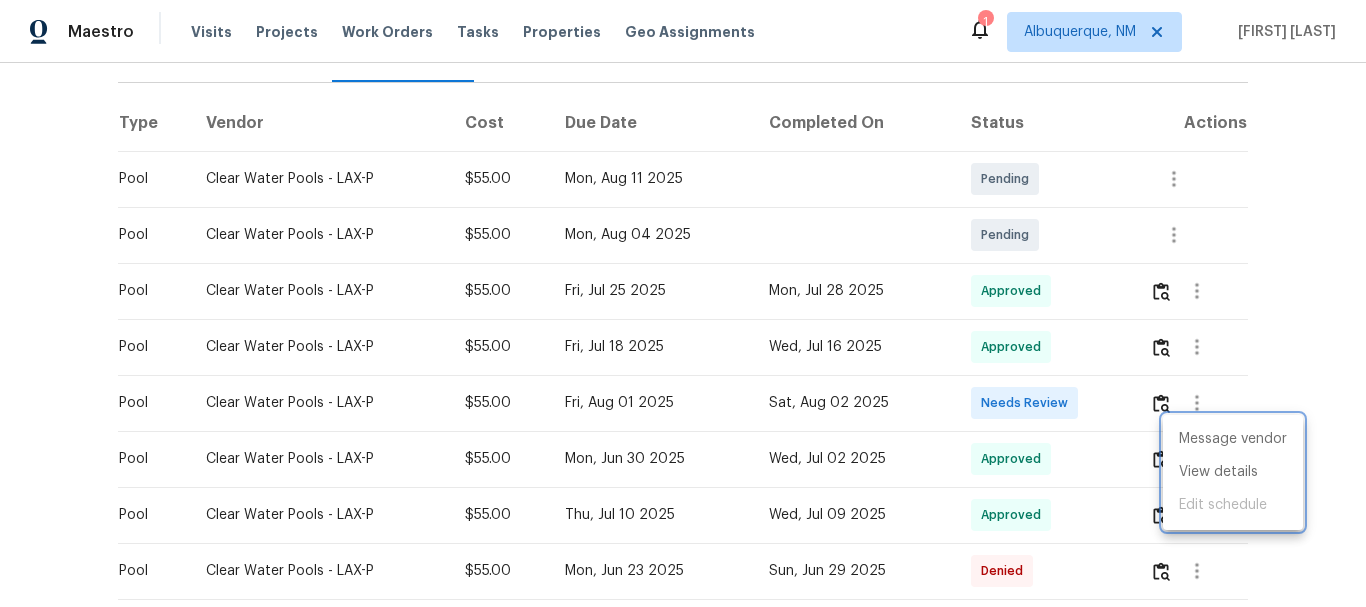 click at bounding box center [683, 303] 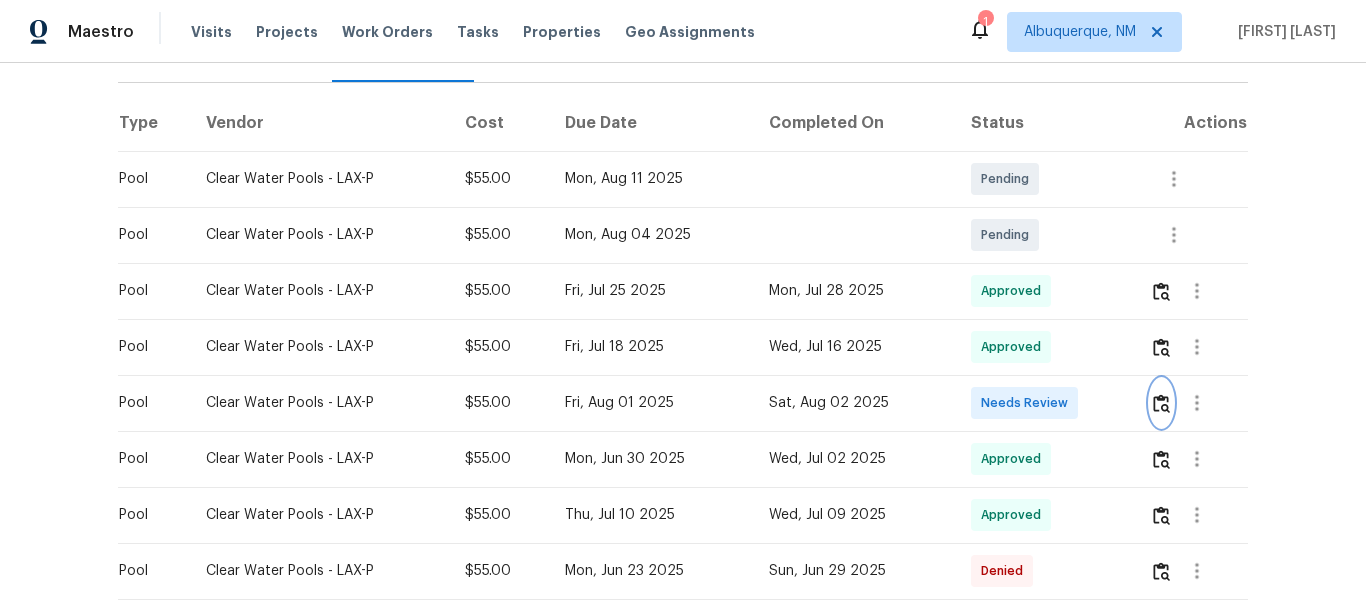 click at bounding box center (1161, 403) 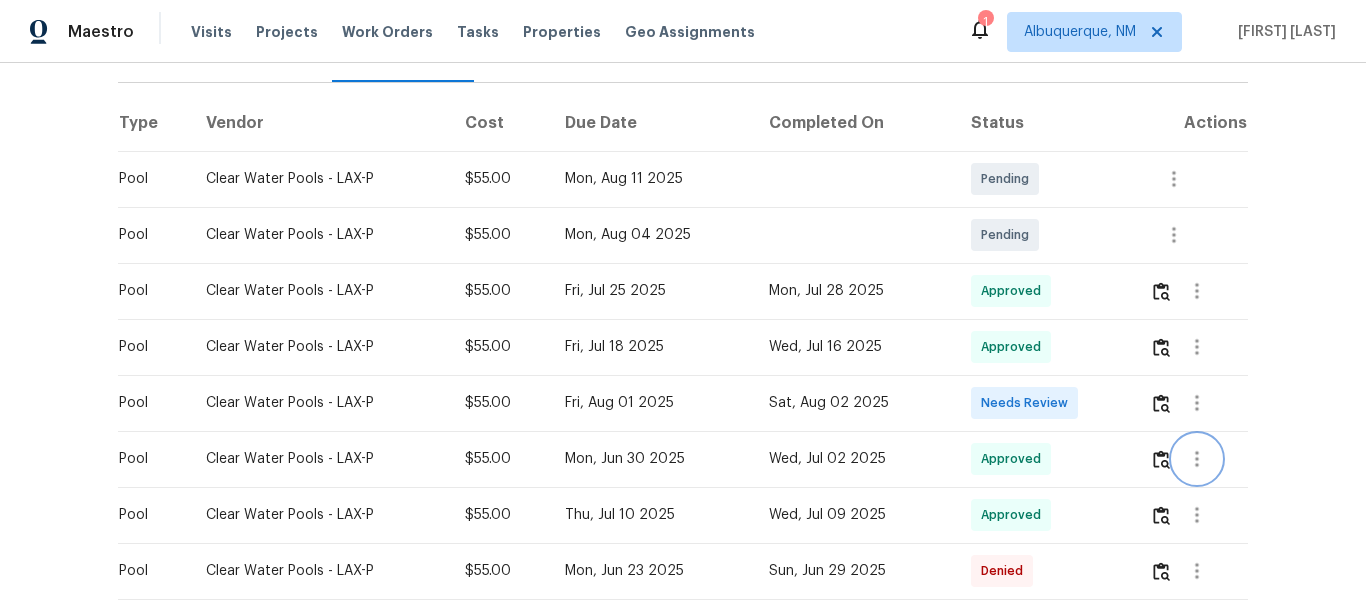 click 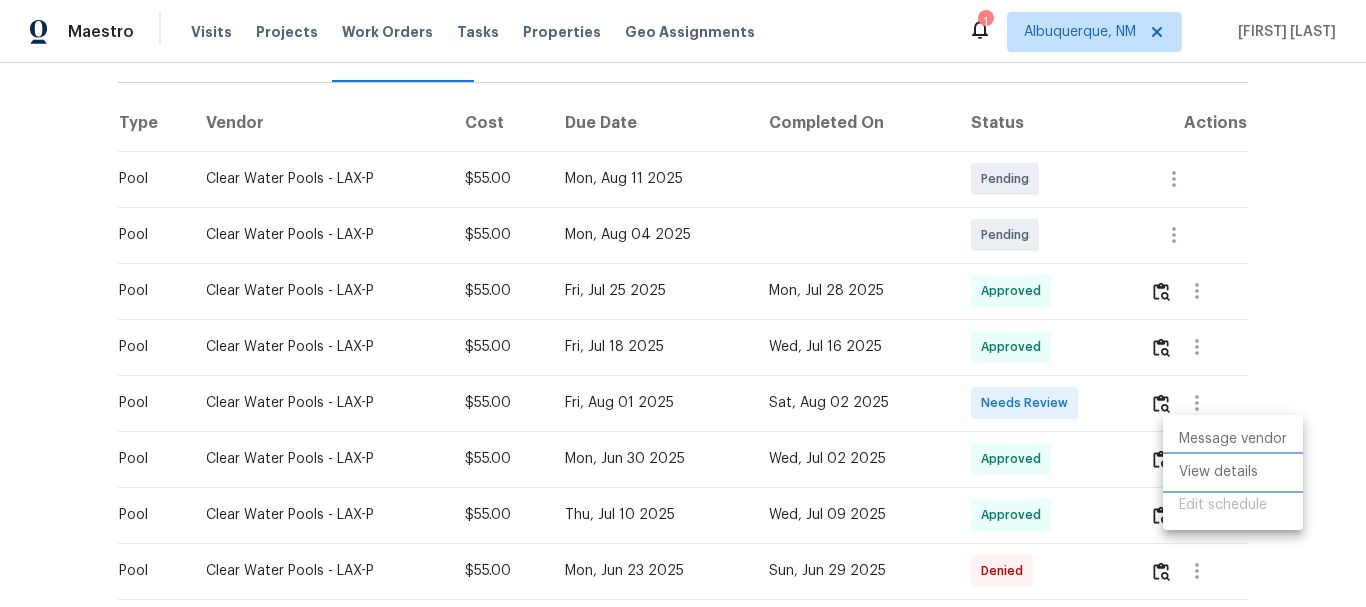 click on "View details" at bounding box center (1233, 472) 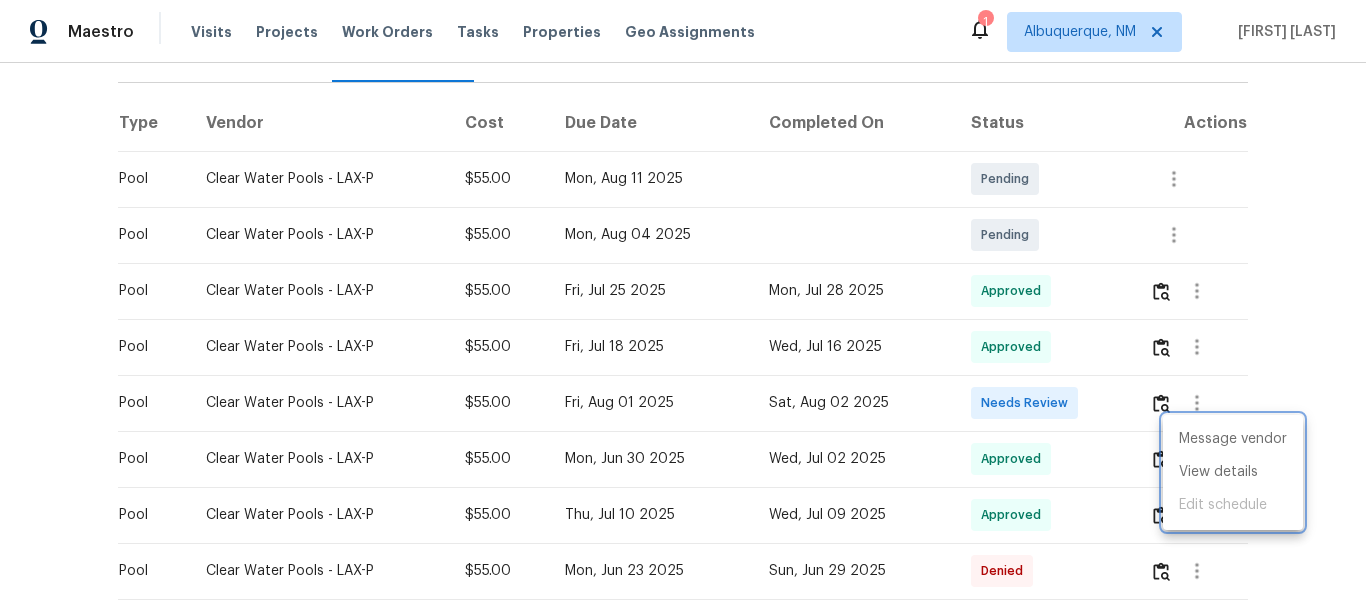 click at bounding box center [683, 303] 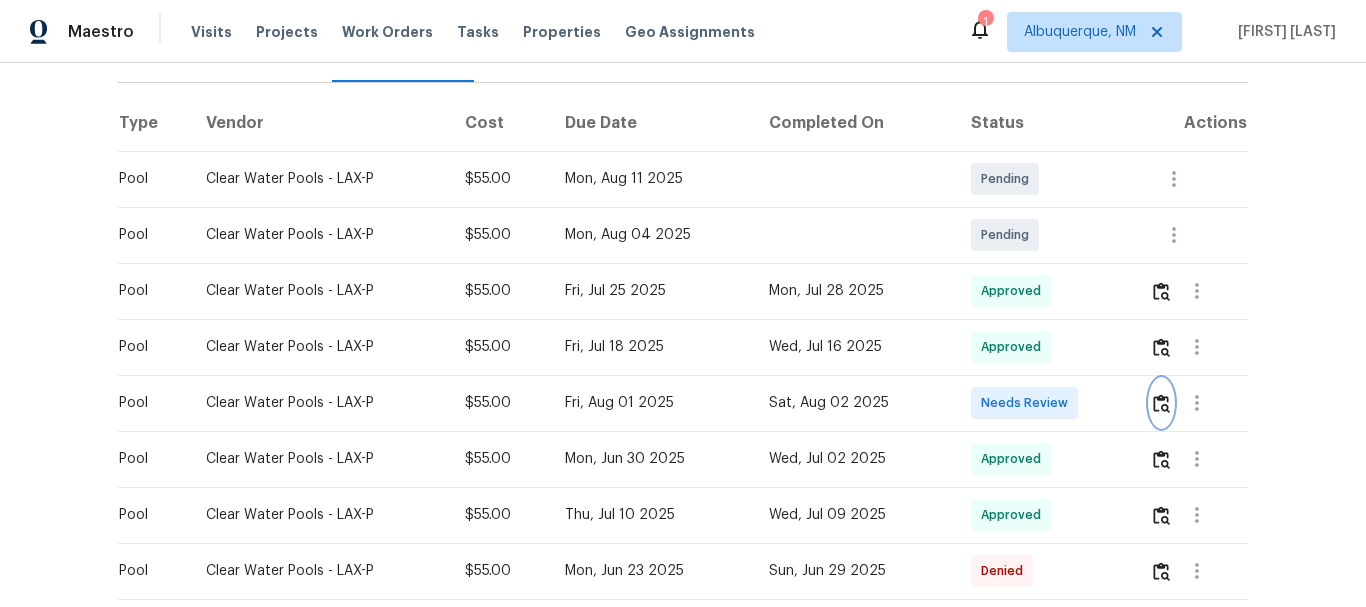 click at bounding box center (1161, 403) 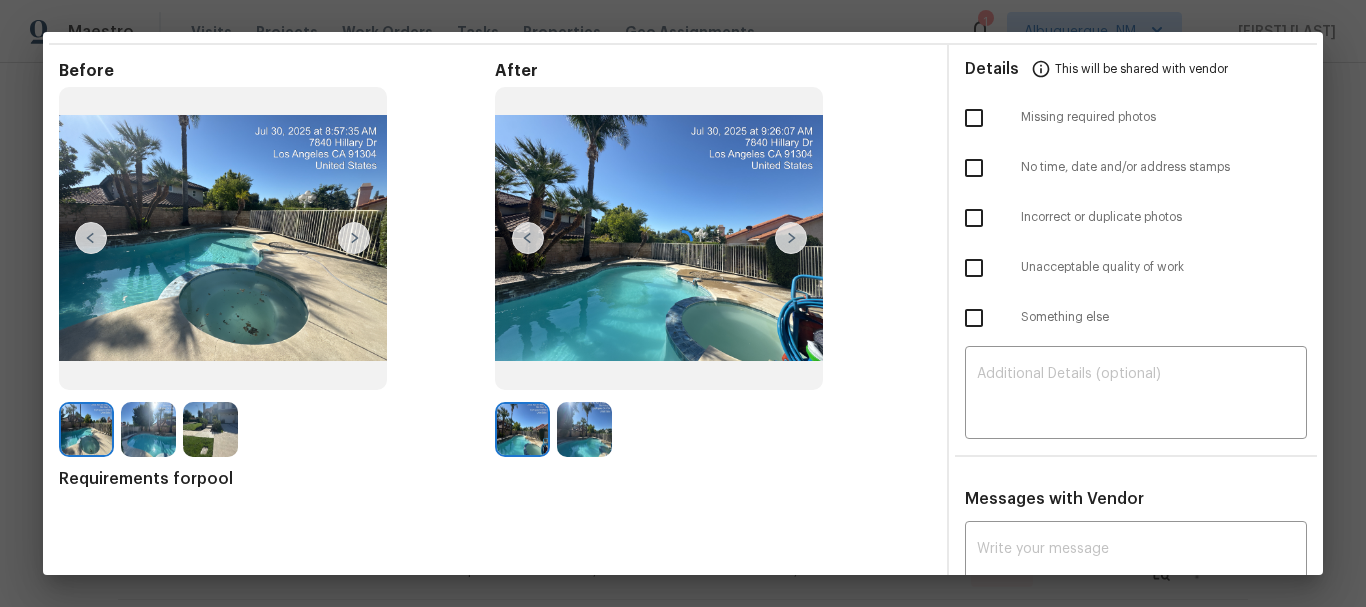 scroll, scrollTop: 100, scrollLeft: 0, axis: vertical 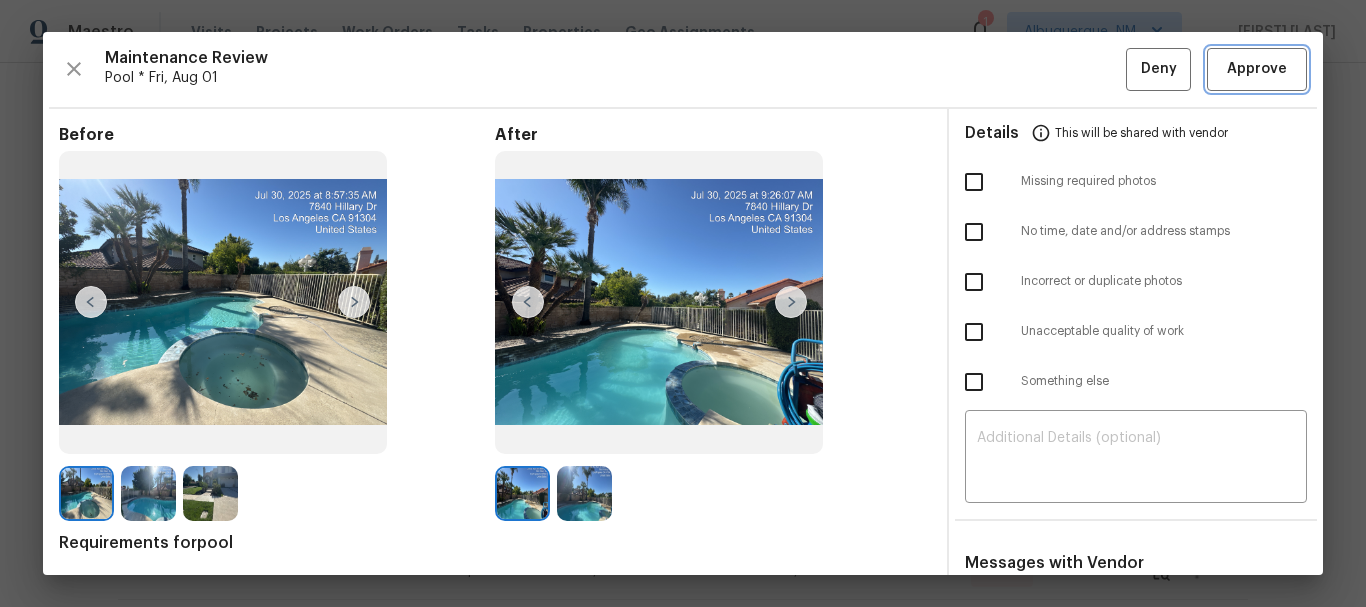 click on "Approve" at bounding box center (1257, 69) 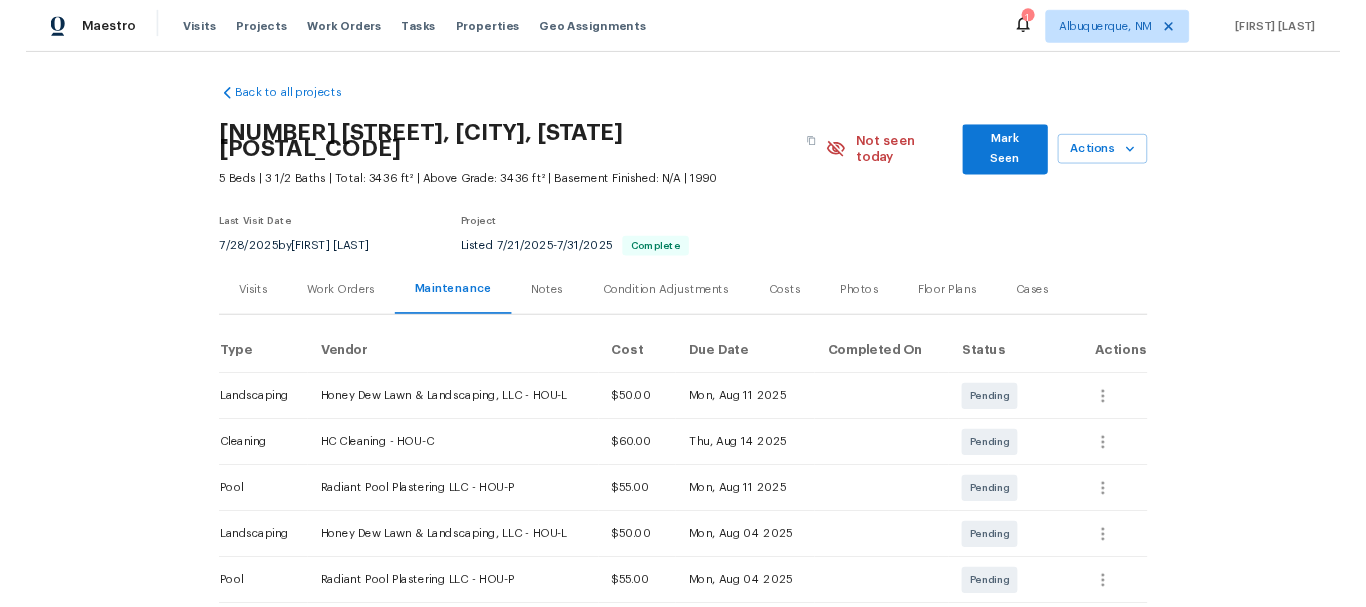 scroll, scrollTop: 0, scrollLeft: 0, axis: both 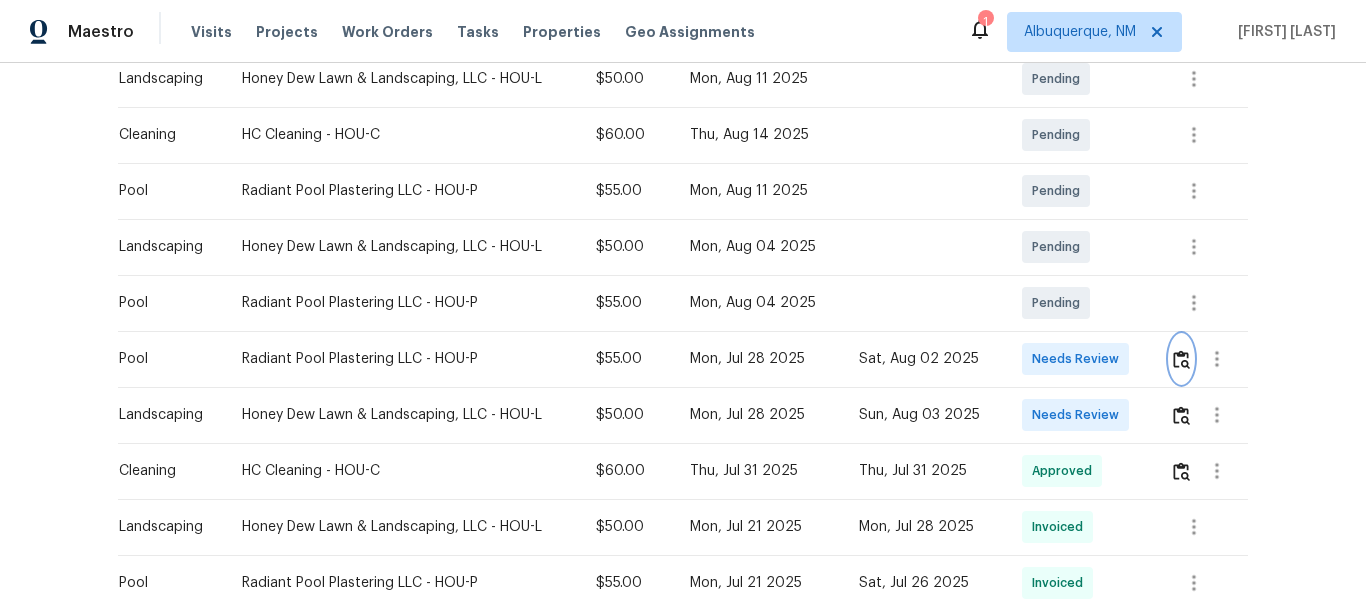 click at bounding box center [1181, 359] 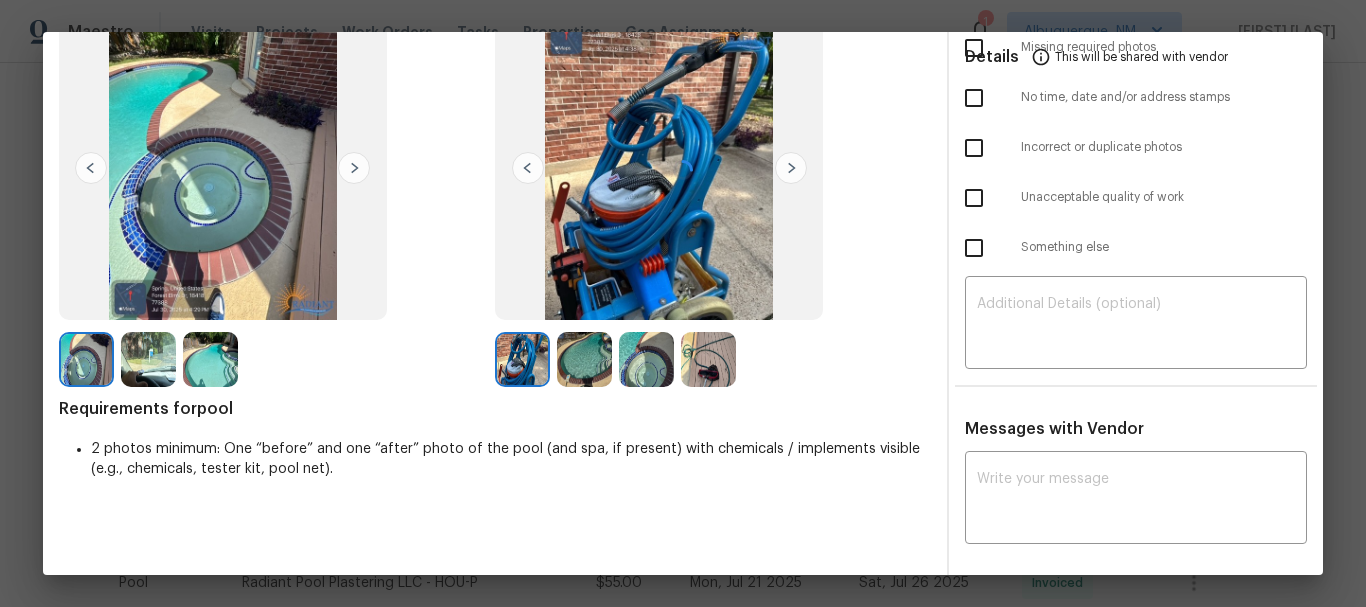 scroll, scrollTop: 135, scrollLeft: 0, axis: vertical 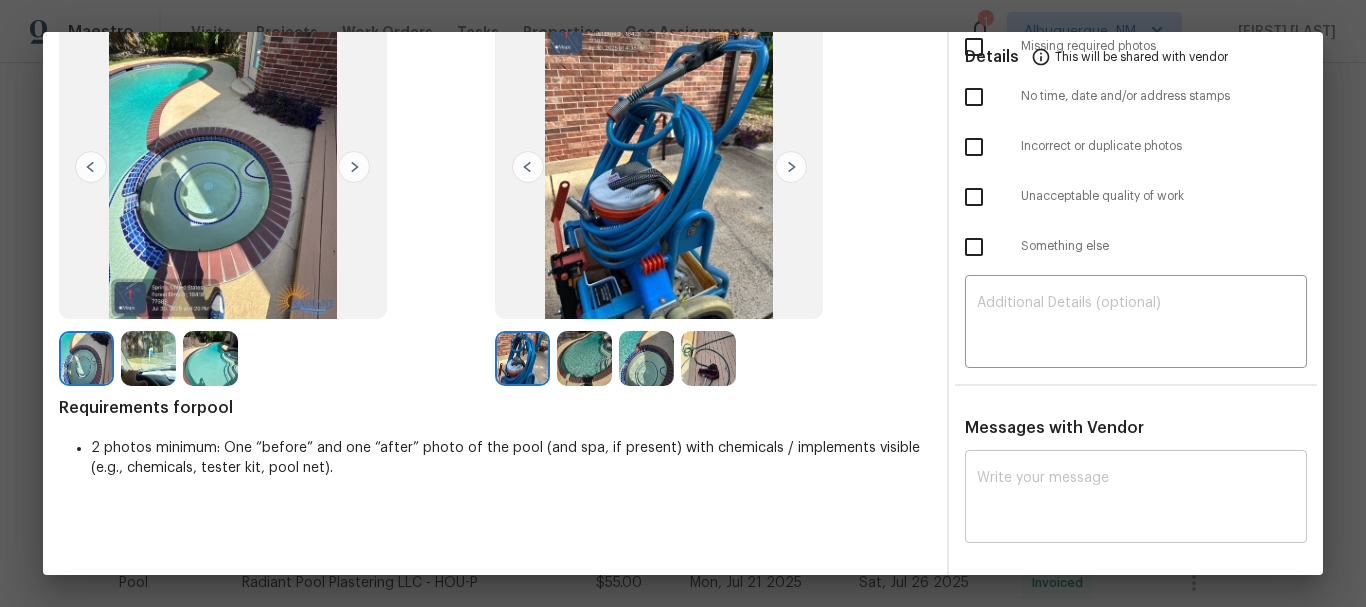 click at bounding box center (1136, 499) 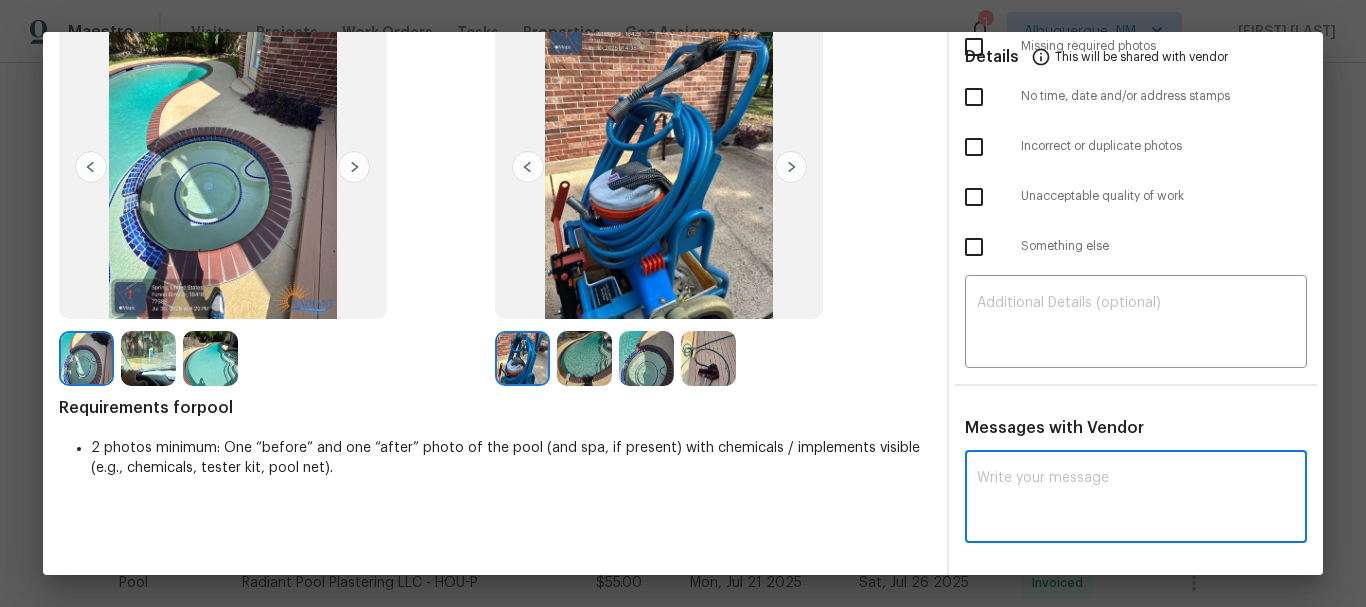 paste on "Maintenance Audit Team: Hello! Unfortunately, this Pool visit completed on 08/02/2025 has been denied because we are missing the required photos for approval. For approval, please upload address sing photo or front of the house photo only if the correct or missing photos were taken on the same day the visit was completed. If those photos are available, they must be uploaded within 48 hours of the original visit date. If the required photos were not taken on the day of the visit, the denial will remain in place. If you or your team need a refresher on the quality standards and requirements, please refer to the updated Standards of Work that have been distributed via email. Thank you!" 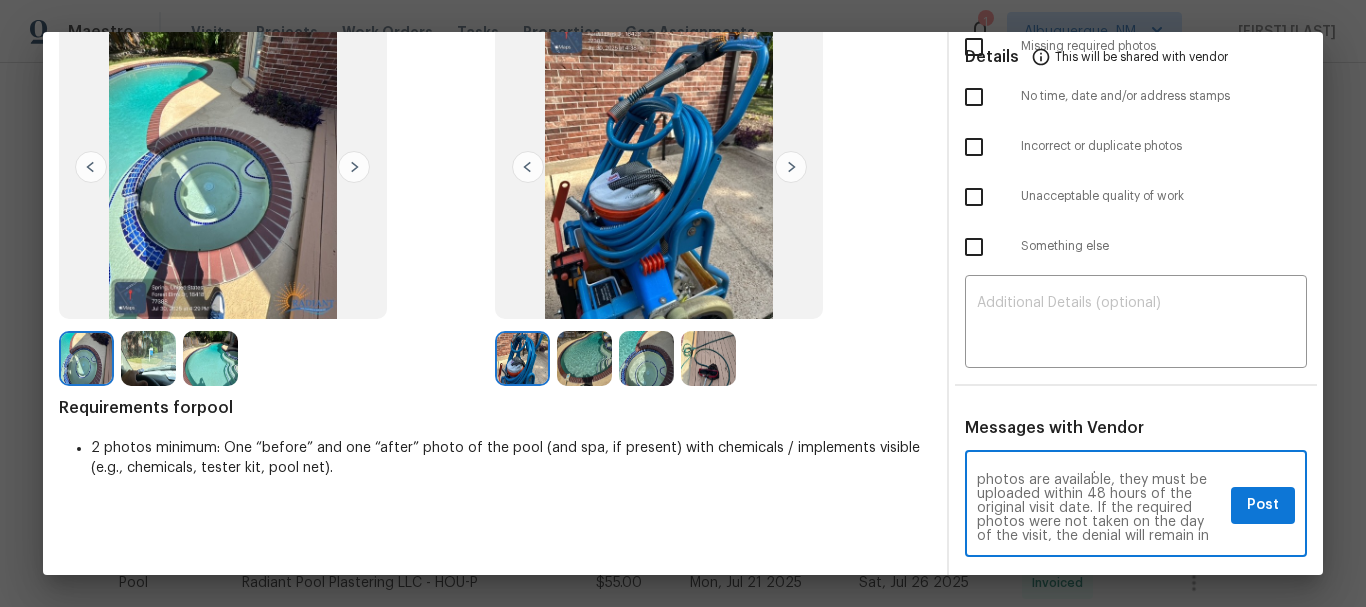 scroll, scrollTop: 0, scrollLeft: 0, axis: both 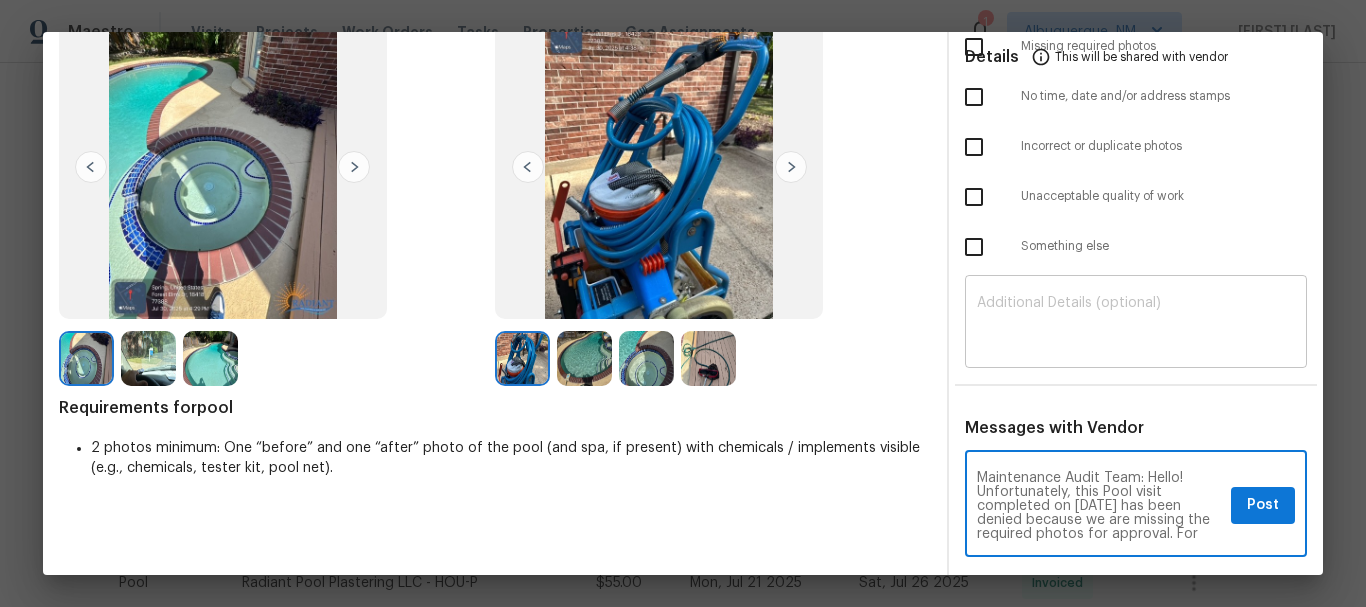 type on "Maintenance Audit Team: Hello! Unfortunately, this Pool visit completed on 08/02/2025 has been denied because we are missing the required photos for approval. For approval, please upload address sing photo or front of the house photo only if the correct or missing photos were taken on the same day the visit was completed. If those photos are available, they must be uploaded within 48 hours of the original visit date. If the required photos were not taken on the day of the visit, the denial will remain in place. If you or your team need a refresher on the quality standards and requirements, please refer to the updated Standards of Work that have been distributed via email. Thank you!" 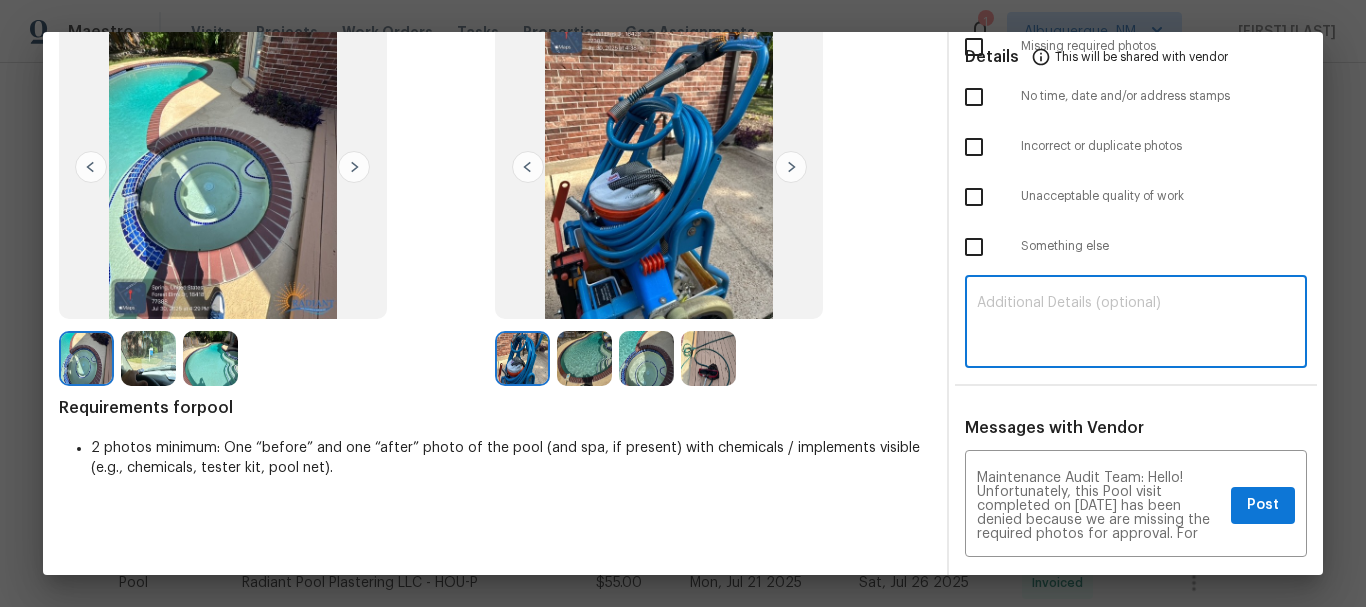paste on "Maintenance Audit Team: Hello! Unfortunately, this Pool visit completed on 08/02/2025 has been denied because we are missing the required photos for approval. For approval, please upload address sing photo or front of the house photo only if the correct or missing photos were taken on the same day the visit was completed. If those photos are available, they must be uploaded within 48 hours of the original visit date. If the required photos were not taken on the day of the visit, the denial will remain in place. If you or your team need a refresher on the quality standards and requirements, please refer to the updated Standards of Work that have been distributed via email. Thank you!" 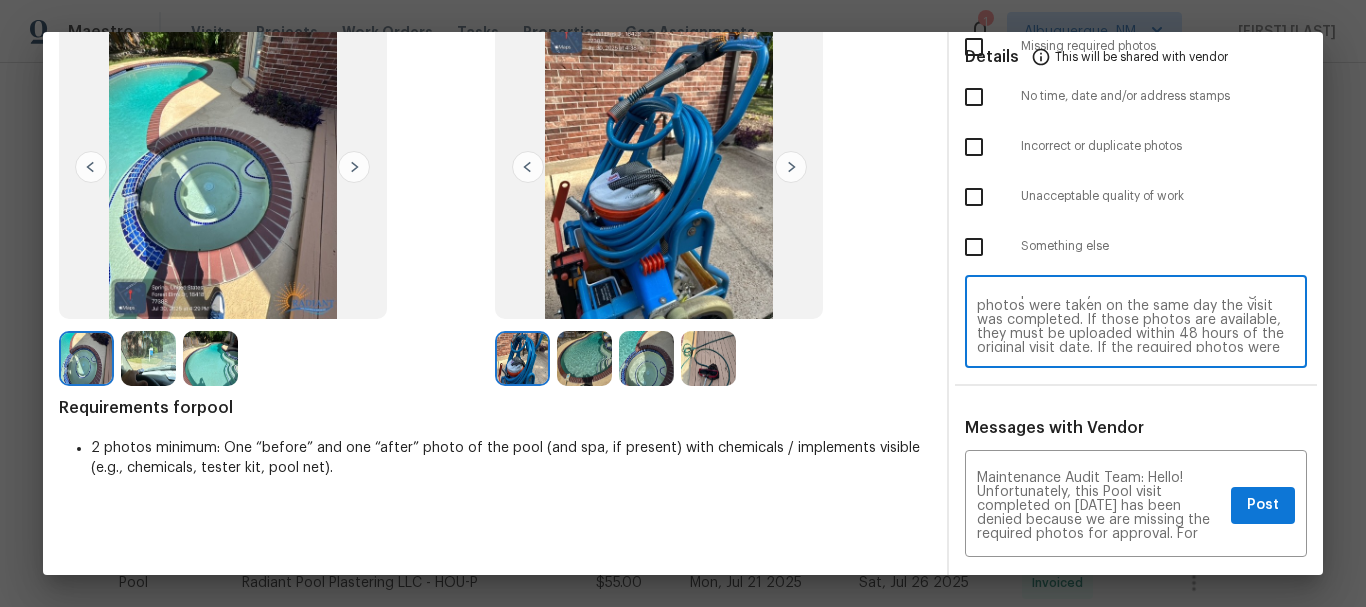 scroll, scrollTop: 0, scrollLeft: 0, axis: both 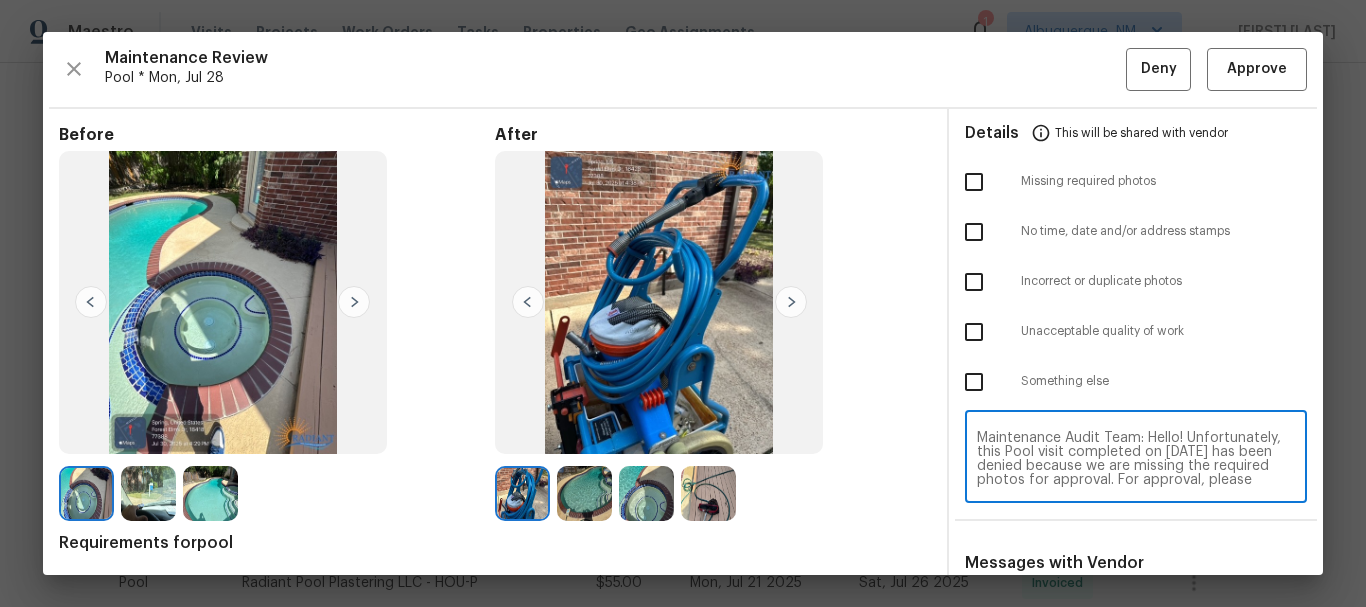 type on "Maintenance Audit Team: Hello! Unfortunately, this Pool visit completed on 08/02/2025 has been denied because we are missing the required photos for approval. For approval, please upload address sing photo or front of the house photo only if the correct or missing photos were taken on the same day the visit was completed. If those photos are available, they must be uploaded within 48 hours of the original visit date. If the required photos were not taken on the day of the visit, the denial will remain in place. If you or your team need a refresher on the quality standards and requirements, please refer to the updated Standards of Work that have been distributed via email. Thank you!" 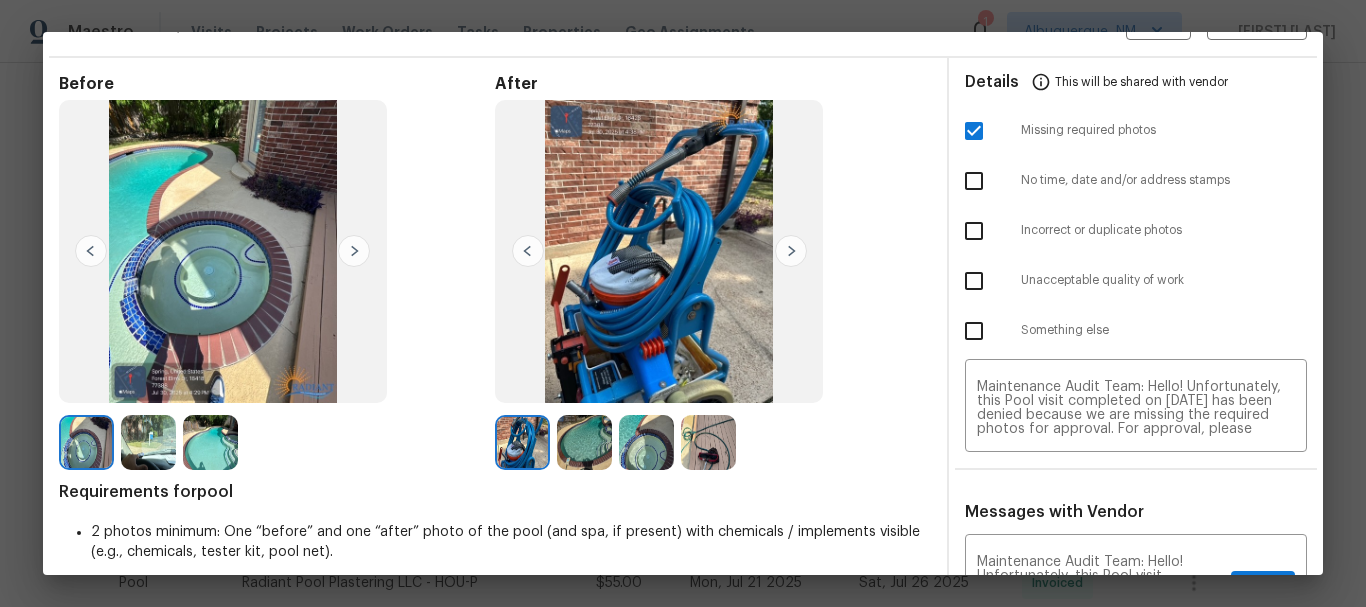 scroll, scrollTop: 100, scrollLeft: 0, axis: vertical 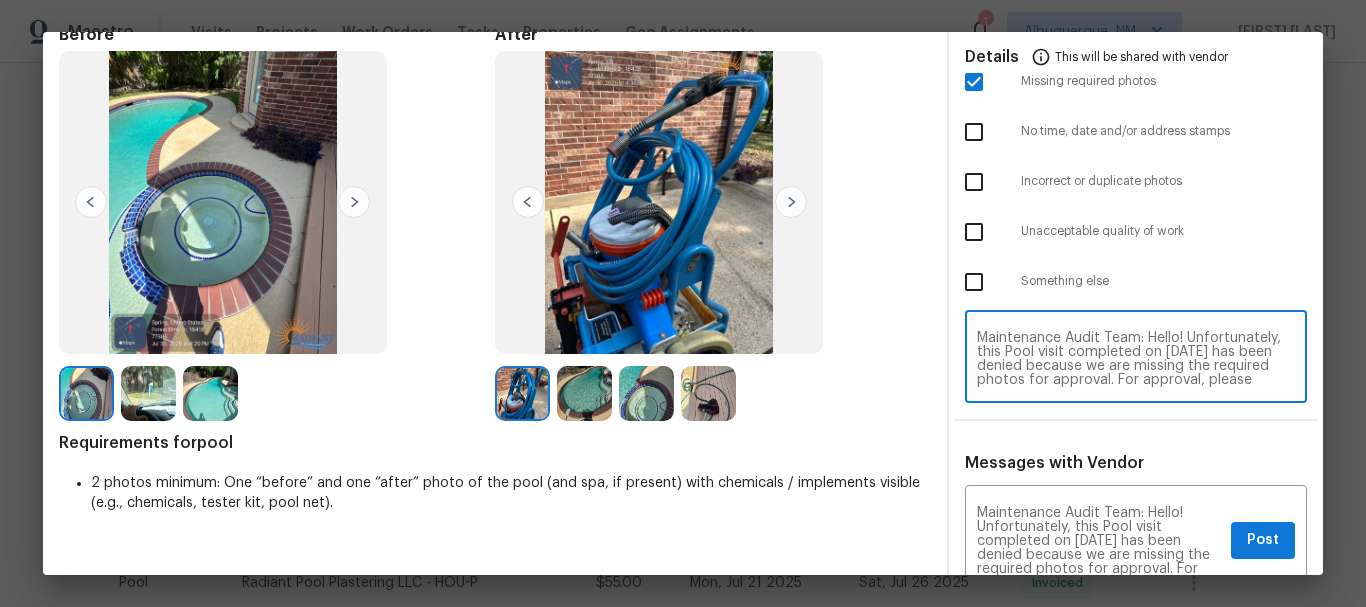 click on "Maintenance Audit Team: Hello! Unfortunately, this Pool visit completed on 08/02/2025 has been denied because we are missing the required photos for approval. For approval, please upload address sing photo or front of the house photo only if the correct or missing photos were taken on the same day the visit was completed. If those photos are available, they must be uploaded within 48 hours of the original visit date. If the required photos were not taken on the day of the visit, the denial will remain in place. If you or your team need a refresher on the quality standards and requirements, please refer to the updated Standards of Work that have been distributed via email. Thank you!" at bounding box center [1136, 359] 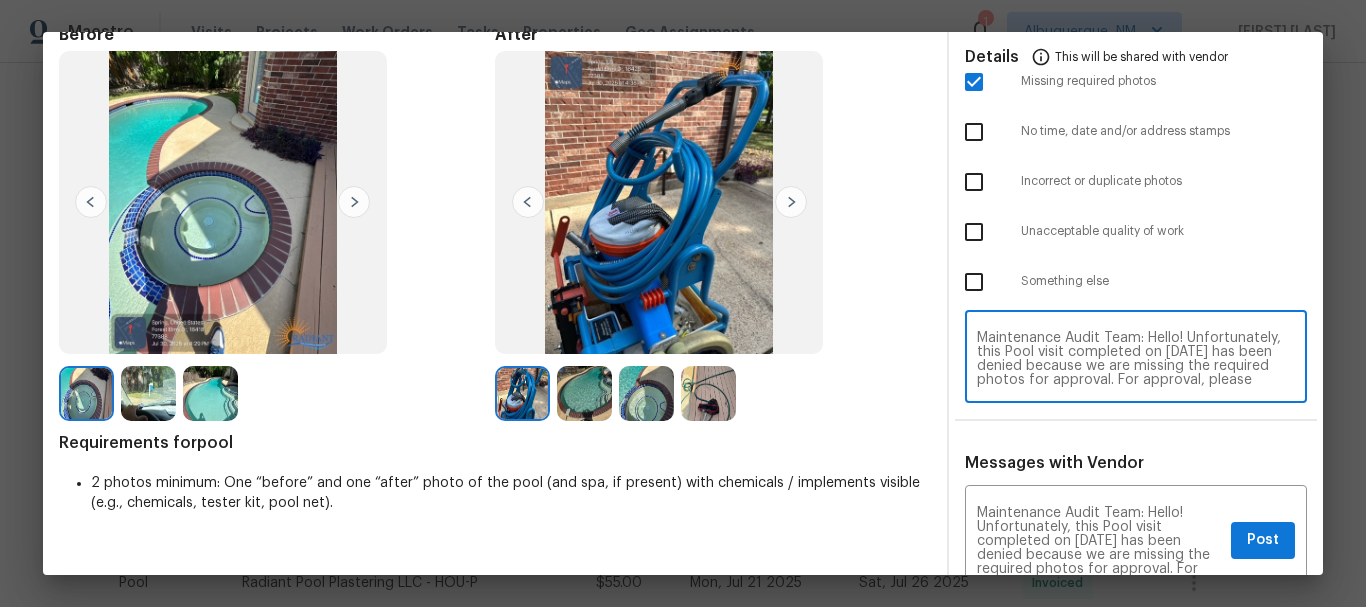 click at bounding box center (974, 282) 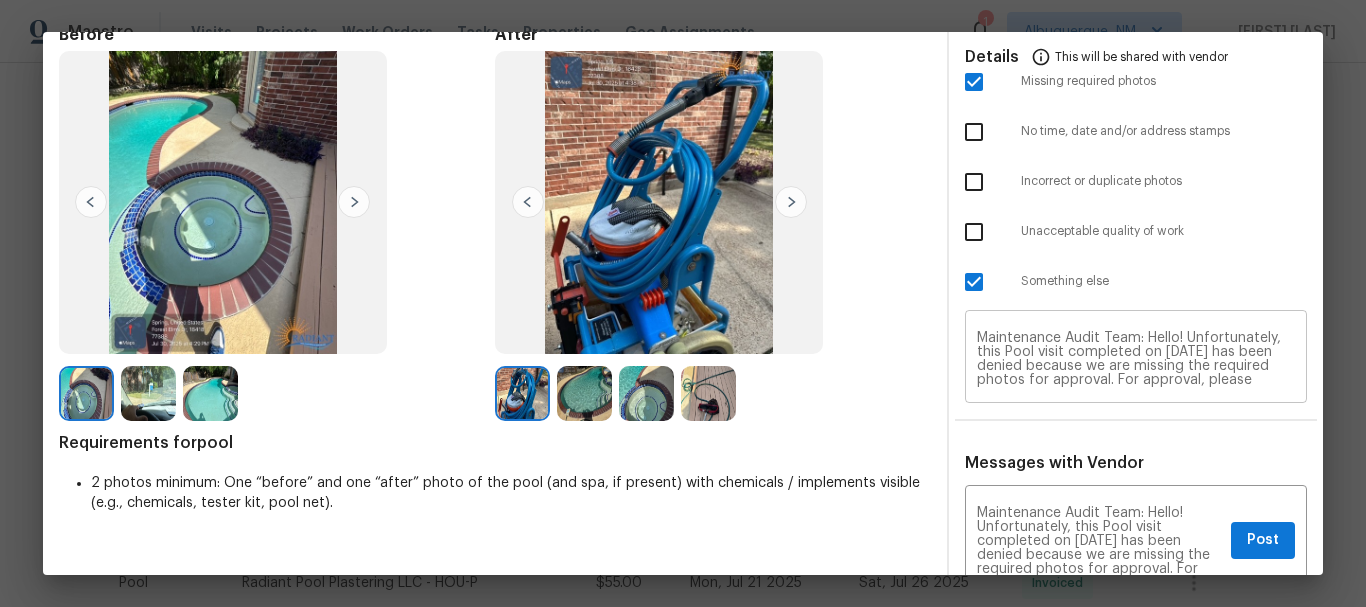 click on "Maintenance Audit Team: Hello! Unfortunately, this Pool visit completed on 08/02/2025 has been denied because we are missing the required photos for approval. For approval, please upload address sing photo or front of the house photo only if the correct or missing photos were taken on the same day the visit was completed. If those photos are available, they must be uploaded within 48 hours of the original visit date. If the required photos were not taken on the day of the visit, the denial will remain in place. If you or your team need a refresher on the quality standards and requirements, please refer to the updated Standards of Work that have been distributed via email. Thank you! ​" at bounding box center [1136, 359] 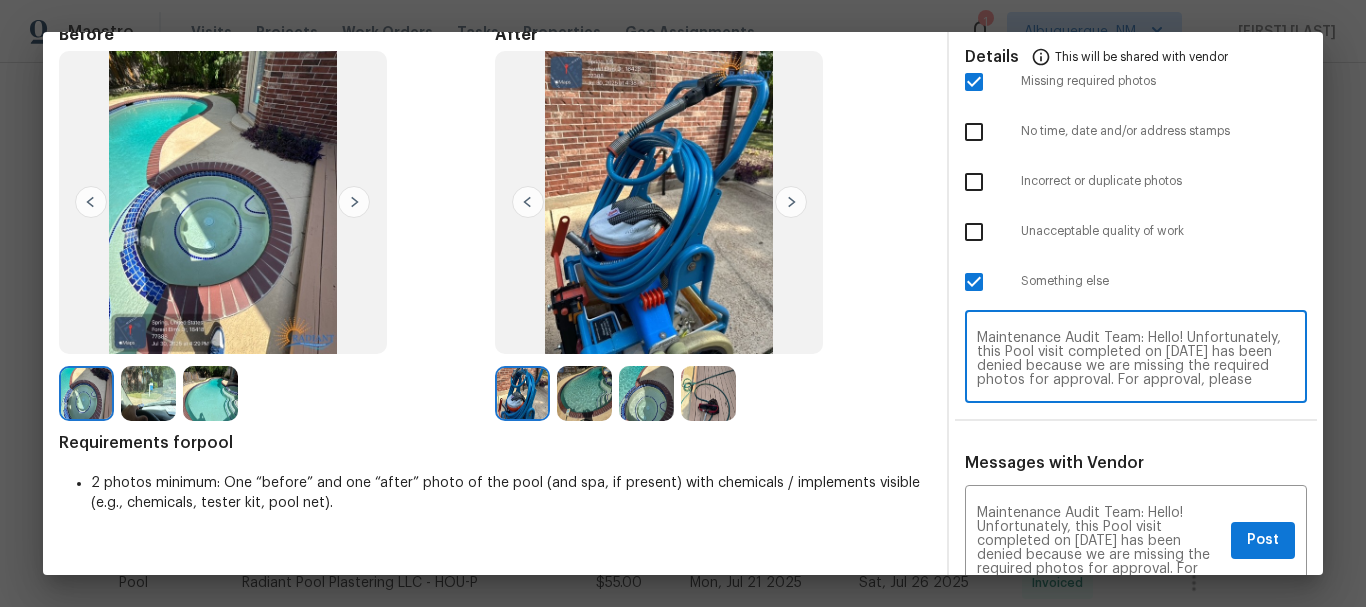 click on "Maintenance Audit Team: Hello! Unfortunately, this Pool visit completed on 08/02/2025 has been denied because we are missing the required photos for approval. For approval, please upload address sing photo or front of the house photo only if the correct or missing photos were taken on the same day the visit was completed. If those photos are available, they must be uploaded within 48 hours of the original visit date. If the required photos were not taken on the day of the visit, the denial will remain in place. If you or your team need a refresher on the quality standards and requirements, please refer to the updated Standards of Work that have been distributed via email. Thank you!" at bounding box center (1136, 359) 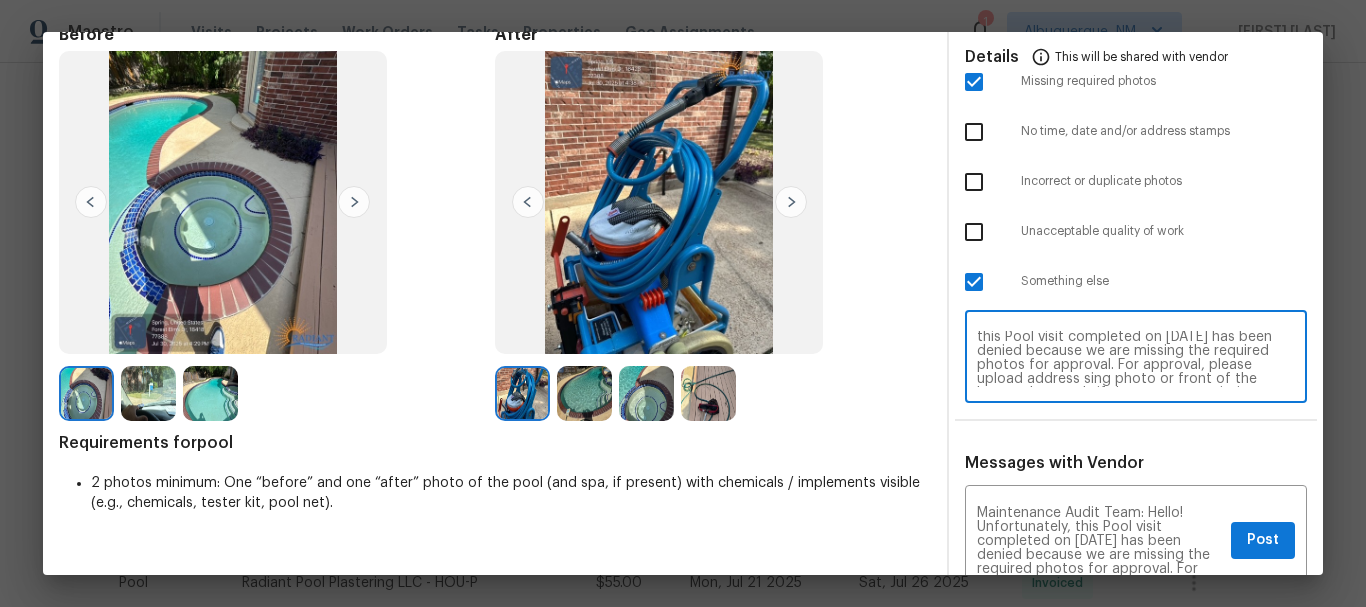 scroll, scrollTop: 29, scrollLeft: 0, axis: vertical 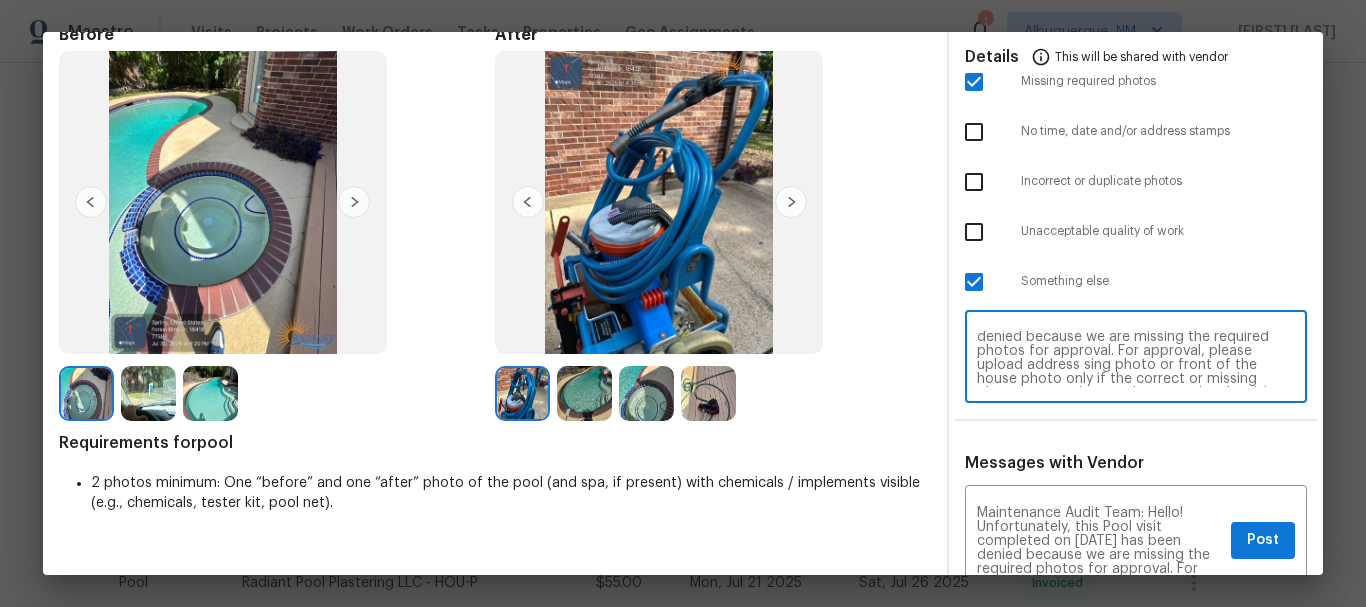 click on "Maintenance Audit Team: Hello! Unfortunately, this Pool visit completed on 08/02/2025 has been denied because we are missing the required photos for approval. For approval, please upload address sing photo or front of the house photo only if the correct or missing photos were taken on the same day the visit was completed. If those photos are available, they must be uploaded within 48 hours of the original visit date. If the required photos were not taken on the day of the visit, the denial will remain in place. If you or your team need a refresher on the quality standards and requirements, please refer to the updated Standards of Work that have been distributed via email. Thank you!" at bounding box center [1136, 359] 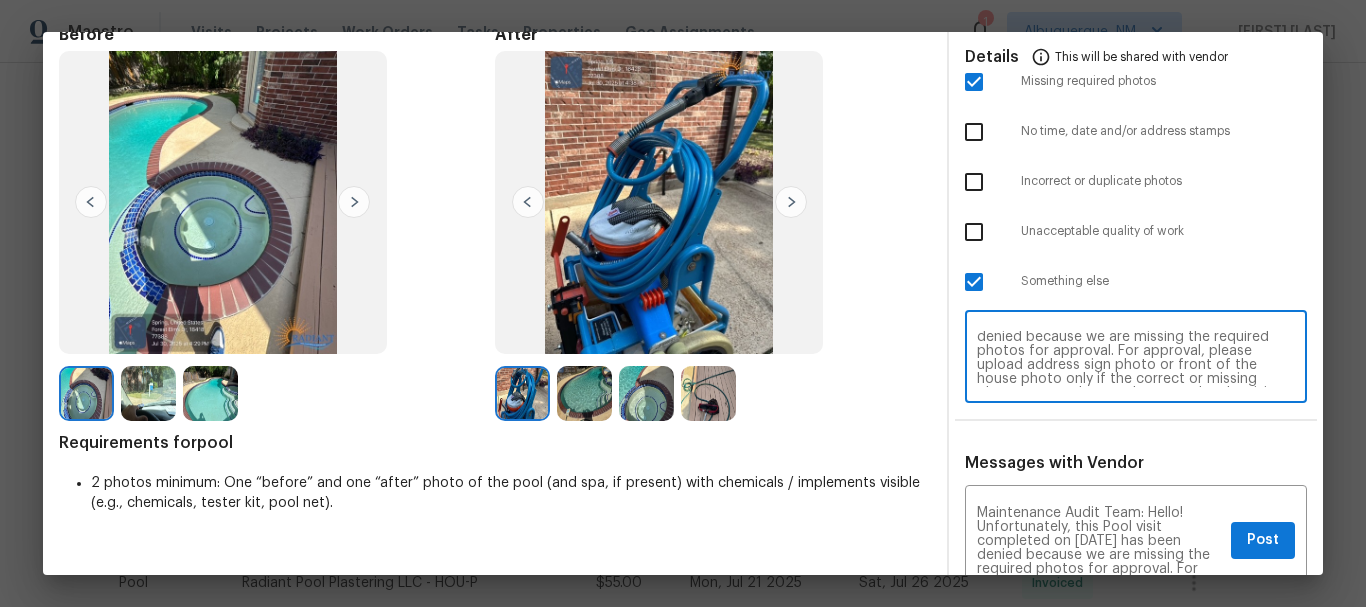 click on "Maintenance Audit Team: Hello! Unfortunately, this Pool visit completed on 08/02/2025 has been denied because we are missing the required photos for approval. For approval, please upload address sign photo or front of the house photo only if the correct or missing photos were taken on the same day the visit was completed. If those photos are available, they must be uploaded within 48 hours of the original visit date. If the required photos were not taken on the day of the visit, the denial will remain in place. If you or your team need a refresher on the quality standards and requirements, please refer to the updated Standards of Work that have been distributed via email. Thank you!" at bounding box center (1136, 359) 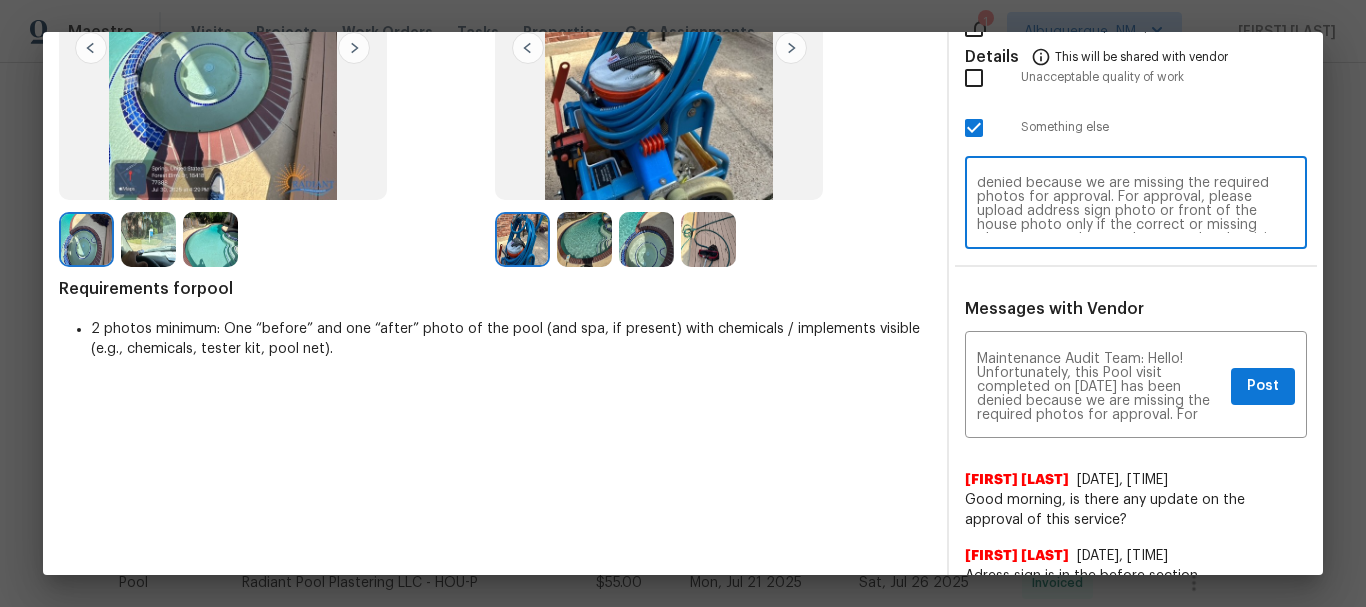 scroll, scrollTop: 300, scrollLeft: 0, axis: vertical 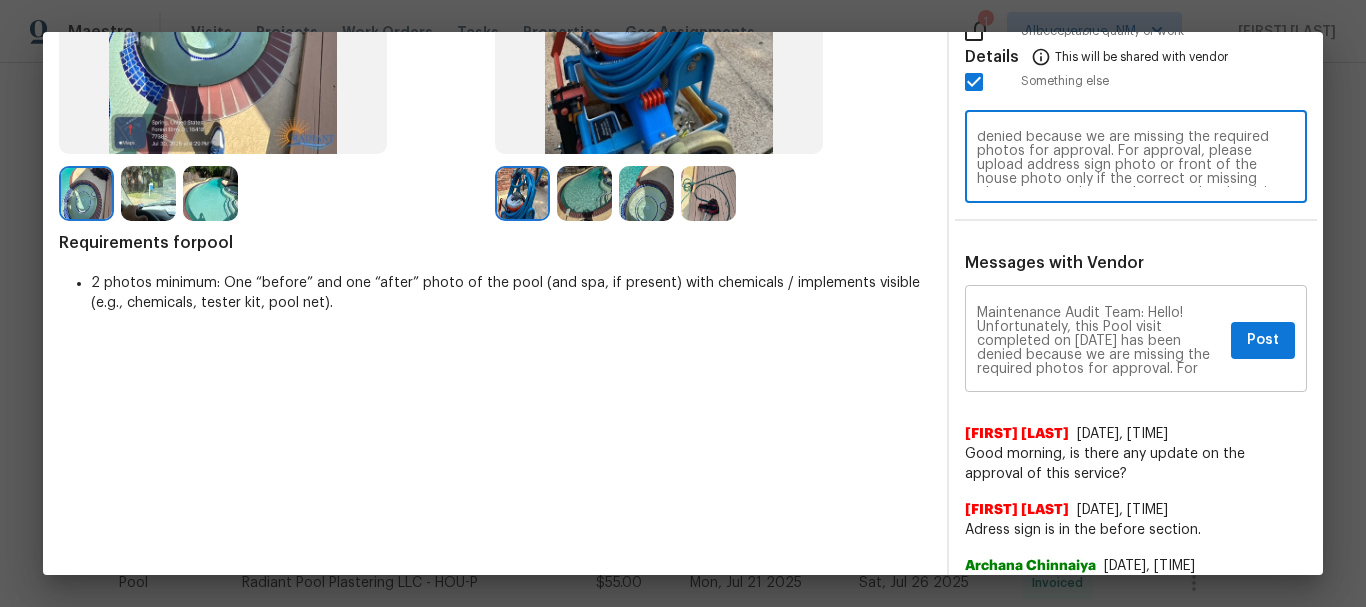 type on "Maintenance Audit Team: Hello! Unfortunately, this Pool visit completed on 08/02/2025 has been denied because we are missing the required photos for approval. For approval, please upload address sign photo or front of the house photo only if the correct or missing photos were taken on the same day the visit was completed. If those photos are available, they must be uploaded within 48 hours of the original visit date. If the required photos were not taken on the day of the visit, the denial will remain in place. If you or your team need a refresher on the quality standards and requirements, please refer to the updated Standards of Work that have been distributed via email. Thank you!" 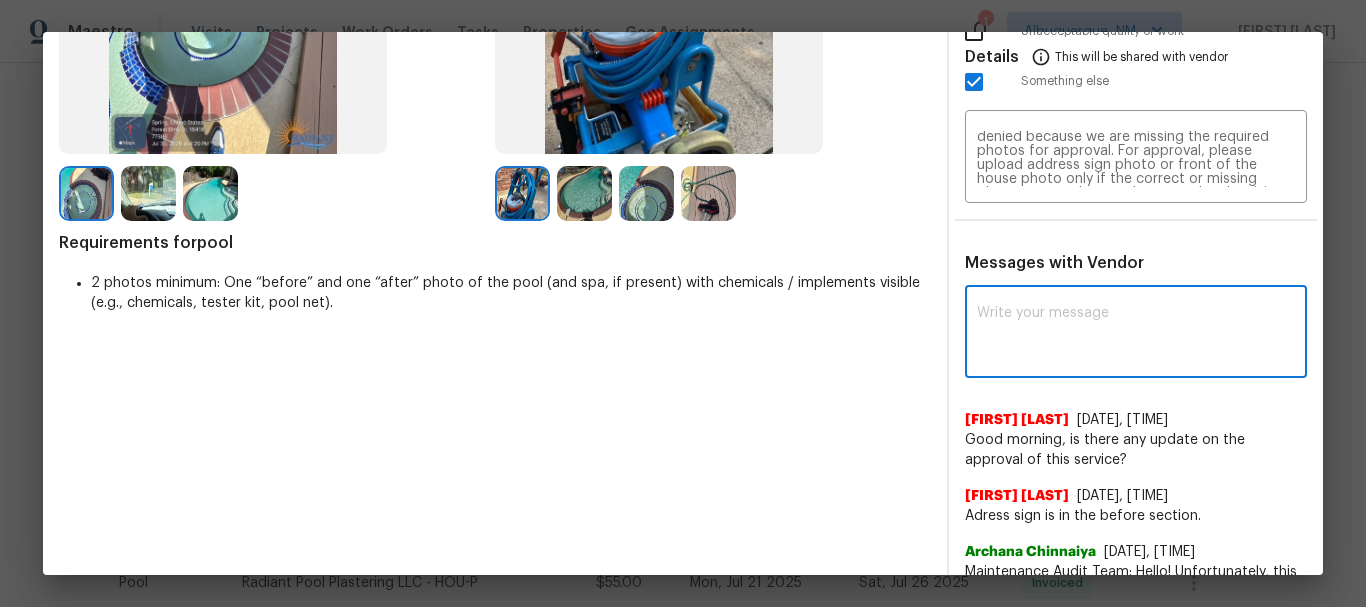 paste on "Maintenance Audit Team: Hello! Unfortunately, this Pool visit completed on 08/02/2025 has been denied because we are missing the required photos for approval. For approval, please upload address sign photo or front of the house photo only if the correct or missing photos were taken on the same day the visit was completed. If those photos are available, they must be uploaded within 48 hours of the original visit date. If the required photos were not taken on the day of the visit, the denial will remain in place. If you or your team need a refresher on the quality standards and requirements, please refer to the updated Standards of Work that have been distributed via email. Thank you!" 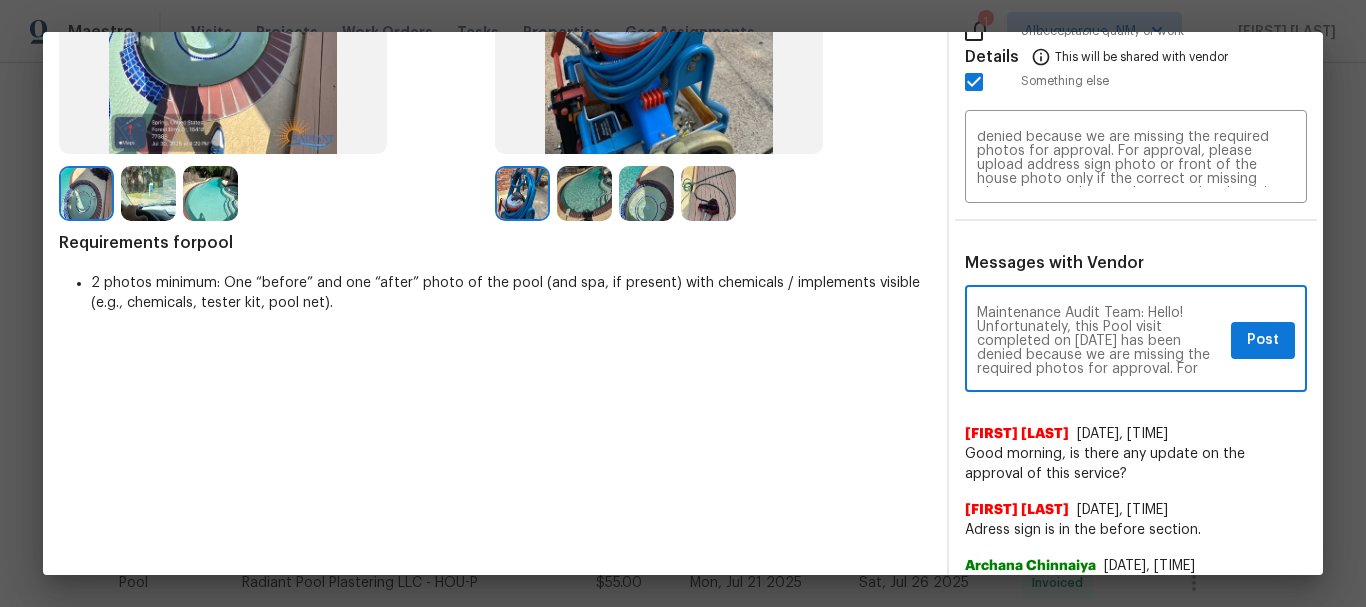 scroll, scrollTop: 238, scrollLeft: 0, axis: vertical 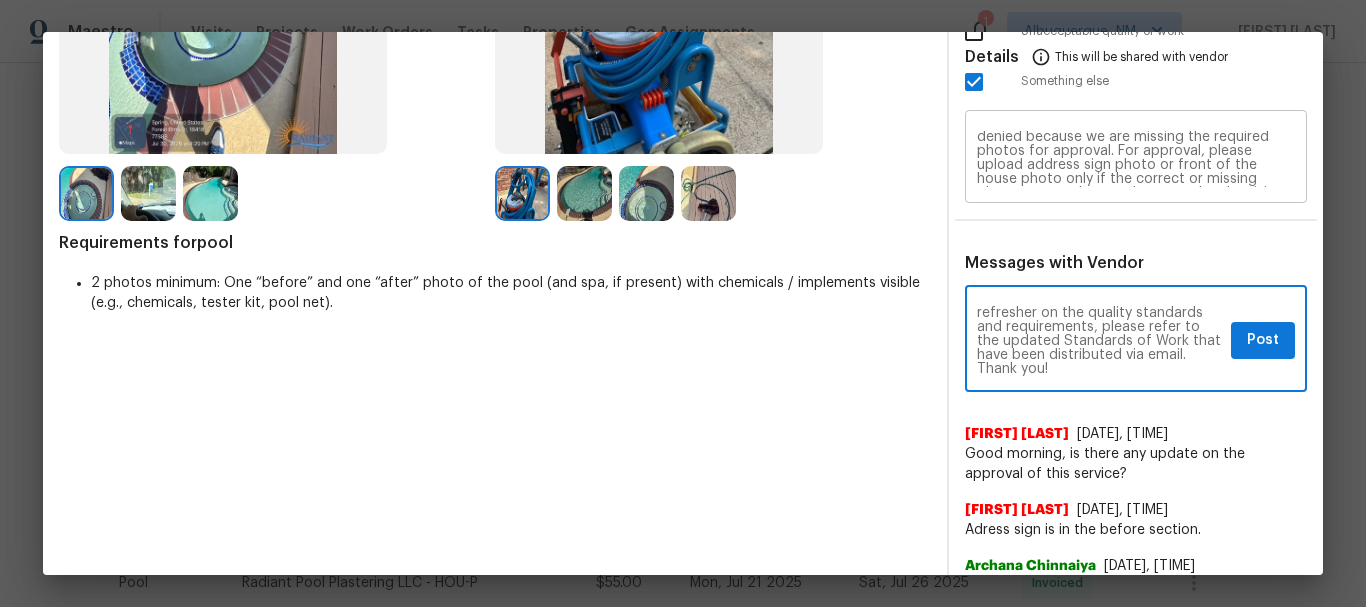 type on "Maintenance Audit Team: Hello! Unfortunately, this Pool visit completed on 08/02/2025 has been denied because we are missing the required photos for approval. For approval, please upload address sign photo or front of the house photo only if the correct or missing photos were taken on the same day the visit was completed. If those photos are available, they must be uploaded within 48 hours of the original visit date. If the required photos were not taken on the day of the visit, the denial will remain in place. If you or your team need a refresher on the quality standards and requirements, please refer to the updated Standards of Work that have been distributed via email. Thank you!" 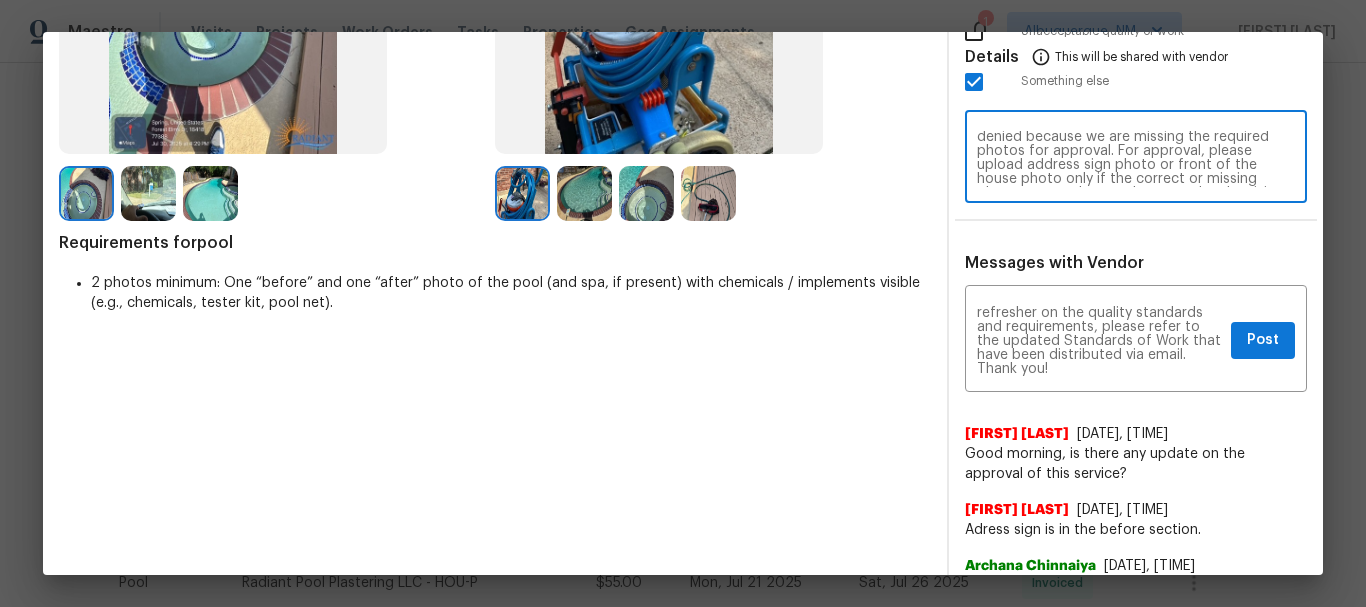 click on "Maintenance Audit Team: Hello! Unfortunately, this Pool visit completed on 08/02/2025 has been denied because we are missing the required photos for approval. For approval, please upload address sign photo or front of the house photo only if the correct or missing photos were taken on the same day the visit was completed. If those photos are available, they must be uploaded within 48 hours of the original visit date. If the required photos were not taken on the day of the visit, the denial will remain in place. If you or your team need a refresher on the quality standards and requirements, please refer to the updated Standards of Work that have been distributed via email. Thank you!" at bounding box center (1136, 159) 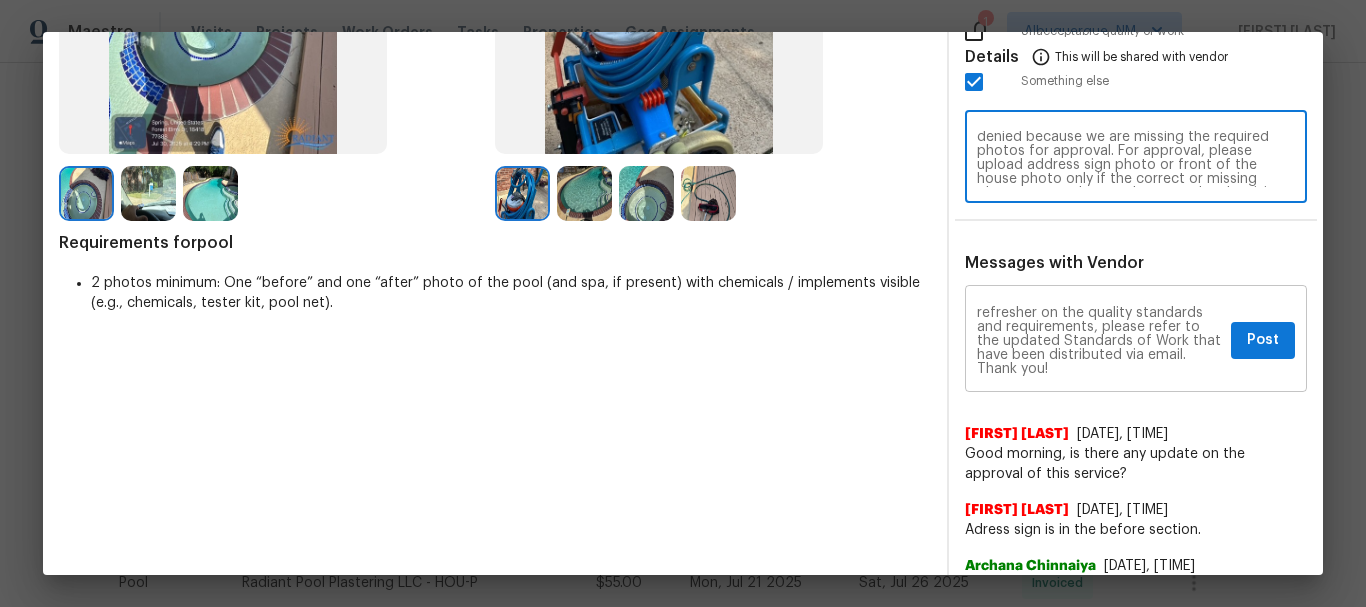 click on "Maintenance Audit Team: Hello! Unfortunately, this Pool visit completed on 08/02/2025 has been denied because we are missing the required photos for approval. For approval, please upload address sign photo or front of the house photo only if the correct or missing photos were taken on the same day the visit was completed. If those photos are available, they must be uploaded within 48 hours of the original visit date. If the required photos were not taken on the day of the visit, the denial will remain in place. If you or your team need a refresher on the quality standards and requirements, please refer to the updated Standards of Work that have been distributed via email. Thank you!" at bounding box center [1100, 341] 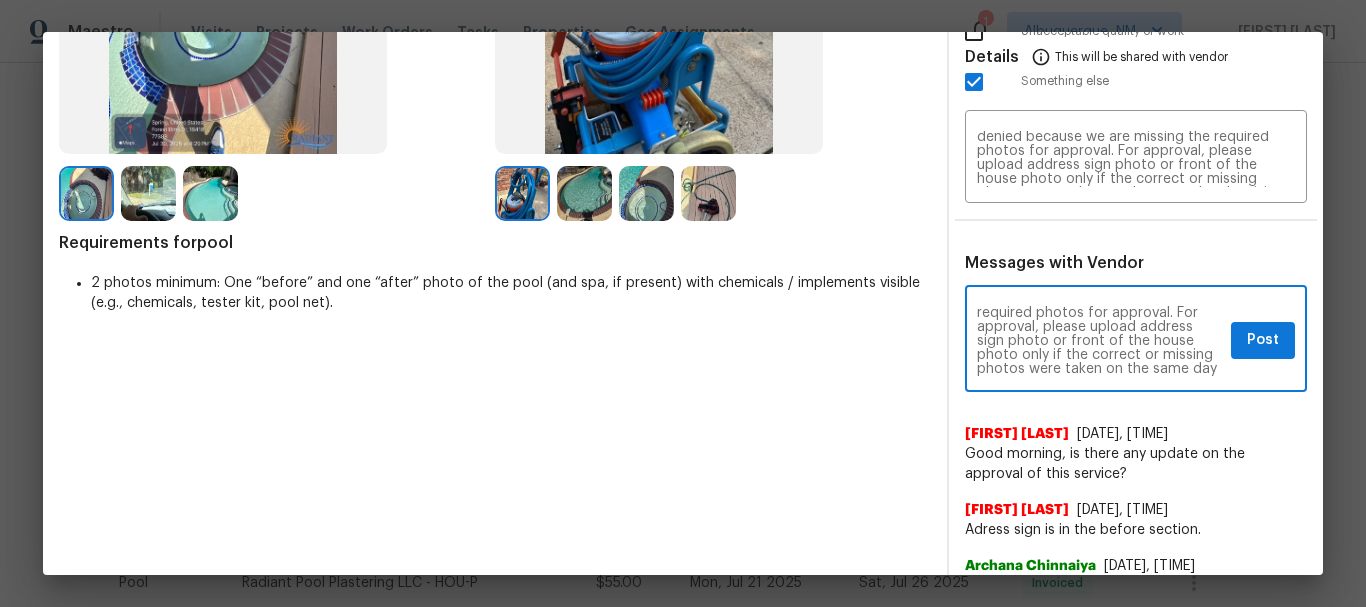 scroll, scrollTop: 0, scrollLeft: 0, axis: both 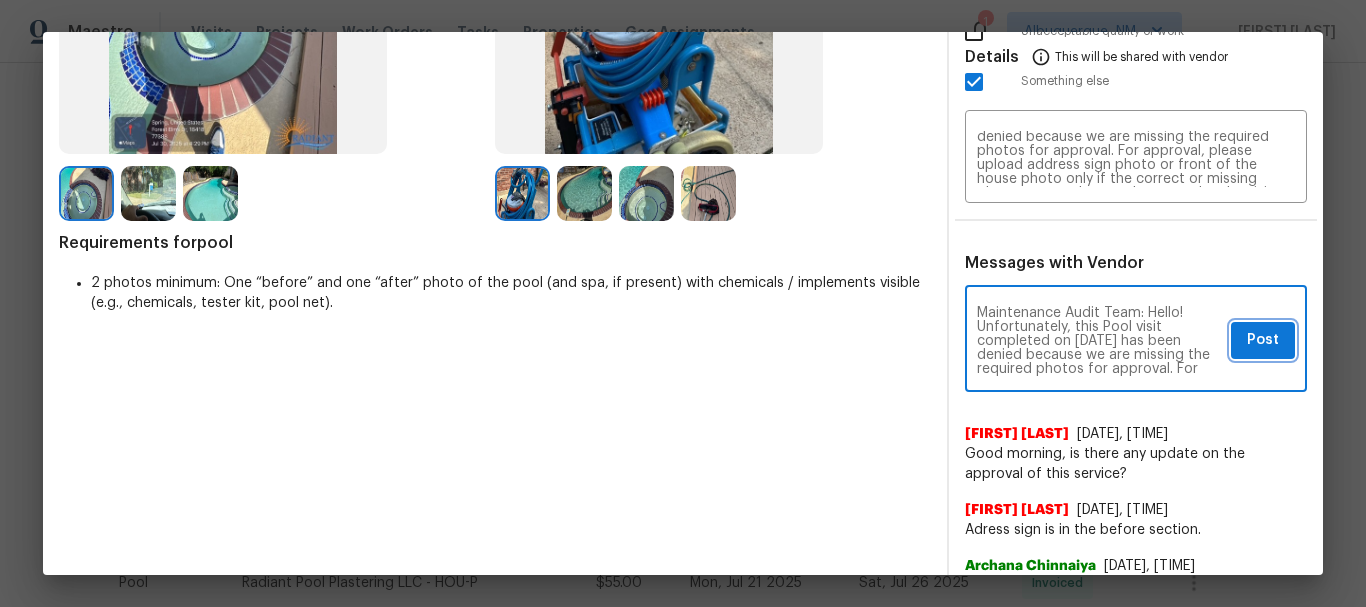 click on "Post" at bounding box center (1263, 340) 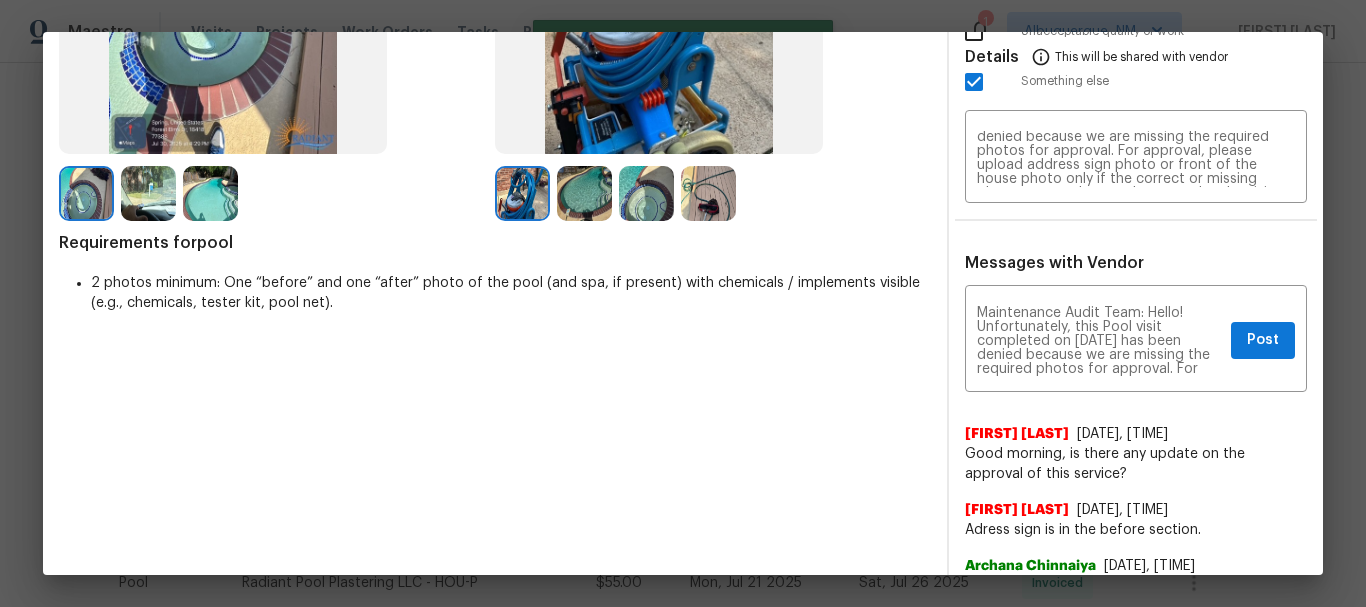 type 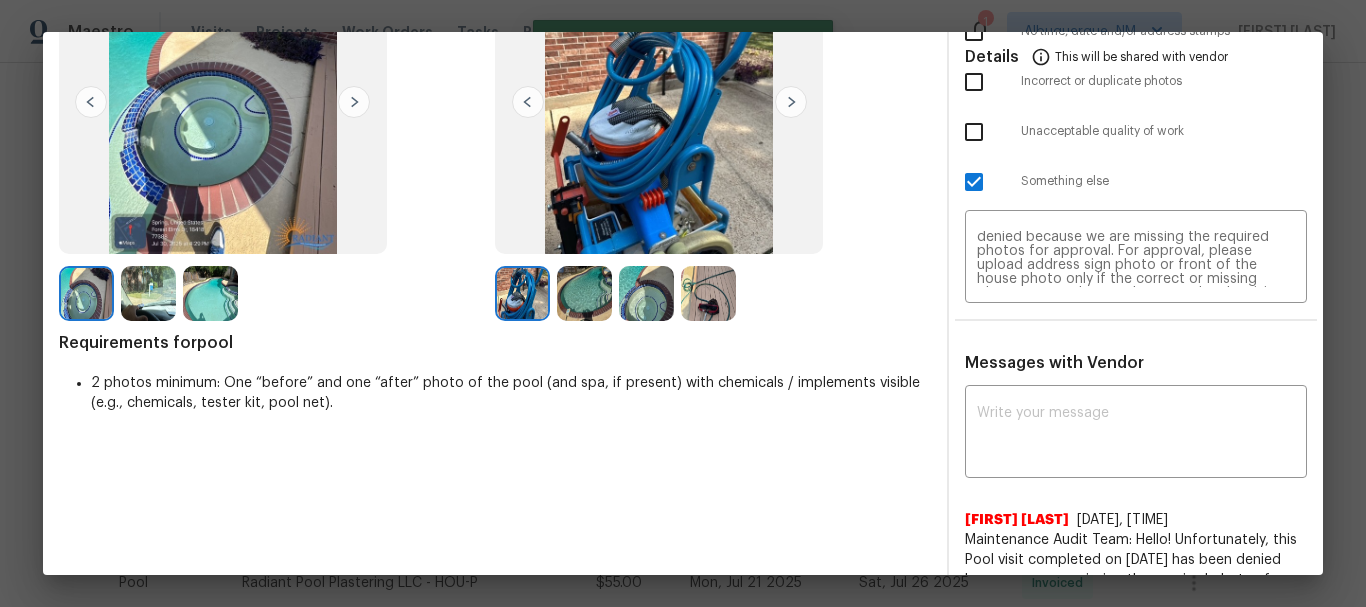 scroll, scrollTop: 0, scrollLeft: 0, axis: both 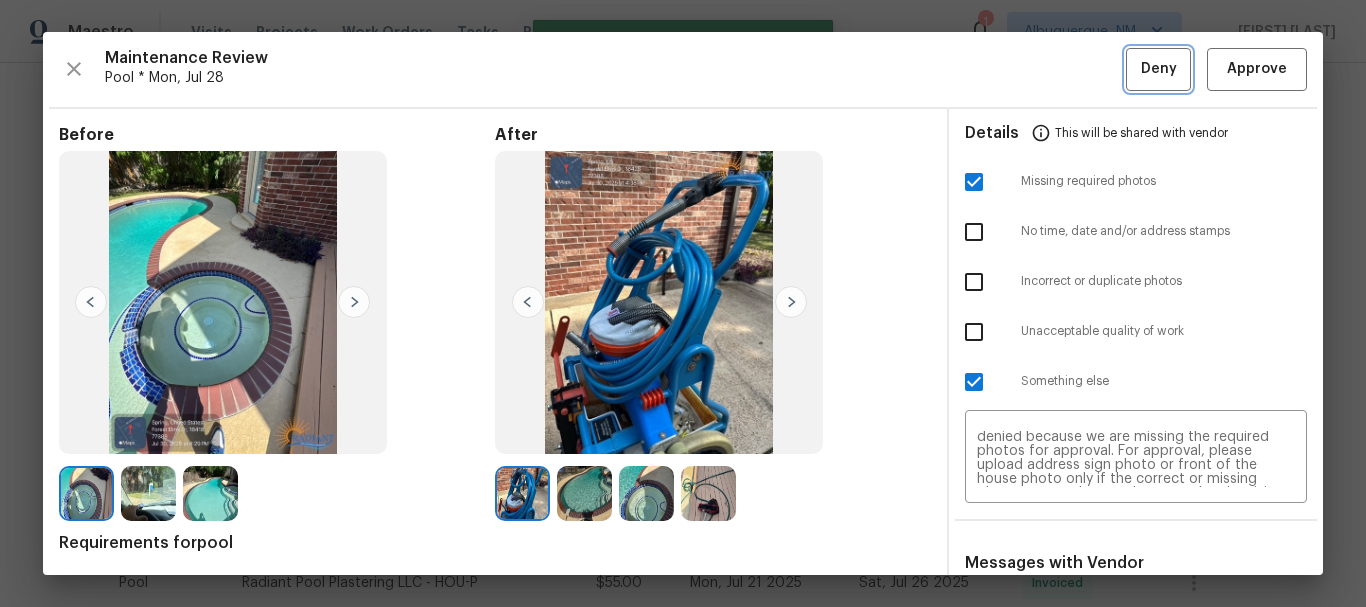 drag, startPoint x: 1136, startPoint y: 72, endPoint x: 1127, endPoint y: 108, distance: 37.107952 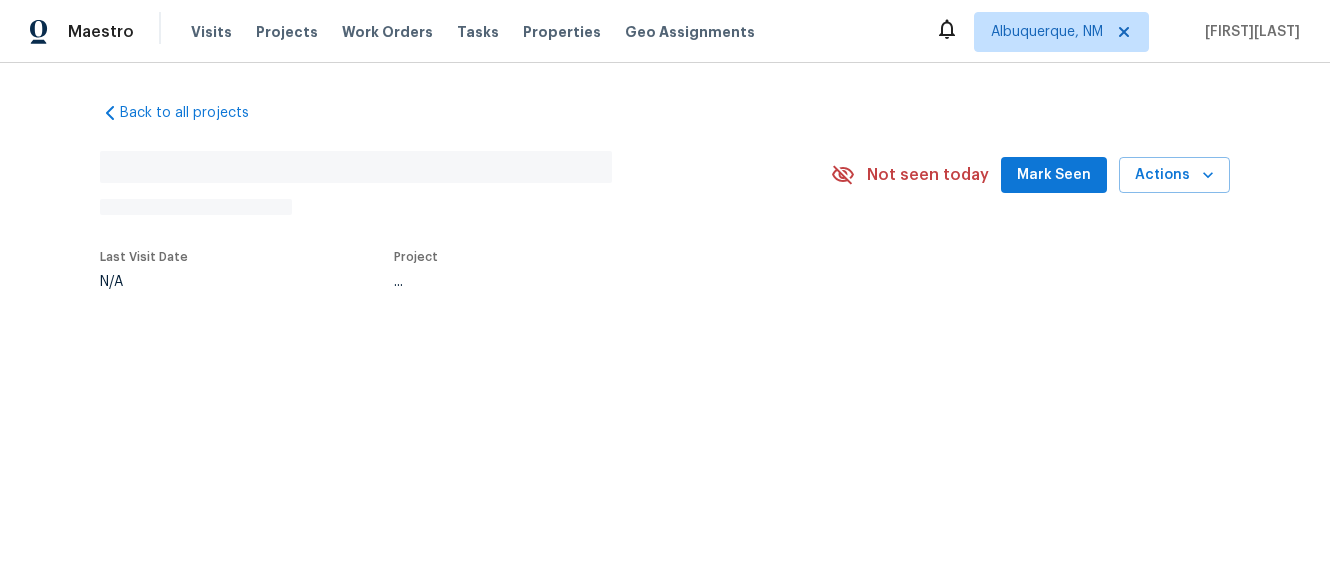 scroll, scrollTop: 0, scrollLeft: 0, axis: both 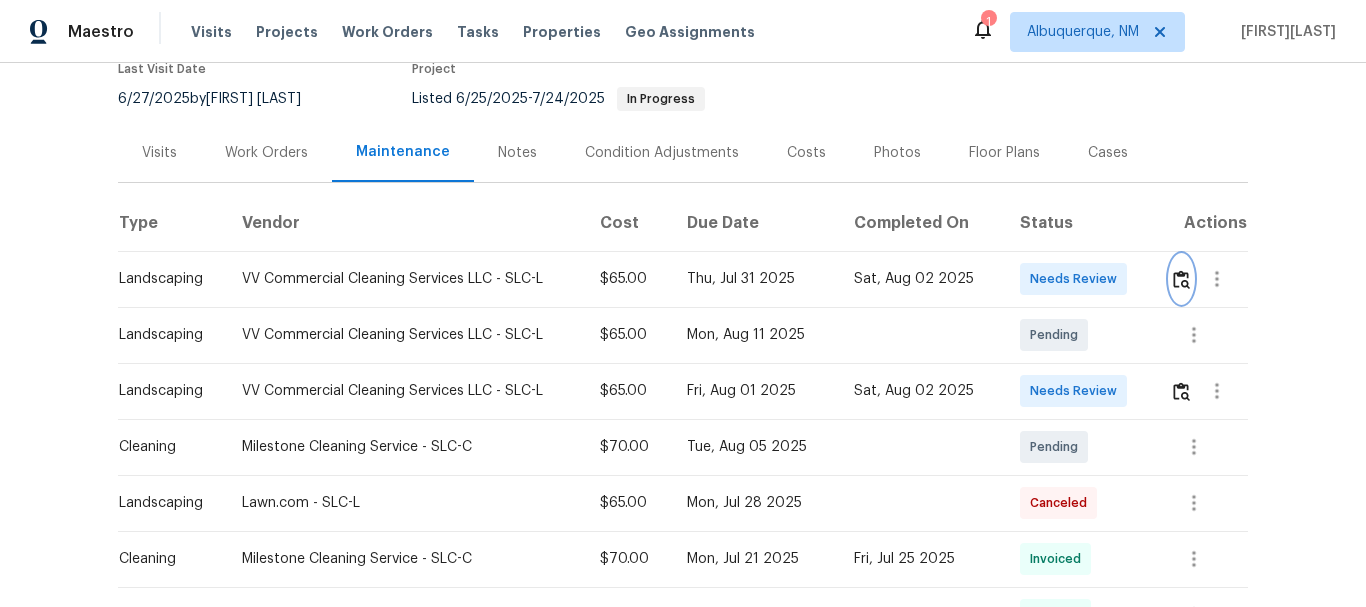 click at bounding box center [1181, 279] 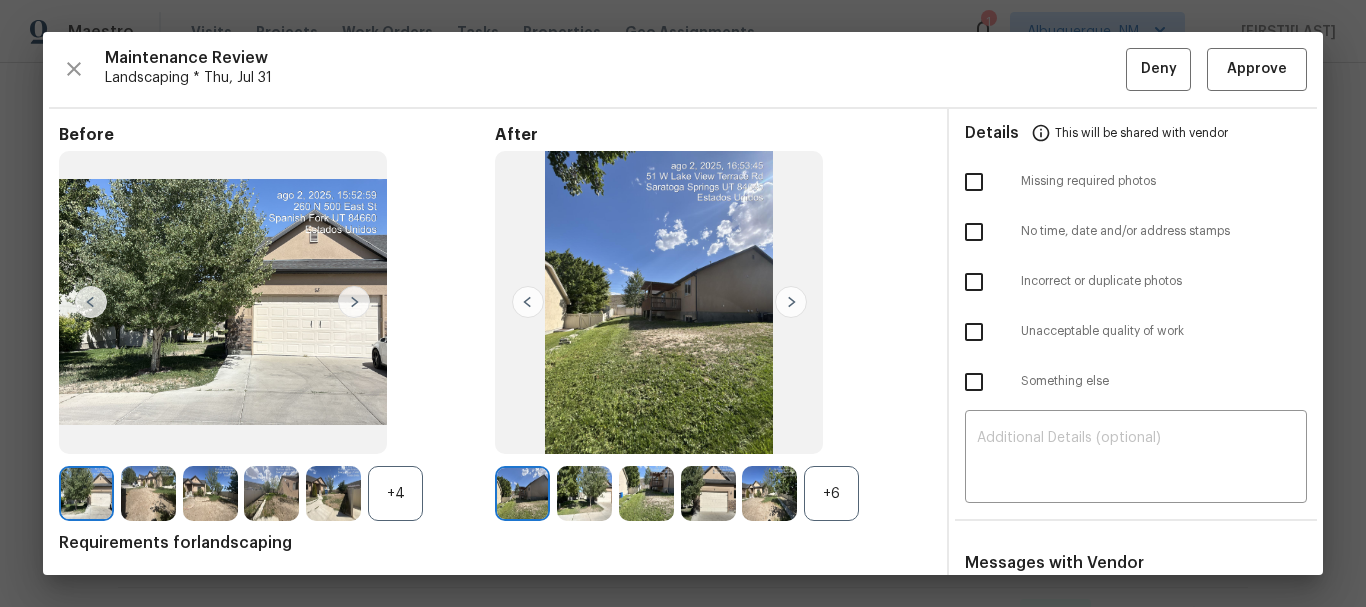 click on "+6" at bounding box center [831, 493] 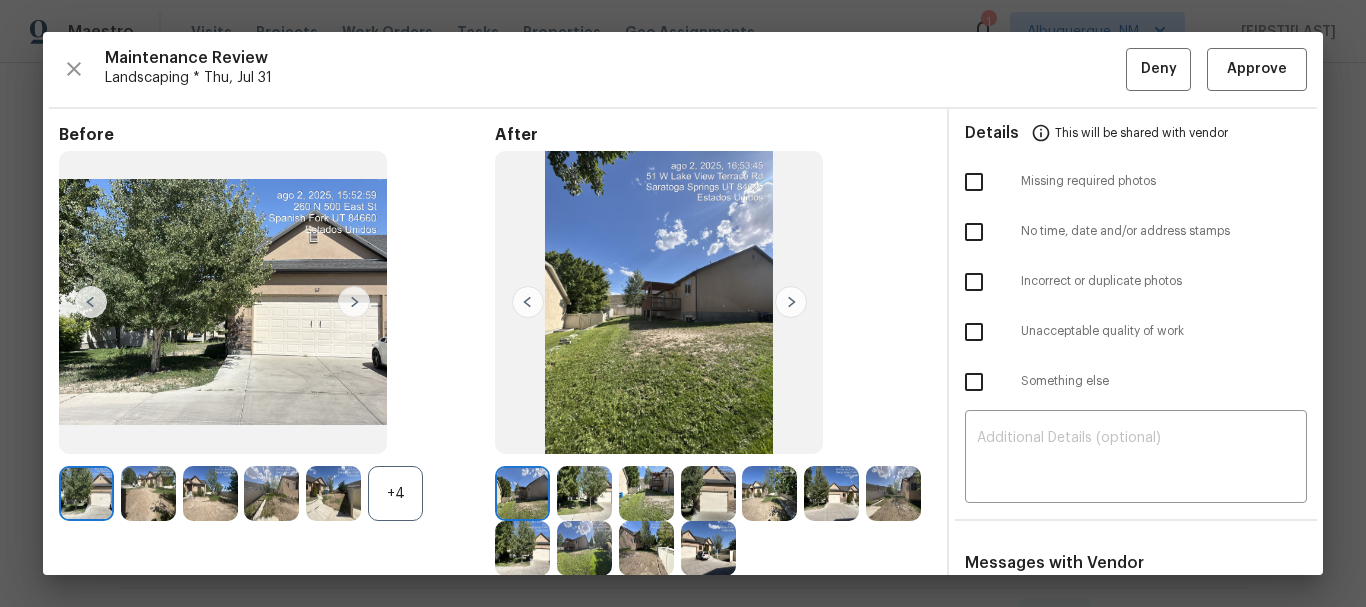 click on "+4" at bounding box center (395, 493) 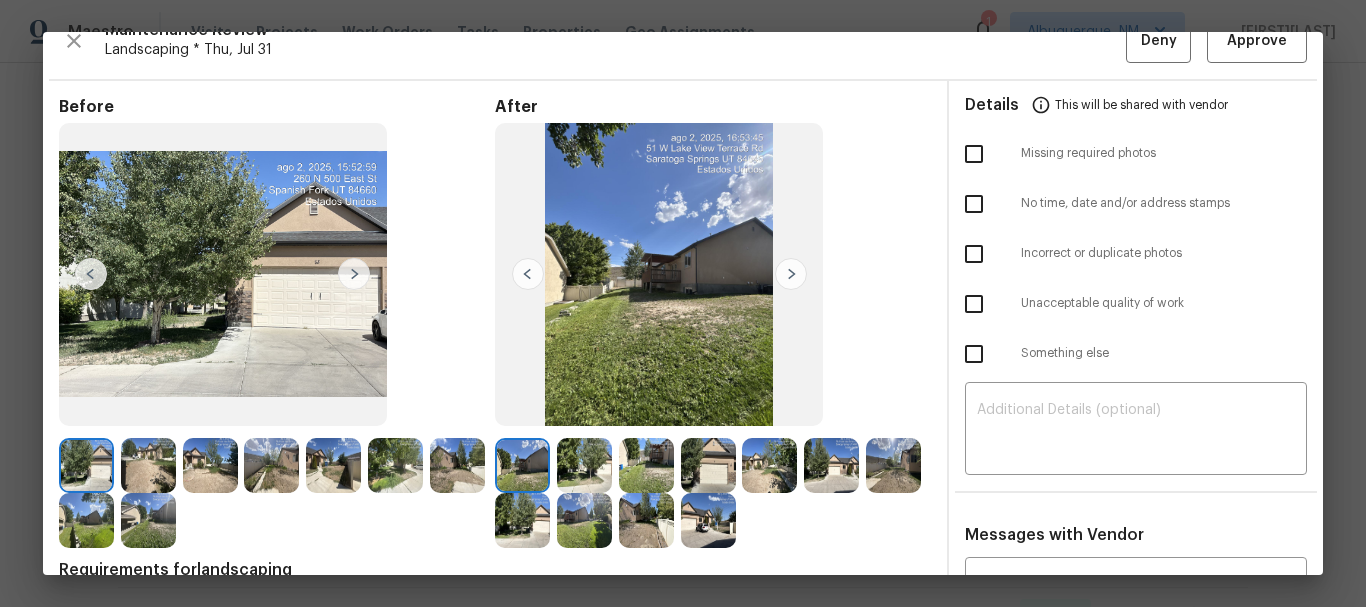scroll, scrollTop: 0, scrollLeft: 0, axis: both 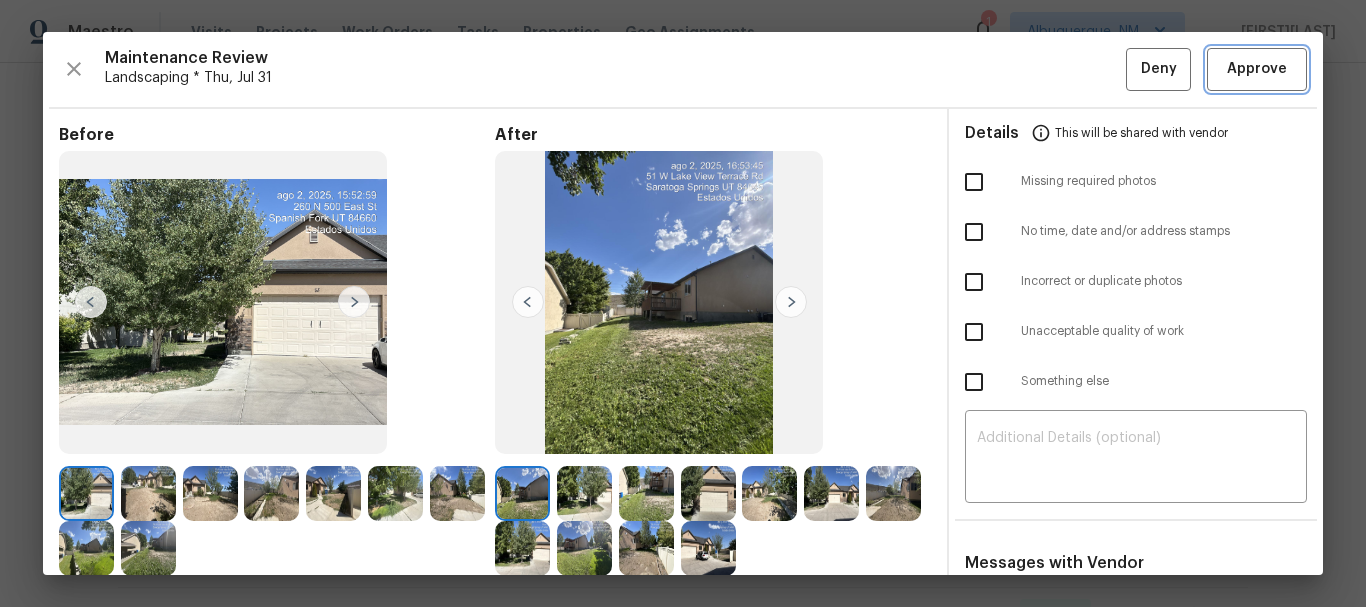 click on "Approve" at bounding box center (1257, 69) 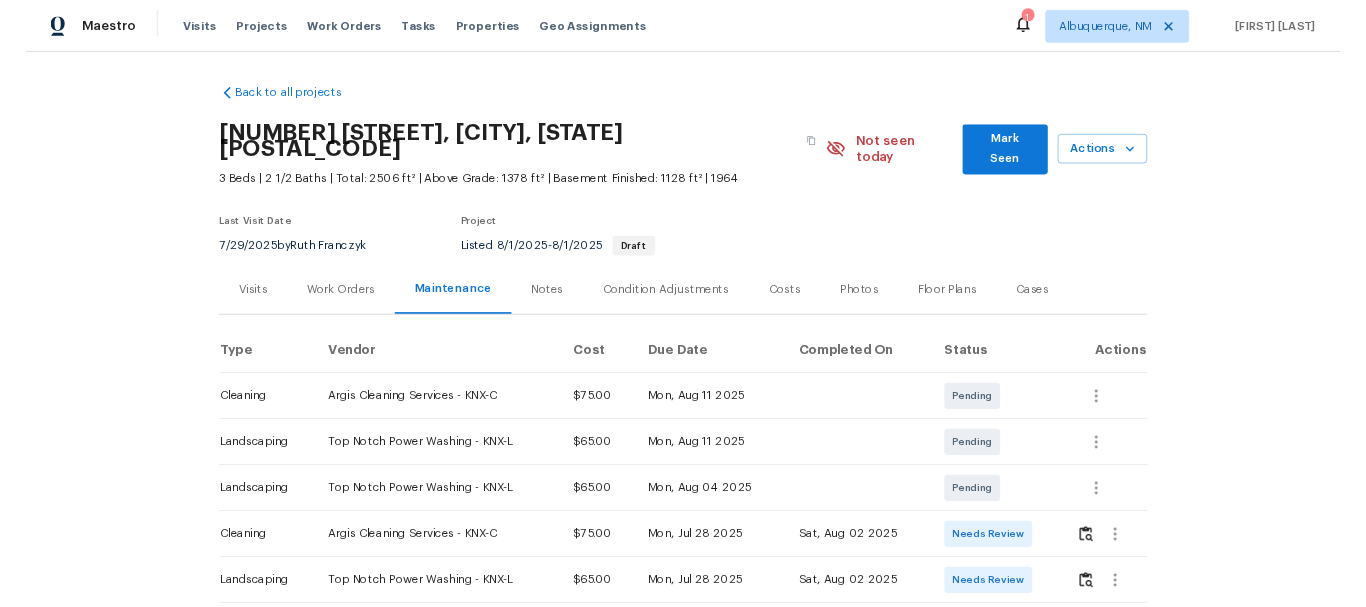 scroll, scrollTop: 0, scrollLeft: 0, axis: both 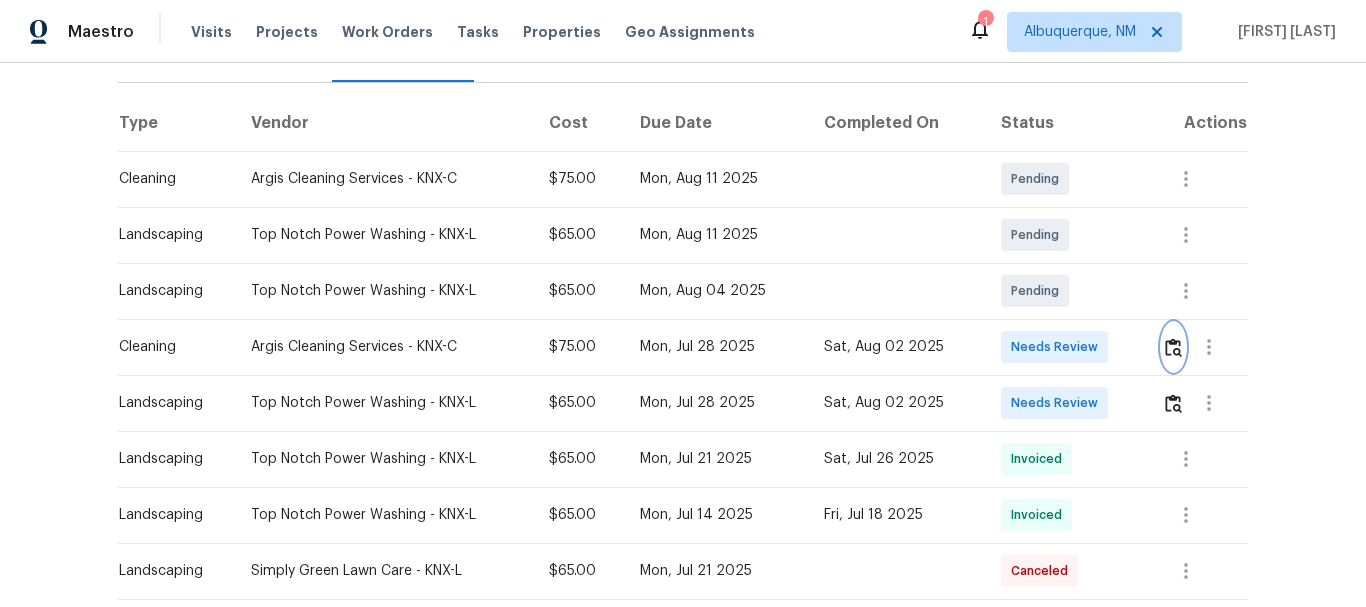 click at bounding box center (1173, 347) 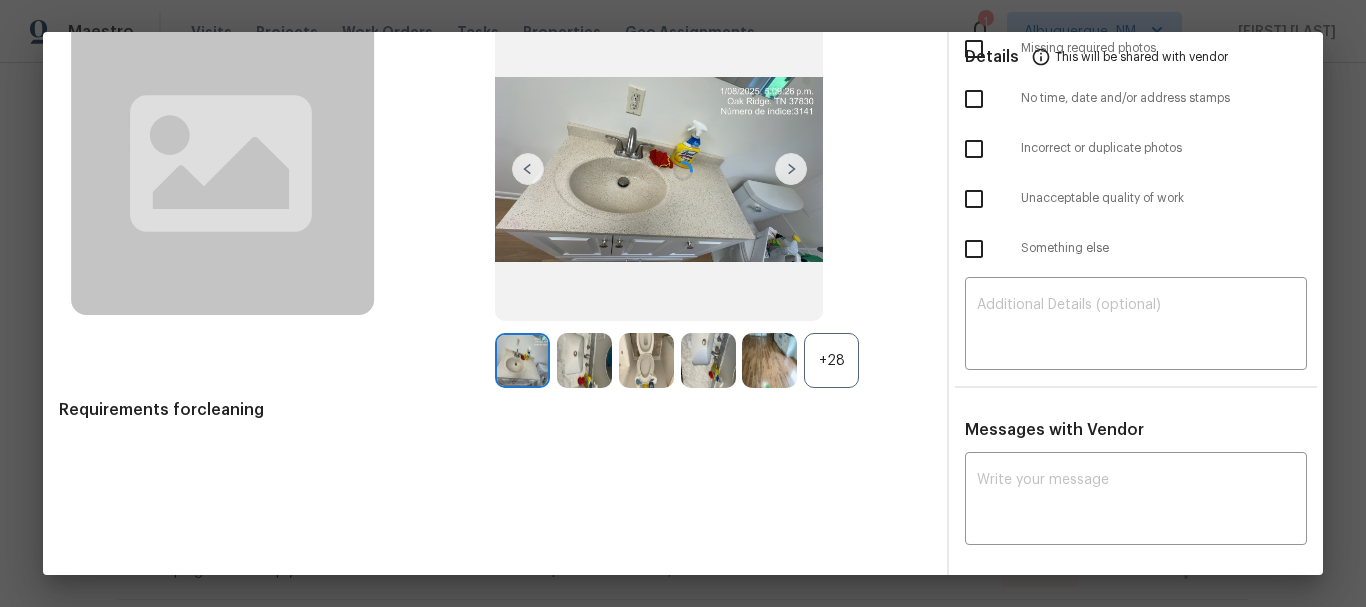 scroll, scrollTop: 135, scrollLeft: 0, axis: vertical 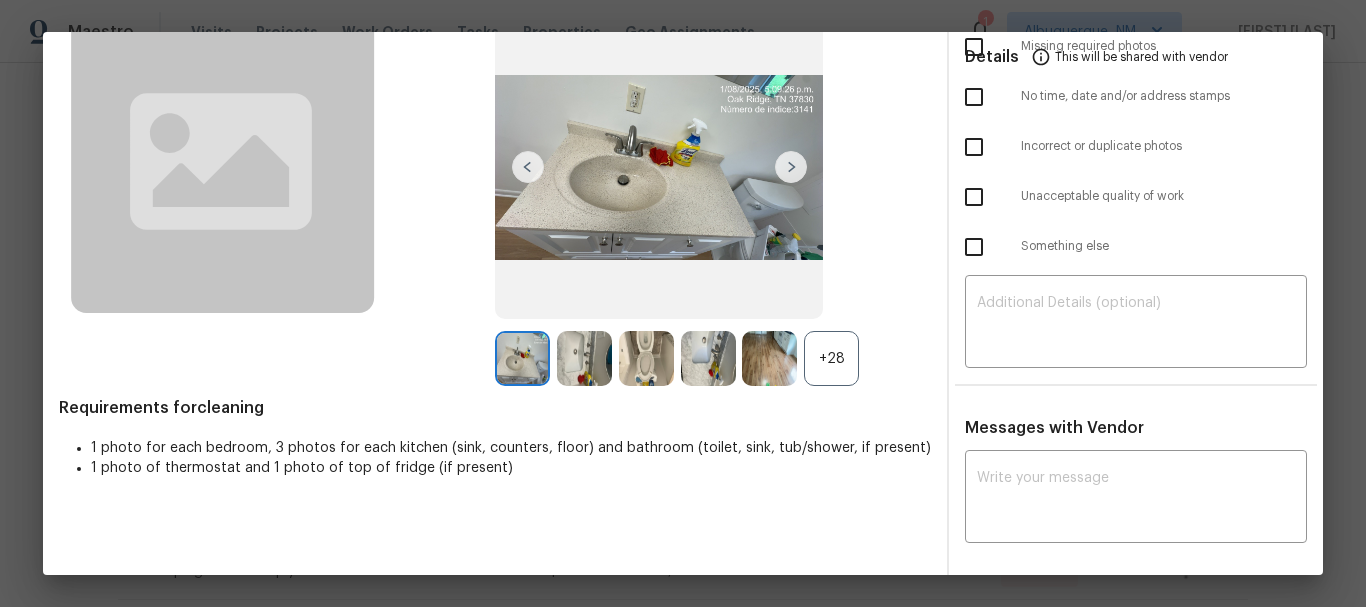 click on "+28" at bounding box center [831, 358] 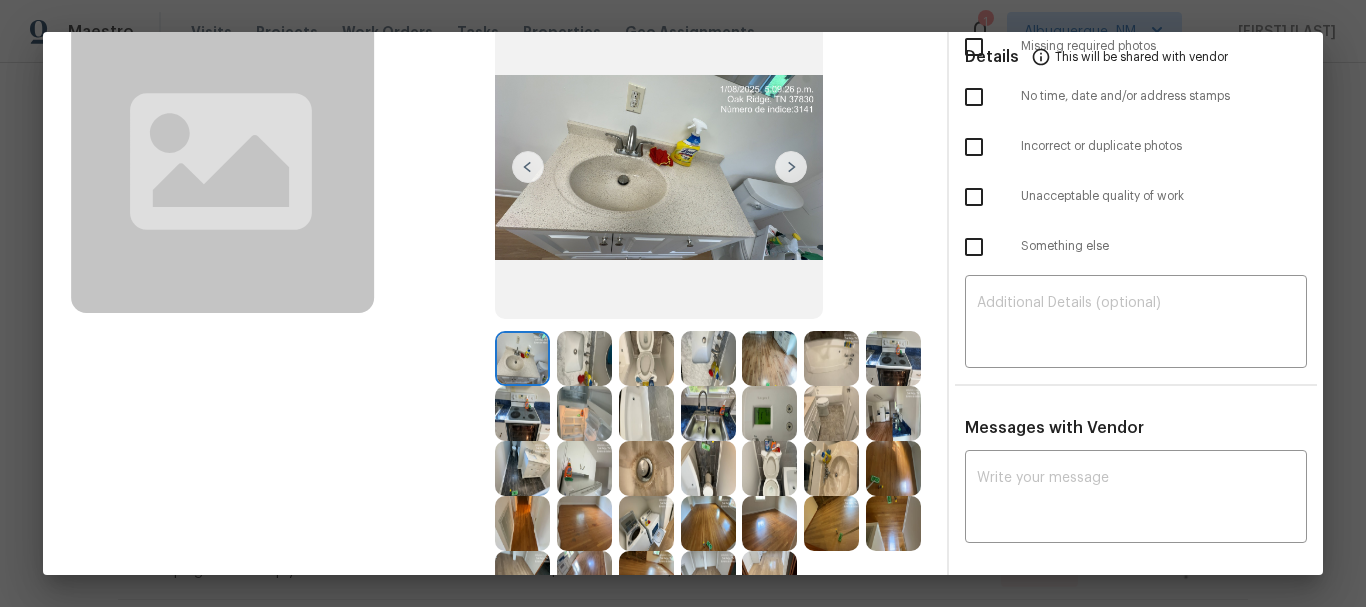 click on "x ​ Johnson Jesus 7/18/25, 22:30 Maintenance Audit Team: Hello! After further review, the visit has been approved. Could you please address the issue with the one of the bedroom floor? It seems to have a stubborn stain—please advise whether it needs to be Clean or if it can be fixed. Thank you! Argis 7/2/25, 20:57 The thermostat in this house doesn't work, maybe it doesn't have a battery, I don't know what's going on, but it's never worked. Gopinath Srinivasan 6/25/25, 21:6 Hi Team, Thanks for the Update! Argis Cleaning 6/25/25, 17:8 Good morning, the thermostat was damaged during previous cleanings. You may have noticed this since the deep cleaning was done. The thermostat is damaged and hasn't been repaired. Thank you. Akshaya Narayanan 6/23/25, 19:33 Hi Team, Thanks for the Update! Argis Cleaning 6/23/25, 8:32 El termostato esta dañado! Esto mismo sucedió la antepasada  limpieza! :) sorry no lo han arreglado, Joice John 6/20/25, 22:13 https://www.opendoor.com/vendor-help/quality.  Thank you!" at bounding box center (1136, 1031) 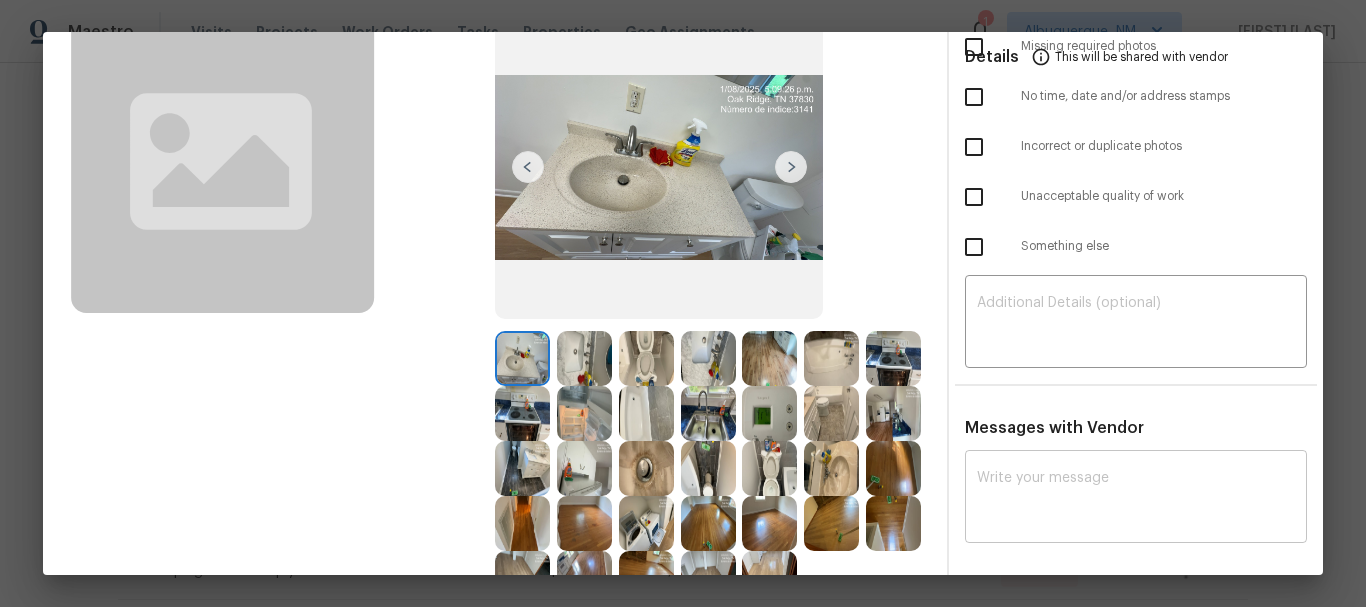 click at bounding box center (1136, 499) 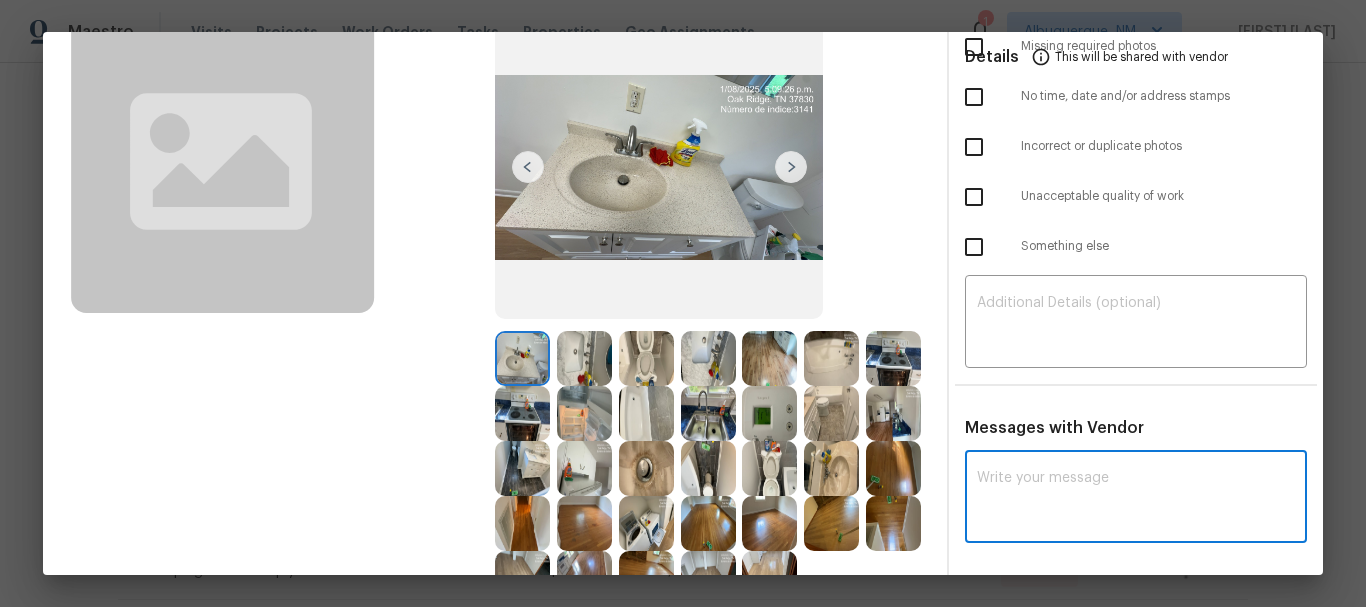 paste on "Maintenance Audit Team: Hello! Unfortunately, this Cleaning visit completed on 08/02/2025 has been denied because we are missing the required photos for approval. For approval, please upload one toilet with opened lid and address stamp/sign is missng on all required photos only if the correct or missing photos were taken on the same day the visit was completed. If those photos are available, they must be uploaded within 48 hours of the original visit date. If the required photos were not taken on the day of the visit, the denial will remain in place. If you or your team need a refresher on the quality standards and requirements, please refer to the updated Standards of Work that have been distributed via email. Thank you!" 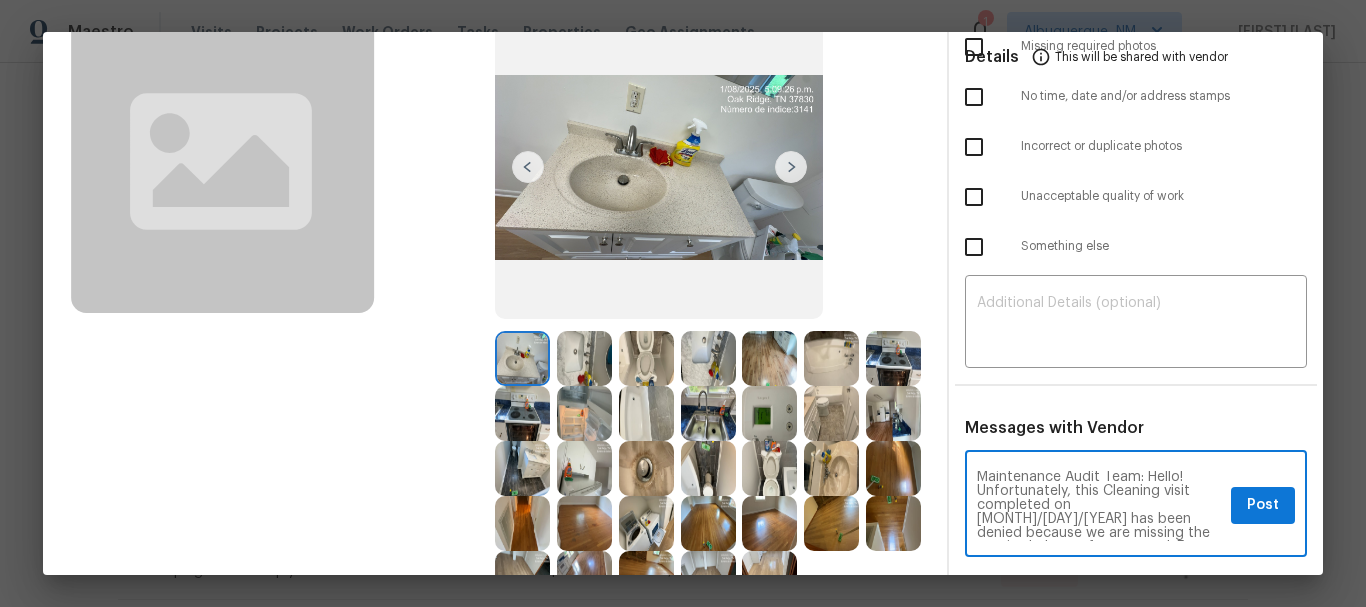 scroll, scrollTop: 0, scrollLeft: 0, axis: both 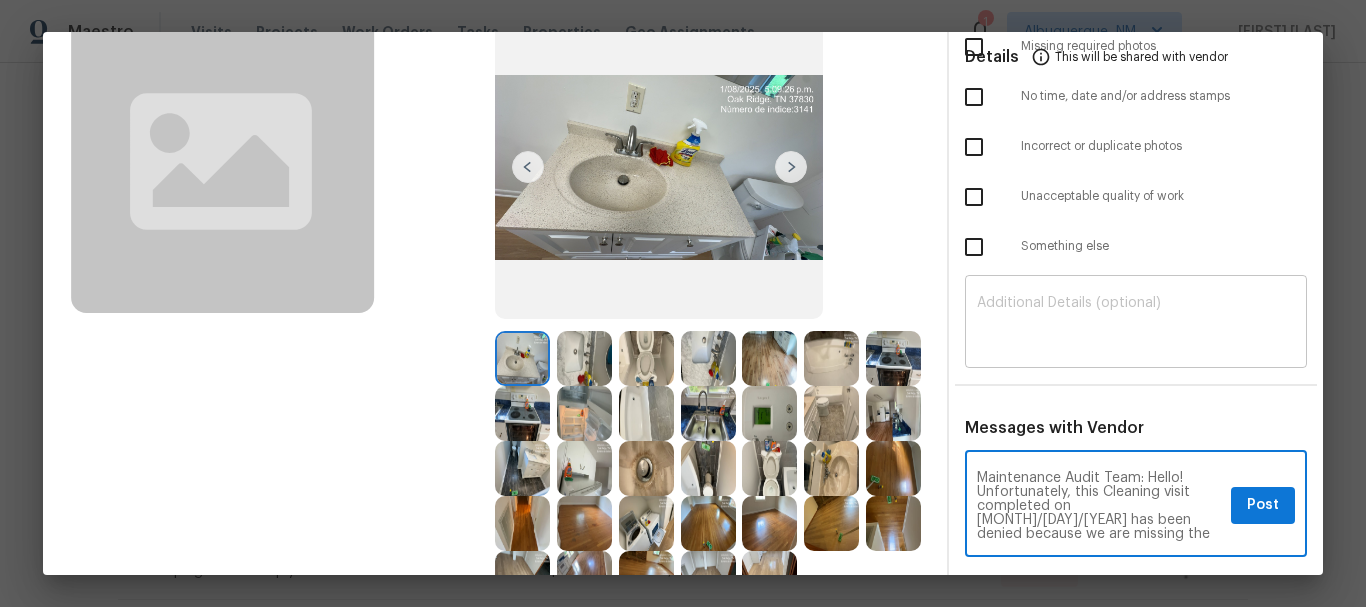 type on "Maintenance Audit Team: Hello! Unfortunately, this Cleaning visit completed on 08/02/2025 has been denied because we are missing the required photos for approval. For approval, please upload one toilet with opened lid and address stamp/sign is missng on all required photos only if the correct or missing photos were taken on the same day the visit was completed. If those photos are available, they must be uploaded within 48 hours of the original visit date. If the required photos were not taken on the day of the visit, the denial will remain in place. If you or your team need a refresher on the quality standards and requirements, please refer to the updated Standards of Work that have been distributed via email. Thank you!" 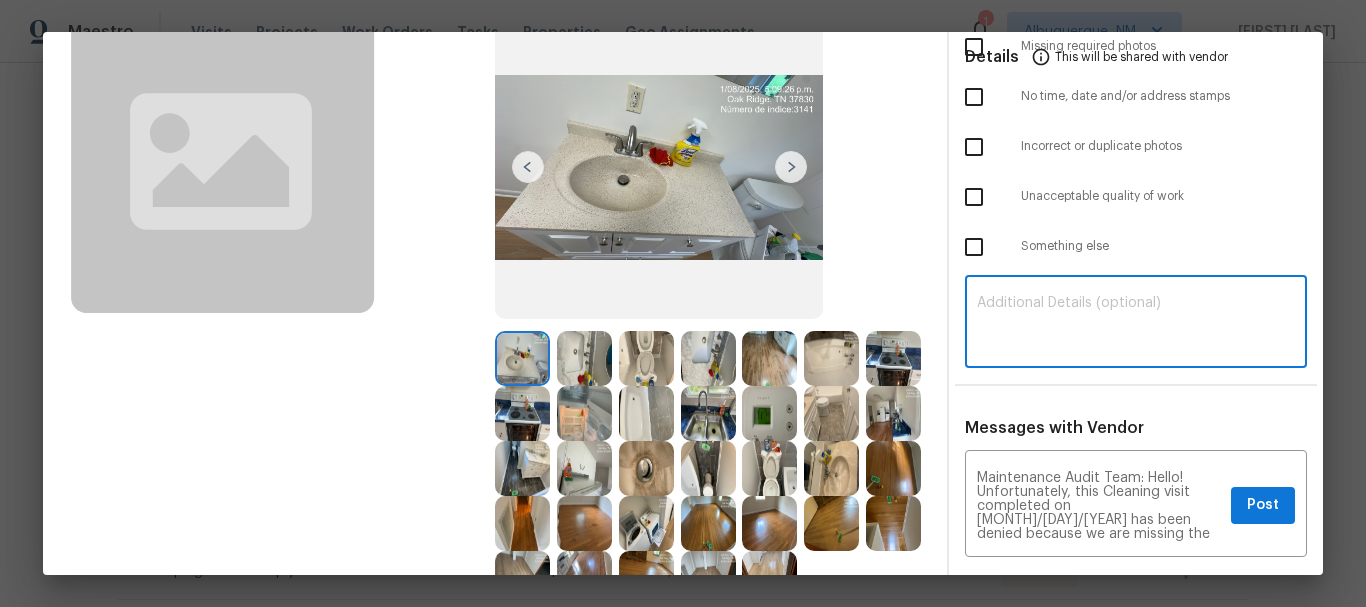 paste on "Maintenance Audit Team: Hello! Unfortunately, this Cleaning visit completed on 08/02/2025 has been denied because we are missing the required photos for approval. For approval, please upload one toilet with opened lid and address stamp/sign is missng on all required photos only if the correct or missing photos were taken on the same day the visit was completed. If those photos are available, they must be uploaded within 48 hours of the original visit date. If the required photos were not taken on the day of the visit, the denial will remain in place. If you or your team need a refresher on the quality standards and requirements, please refer to the updated Standards of Work that have been distributed via email. Thank you!" 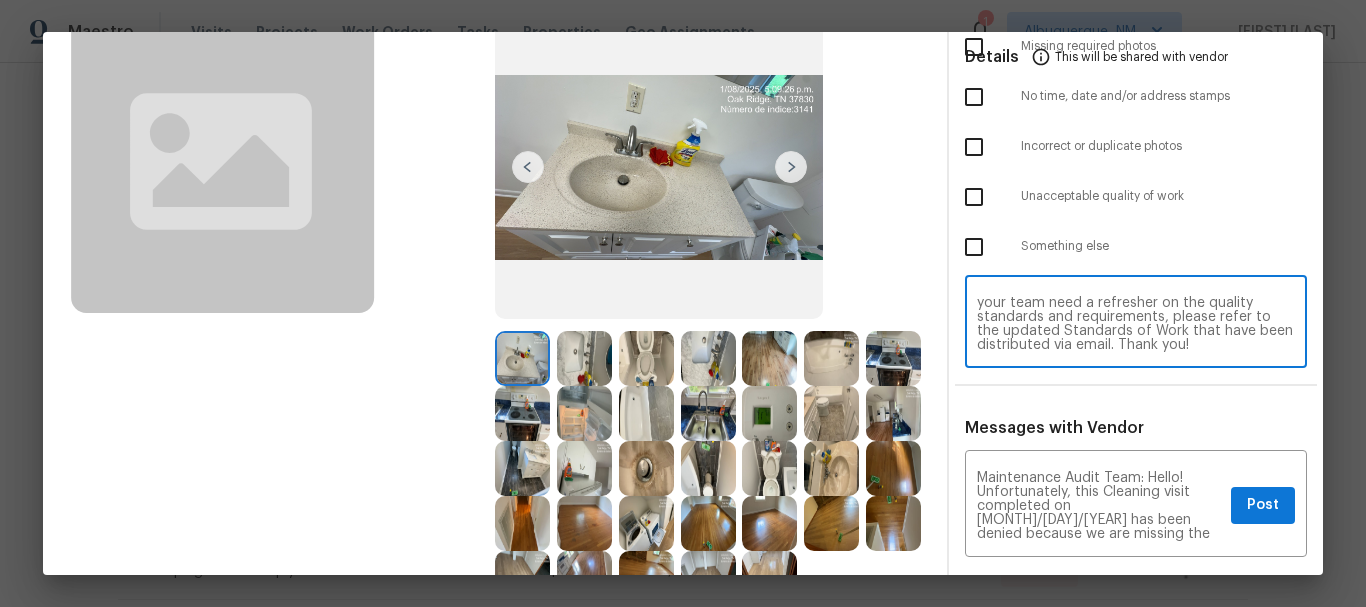 scroll, scrollTop: 0, scrollLeft: 0, axis: both 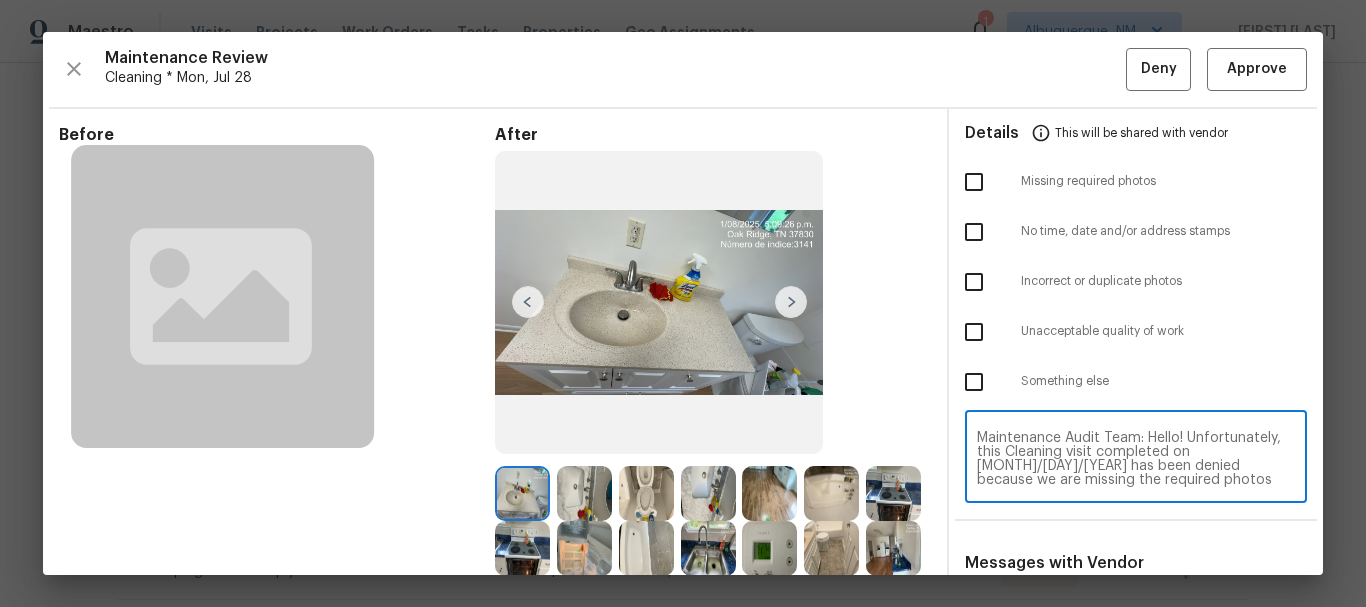 type on "Maintenance Audit Team: Hello! Unfortunately, this Cleaning visit completed on 08/02/2025 has been denied because we are missing the required photos for approval. For approval, please upload one toilet with opened lid and address stamp/sign is missng on all required photos only if the correct or missing photos were taken on the same day the visit was completed. If those photos are available, they must be uploaded within 48 hours of the original visit date. If the required photos were not taken on the day of the visit, the denial will remain in place. If you or your team need a refresher on the quality standards and requirements, please refer to the updated Standards of Work that have been distributed via email. Thank you!" 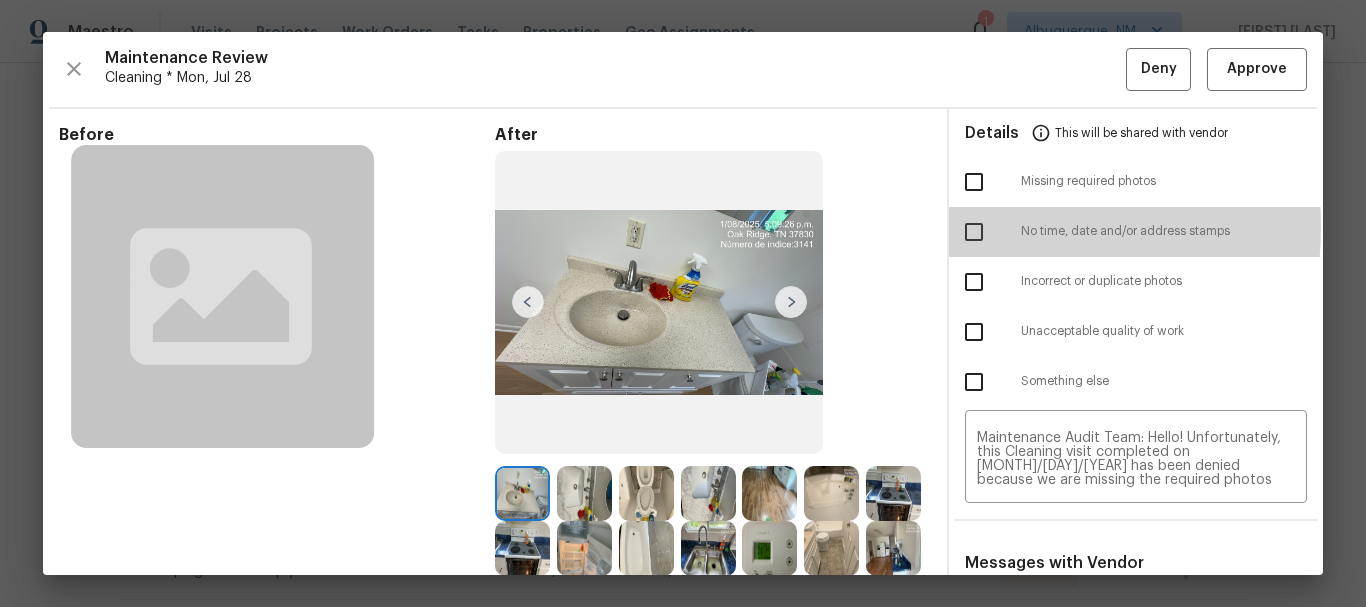 click at bounding box center [974, 232] 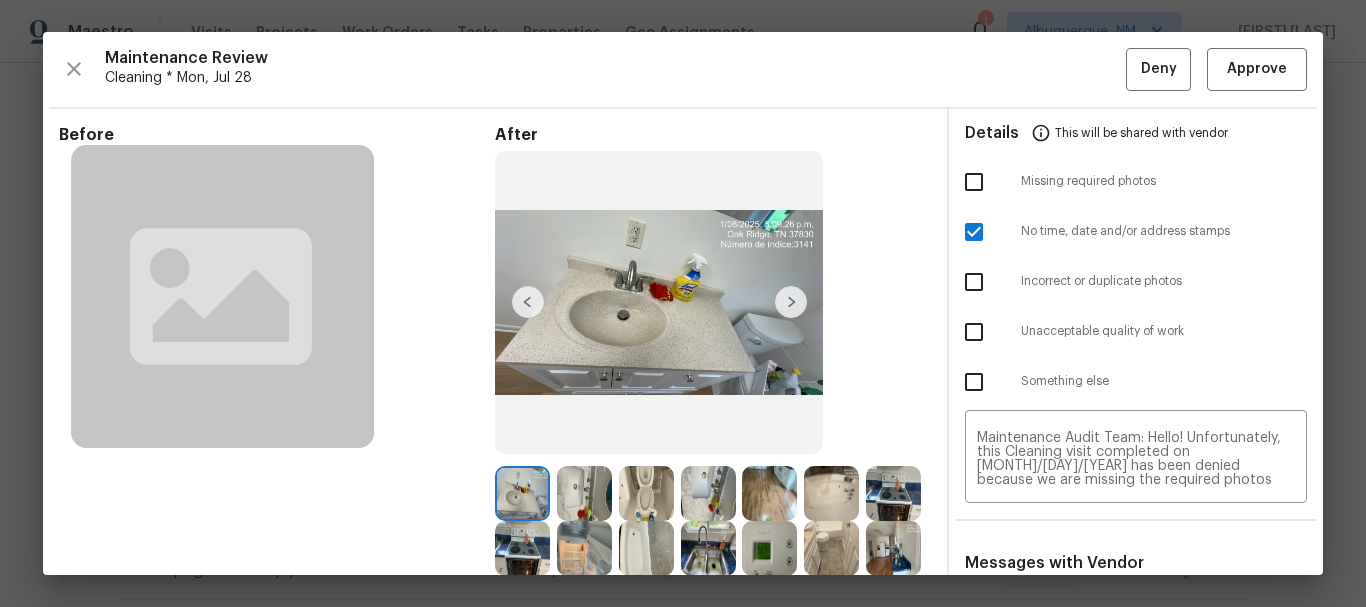 click at bounding box center (974, 182) 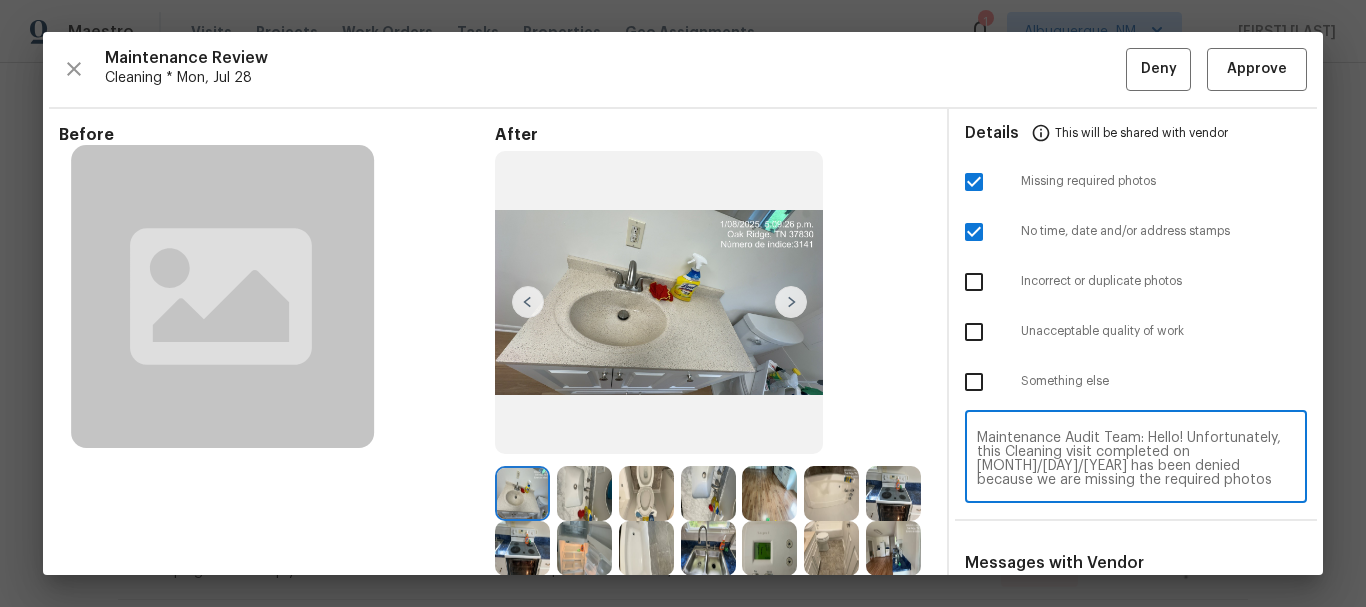 click on "Maintenance Audit Team: Hello! Unfortunately, this Cleaning visit completed on 08/02/2025 has been denied because we are missing the required photos for approval. For approval, please upload one toilet with opened lid and address stamp/sign is missng on all required photos only if the correct or missing photos were taken on the same day the visit was completed. If those photos are available, they must be uploaded within 48 hours of the original visit date. If the required photos were not taken on the day of the visit, the denial will remain in place. If you or your team need a refresher on the quality standards and requirements, please refer to the updated Standards of Work that have been distributed via email. Thank you!" at bounding box center (1136, 459) 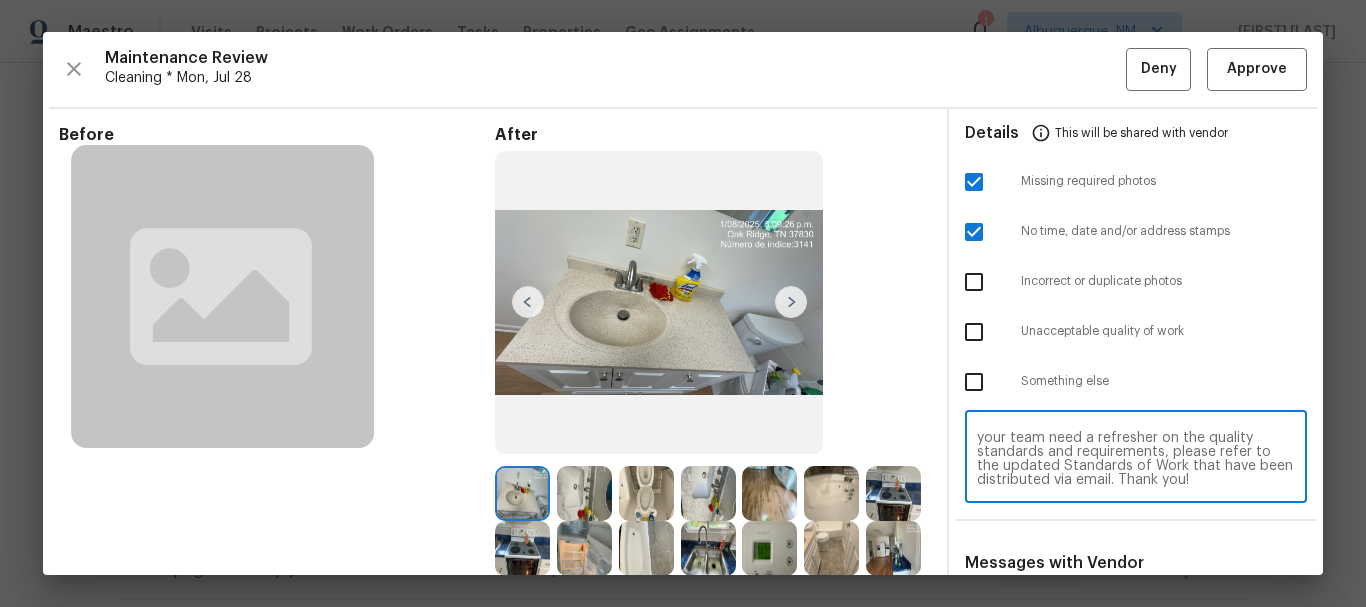 scroll, scrollTop: 500, scrollLeft: 0, axis: vertical 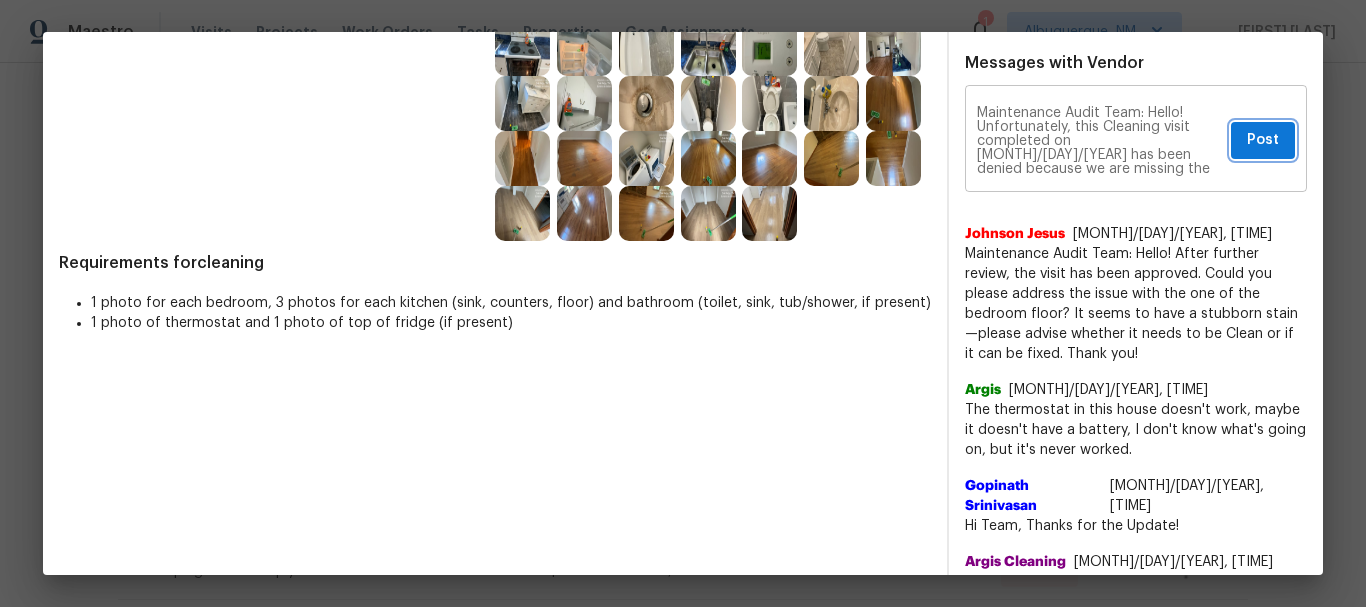 click on "Post" at bounding box center (1263, 140) 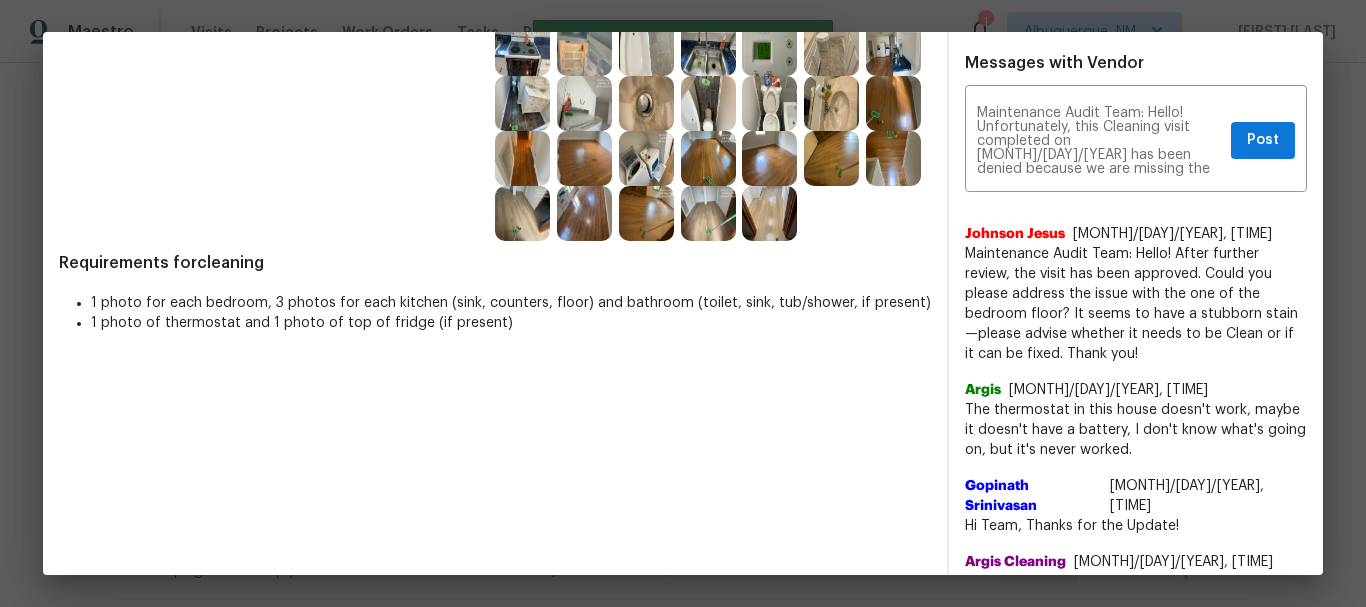type 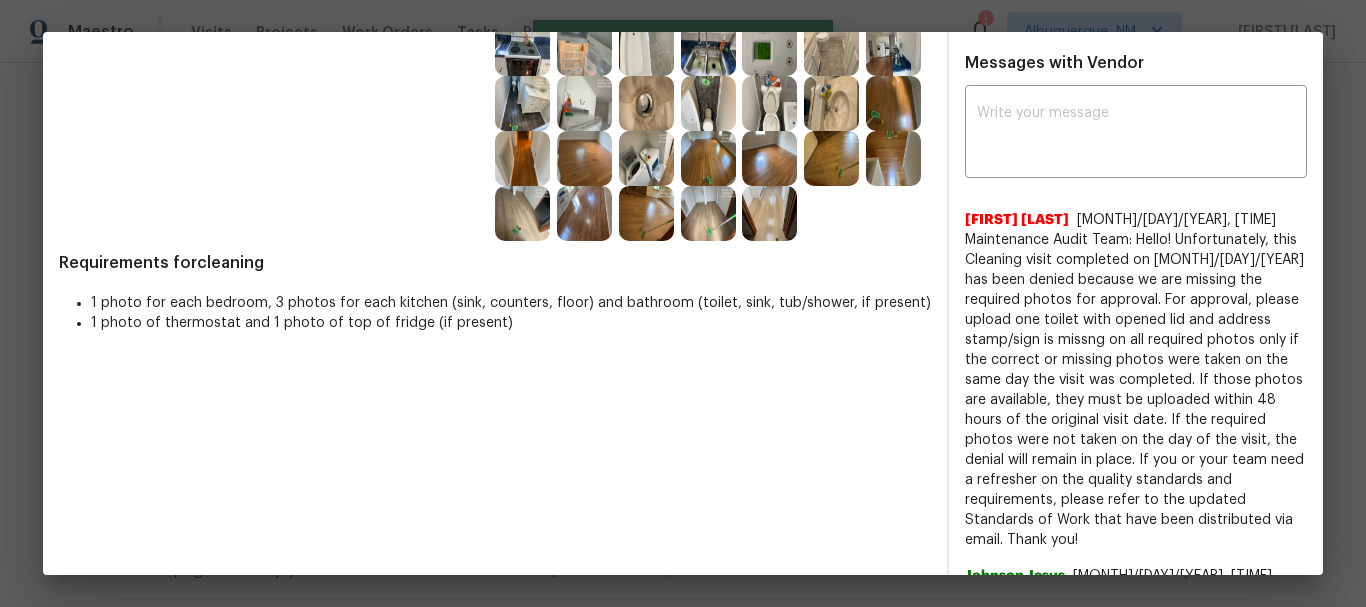 scroll, scrollTop: 0, scrollLeft: 0, axis: both 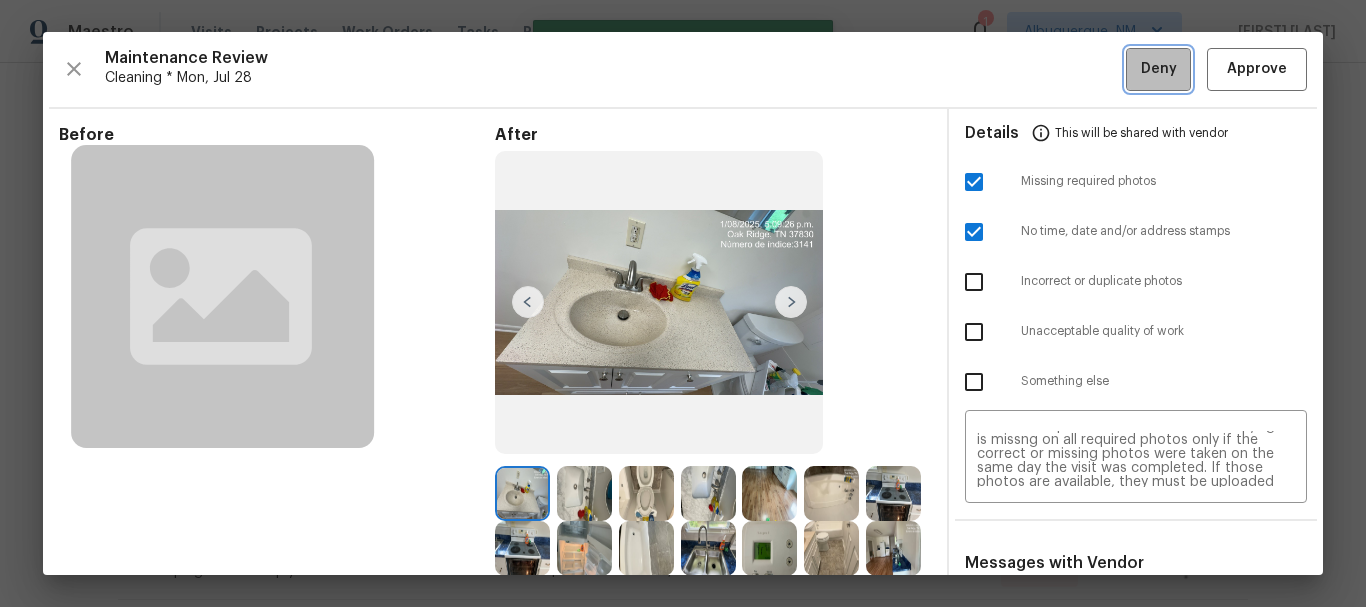 click on "Deny" at bounding box center [1158, 69] 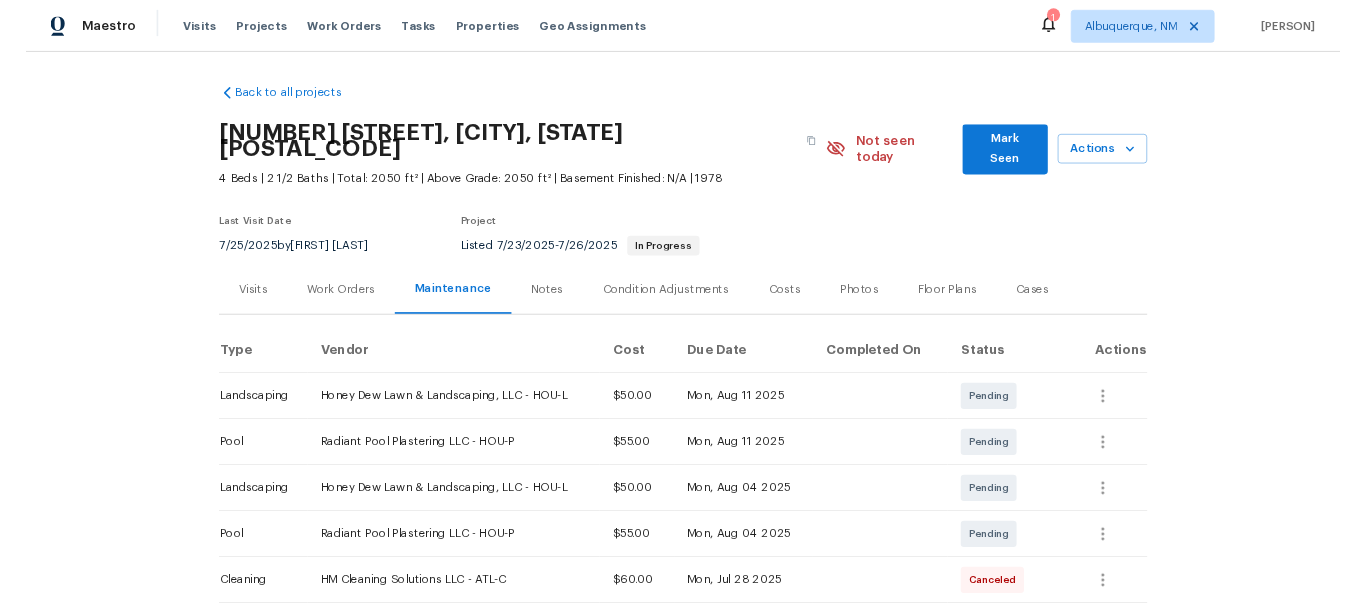 scroll, scrollTop: 0, scrollLeft: 0, axis: both 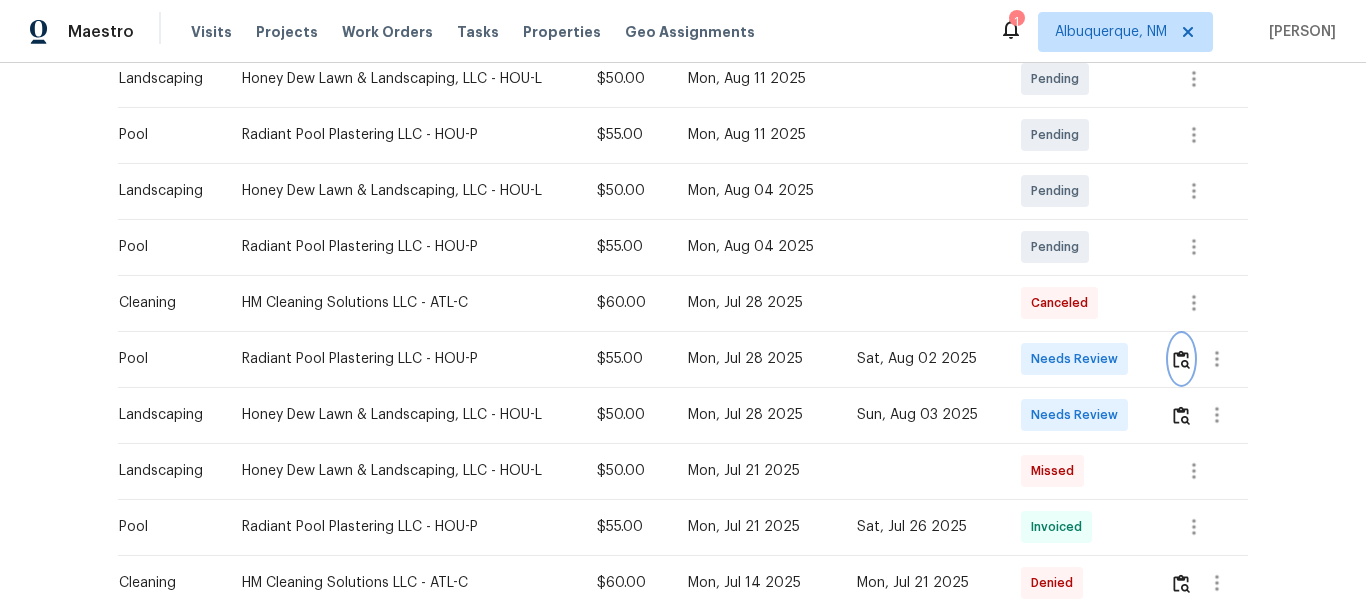 click at bounding box center [1181, 359] 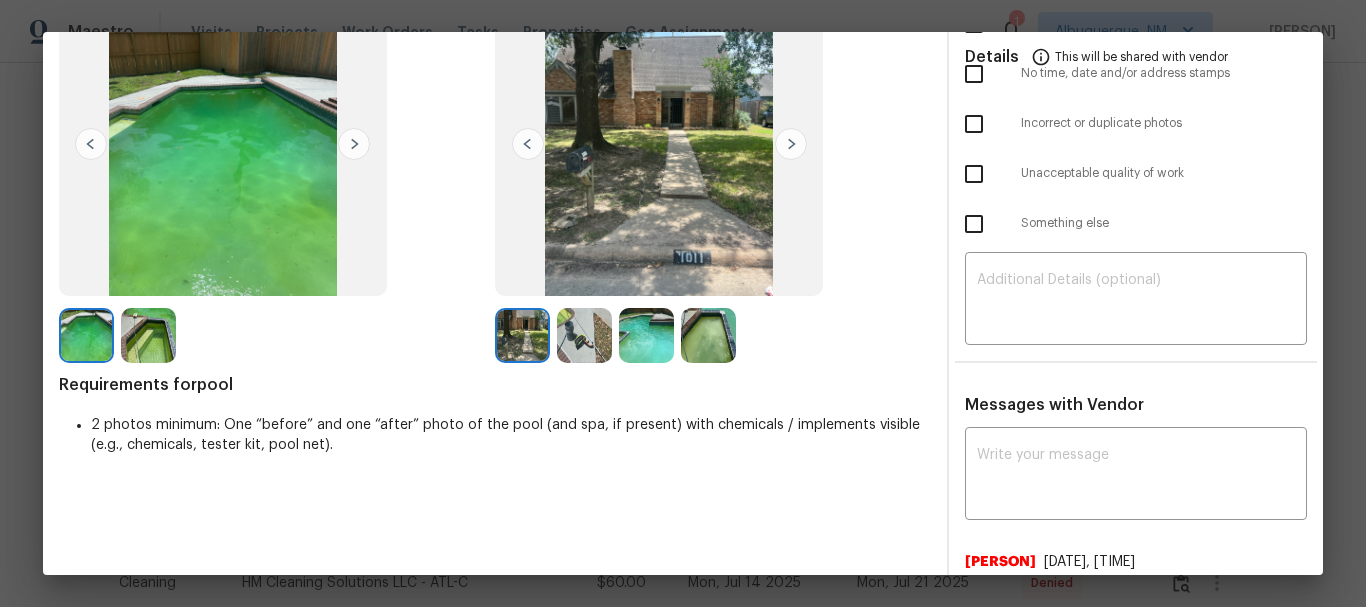 scroll, scrollTop: 300, scrollLeft: 0, axis: vertical 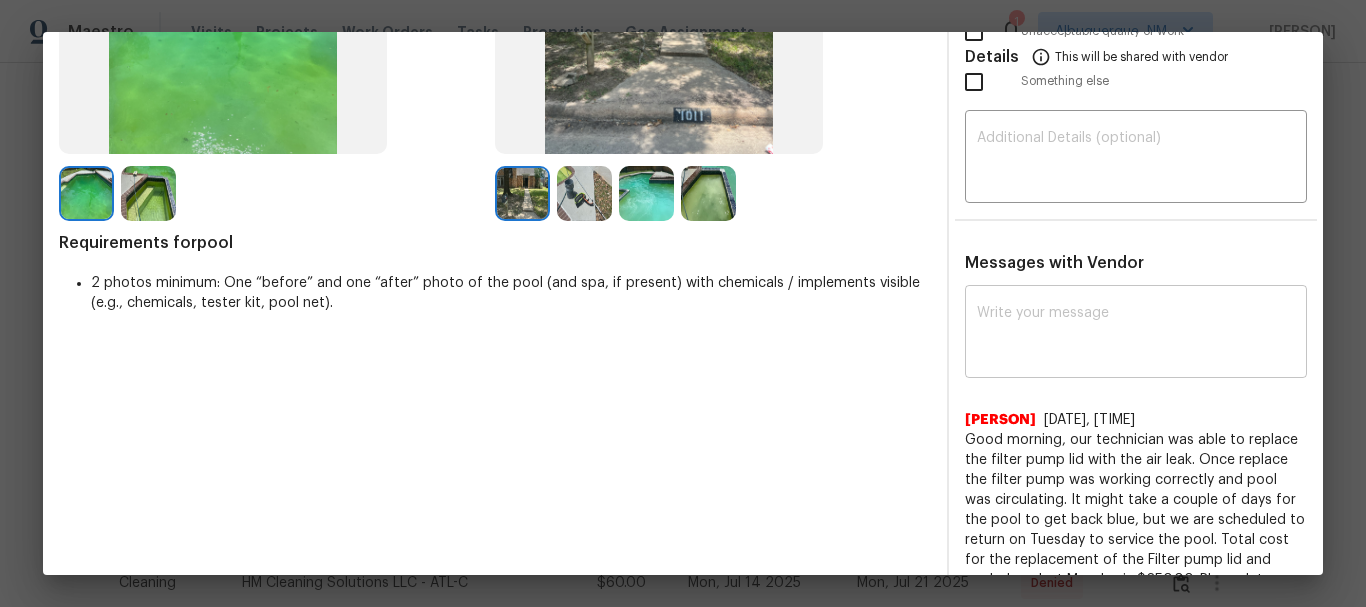 click at bounding box center [1136, 334] 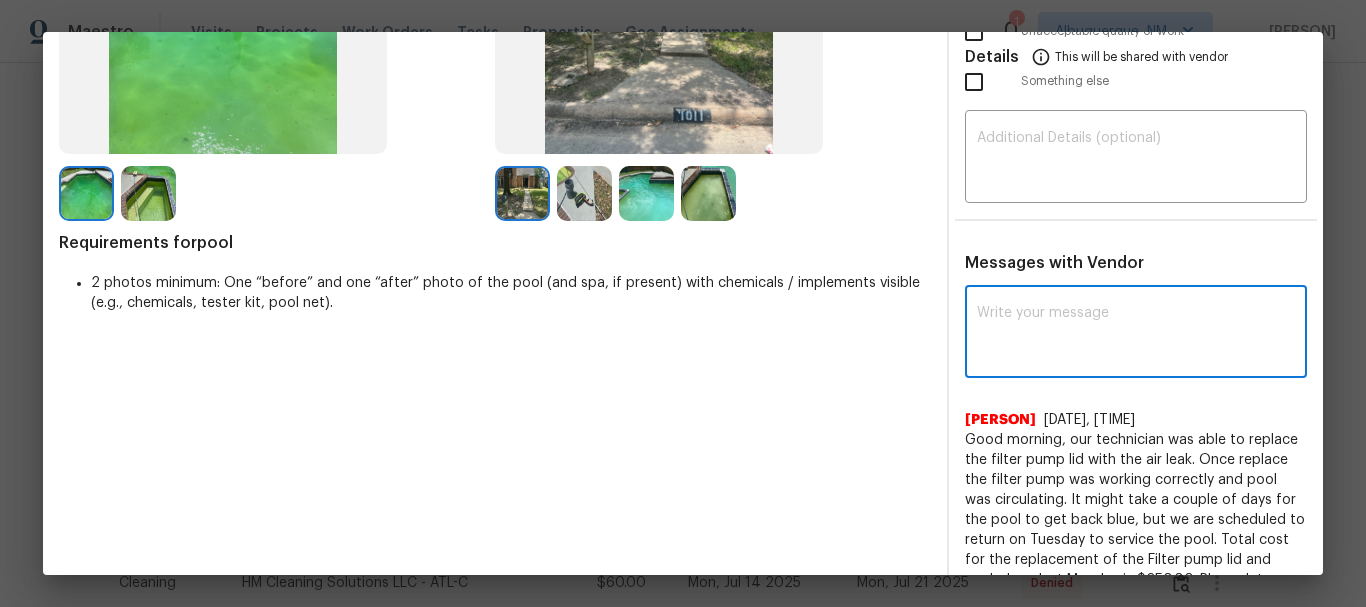 paste on "Maintenance Audit Team: Hello! Unfortunately, this Pool visit completed on [DATE] has been denied because Pool and Spa area is not cleaned water looks green and dirty. Per the updated Standards of Work, return visits to correct quality issues from a previously denied visit are not permitted. The work must meet quality standards and be fully completed during the initial visit in order to be approved. Please ensure that all standards are met at the next scheduled visit. If you or your team need a refresher on the quality standards and requirements, please refer to the updated Standards of Work that have been distributed via email. Thank you!" 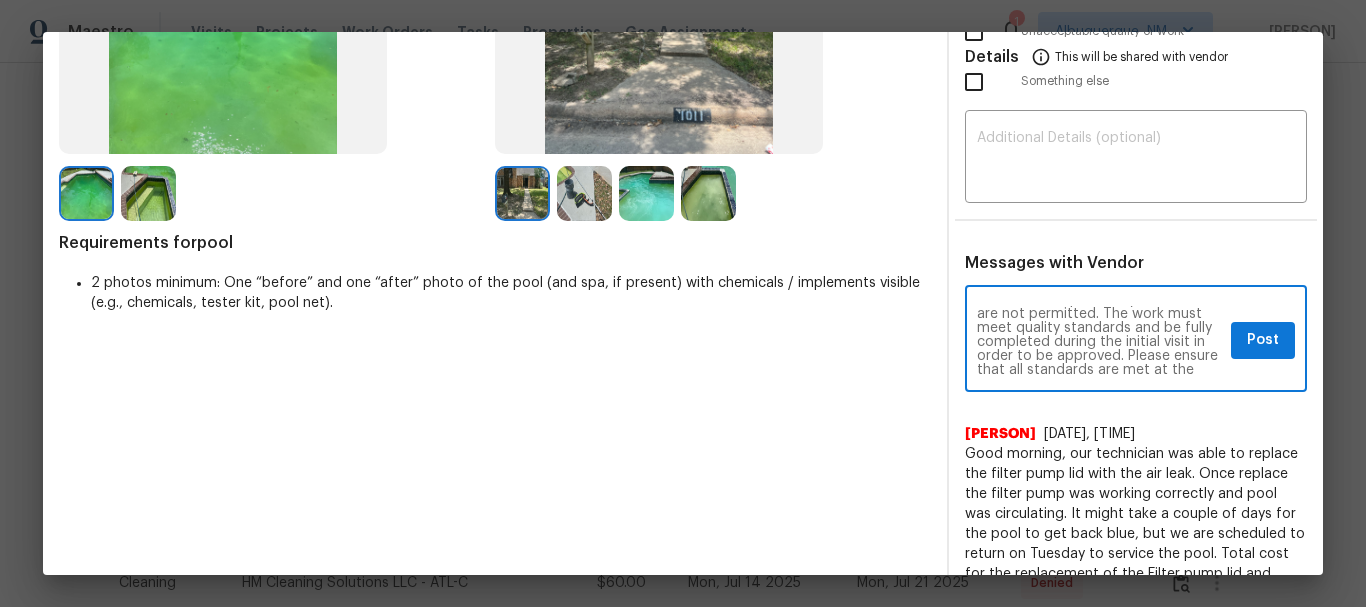 scroll, scrollTop: 0, scrollLeft: 0, axis: both 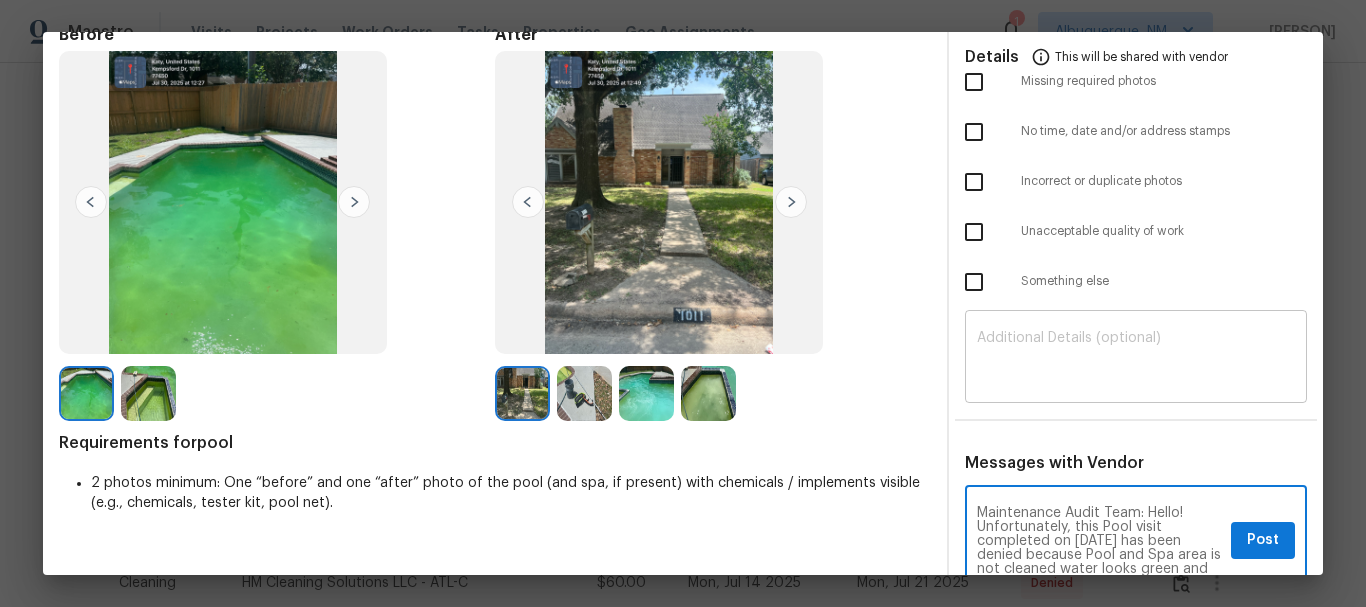 type on "Maintenance Audit Team: Hello! Unfortunately, this Pool visit completed on [DATE] has been denied because Pool and Spa area is not cleaned water looks green and dirty. Per the updated Standards of Work, return visits to correct quality issues from a previously denied visit are not permitted. The work must meet quality standards and be fully completed during the initial visit in order to be approved. Please ensure that all standards are met at the next scheduled visit. If you or your team need a refresher on the quality standards and requirements, please refer to the updated Standards of Work that have been distributed via email. Thank you!" 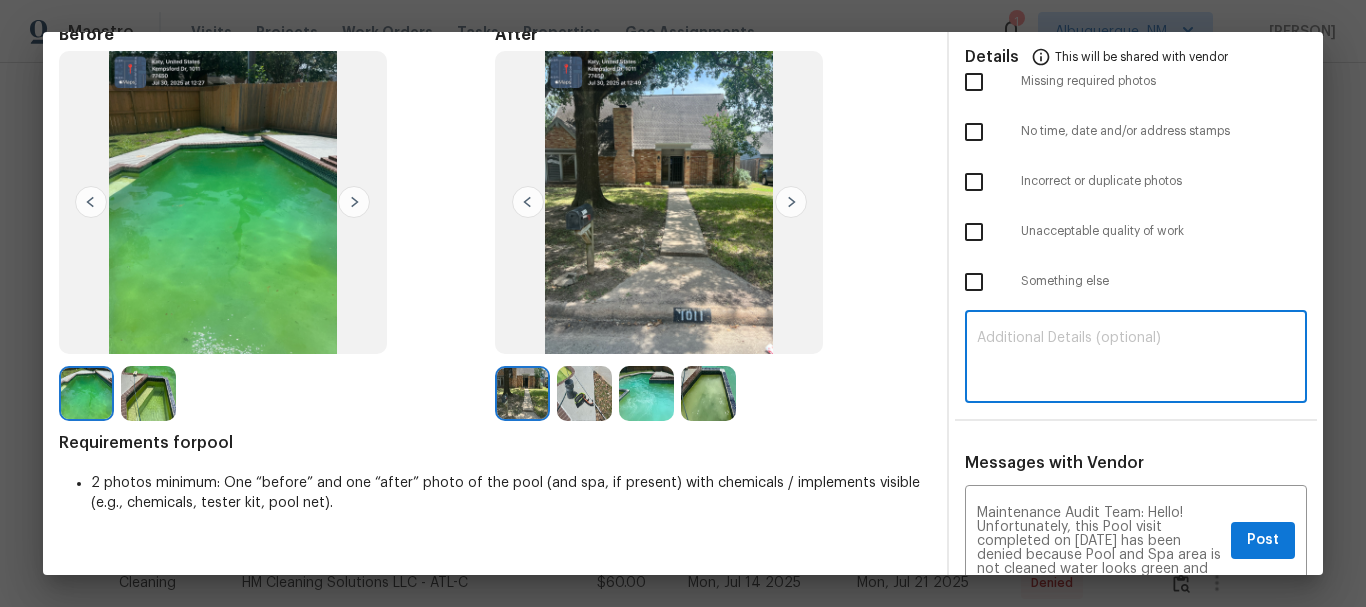 click at bounding box center (1136, 359) 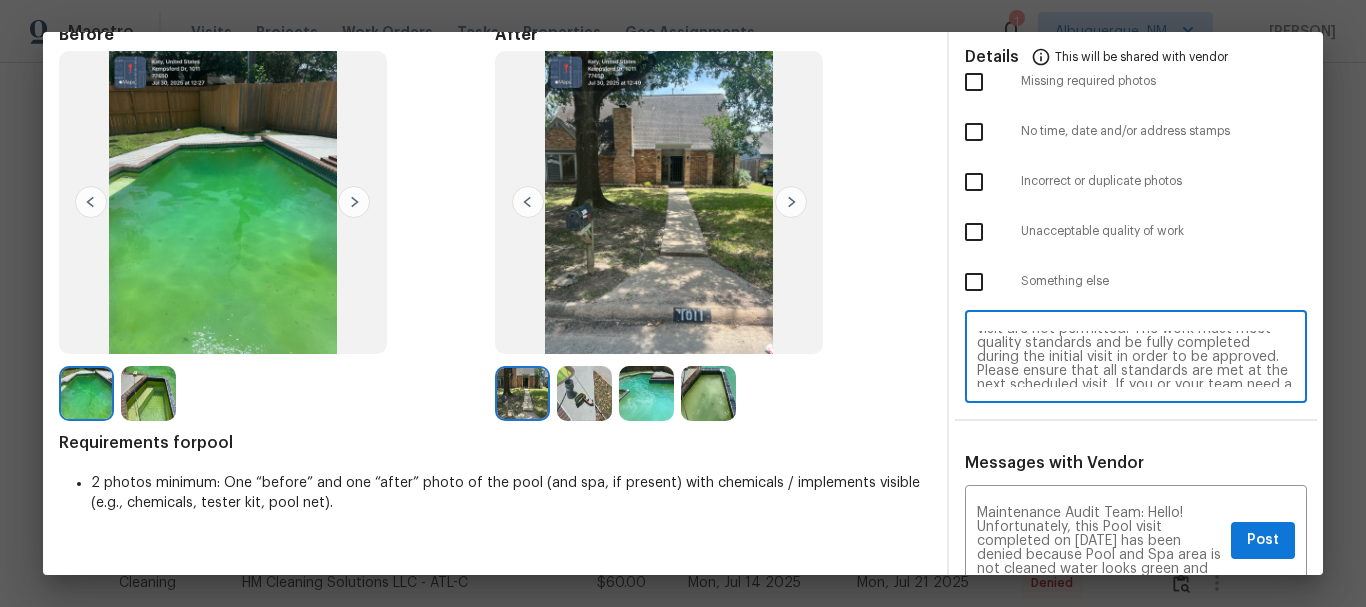 scroll, scrollTop: 0, scrollLeft: 0, axis: both 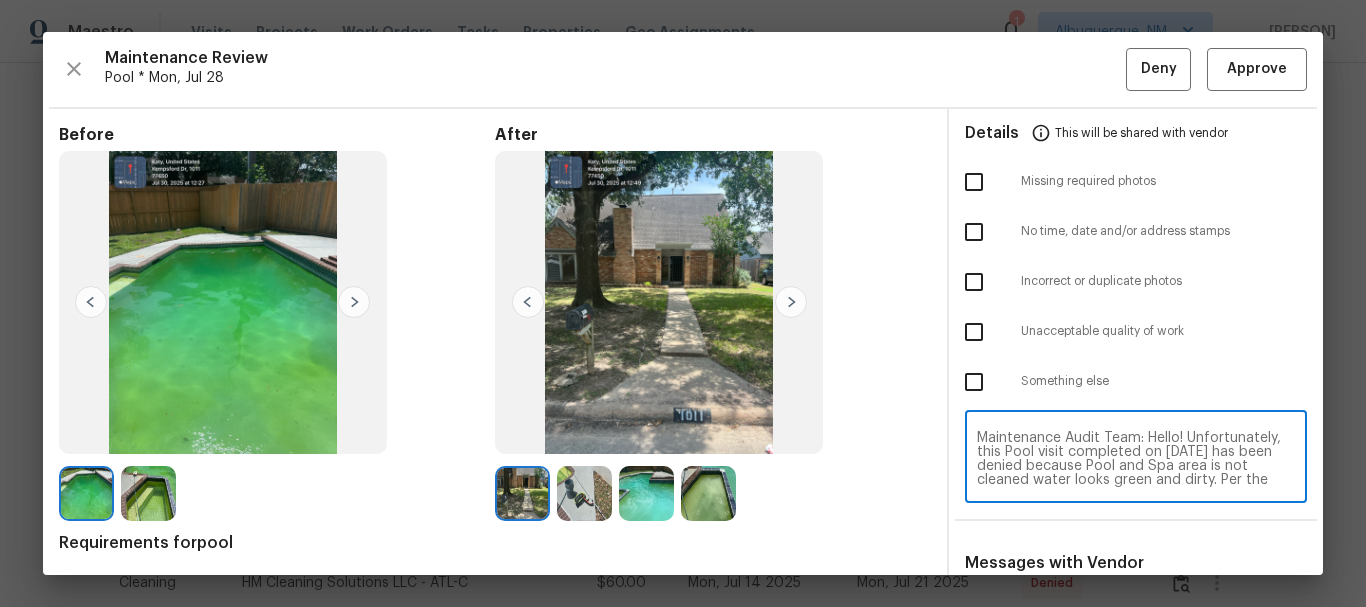 type on "Maintenance Audit Team: Hello! Unfortunately, this Pool visit completed on [DATE] has been denied because Pool and Spa area is not cleaned water looks green and dirty. Per the updated Standards of Work, return visits to correct quality issues from a previously denied visit are not permitted. The work must meet quality standards and be fully completed during the initial visit in order to be approved. Please ensure that all standards are met at the next scheduled visit. If you or your team need a refresher on the quality standards and requirements, please refer to the updated Standards of Work that have been distributed via email. Thank you!" 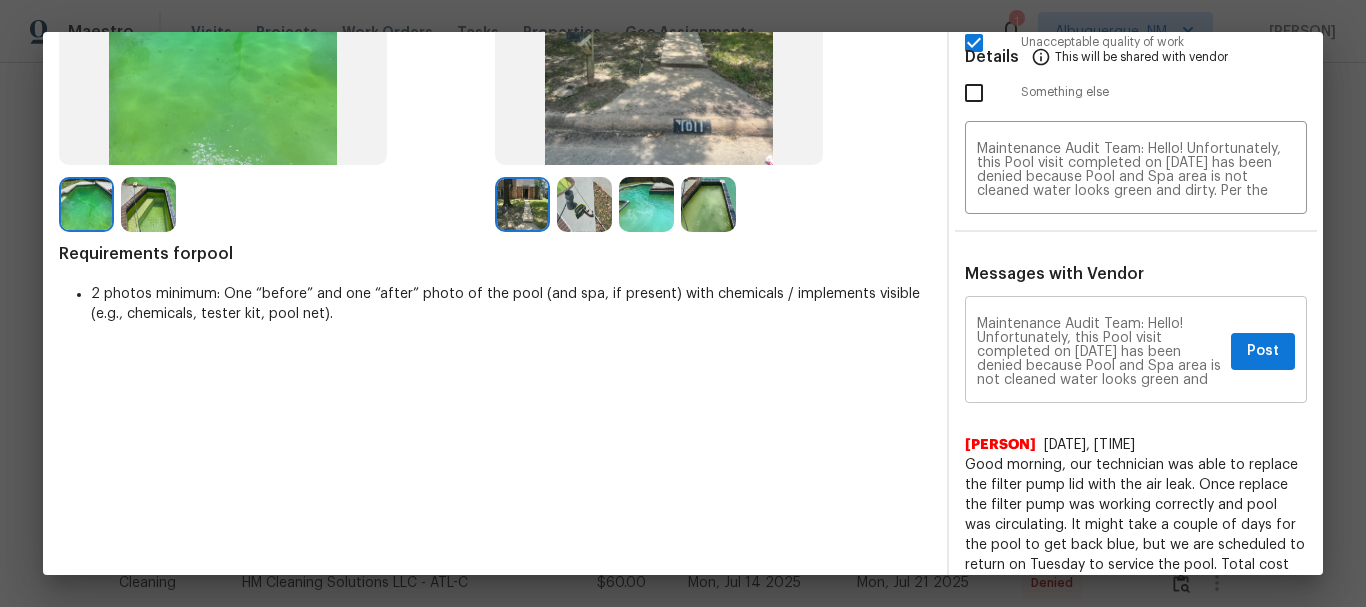 scroll, scrollTop: 300, scrollLeft: 0, axis: vertical 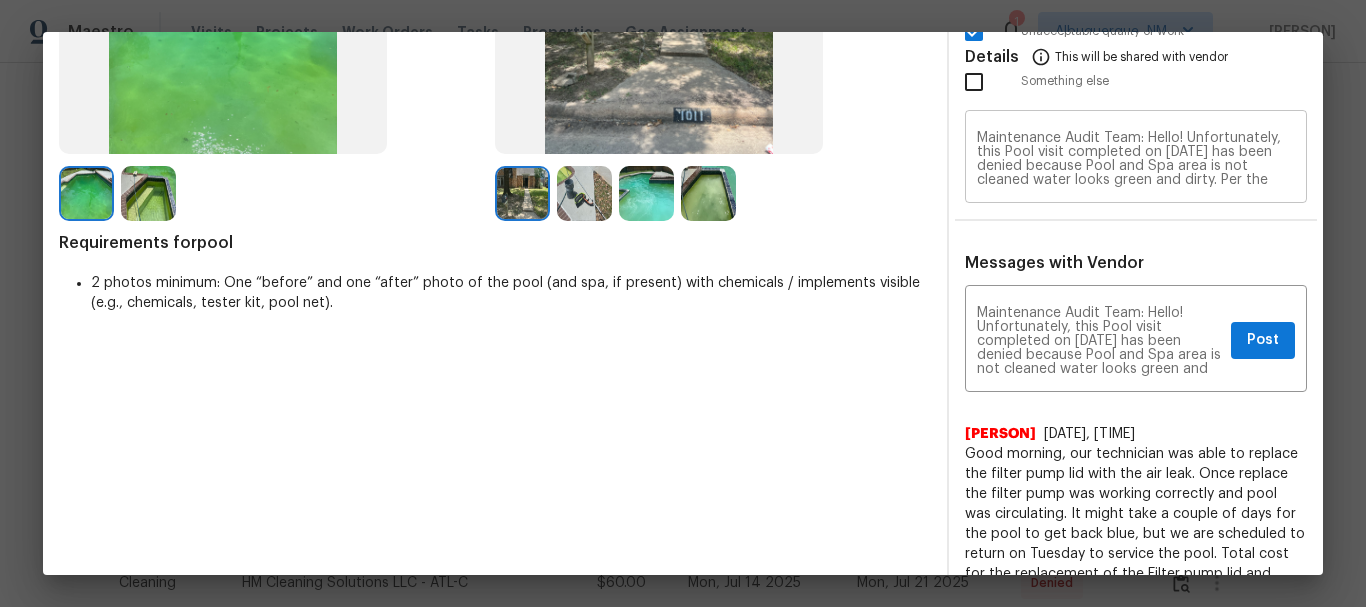 click on "Maintenance Audit Team: Hello! Unfortunately, this Pool visit completed on [DATE] has been denied because Pool and Spa area is not cleaned water looks green and dirty. Per the updated Standards of Work, return visits to correct quality issues from a previously denied visit are not permitted. The work must meet quality standards and be fully completed during the initial visit in order to be approved. Please ensure that all standards are met at the next scheduled visit. If you or your team need a refresher on the quality standards and requirements, please refer to the updated Standards of Work that have been distributed via email. Thank you!" at bounding box center (1136, 159) 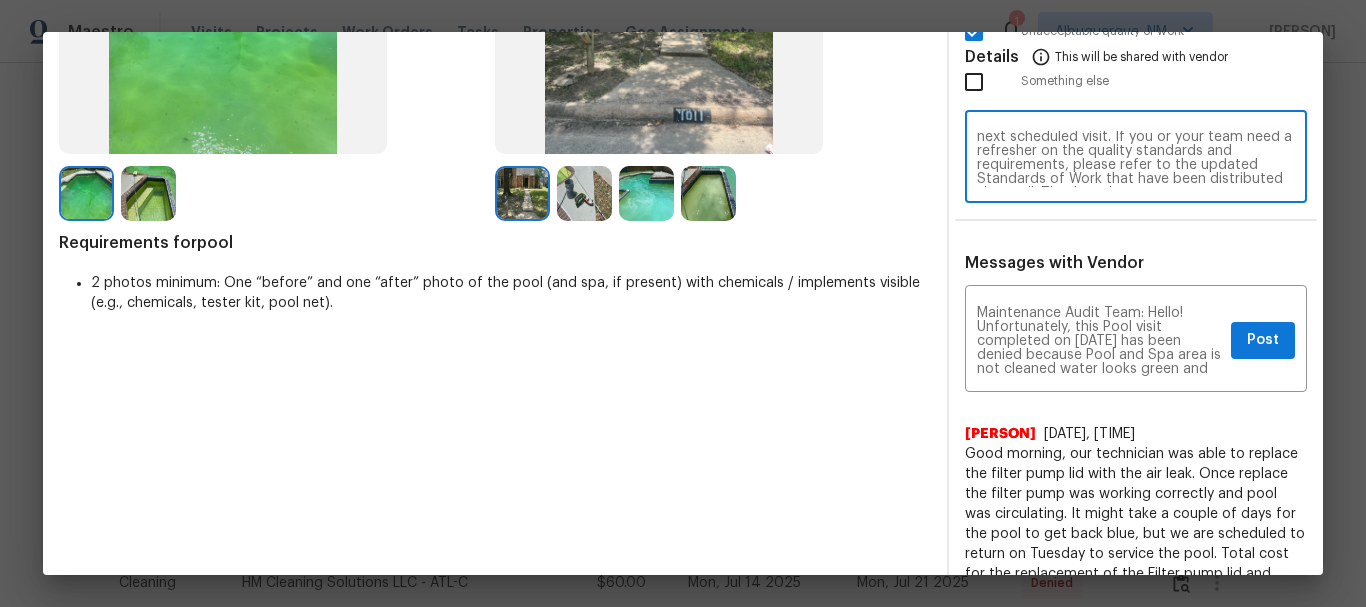 scroll, scrollTop: 155, scrollLeft: 0, axis: vertical 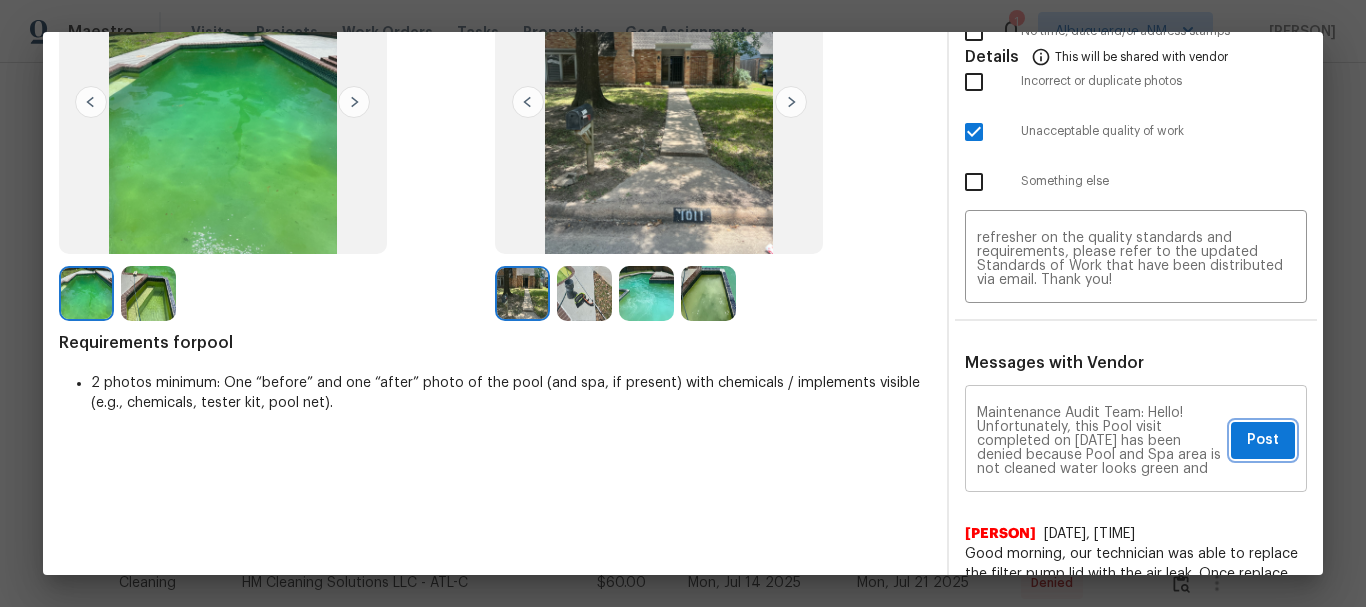 click on "Post" at bounding box center [1263, 440] 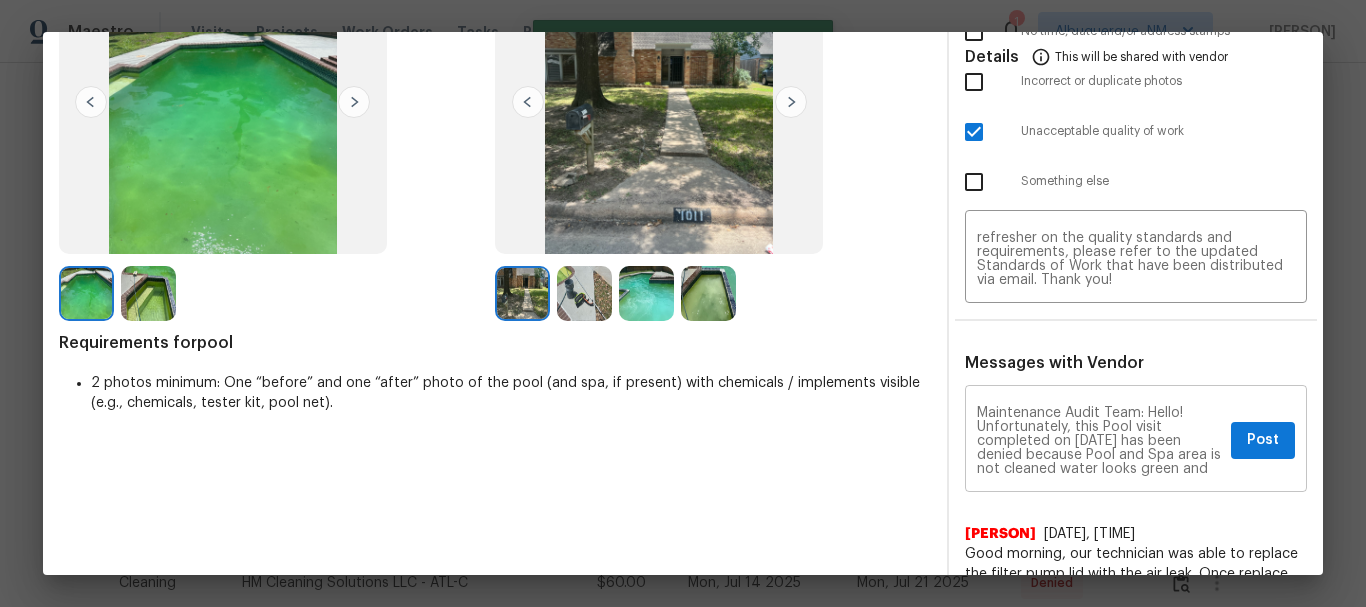 type 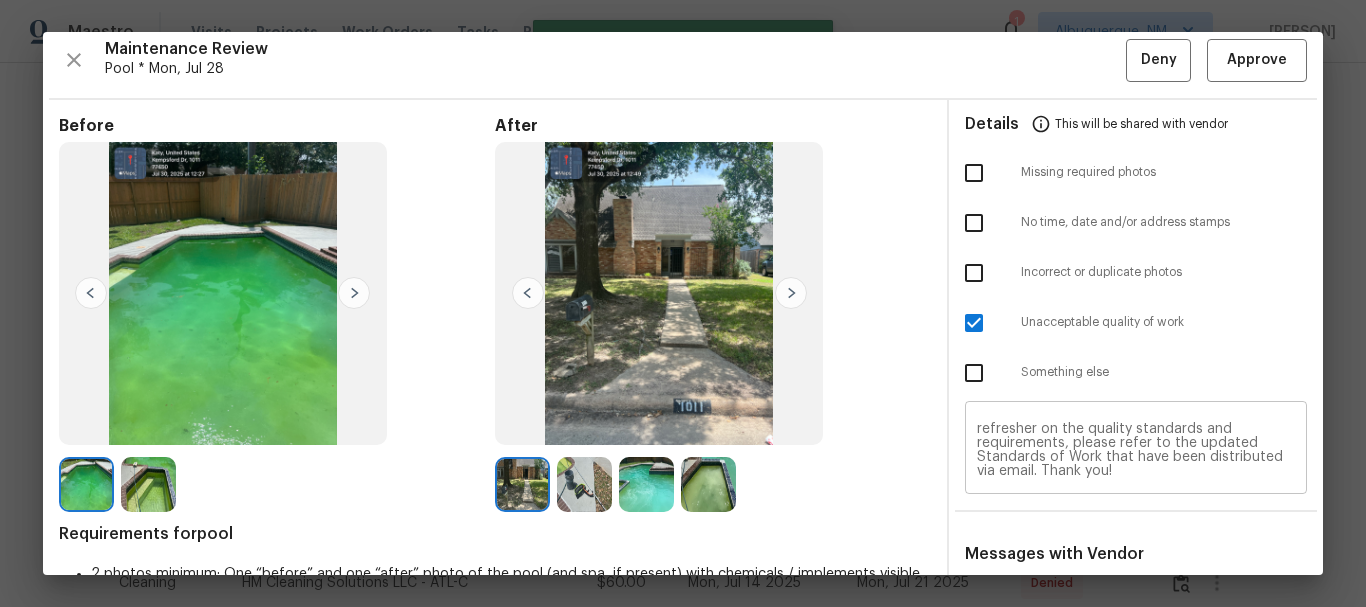 scroll, scrollTop: 0, scrollLeft: 0, axis: both 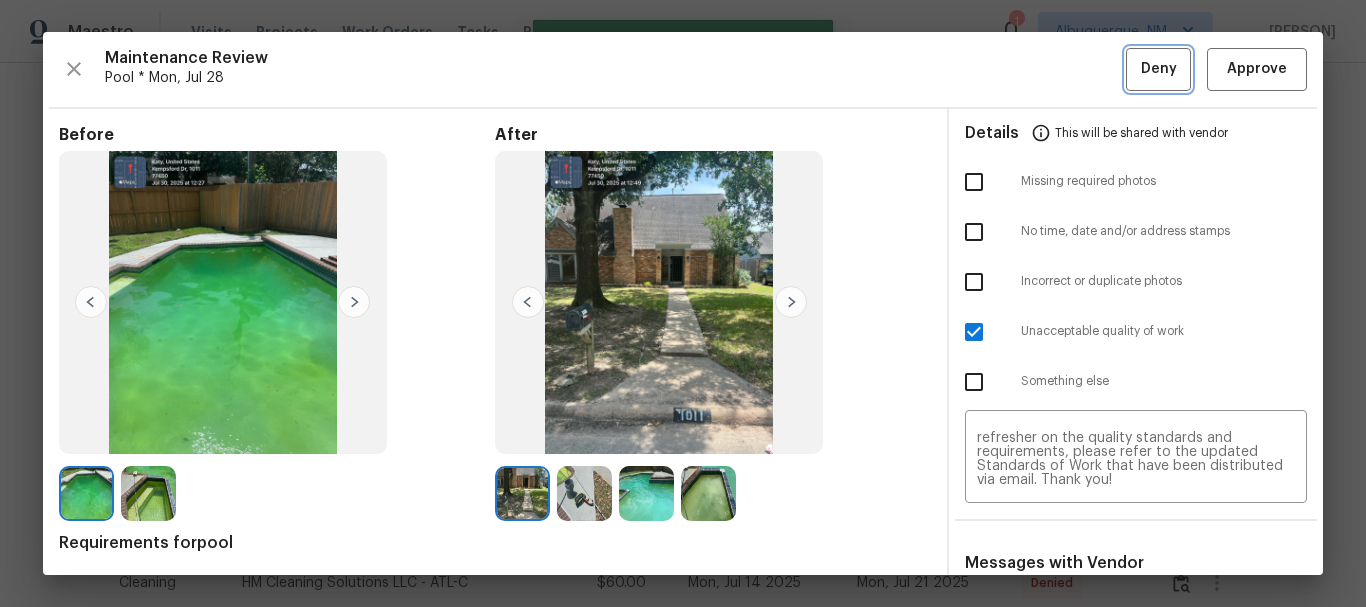 click on "Deny" at bounding box center (1159, 69) 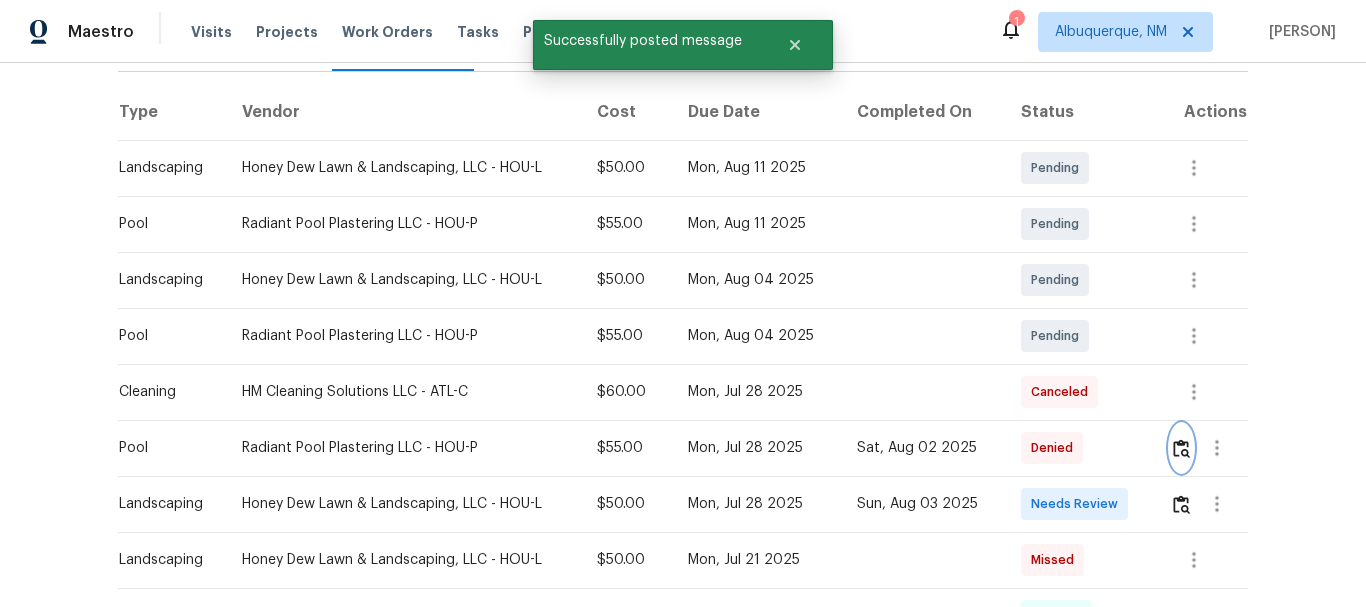 scroll, scrollTop: 300, scrollLeft: 0, axis: vertical 